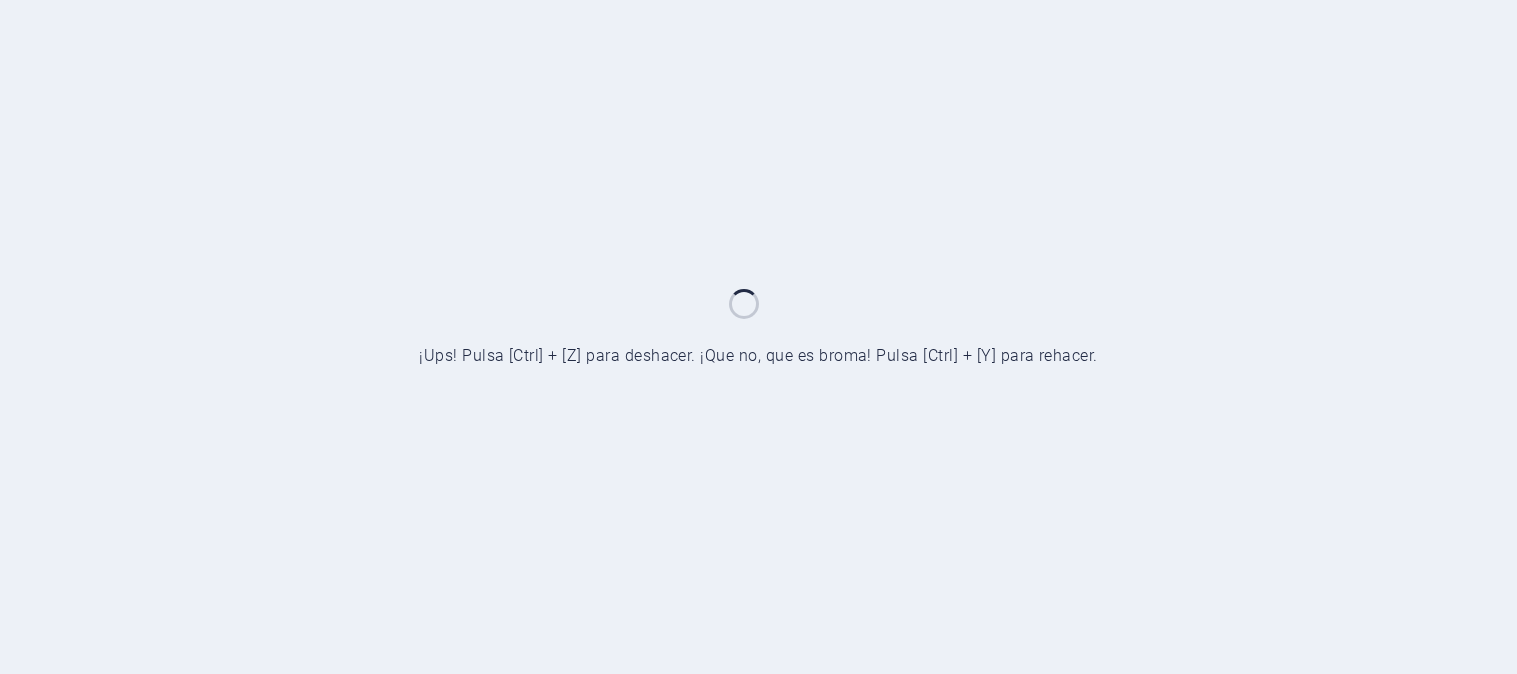 scroll, scrollTop: 0, scrollLeft: 0, axis: both 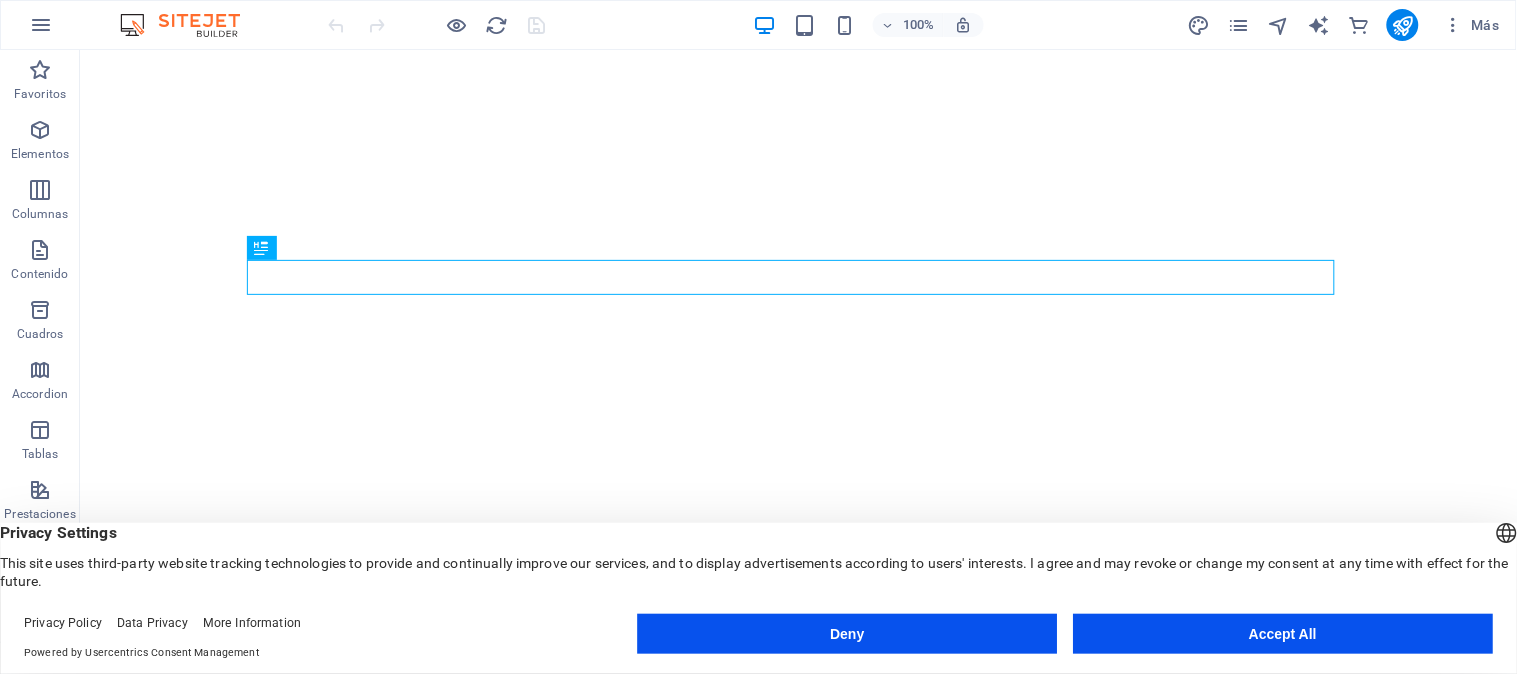 click on "Accept All" at bounding box center [1283, 634] 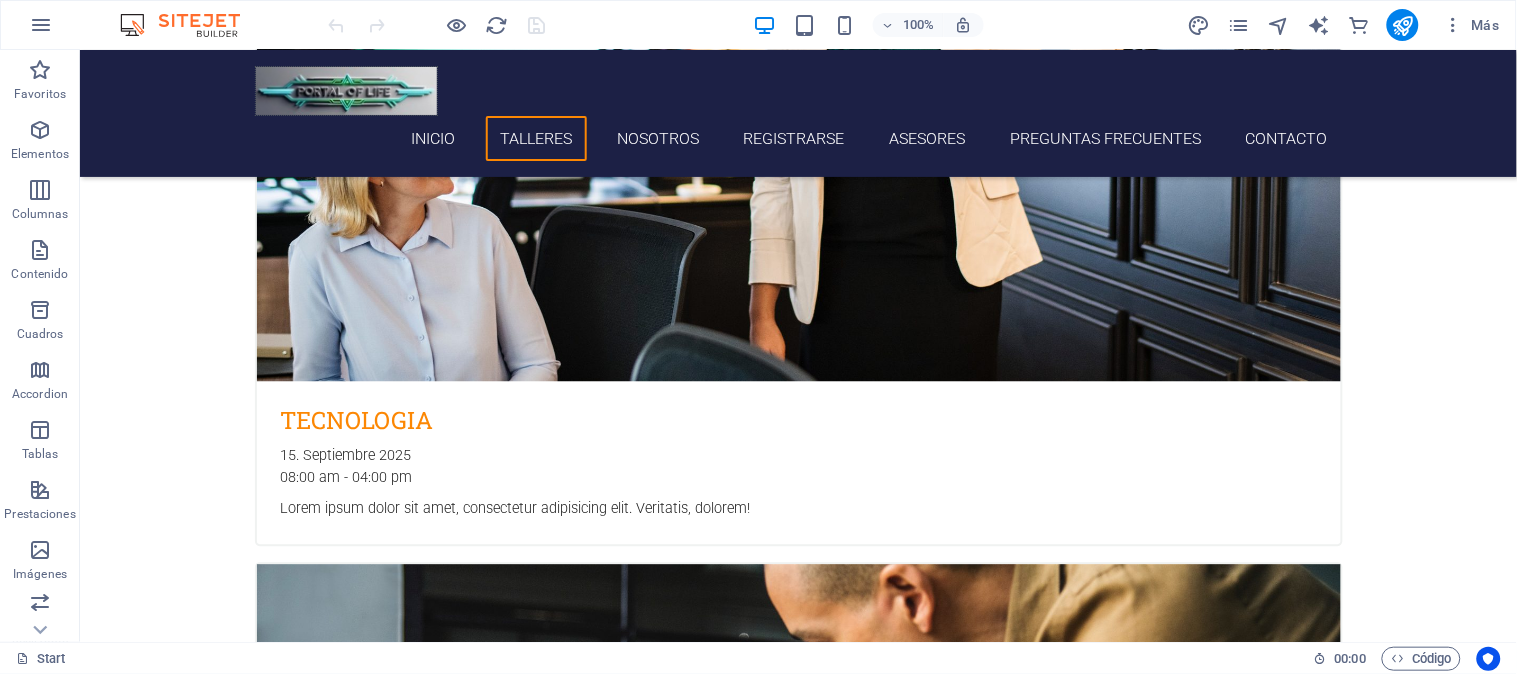 scroll, scrollTop: 1163, scrollLeft: 0, axis: vertical 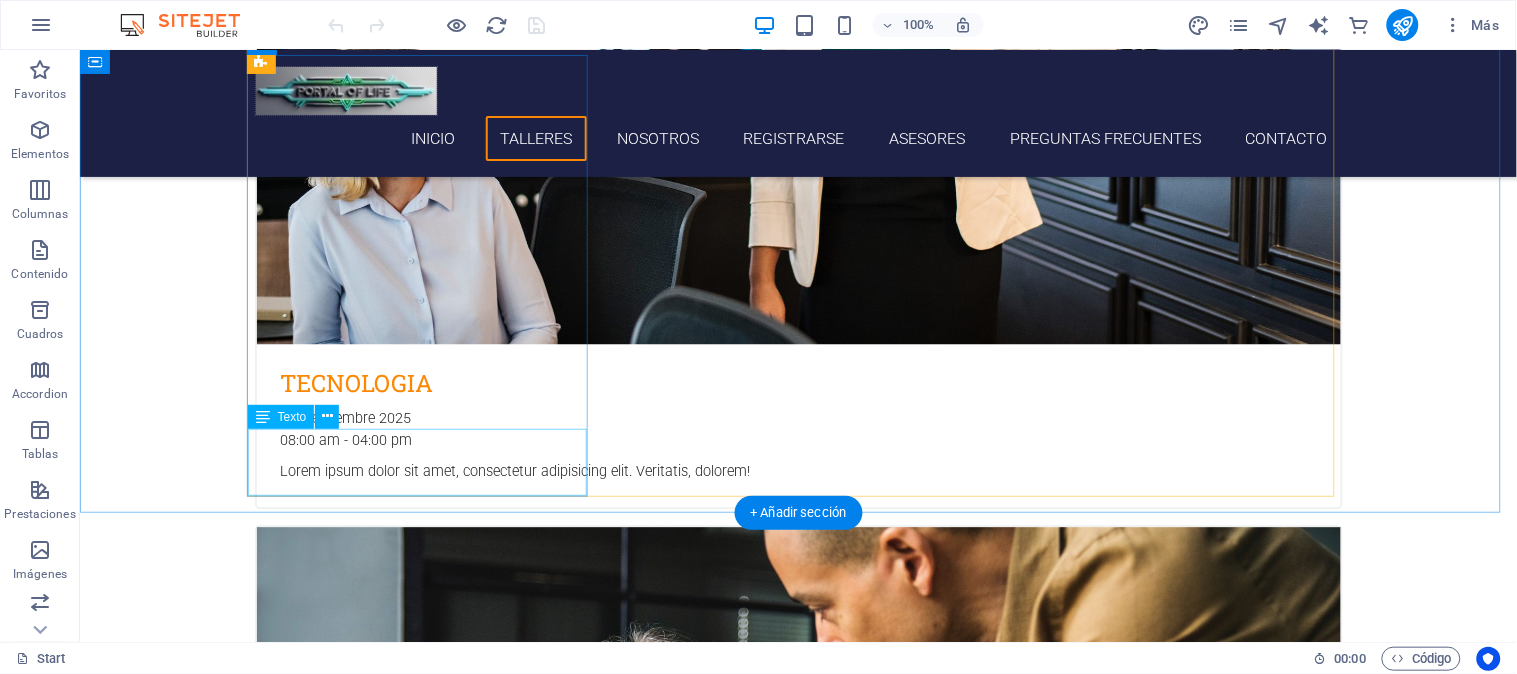 click on "Lorem ipsum dolor sit amet, consectetur adipisicing elit. Veritatis, dolorem!" at bounding box center [798, 3200] 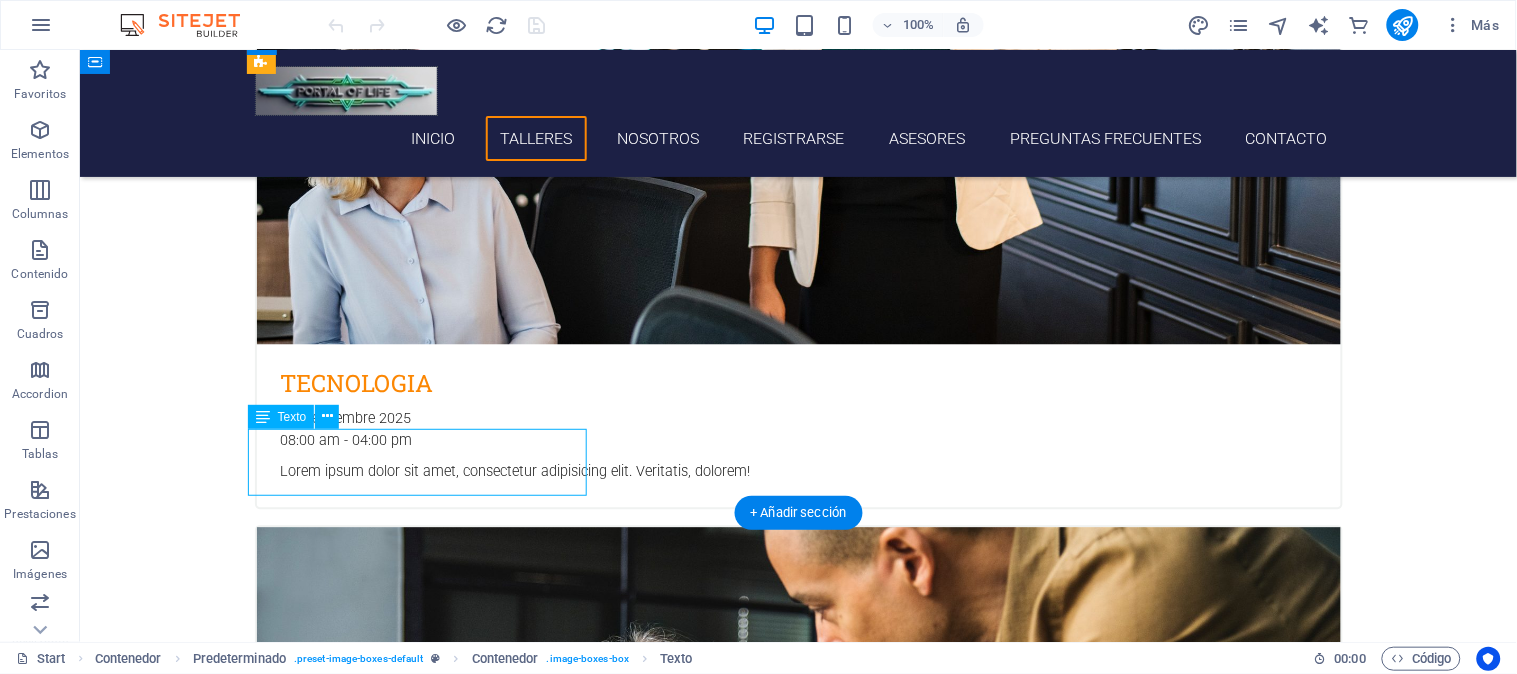 click on "Lorem ipsum dolor sit amet, consectetur adipisicing elit. Veritatis, dolorem!" at bounding box center (798, 3200) 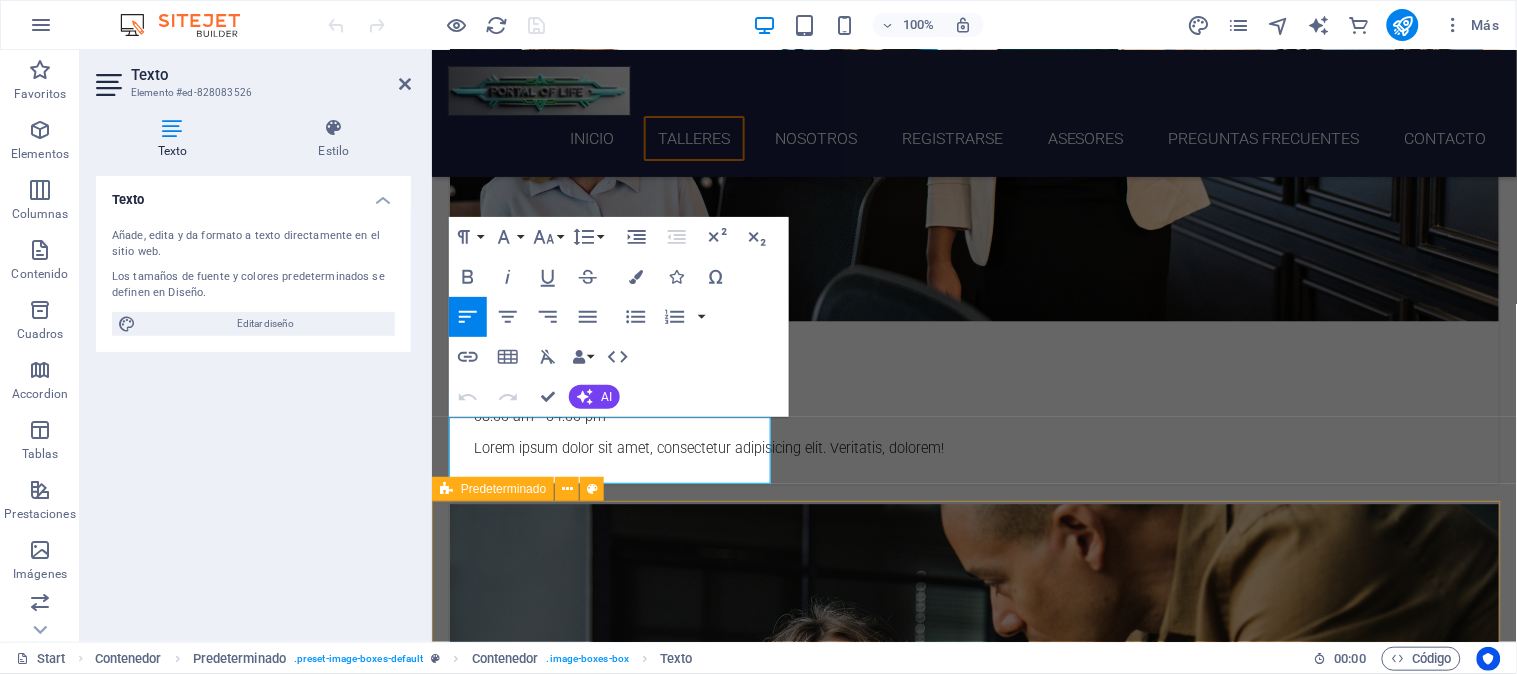 scroll, scrollTop: 1152, scrollLeft: 0, axis: vertical 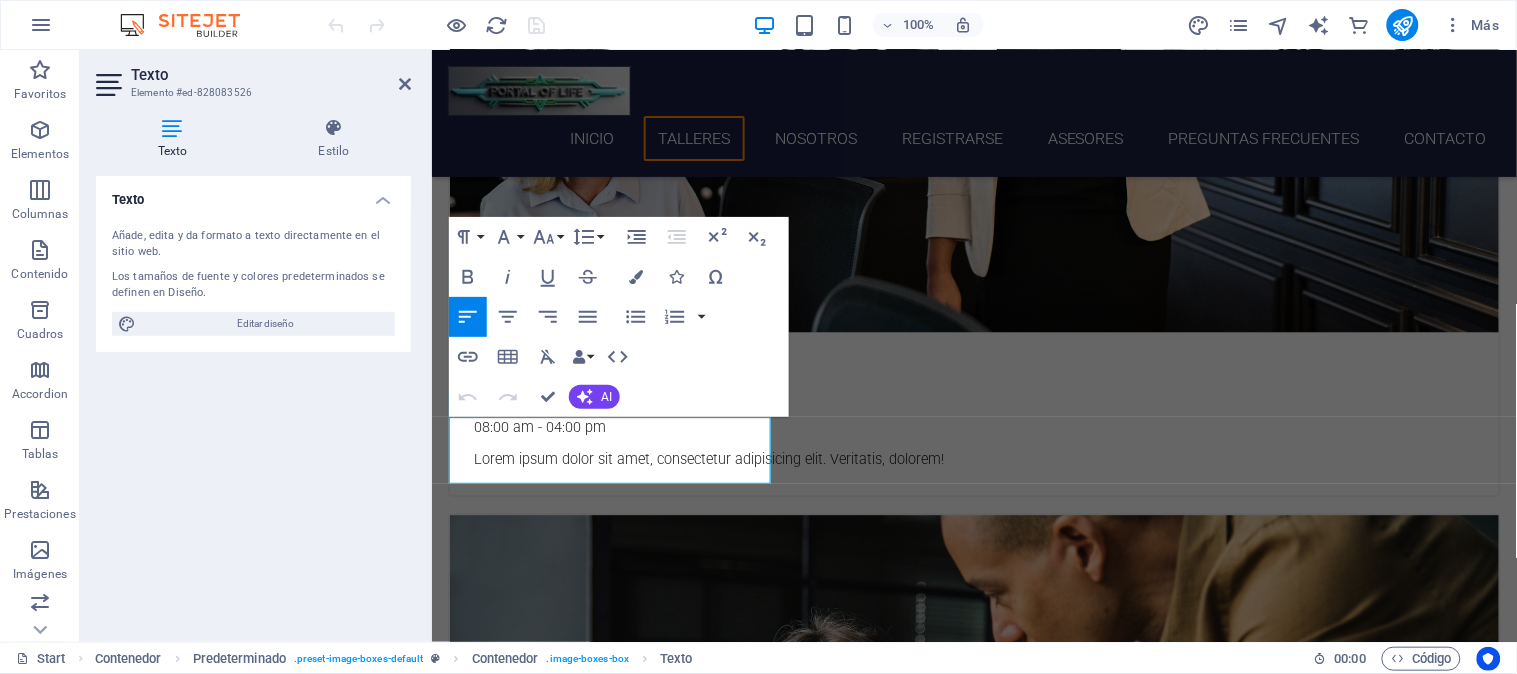 click on "Texto Añade, edita y da formato a texto directamente en el sitio web. Los tamaños de fuente y colores predeterminados se definen en Diseño. Editar diseño Alineación Alineado a la izquierda Centrado Alineado a la derecha" at bounding box center (253, 401) 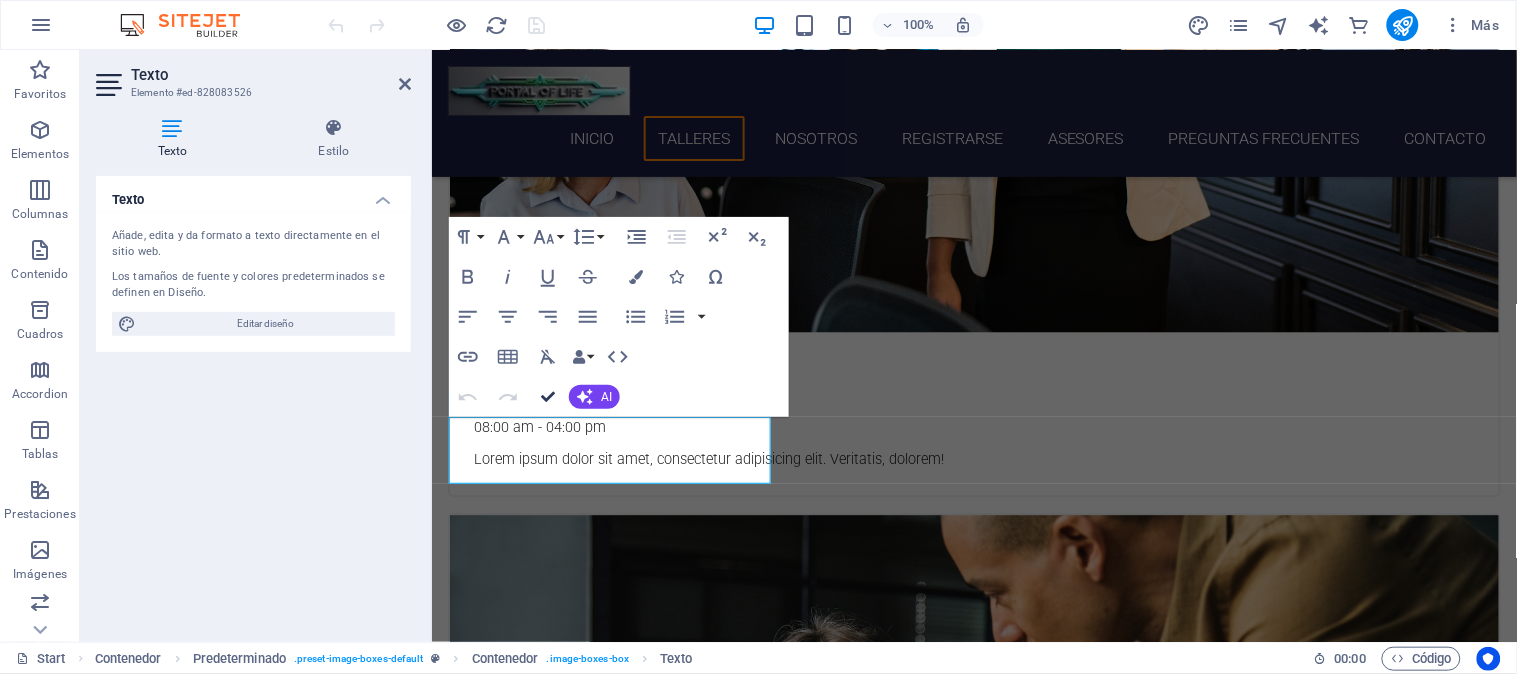 drag, startPoint x: 543, startPoint y: 396, endPoint x: 463, endPoint y: 345, distance: 94.873604 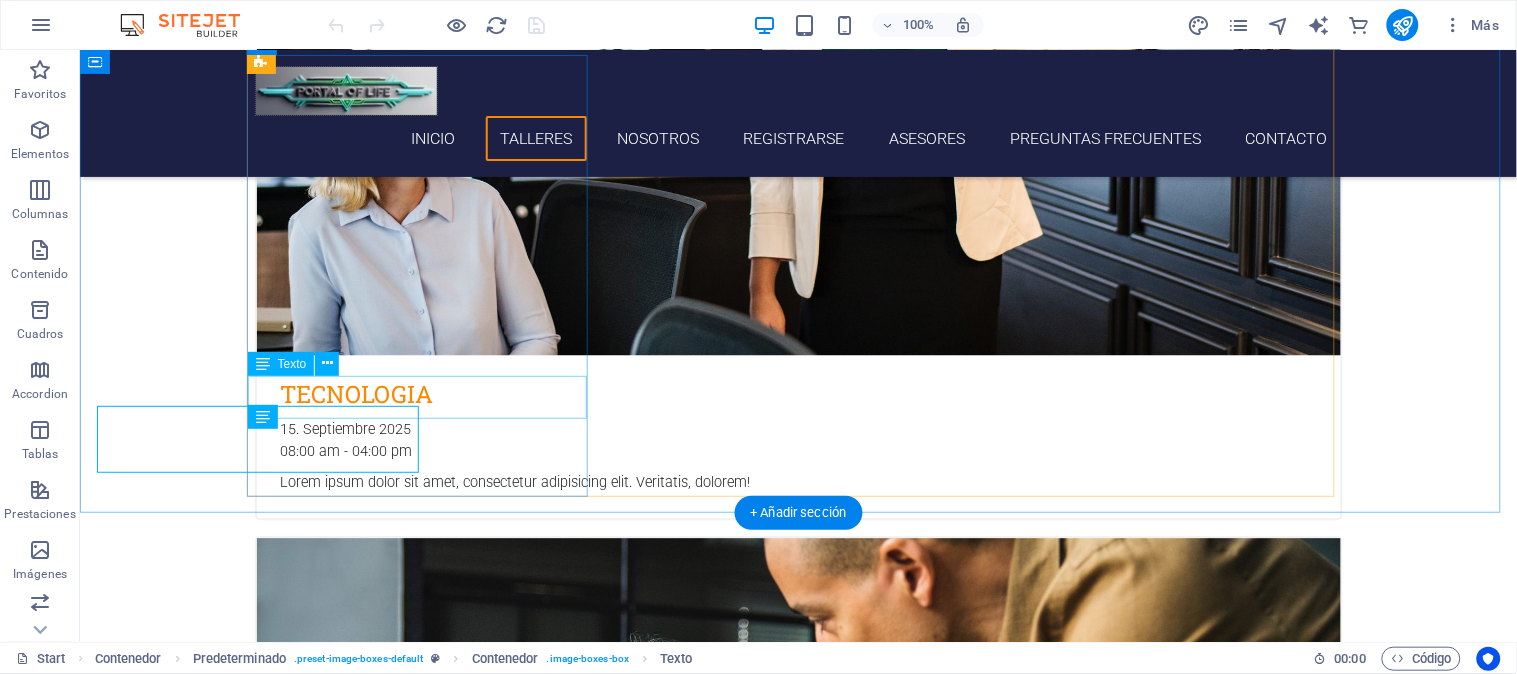 scroll, scrollTop: 1163, scrollLeft: 0, axis: vertical 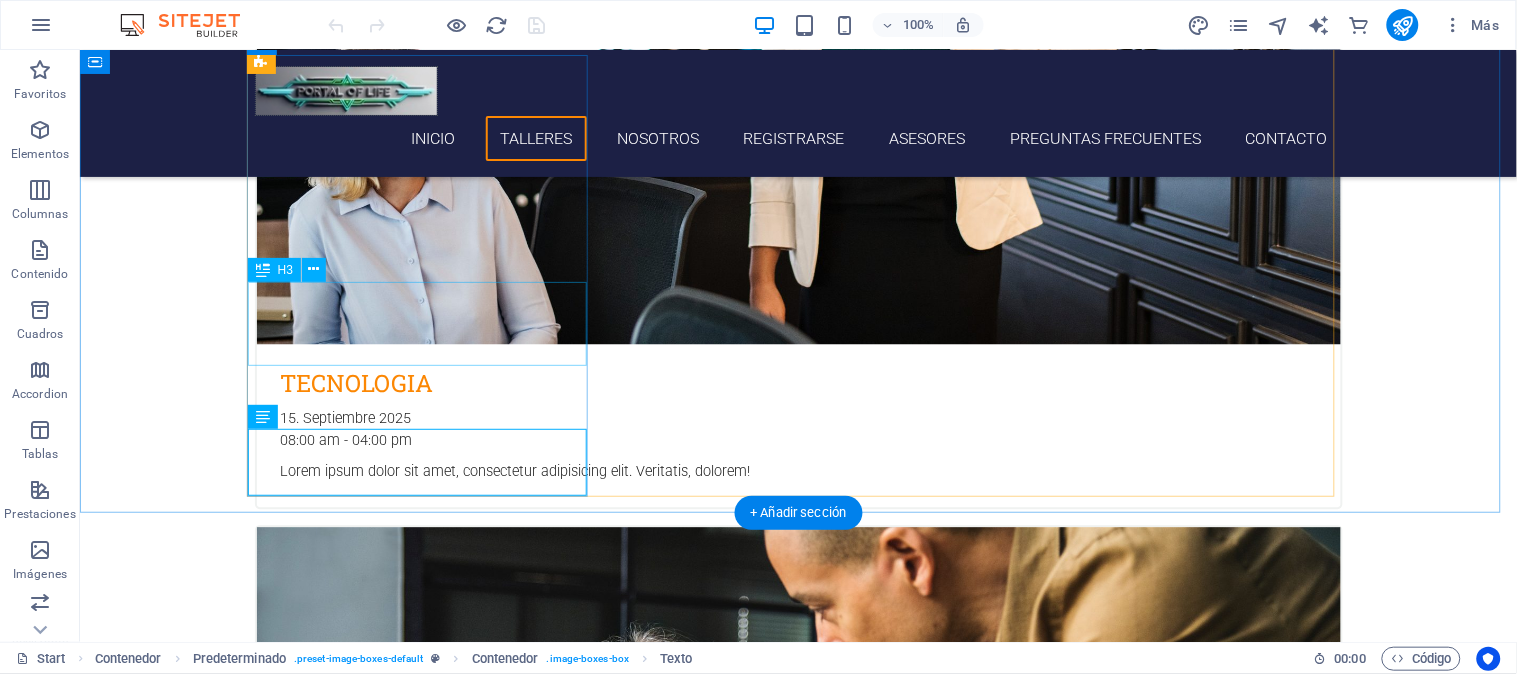 click on "FINANZAS DESCENTRALIZADAS" at bounding box center [798, 3086] 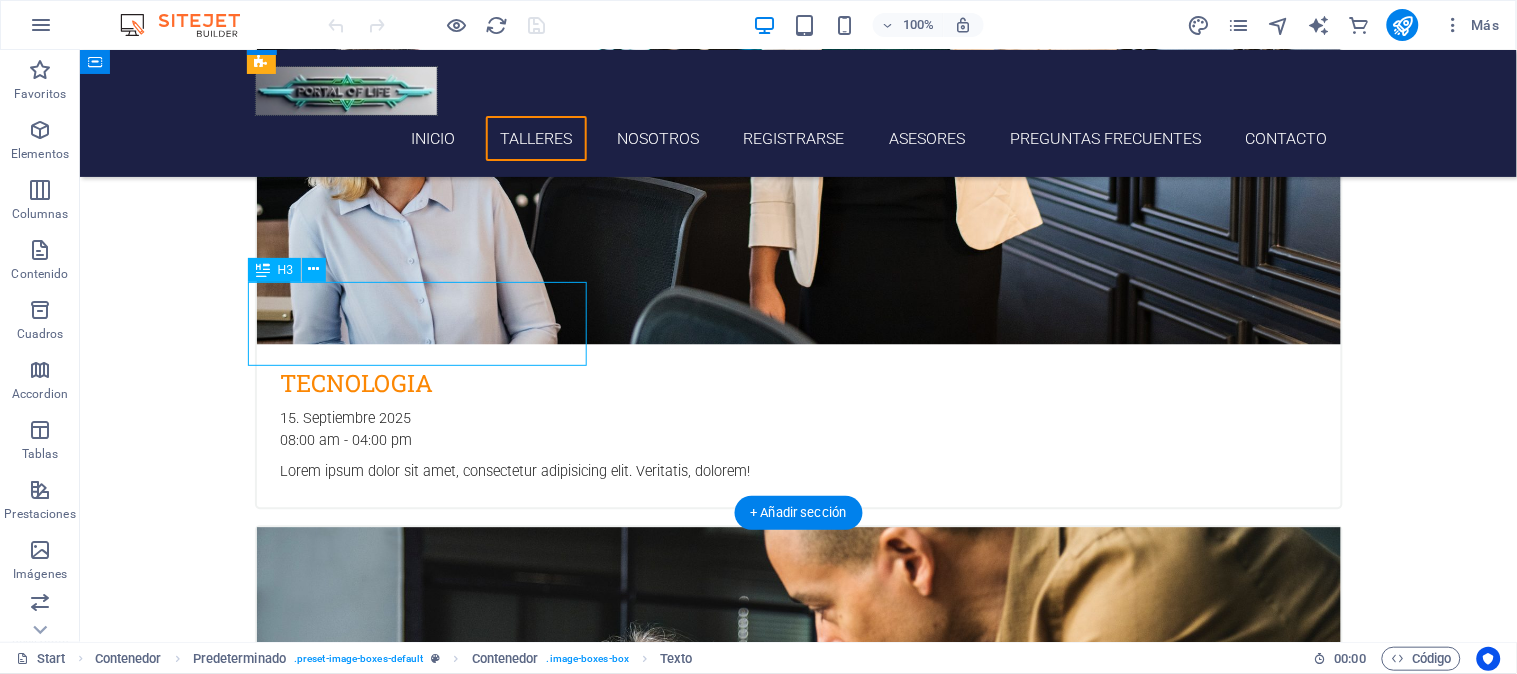 click on "FINANZAS DESCENTRALIZADAS" at bounding box center [798, 3086] 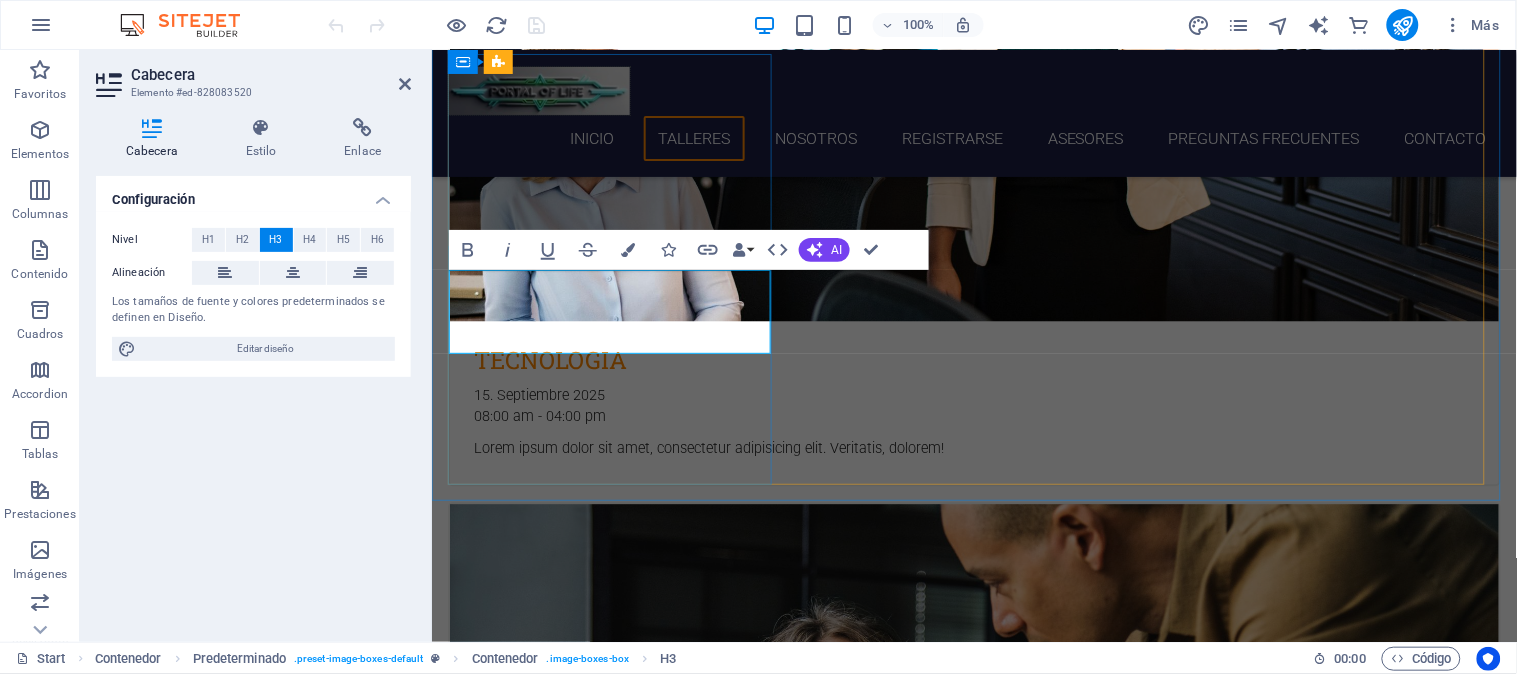 scroll, scrollTop: 1152, scrollLeft: 0, axis: vertical 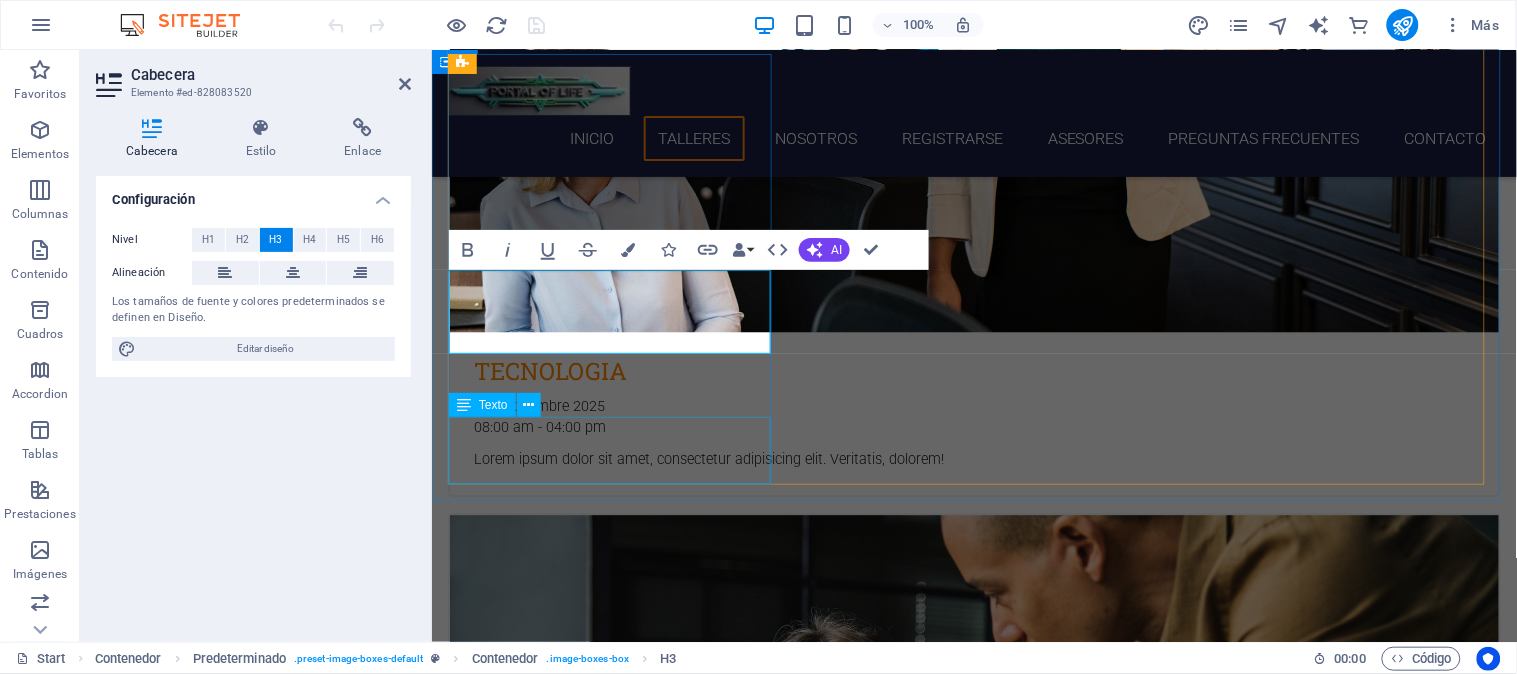 click on "Lorem ipsum dolor sit amet, consectetur adipisicing elit. Veritatis, dolorem!" at bounding box center [973, 3117] 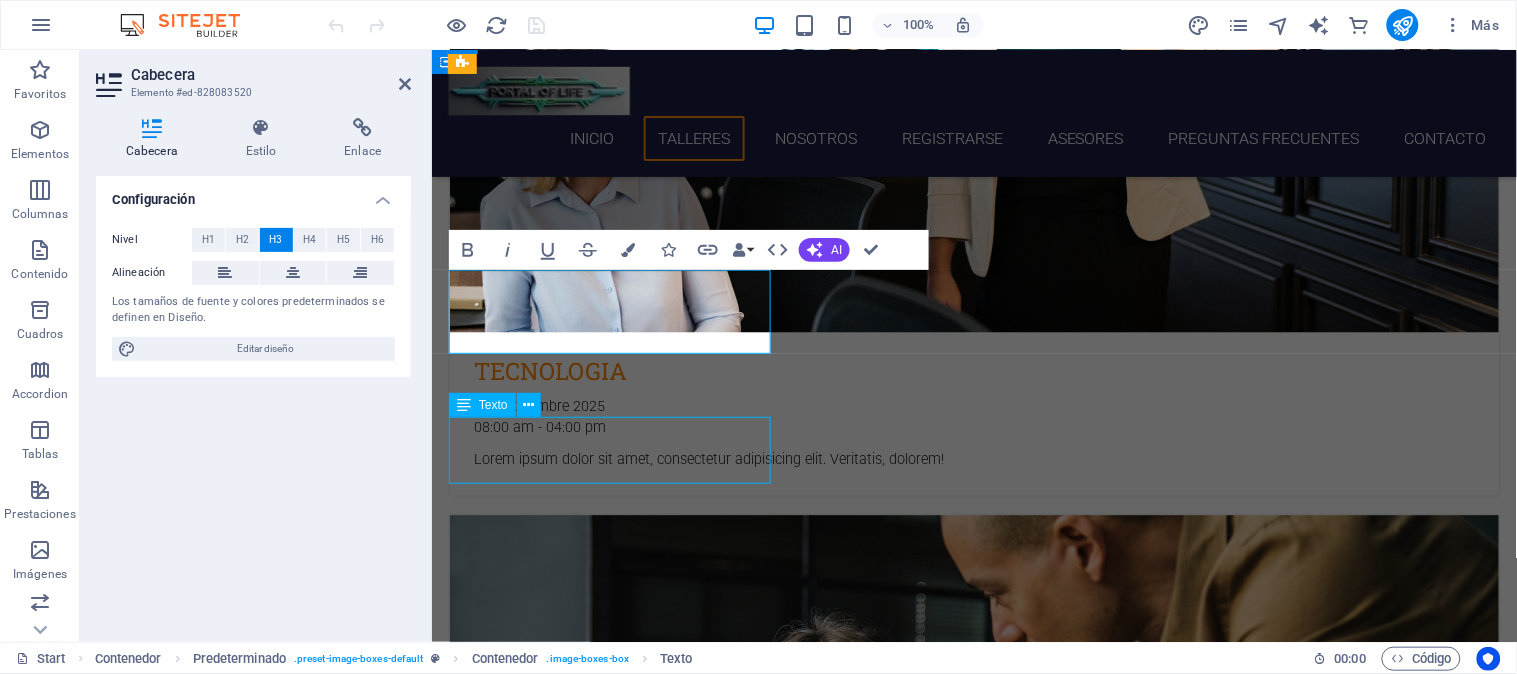click on "Lorem ipsum dolor sit amet, consectetur adipisicing elit. Veritatis, dolorem!" at bounding box center [973, 3117] 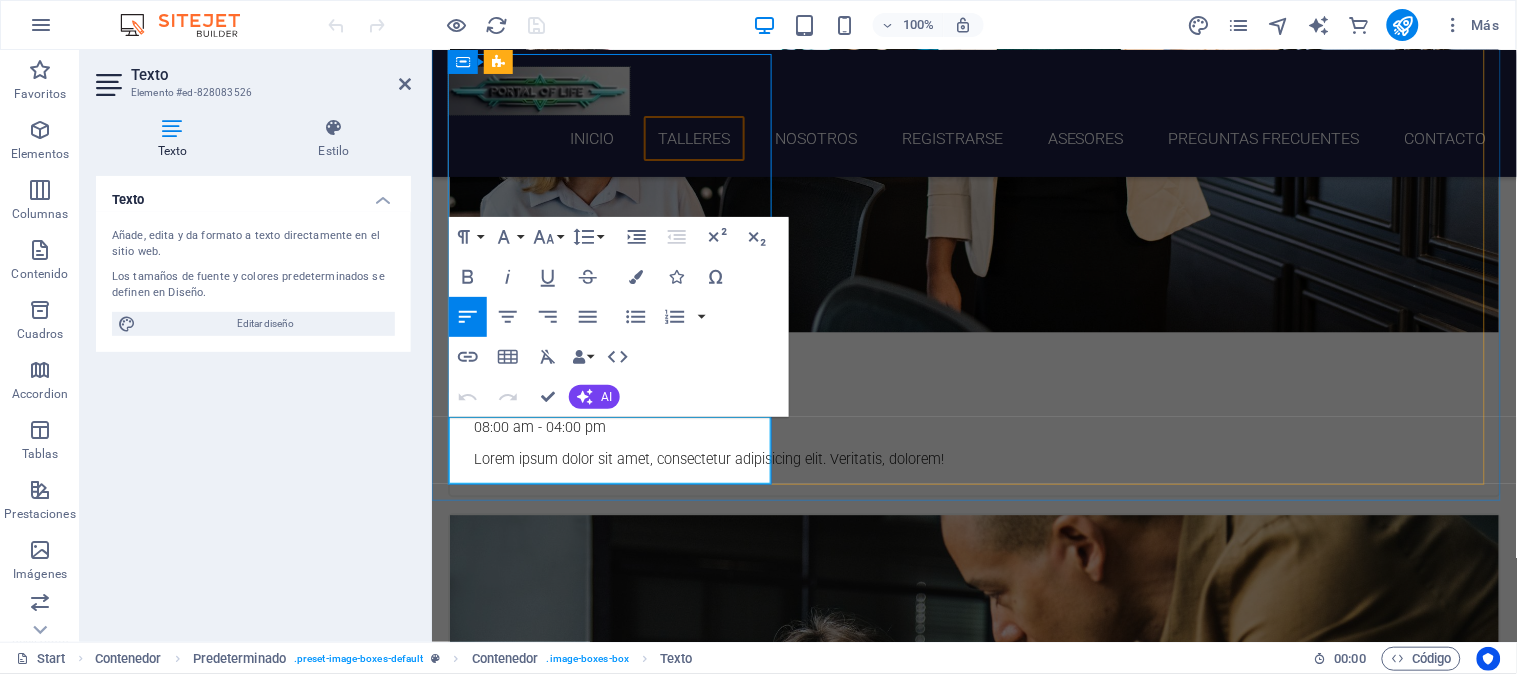 scroll, scrollTop: 1175, scrollLeft: 0, axis: vertical 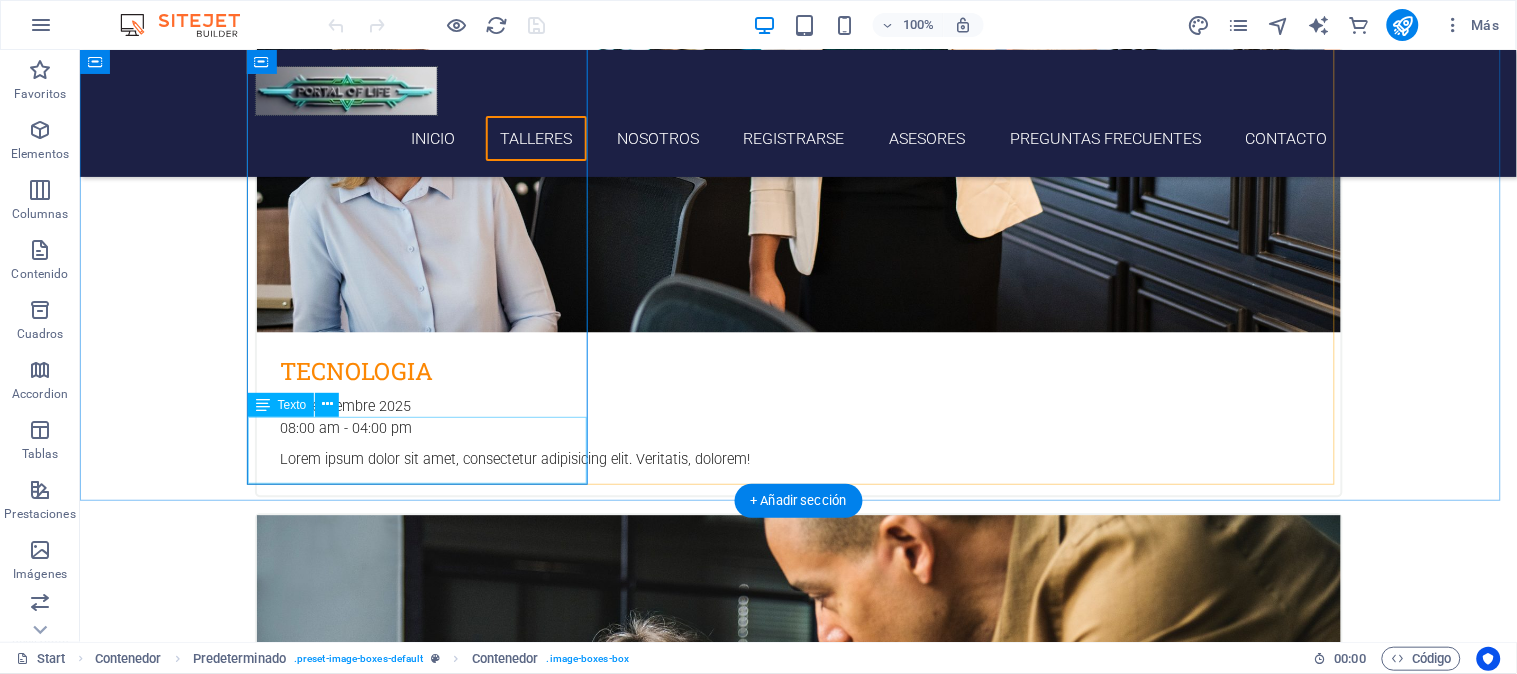 click on "Lorem ipsum dolor sit amet, consectetur adipisicing elit. Veritatis, dolorem!" at bounding box center (798, 3188) 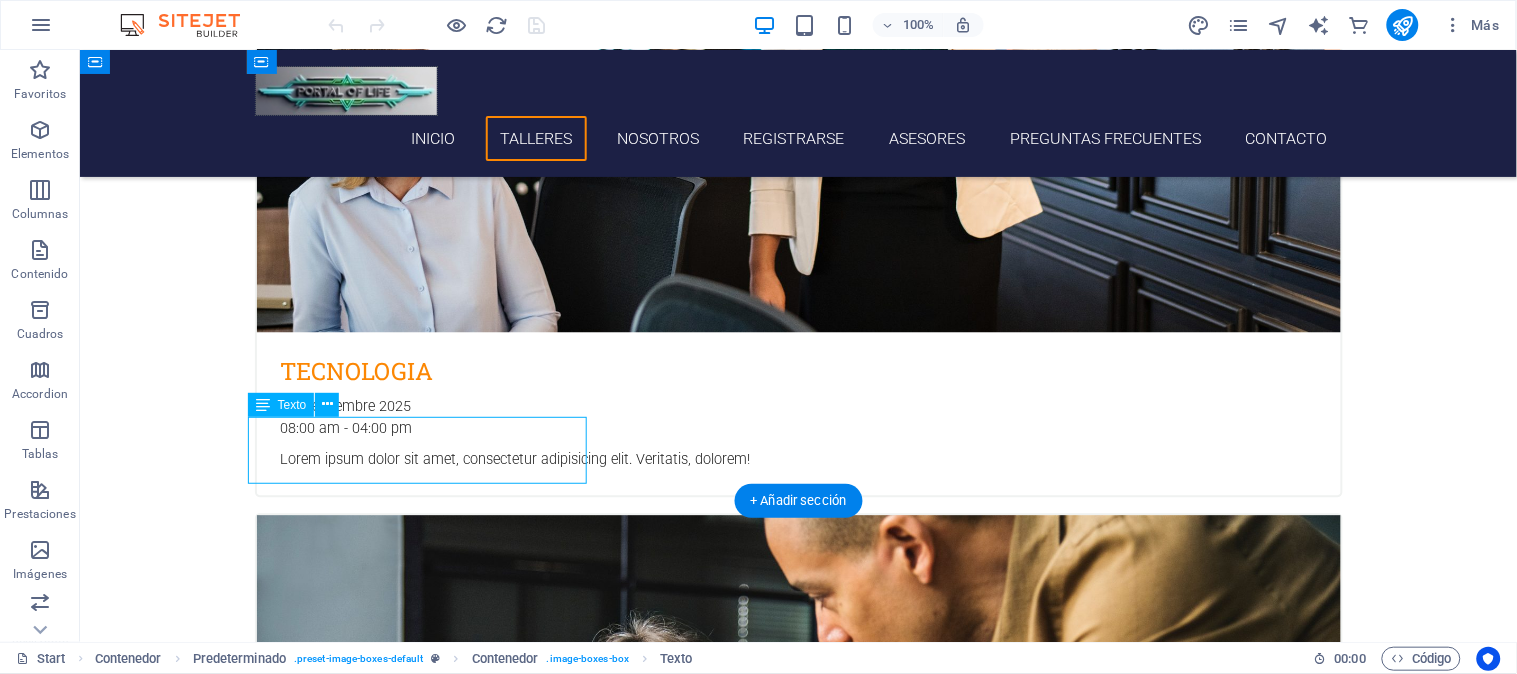 click on "Lorem ipsum dolor sit amet, consectetur adipisicing elit. Veritatis, dolorem!" at bounding box center (798, 3188) 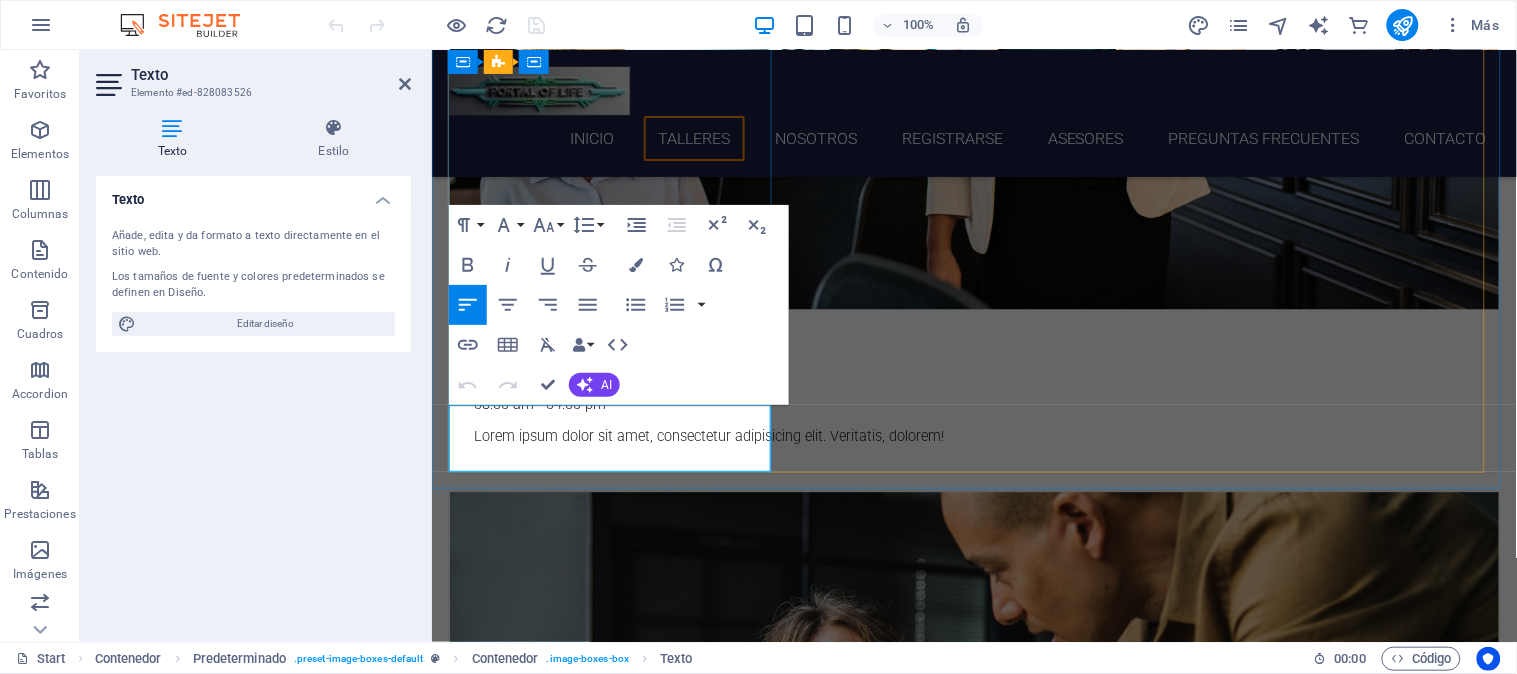 scroll, scrollTop: 1164, scrollLeft: 0, axis: vertical 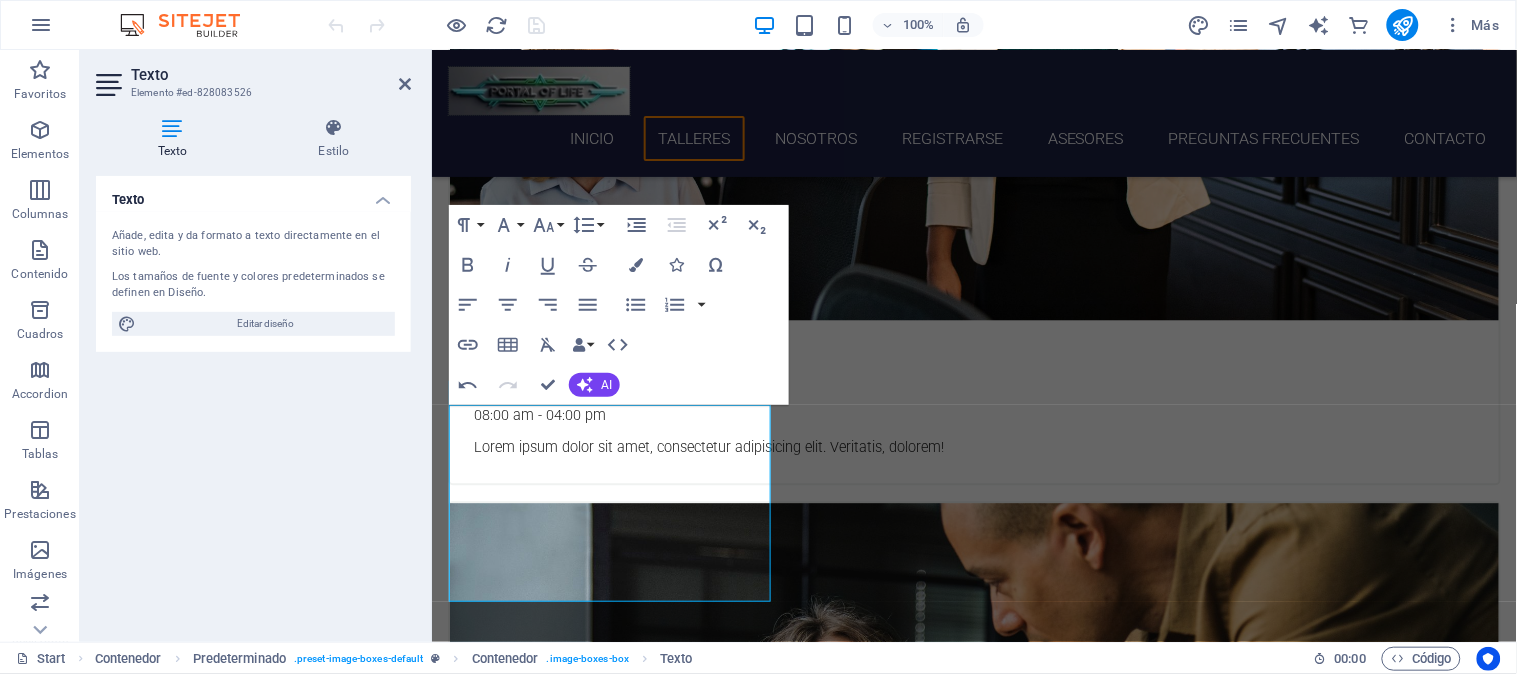 click on "Texto Añade, edita y da formato a texto directamente en el sitio web. Los tamaños de fuente y colores predeterminados se definen en Diseño. Editar diseño Alineación Alineado a la izquierda Centrado Alineado a la derecha" at bounding box center (253, 401) 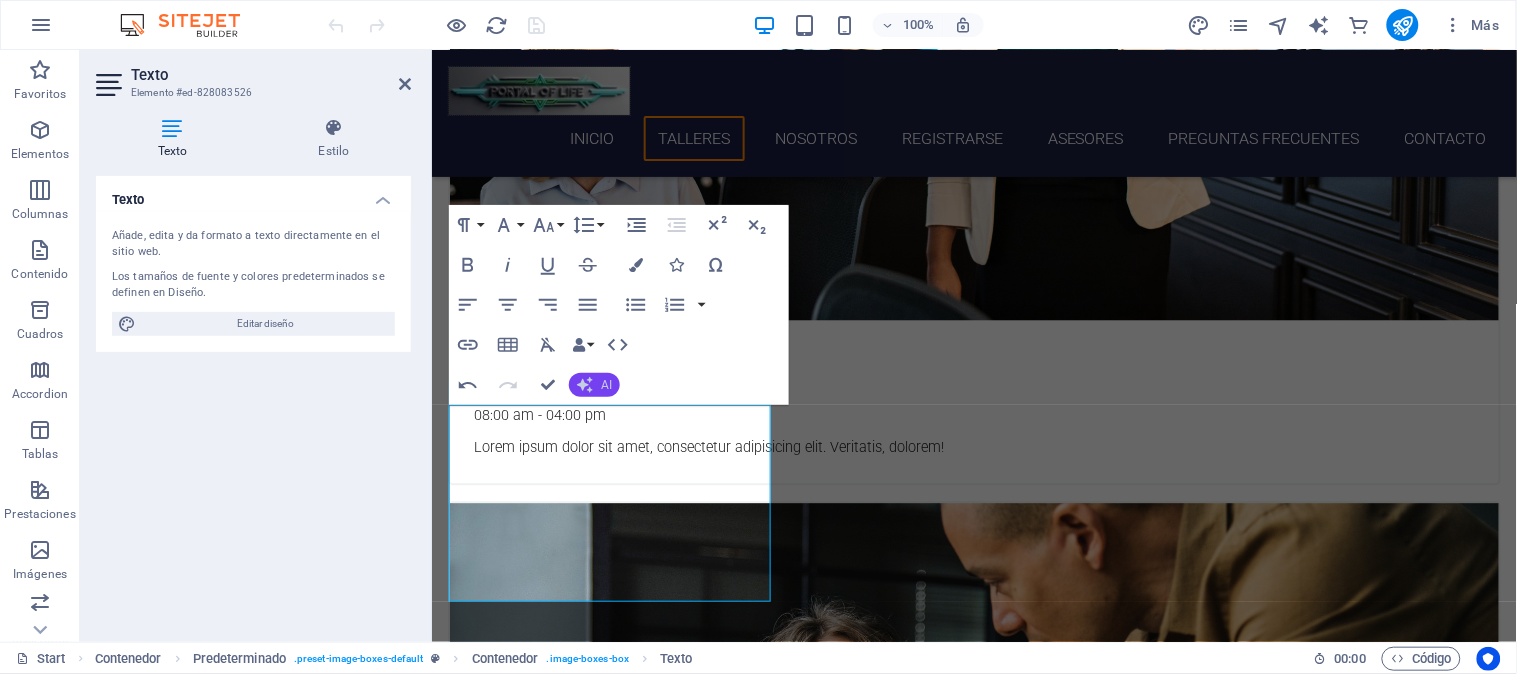 click on "AI" at bounding box center [594, 385] 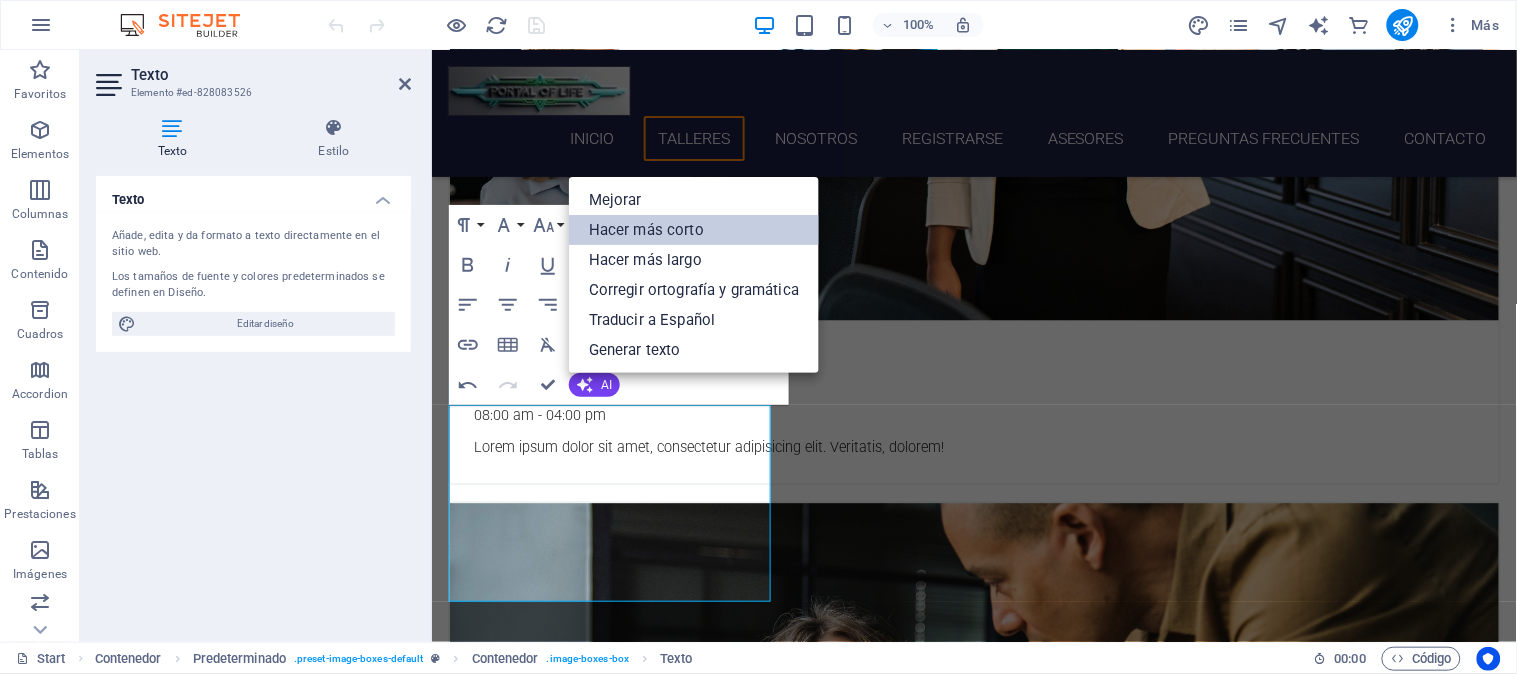 click on "Hacer más corto" at bounding box center [694, 230] 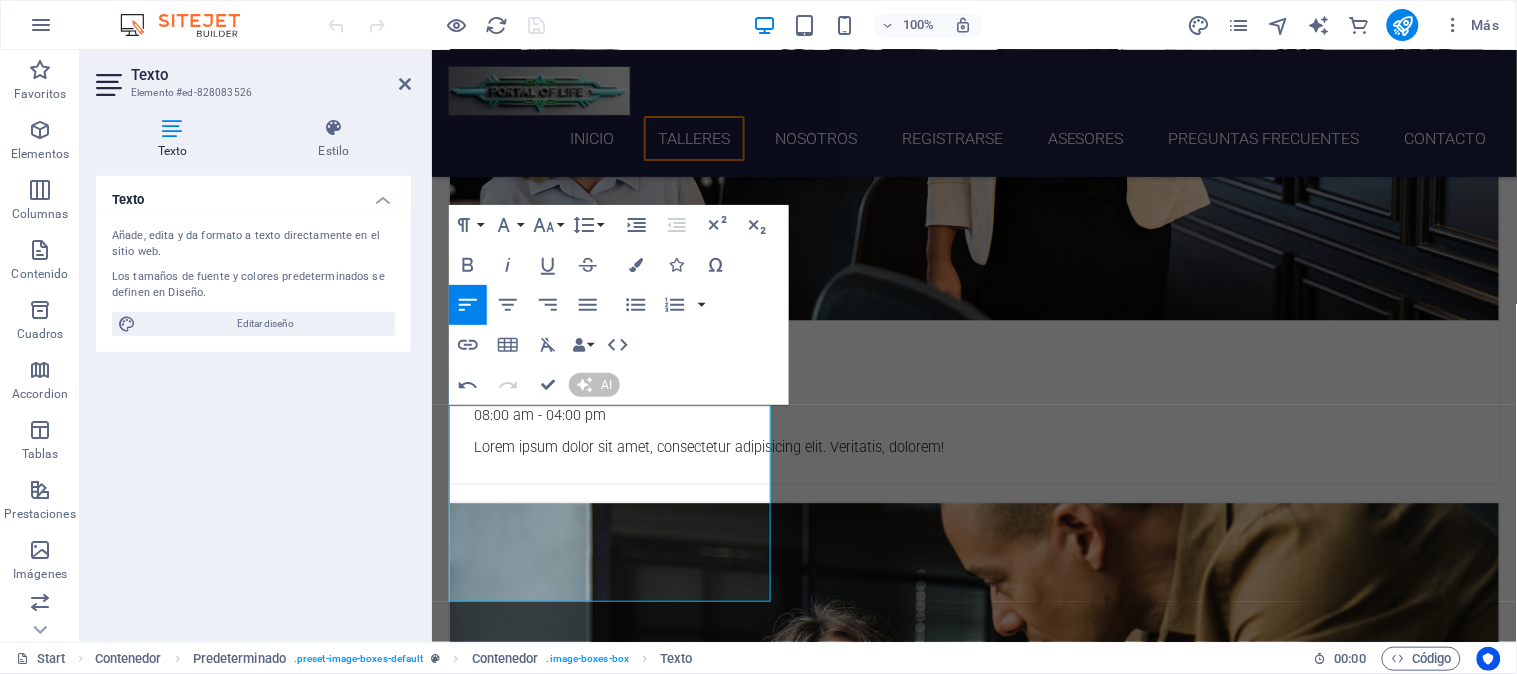 type 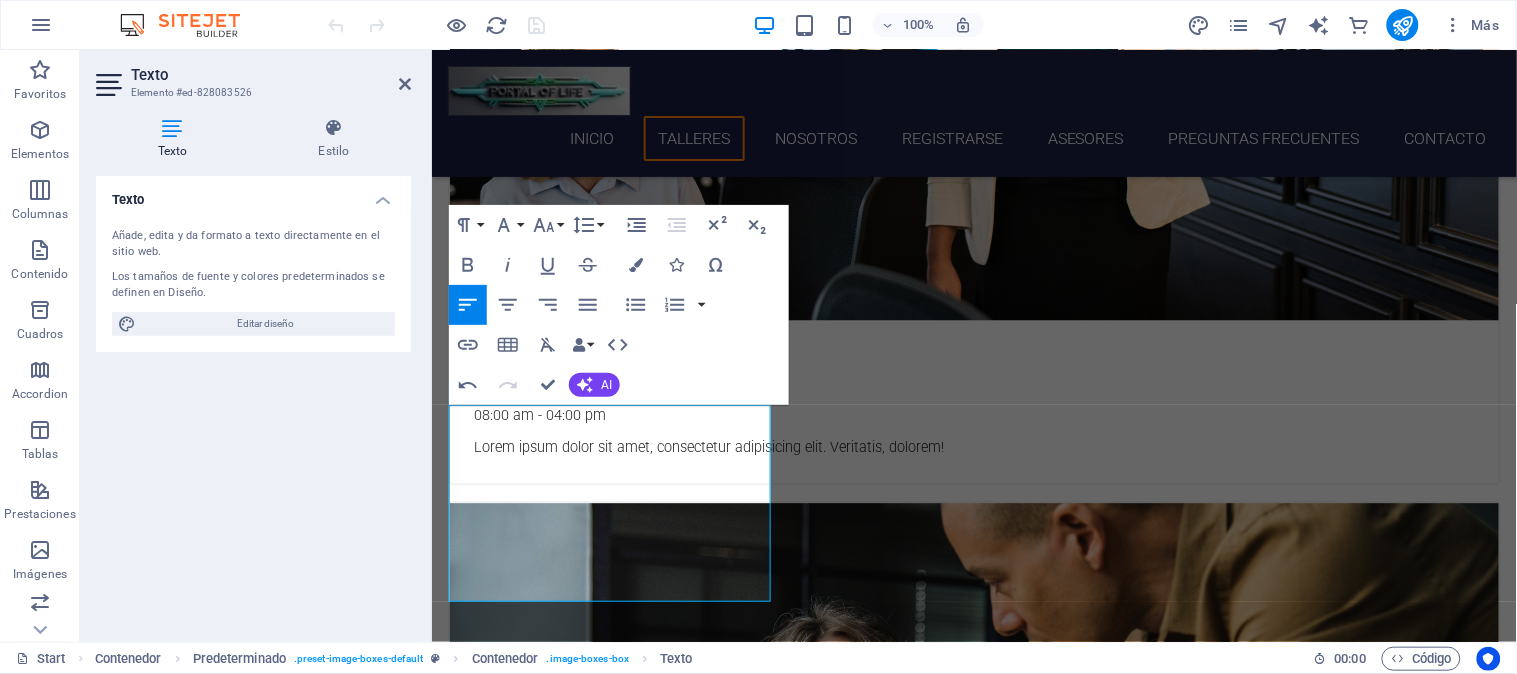 click on "Texto Añade, edita y da formato a texto directamente en el sitio web. Los tamaños de fuente y colores predeterminados se definen en Diseño. Editar diseño Alineación Alineado a la izquierda Centrado Alineado a la derecha" at bounding box center (253, 401) 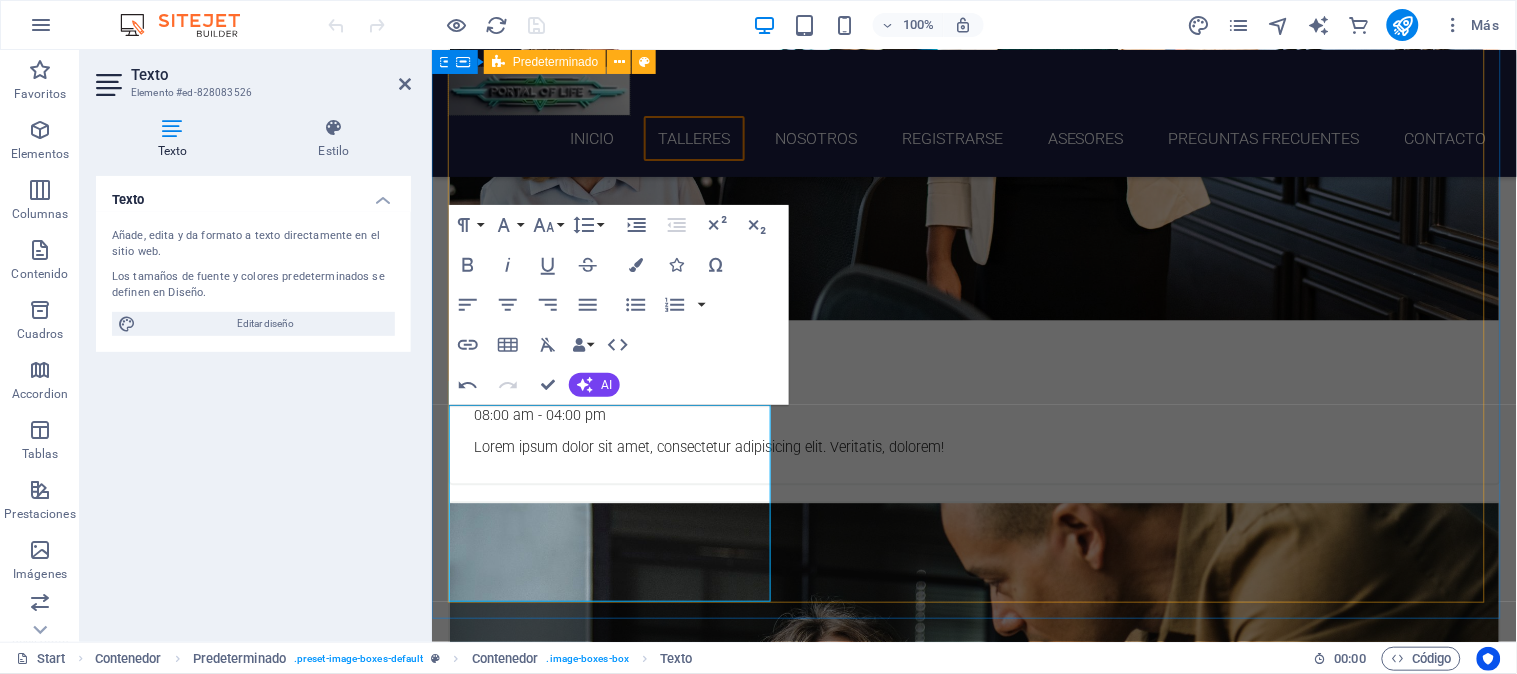 click on "tecnologia  [DATE]  [TIME] - [TIME] Lorem ipsum dolor sit amet, consectetur adipisicing elit. Veritatis, dolorem! salud  [DATE]  [TIME] - [TIME] Lorem ipsum dolor sit amet, consectetur adipisicing elit. Veritatis, dolorem! eleva tu vibra  [DATE]  [TIME] - [TIME] Lorem ipsum dolor sit amet, consectetur adipisicing elit. Veritatis, dolorem! FINANZAS DESCENTRALIZADAS  [DATE]  [TIME] - [TIME] Las finanzas descentralizadas (DeFi) son un ecosistema financiero digital basado en blockchain que elimina intermediarios como bancos, permitiendo a los usuarios prestar, pedir prestado y comerciar activos directamente. Su objetivo es un sistema financiero más abierto, accesible y transparente. emprendimiento   [DATE]  [TIME] - [TIME] Lorem ipsum dolor sit amet, consectetur adipisicing elit. Veritatis, dolorem! reportajes  [DATE]  [TIME] - [TIME]" at bounding box center (973, 2258) 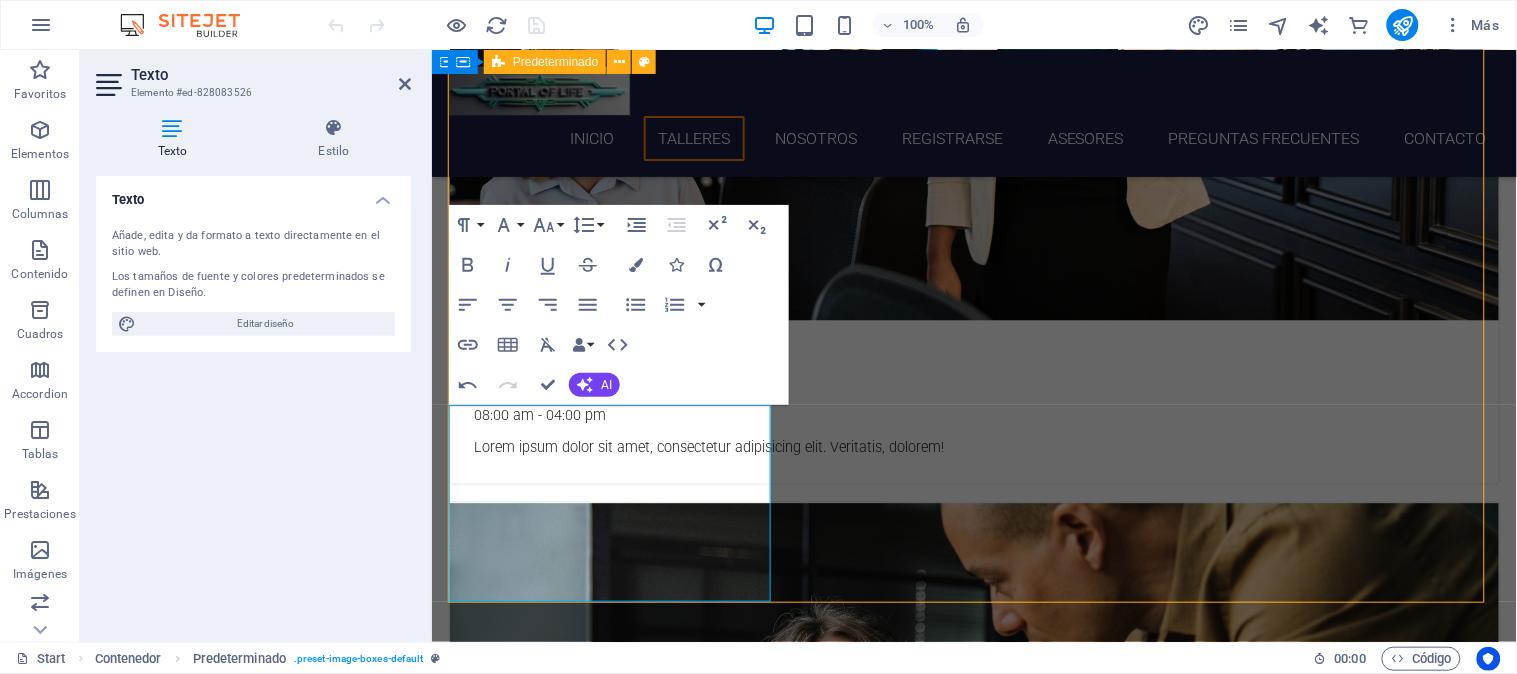 scroll, scrollTop: 1175, scrollLeft: 0, axis: vertical 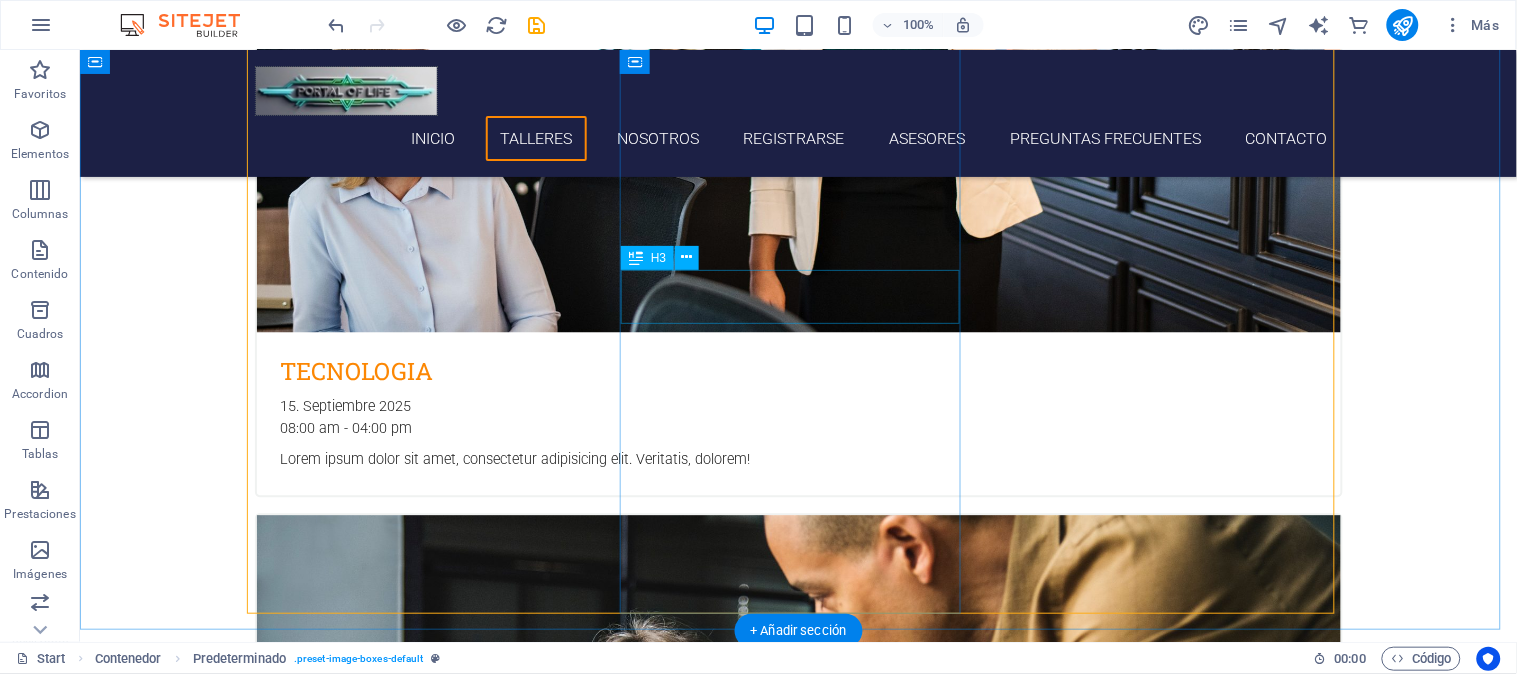 click on "emprendimiento" at bounding box center [798, 4002] 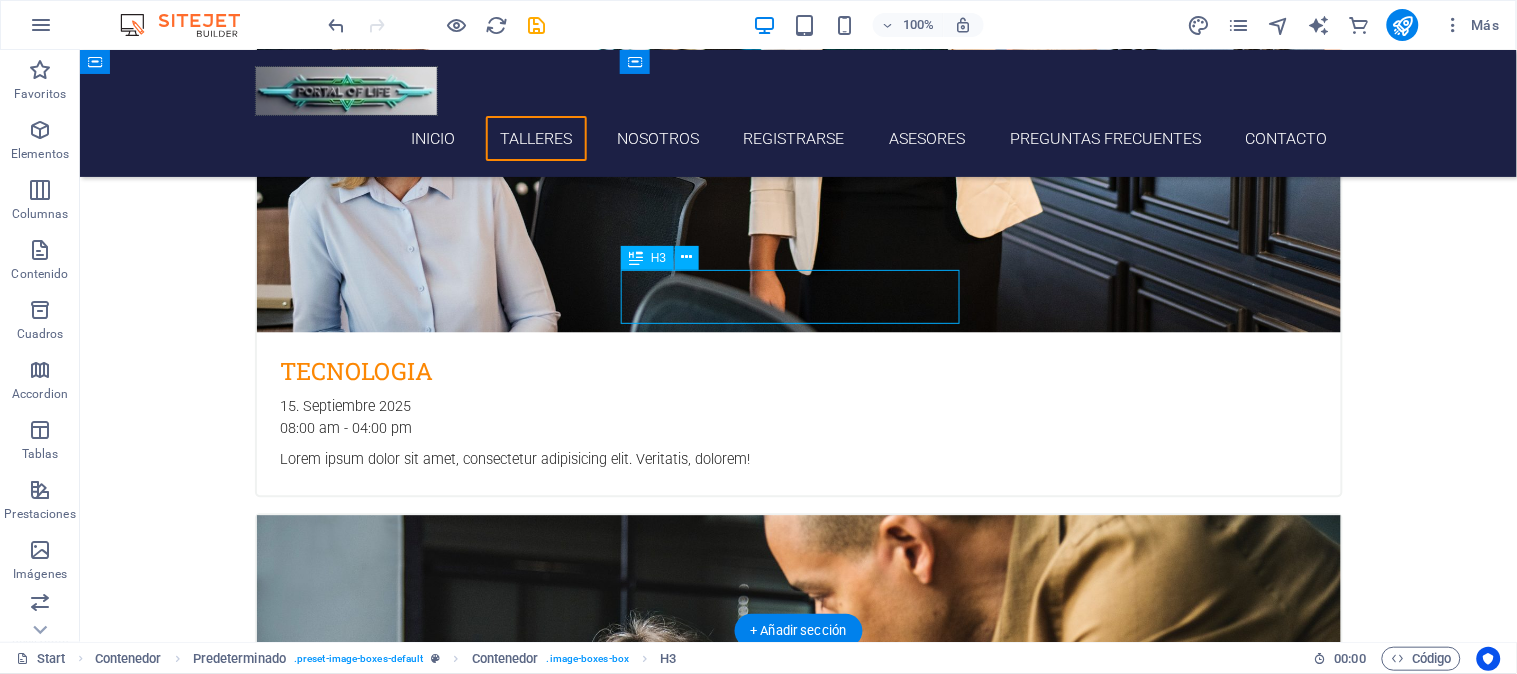 click on "emprendimiento" at bounding box center [798, 4002] 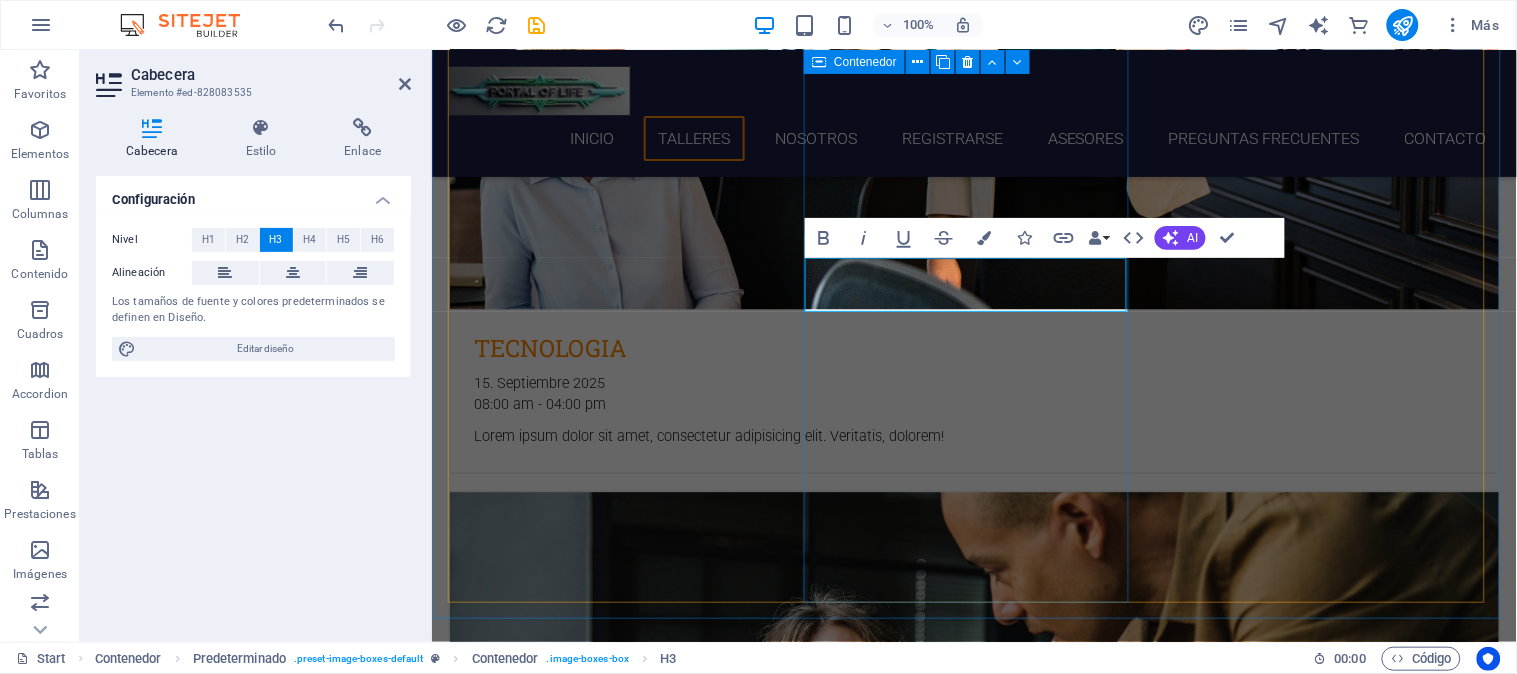 scroll, scrollTop: 1164, scrollLeft: 0, axis: vertical 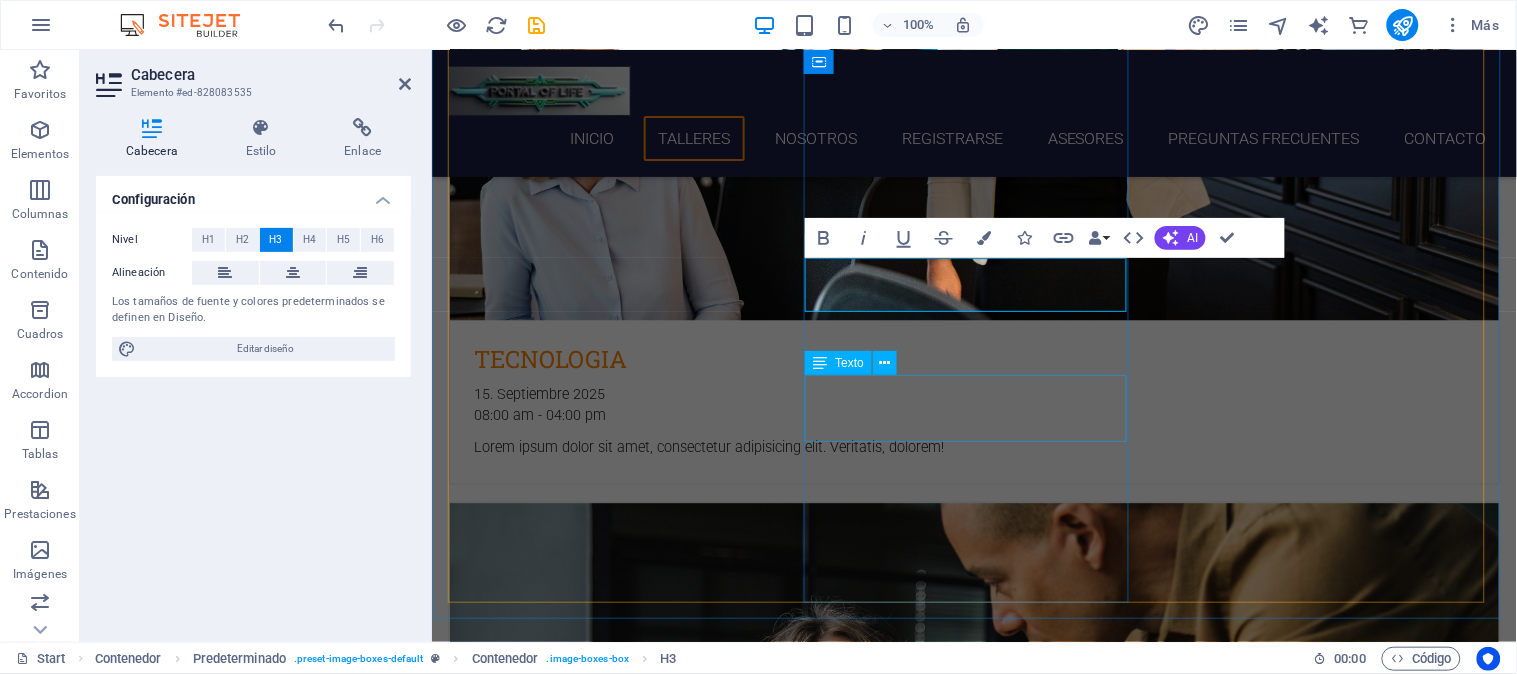click on "Lorem ipsum dolor sit amet, consectetur adipisicing elit. Veritatis, dolorem!" at bounding box center (973, 4010) 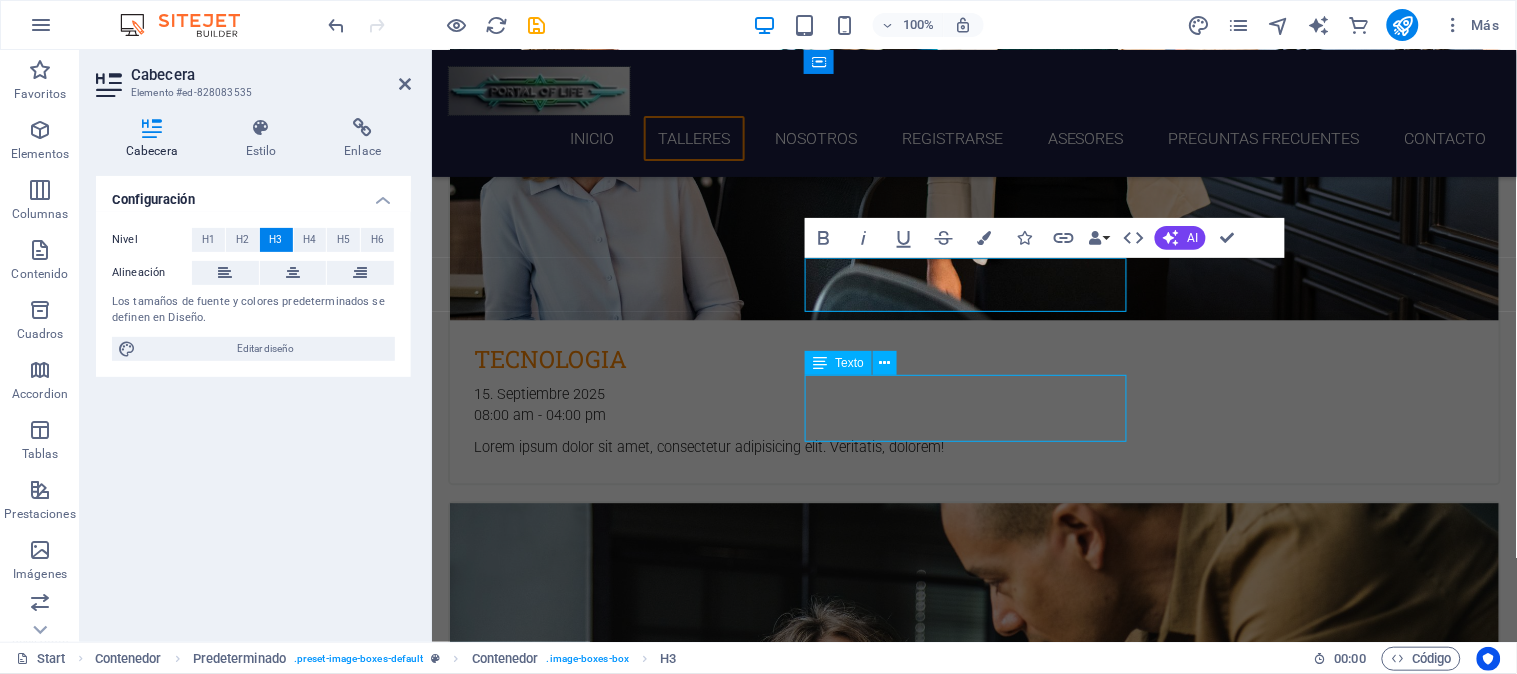 click on "Lorem ipsum dolor sit amet, consectetur adipisicing elit. Veritatis, dolorem!" at bounding box center (973, 4010) 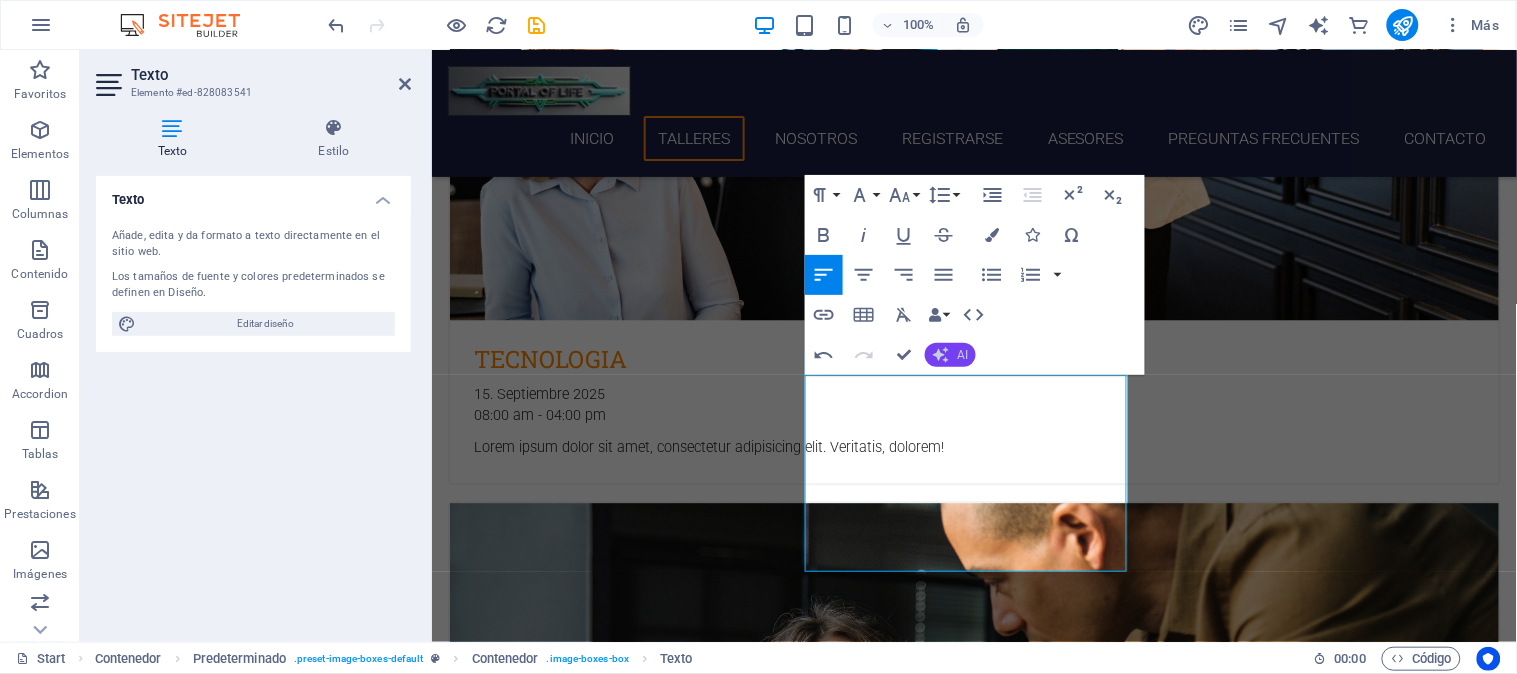 click on "AI" at bounding box center [962, 355] 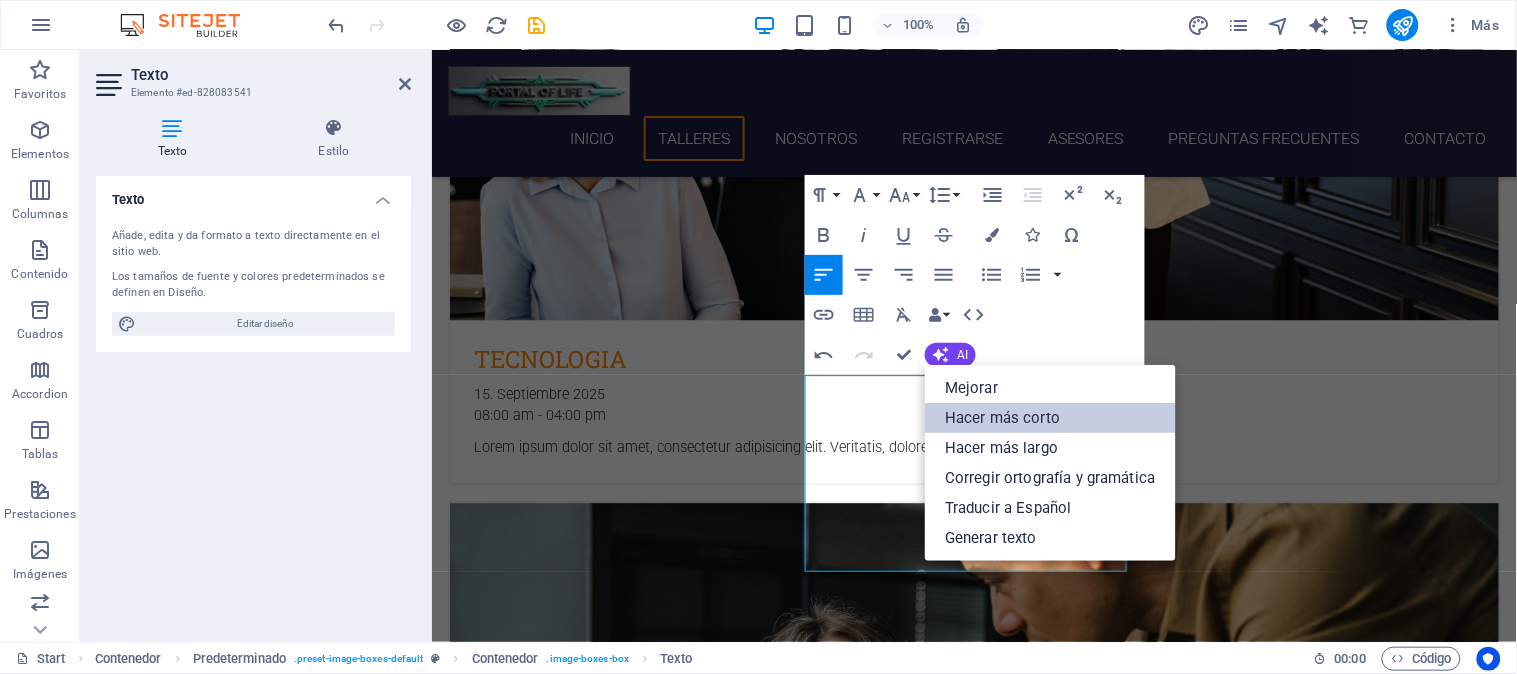 click on "Hacer más corto" at bounding box center (1050, 418) 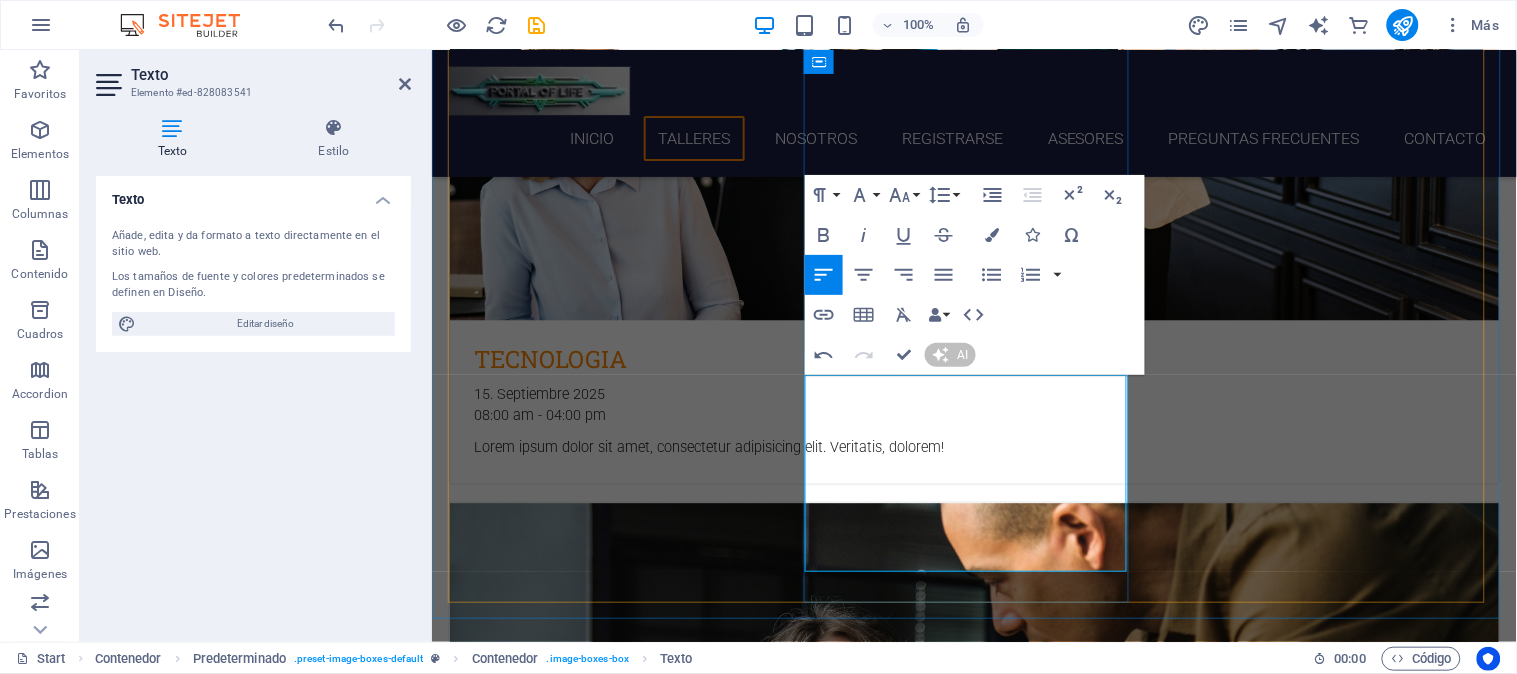 type 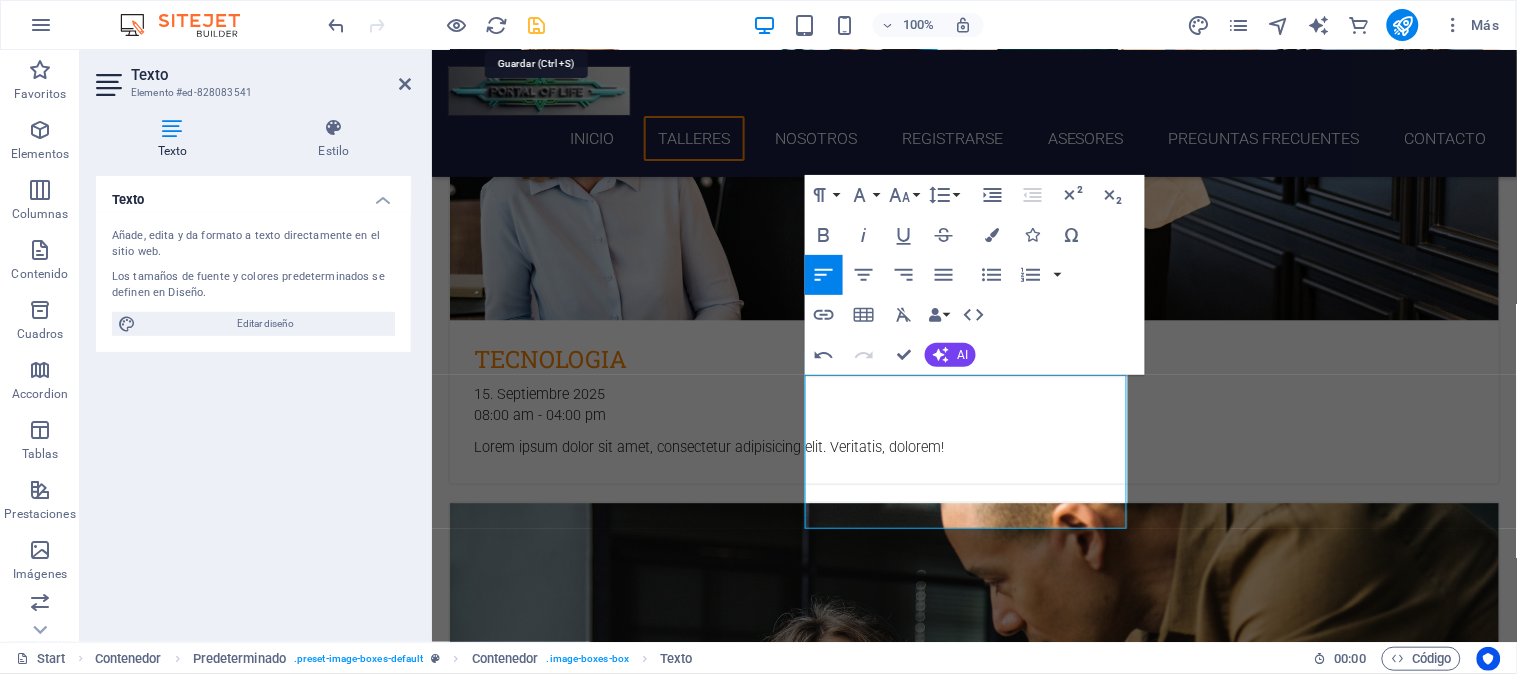 click at bounding box center (537, 25) 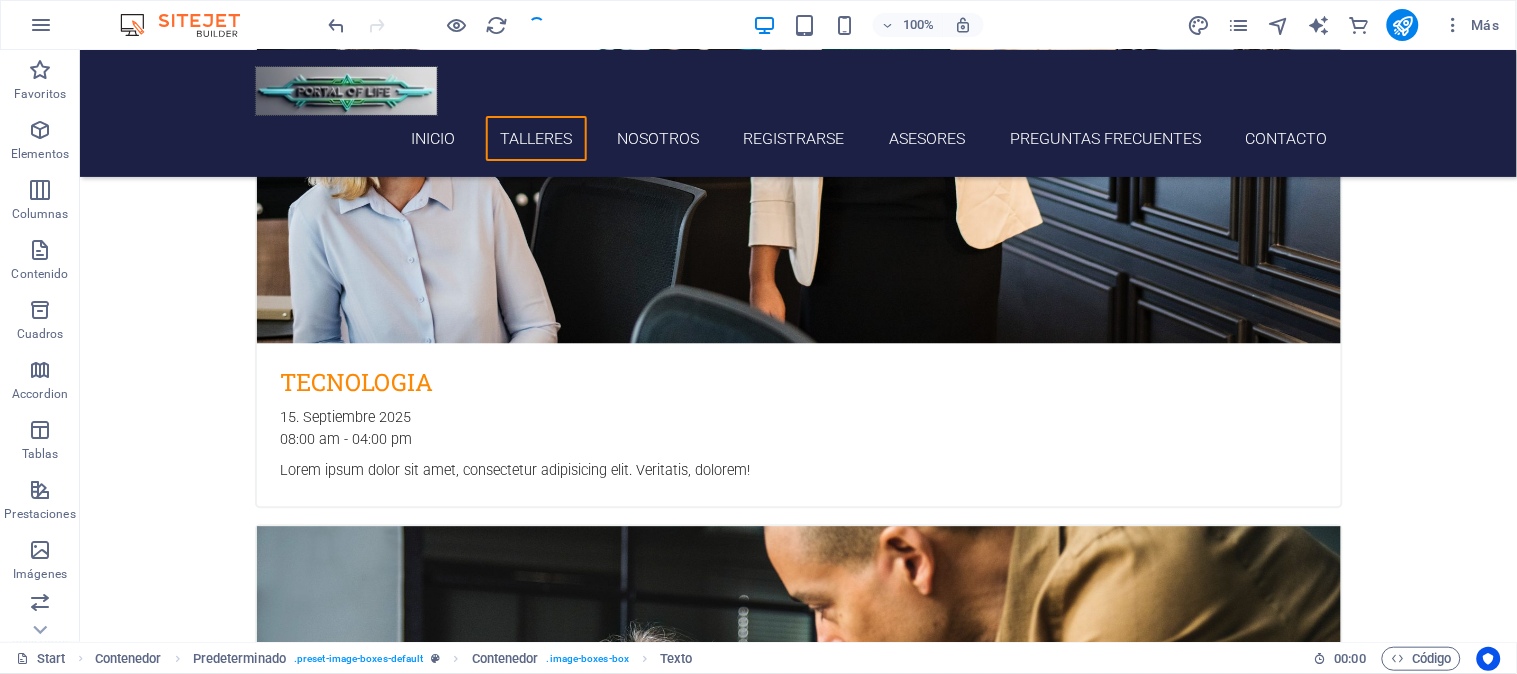 scroll, scrollTop: 1175, scrollLeft: 0, axis: vertical 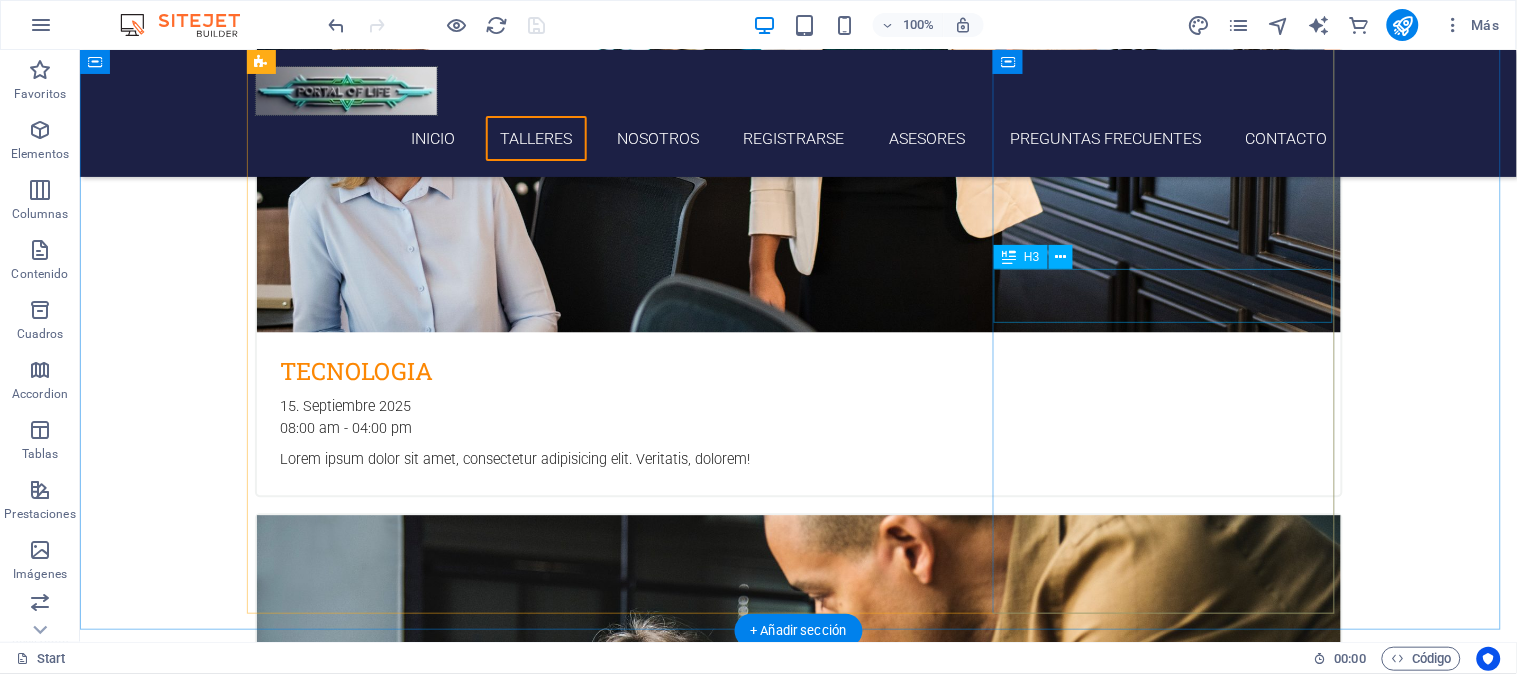 click on "reportajes" at bounding box center [798, 4889] 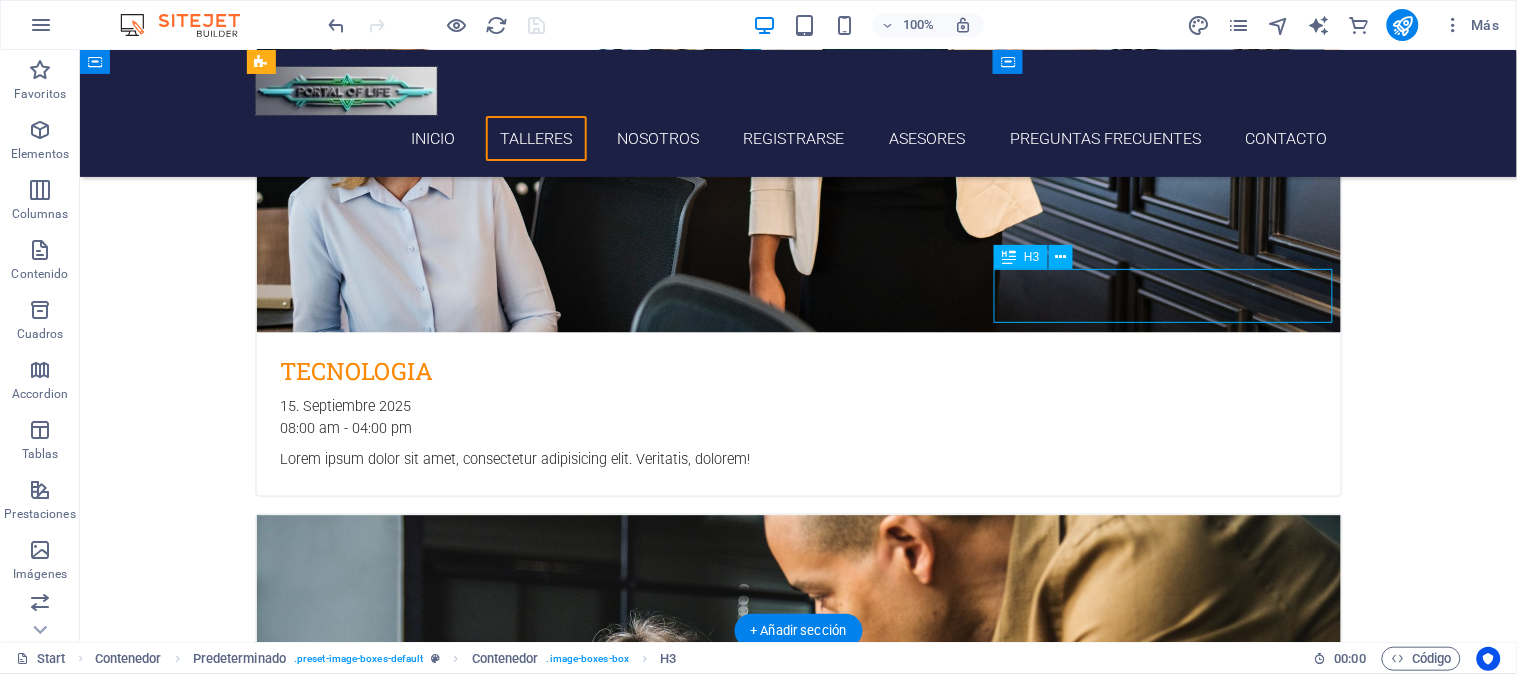 click on "reportajes" at bounding box center [798, 4889] 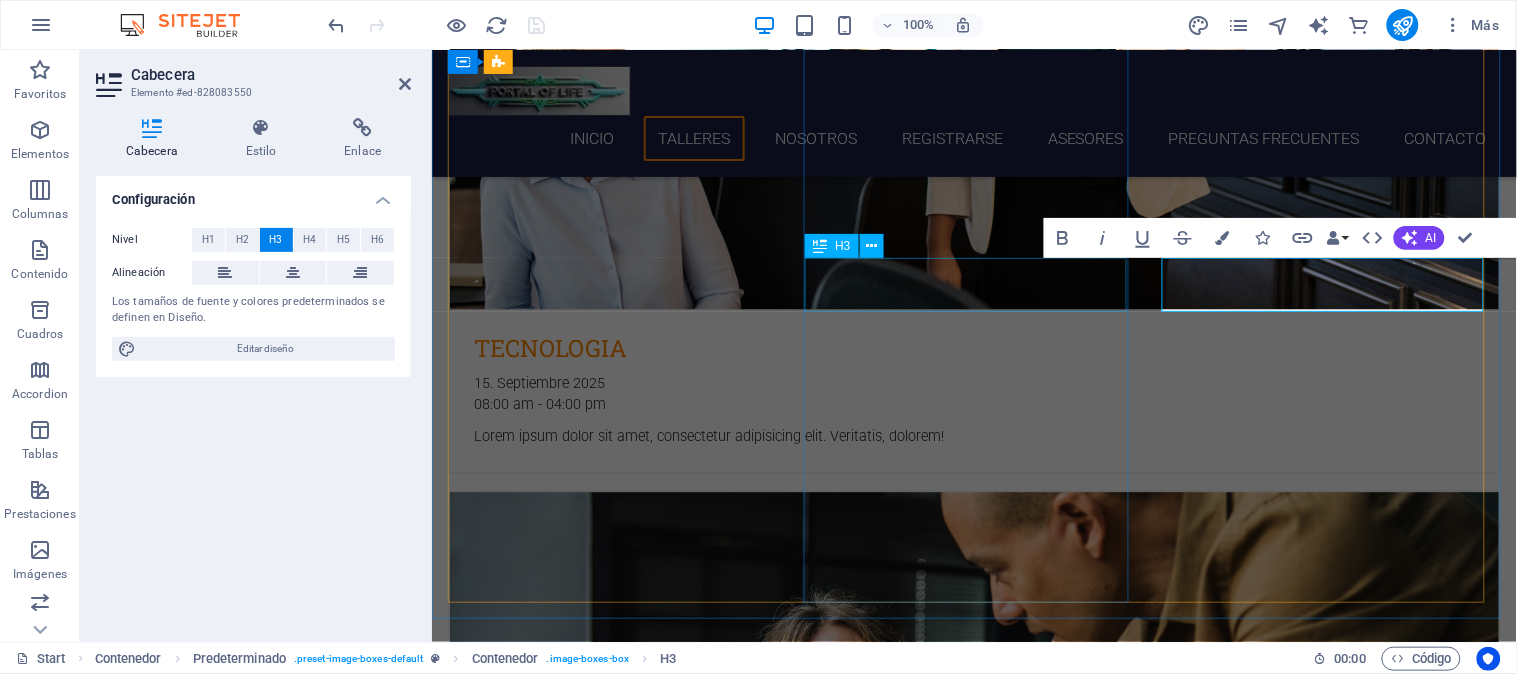 scroll, scrollTop: 1164, scrollLeft: 0, axis: vertical 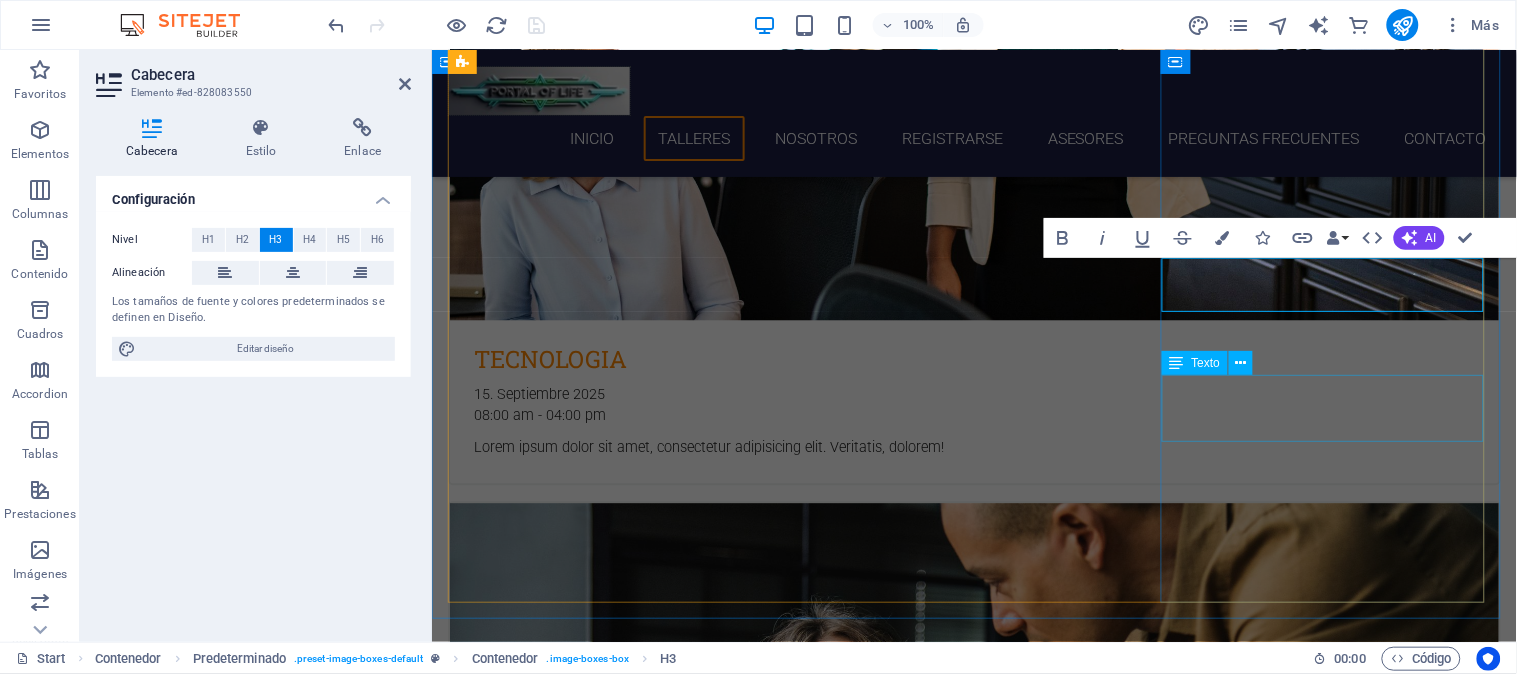 click on "Lorem ipsum dolor sit amet, consectetur adipisicing elit. Veritatis, dolorem!" at bounding box center [973, 4897] 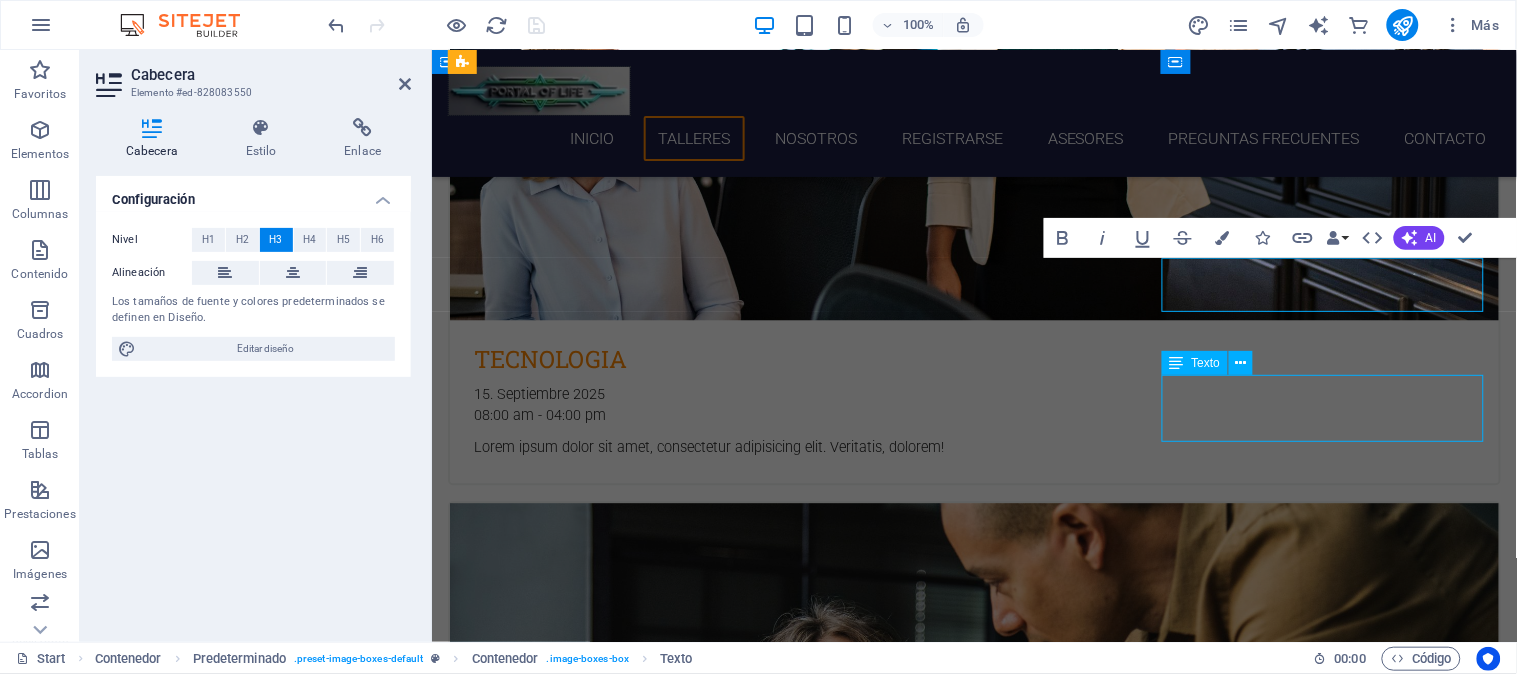 click on "Lorem ipsum dolor sit amet, consectetur adipisicing elit. Veritatis, dolorem!" at bounding box center [973, 4897] 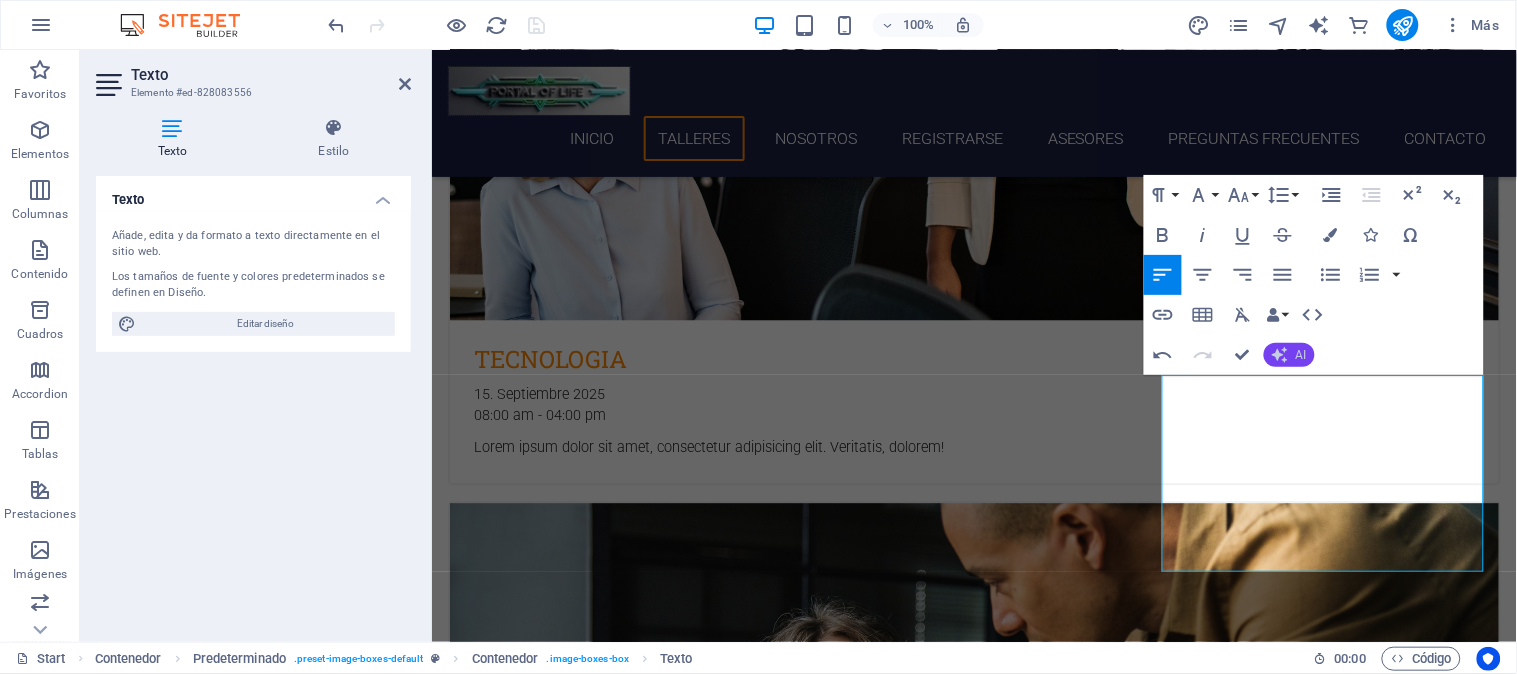 click on "AI" at bounding box center [1289, 355] 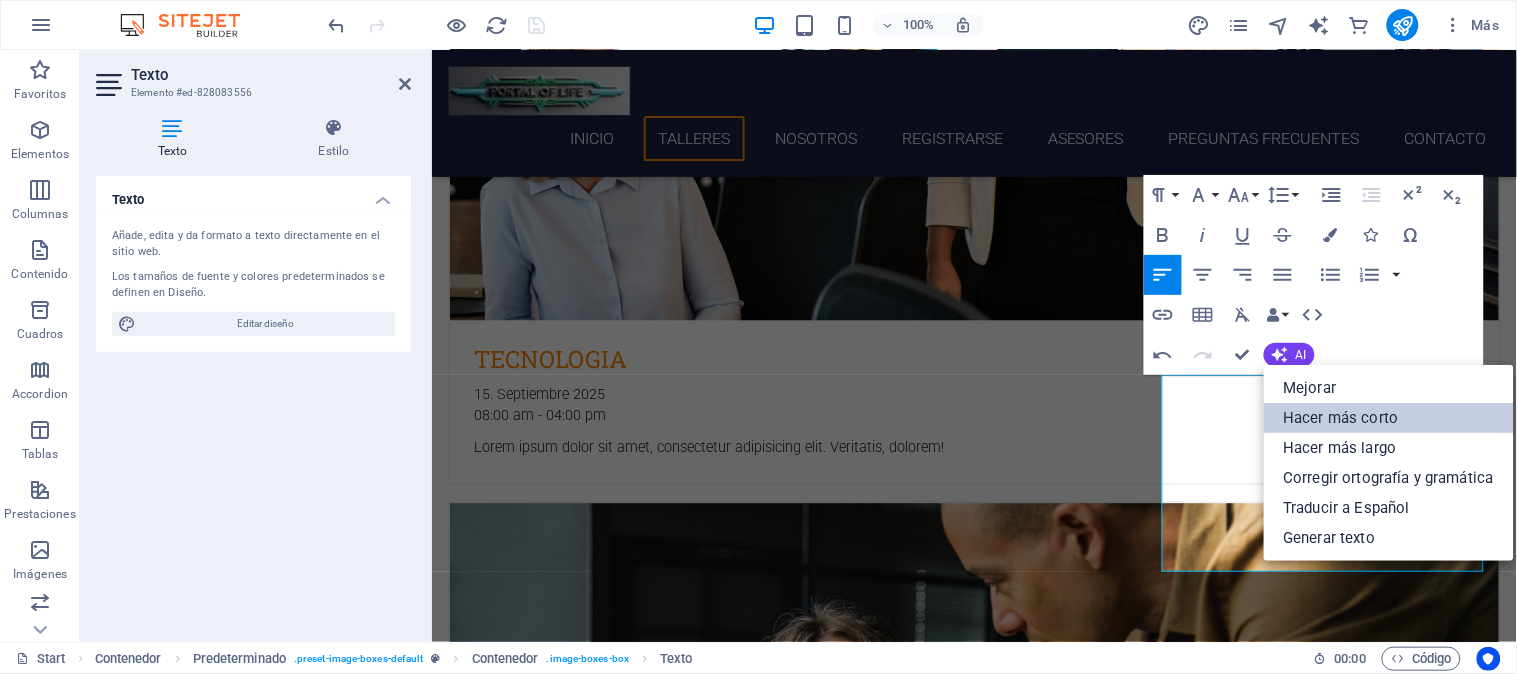click on "Hacer más corto" at bounding box center [1389, 418] 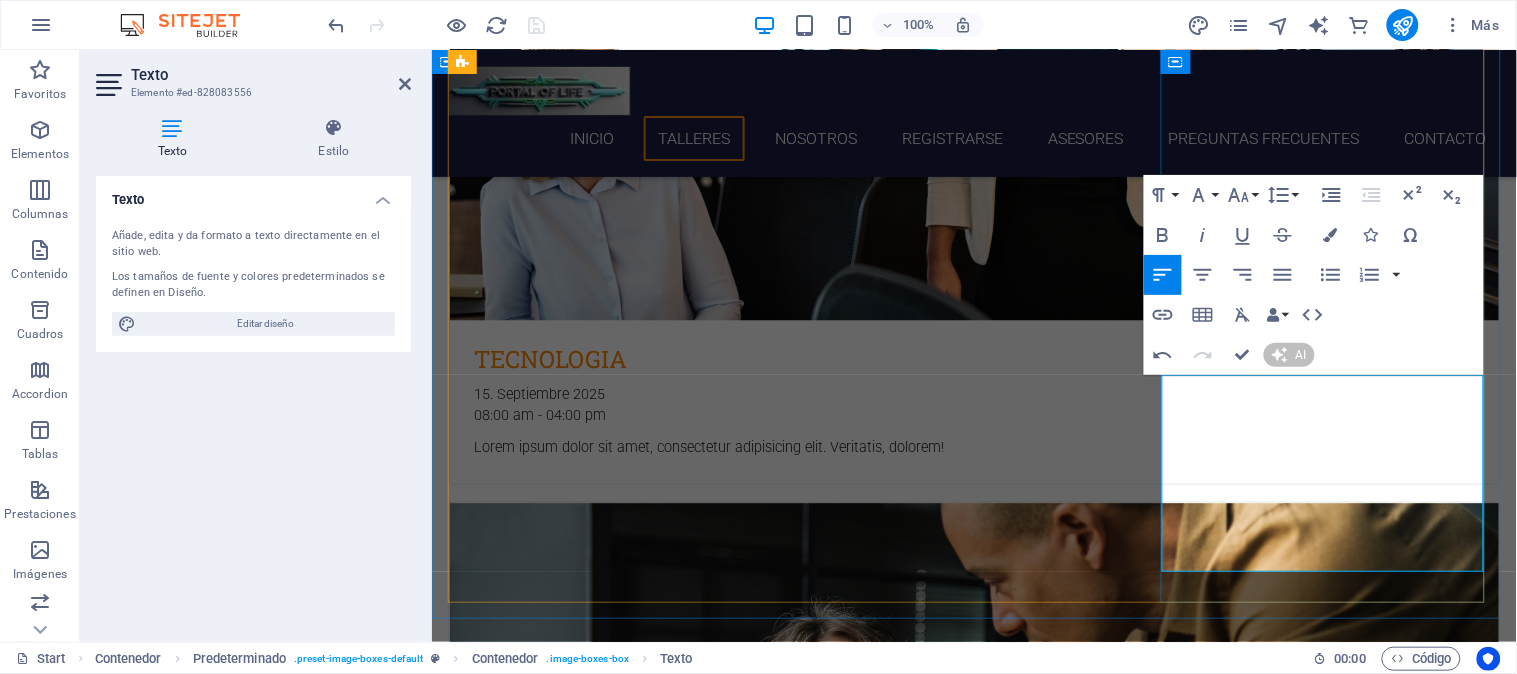type 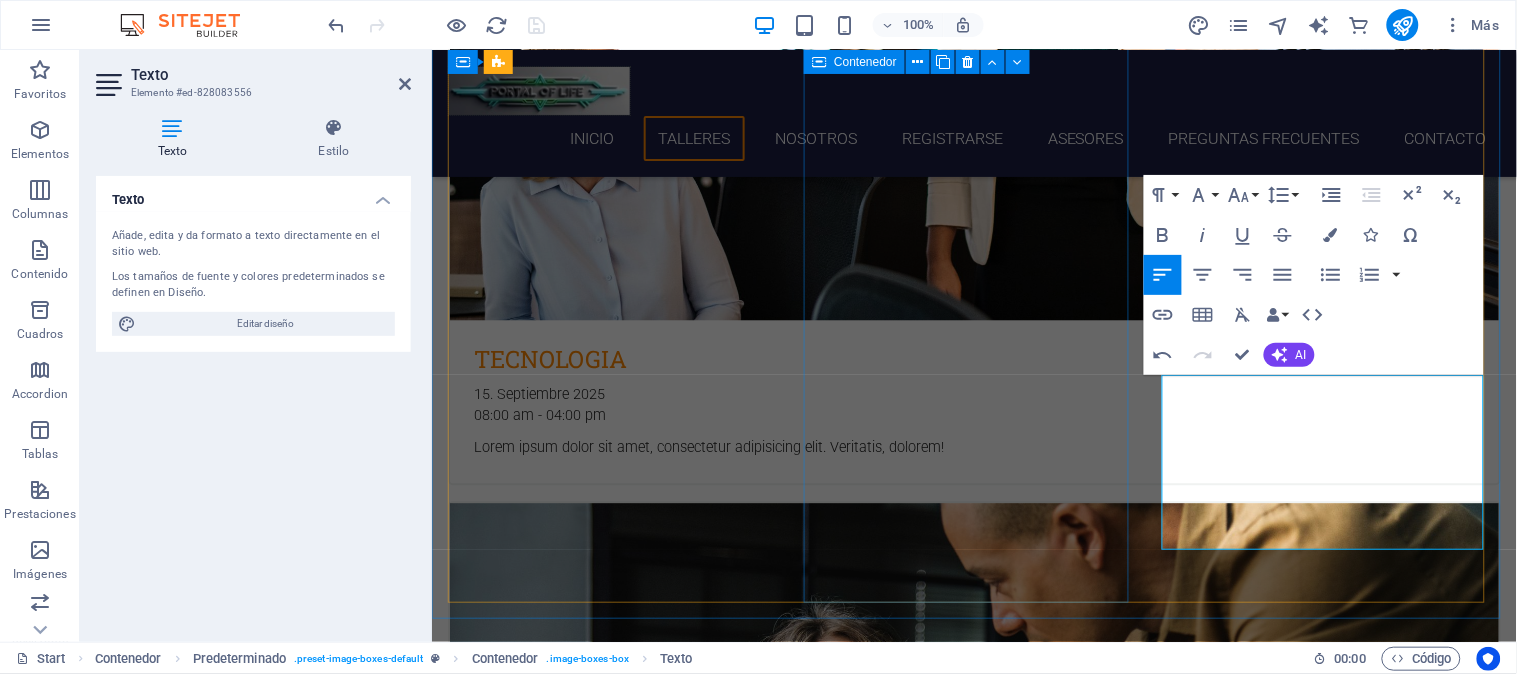click on "emprendimiento   30. September 2025  08:00 am - 04:00 pm El emprendimiento consiste en crear y gestionar una nueva empresa, enfrentando riesgos e incertidumbres. Incluye identificar oportunidades, innovar y movilizar recursos para generar valor y convertir ideas en realidades comerciales sostenibles." at bounding box center [973, 3612] 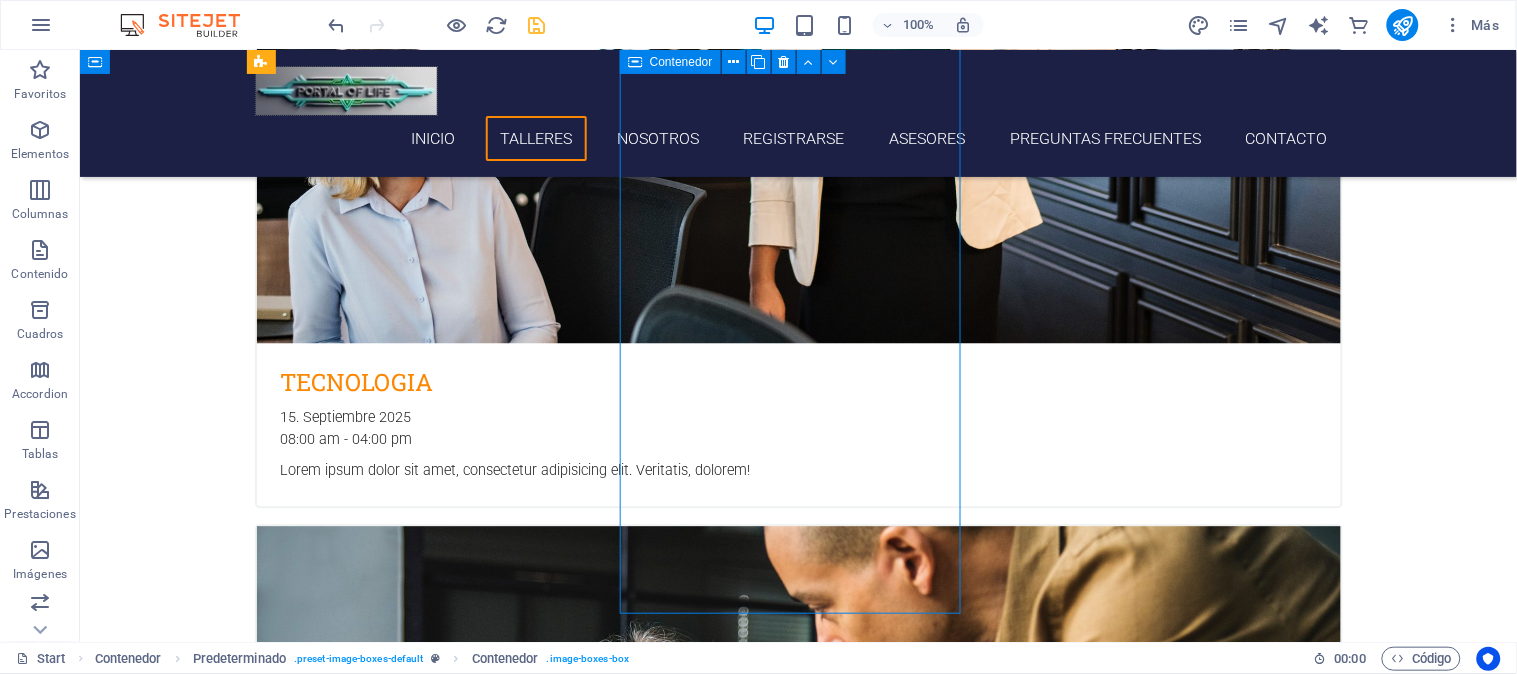 scroll, scrollTop: 1175, scrollLeft: 0, axis: vertical 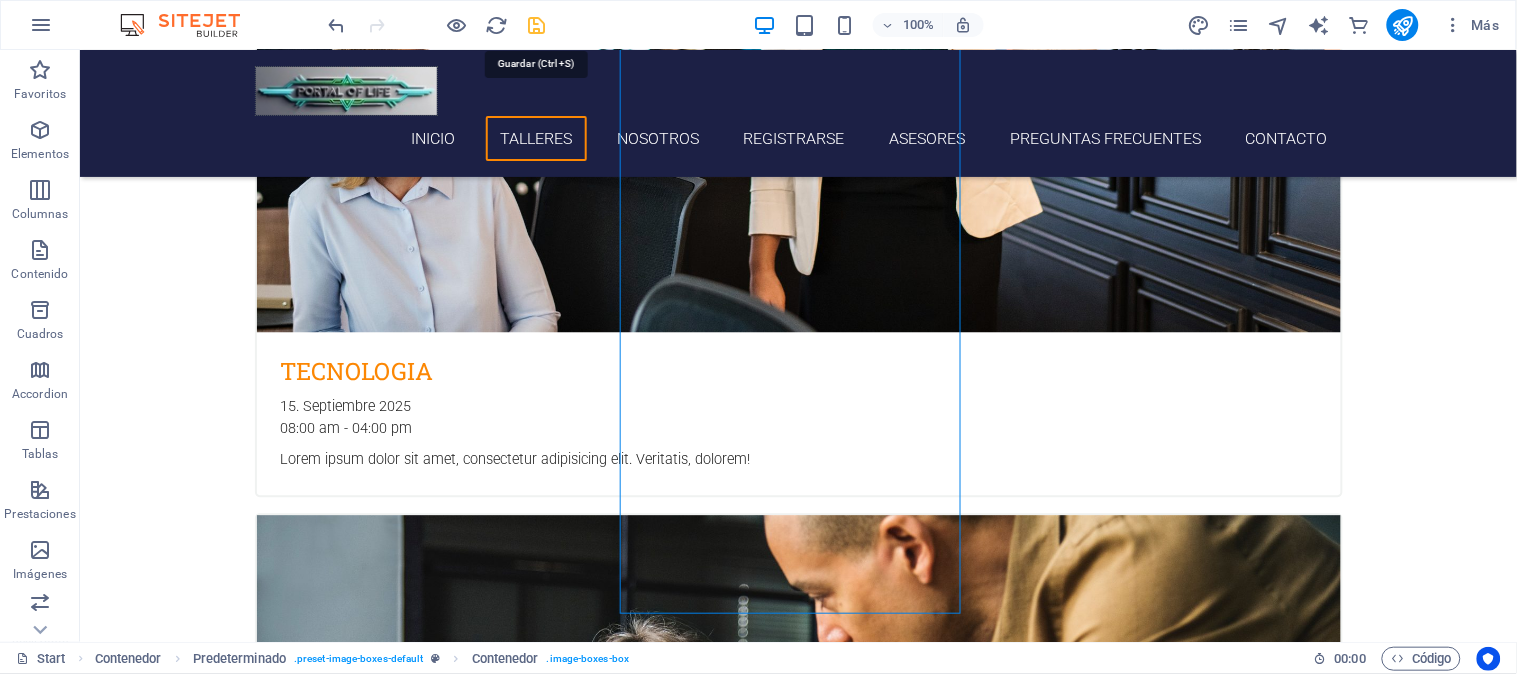 click at bounding box center [537, 25] 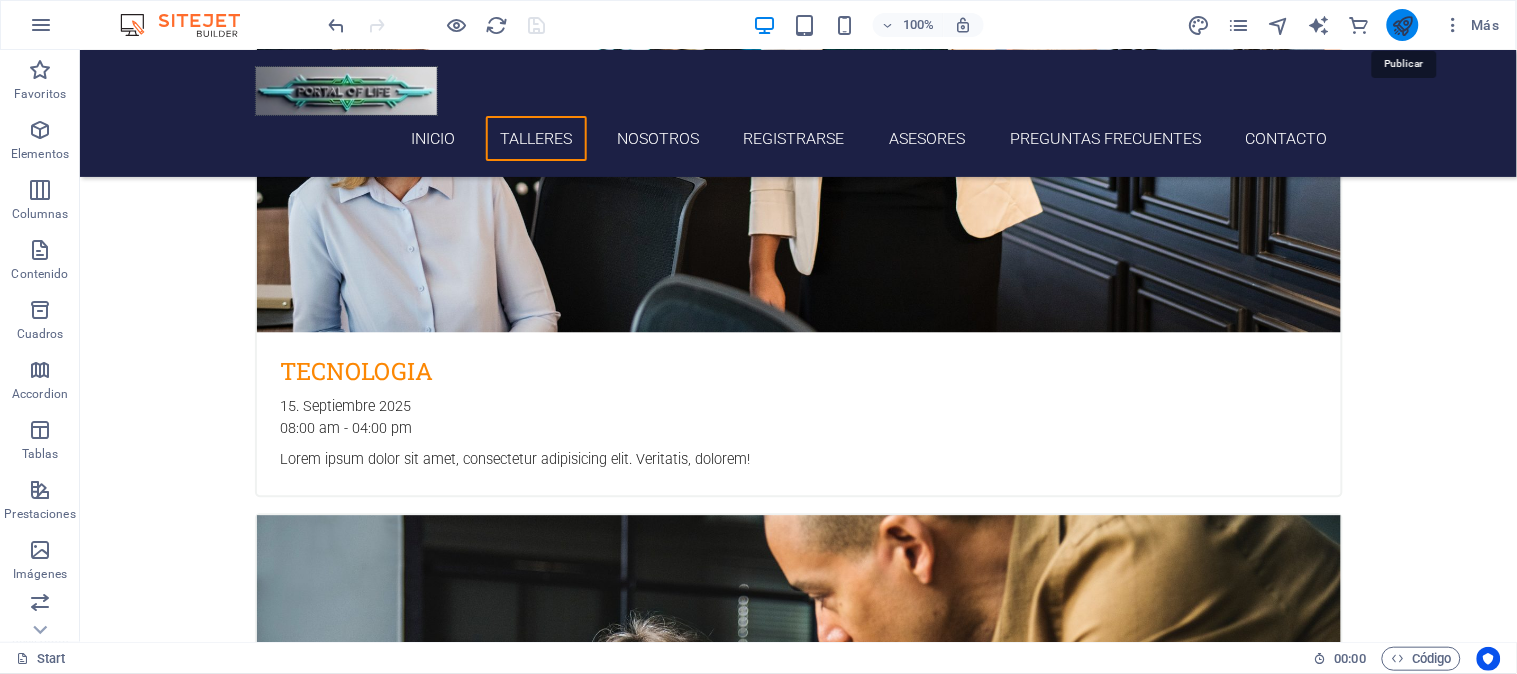click at bounding box center [1403, 25] 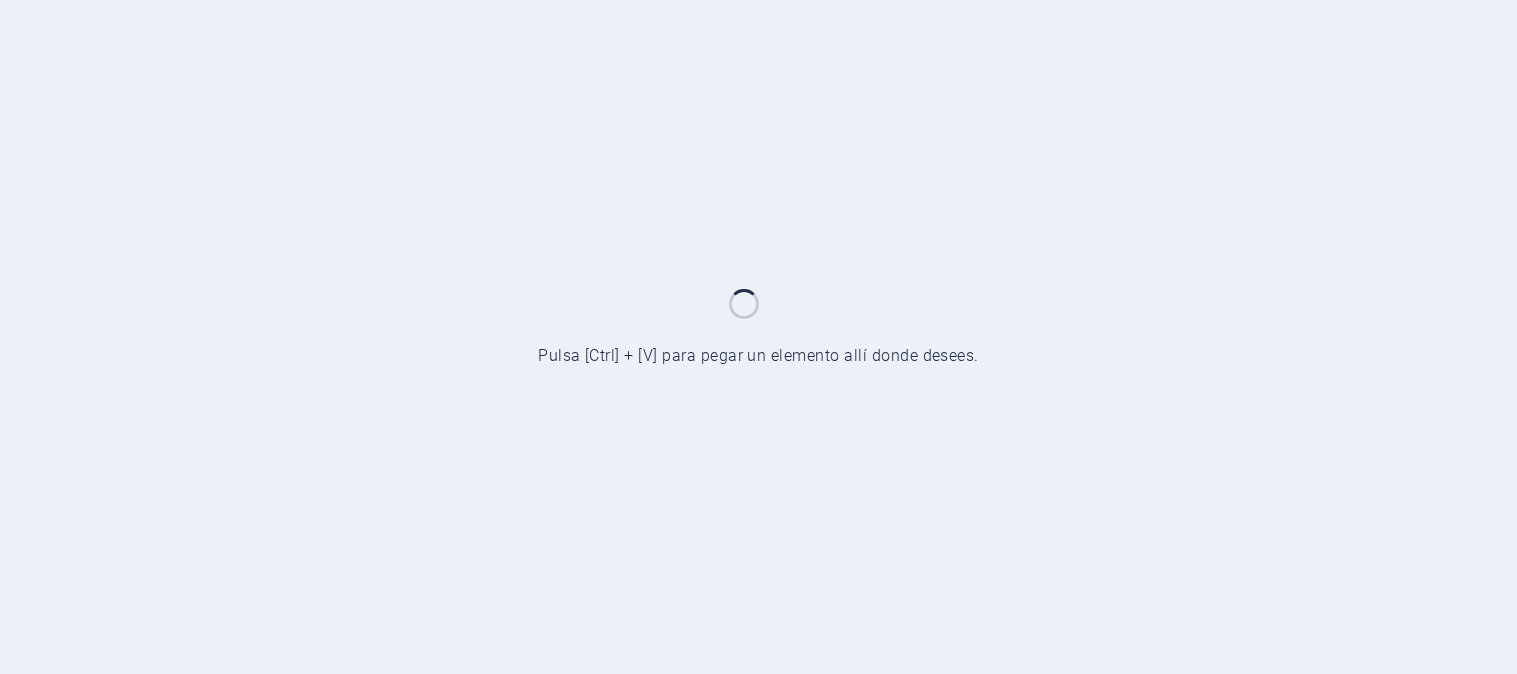 scroll, scrollTop: 0, scrollLeft: 0, axis: both 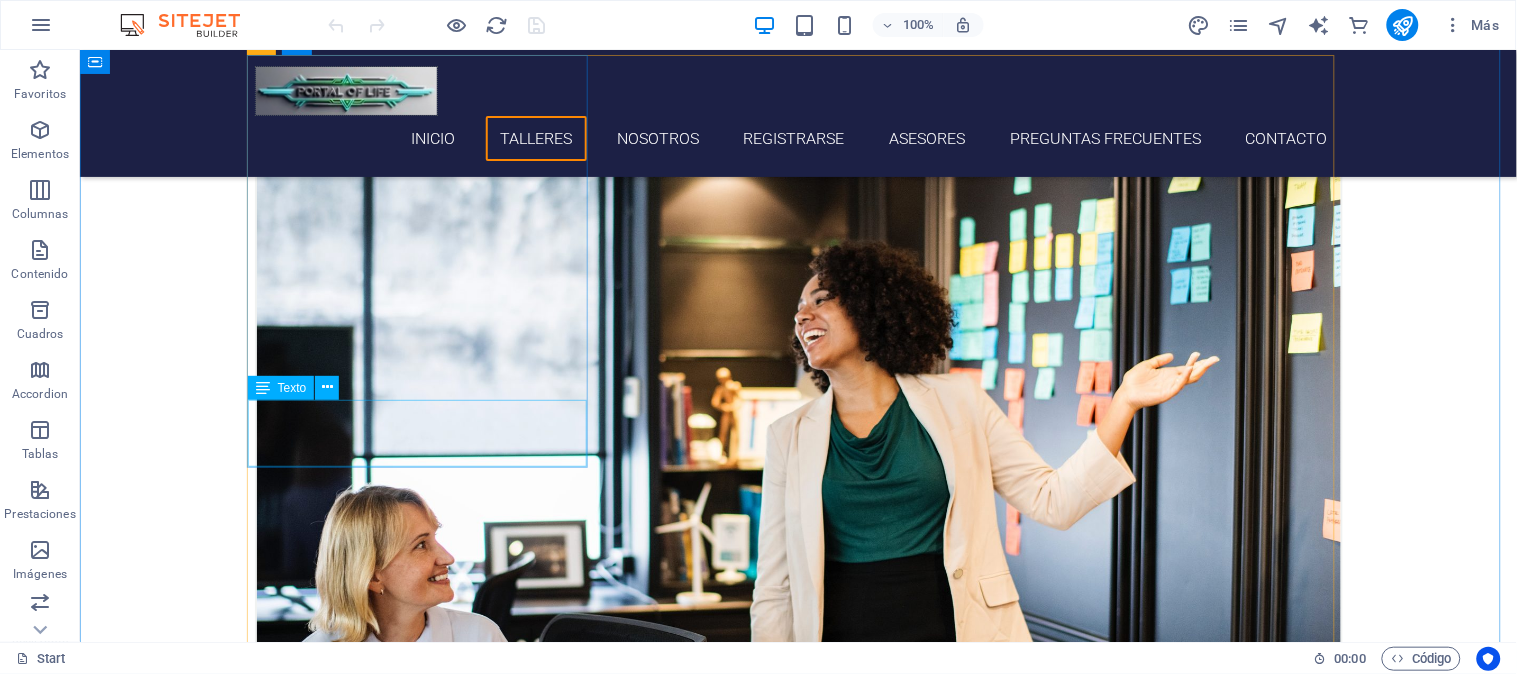 click on "Lorem ipsum dolor sit amet, consectetur adipisicing elit. Veritatis, dolorem!" at bounding box center [798, 929] 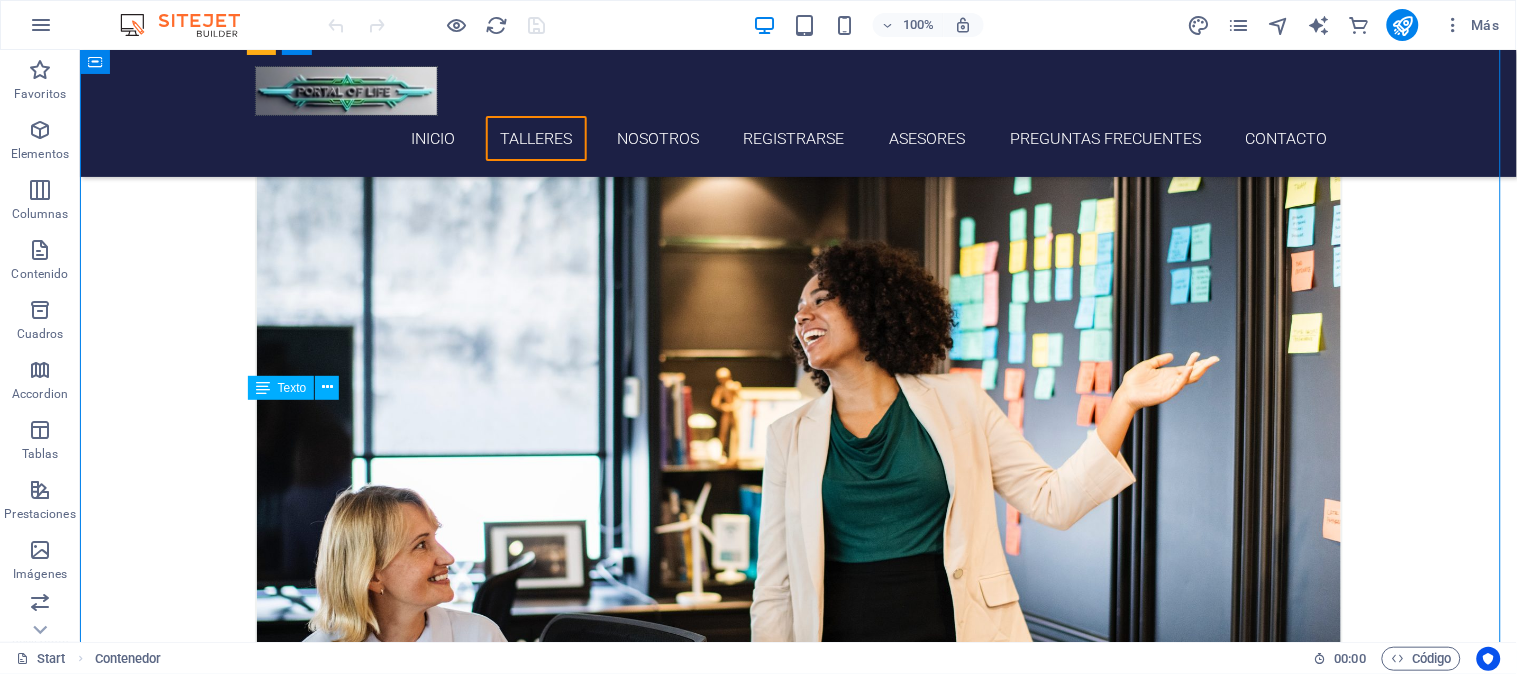 click on "Lorem ipsum dolor sit amet, consectetur adipisicing elit. Veritatis, dolorem!" at bounding box center (798, 929) 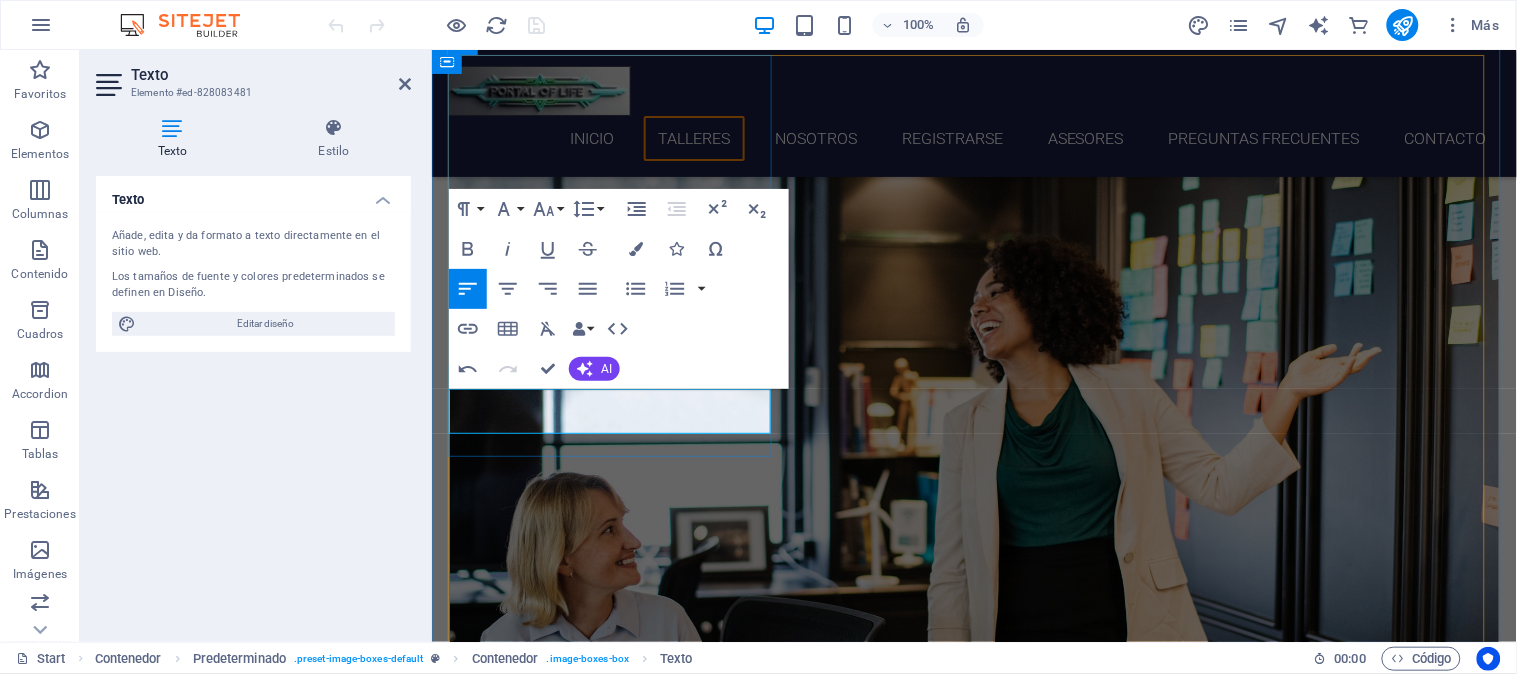 click on "Lm!" at bounding box center [973, 894] 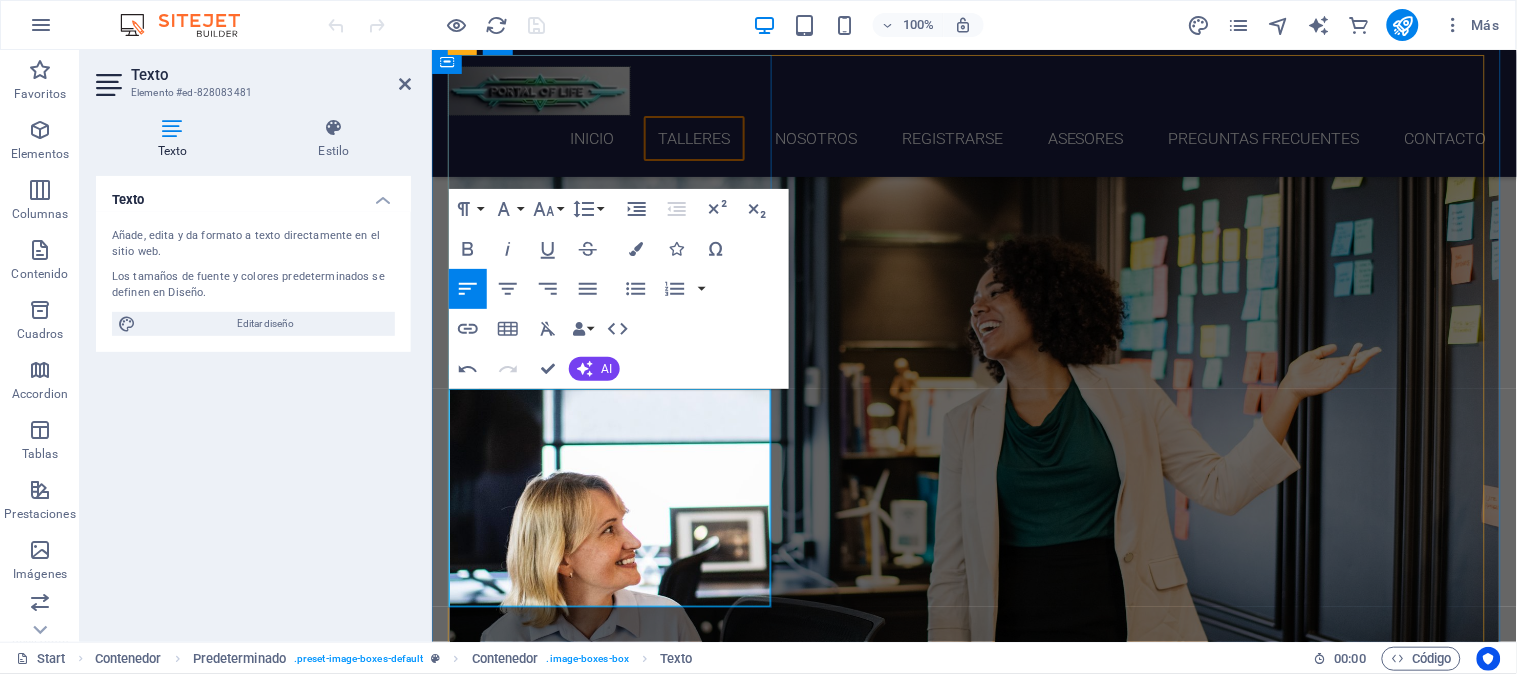 drag, startPoint x: 544, startPoint y: 569, endPoint x: 470, endPoint y: 374, distance: 208.56894 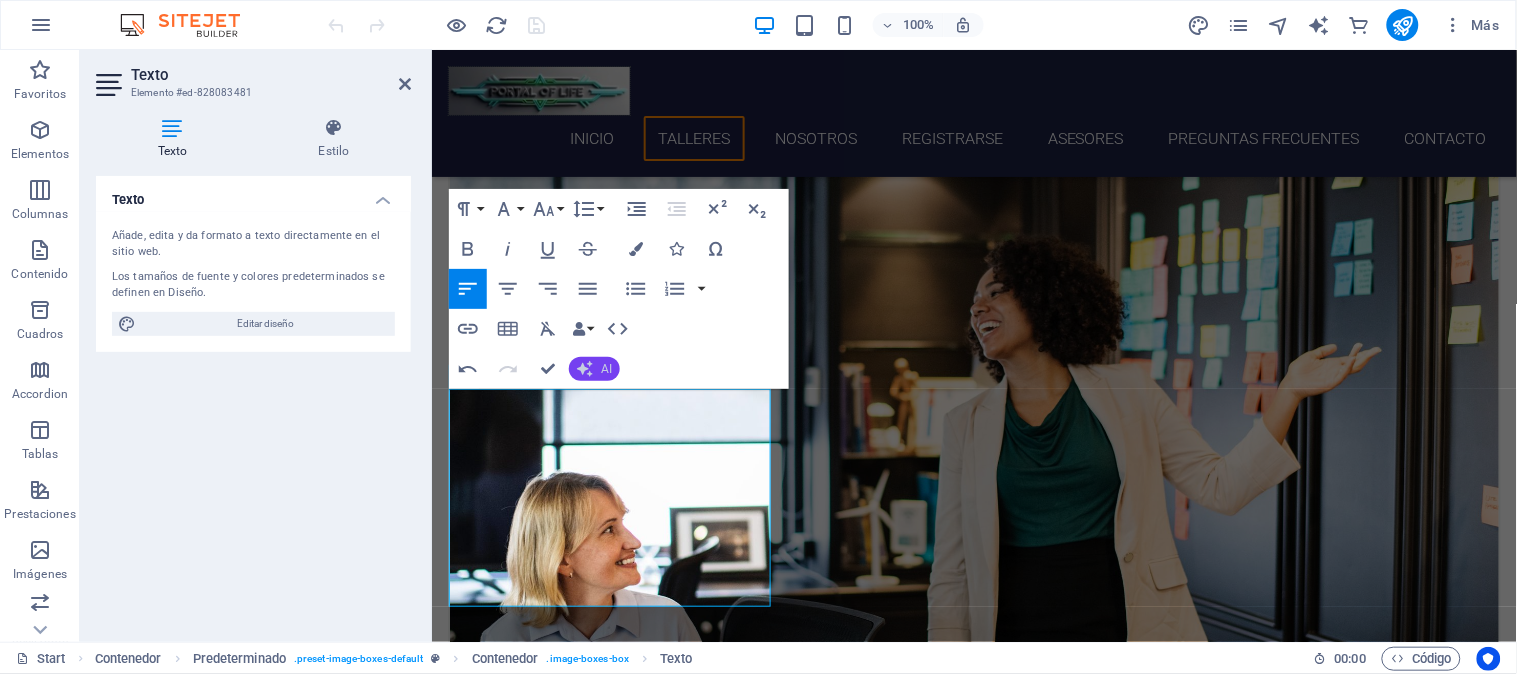 click 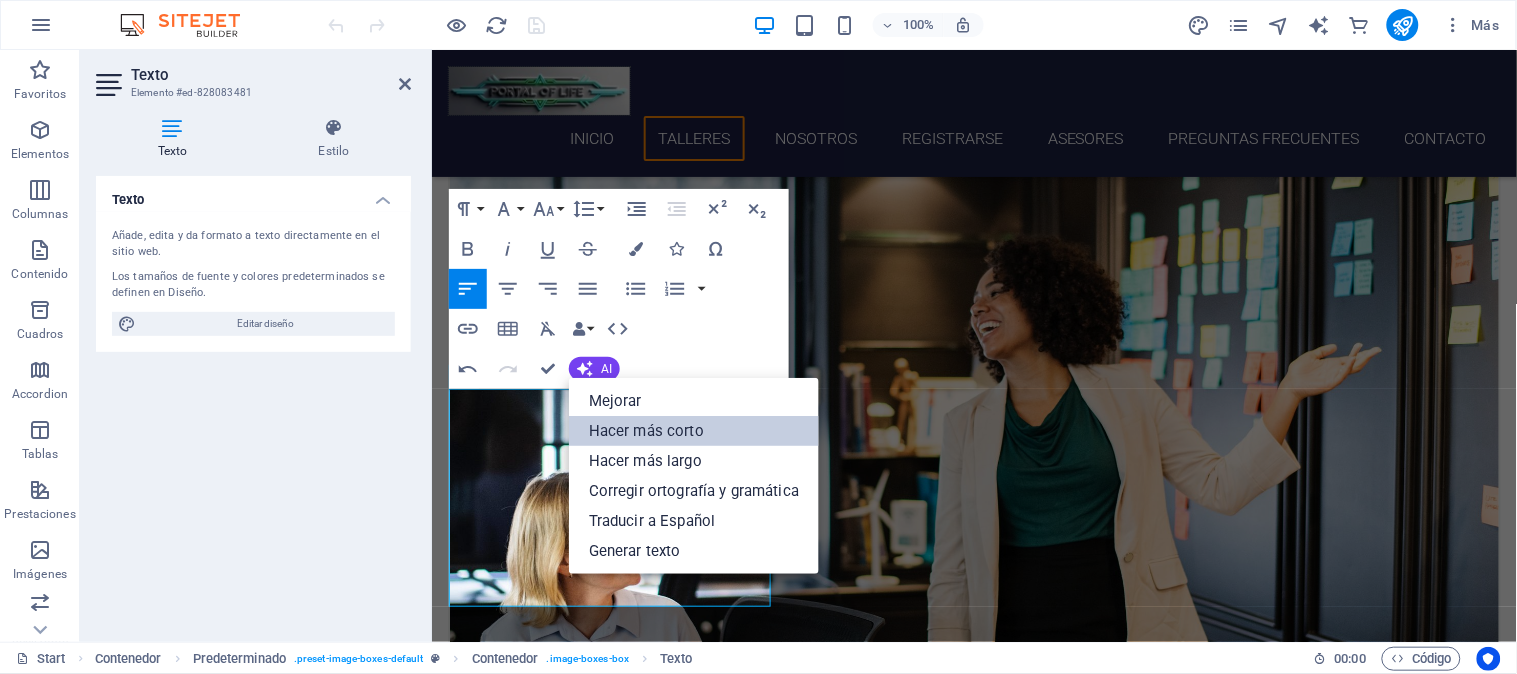 click on "Hacer más corto" at bounding box center (694, 431) 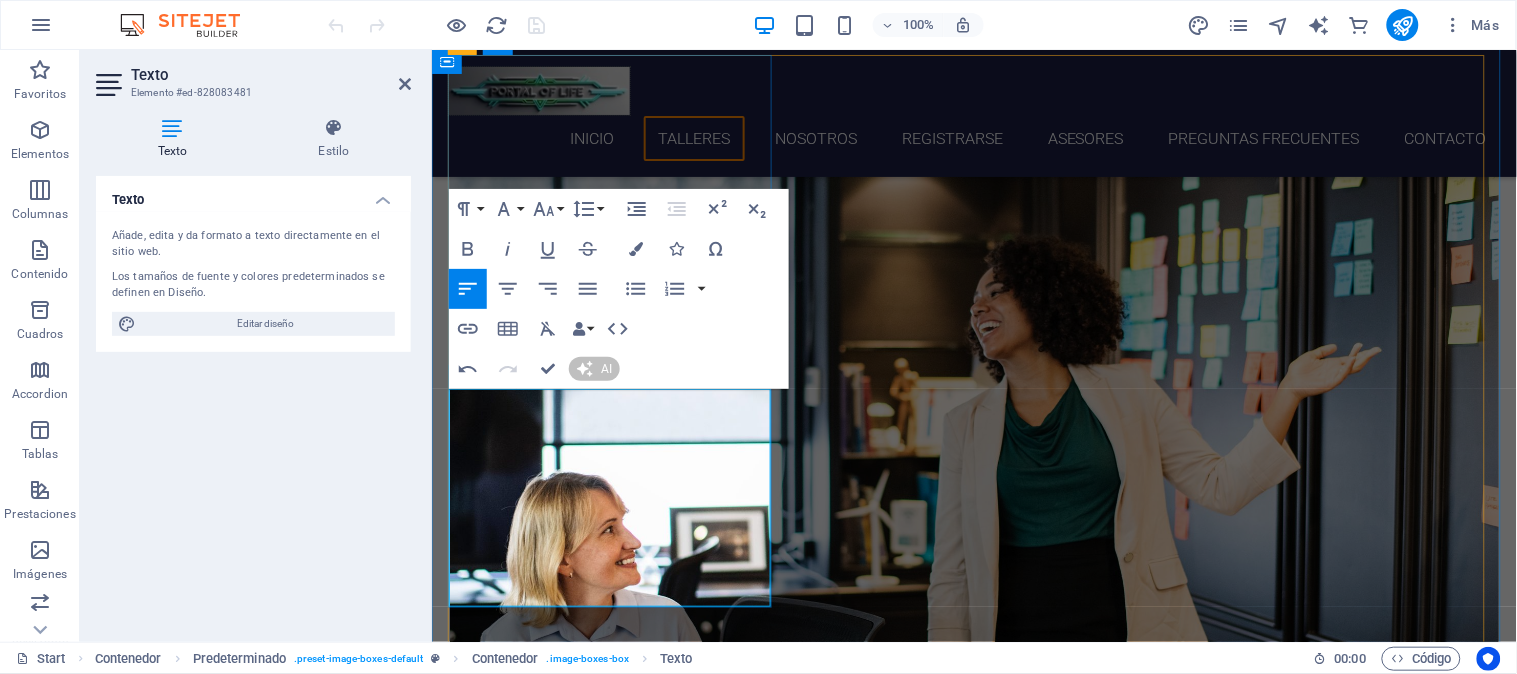 type 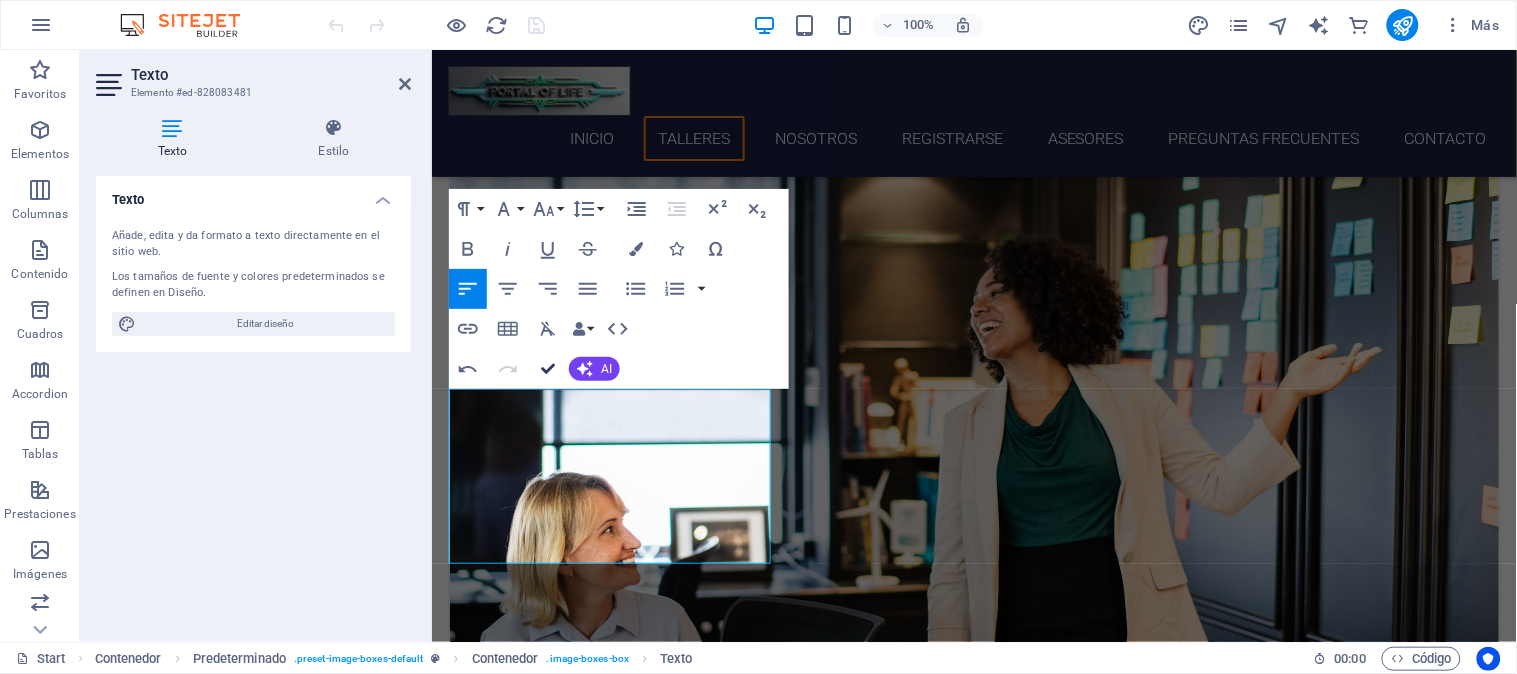 drag, startPoint x: 552, startPoint y: 365, endPoint x: 471, endPoint y: 313, distance: 96.25487 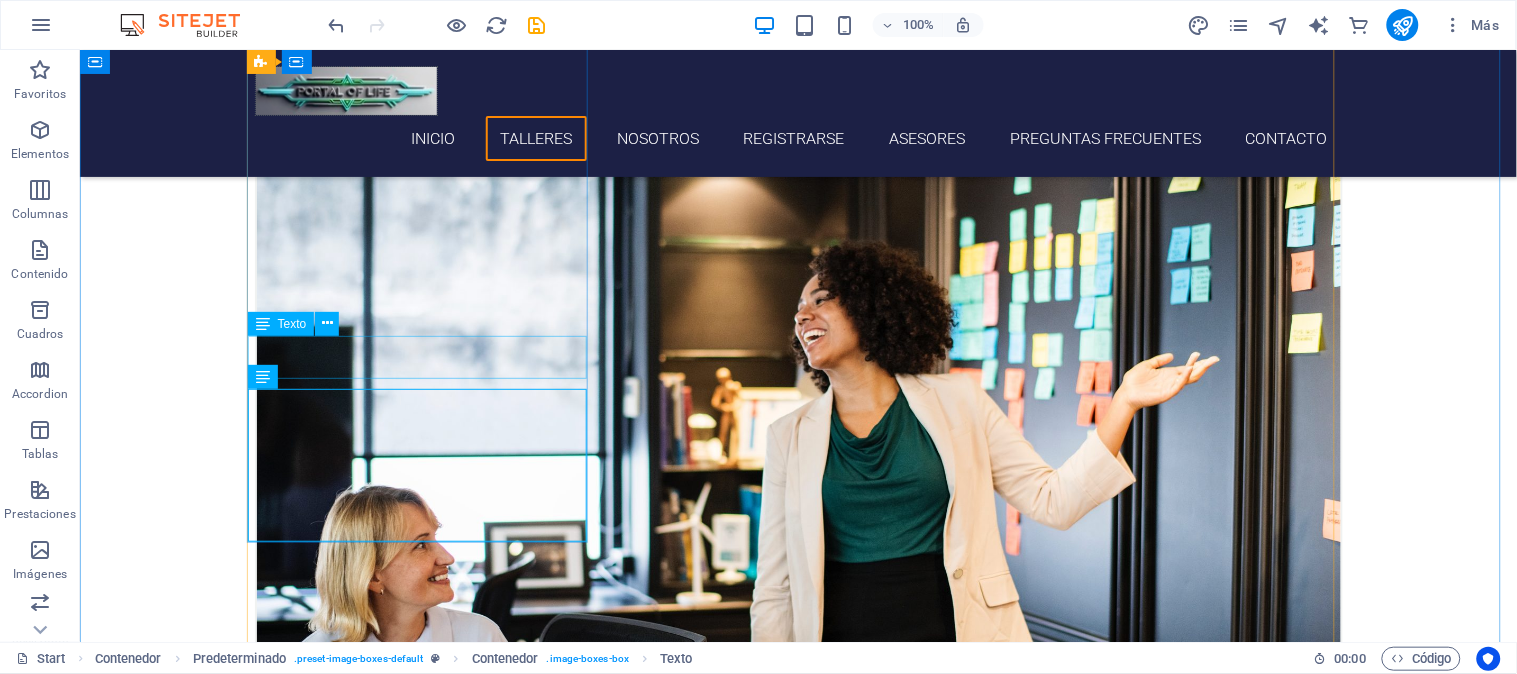 scroll, scrollTop: 728, scrollLeft: 0, axis: vertical 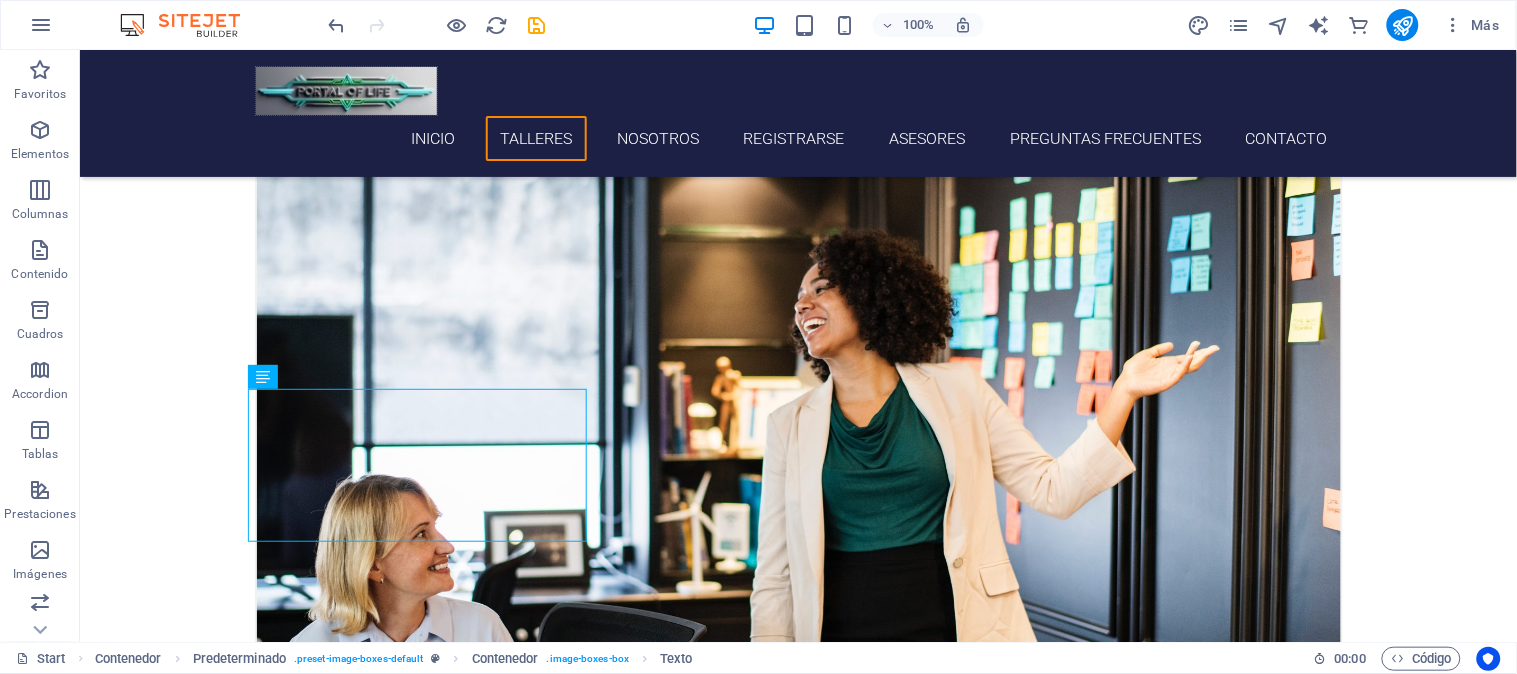 click at bounding box center (437, 25) 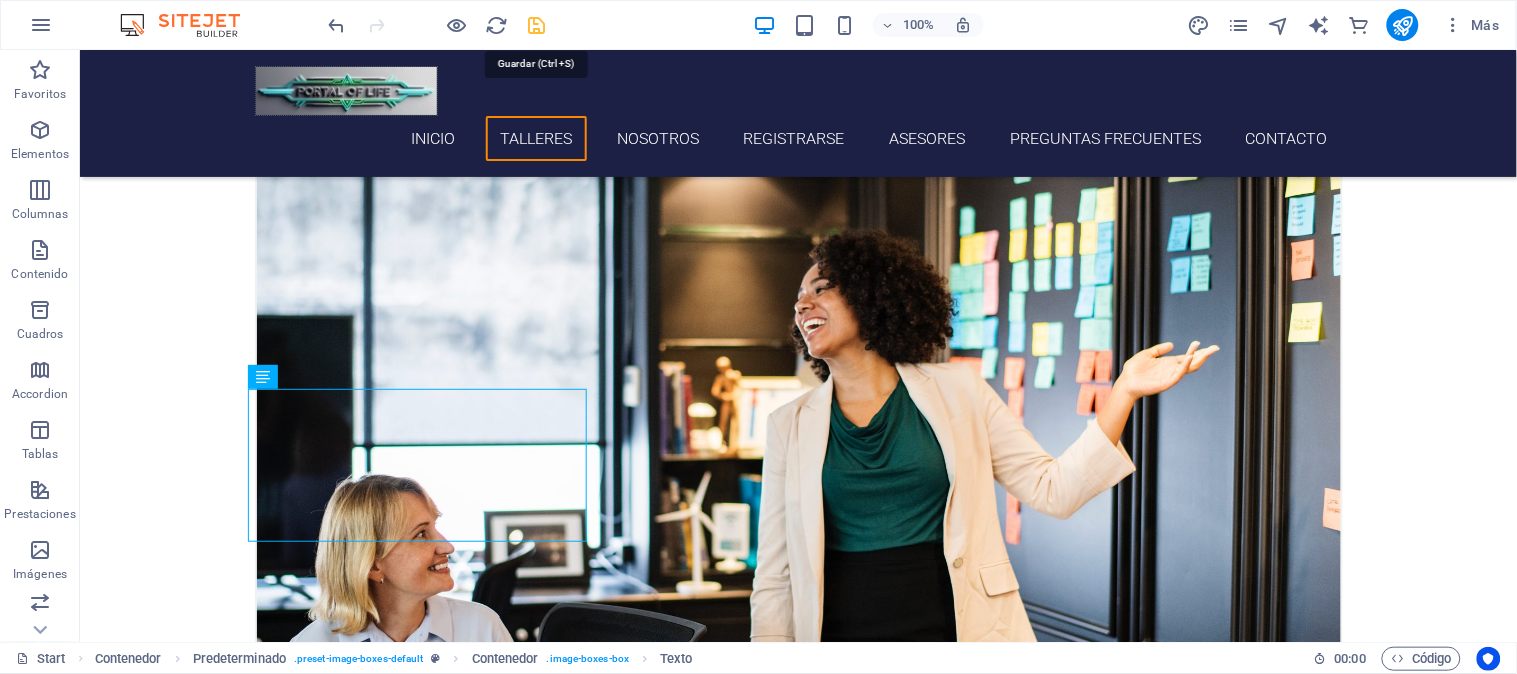 click at bounding box center [537, 25] 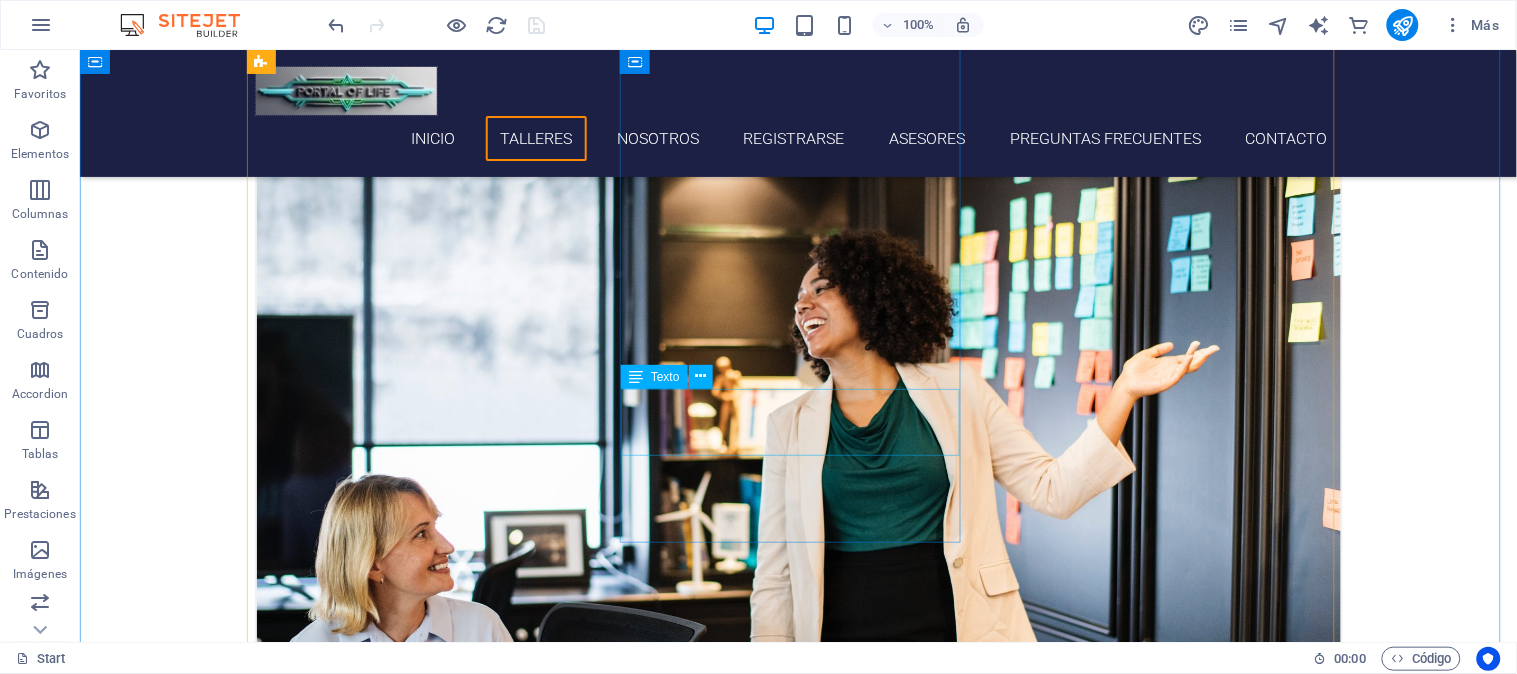 click on "Lorem ipsum dolor sit amet, consectetur adipisicing elit. Veritatis, dolorem!" at bounding box center [798, 1846] 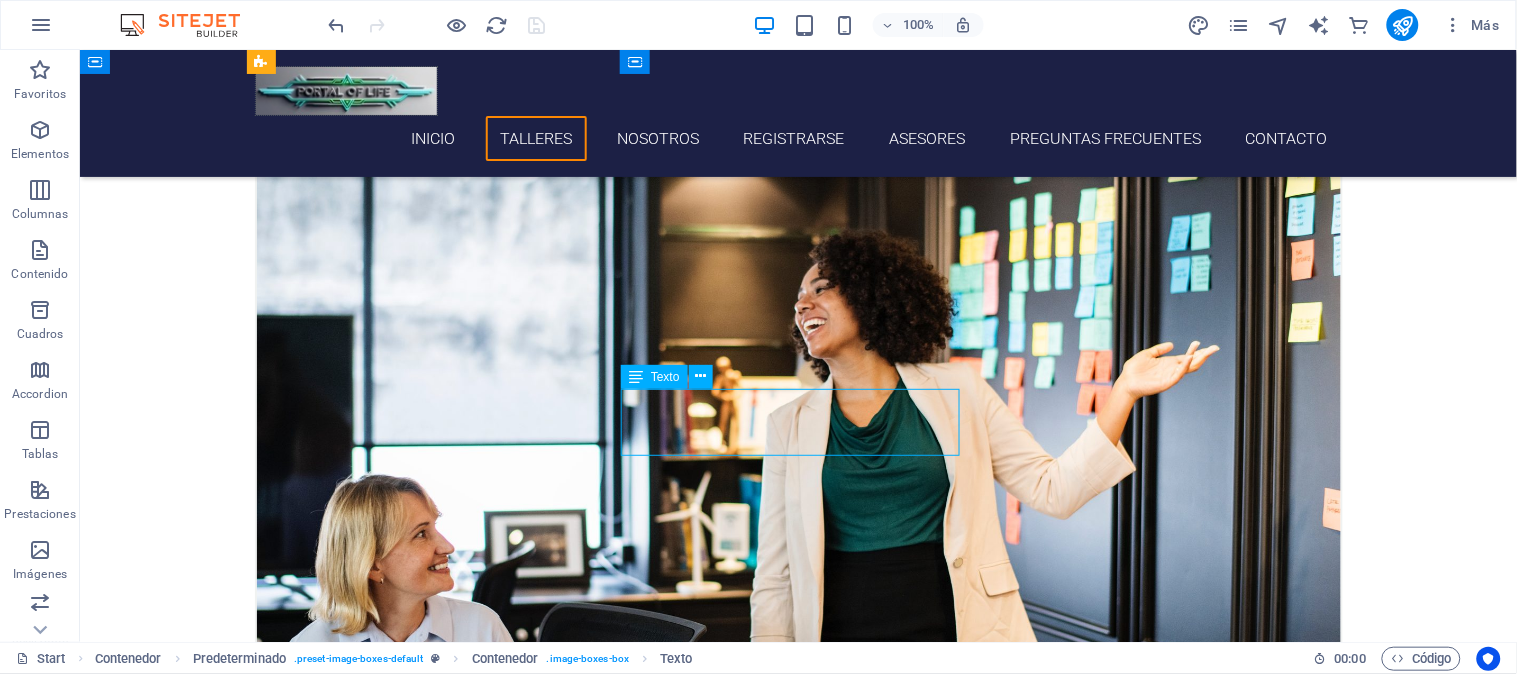 click on "Lorem ipsum dolor sit amet, consectetur adipisicing elit. Veritatis, dolorem!" at bounding box center (798, 1846) 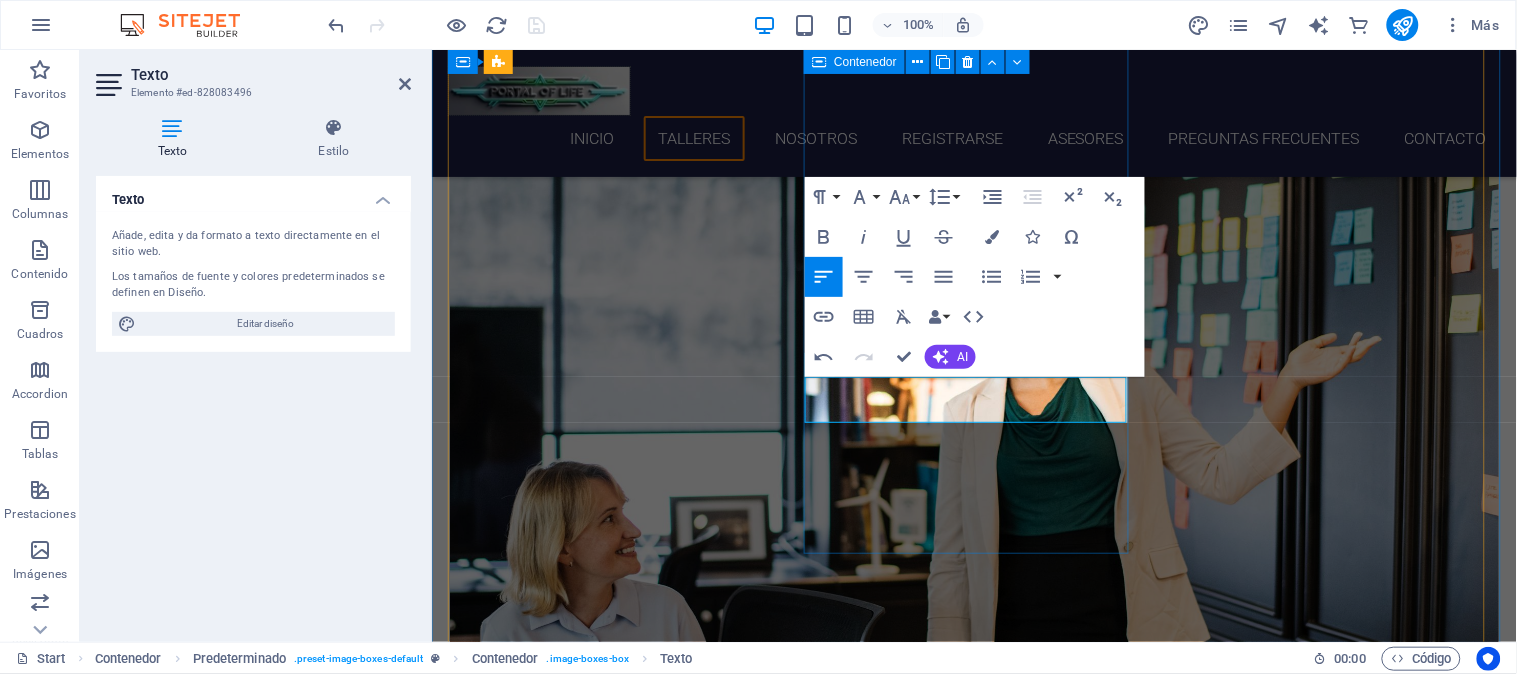 click on "salud  20. September 2025  08:00 am - 04:00 pm Lm!" at bounding box center [973, 1390] 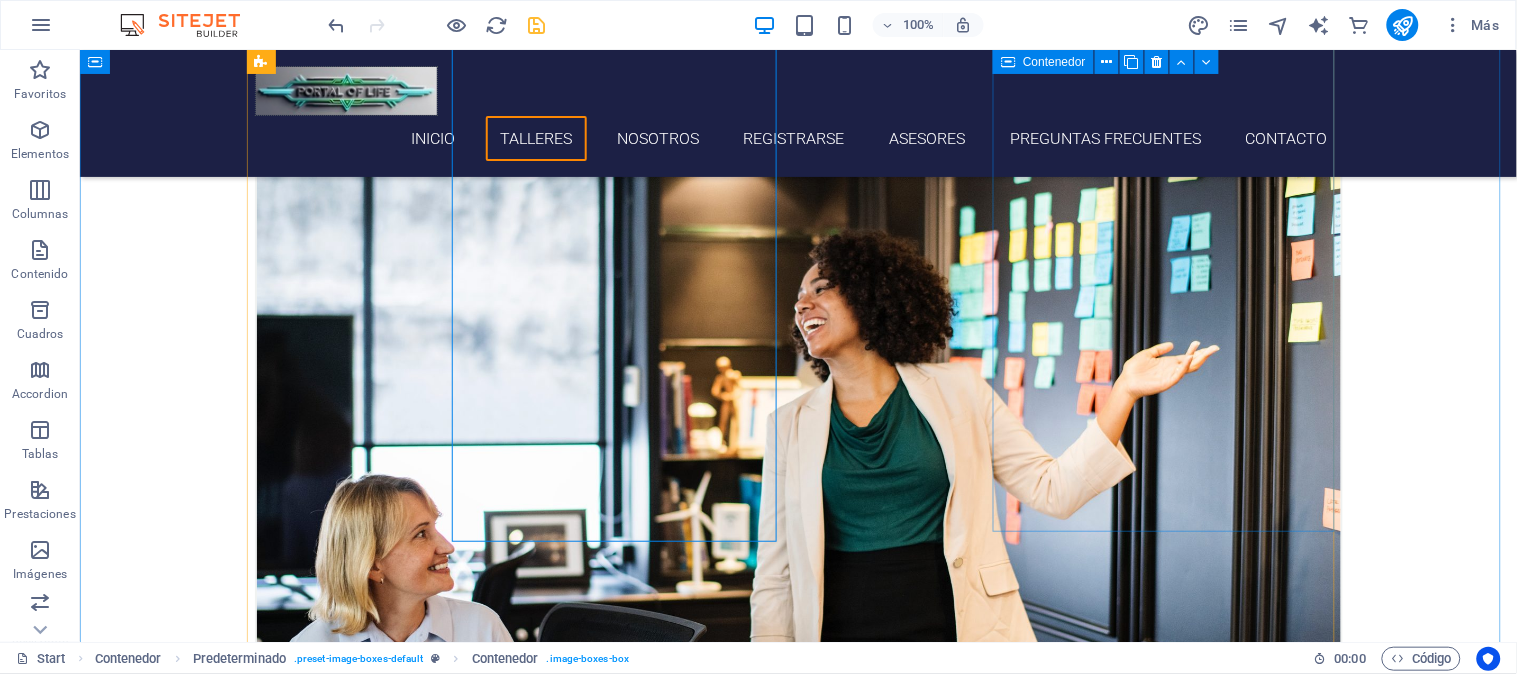 scroll, scrollTop: 740, scrollLeft: 0, axis: vertical 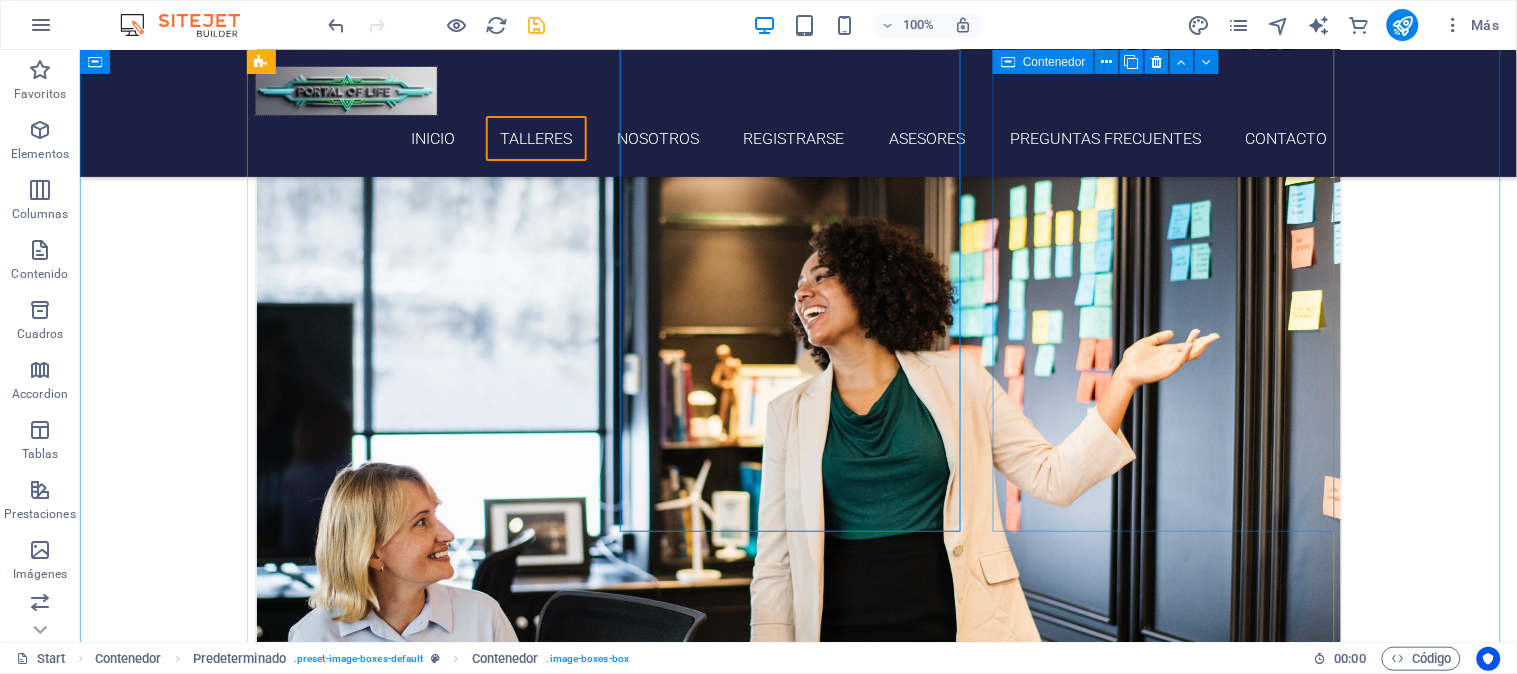 click on "eleva tu vibra  39. September 2025  08:00 am - 04:00 pm Lorem ipsum dolor sit amet, consectetur adipisicing elit. Veritatis, dolorem!" at bounding box center [798, 2318] 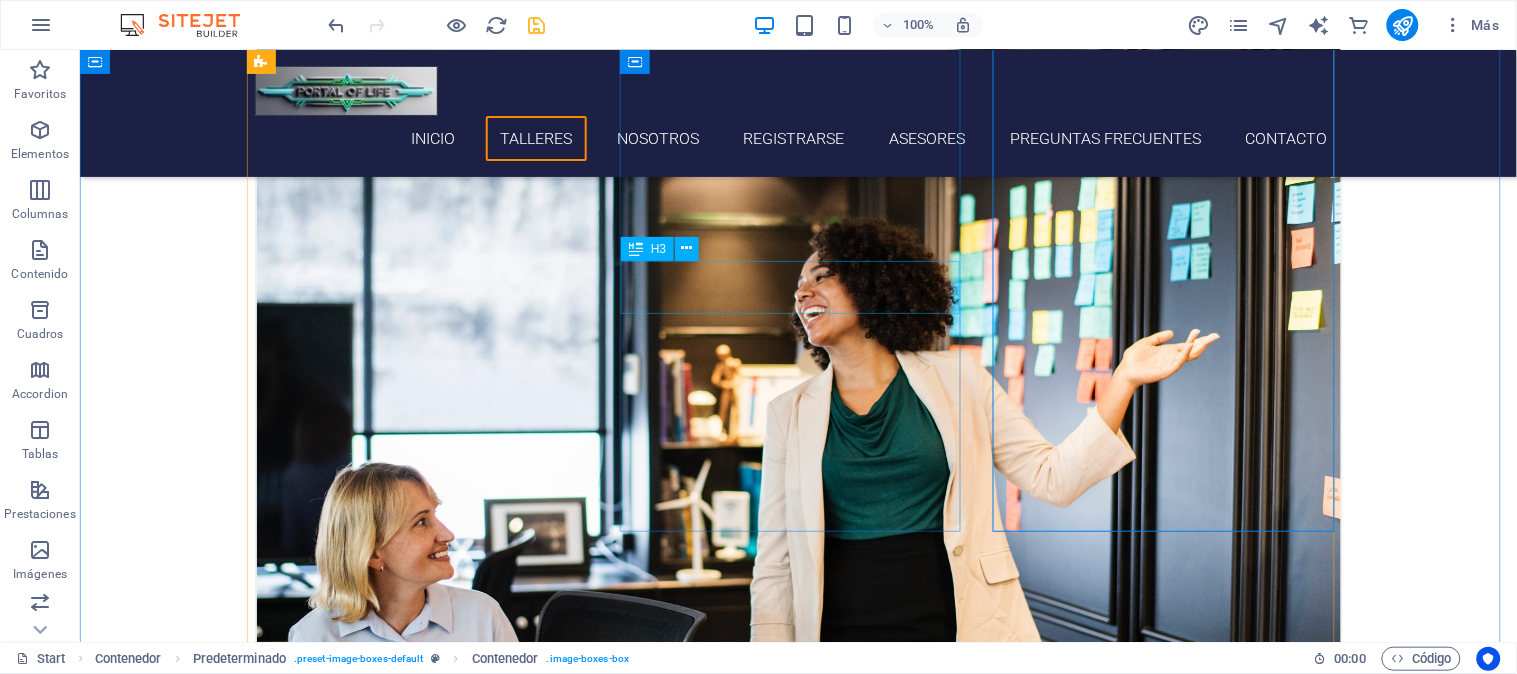 click on "salud" at bounding box center [798, 1720] 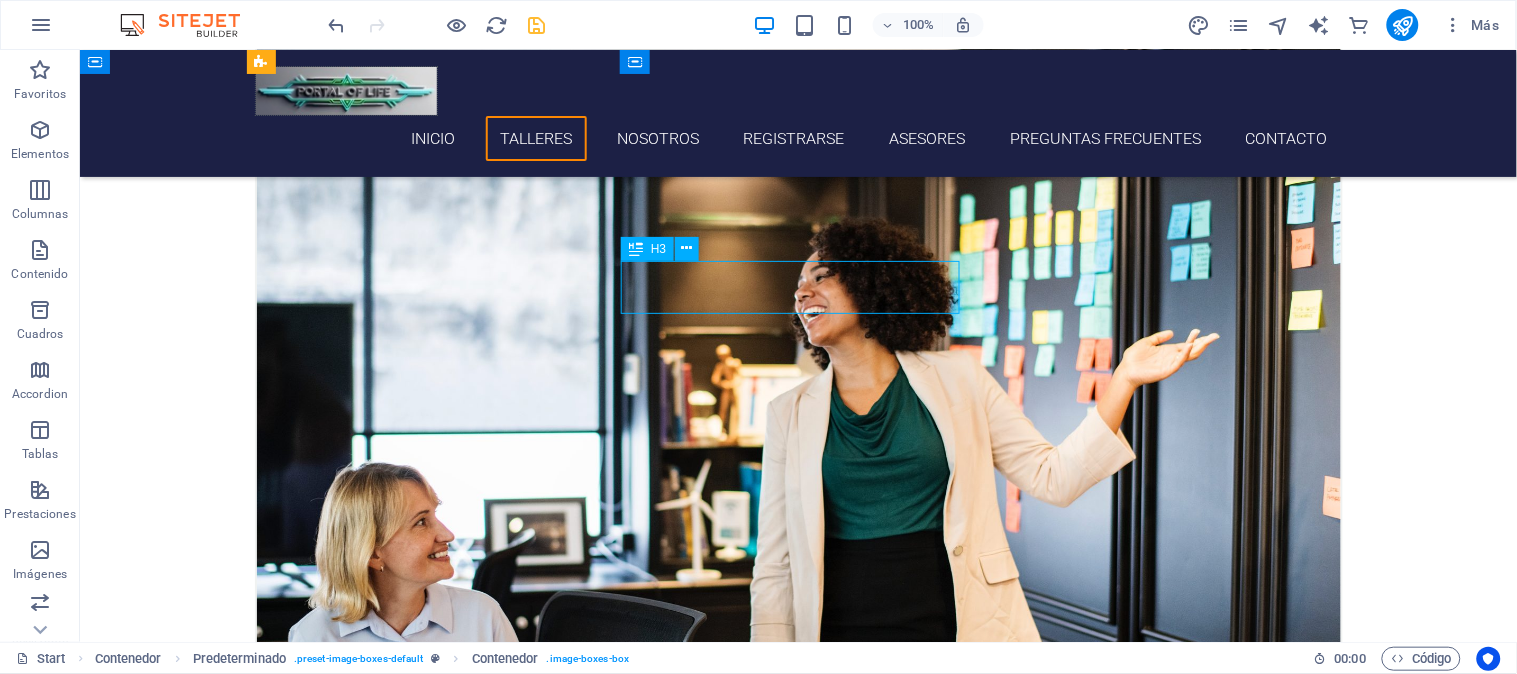 click on "salud" at bounding box center (798, 1720) 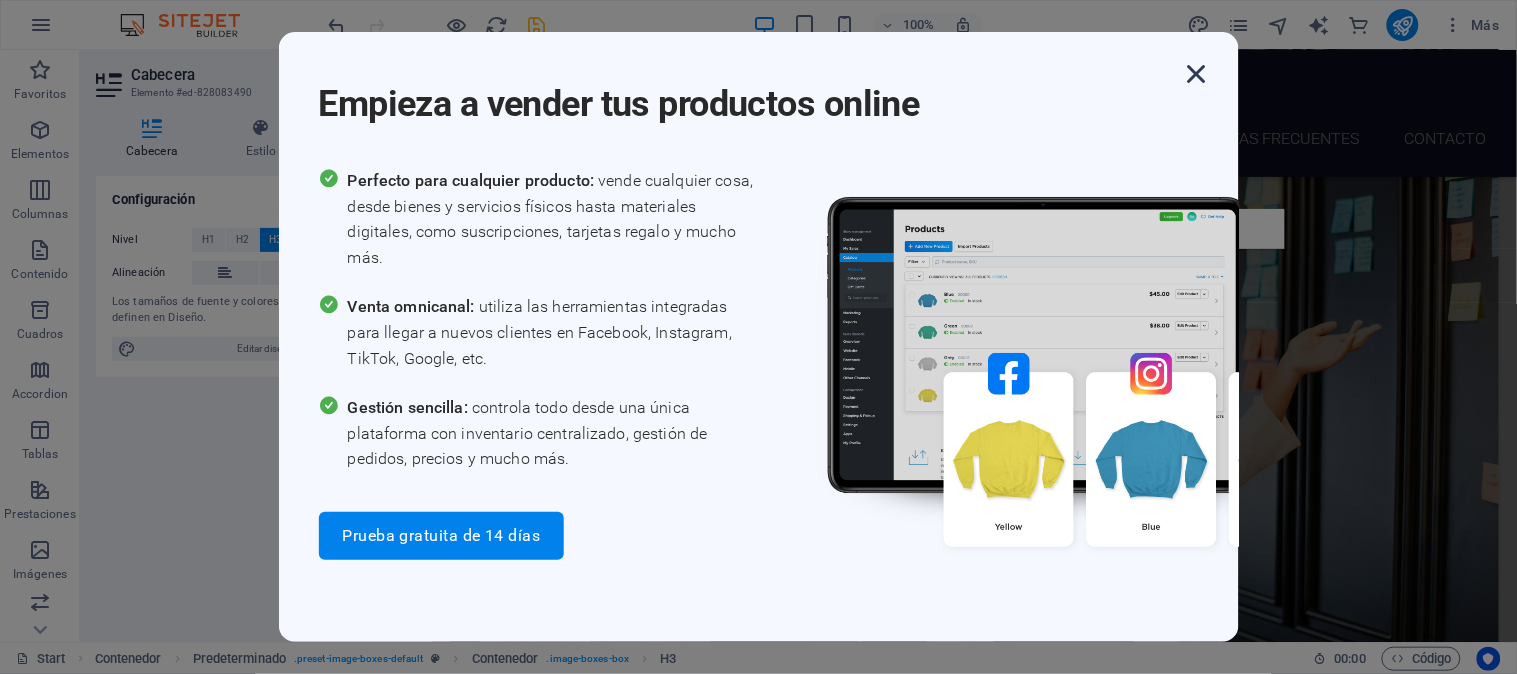 click at bounding box center (1197, 74) 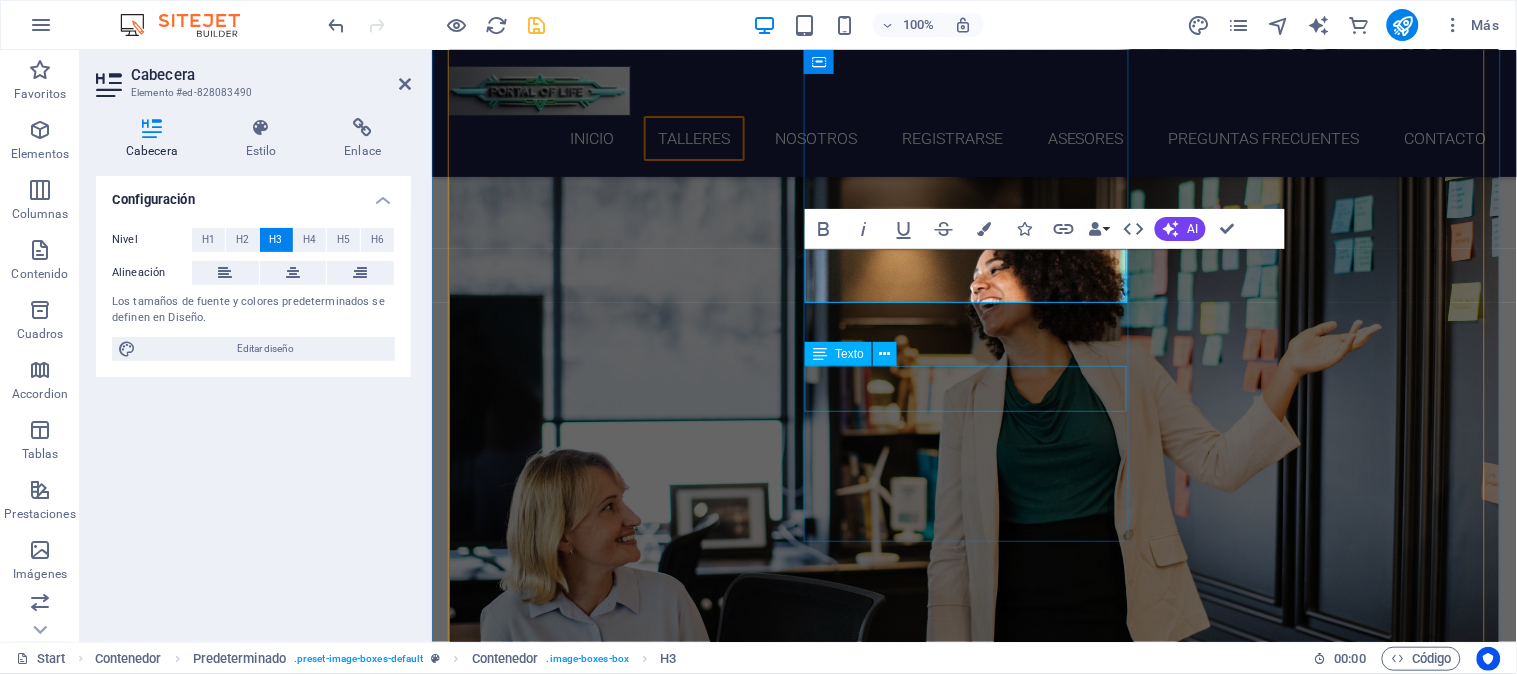 click on "Lm!" at bounding box center (973, 1787) 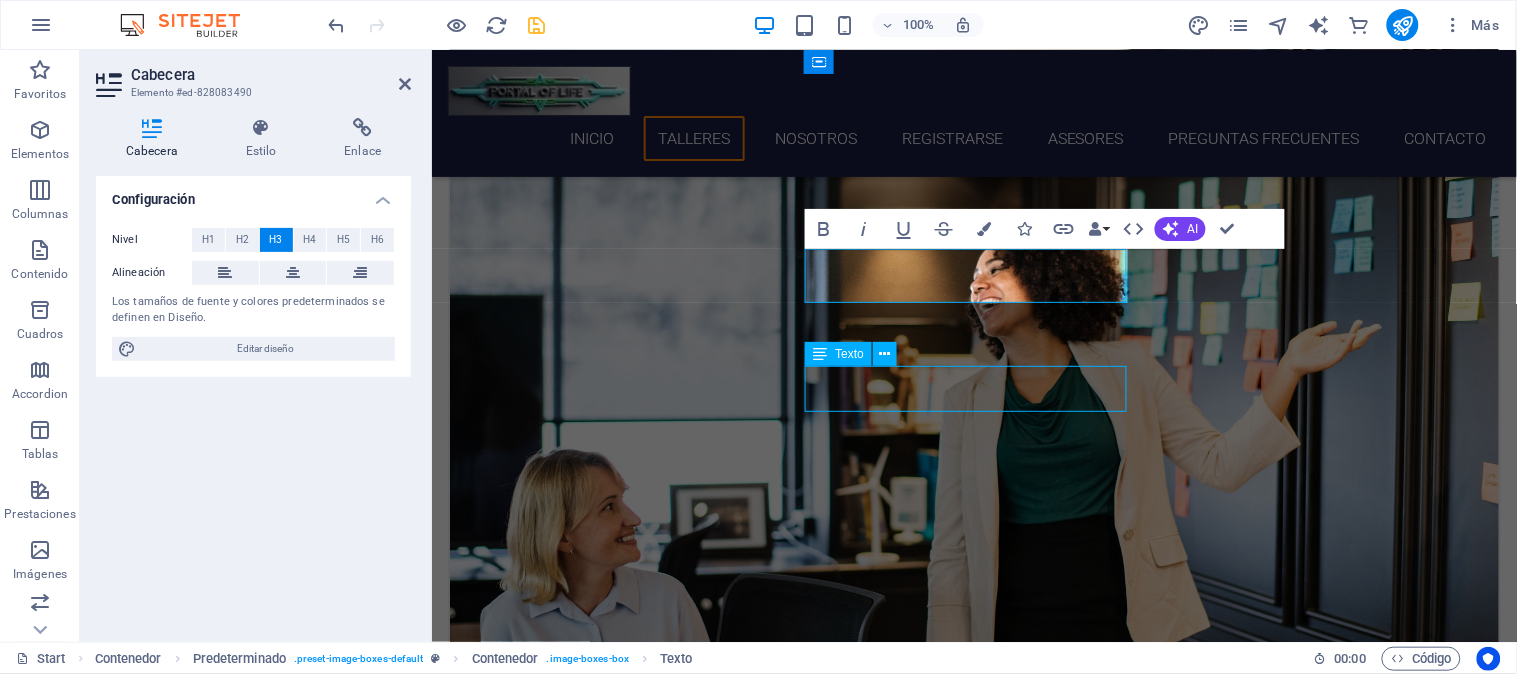 click on "Lm!" at bounding box center (973, 1787) 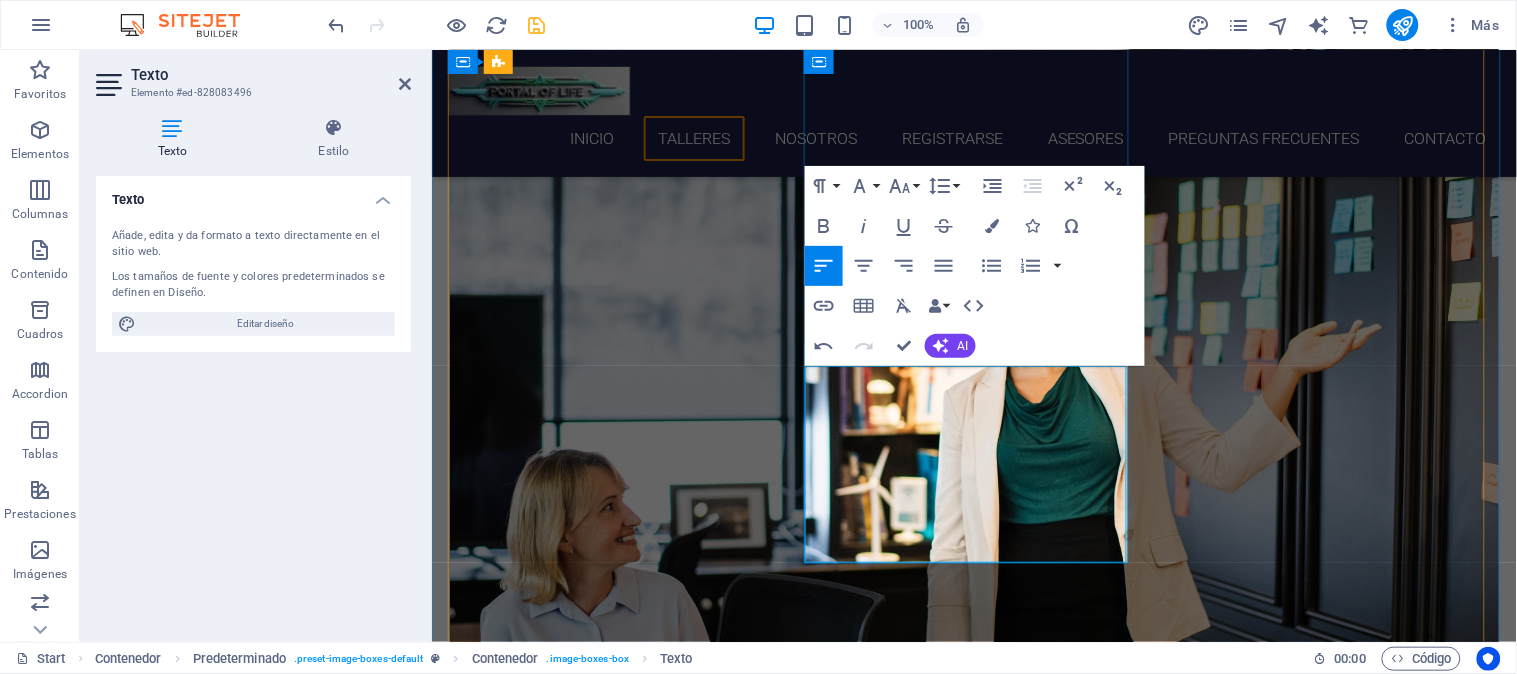 click on "La salud es un estado de completo bienestar físico, mental y social, y no solamente la ausencia de afecciones o enfermedades. Implica un equilibrio integral entre el cuerpo, la mente y el entorno. Es un derecho fundamental del ser humano y un recurso esencial para la vida diaria.!" at bounding box center (973, 1785) 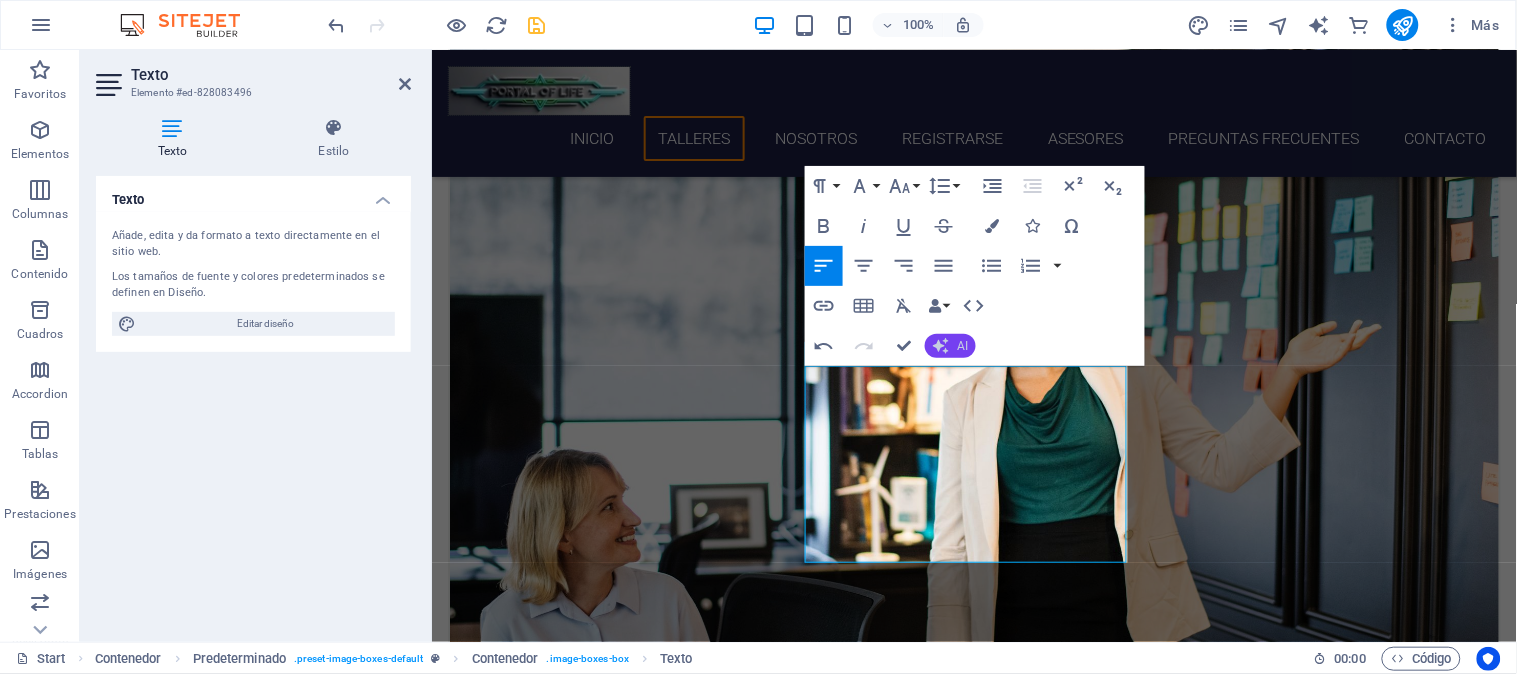 click 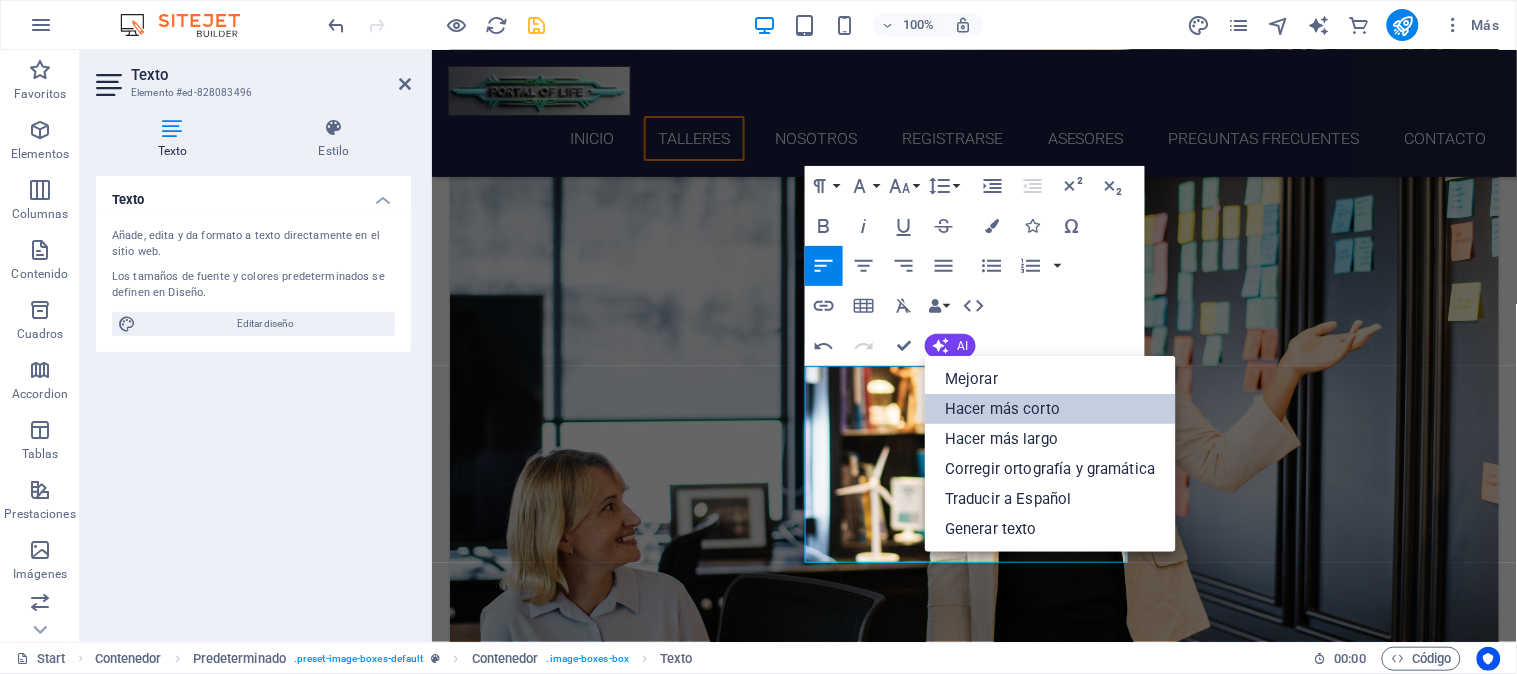 click on "Hacer más corto" at bounding box center (1050, 409) 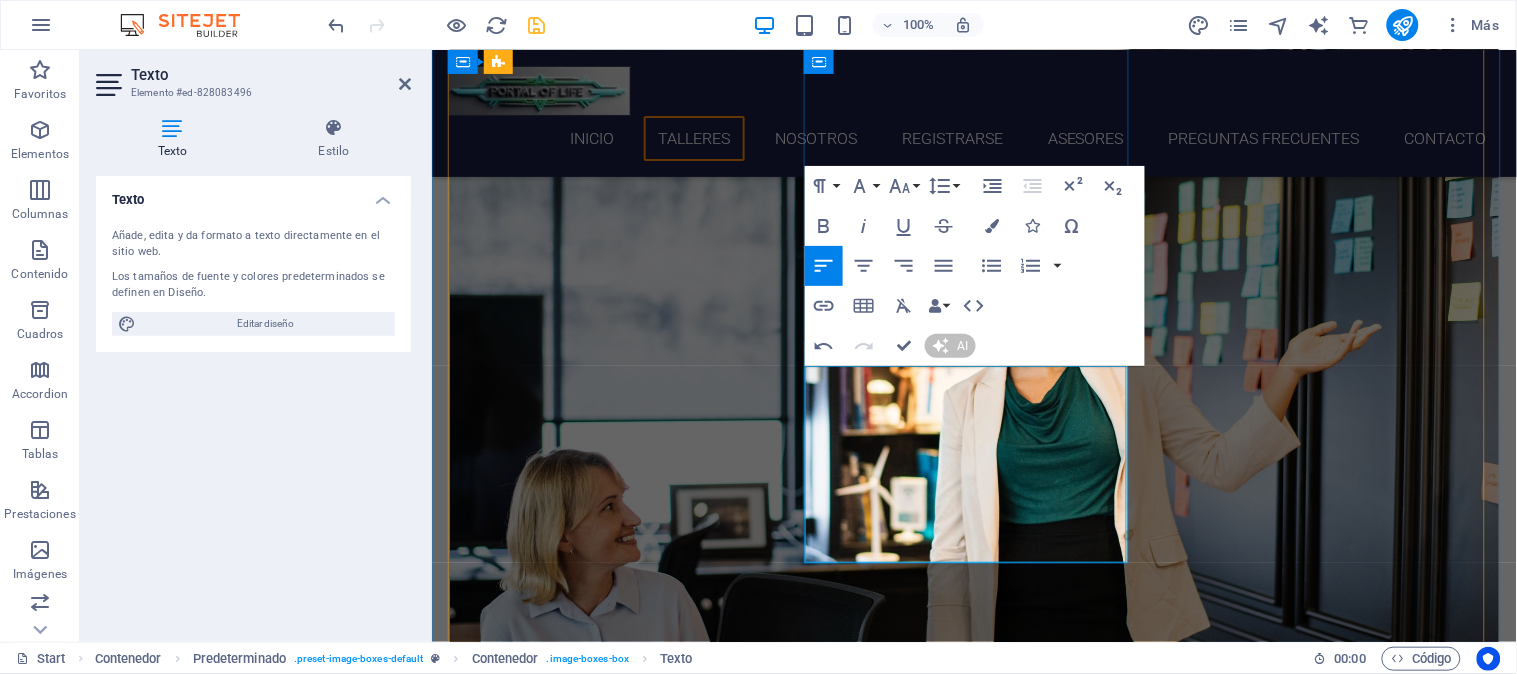 type 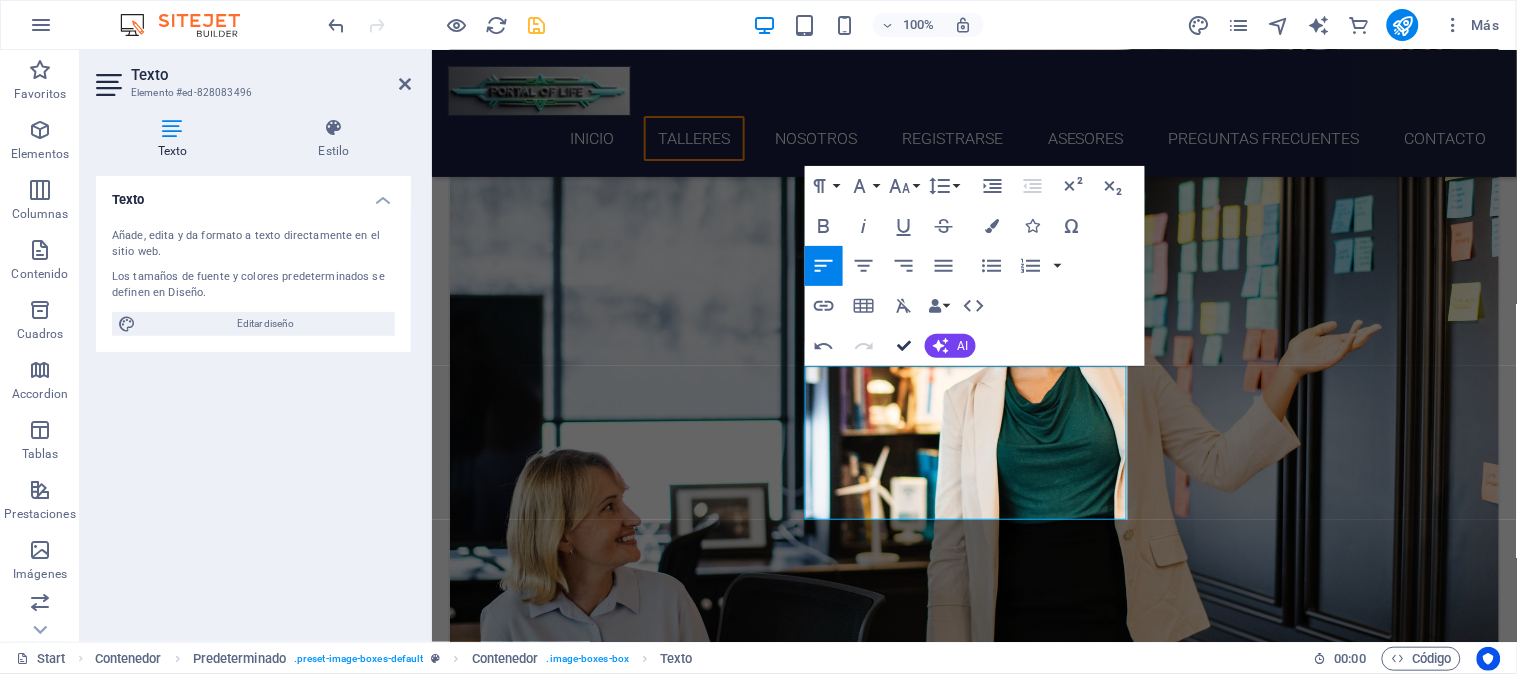 drag, startPoint x: 902, startPoint y: 341, endPoint x: 822, endPoint y: 288, distance: 95.96353 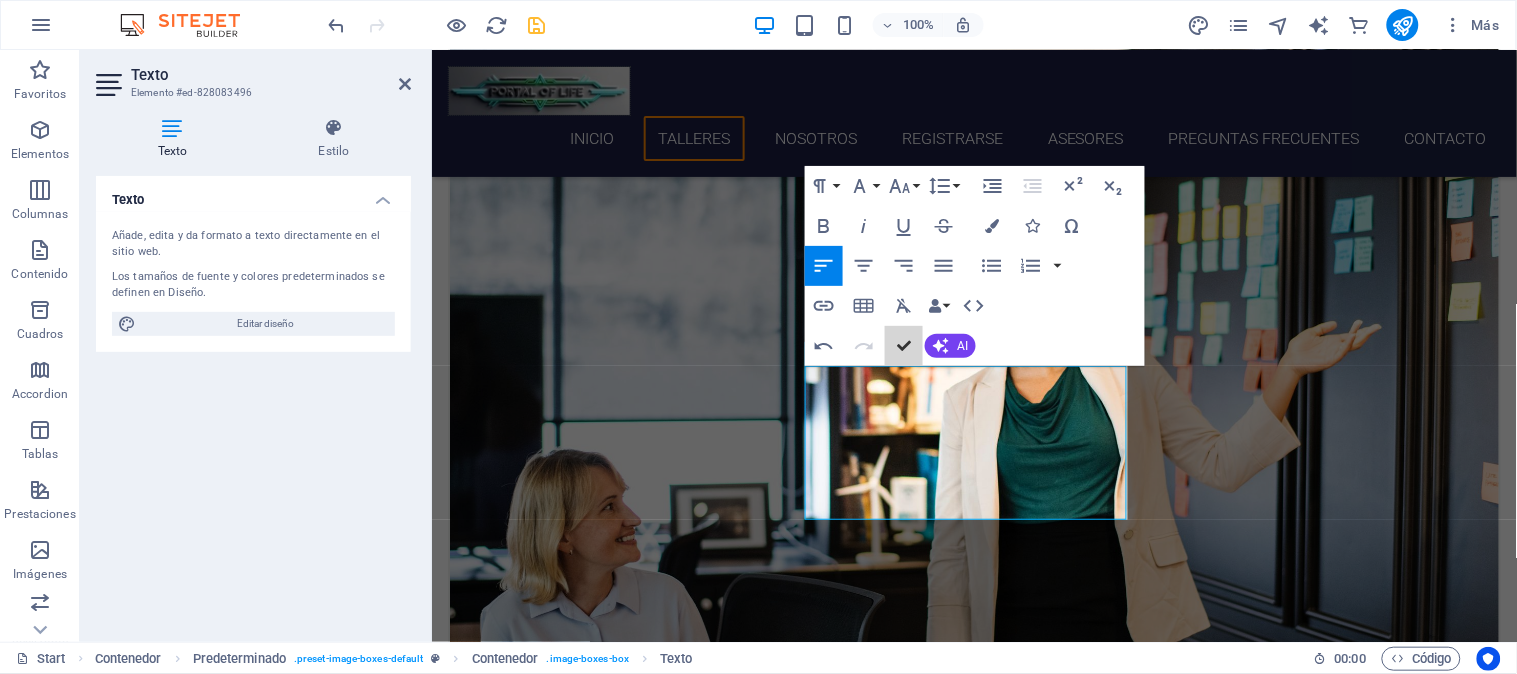 scroll, scrollTop: 751, scrollLeft: 0, axis: vertical 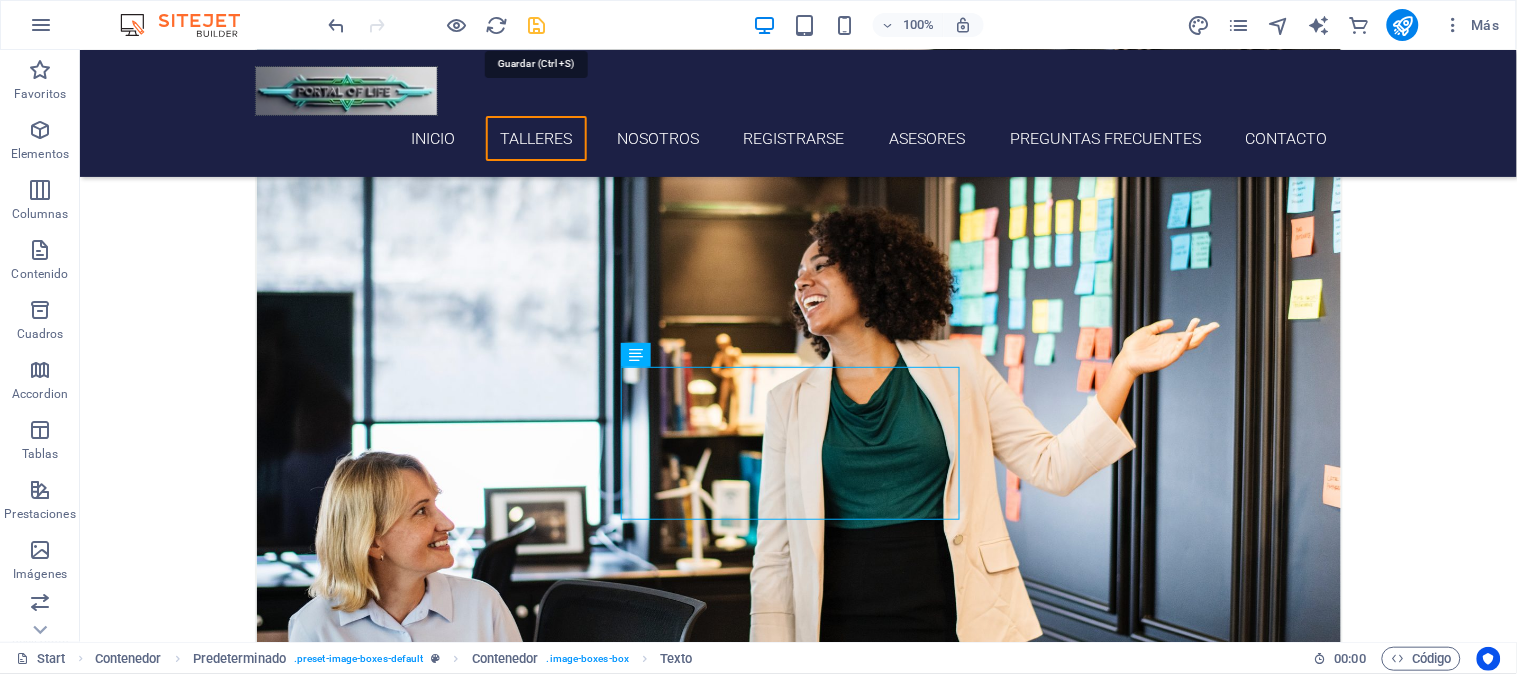 click at bounding box center [537, 25] 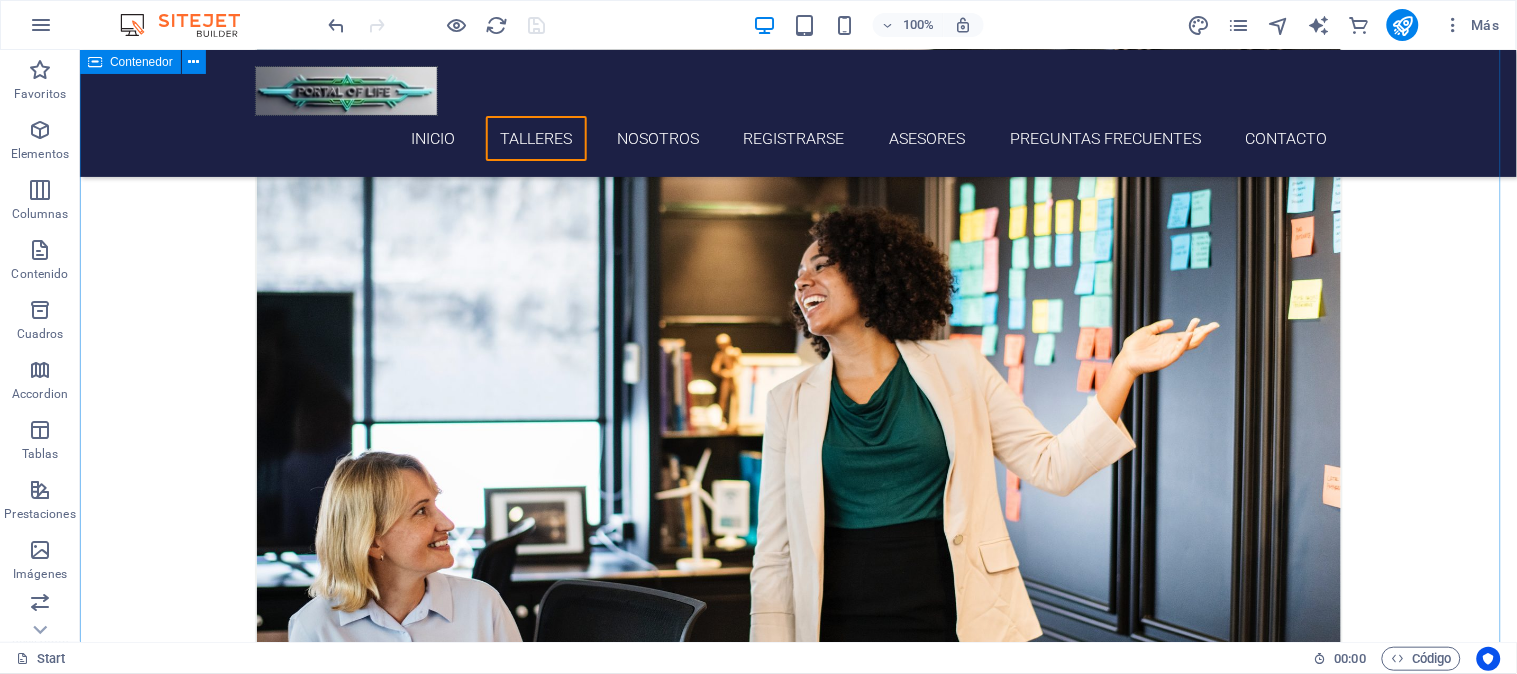 click on "ELIGE TU taller en linea talleres DE emprendiminto tecnologia  15. Septiembre 2025  08:00 am - 04:00 pm La tecnología aplica conocimientos científicos para resolver problemas y satisfacer necesidades humanas, desarrollando herramientas y sistemas que mejoran la calidad de vida y fomentan la innovación y transformación social, económica y cultural. salud  20. September 2025  08:00 am - 04:00 pm La salud es un completo bienestar físico, mental y social, no solo la ausencia de enfermedades. Implica un equilibrio entre cuerpo, mente y entorno, y es un derecho fundamental y recurso esencial para la vida diaria. eleva tu vibra  39. September 2025  08:00 am - 04:00 pm Lorem ipsum dolor sit amet, consectetur adipisicing elit. Veritatis, dolorem! FINANZAS DESCENTRALIZADAS  25. September 2025  08:00 am - 04:00 pm emprendimiento   30. September 2025  08:00 am - 04:00 pm reportajes  25. September 2025  08:00 am - 04:00 pm" at bounding box center [797, 2715] 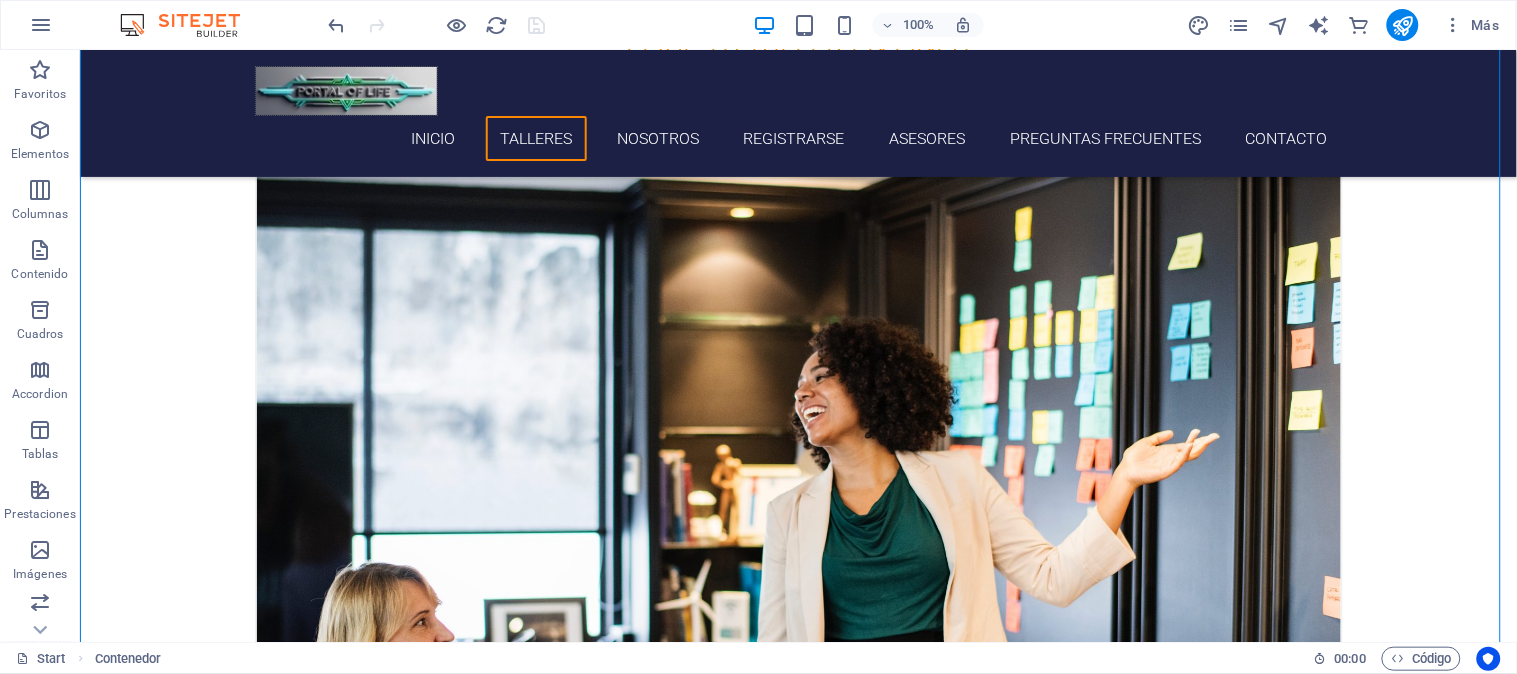 scroll, scrollTop: 695, scrollLeft: 0, axis: vertical 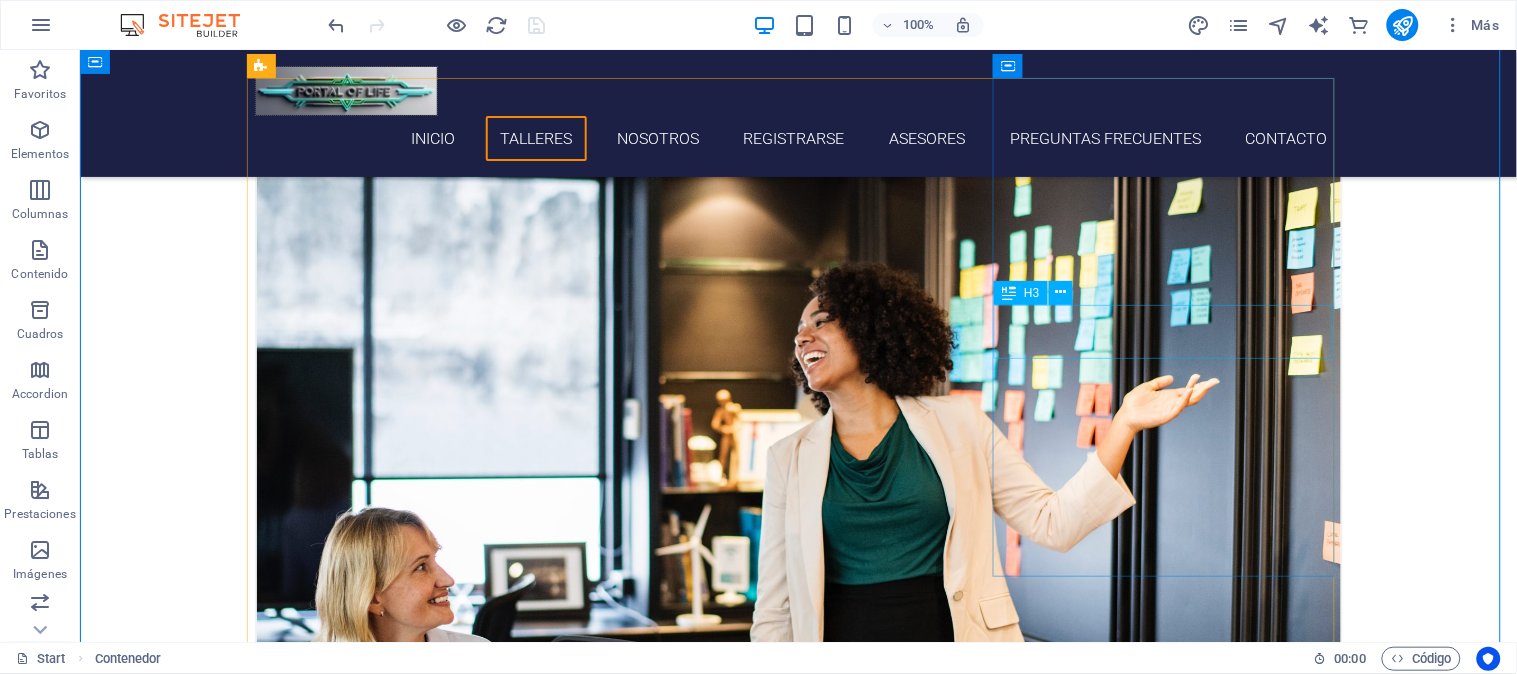 click on "eleva tu vibra" at bounding box center (798, 2692) 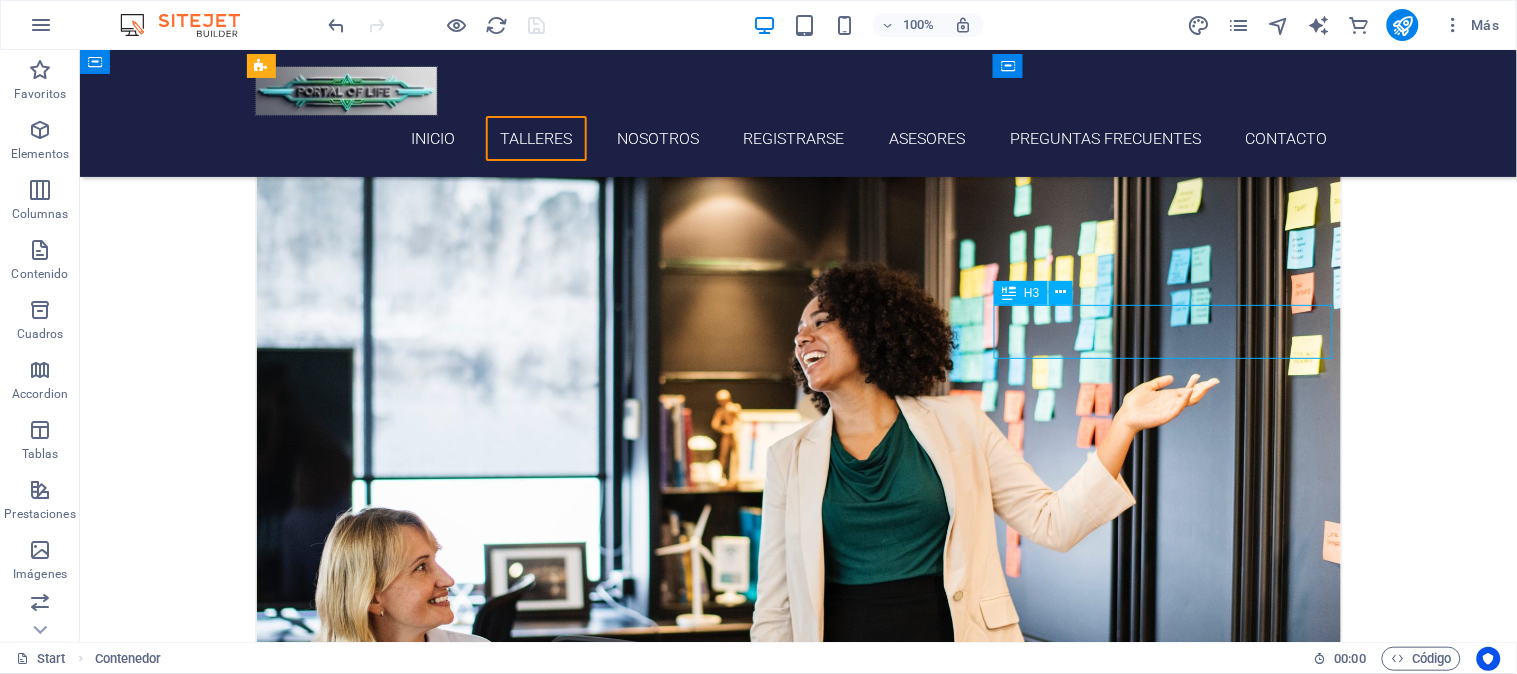 click on "eleva tu vibra" at bounding box center [798, 2692] 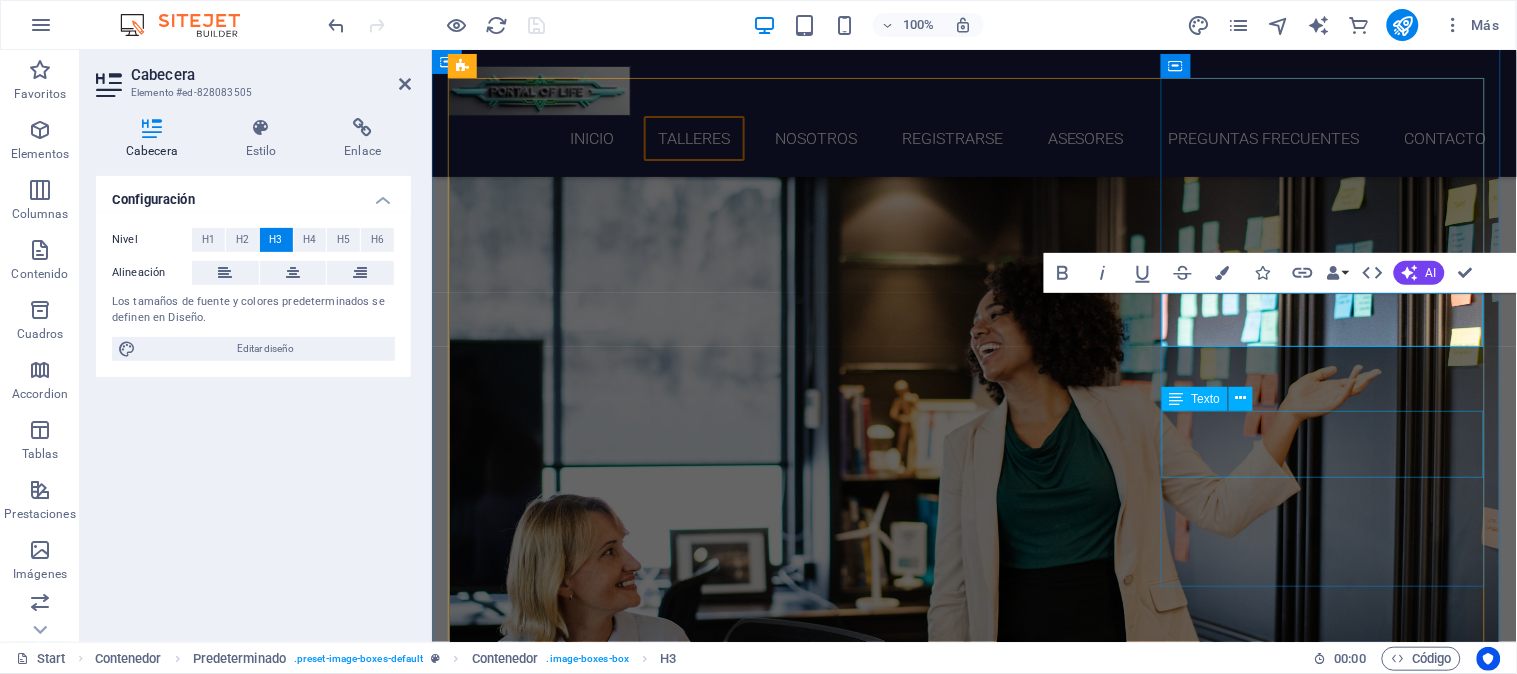 click on "Lorem ipsum dolor sit amet, consectetur adipisicing elit. Veritatis, dolorem!" at bounding box center (973, 2736) 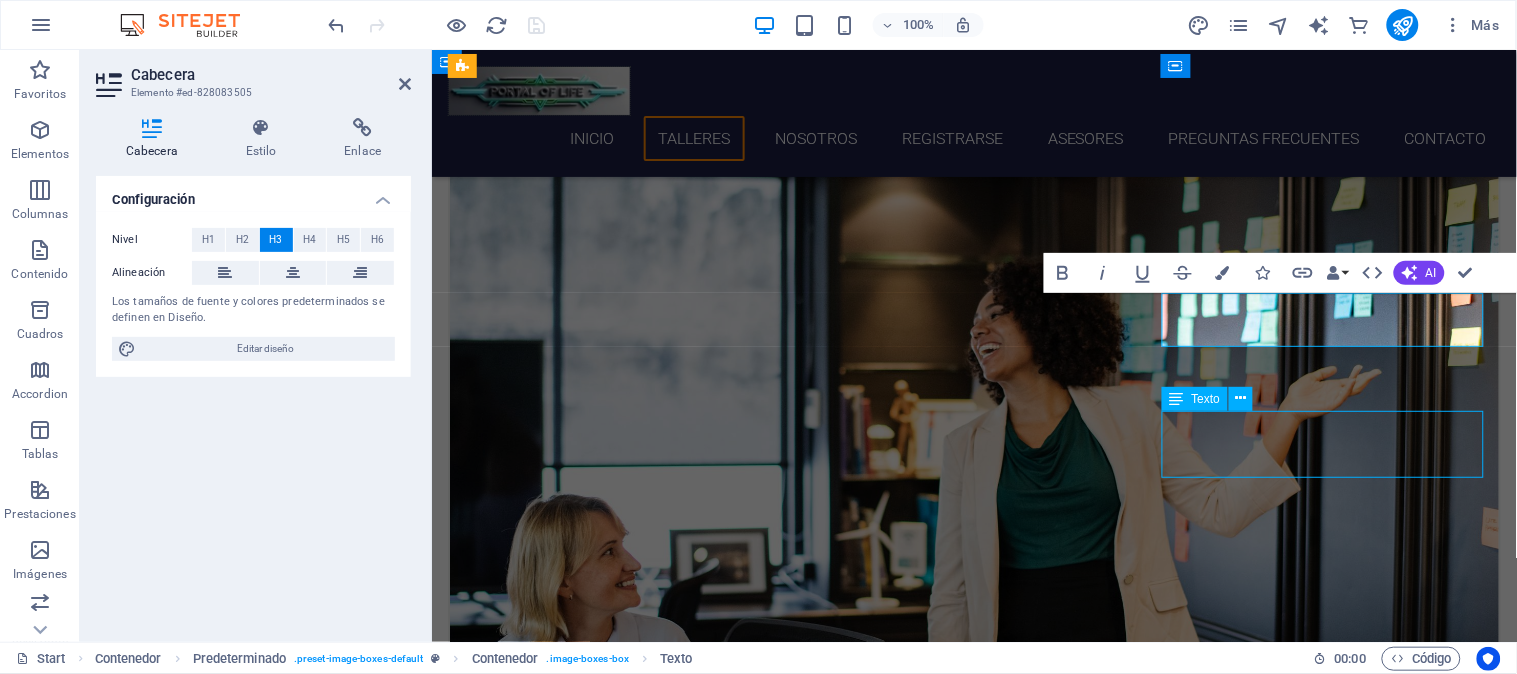 click on "Lorem ipsum dolor sit amet, consectetur adipisicing elit. Veritatis, dolorem!" at bounding box center [973, 2736] 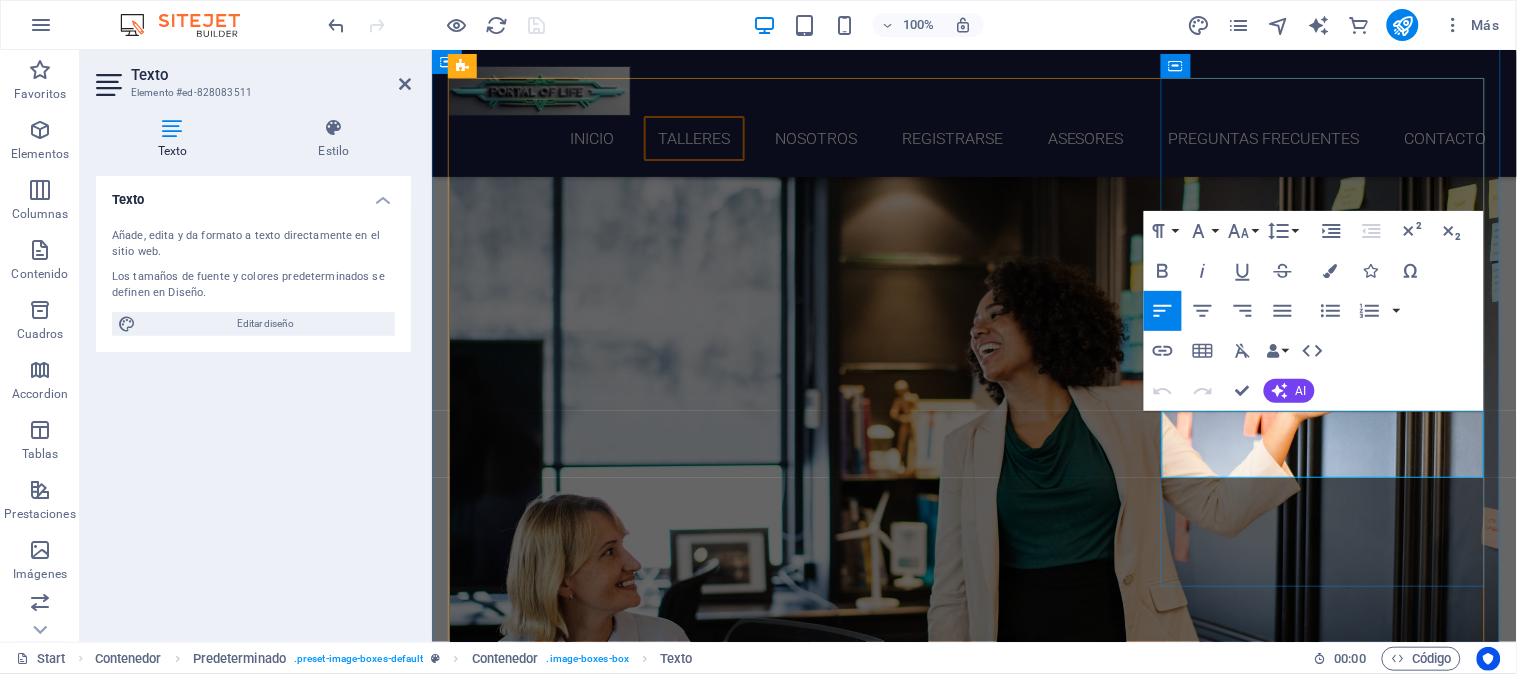 click on "Lorem ipsum dolor sit amet, consectetur adipisicing elit. Veritatis, dolorem!" at bounding box center [973, 2724] 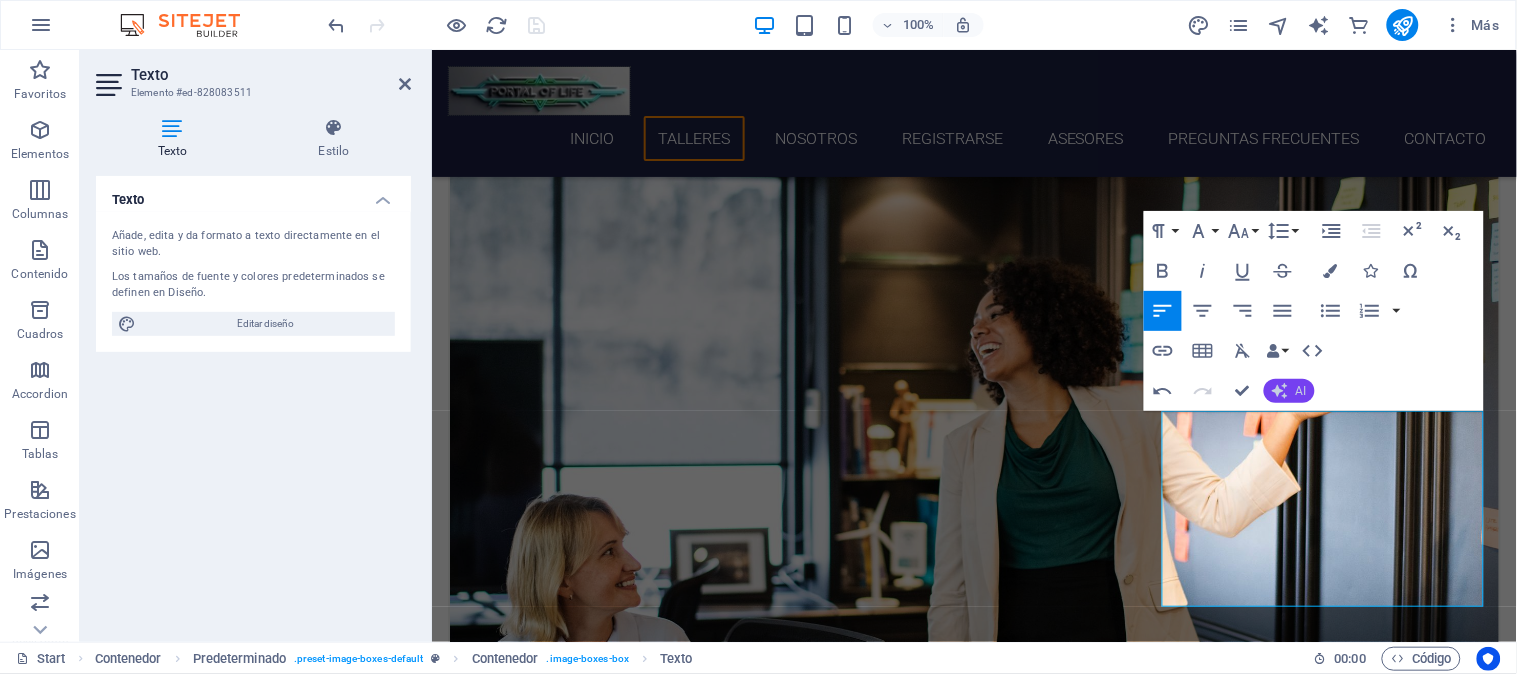 click on "AI" at bounding box center (1289, 391) 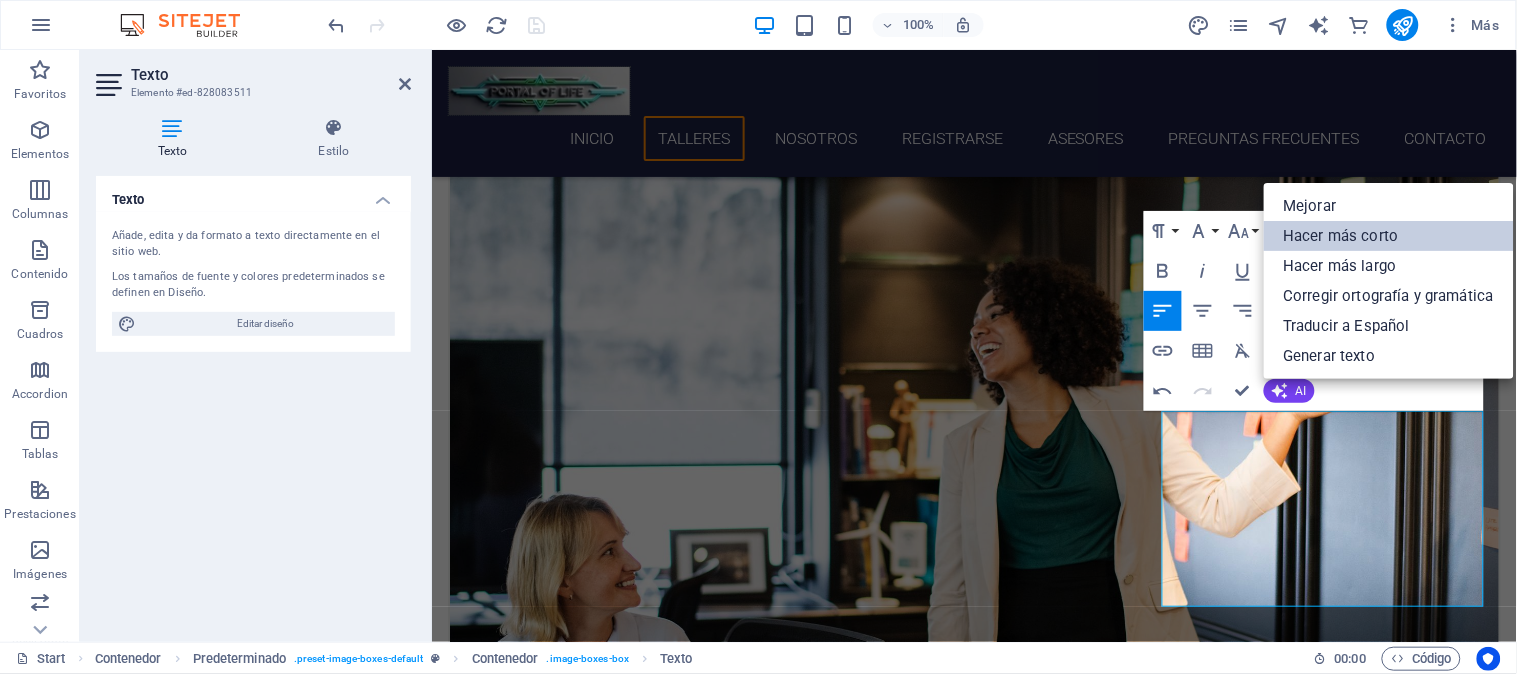 click on "Hacer más corto" at bounding box center (1389, 236) 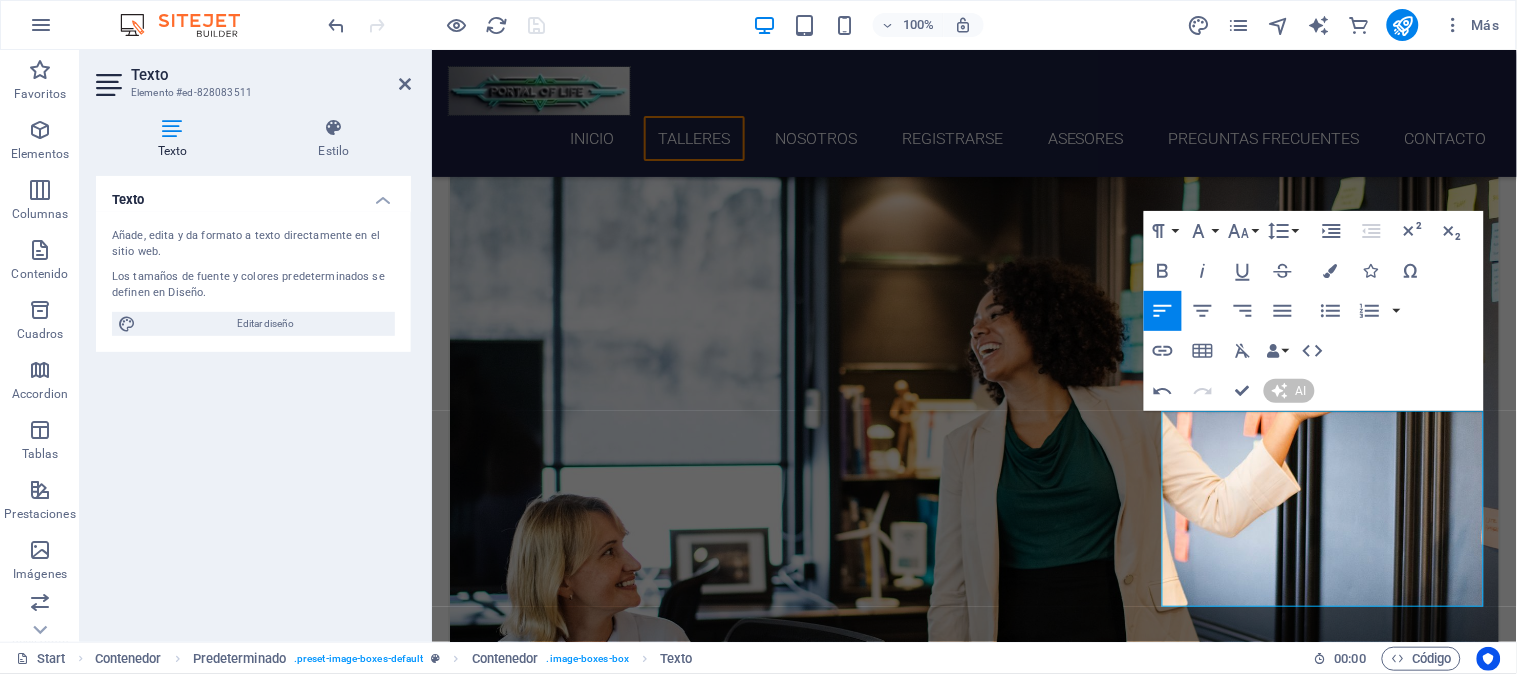 type 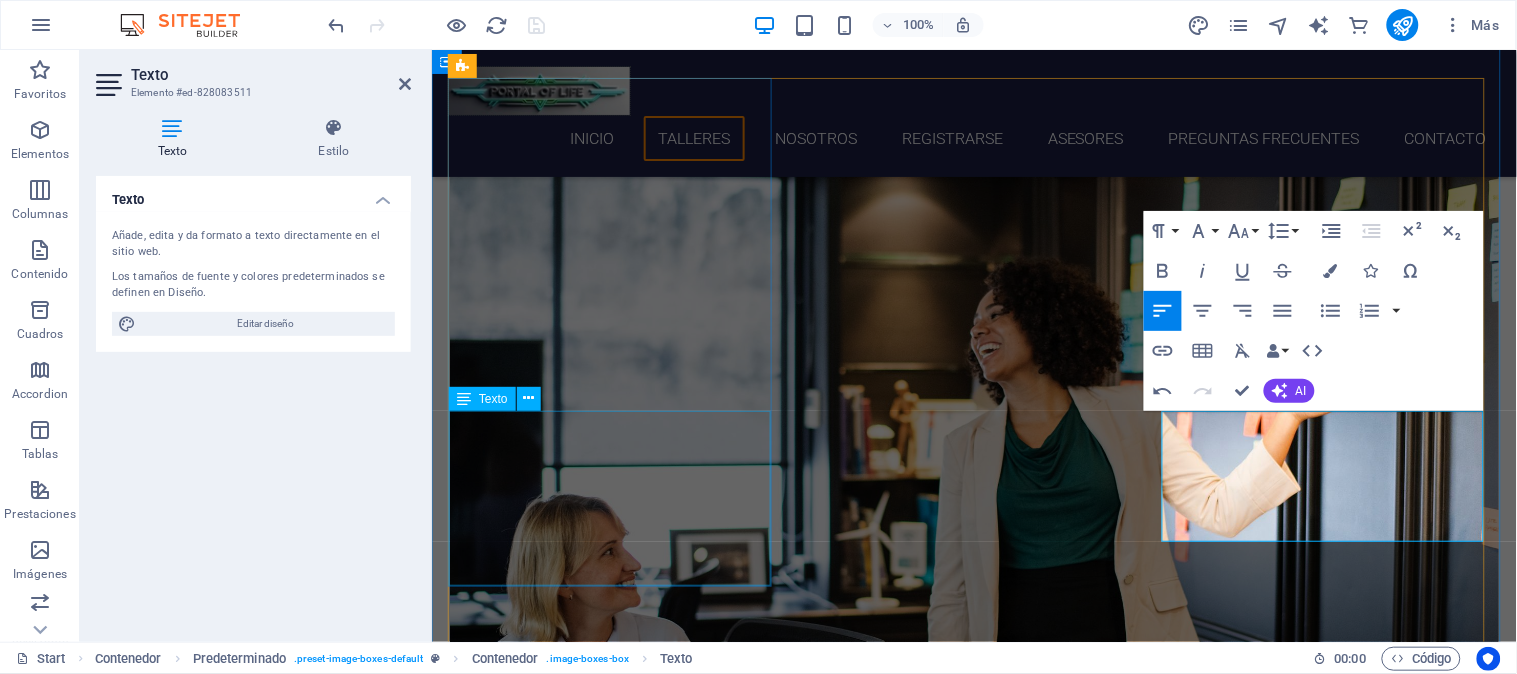 click on "La tecnología aplica conocimientos científicos para resolver problemas y satisfacer necesidades humanas, desarrollando herramientas y sistemas que mejoran la calidad de vida y fomentan la innovación y transformación social, económica y cultural." at bounding box center (973, 938) 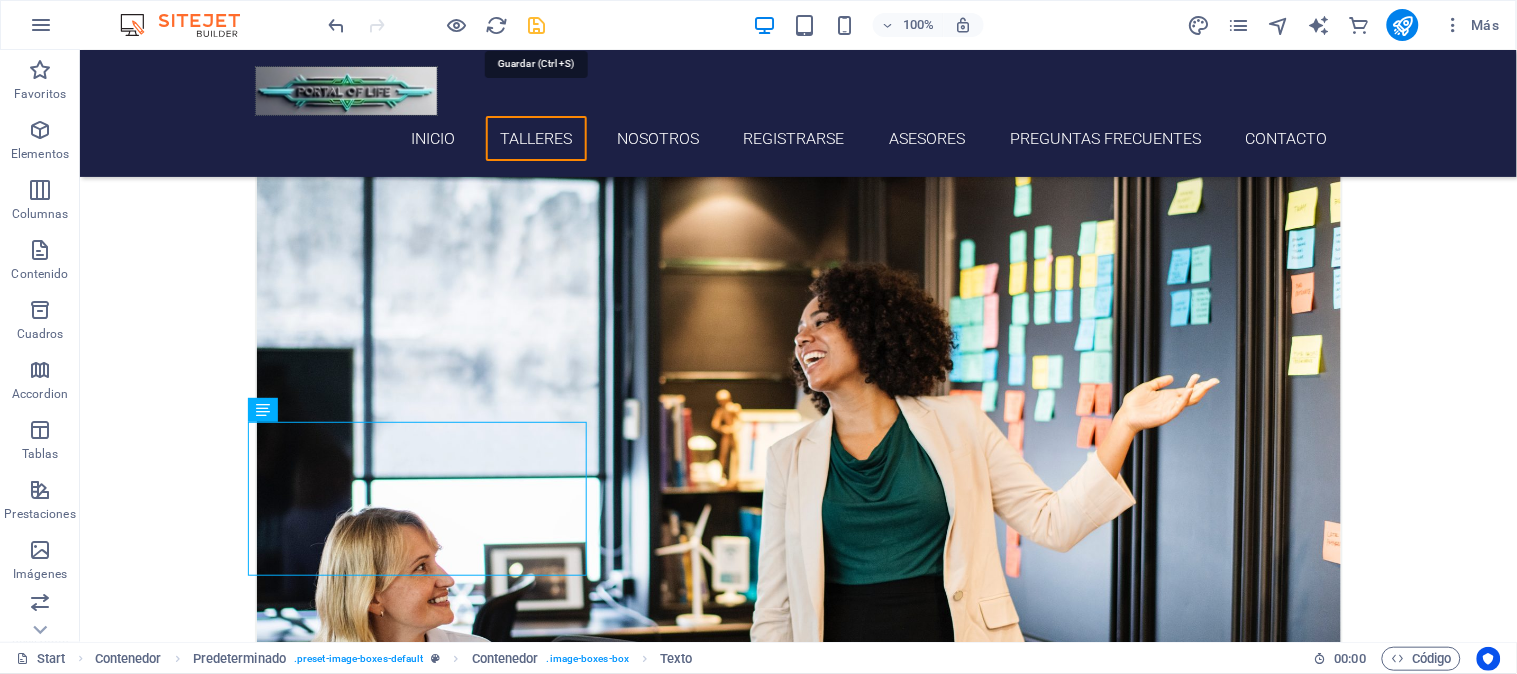 click at bounding box center [537, 25] 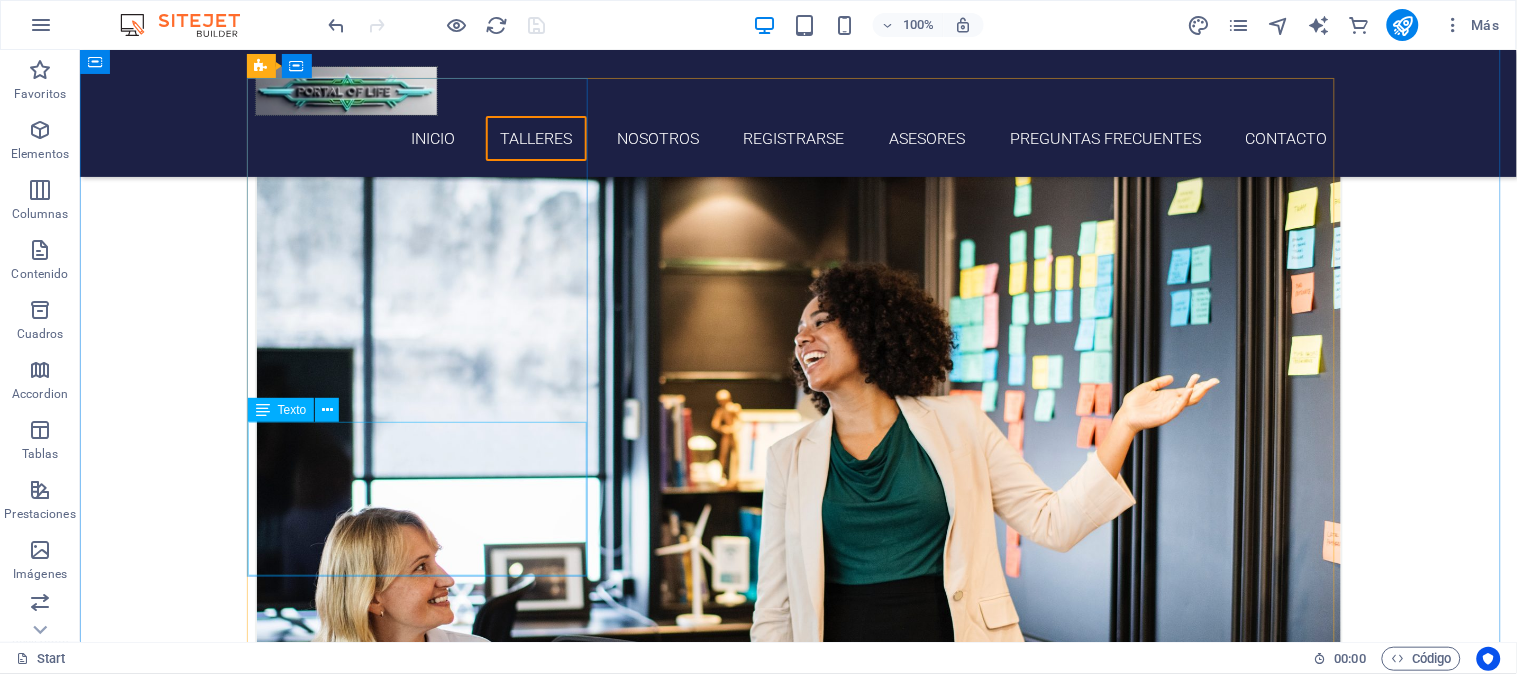 click on "La tecnología aplica conocimientos científicos para resolver problemas y satisfacer necesidades humanas, desarrollando herramientas y sistemas que mejoran la calidad de vida y fomentan la innovación y transformación social, económica y cultural." at bounding box center [798, 961] 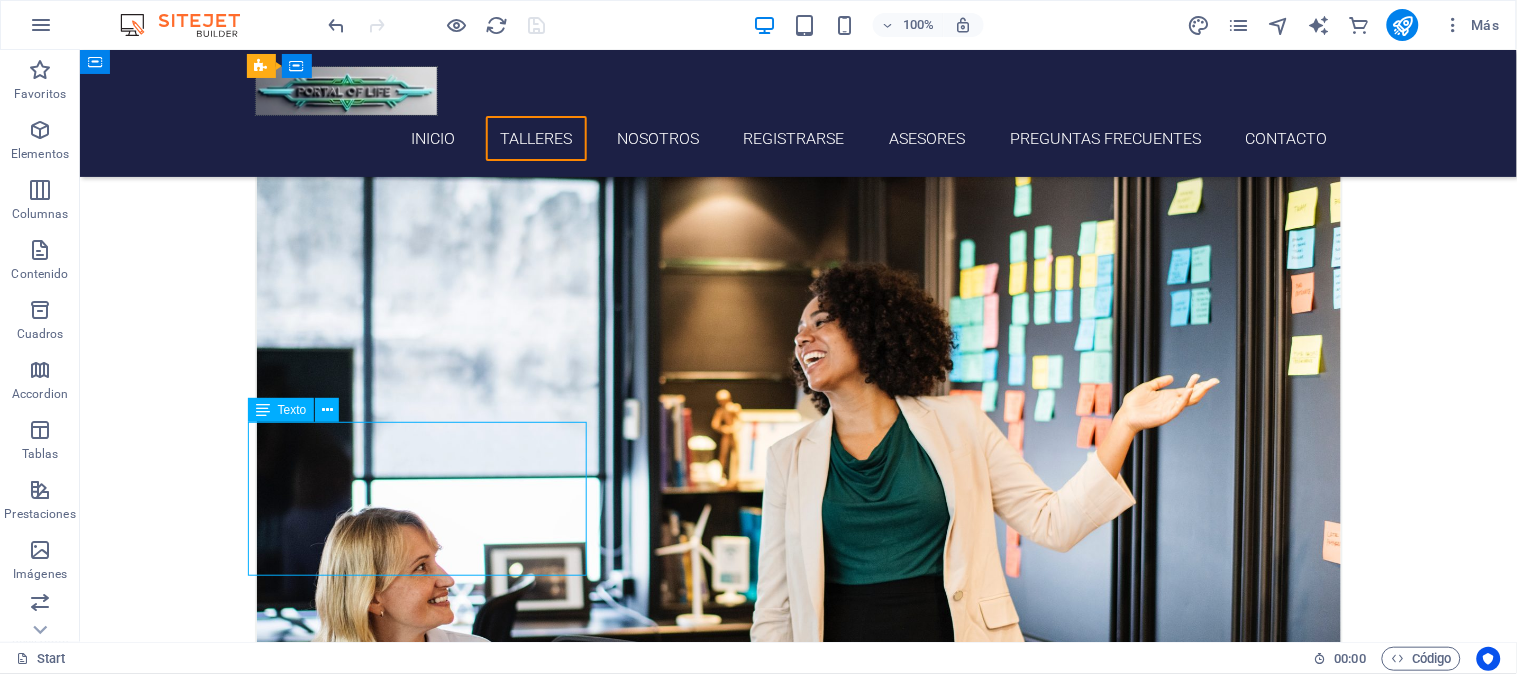 click on "La tecnología aplica conocimientos científicos para resolver problemas y satisfacer necesidades humanas, desarrollando herramientas y sistemas que mejoran la calidad de vida y fomentan la innovación y transformación social, económica y cultural." at bounding box center (798, 961) 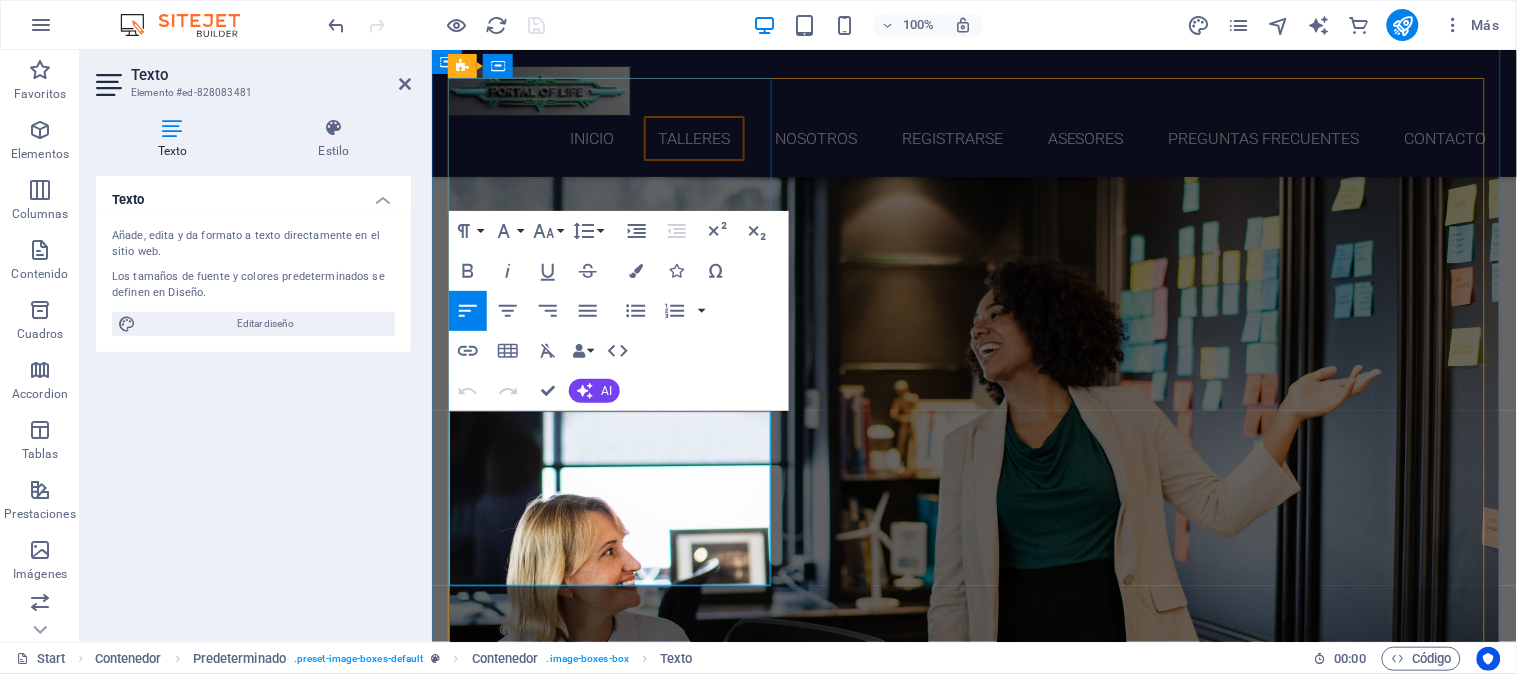 click on "La tecnología aplica conocimientos científicos para resolver problemas y satisfacer necesidades humanas, desarrollando herramientas y sistemas que mejoran la calidad de vida y fomentan la innovación y transformación social, económica y cultural." at bounding box center (973, 926) 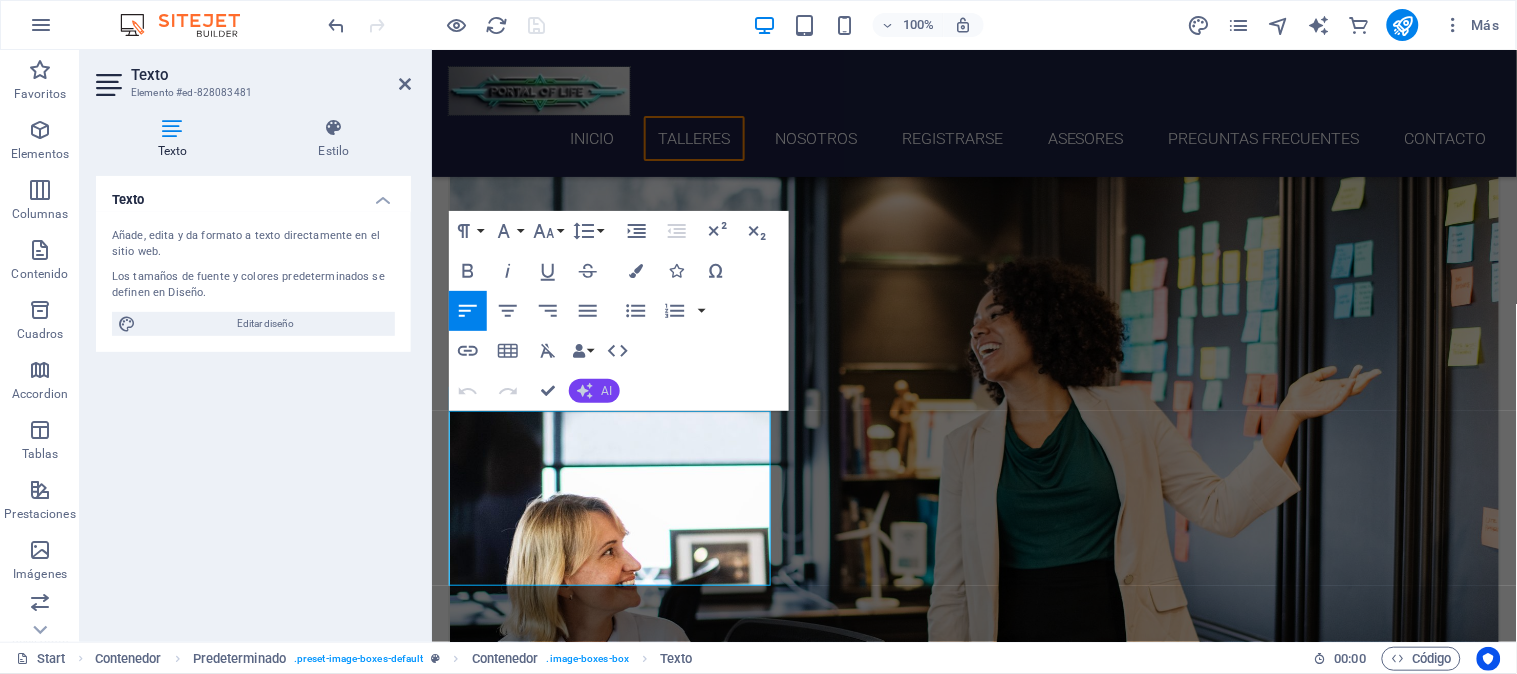 click on "AI" at bounding box center (594, 391) 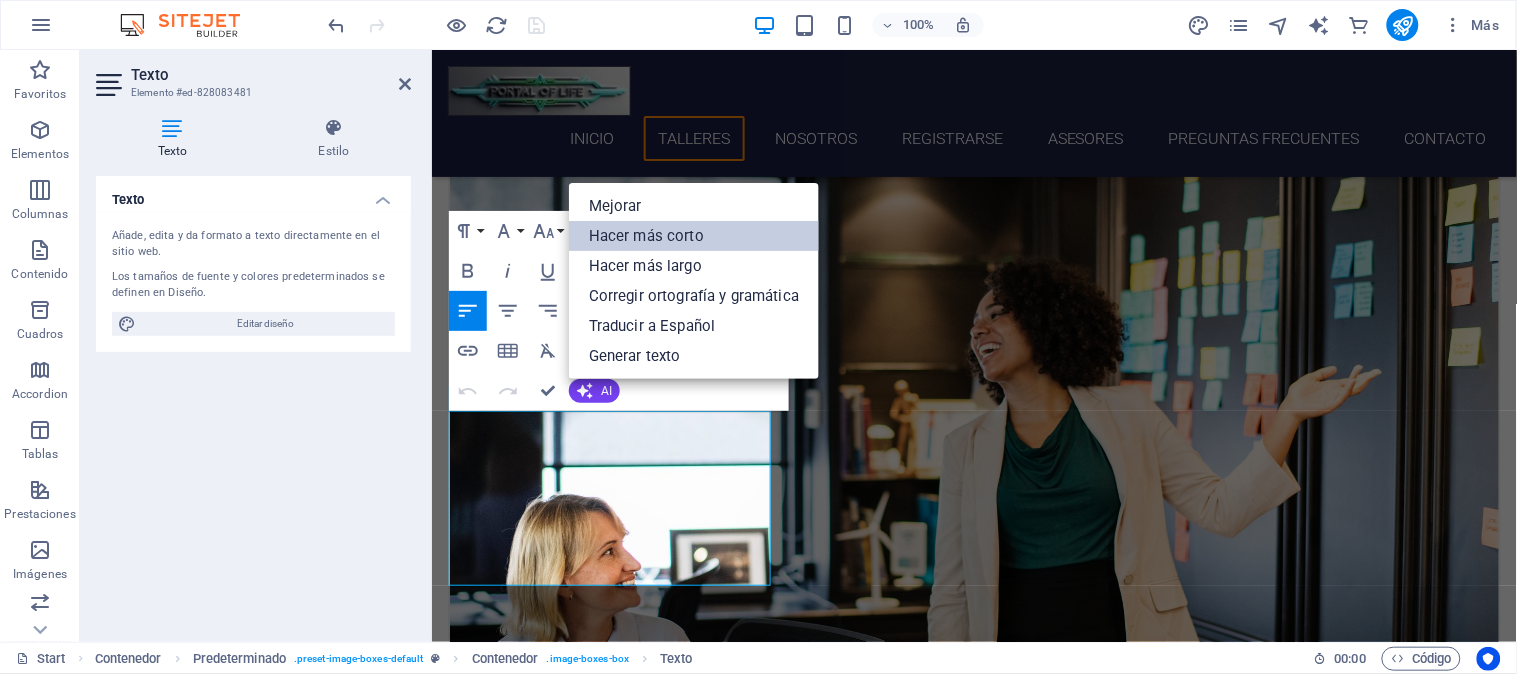 click on "Hacer más corto" at bounding box center (694, 236) 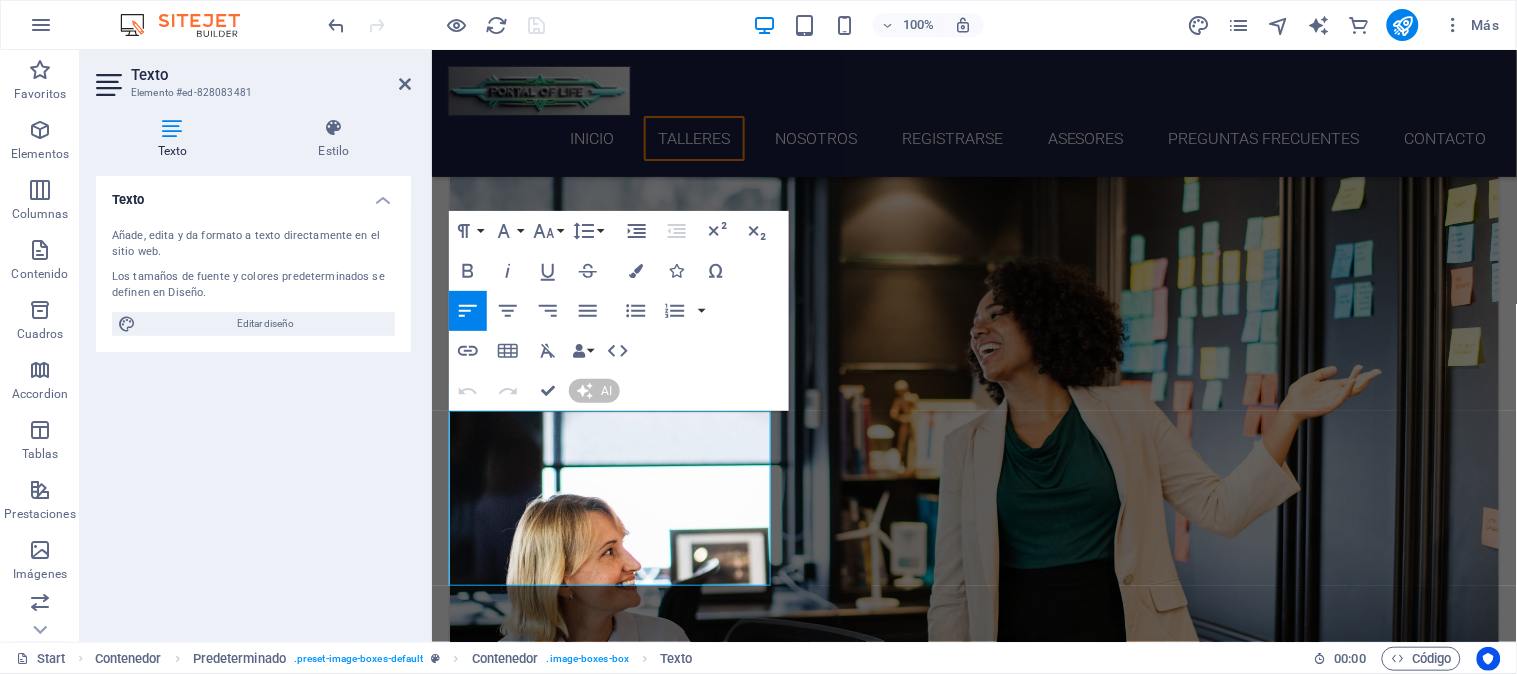 type 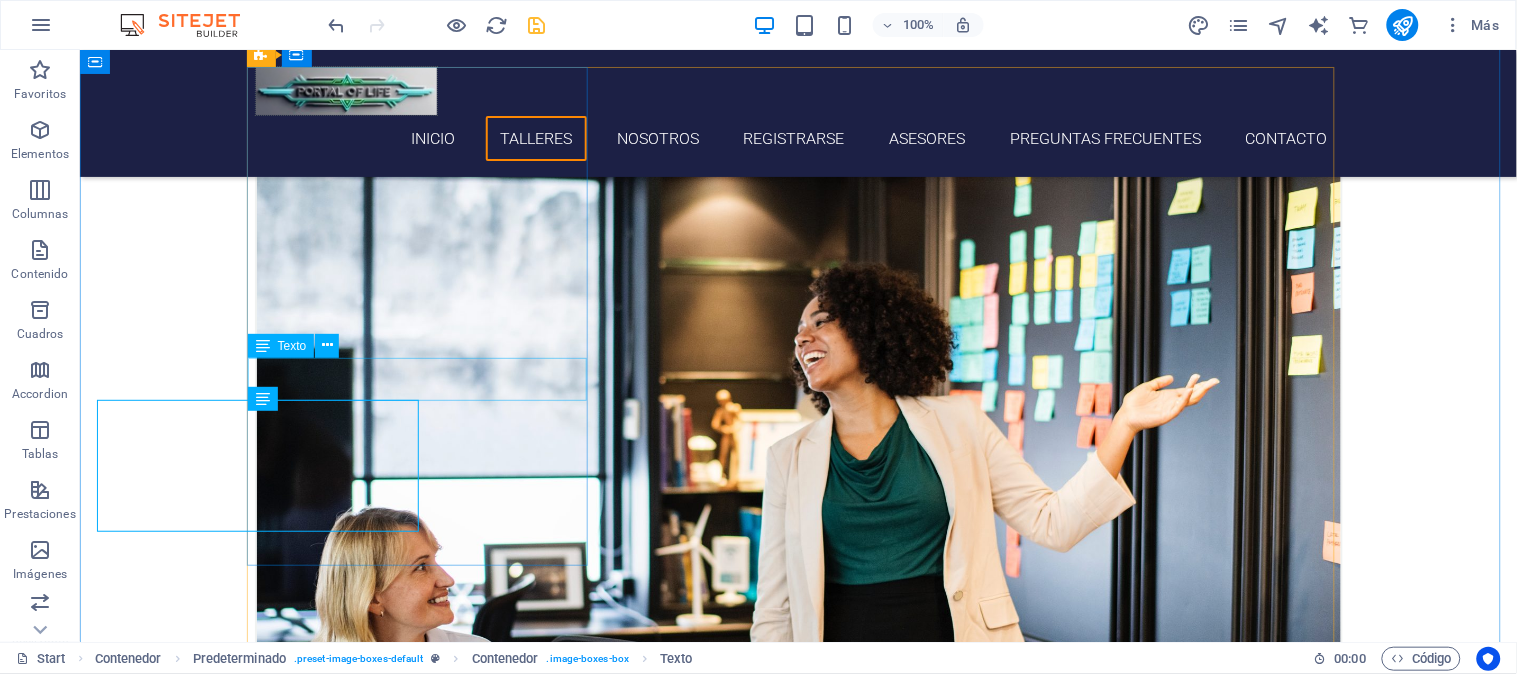 scroll, scrollTop: 706, scrollLeft: 0, axis: vertical 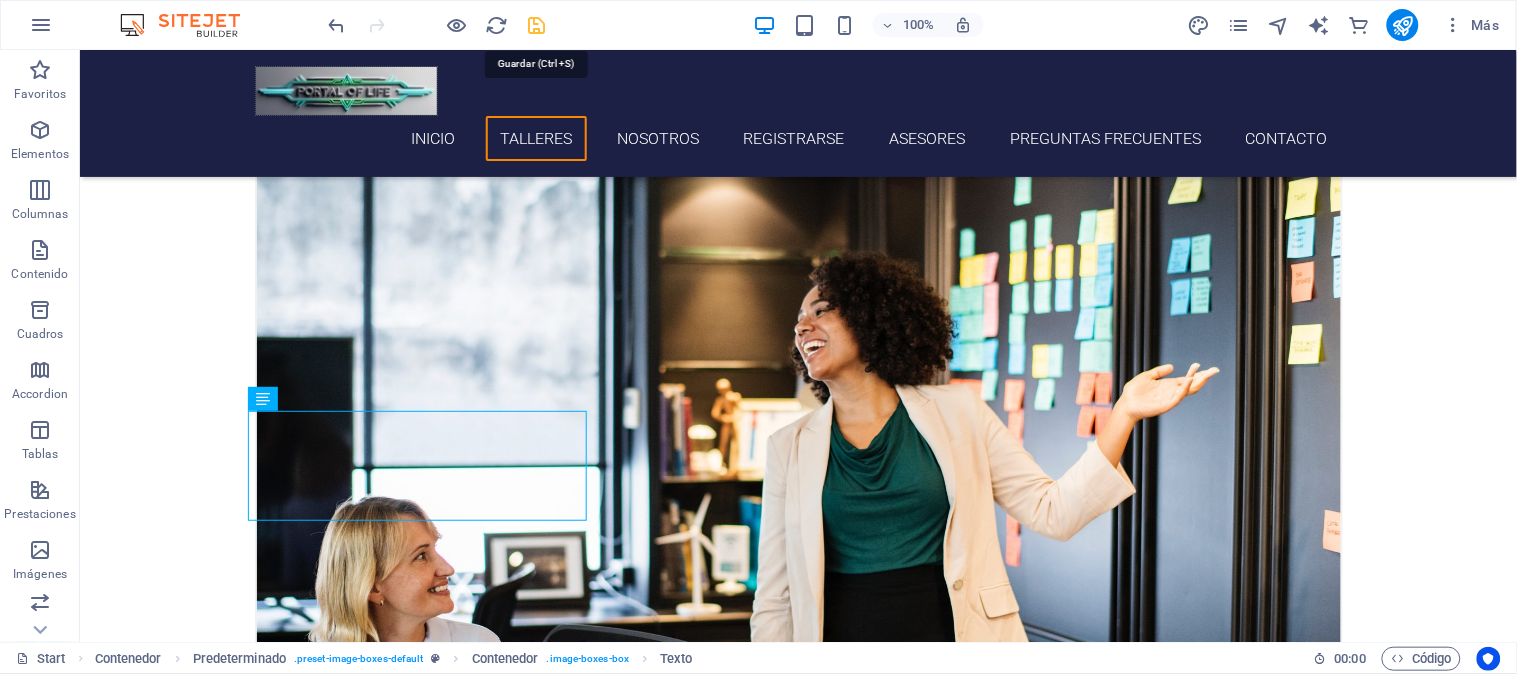 click at bounding box center [537, 25] 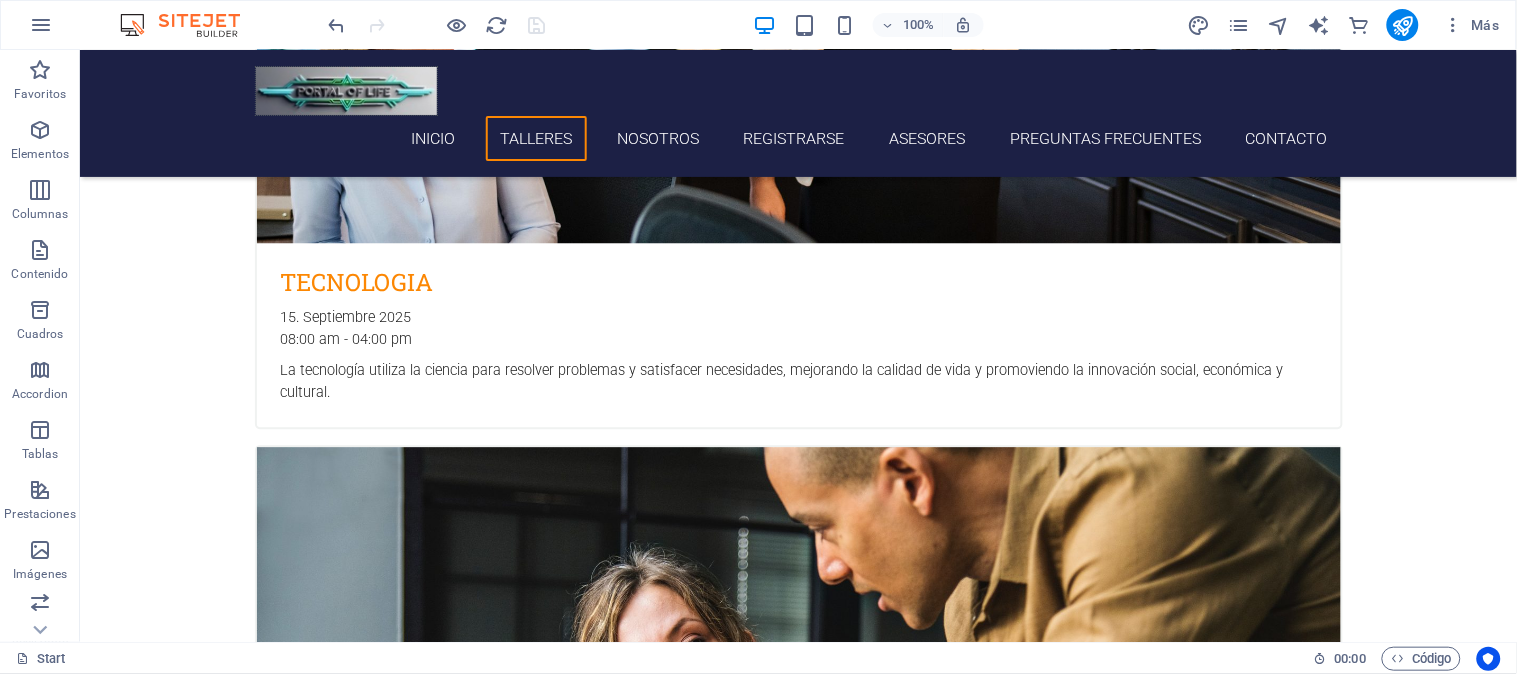 scroll, scrollTop: 1283, scrollLeft: 0, axis: vertical 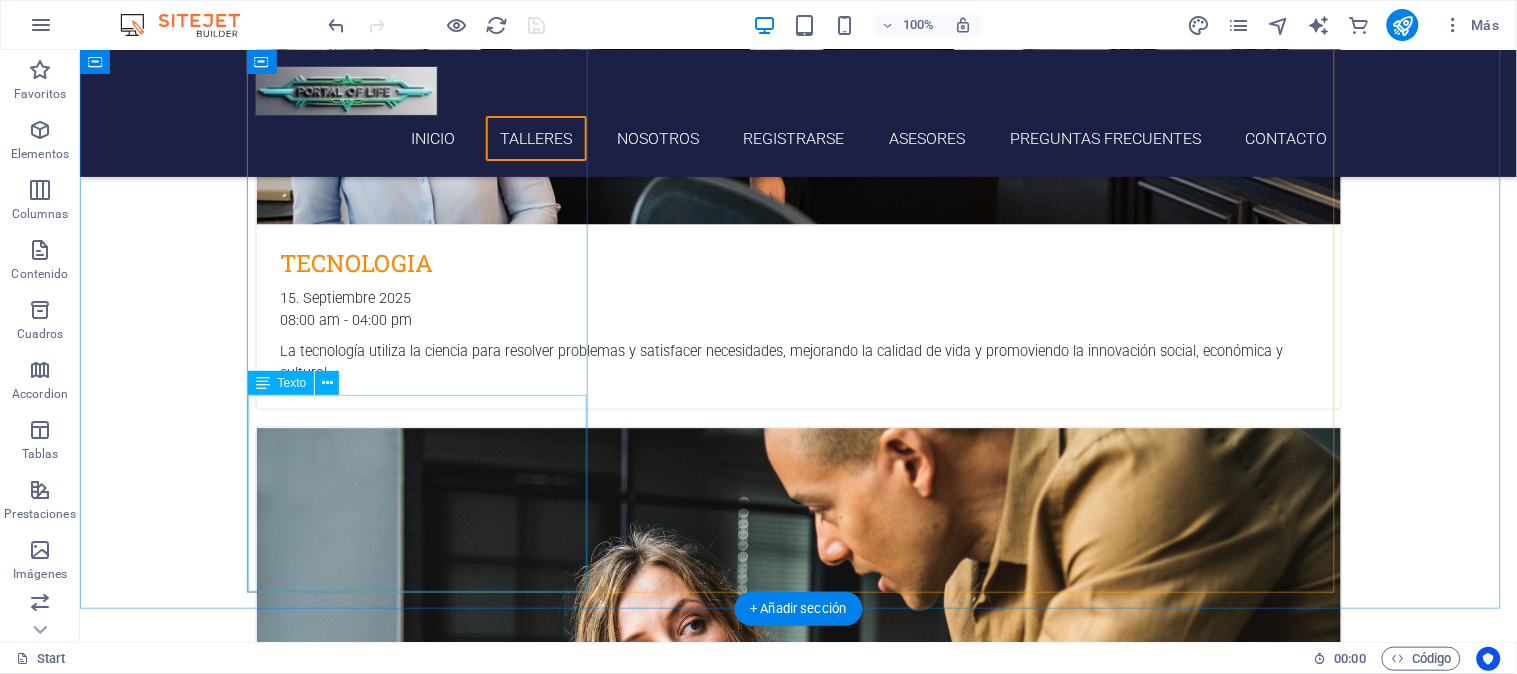 click on "Las finanzas descentralizadas (DeFi) son un ecosistema financiero digital basado en blockchain que elimina intermediarios como bancos, permitiendo a los usuarios prestar, pedir prestado y comerciar activos directamente. Su objetivo es un sistema financiero más abierto, accesible y transparente." at bounding box center (798, 3155) 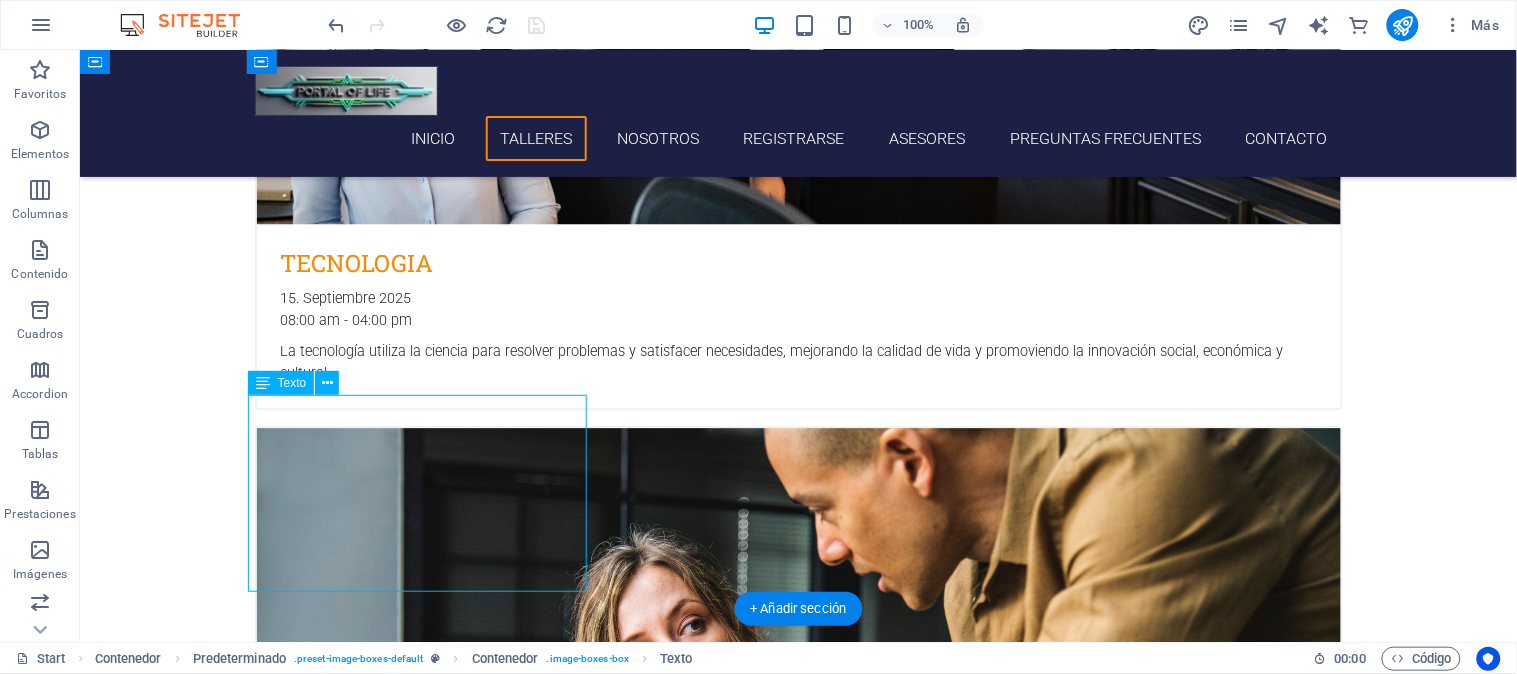 click on "Las finanzas descentralizadas (DeFi) son un ecosistema financiero digital basado en blockchain que elimina intermediarios como bancos, permitiendo a los usuarios prestar, pedir prestado y comerciar activos directamente. Su objetivo es un sistema financiero más abierto, accesible y transparente." at bounding box center [798, 3155] 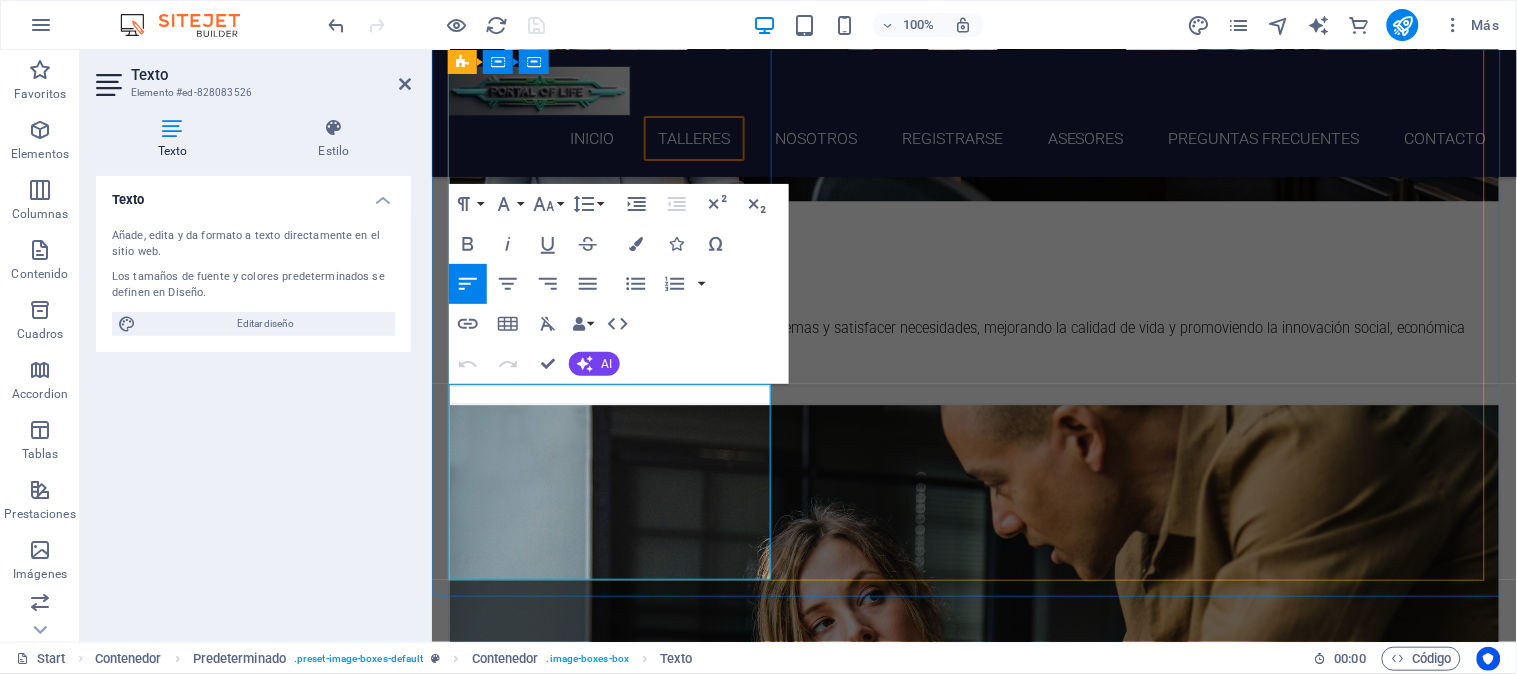 scroll, scrollTop: 1272, scrollLeft: 0, axis: vertical 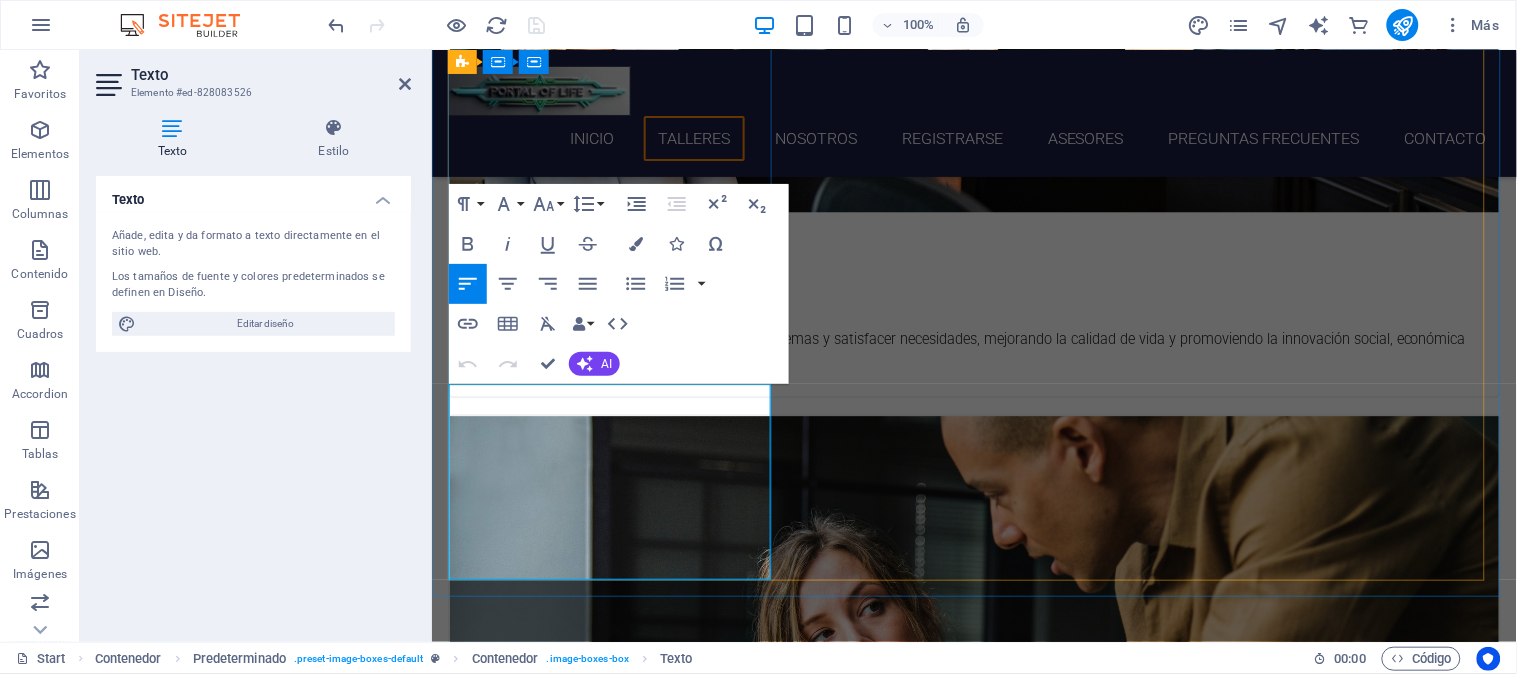 drag, startPoint x: 564, startPoint y: 549, endPoint x: 908, endPoint y: 433, distance: 363.03168 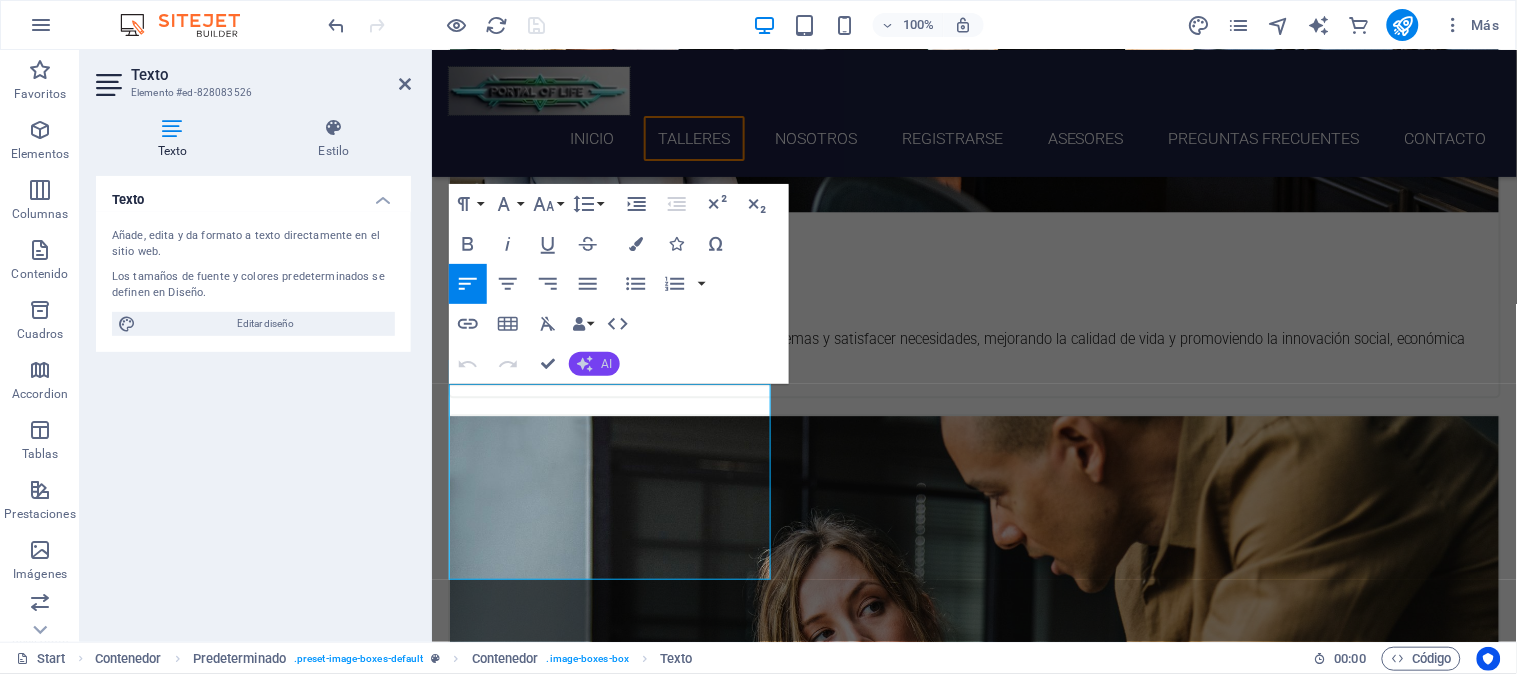 click on "AI" at bounding box center [594, 364] 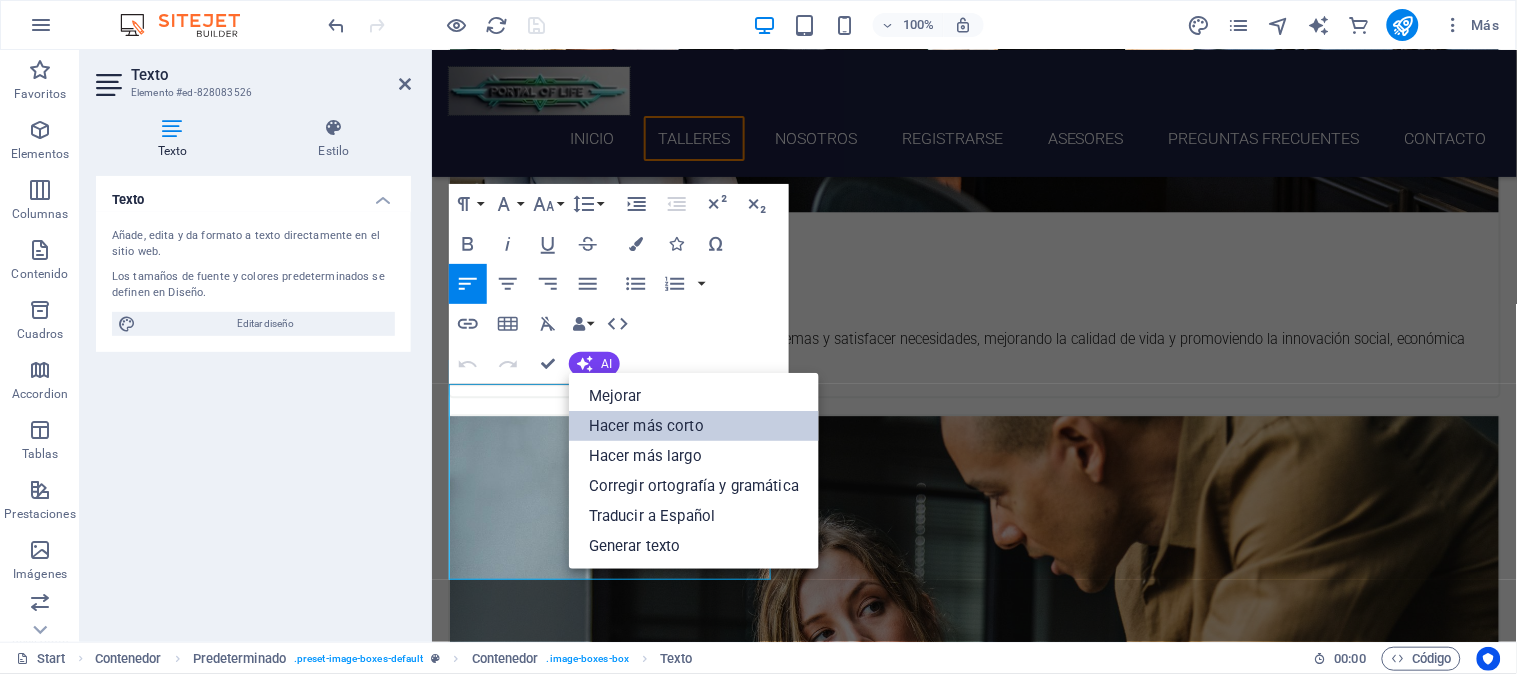 click on "Hacer más corto" at bounding box center (694, 426) 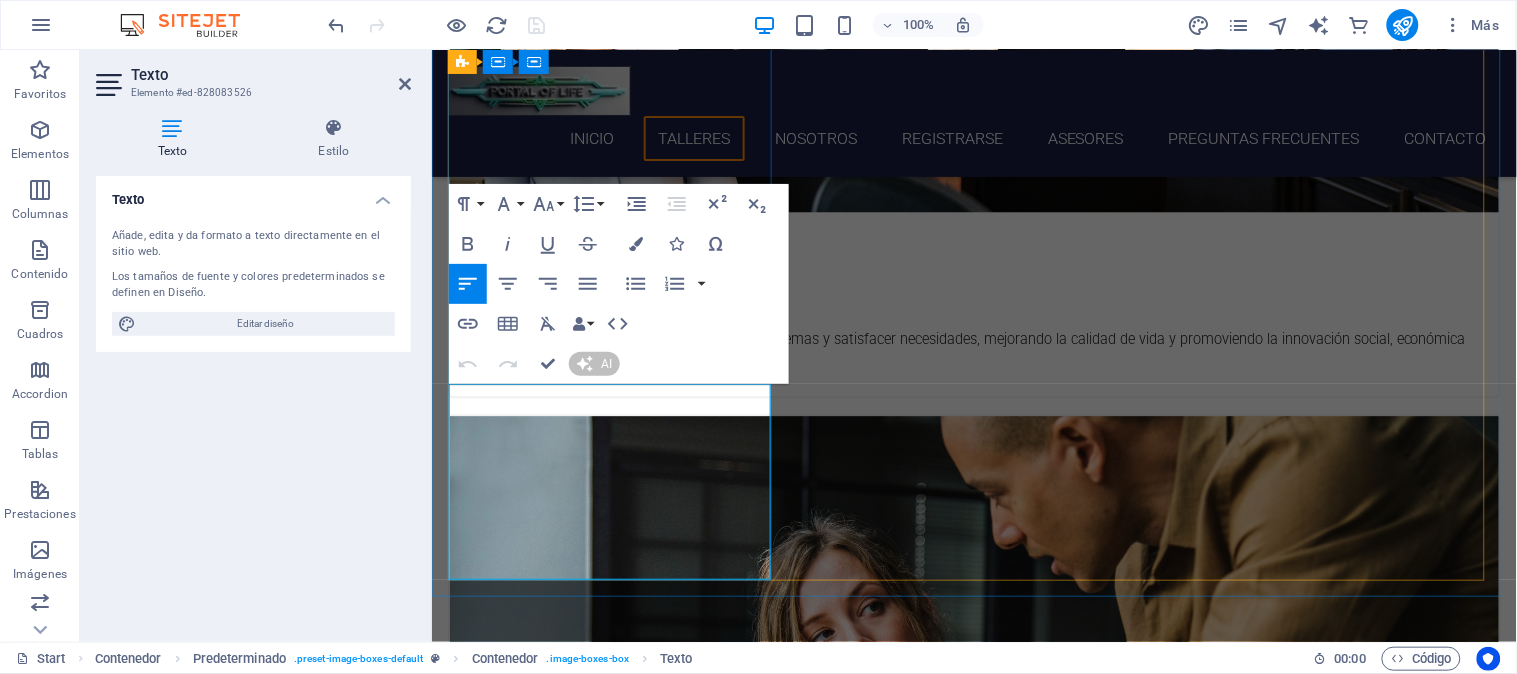 type 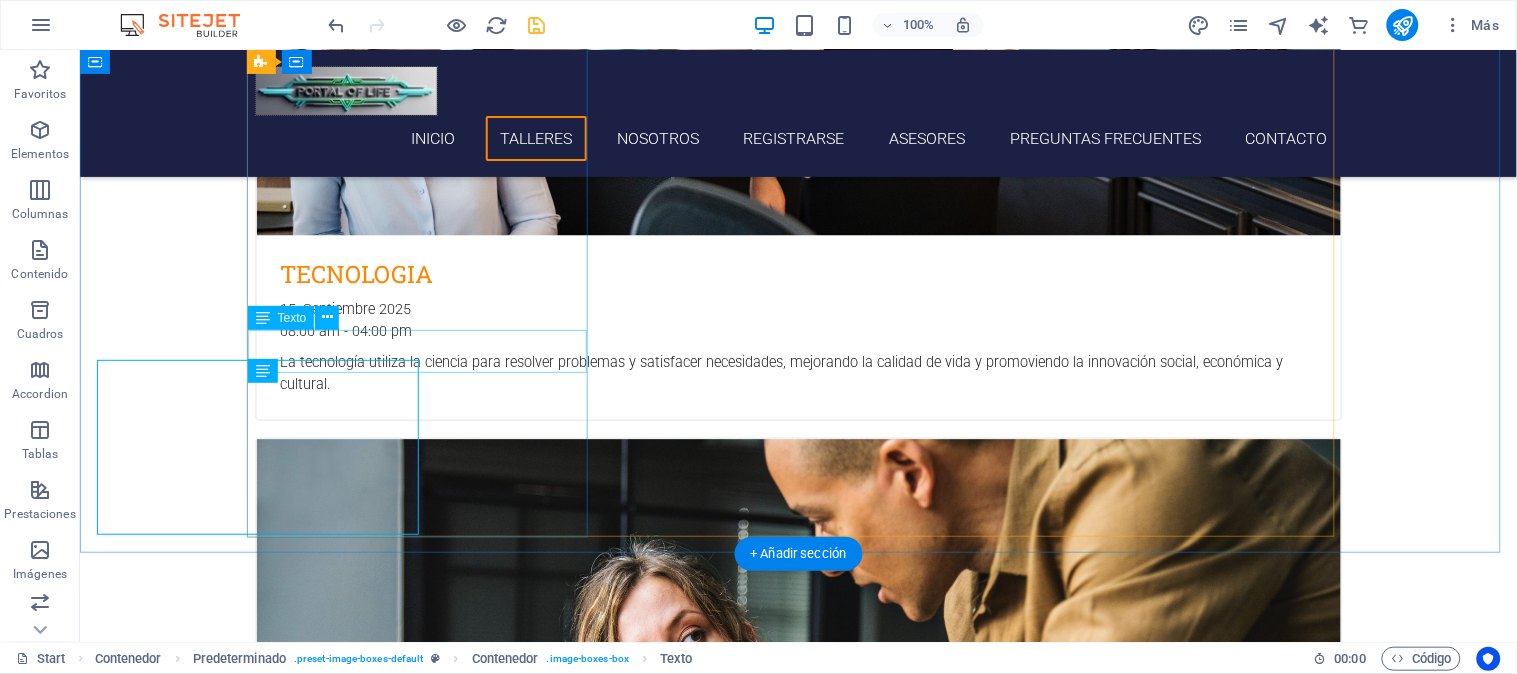 scroll, scrollTop: 1295, scrollLeft: 0, axis: vertical 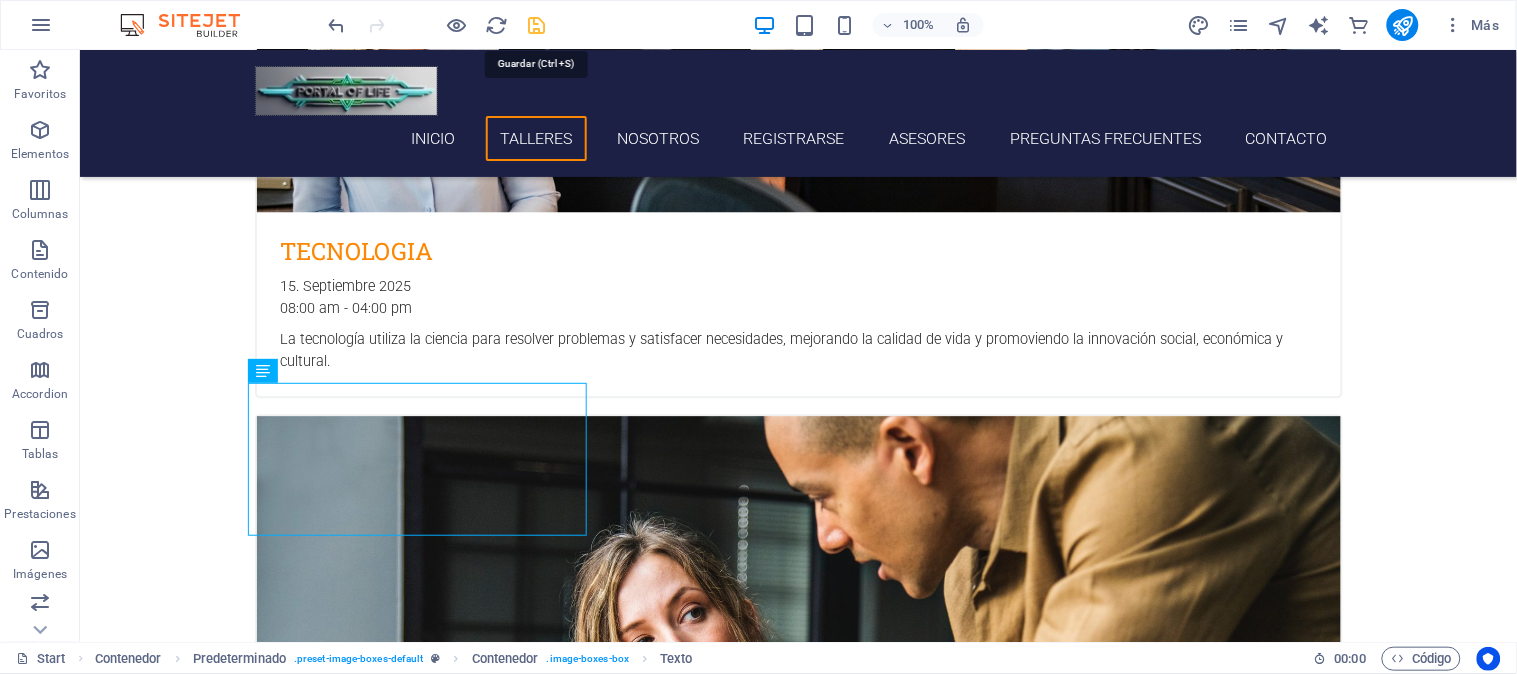click at bounding box center [537, 25] 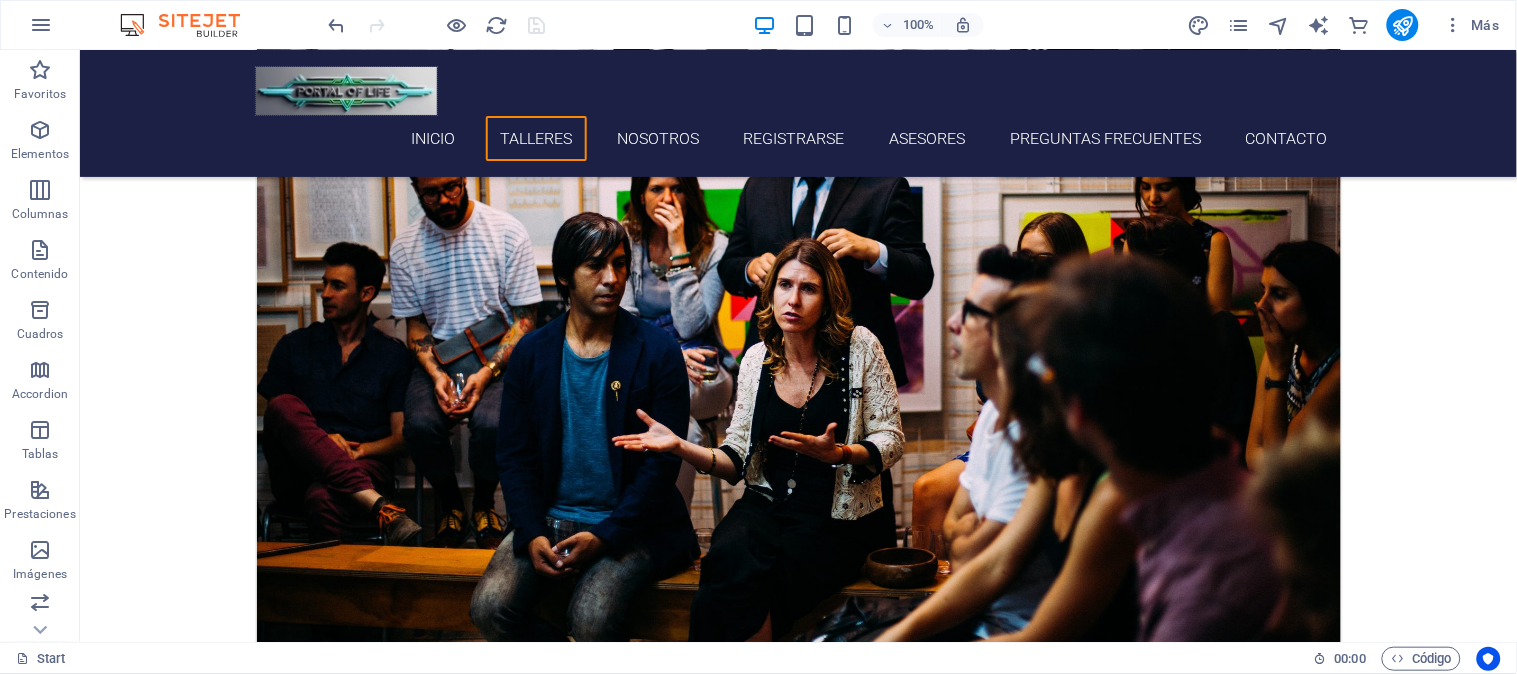 scroll, scrollTop: 2720, scrollLeft: 0, axis: vertical 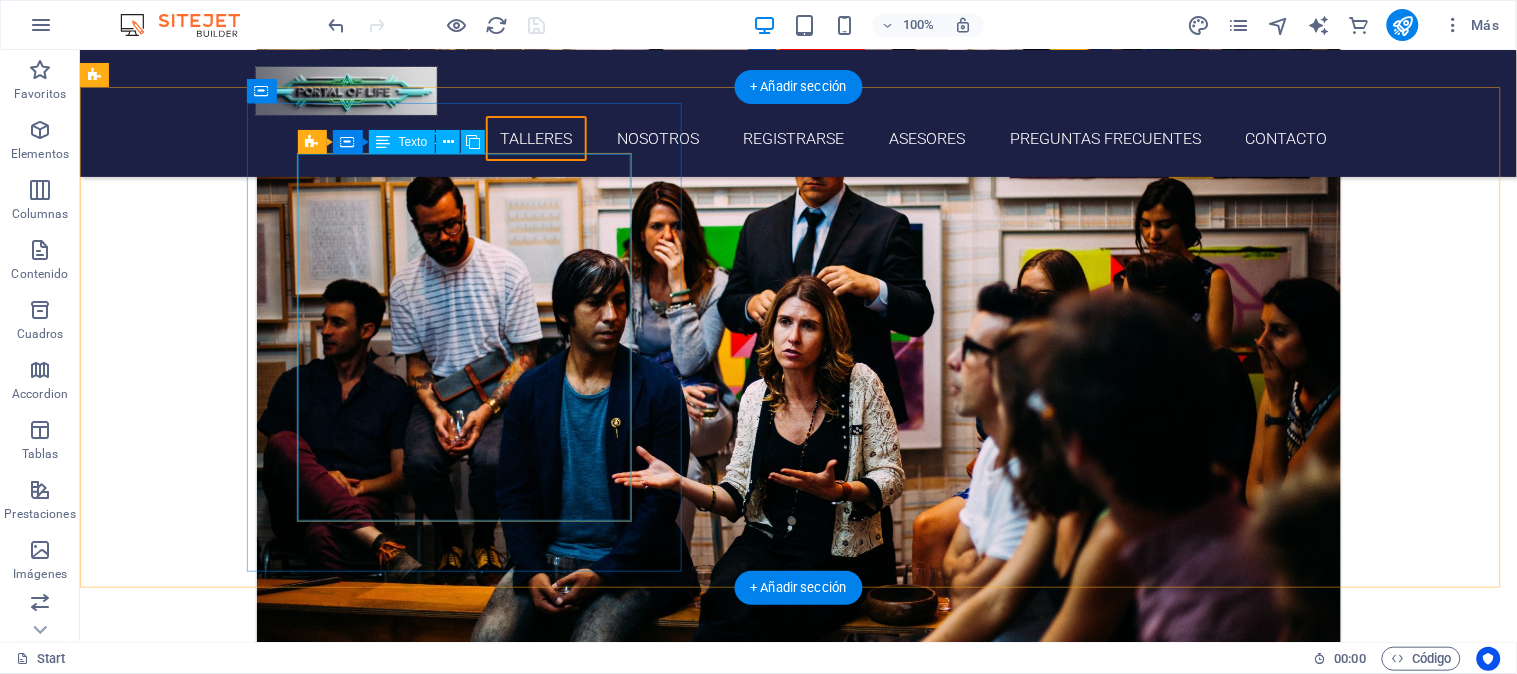 click on "Destaca tu Emprendimiento con Nuestros Reportajes en Línea ¿Quieres que tu negocio sea conocido? Con nuestros  reportajes en línea , te ayudamos a mostrar al mundo los servicios y productos que ofreces. Es una forma efectiva de que tu propuesta de valor llegue a más personas y  conecte con tu audiencia . . Hannah Burton" at bounding box center (798, 5286) 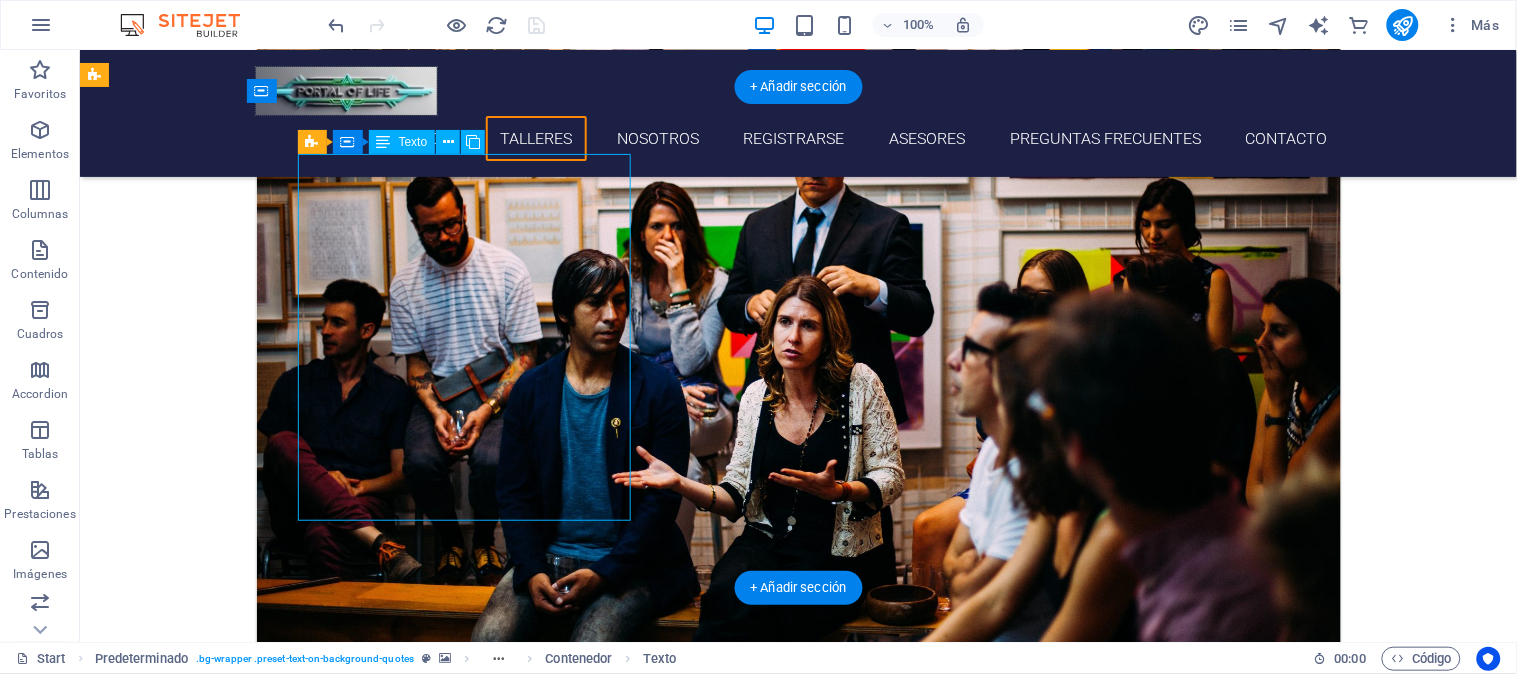 click on "Destaca tu Emprendimiento con Nuestros Reportajes en Línea ¿Quieres que tu negocio sea conocido? Con nuestros  reportajes en línea , te ayudamos a mostrar al mundo los servicios y productos que ofreces. Es una forma efectiva de que tu propuesta de valor llegue a más personas y  conecte con tu audiencia . . Hannah Burton" at bounding box center (798, 5286) 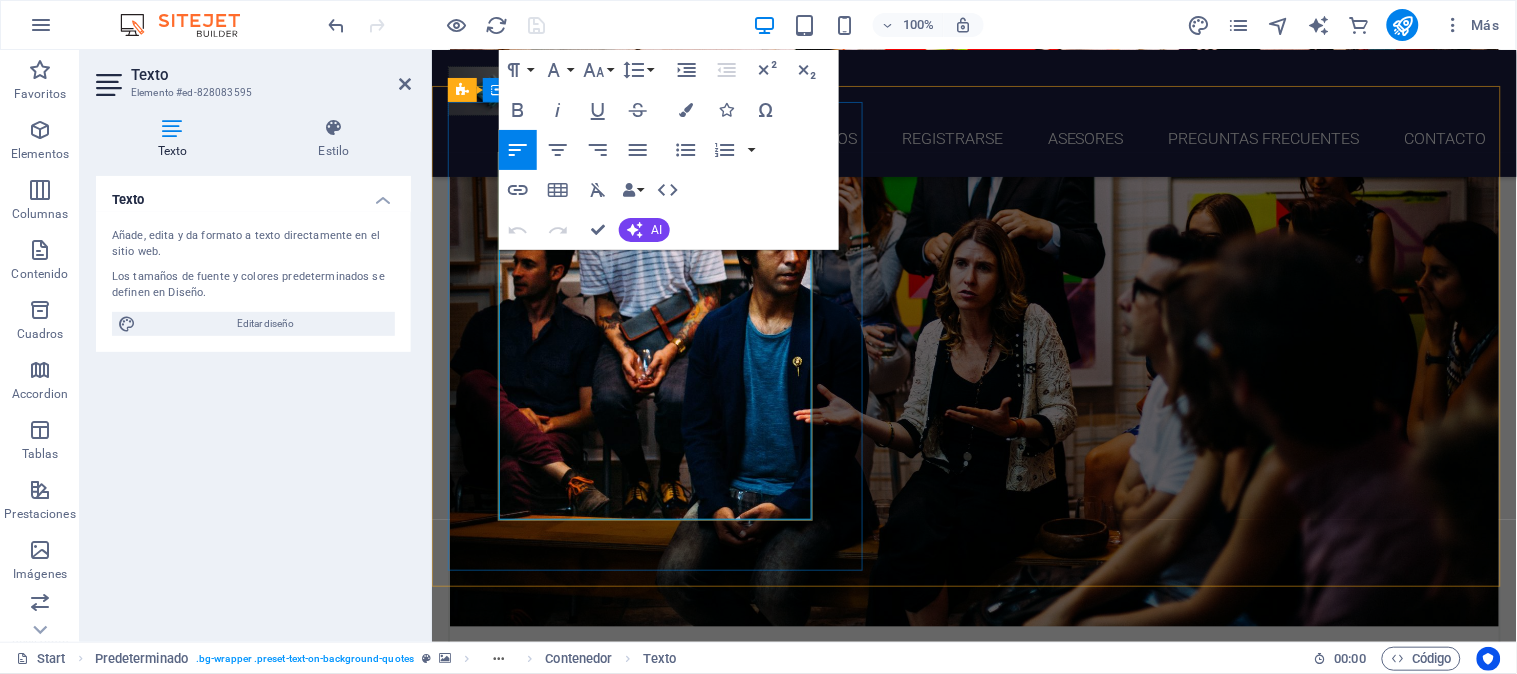 click on "¿Quieres que tu negocio sea conocido? Con nuestros  reportajes en línea , te ayudamos a mostrar al mundo los servicios y productos que ofreces. Es una forma efectiva de que tu propuesta de valor llegue a más personas y  conecte con tu audiencia ." at bounding box center [973, 5138] 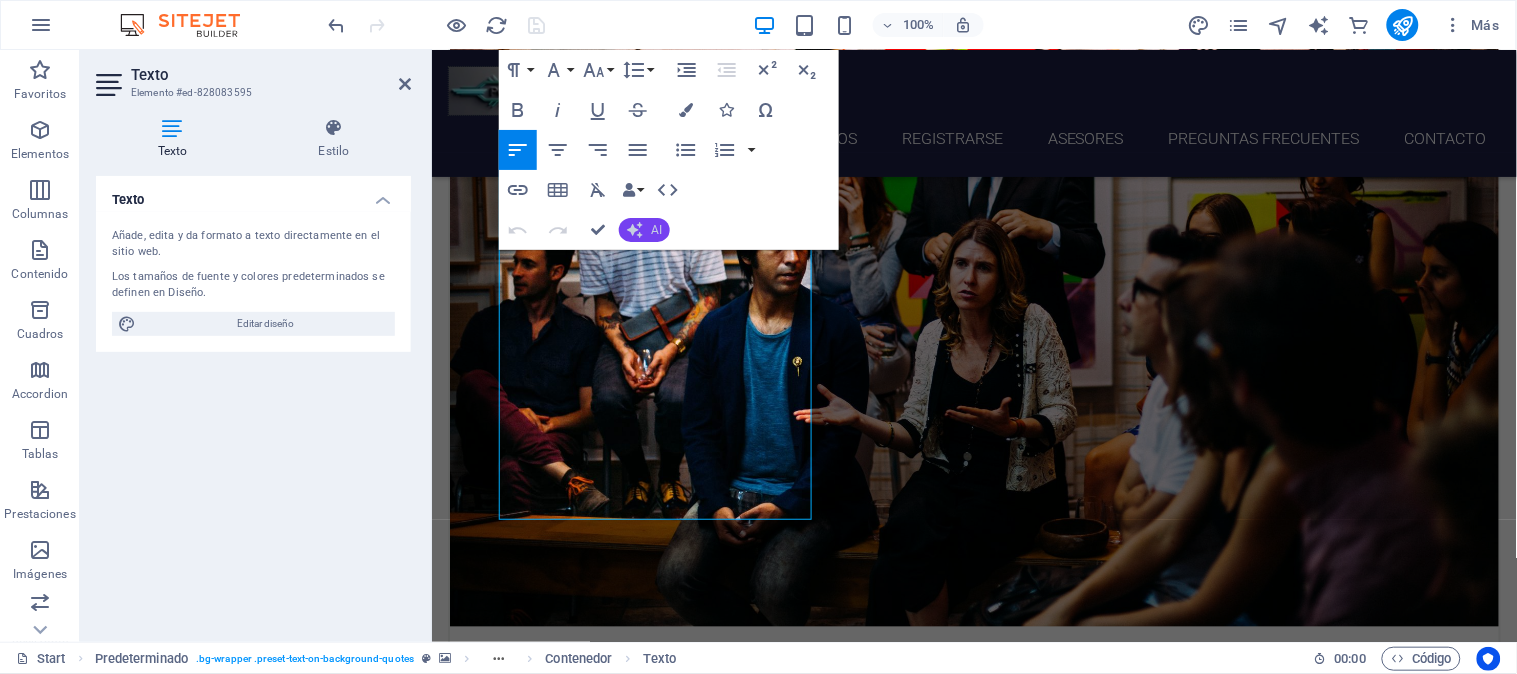 click on "AI" at bounding box center (656, 230) 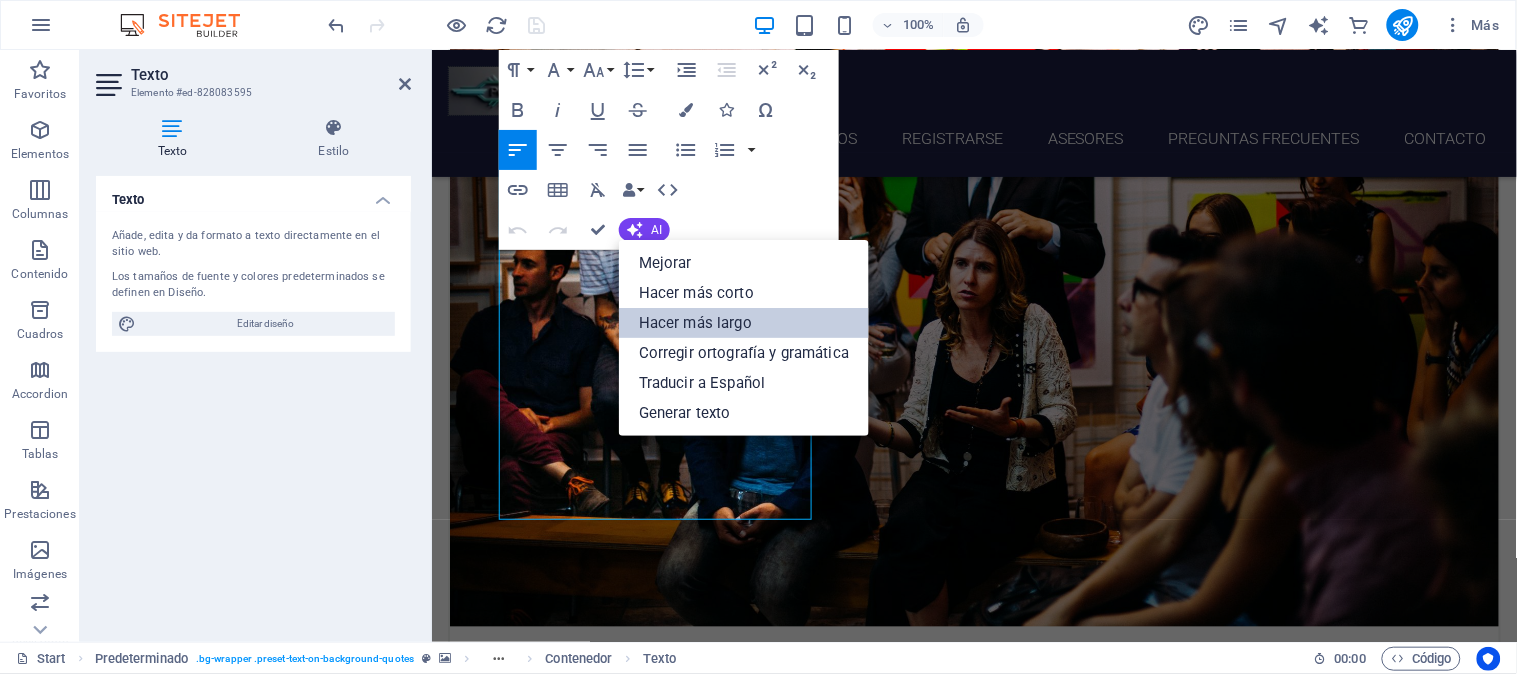 click on "Hacer más largo" at bounding box center [744, 323] 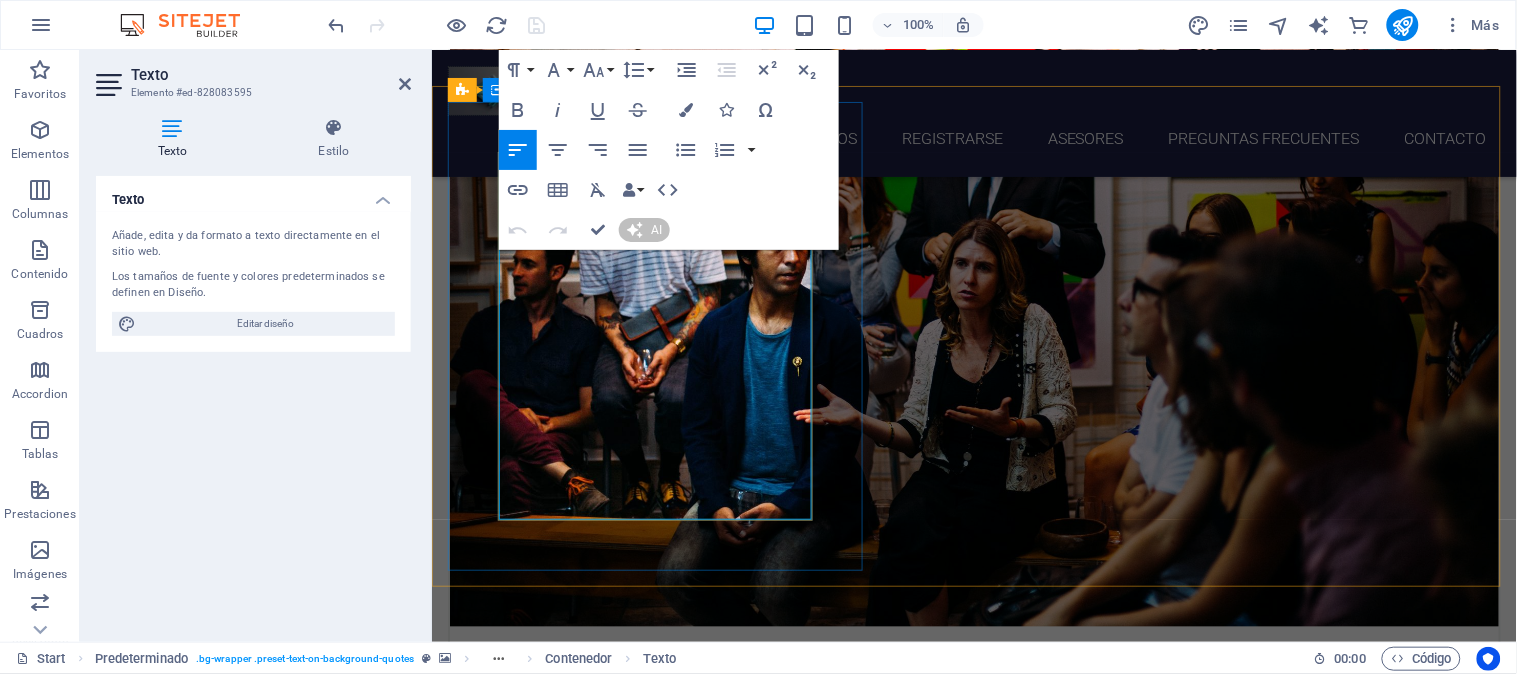type 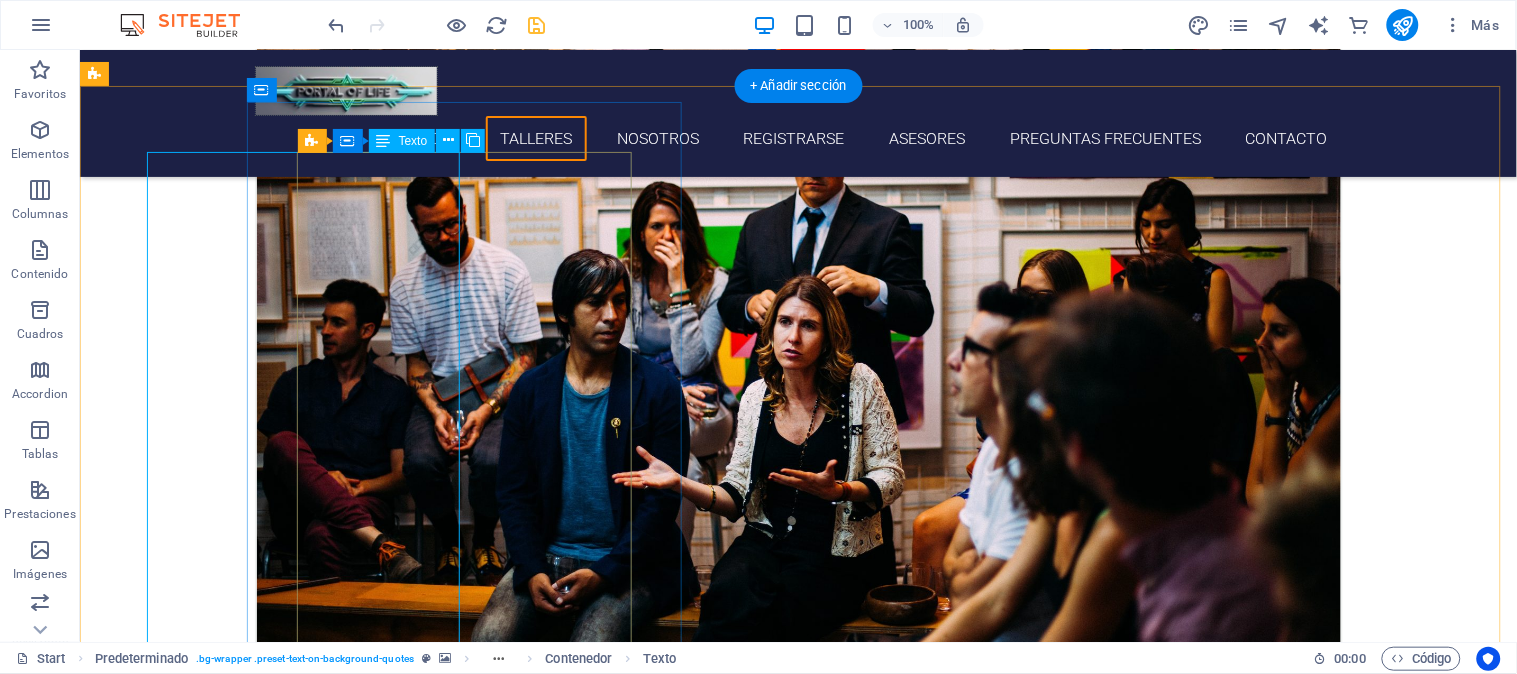scroll, scrollTop: 2665, scrollLeft: 0, axis: vertical 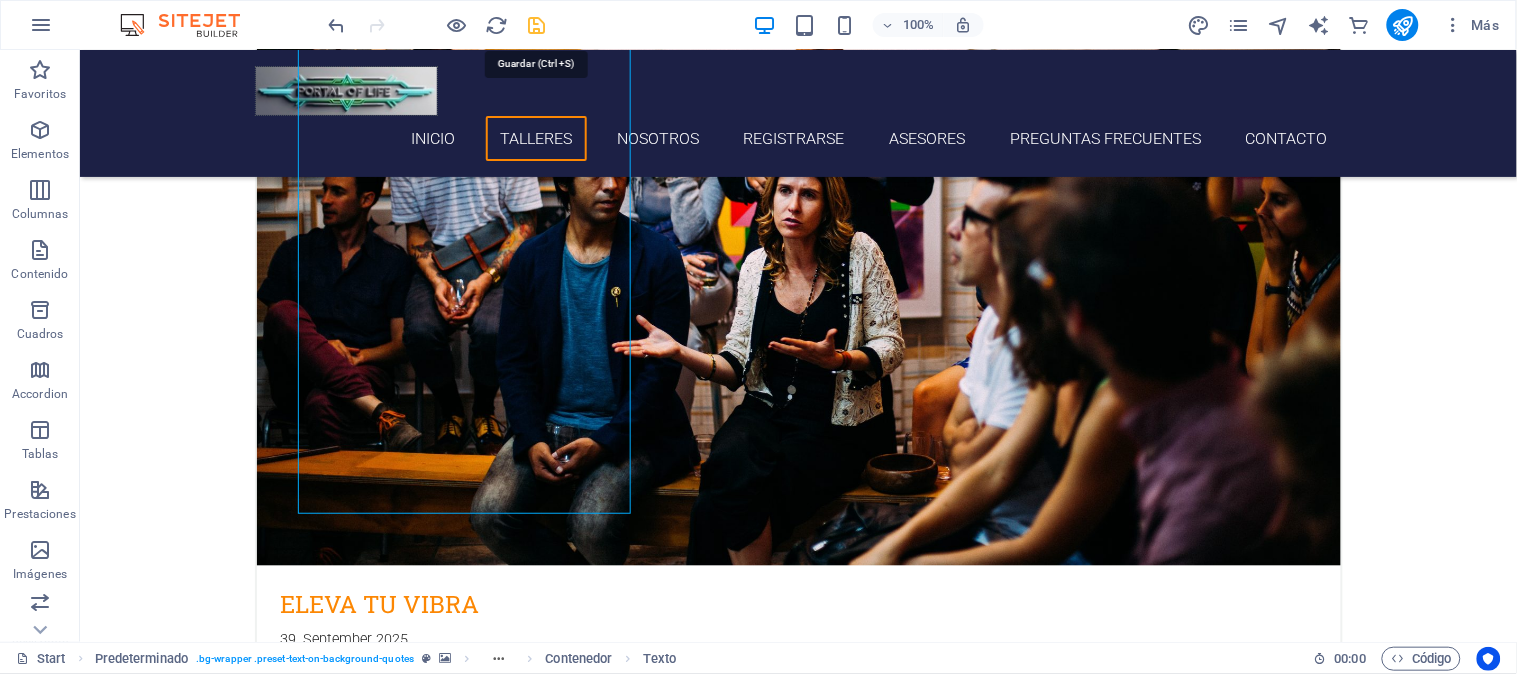 click at bounding box center (537, 25) 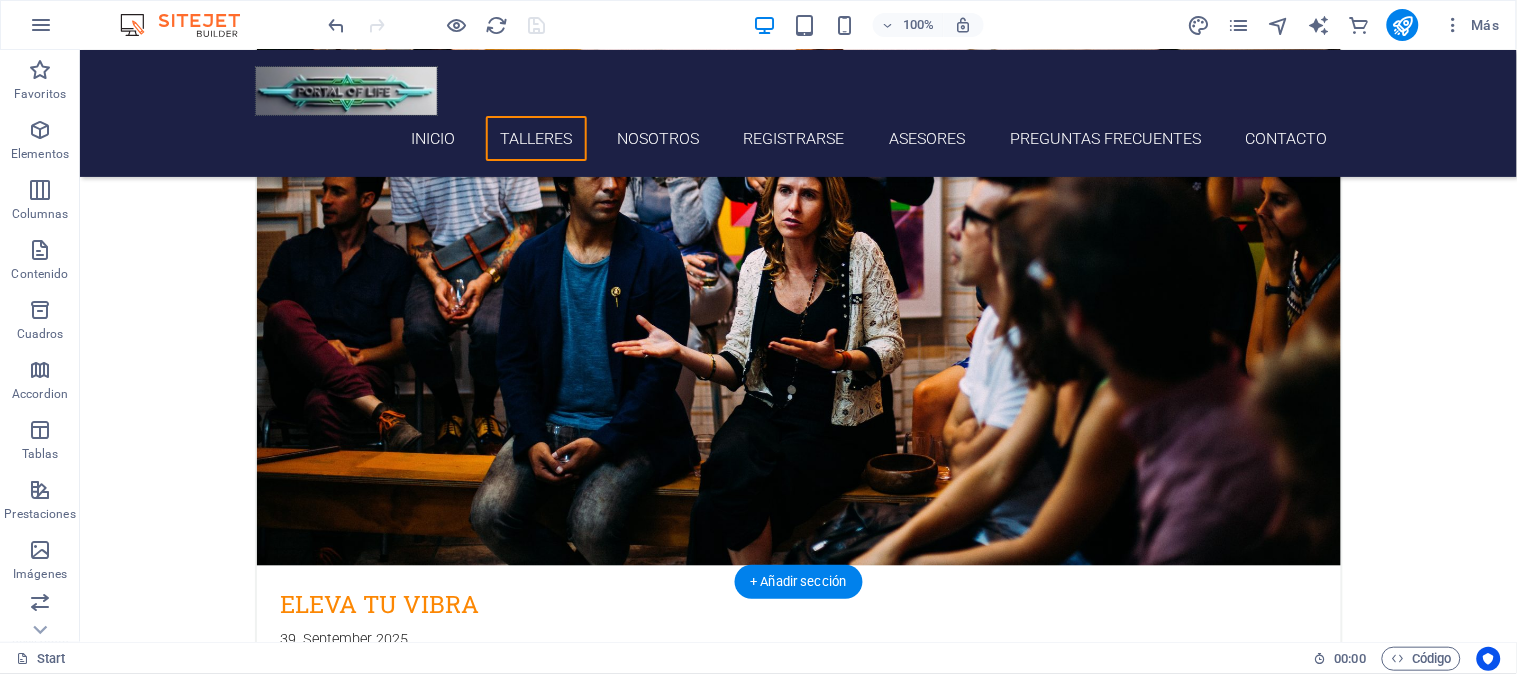 click at bounding box center [797, 4787] 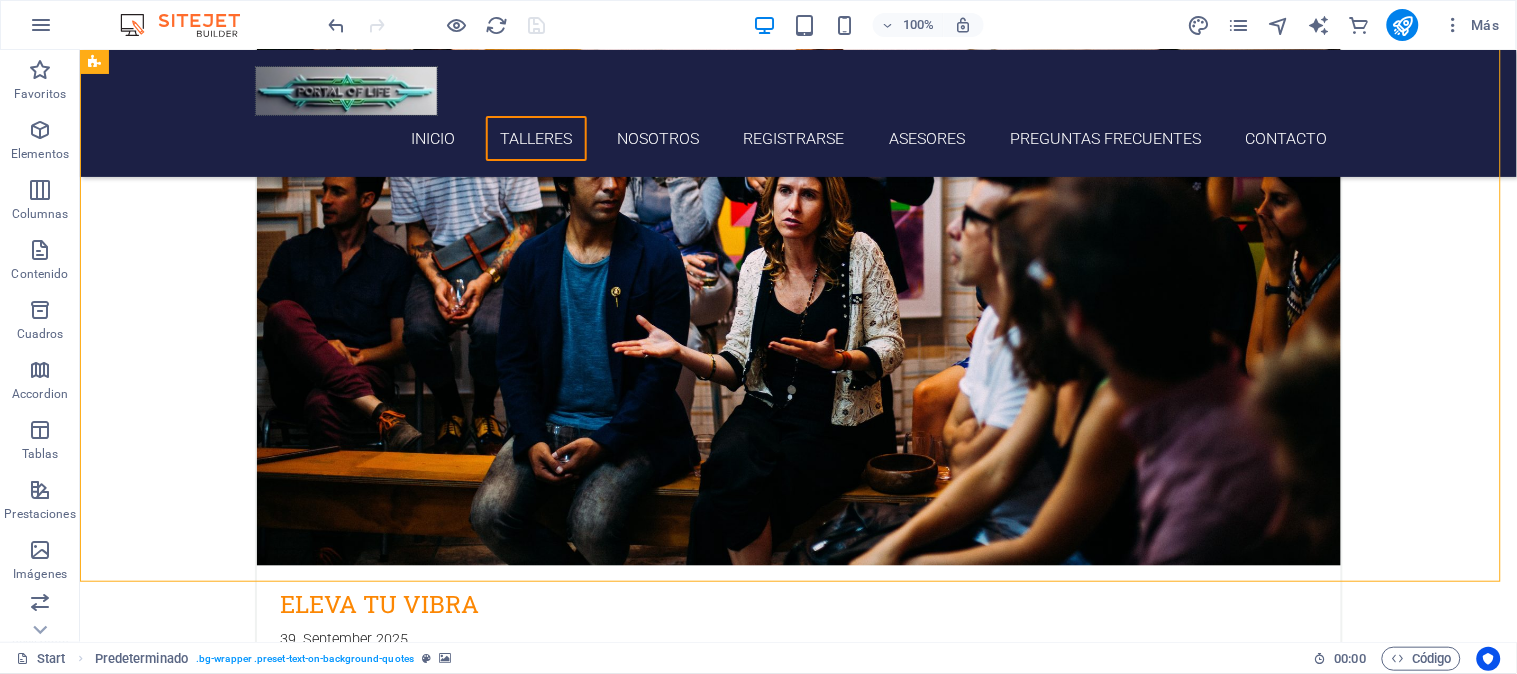 click at bounding box center (437, 25) 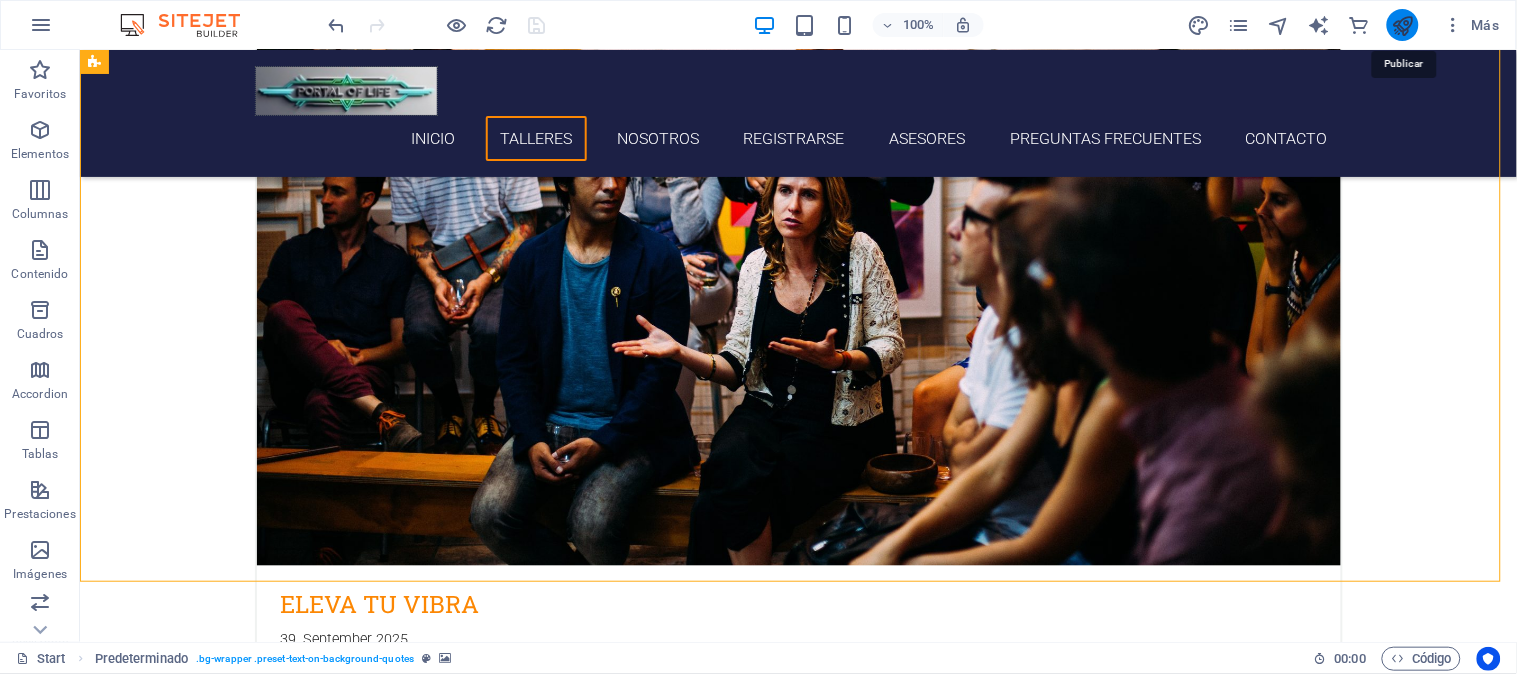 click at bounding box center [1403, 25] 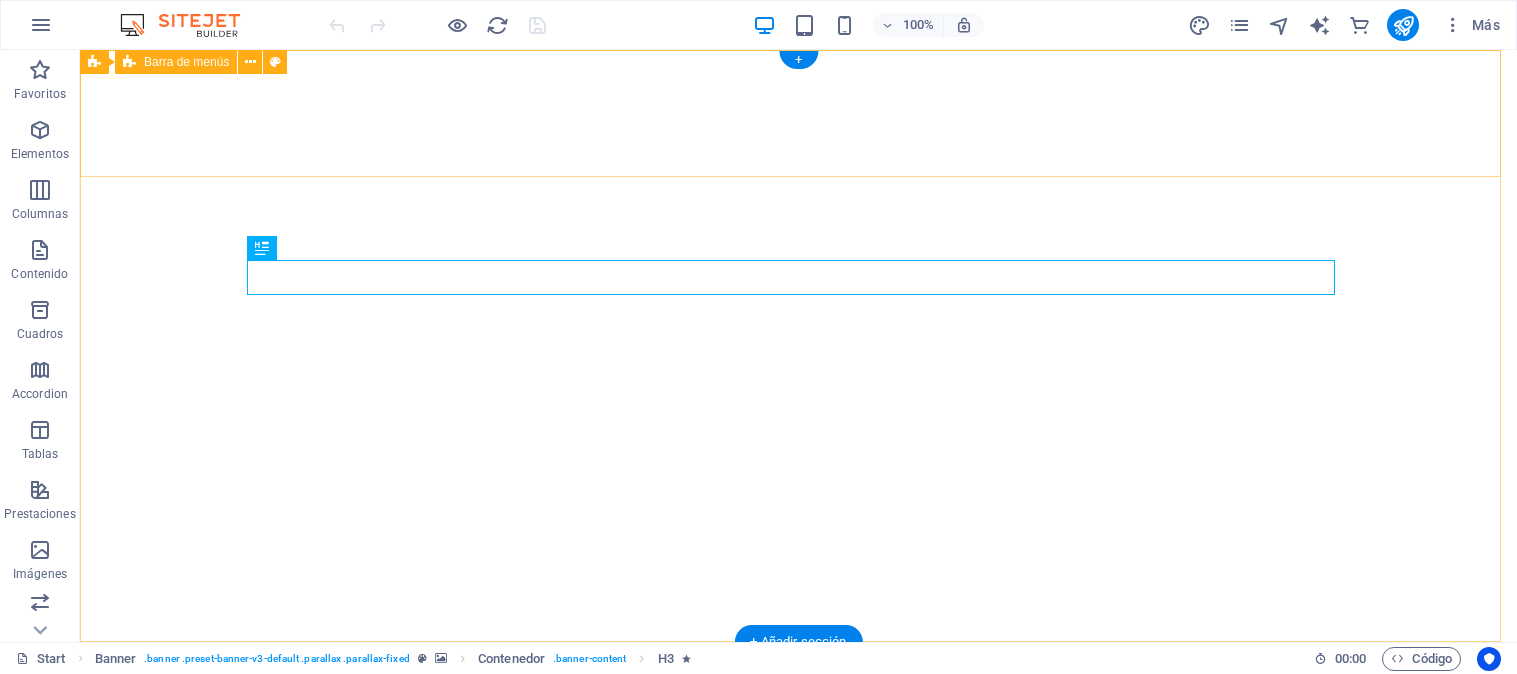 scroll, scrollTop: 0, scrollLeft: 0, axis: both 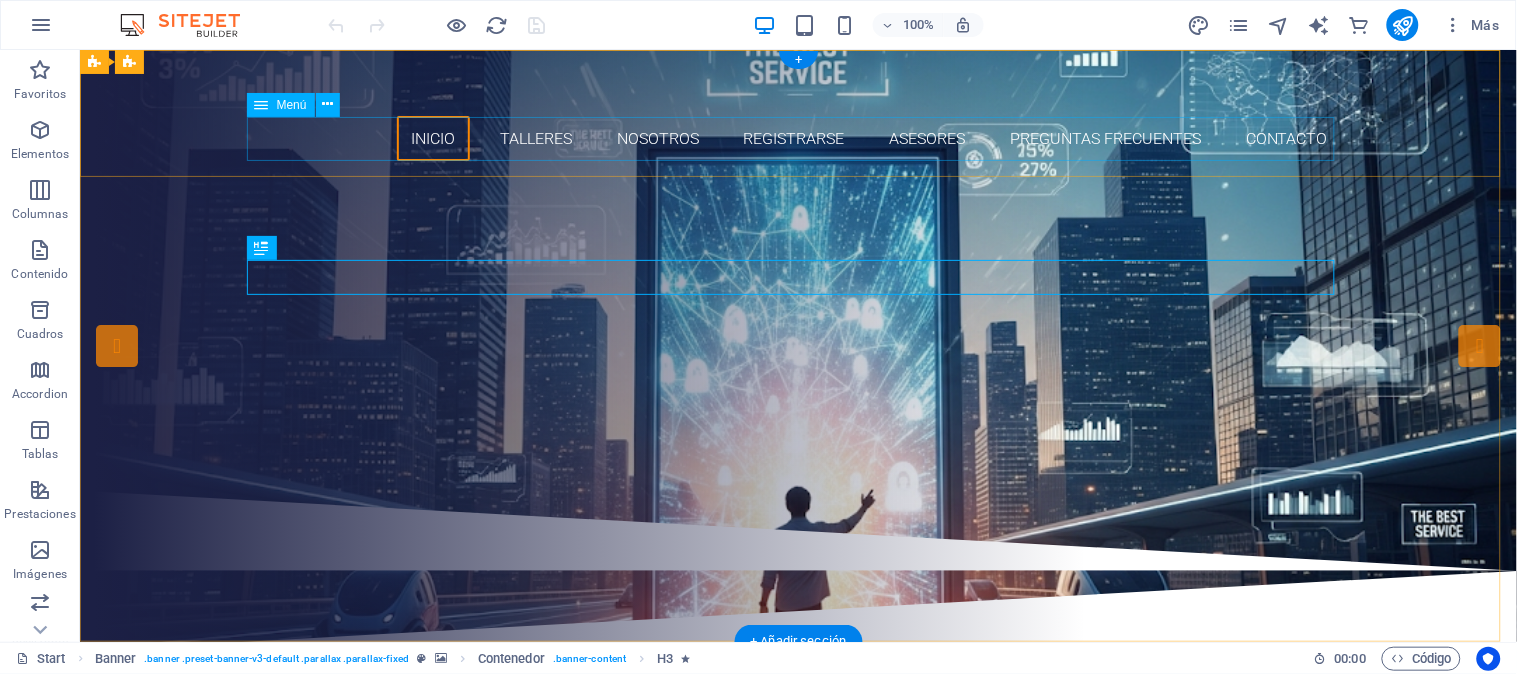 click on "Inicio Talleres Nosotros Registrarse Asesores Preguntas frecuentes Contacto" at bounding box center [798, 137] 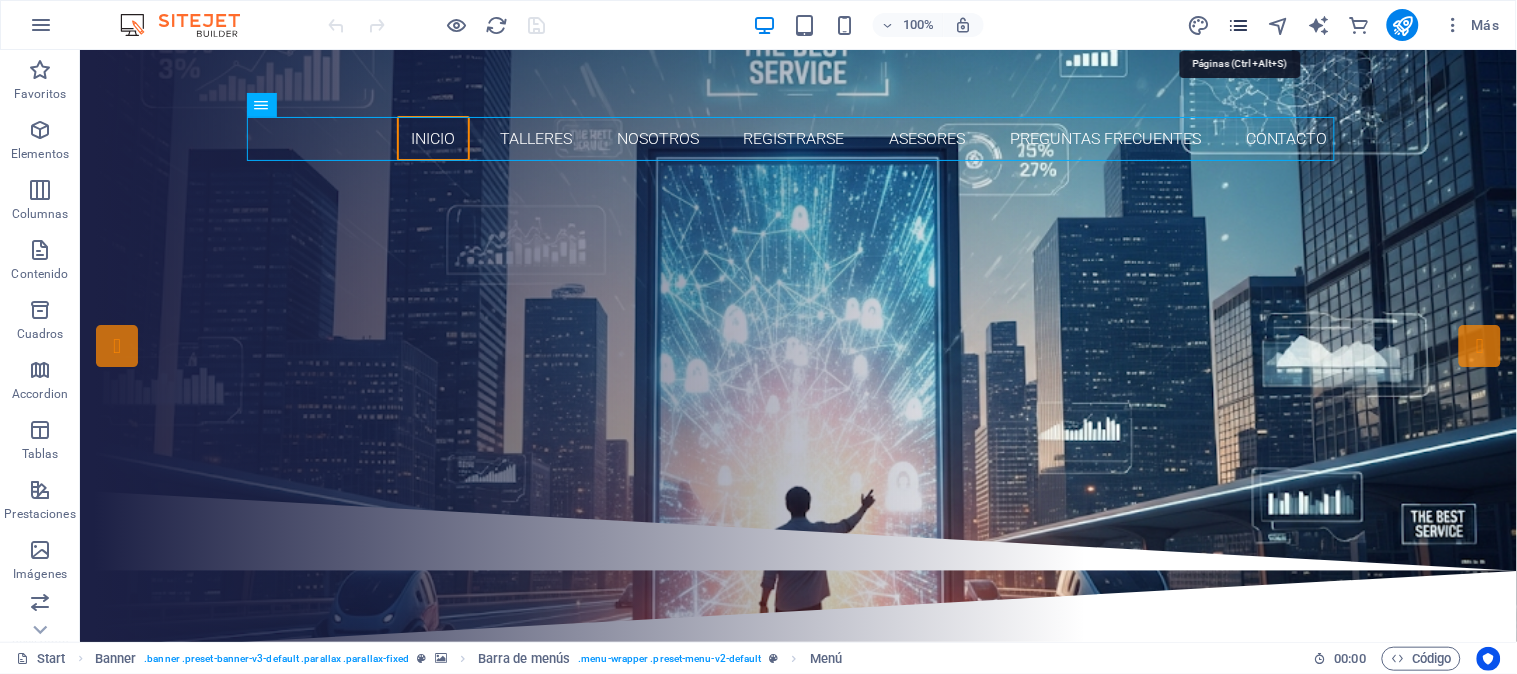 click at bounding box center [1239, 25] 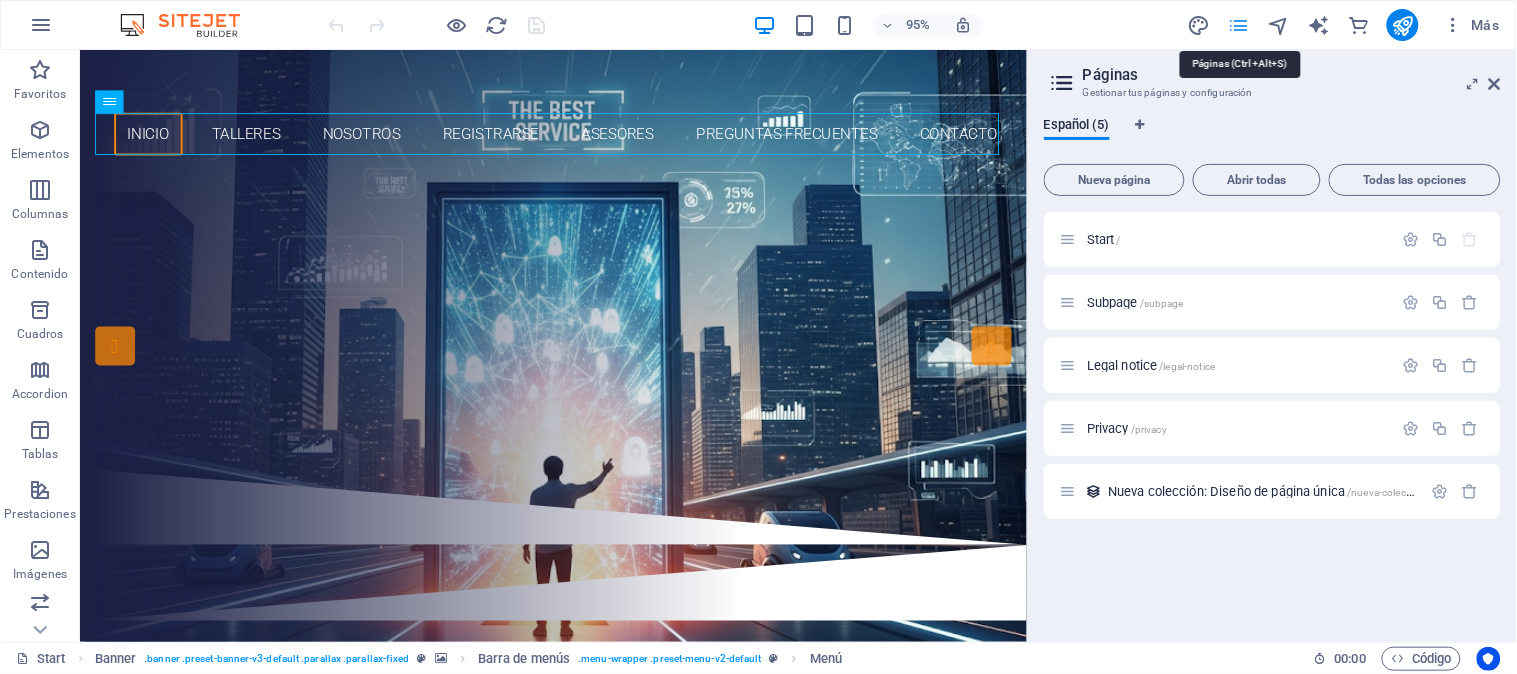 click at bounding box center (1239, 25) 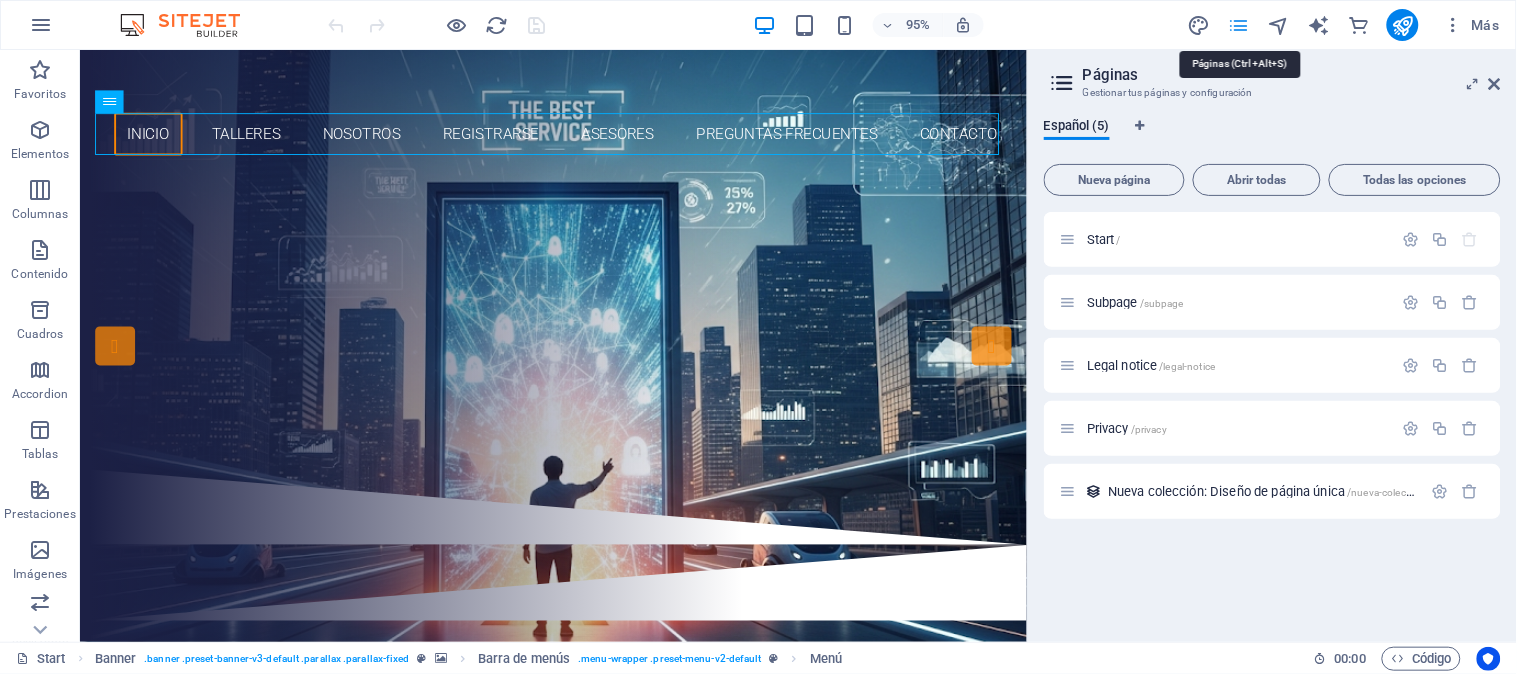 click at bounding box center [1239, 25] 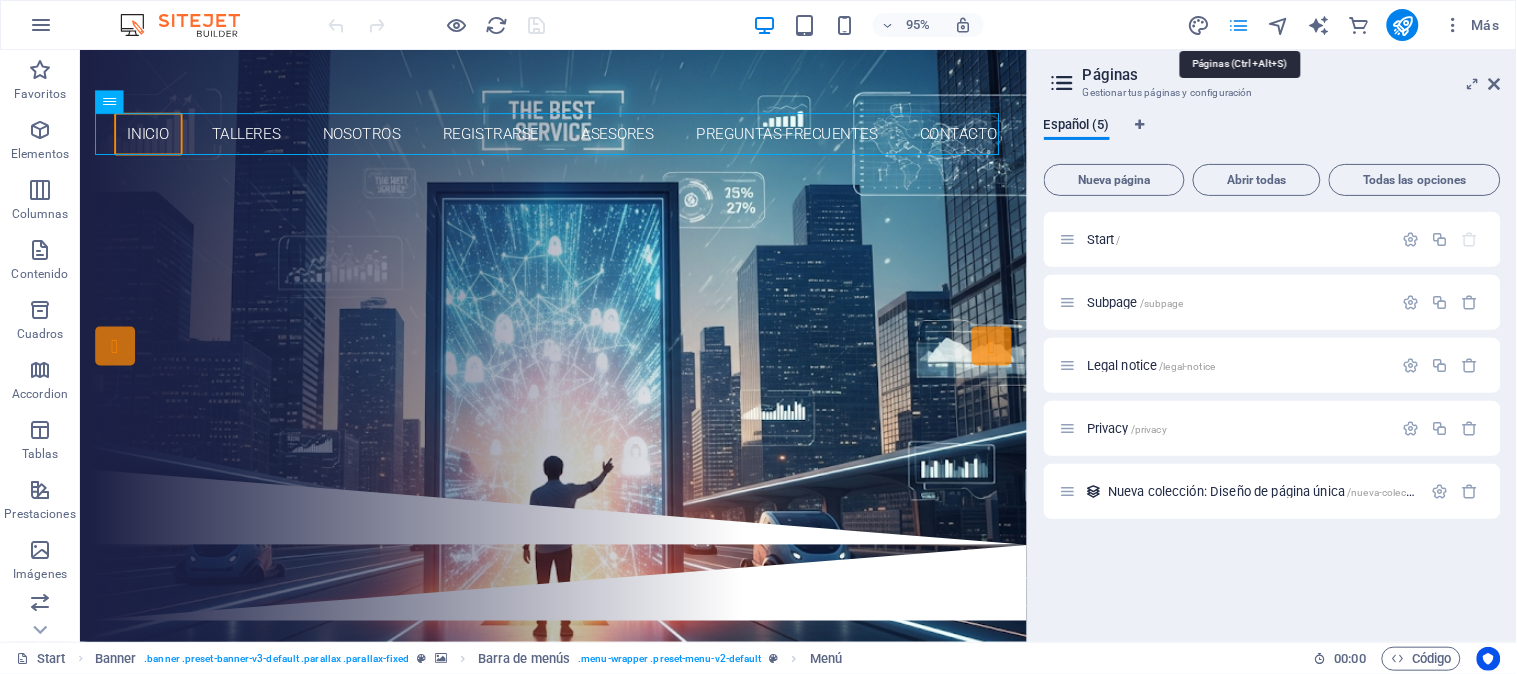 click at bounding box center (1239, 25) 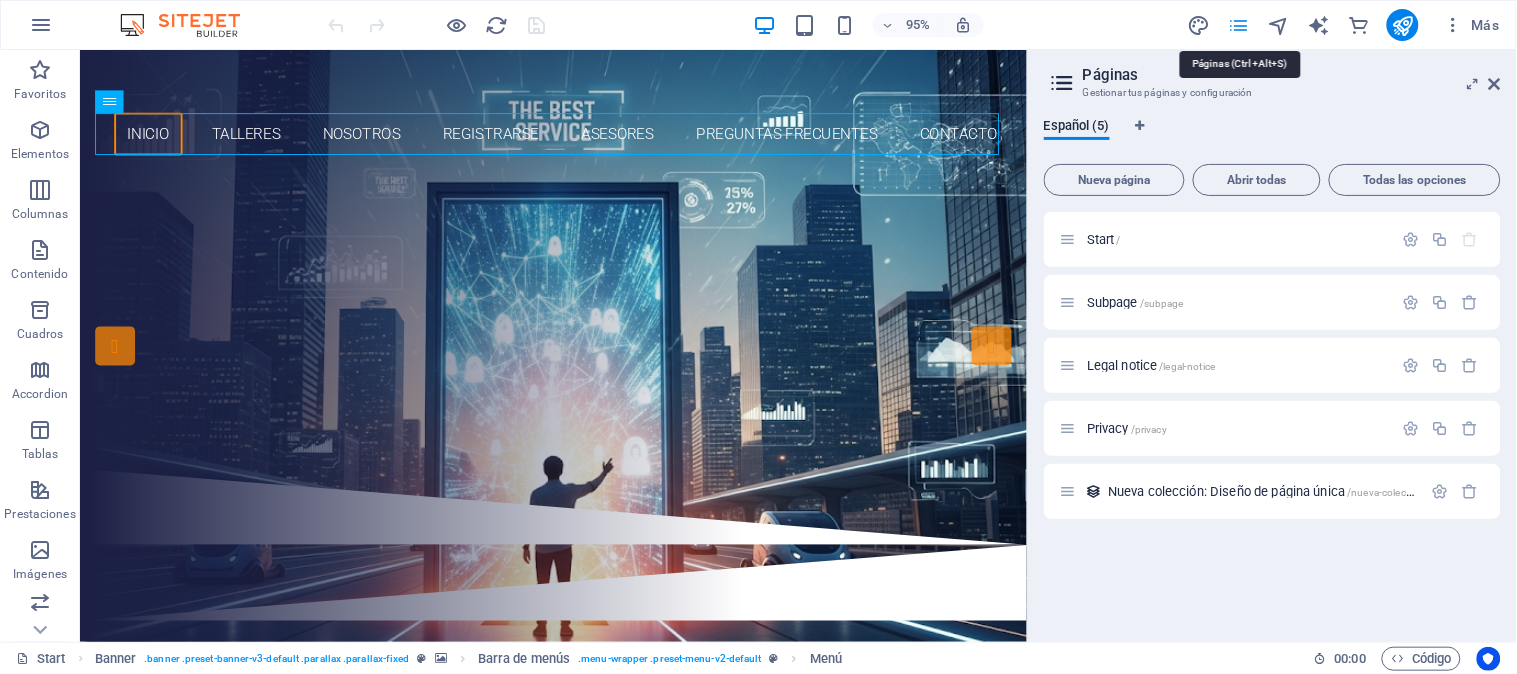 click at bounding box center (1239, 25) 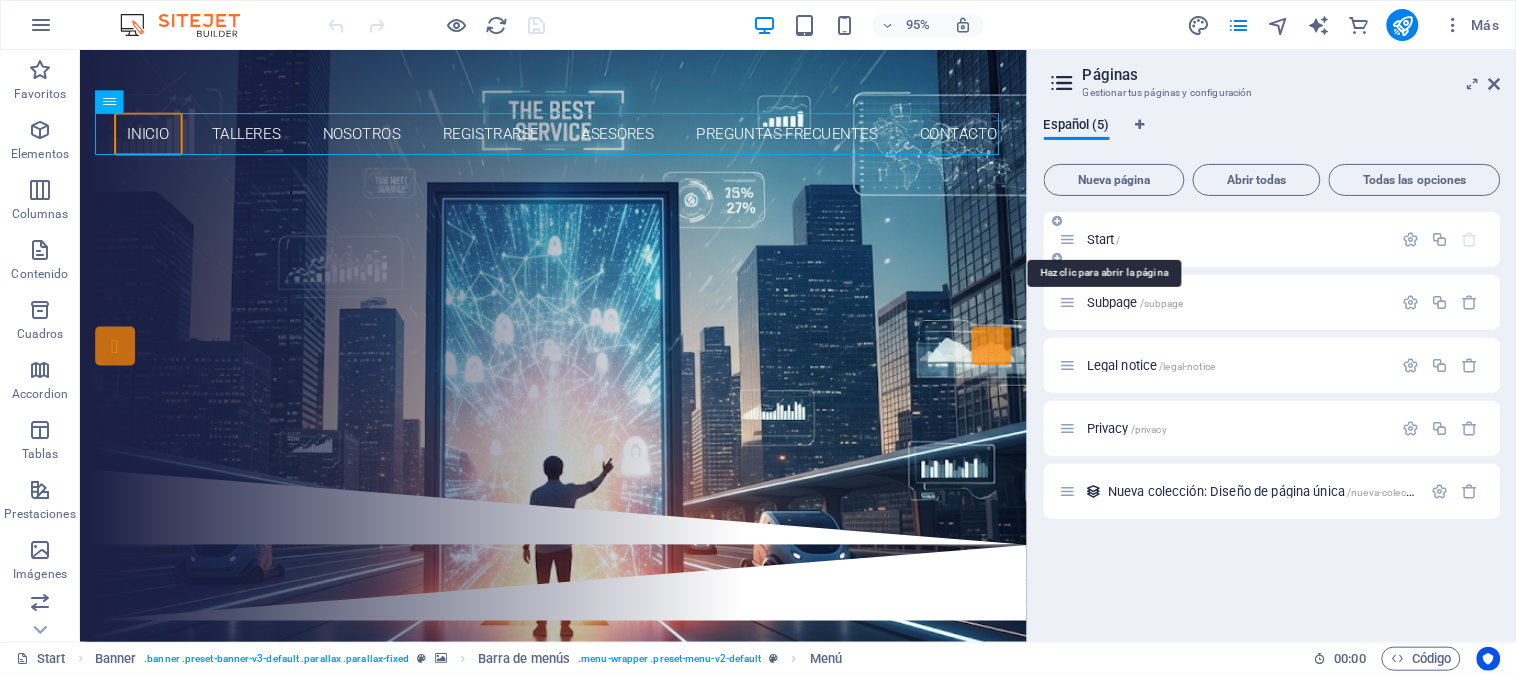 click on "Start /" at bounding box center (1104, 239) 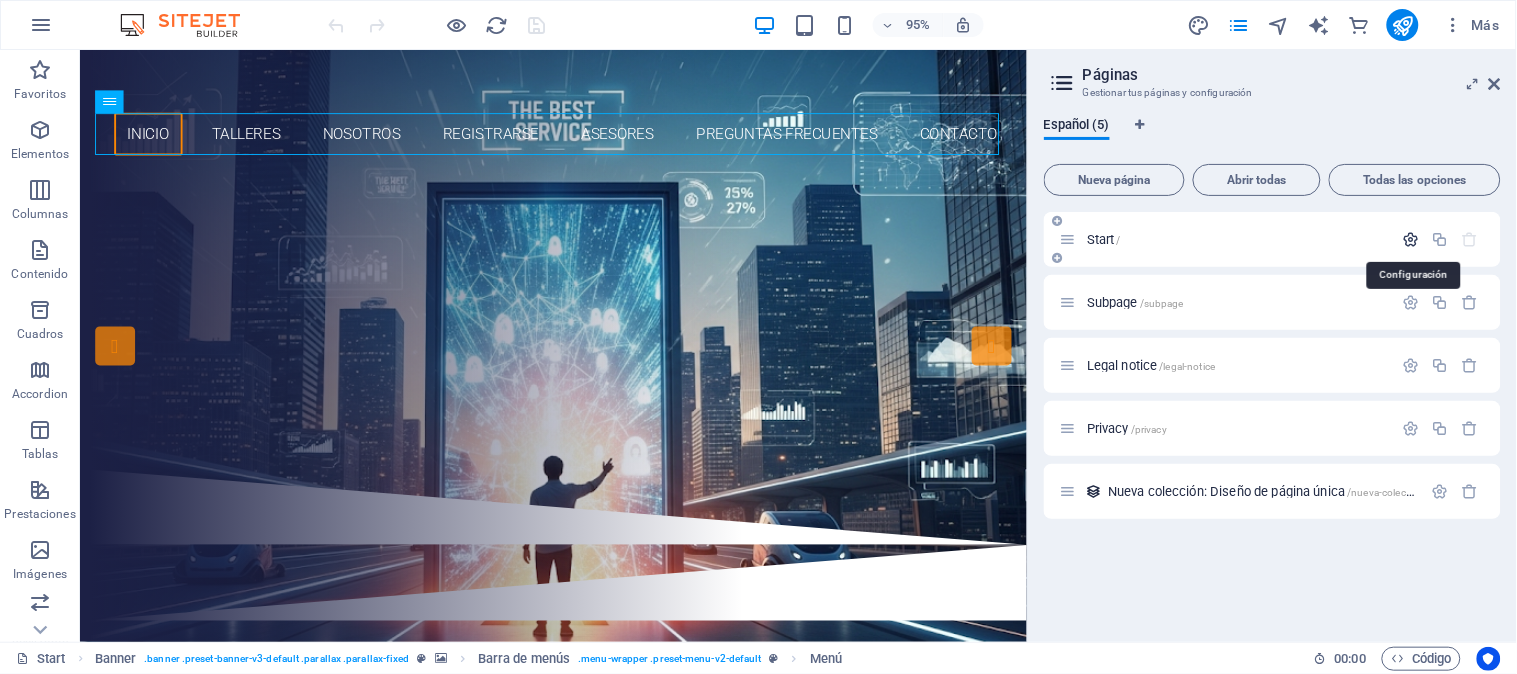 click at bounding box center (1411, 239) 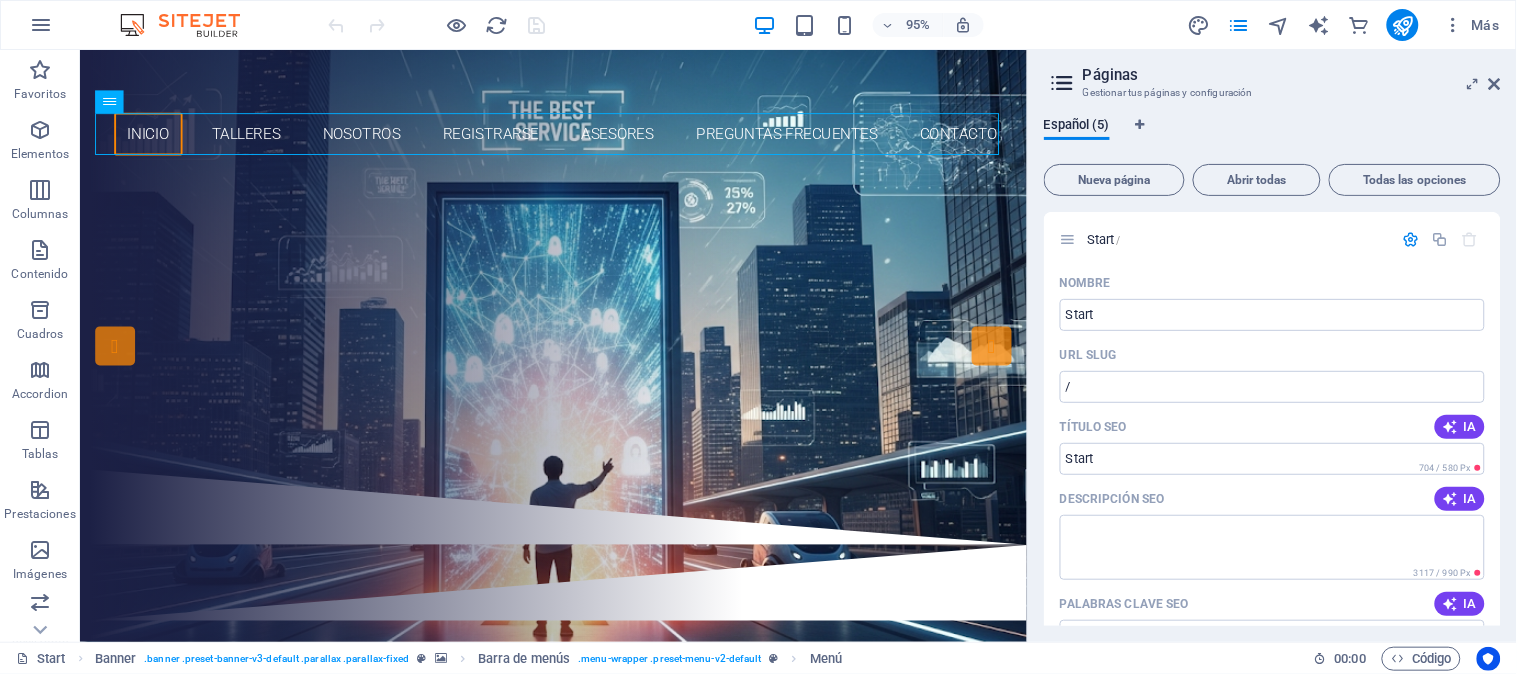 drag, startPoint x: 1497, startPoint y: 285, endPoint x: 1516, endPoint y: 371, distance: 88.07383 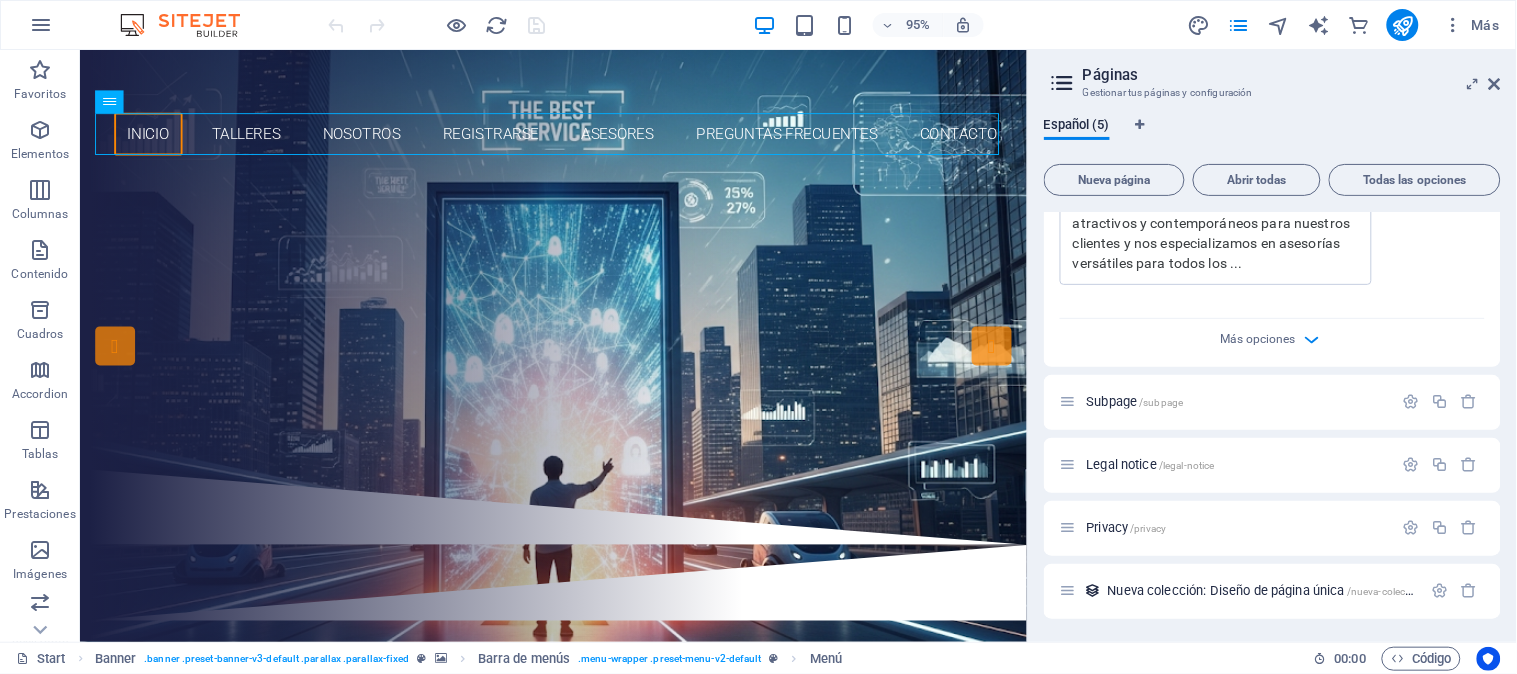 scroll, scrollTop: 0, scrollLeft: 0, axis: both 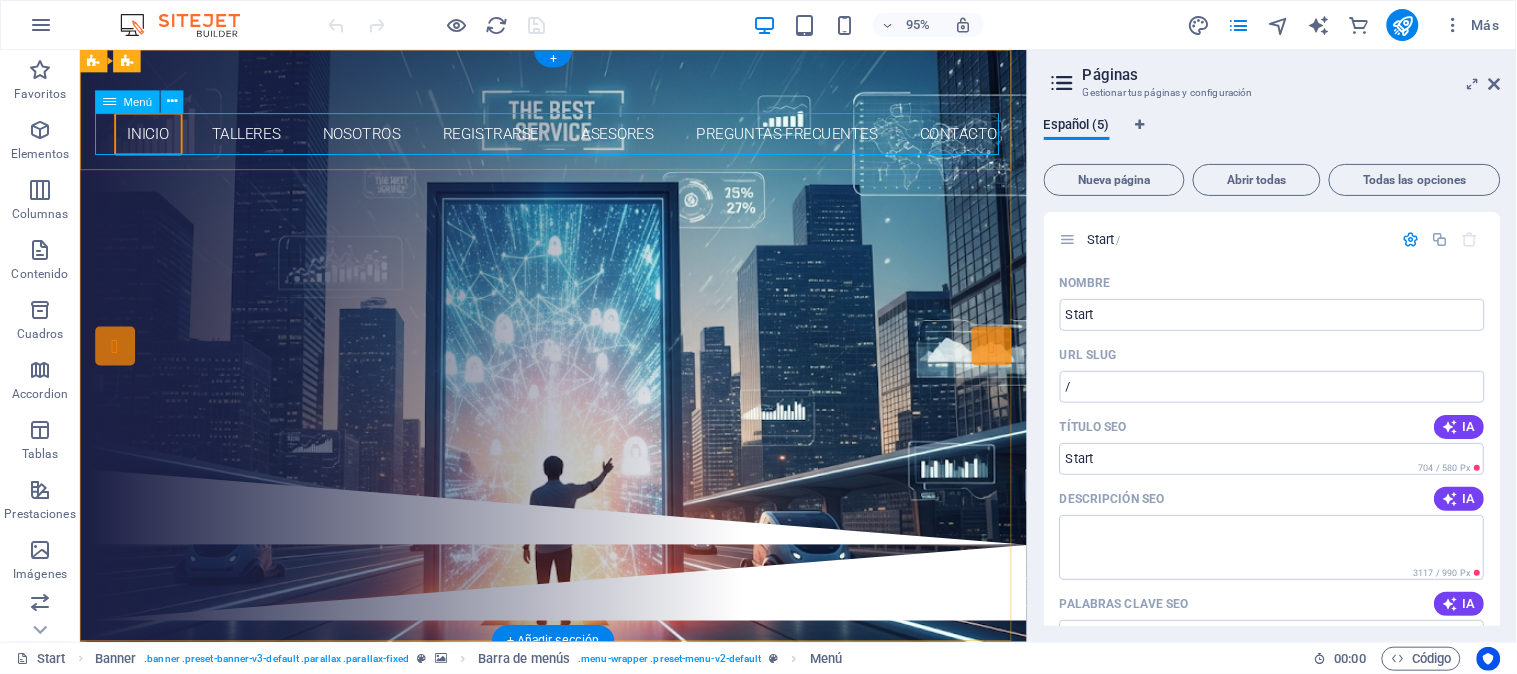 click on "Inicio Talleres Nosotros Registrarse Asesores Preguntas frecuentes Contacto" at bounding box center (577, 137) 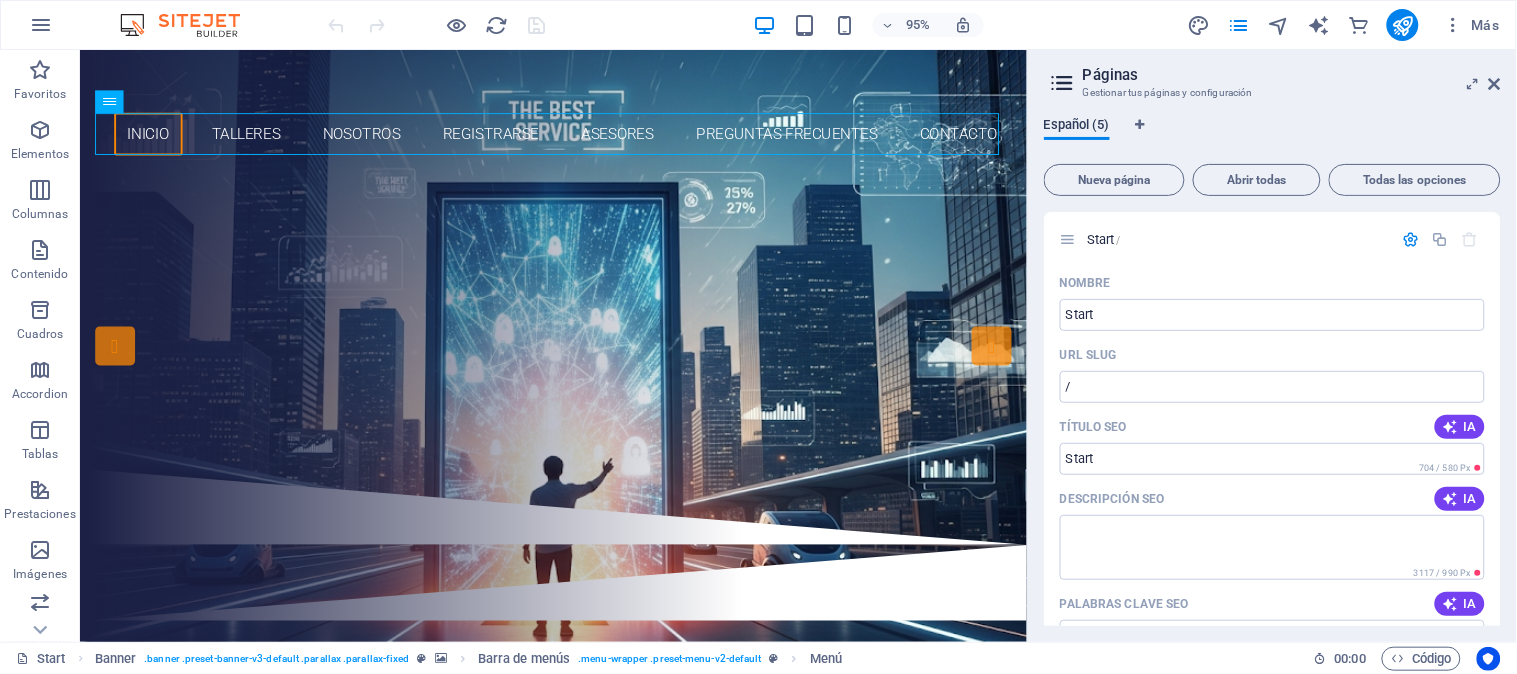 click on "Español (5)" at bounding box center [1077, 127] 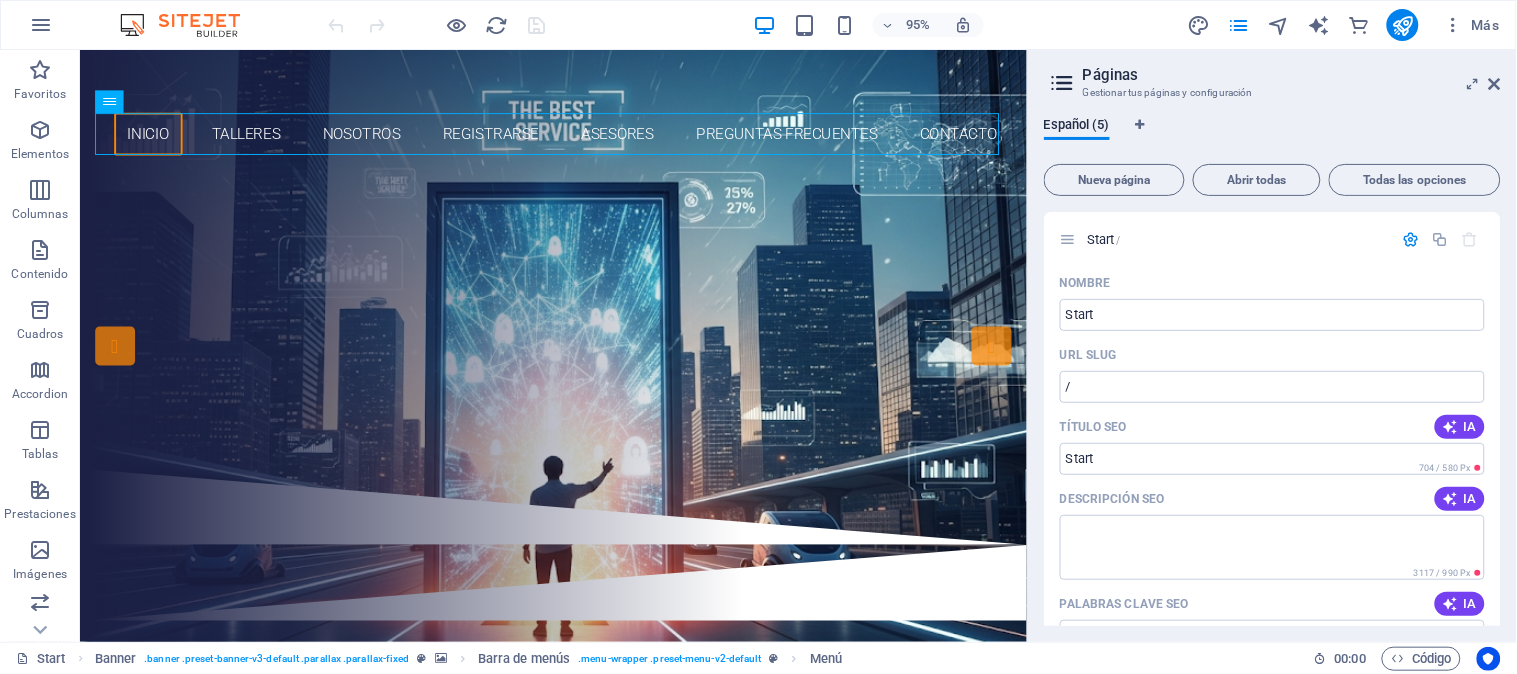click on "Español (5)" at bounding box center [1272, 137] 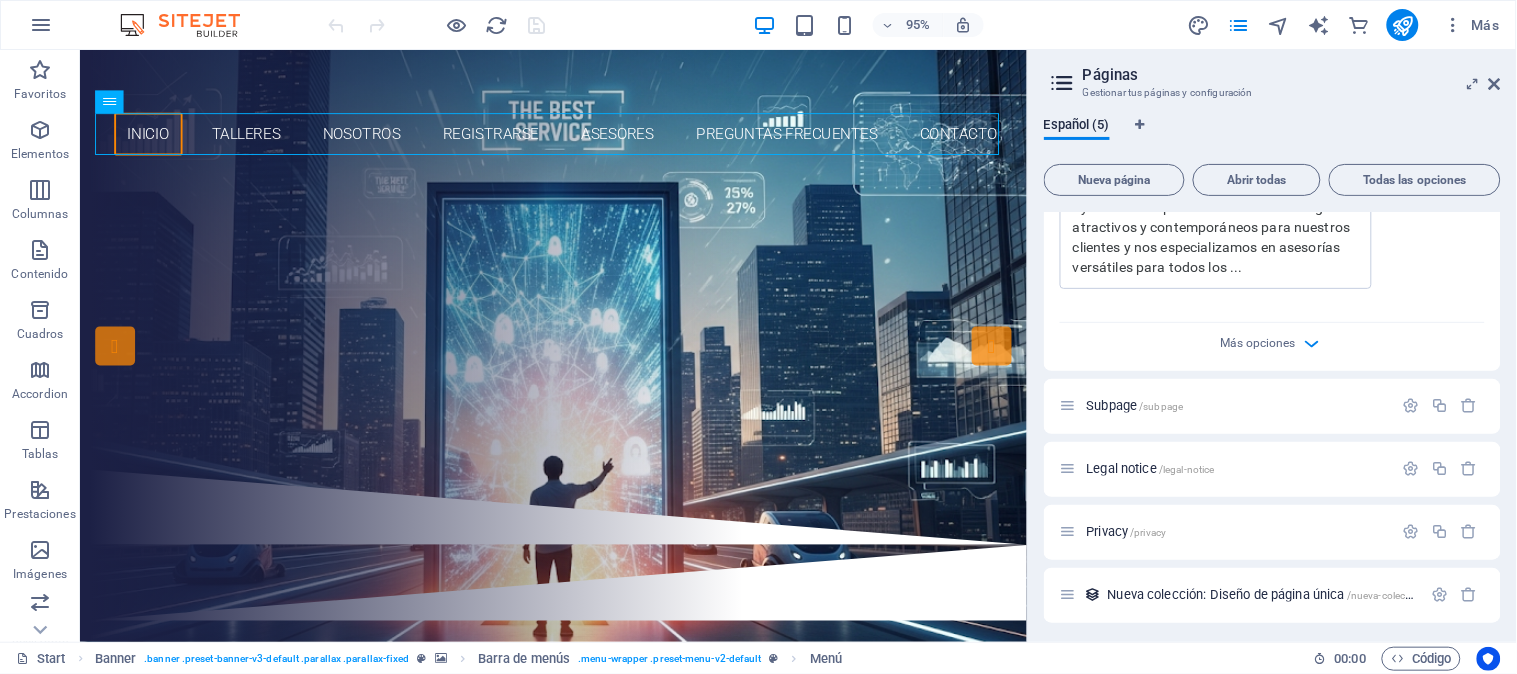 scroll, scrollTop: 781, scrollLeft: 0, axis: vertical 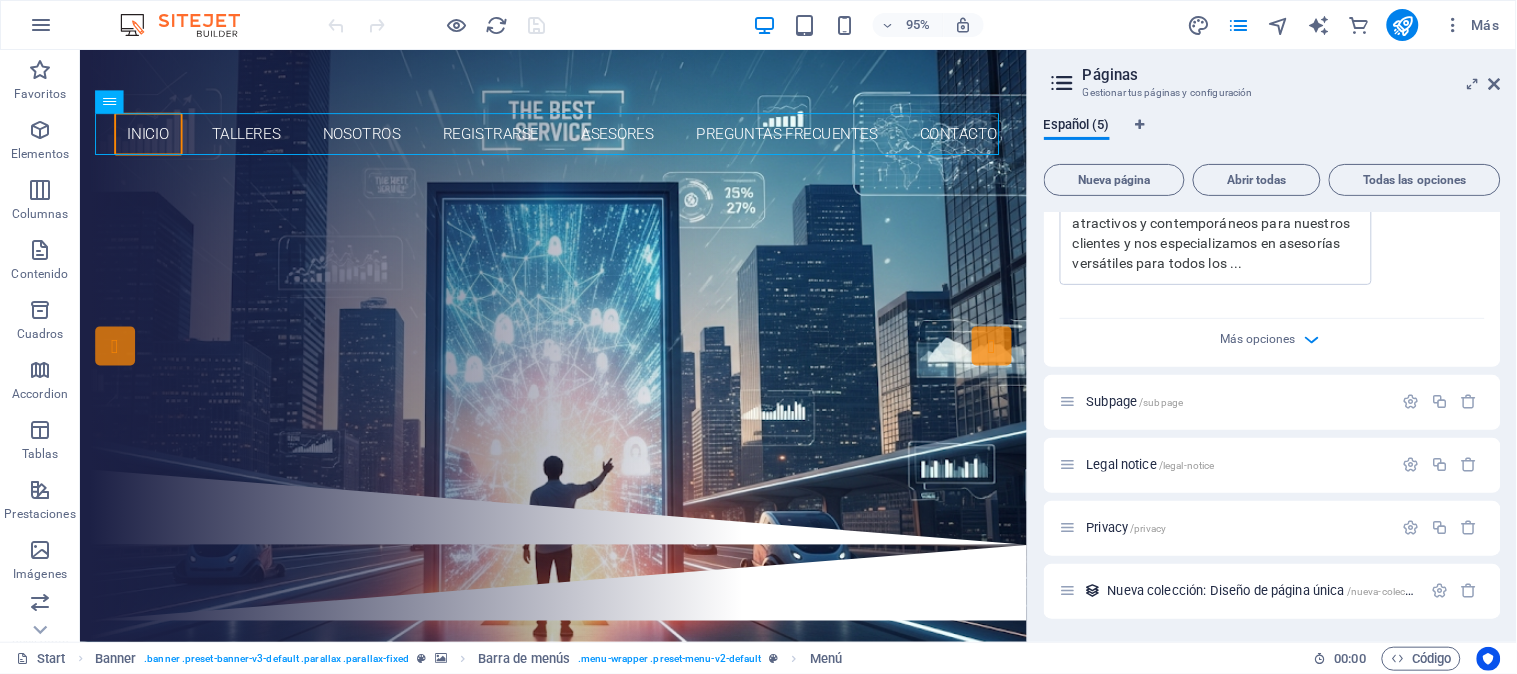 click on "Todas las opciones" at bounding box center [1415, 180] 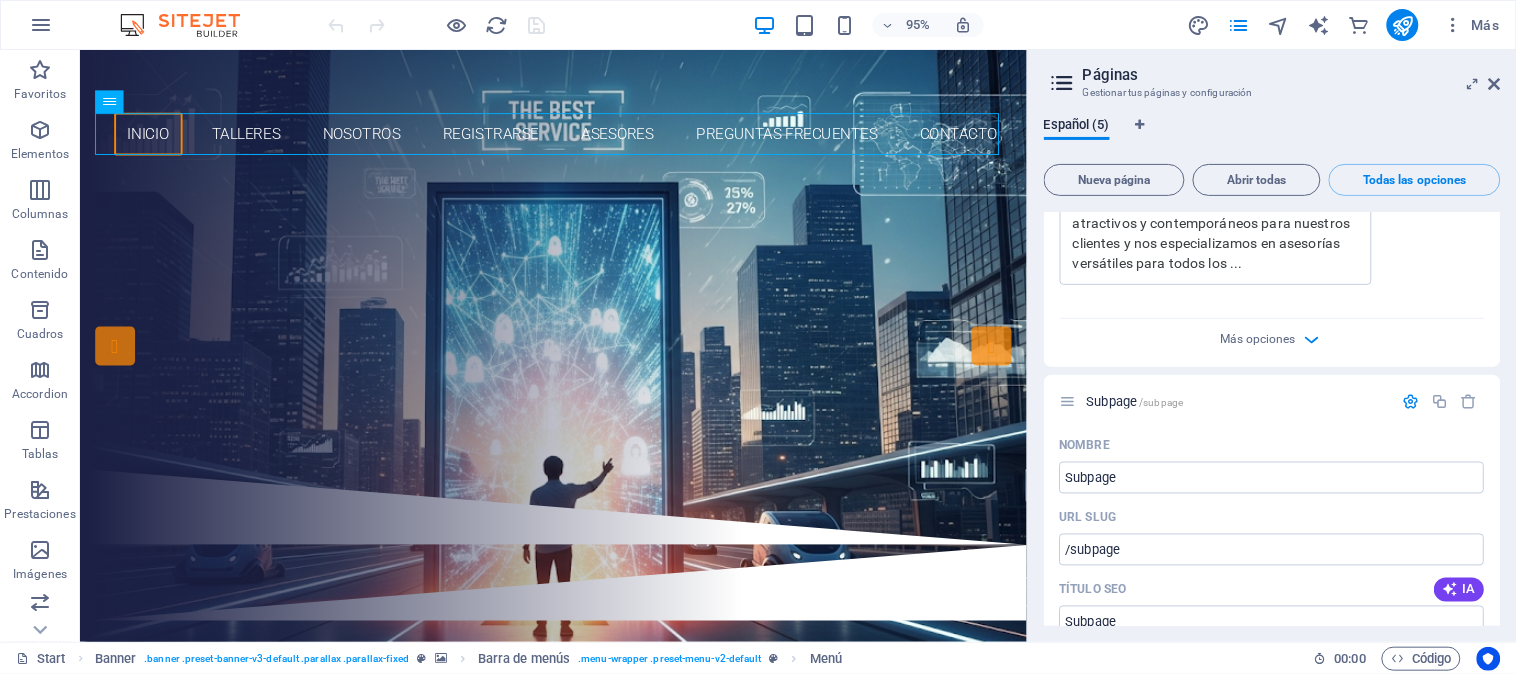 scroll, scrollTop: 3421, scrollLeft: 0, axis: vertical 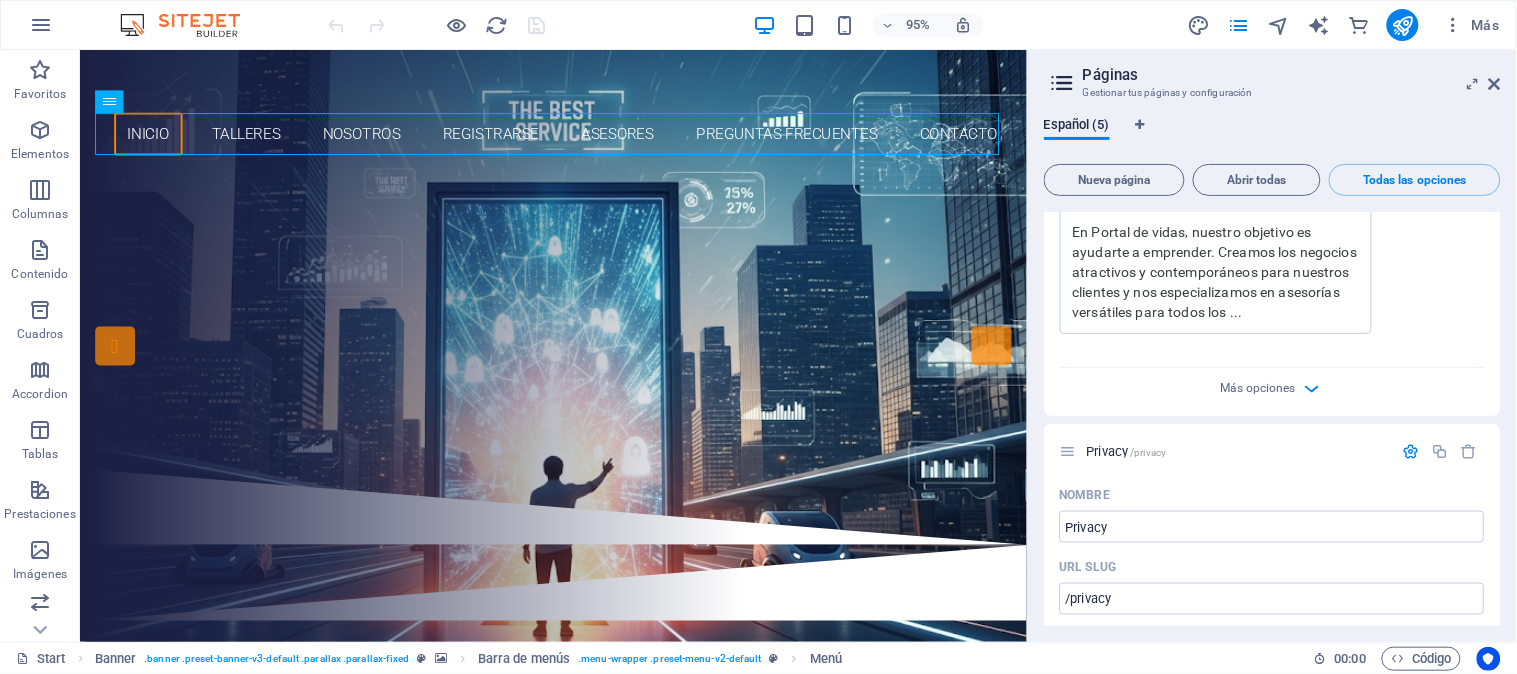 drag, startPoint x: 1511, startPoint y: 484, endPoint x: 1504, endPoint y: 581, distance: 97.25225 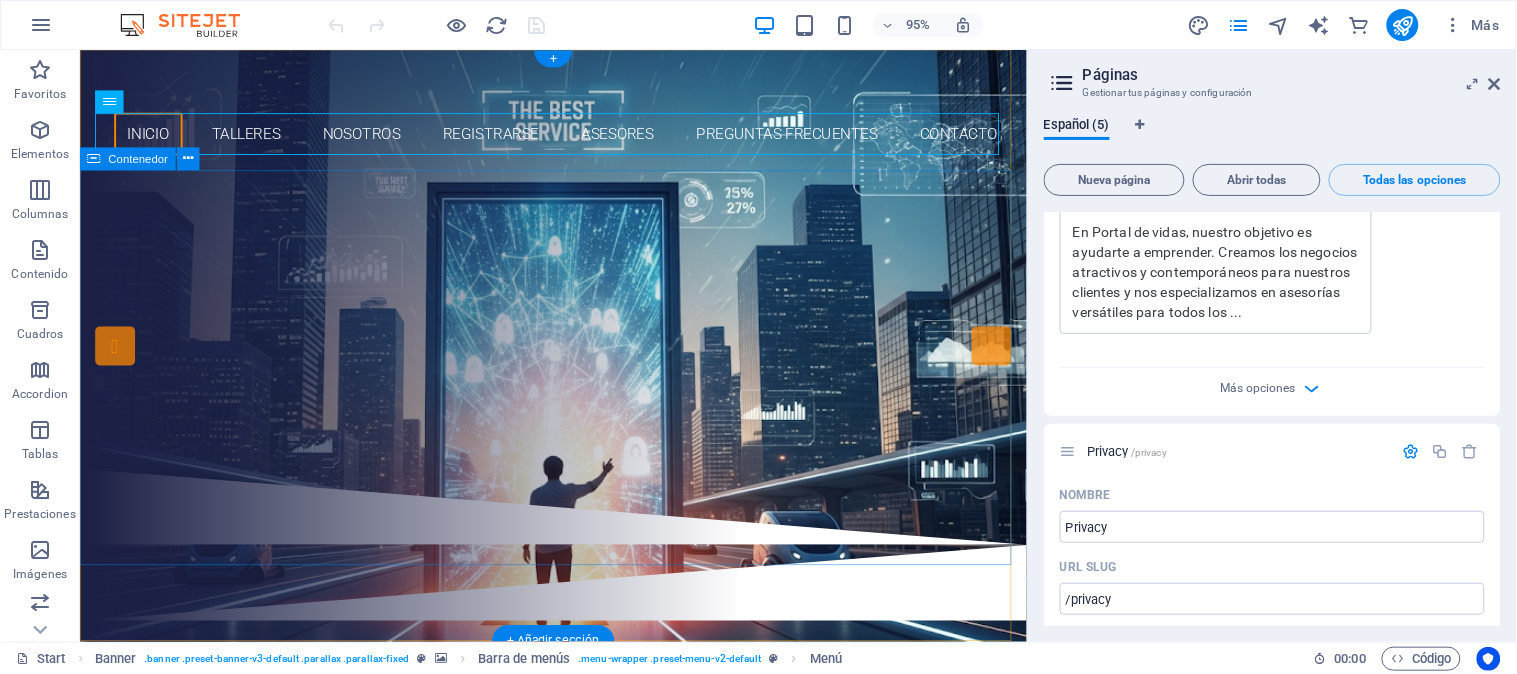 click on "Portal de Vidas El mejor servicio Creando oportunidades talleres registrarse" at bounding box center [577, 333] 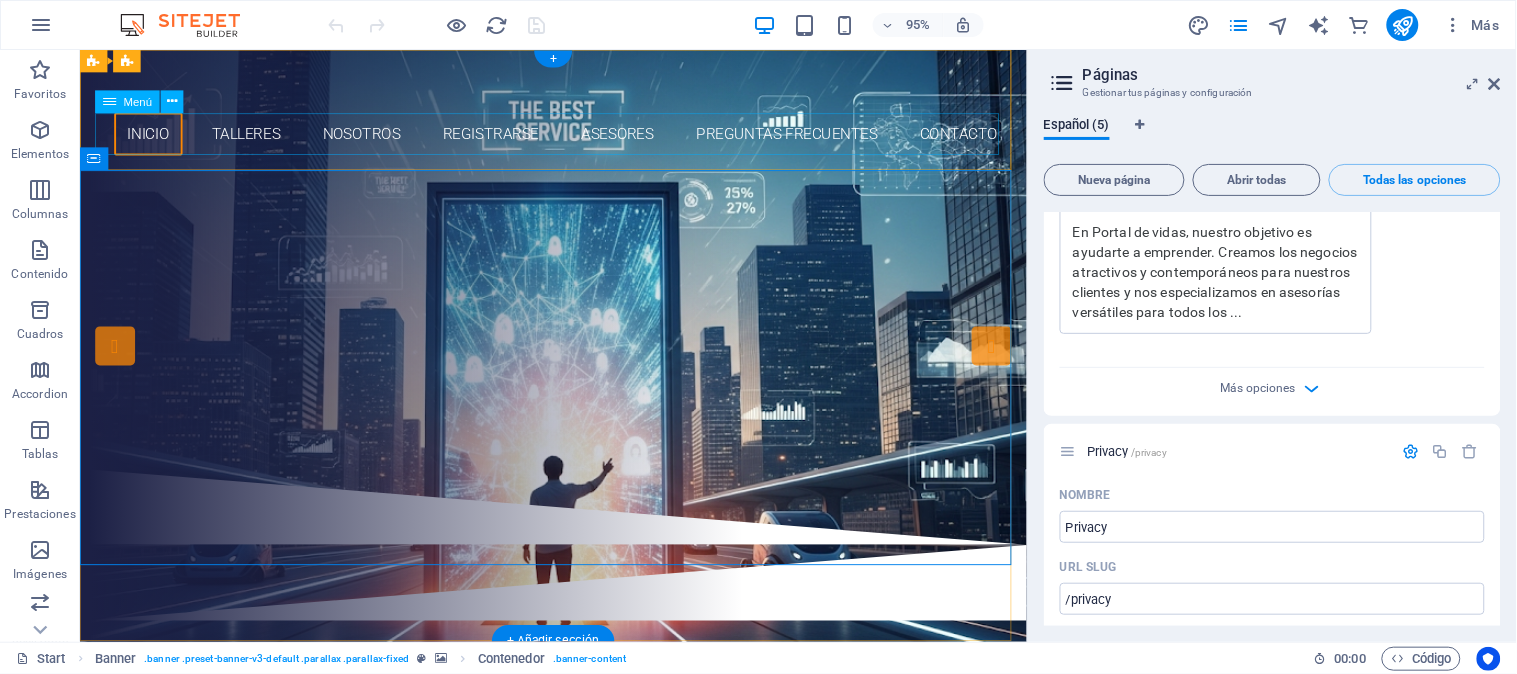 click on "Inicio Talleres Nosotros Registrarse Asesores Preguntas frecuentes Contacto" at bounding box center (577, 137) 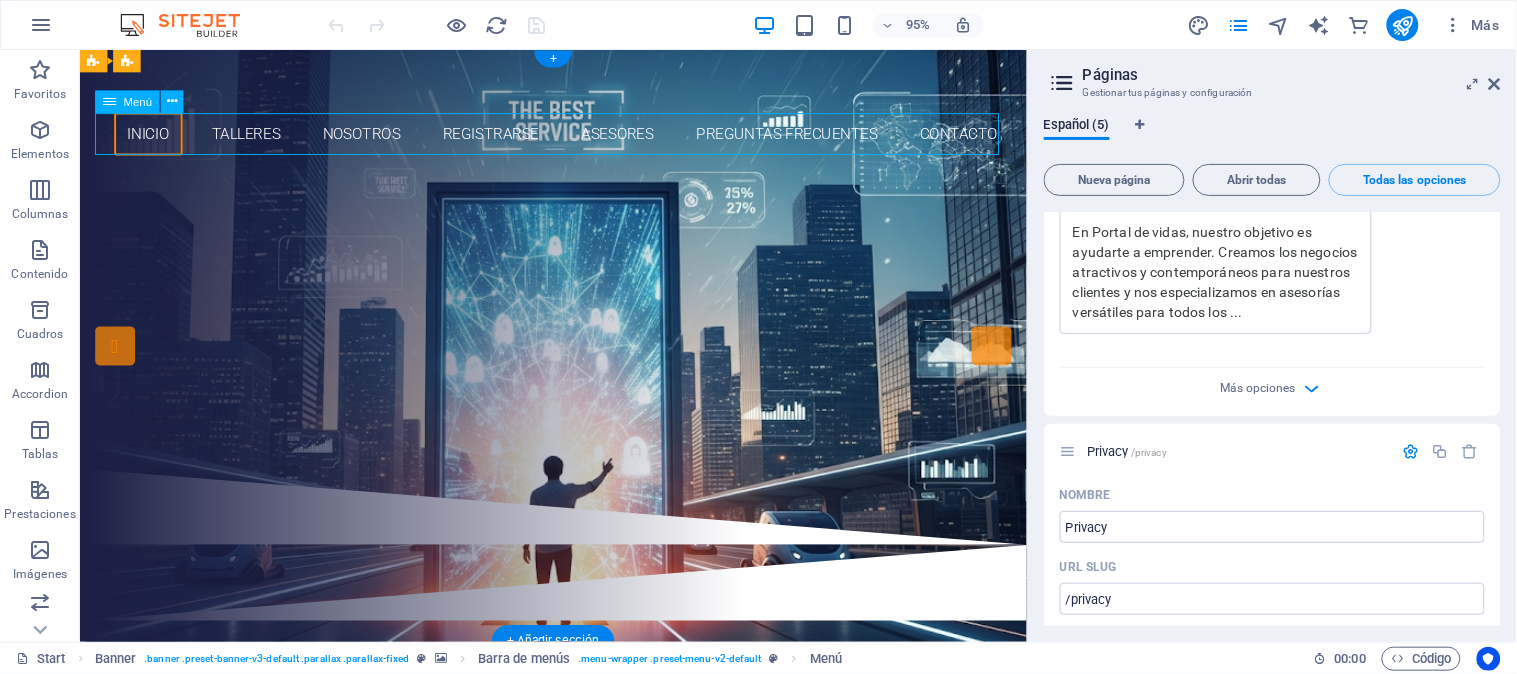 click on "Inicio Talleres Nosotros Registrarse Asesores Preguntas frecuentes Contacto" at bounding box center (577, 137) 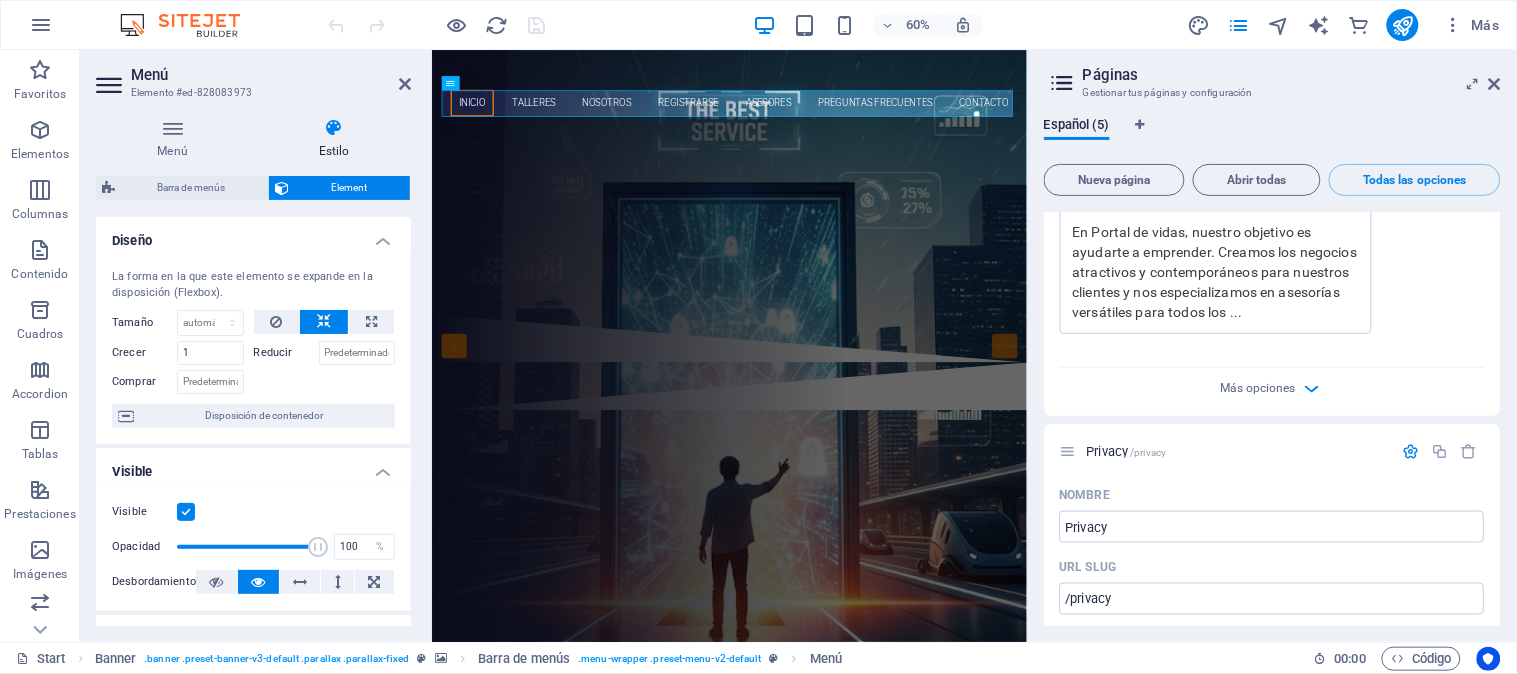 drag, startPoint x: 405, startPoint y: 307, endPoint x: 406, endPoint y: 367, distance: 60.00833 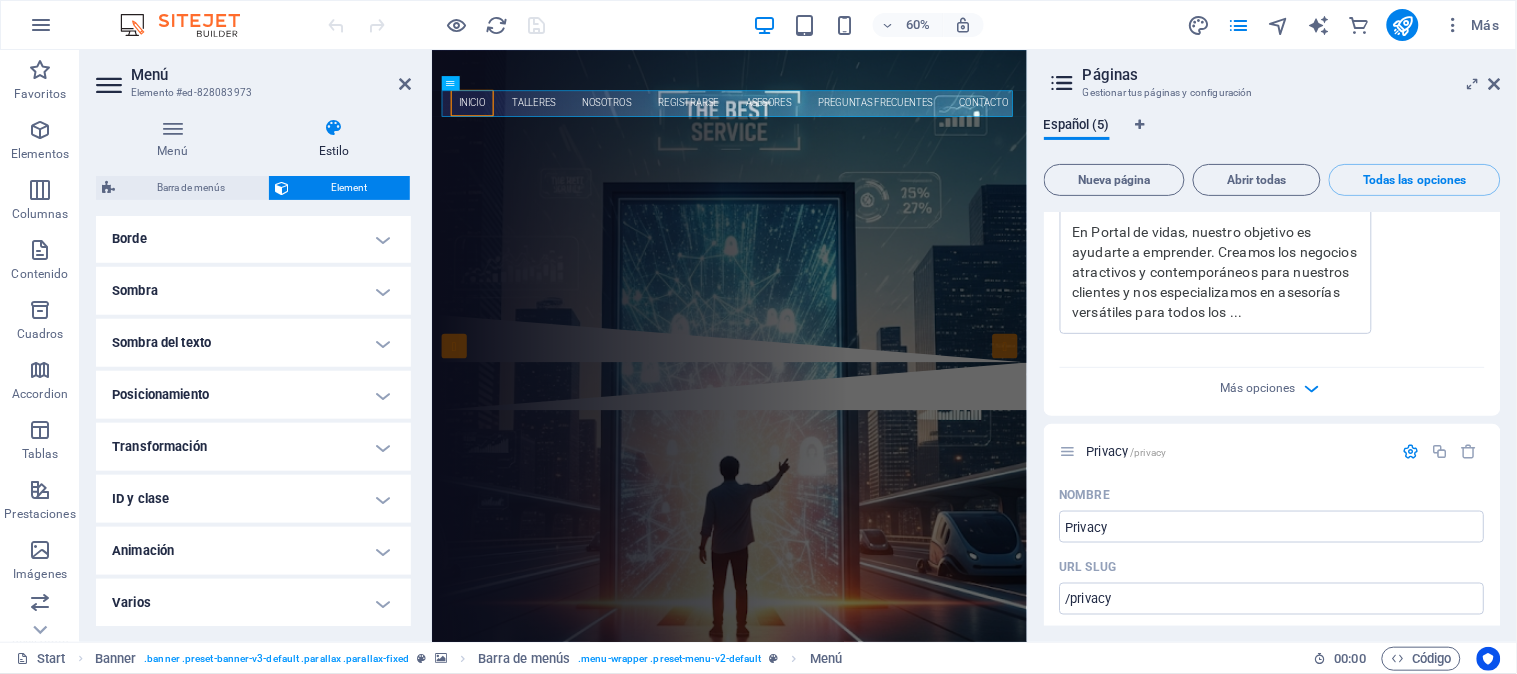 scroll, scrollTop: 0, scrollLeft: 0, axis: both 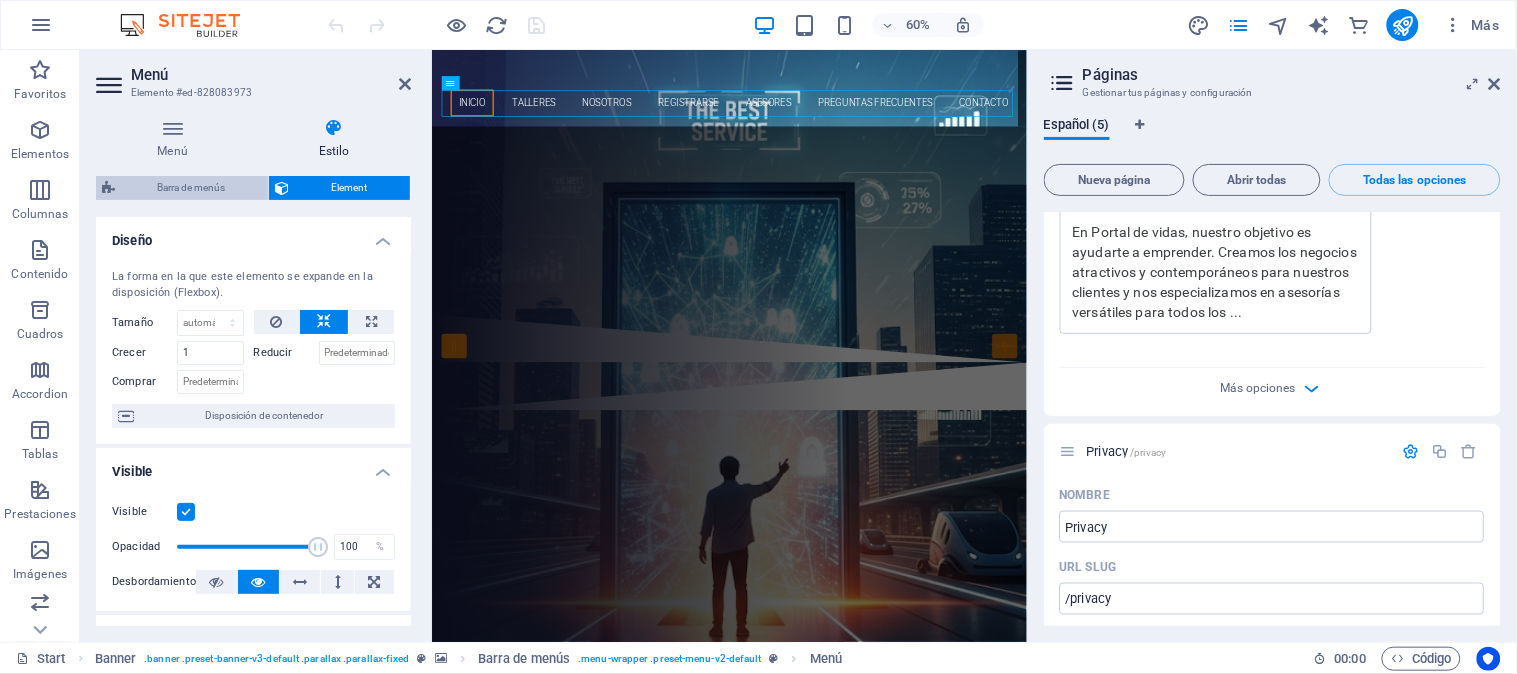 click on "Barra de menús" at bounding box center [191, 188] 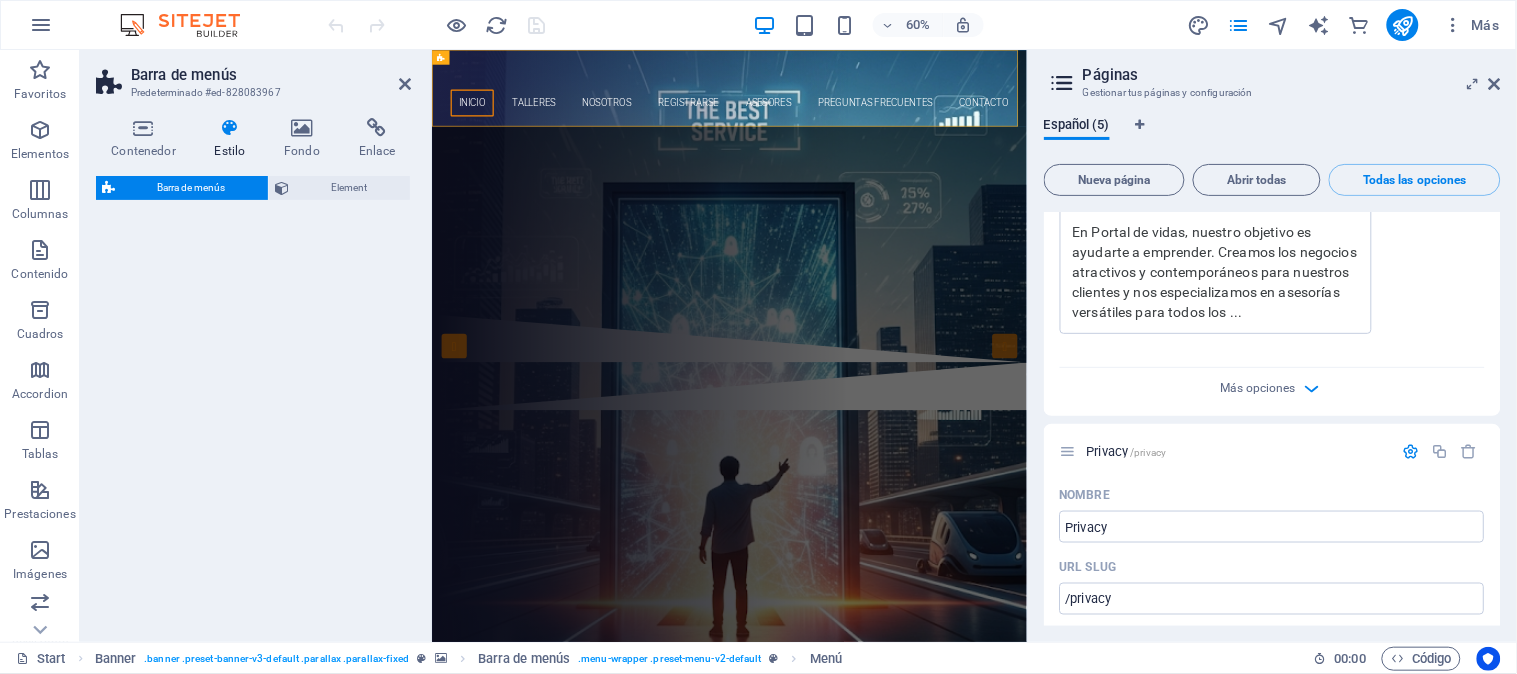select on "rem" 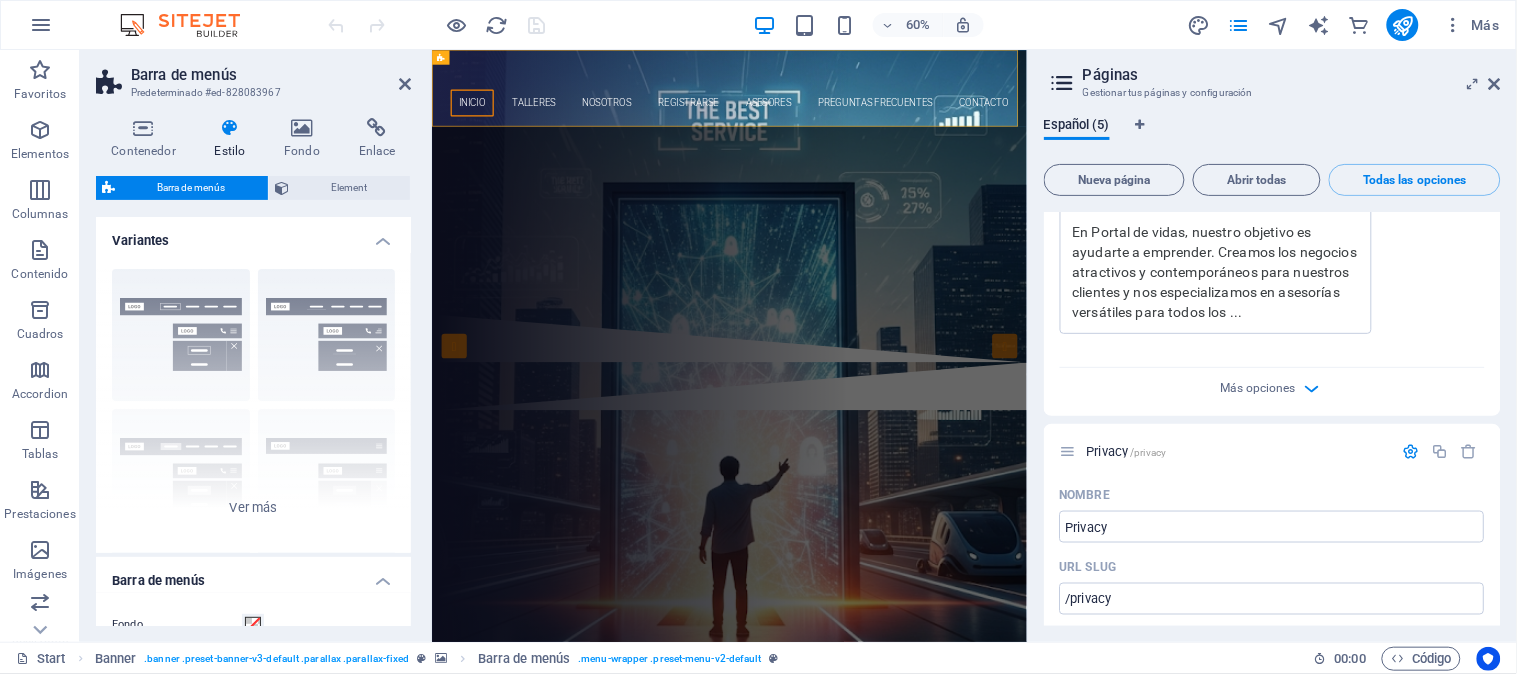 drag, startPoint x: 406, startPoint y: 303, endPoint x: 424, endPoint y: 378, distance: 77.12976 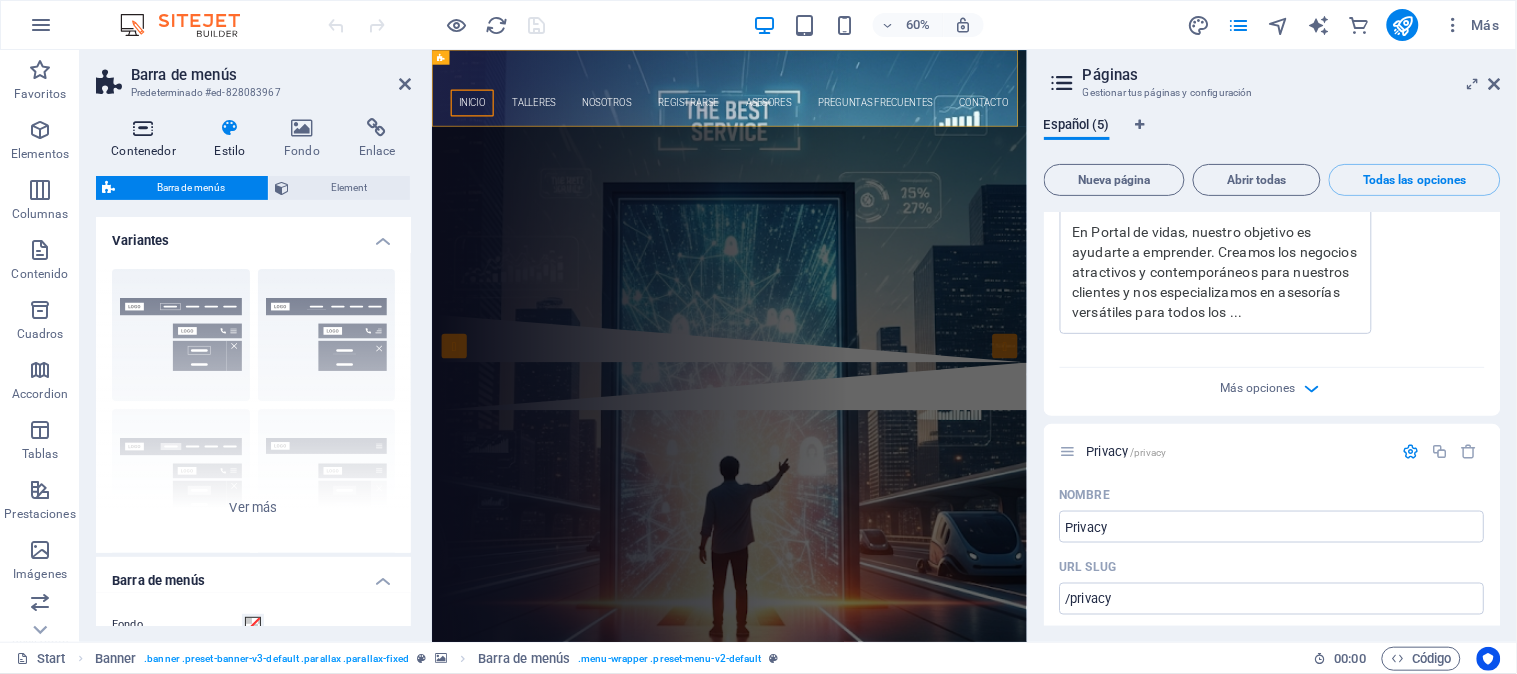 click at bounding box center (143, 128) 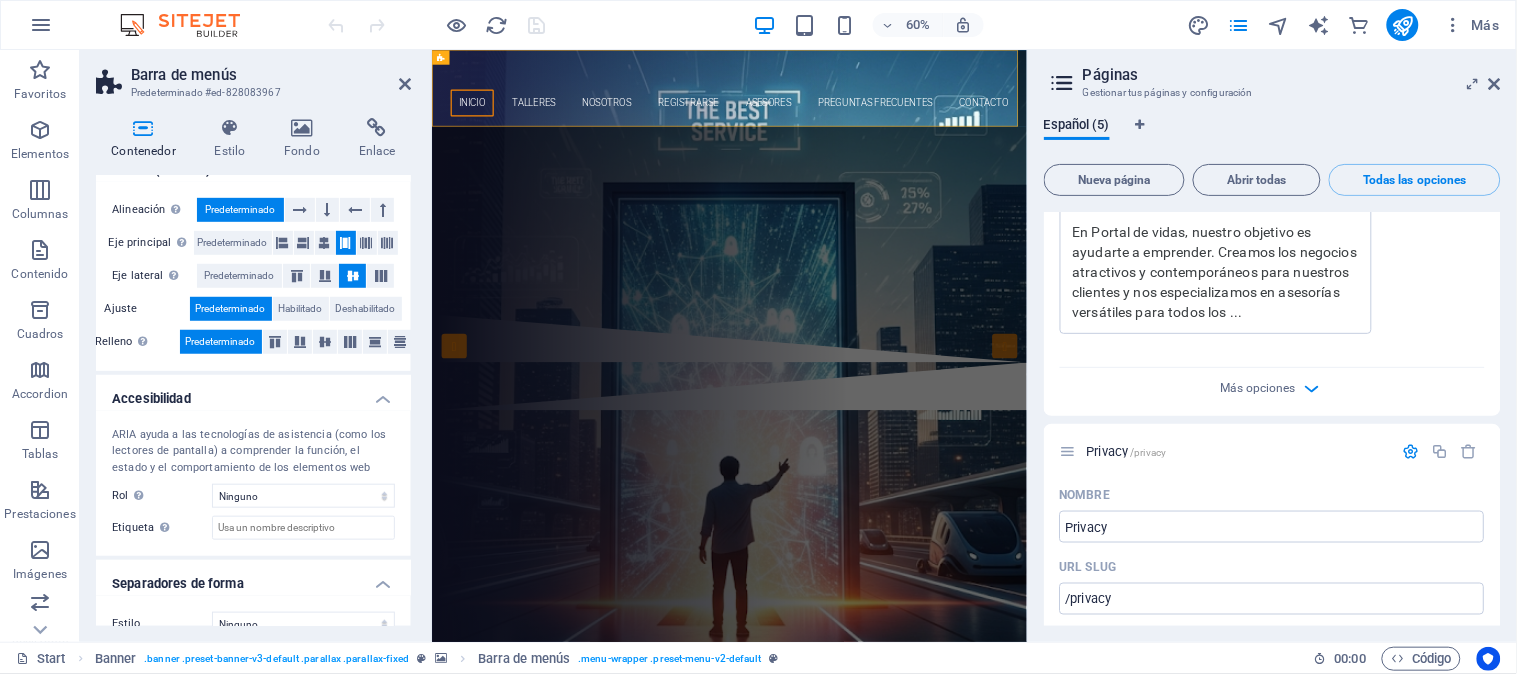 scroll, scrollTop: 348, scrollLeft: 0, axis: vertical 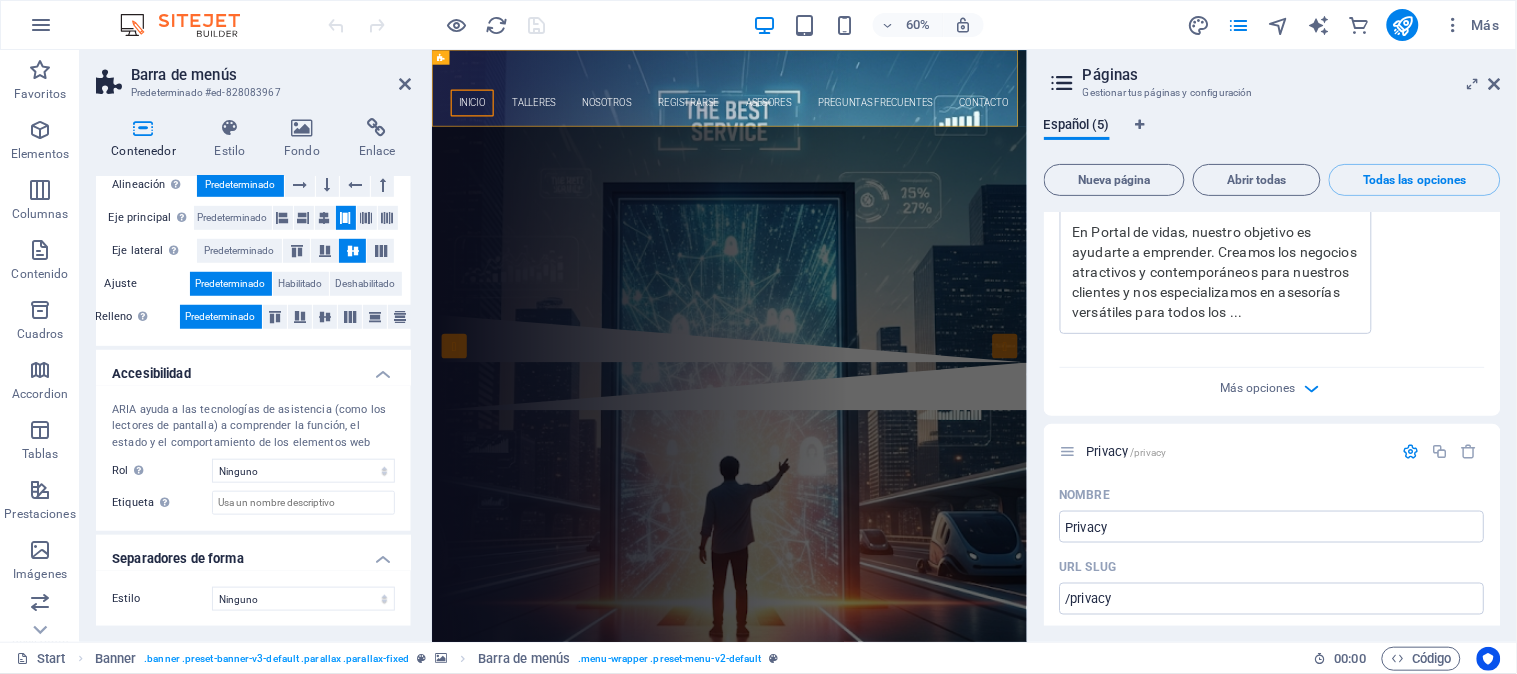 click on "Contenedor Estilo Fondo Enlace Tamaño Altura Predeterminado px rem % vh vw Alto mín Ninguno px rem % vh vw Ancho Predeterminado px rem % em vh vw Ancho mín Ninguno px rem % vh vw Ancho del contenido Predeterminado Ancho personalizado Ancho Predeterminado px rem % em vh vw Ancho mín Ninguno px rem % vh vw Espaciado predeterminado Espaciado personalizado El espaciado y ancho del contenido predeterminado puede cambiarse en Diseño. Editar diseño Diseño (Flexbox) Alineación Determina flex-direction. Predeterminado Eje principal Determina la forma en la que los elementos deberían comportarse por el eje principal en este contenedor (contenido justificado). Predeterminado Eje lateral Controla la dirección vertical del elemento en el contenedor (alinear elementos). Predeterminado Ajuste Predeterminado Habilitado Deshabilitado Relleno Controla las distancias y la dirección de los elementos en el eje Y en varias líneas (alinear contenido). Predeterminado Accesibilidad Rol Ninguno Alert Timer" at bounding box center [253, 372] 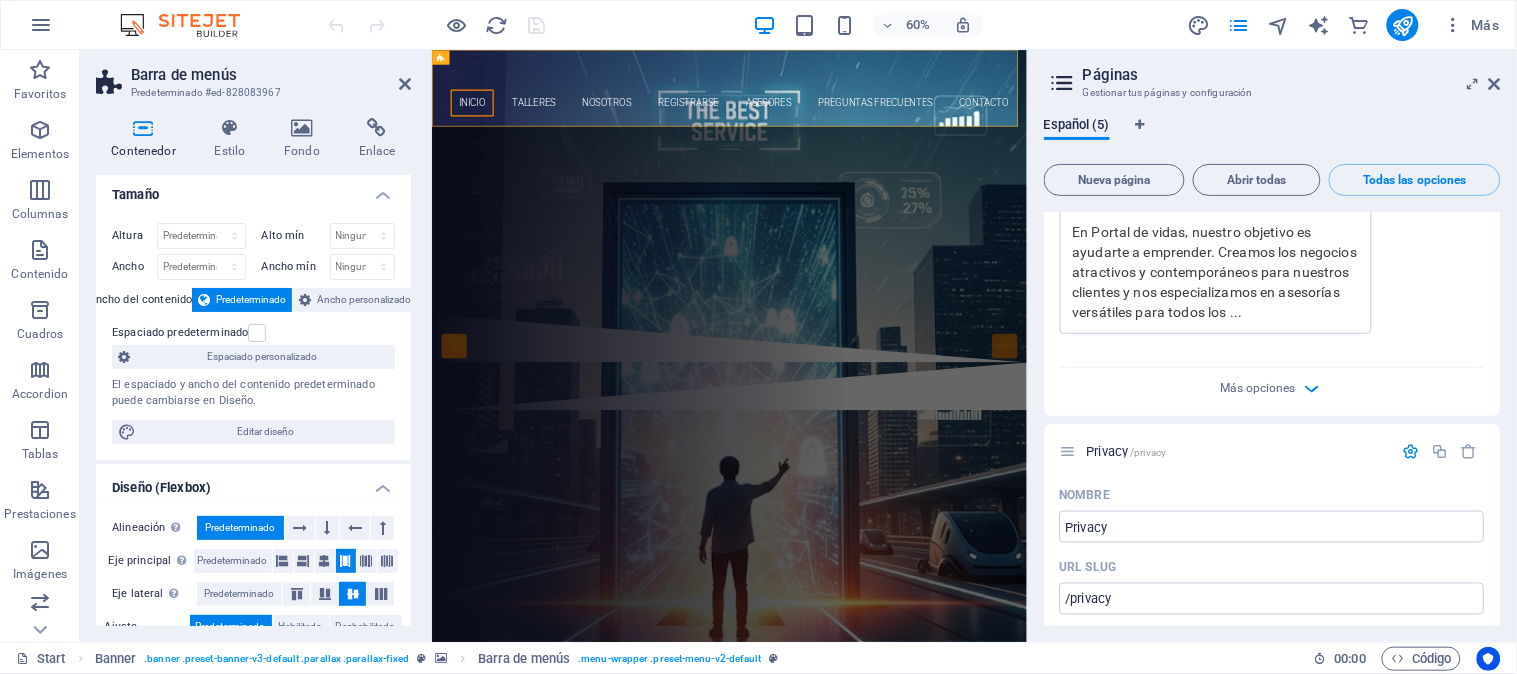 scroll, scrollTop: 0, scrollLeft: 0, axis: both 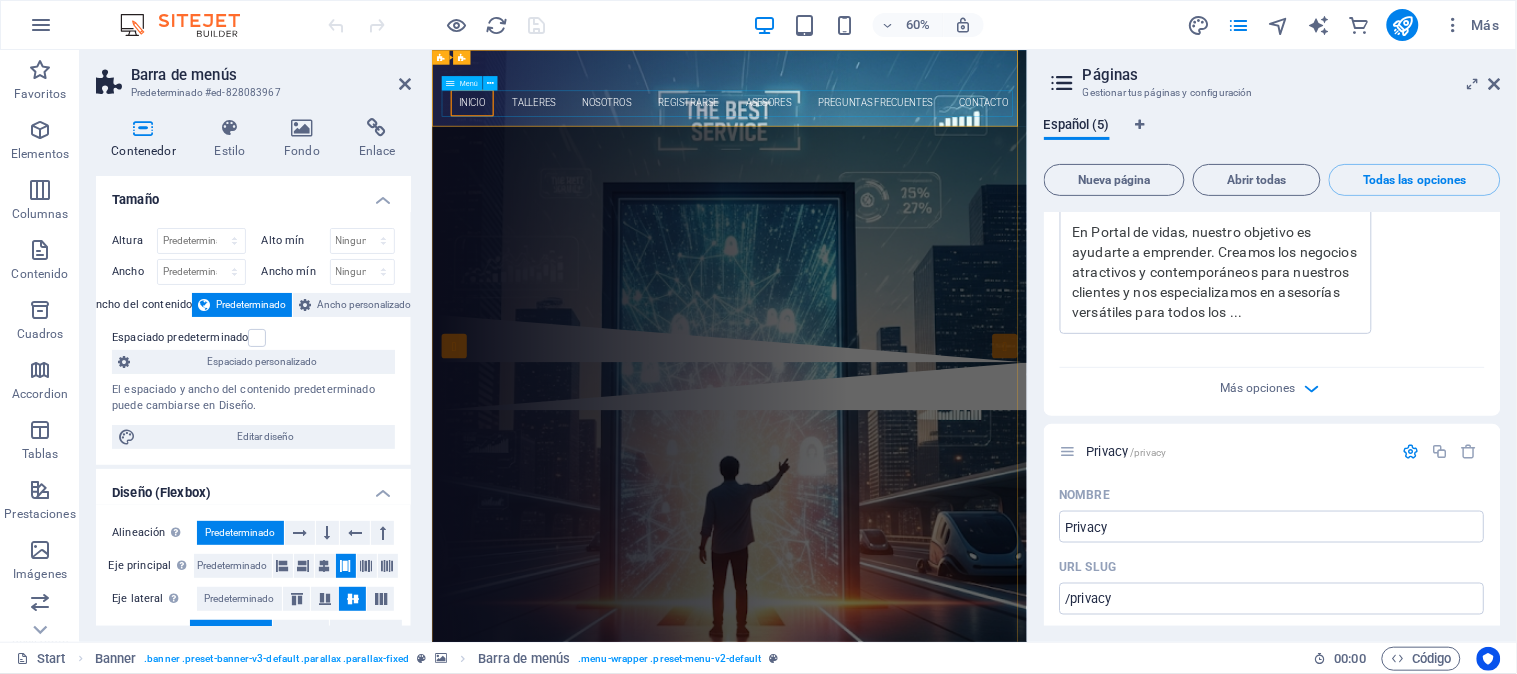click on "Inicio Talleres Nosotros Registrarse Asesores Preguntas frecuentes Contacto" at bounding box center (927, 137) 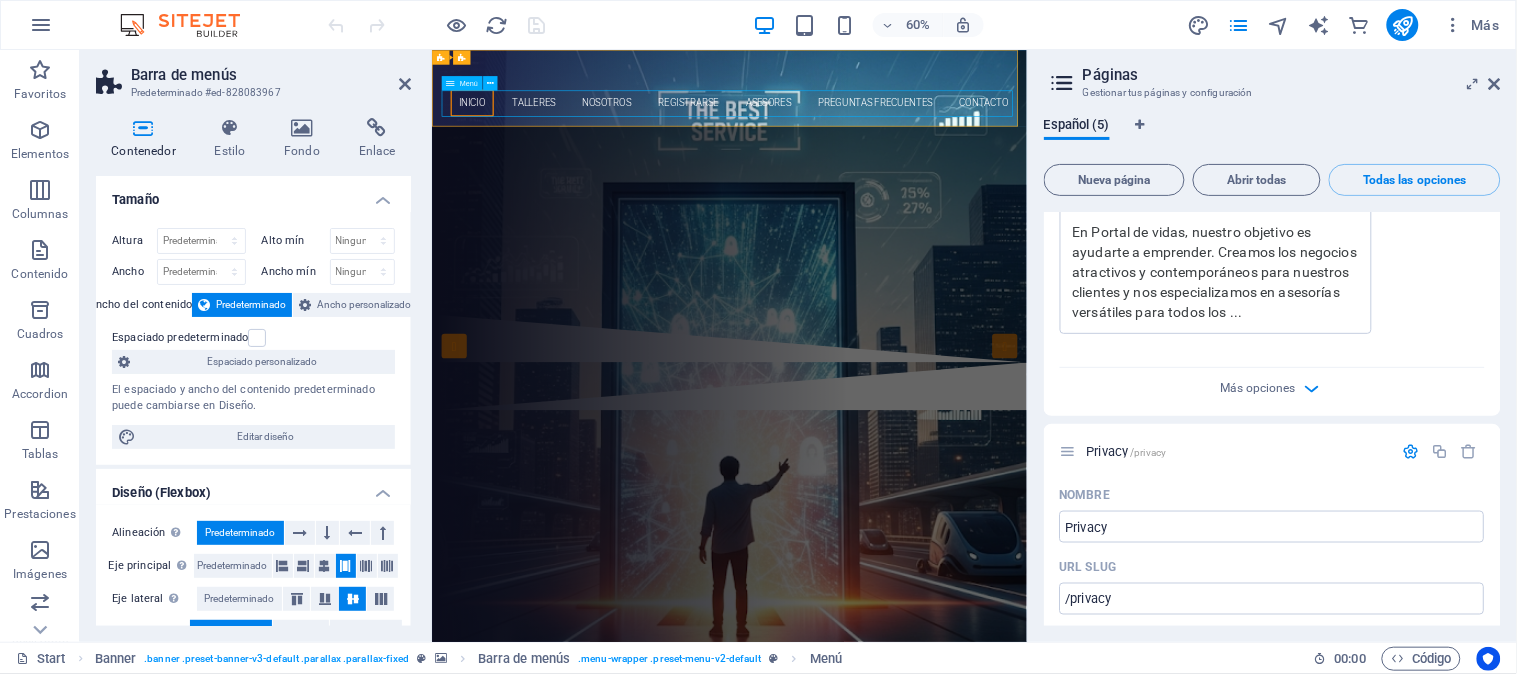click on "Inicio Talleres Nosotros Registrarse Asesores Preguntas frecuentes Contacto" at bounding box center (927, 137) 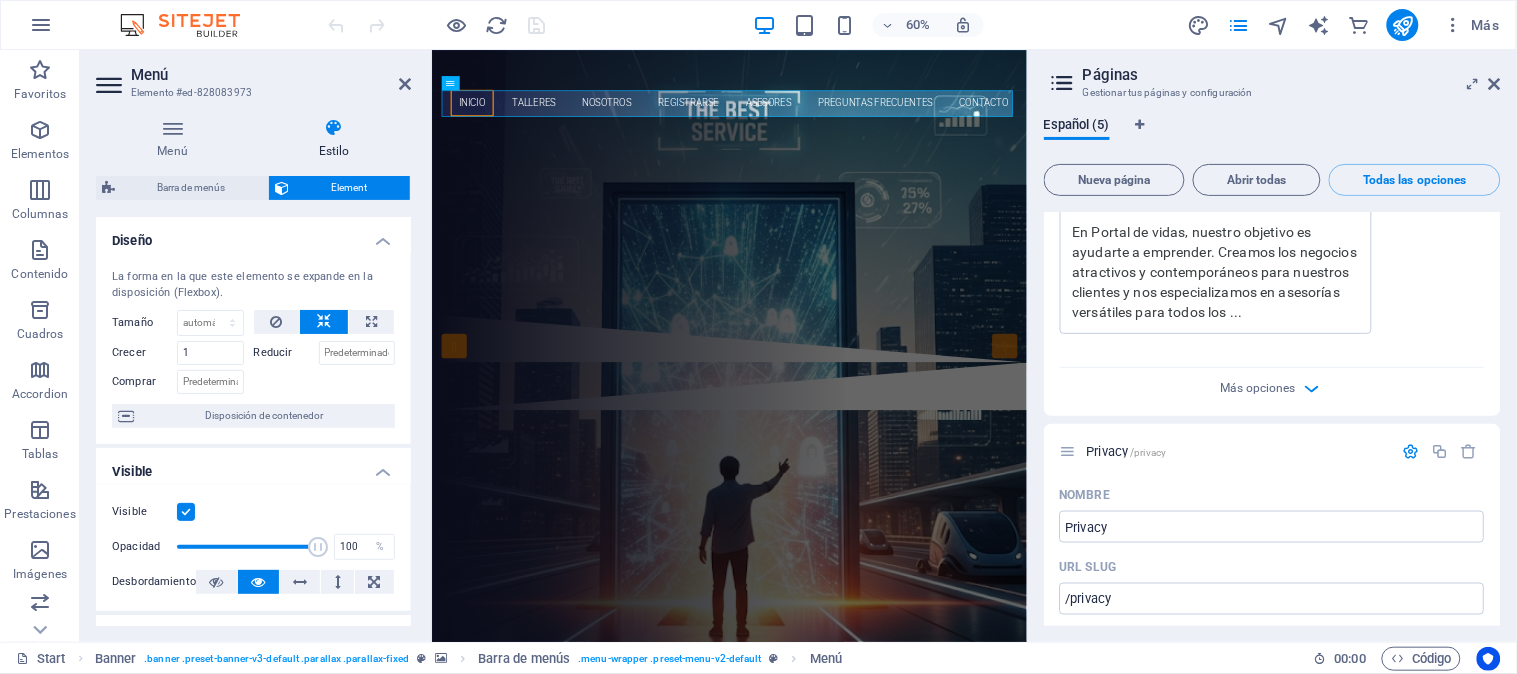 drag, startPoint x: 406, startPoint y: 311, endPoint x: 413, endPoint y: 428, distance: 117.20921 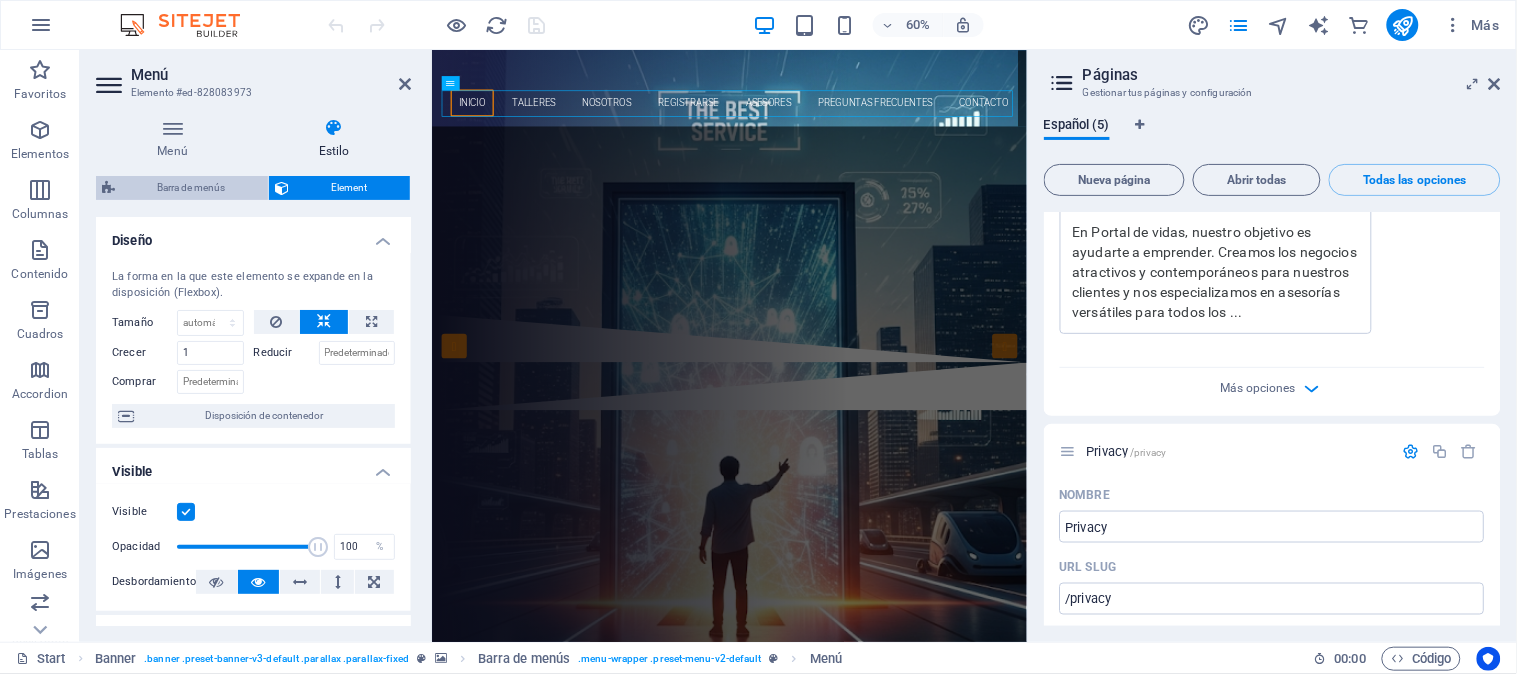 click on "Barra de menús" at bounding box center [191, 188] 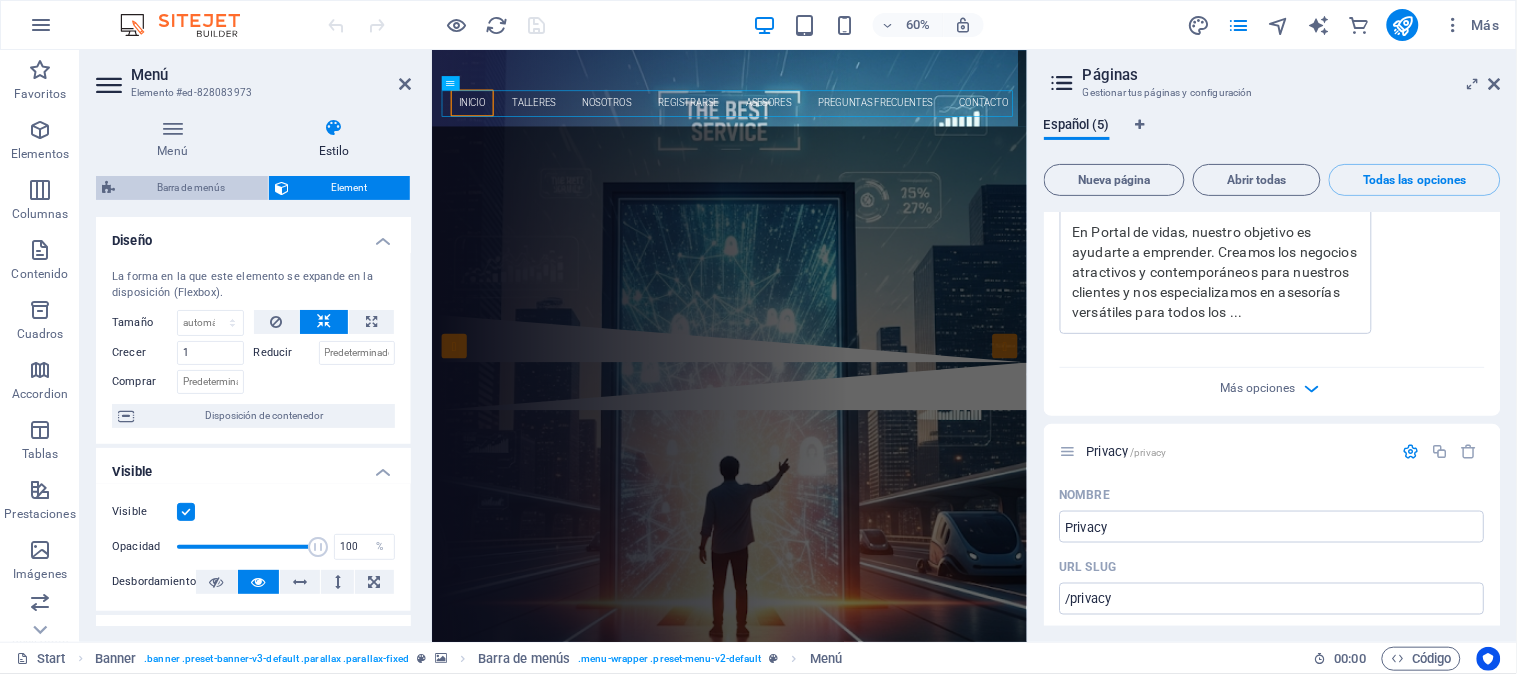 select on "rem" 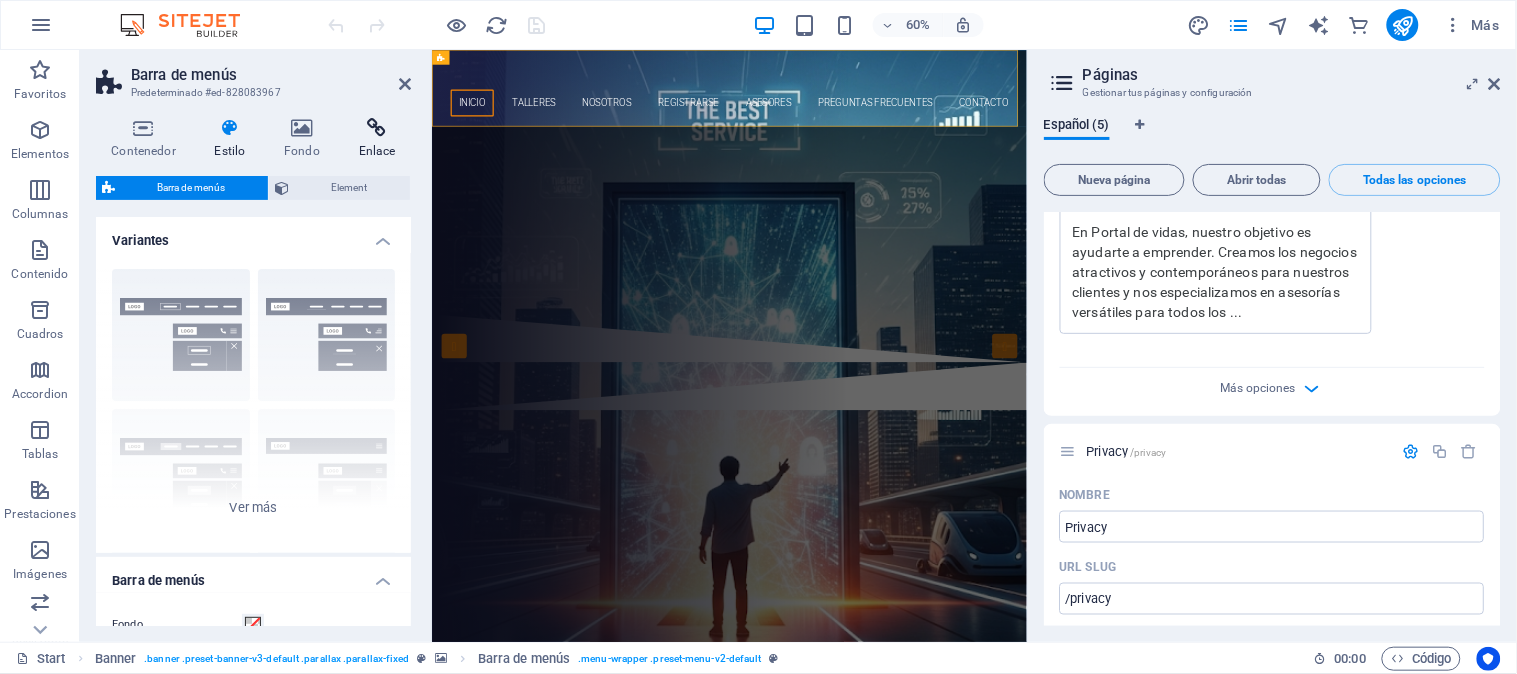 click at bounding box center (377, 128) 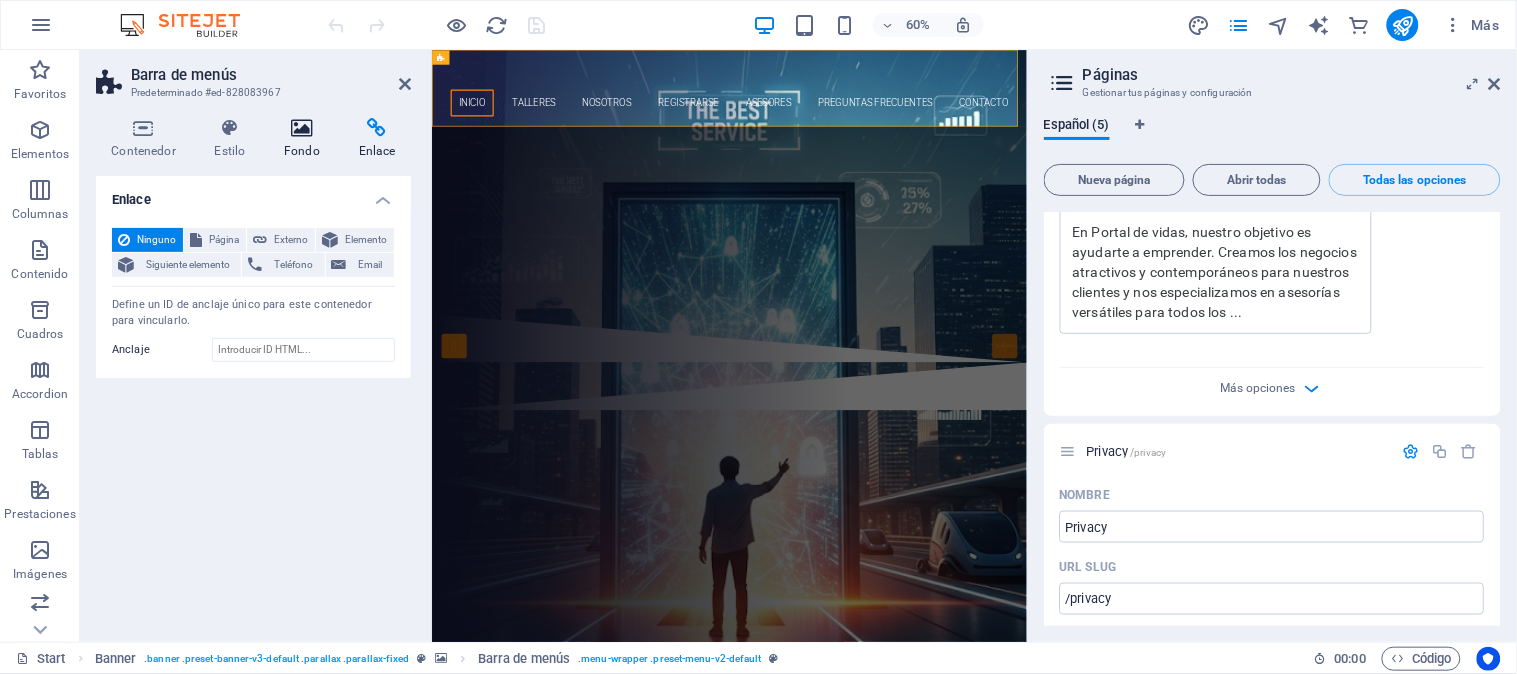 click at bounding box center [302, 128] 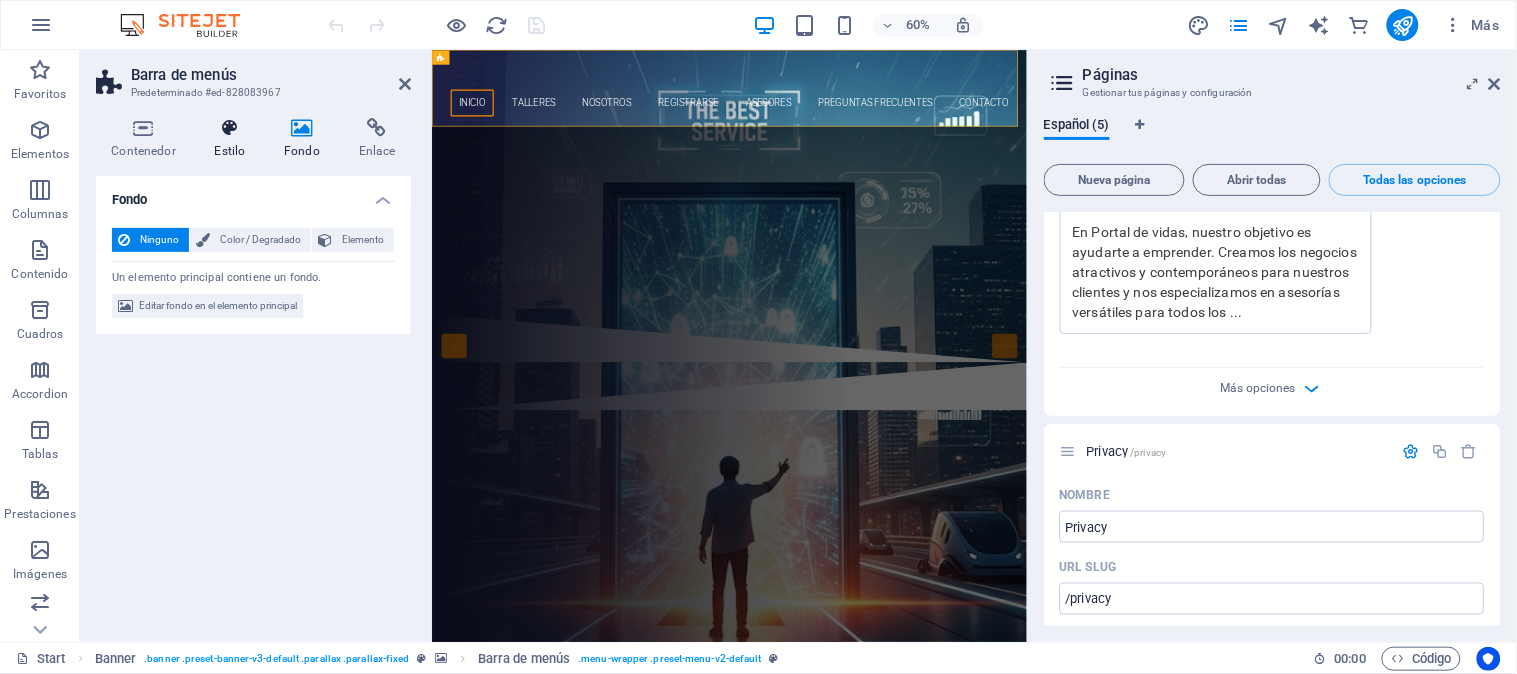 click on "Estilo" at bounding box center (234, 139) 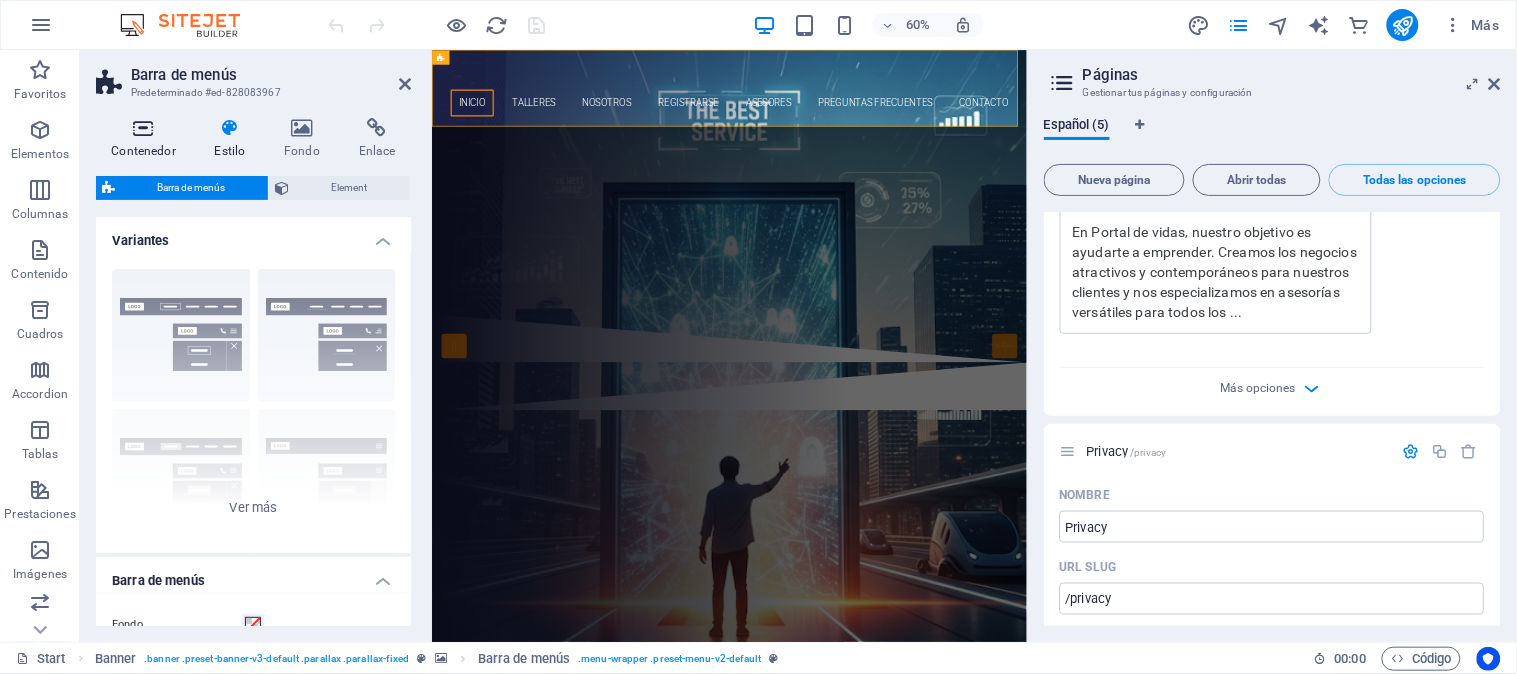 click on "Contenedor" at bounding box center [147, 139] 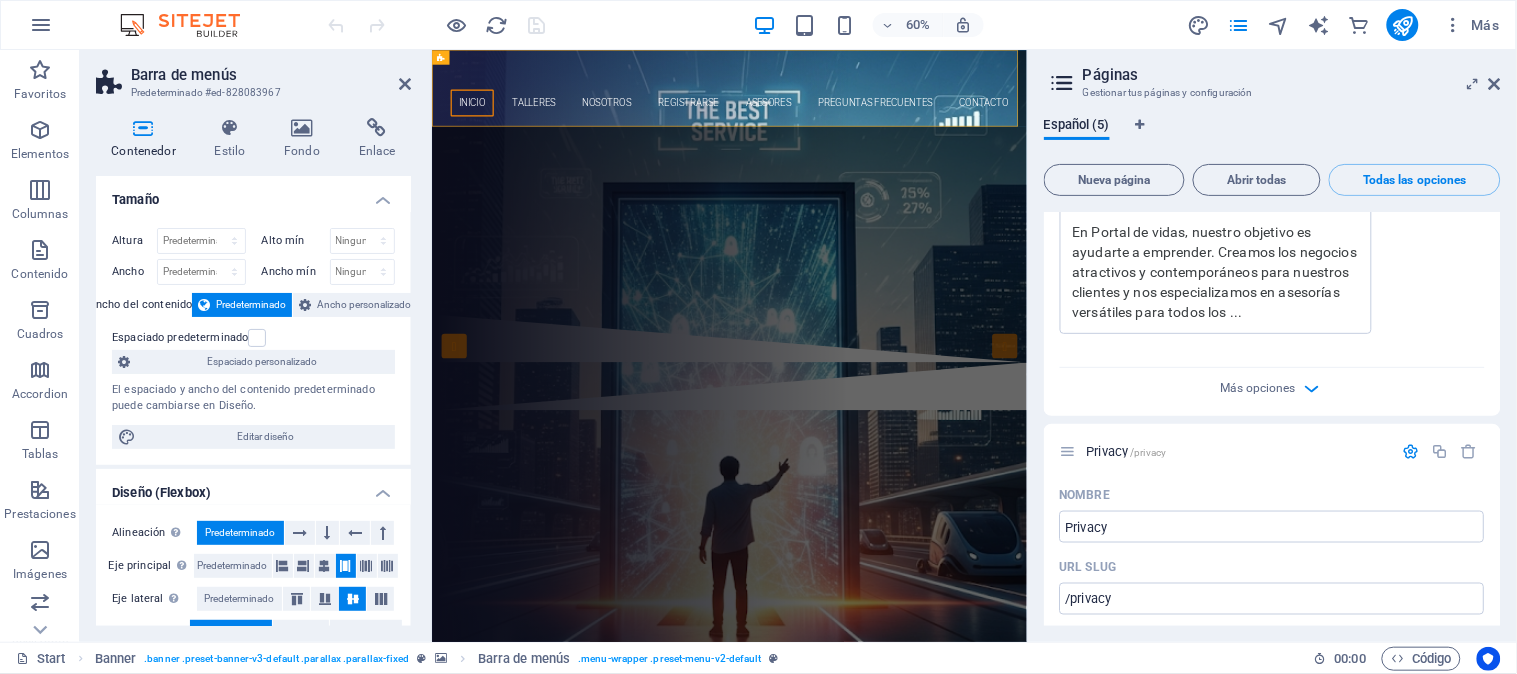 click at bounding box center (111, 83) 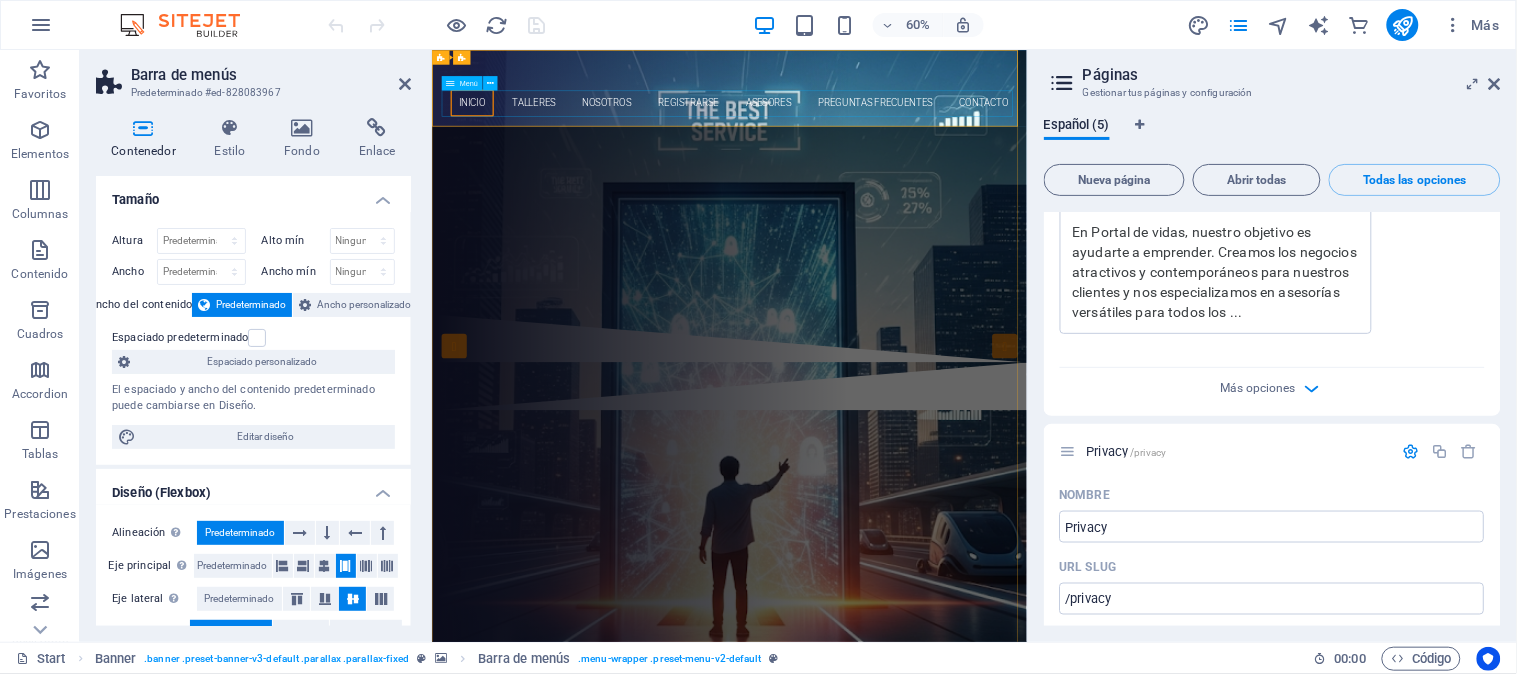 click on "Inicio Talleres Nosotros Registrarse Asesores Preguntas frecuentes Contacto" at bounding box center [927, 137] 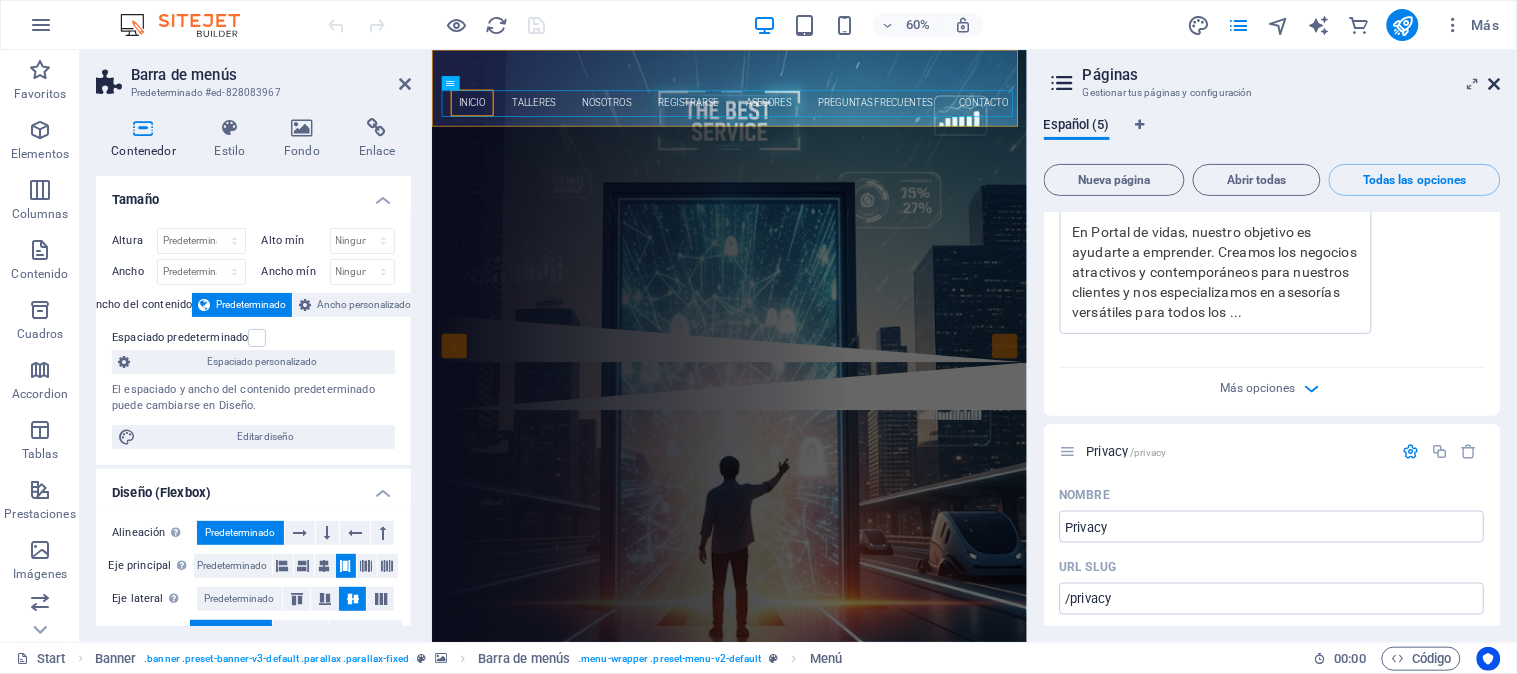 click at bounding box center [1495, 84] 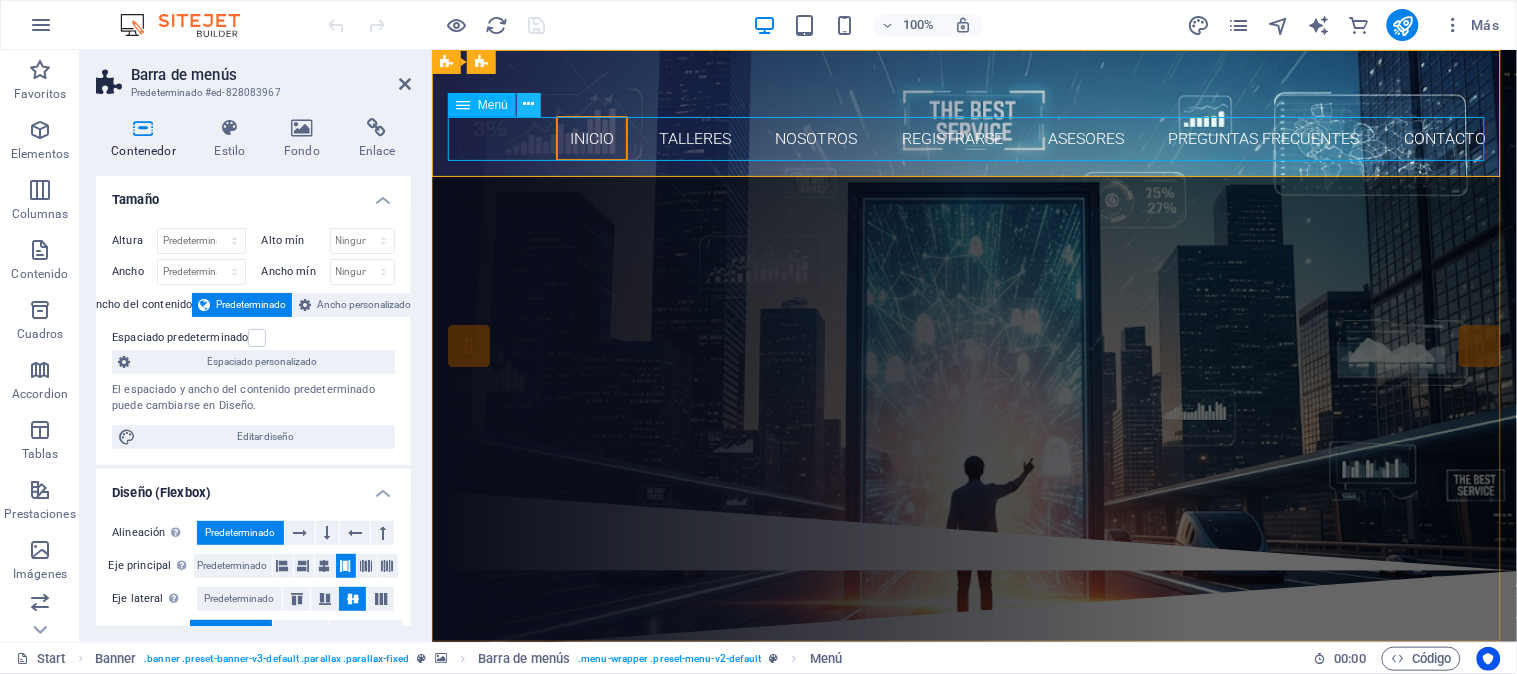 click at bounding box center [529, 104] 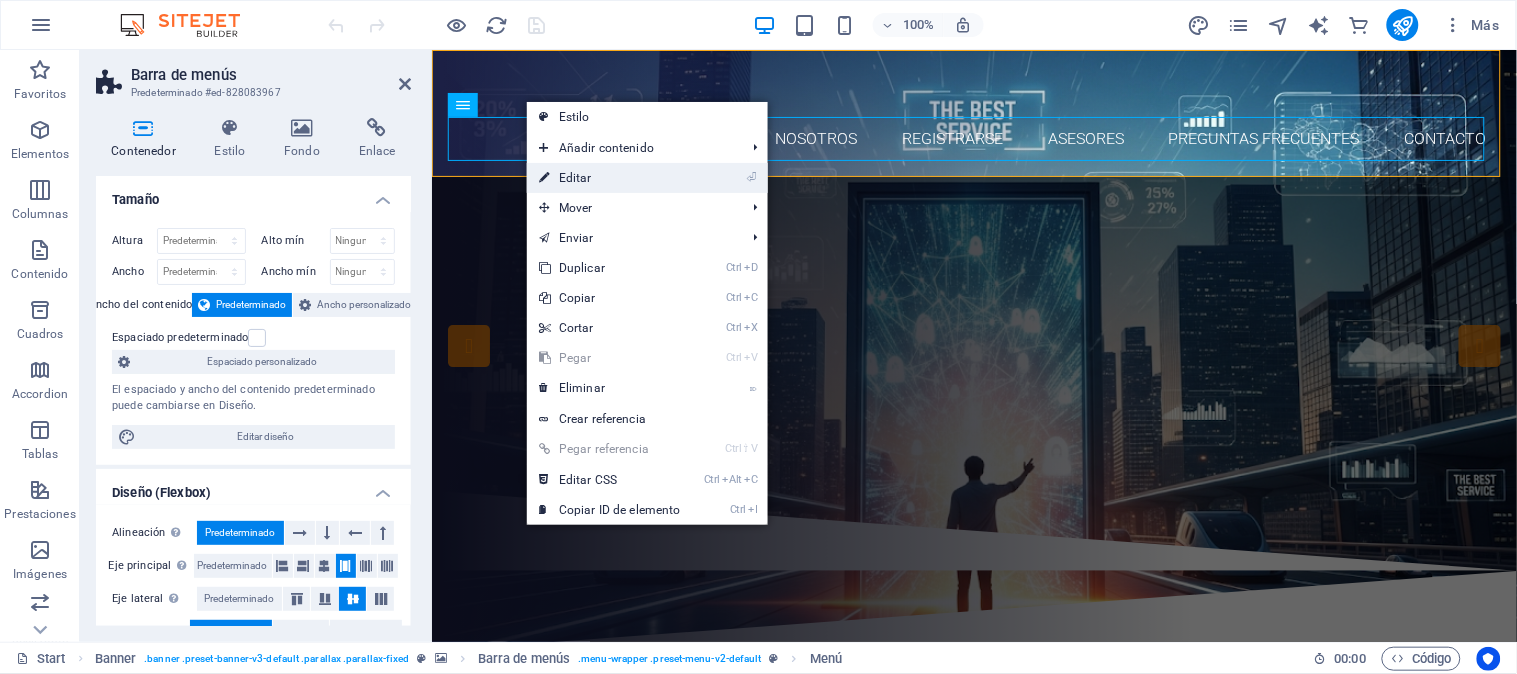 click on "⏎  Editar" at bounding box center [610, 178] 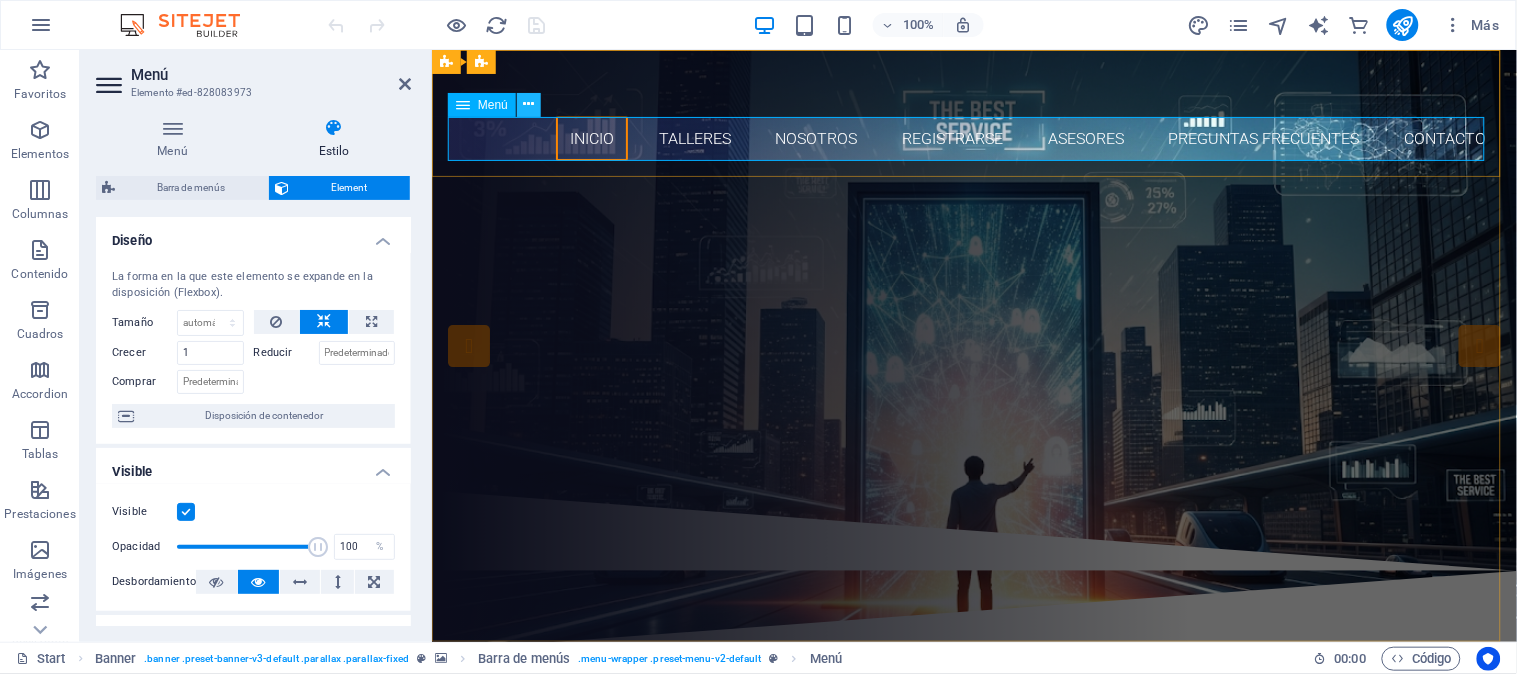 click at bounding box center (529, 104) 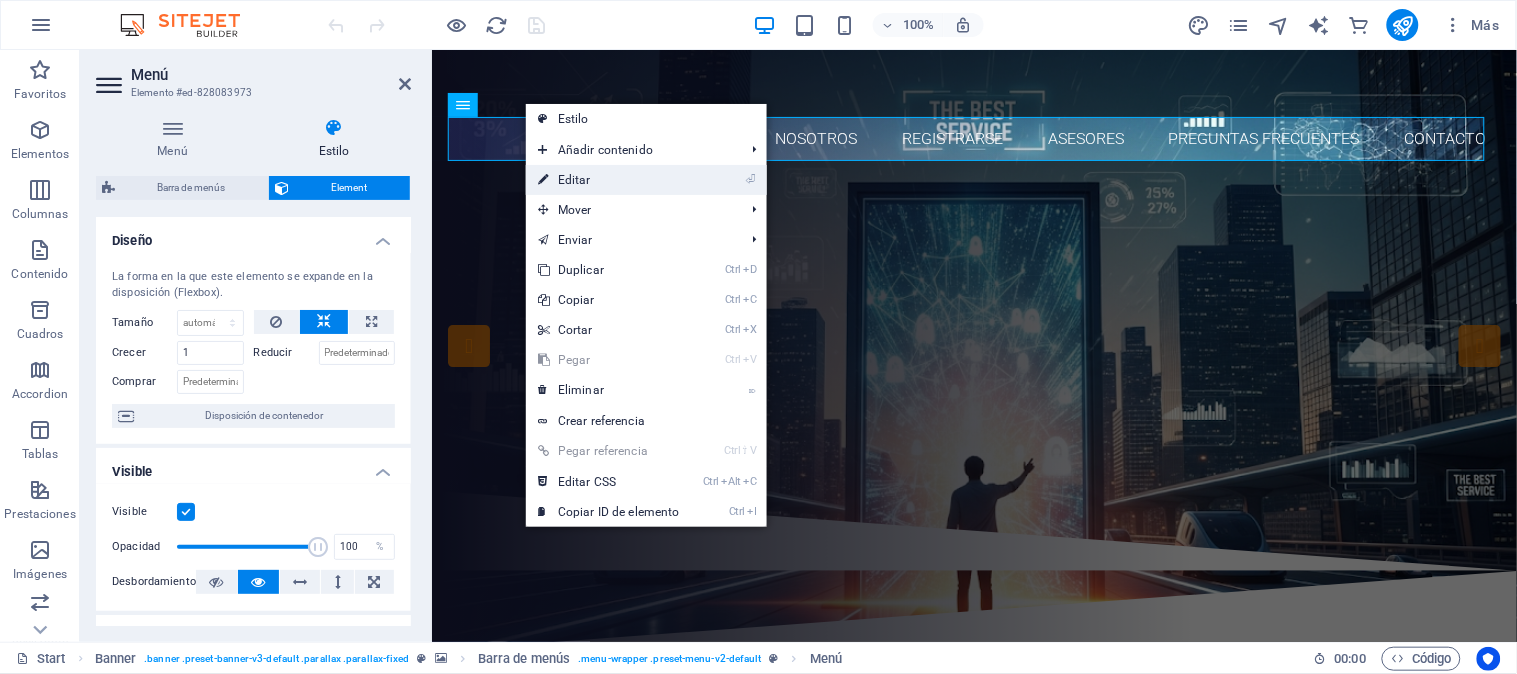 click on "⏎  Editar" at bounding box center (609, 180) 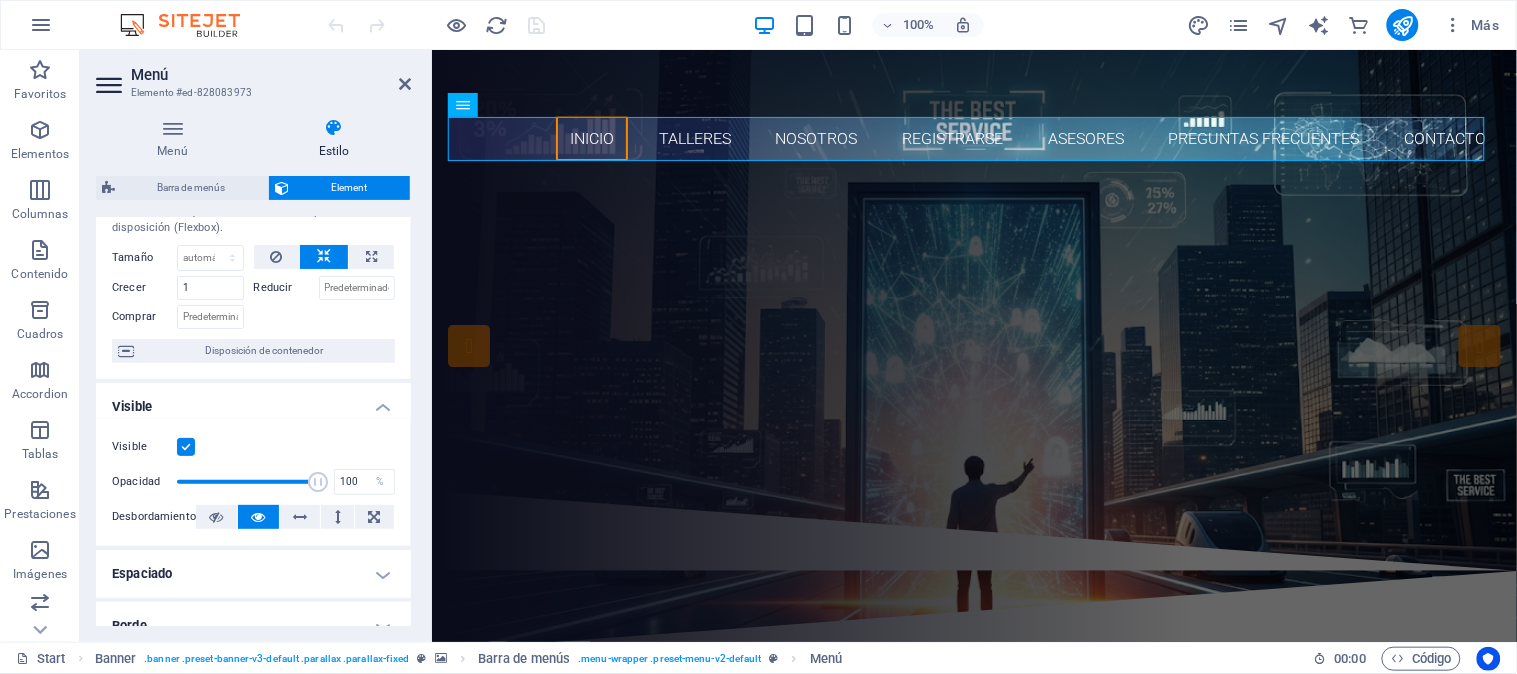 scroll, scrollTop: 0, scrollLeft: 0, axis: both 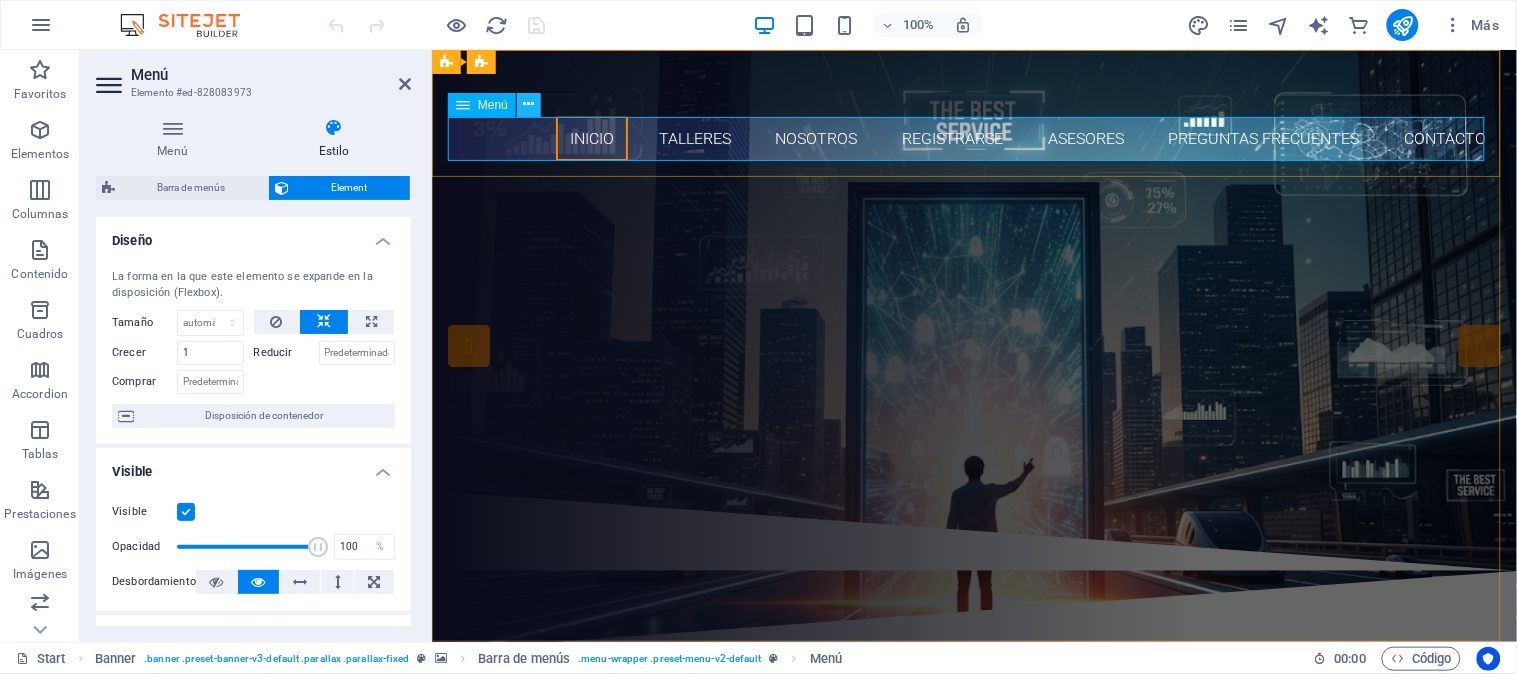 click at bounding box center (529, 104) 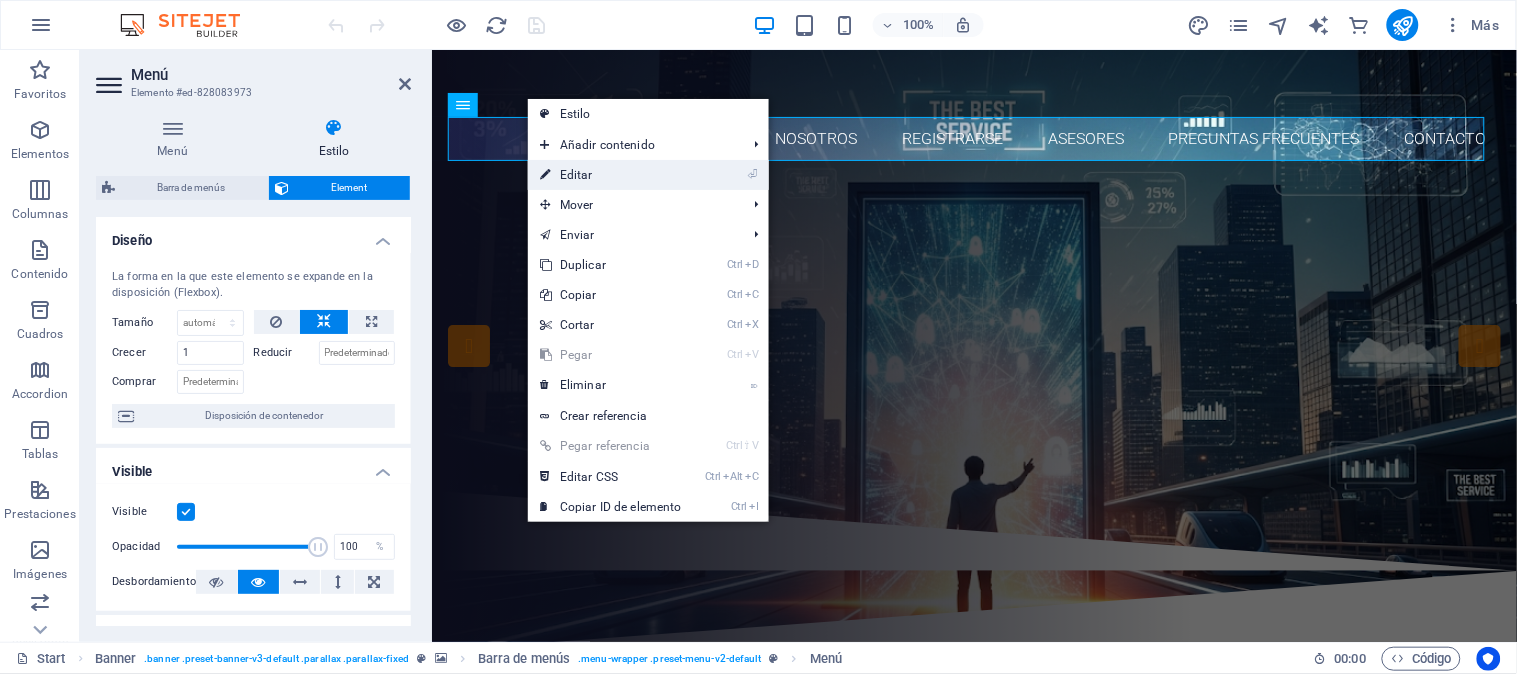 click on "⏎  Editar" at bounding box center [611, 175] 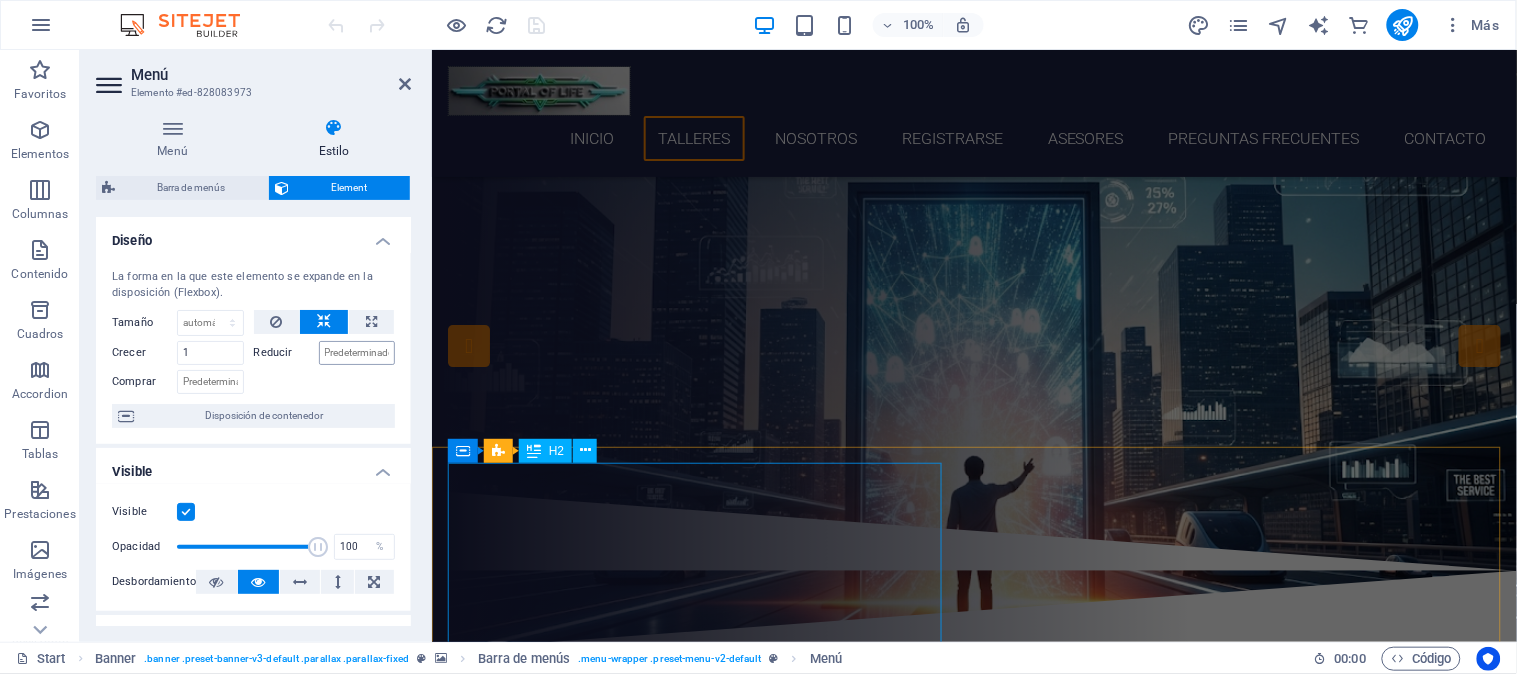 scroll, scrollTop: 3703, scrollLeft: 0, axis: vertical 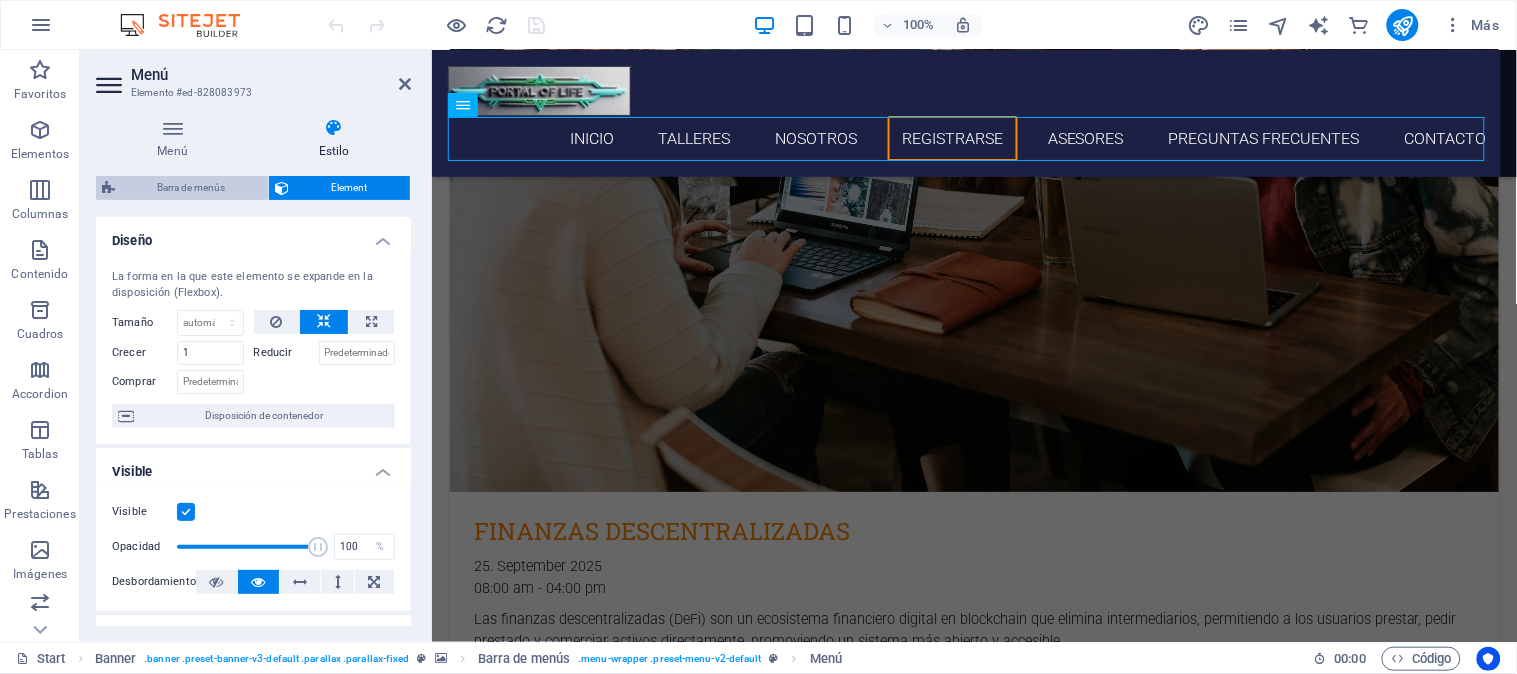 click on "Barra de menús" at bounding box center [191, 188] 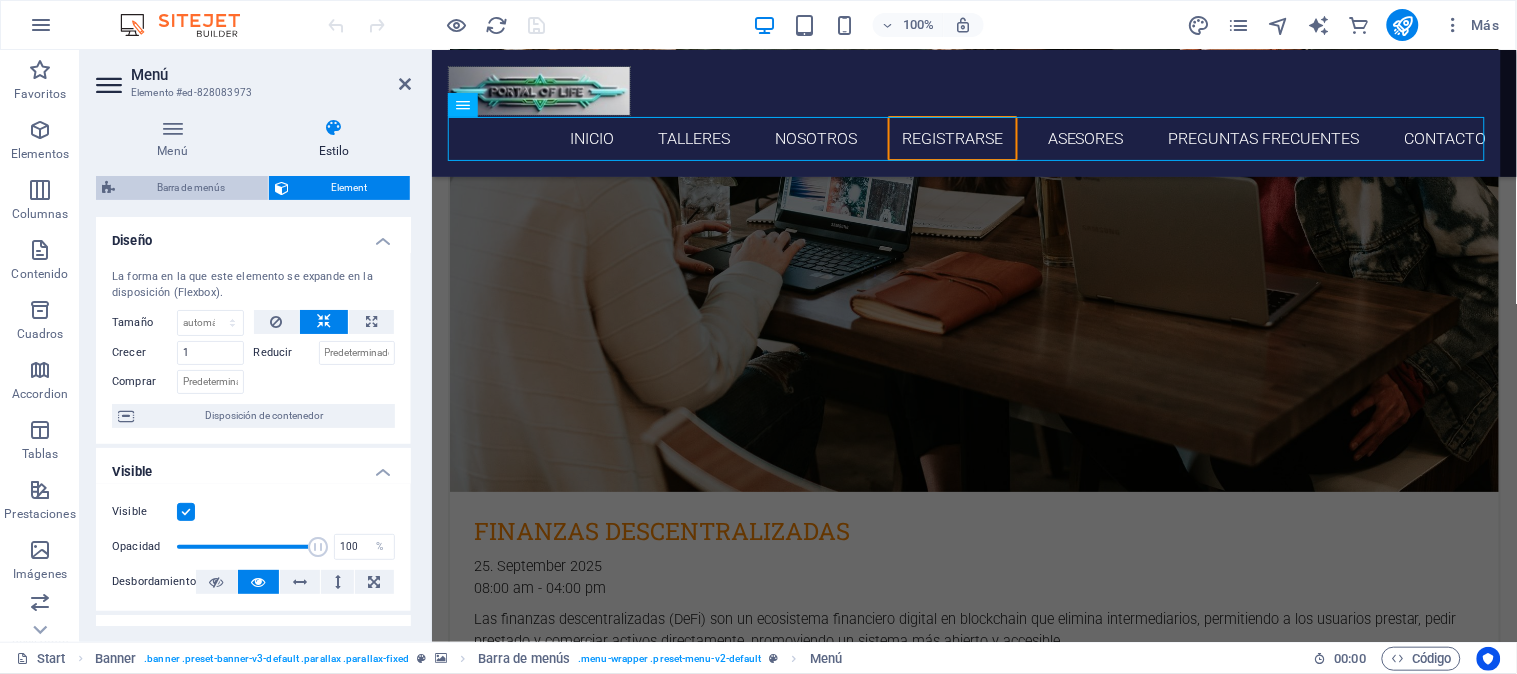 select on "rem" 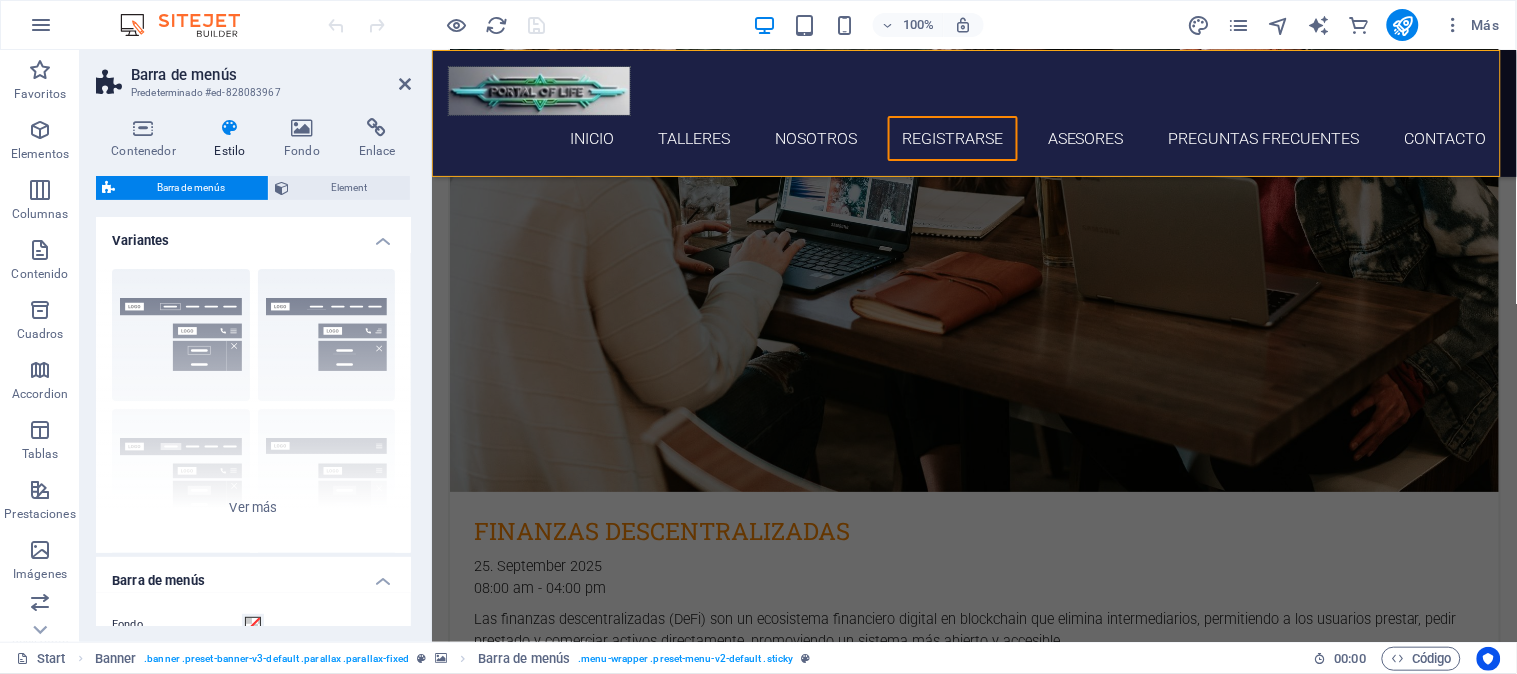 scroll, scrollTop: 3726, scrollLeft: 0, axis: vertical 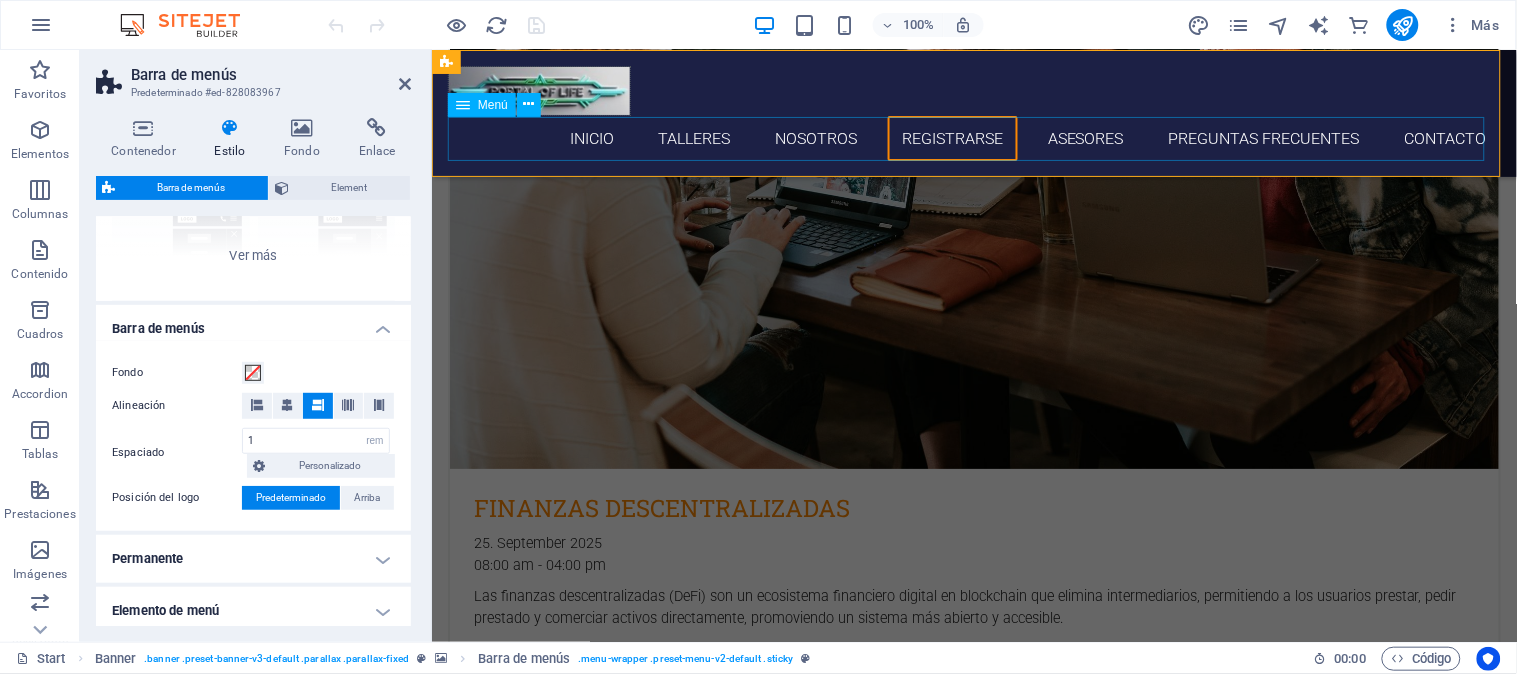 click on "Inicio Talleres Nosotros Registrarse Asesores Preguntas frecuentes Contacto" at bounding box center [973, 137] 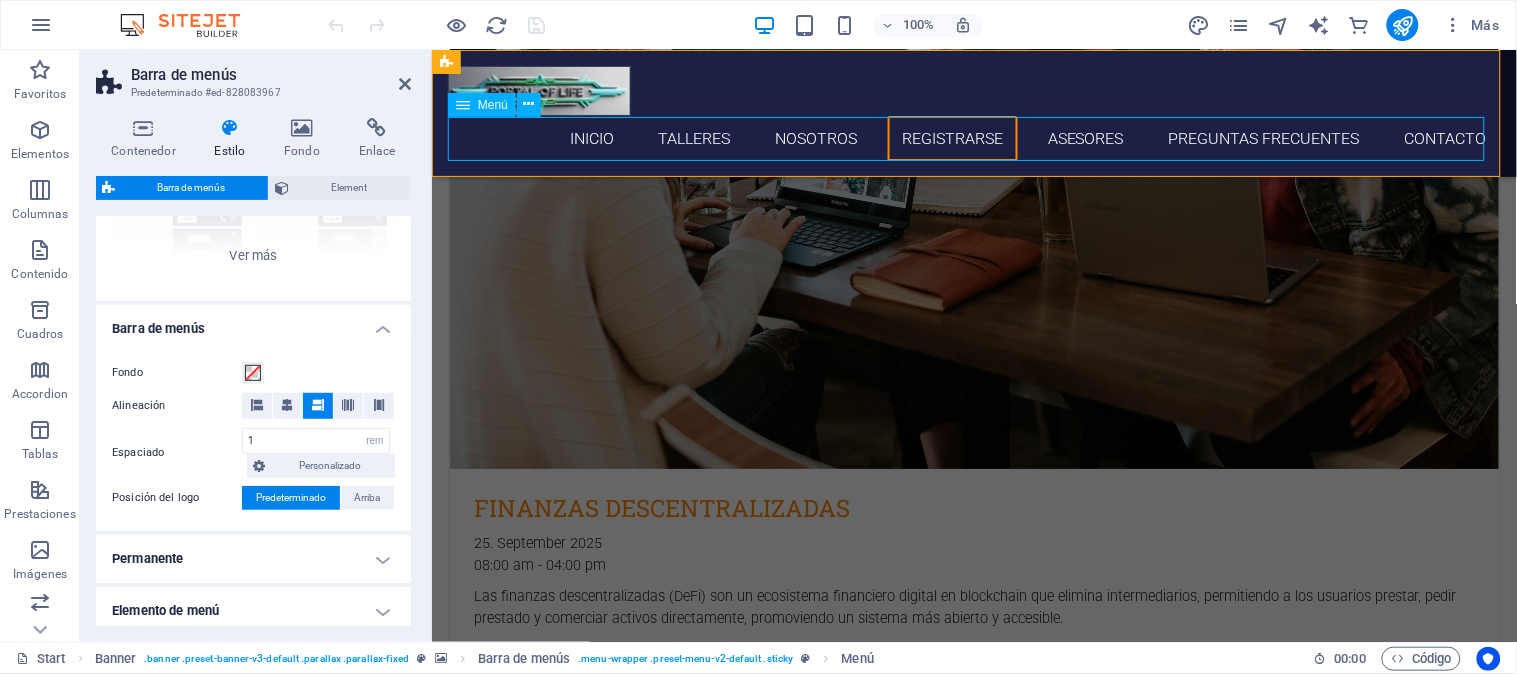 click on "Inicio Talleres Nosotros Registrarse Asesores Preguntas frecuentes Contacto" at bounding box center (973, 137) 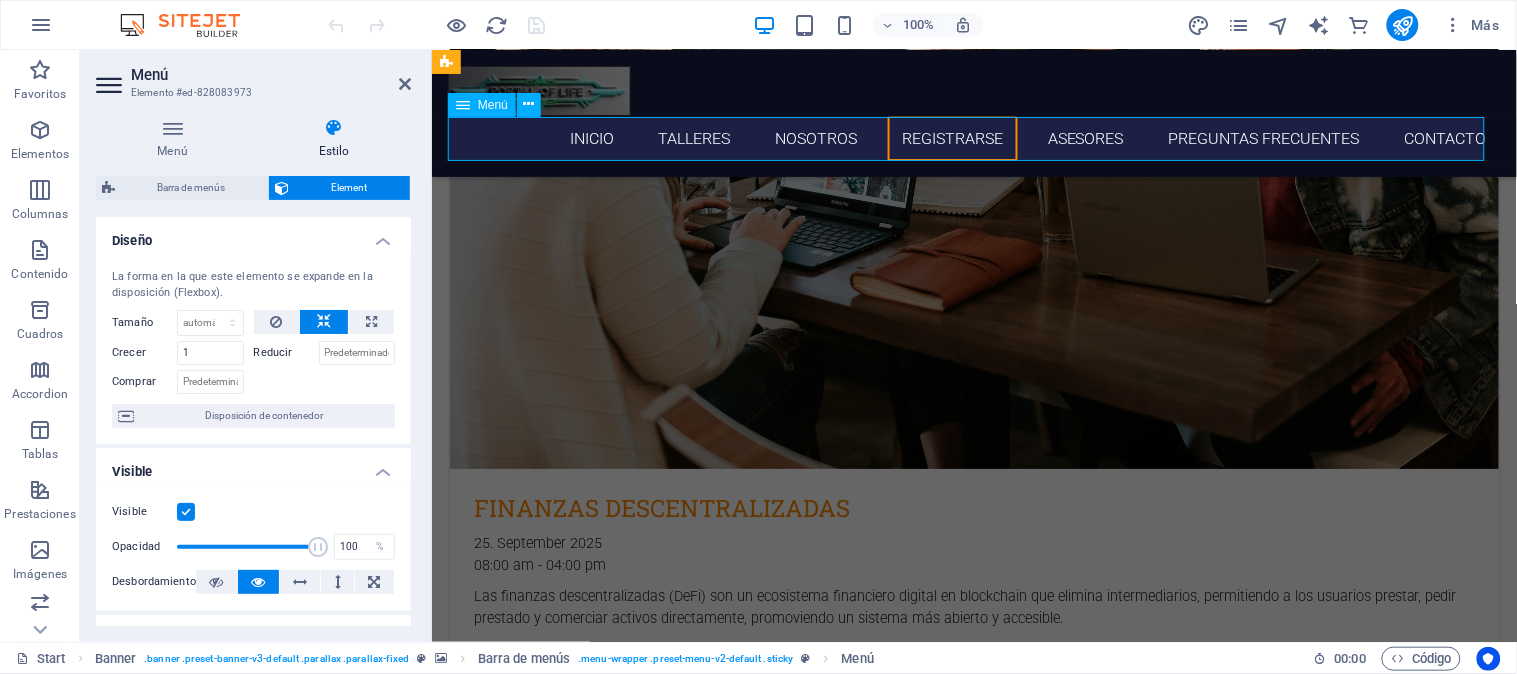 scroll, scrollTop: 3750, scrollLeft: 0, axis: vertical 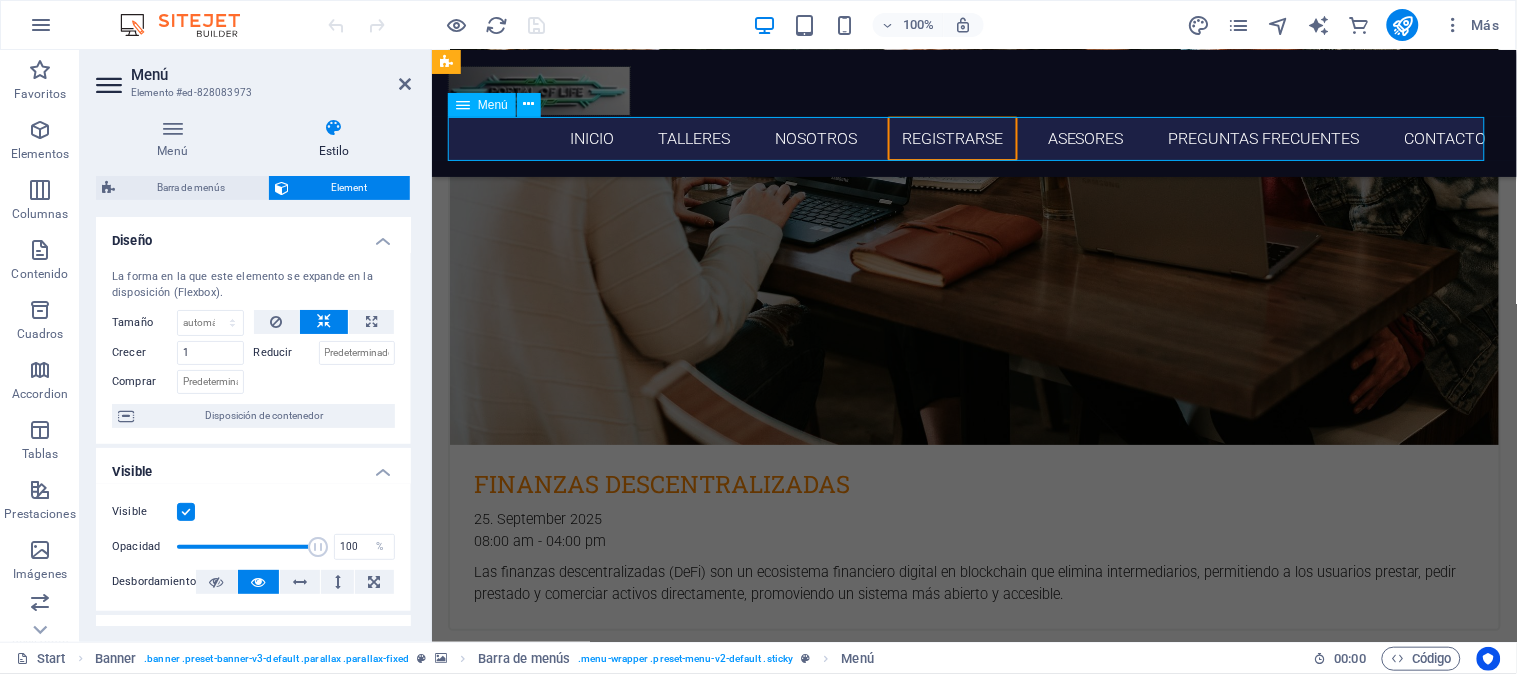 click on "Inicio Talleres Nosotros Registrarse Asesores Preguntas frecuentes Contacto" at bounding box center (973, 137) 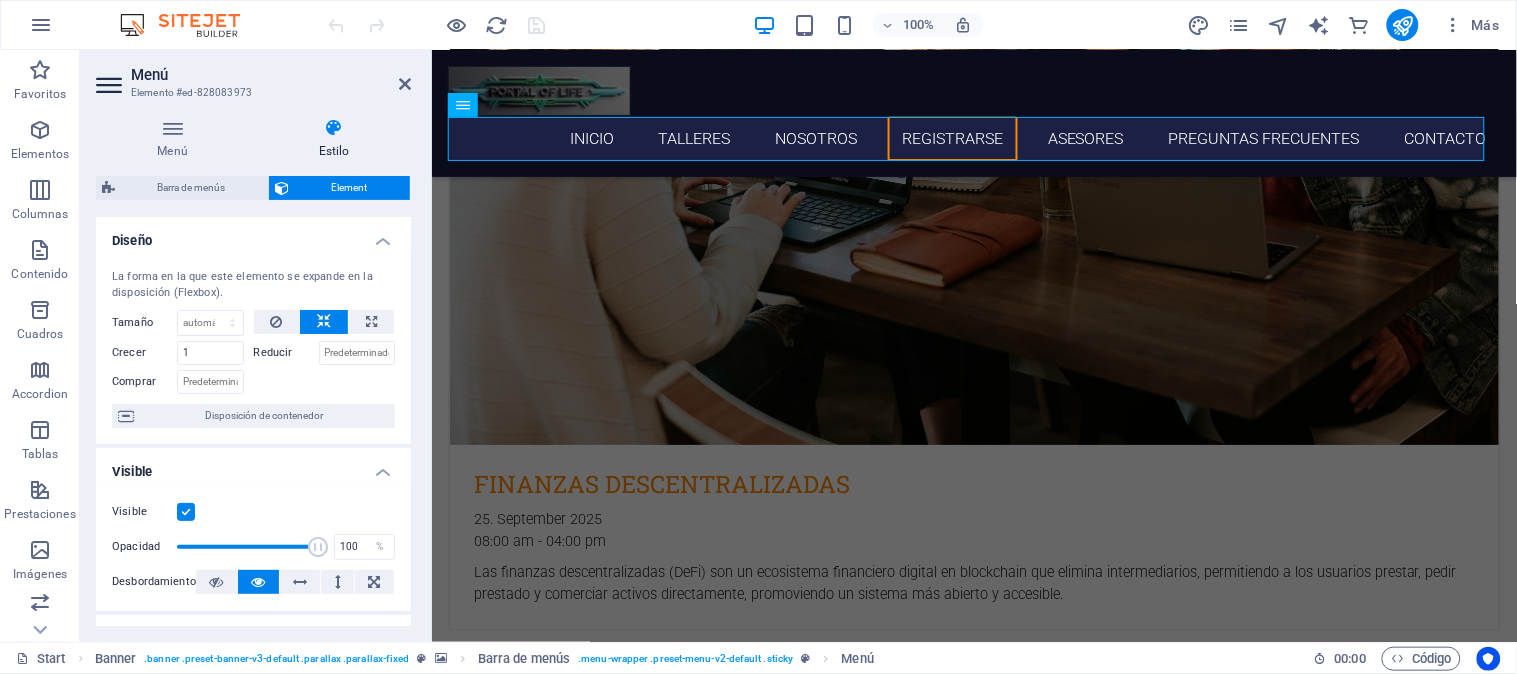 click on "Element" at bounding box center [349, 188] 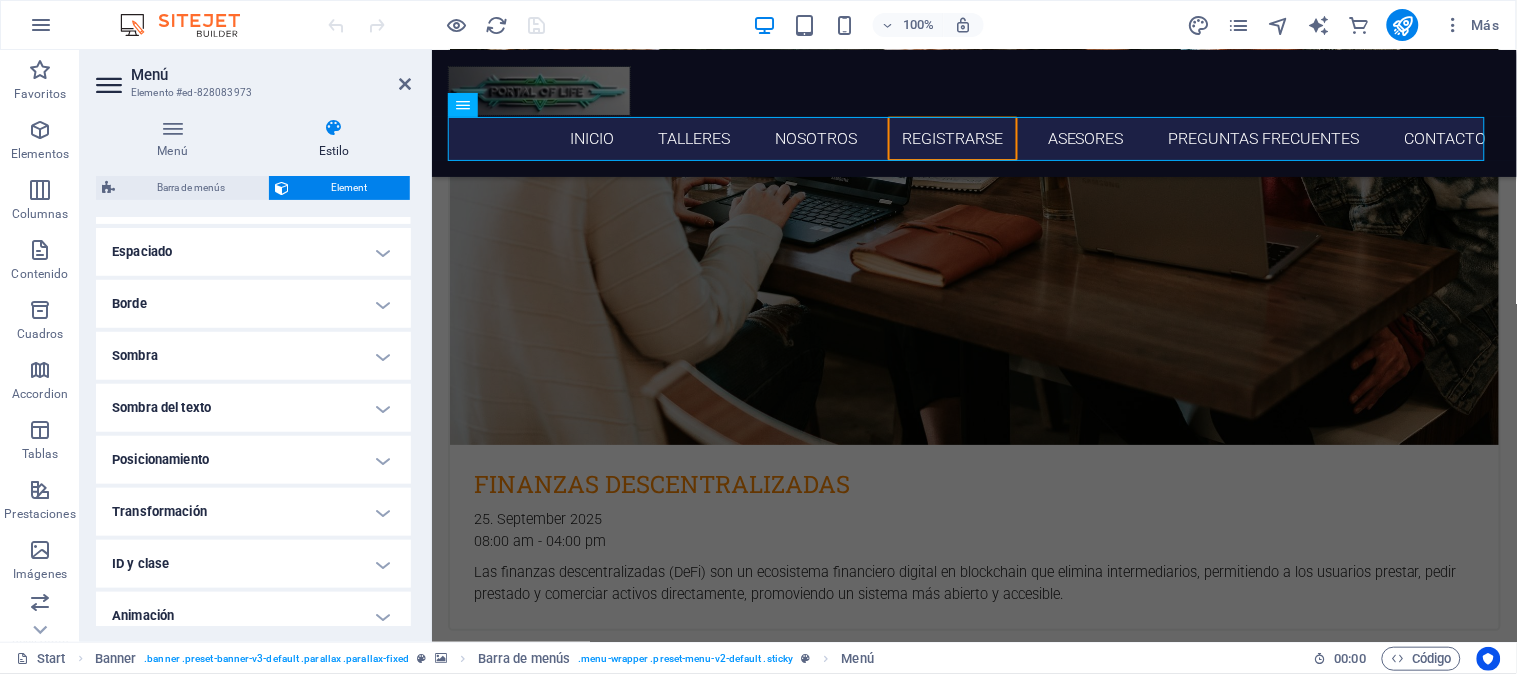 scroll, scrollTop: 452, scrollLeft: 0, axis: vertical 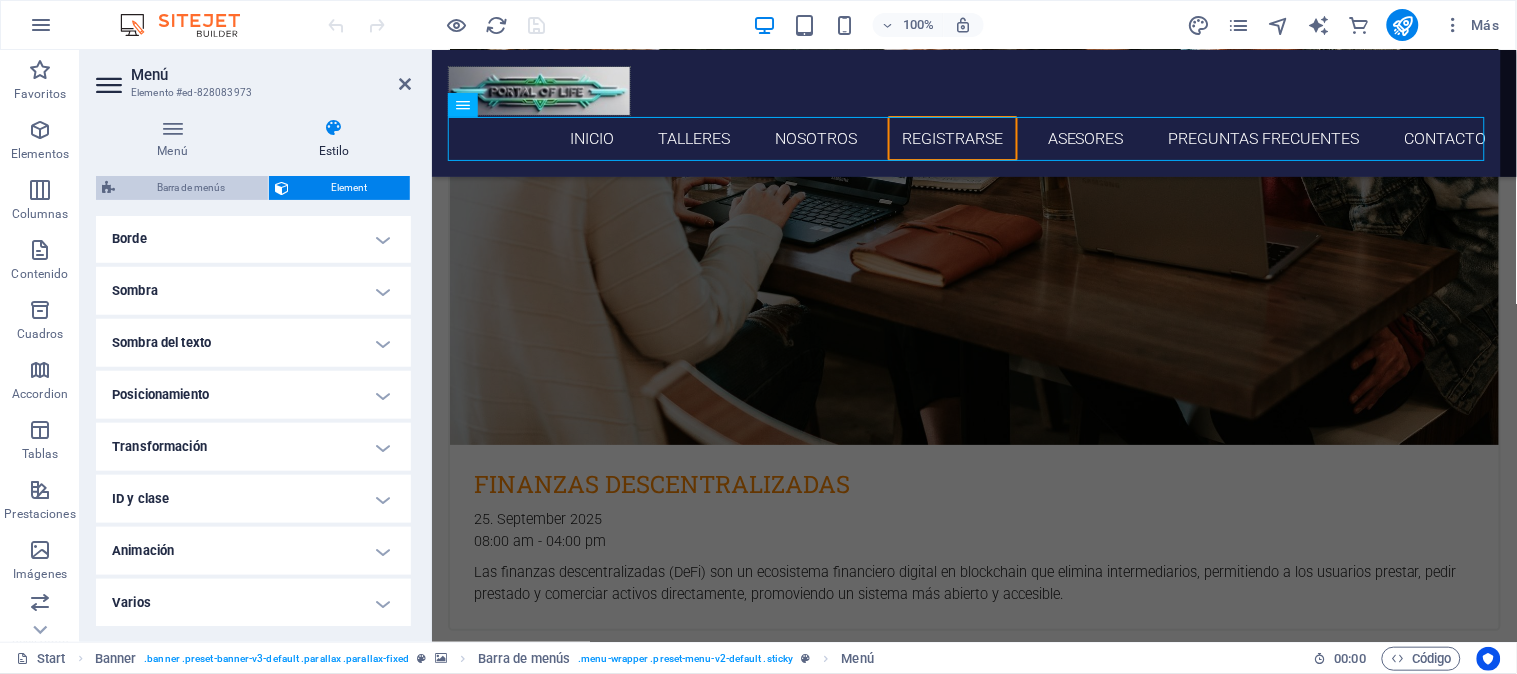 click on "Barra de menús" at bounding box center (191, 188) 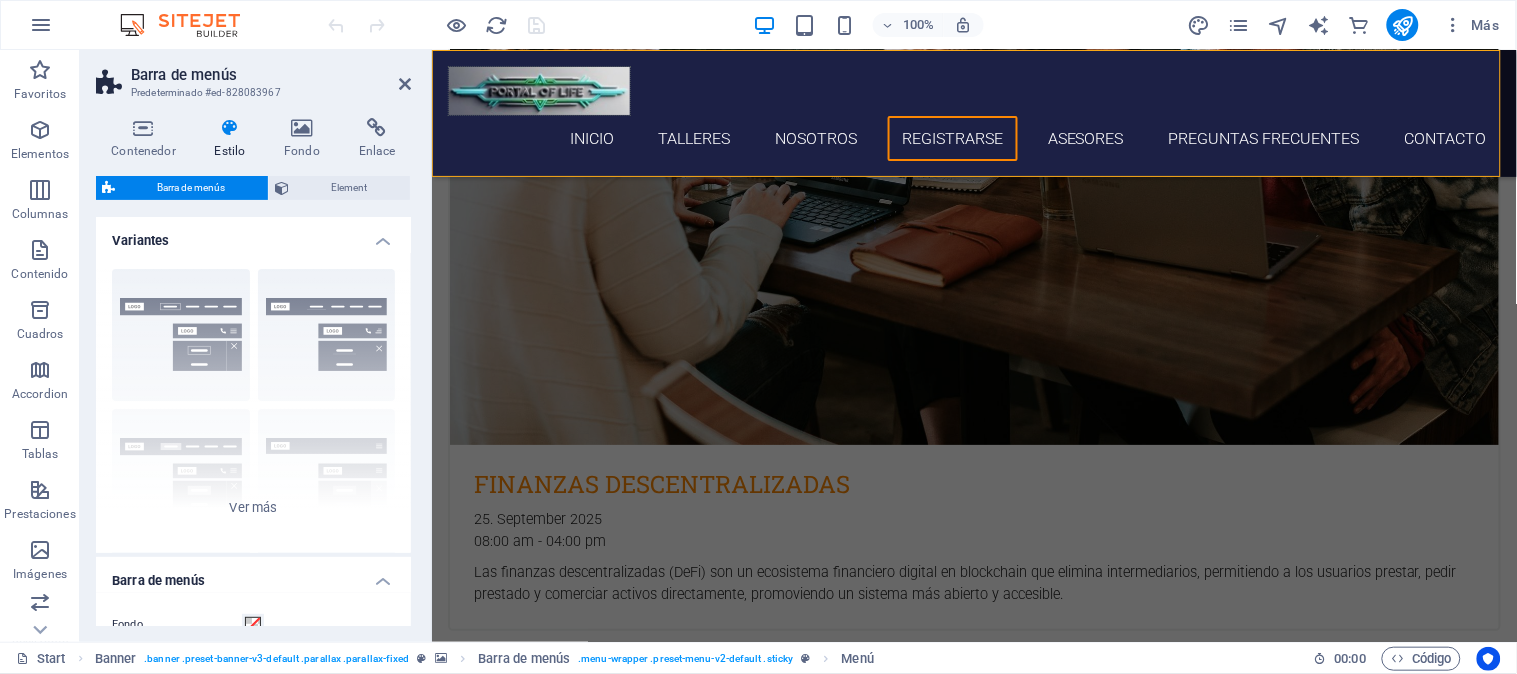 scroll, scrollTop: 3773, scrollLeft: 0, axis: vertical 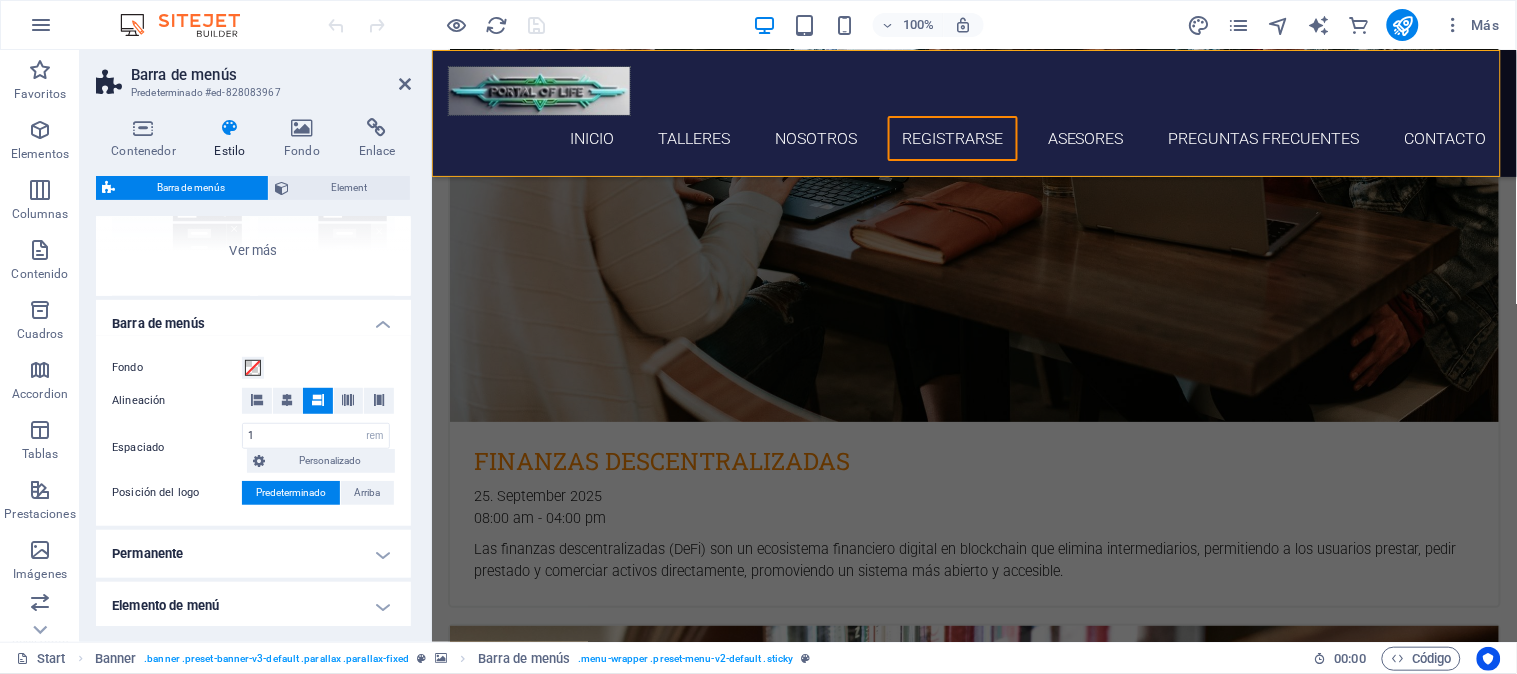 click on "Barra de menús" at bounding box center [253, 318] 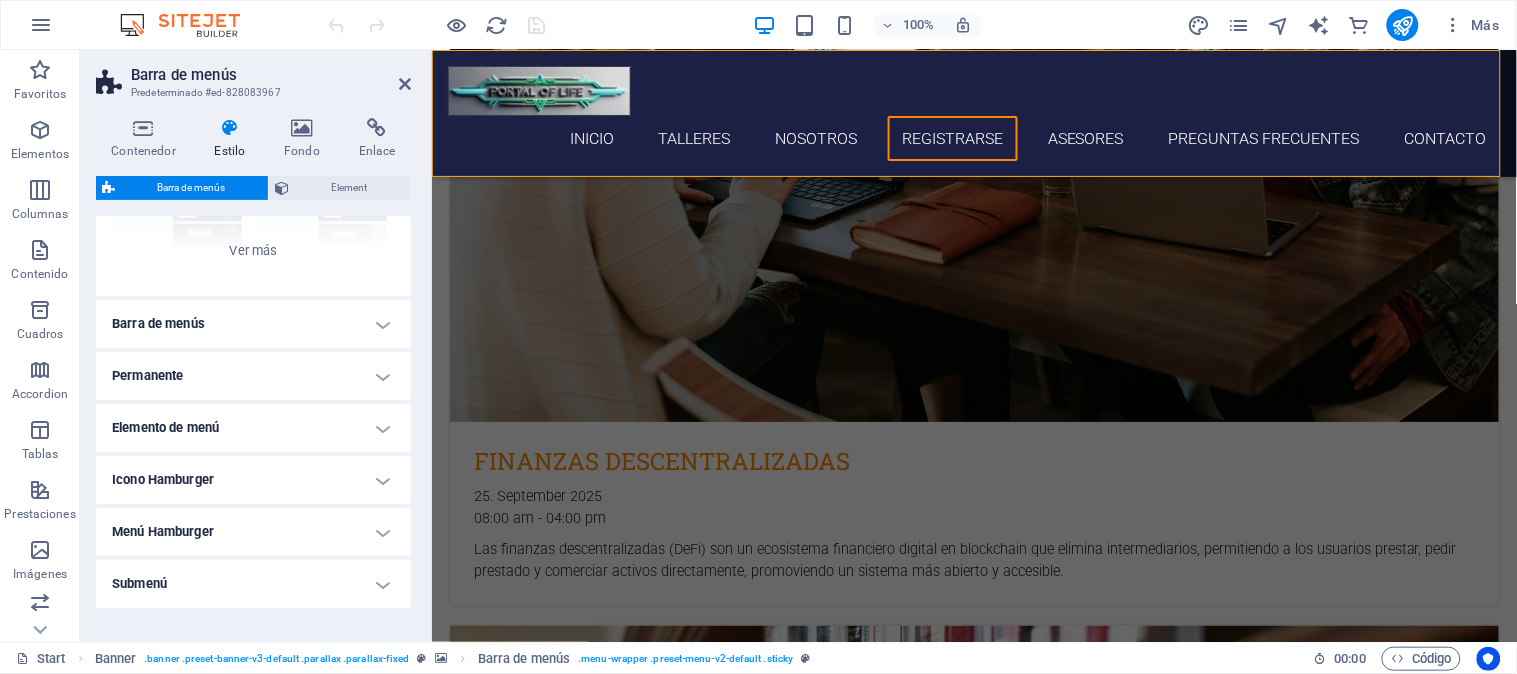 click on "Elemento de menú" at bounding box center [253, 428] 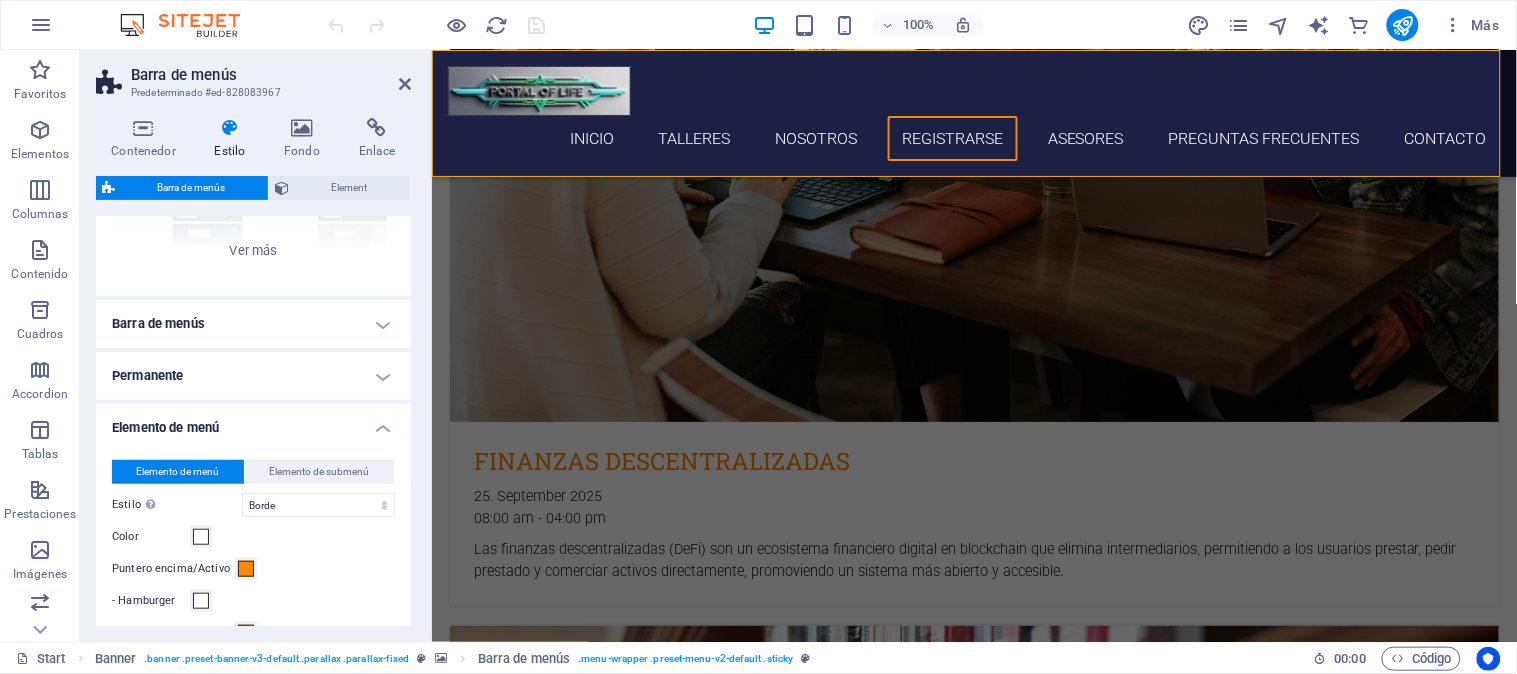 drag, startPoint x: 406, startPoint y: 364, endPoint x: 411, endPoint y: 405, distance: 41.303753 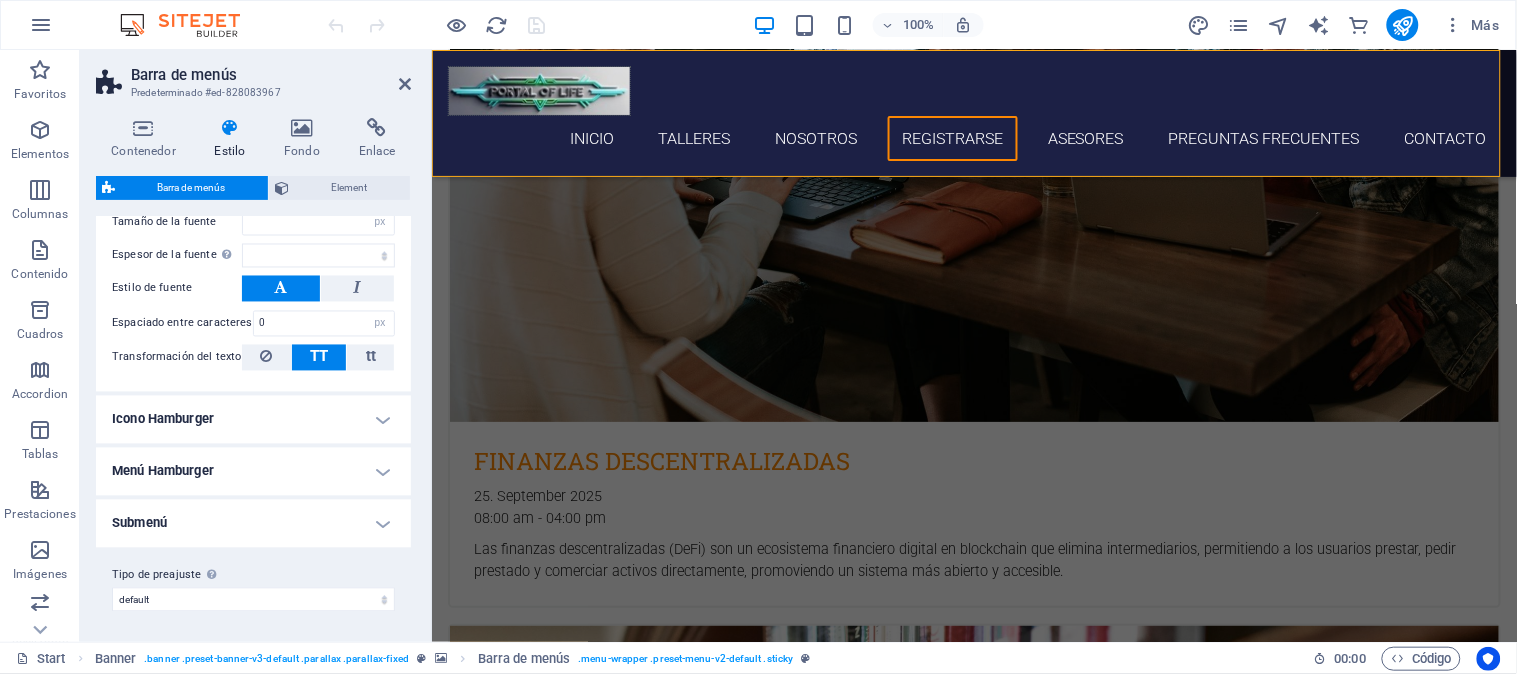 scroll, scrollTop: 0, scrollLeft: 0, axis: both 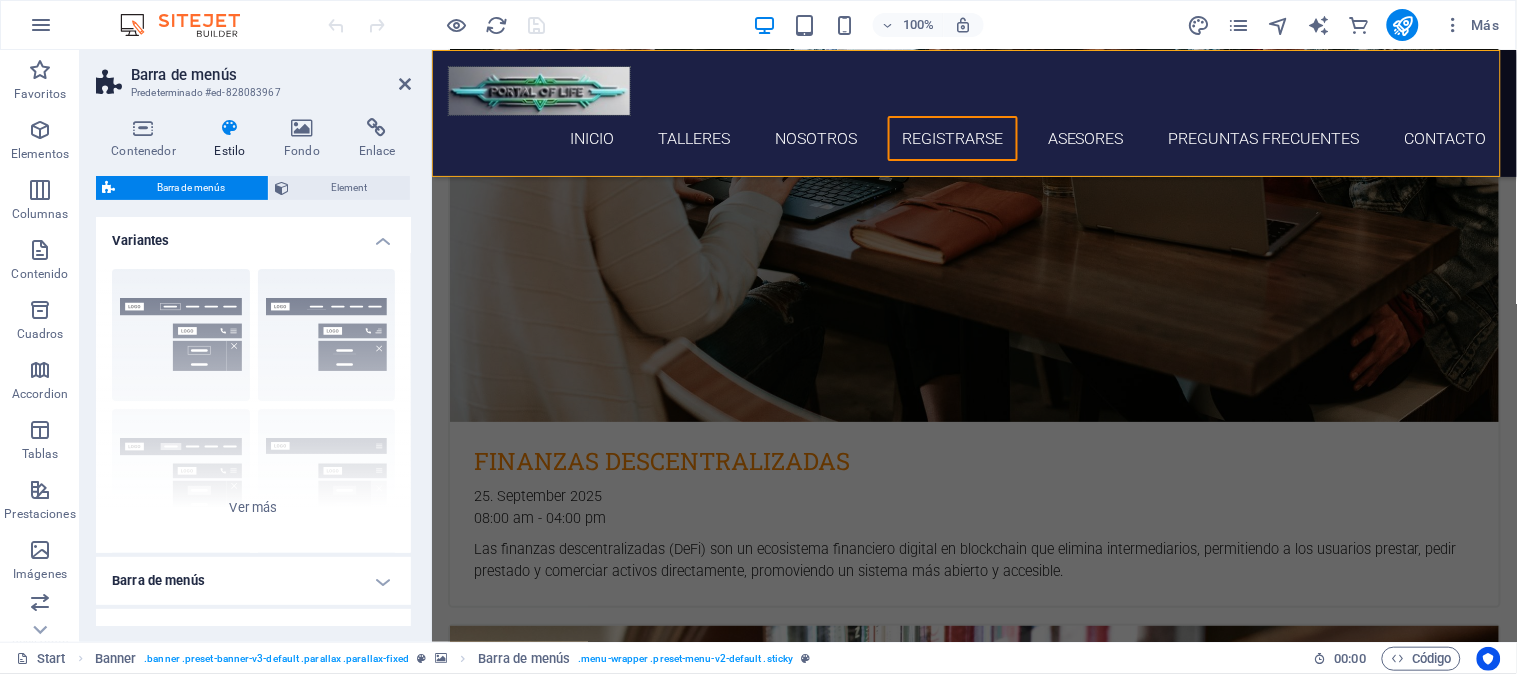 click on "Variantes" at bounding box center (253, 235) 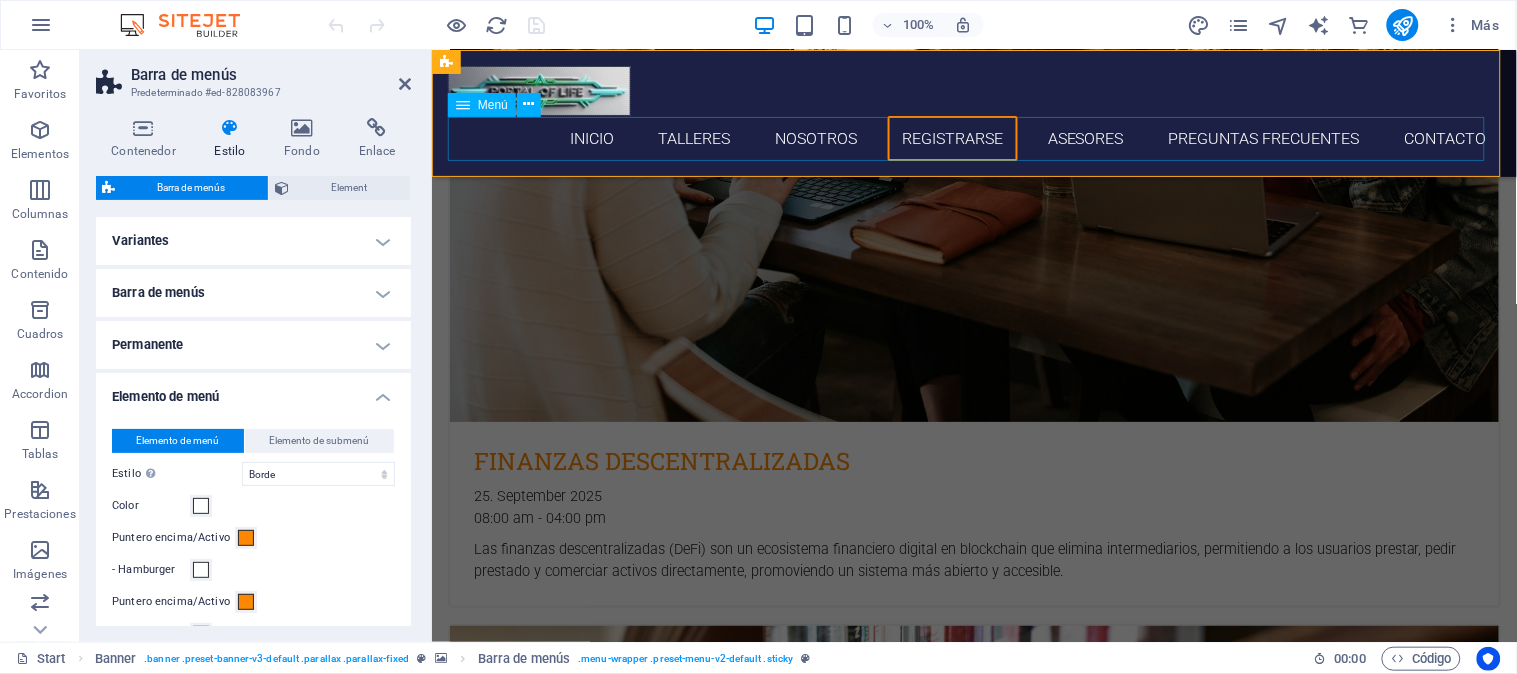 click on "Inicio Talleres Nosotros Registrarse Asesores Preguntas frecuentes Contacto" at bounding box center (973, 137) 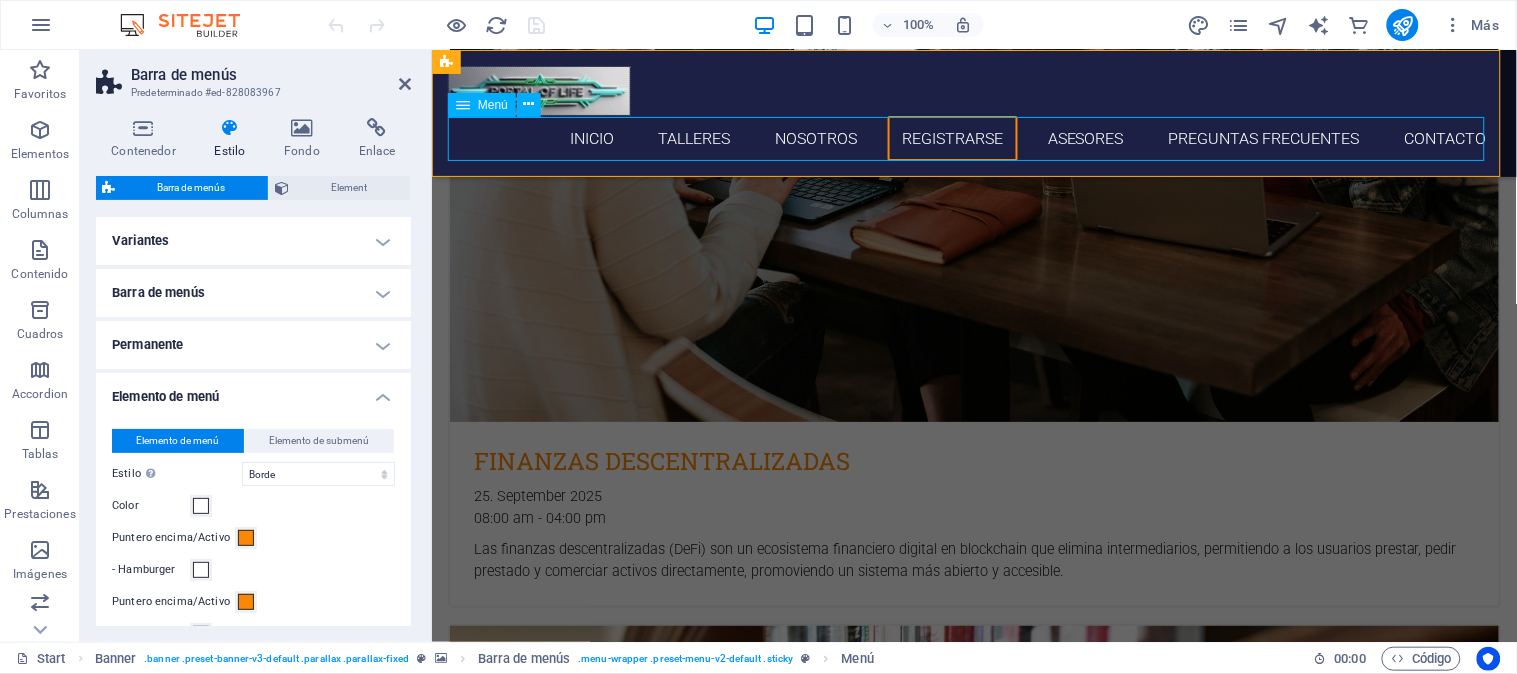 click on "Inicio Talleres Nosotros Registrarse Asesores Preguntas frecuentes Contacto" at bounding box center [973, 137] 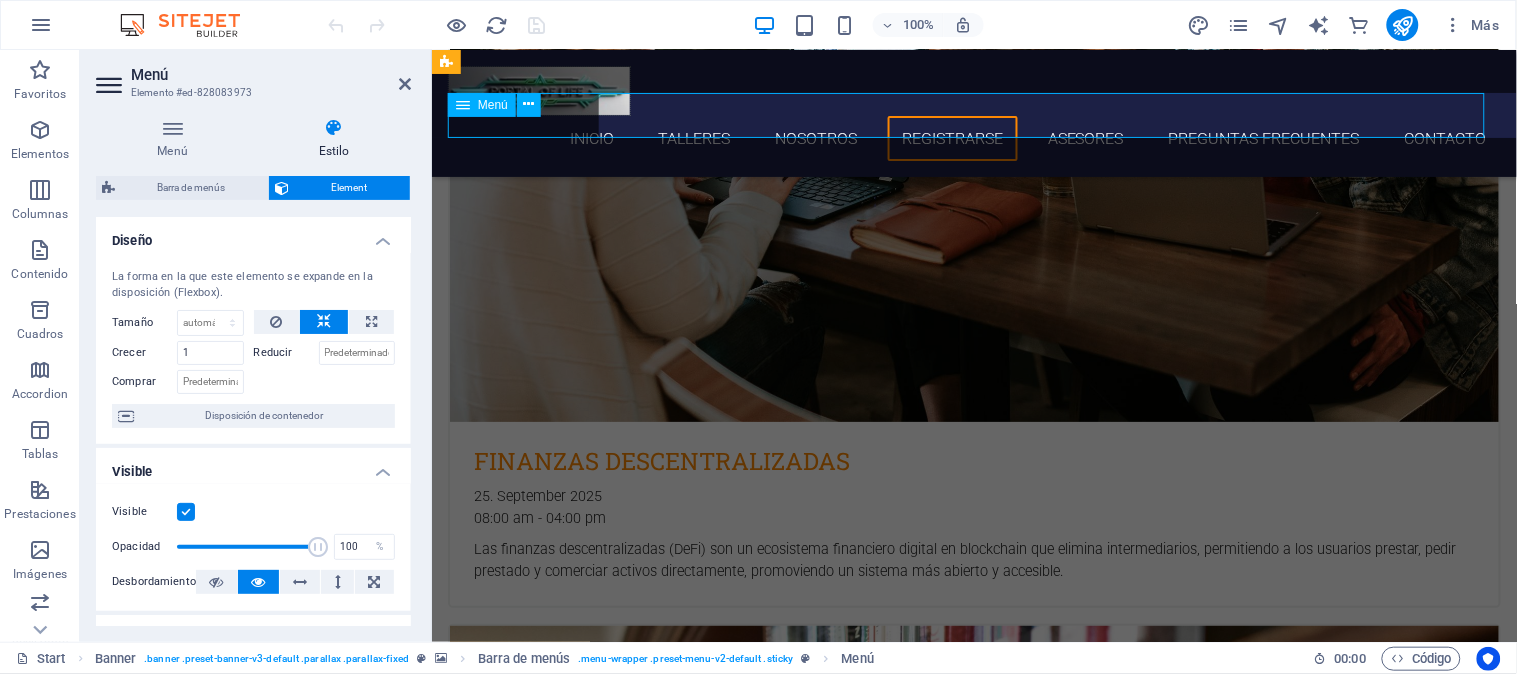 scroll, scrollTop: 3796, scrollLeft: 0, axis: vertical 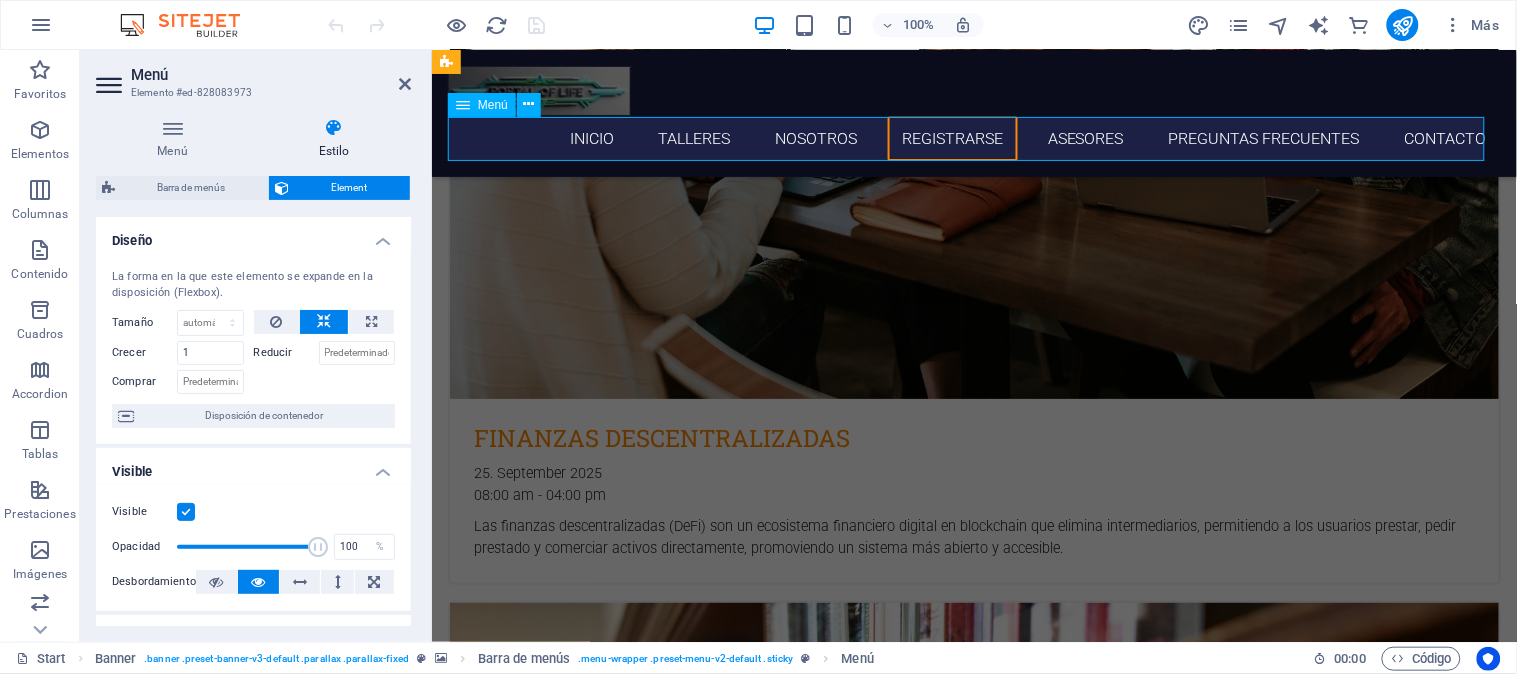 click on "Inicio Talleres Nosotros Registrarse Asesores Preguntas frecuentes Contacto" at bounding box center (973, 137) 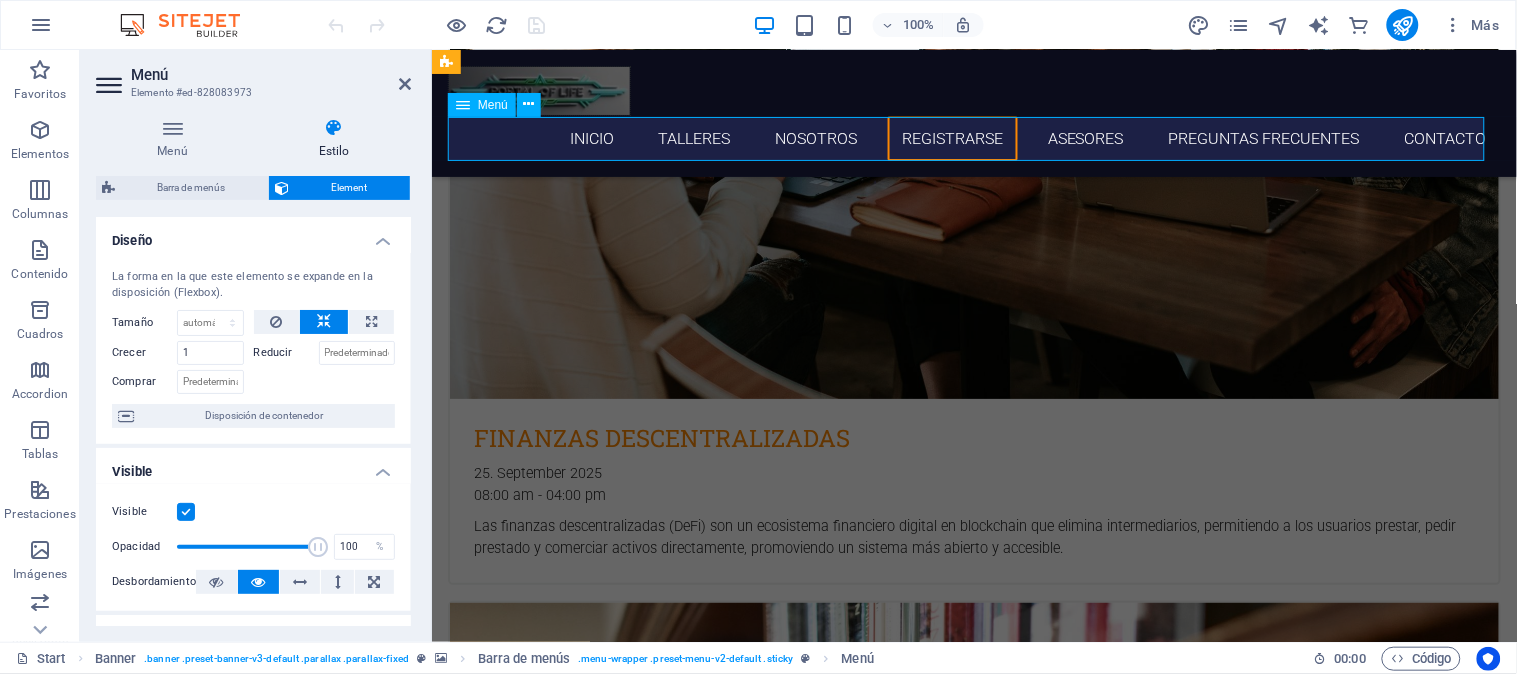click on "Inicio Talleres Nosotros Registrarse Asesores Preguntas frecuentes Contacto" at bounding box center (973, 137) 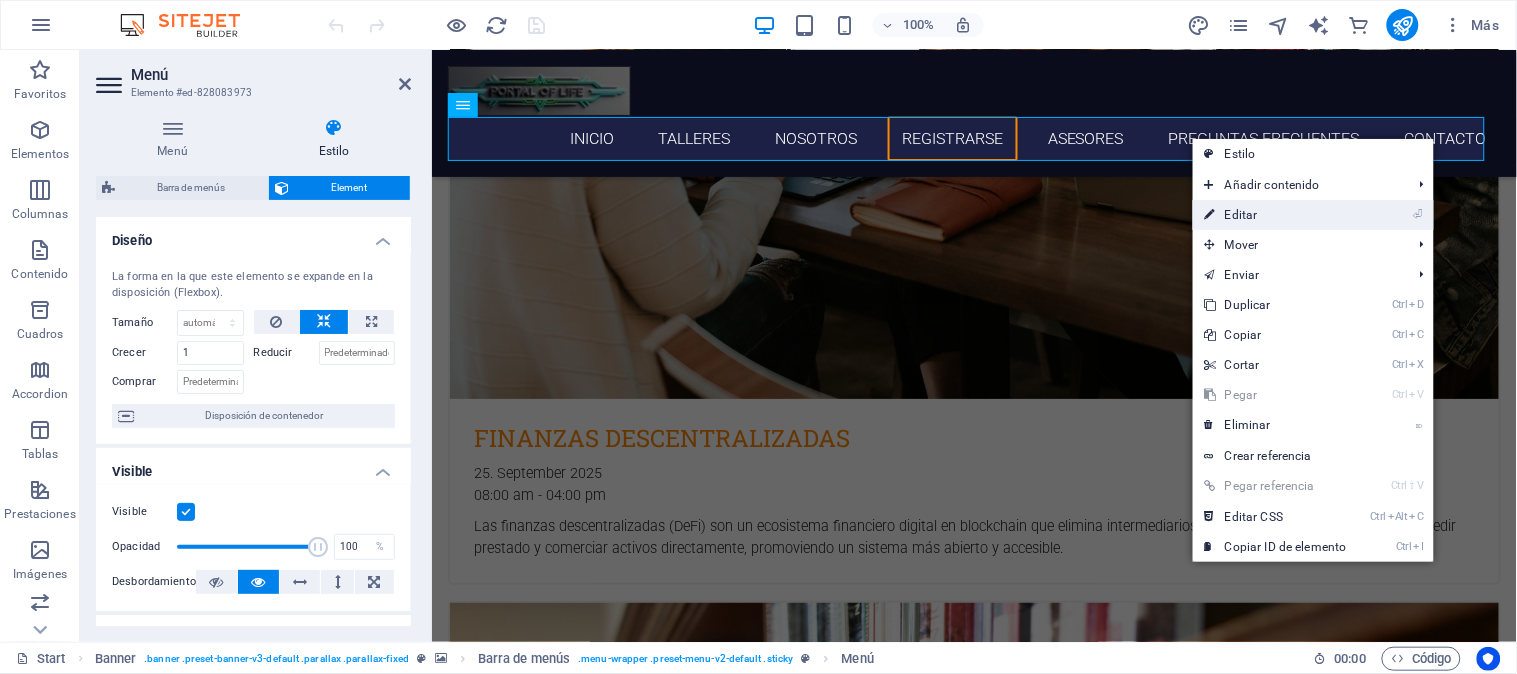 click on "⏎  Editar" at bounding box center (1276, 215) 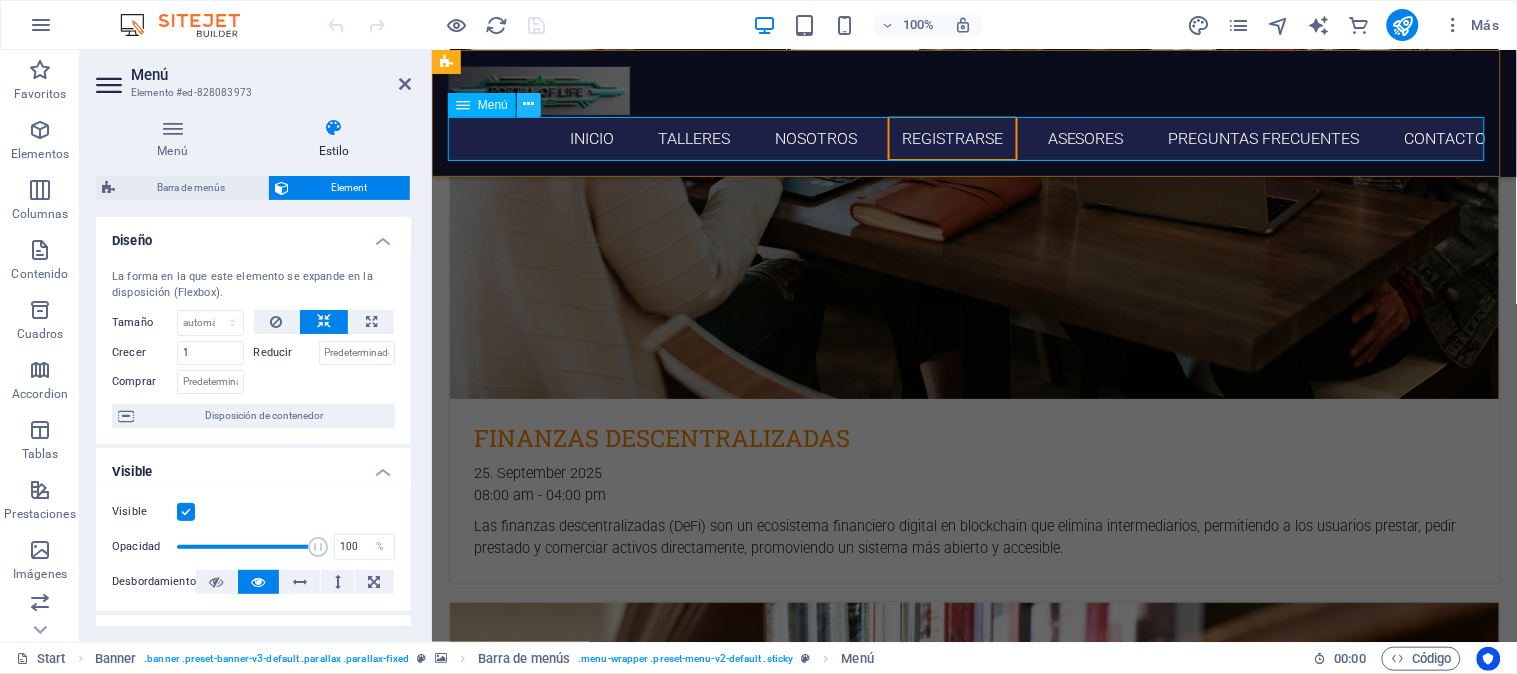 click at bounding box center [529, 104] 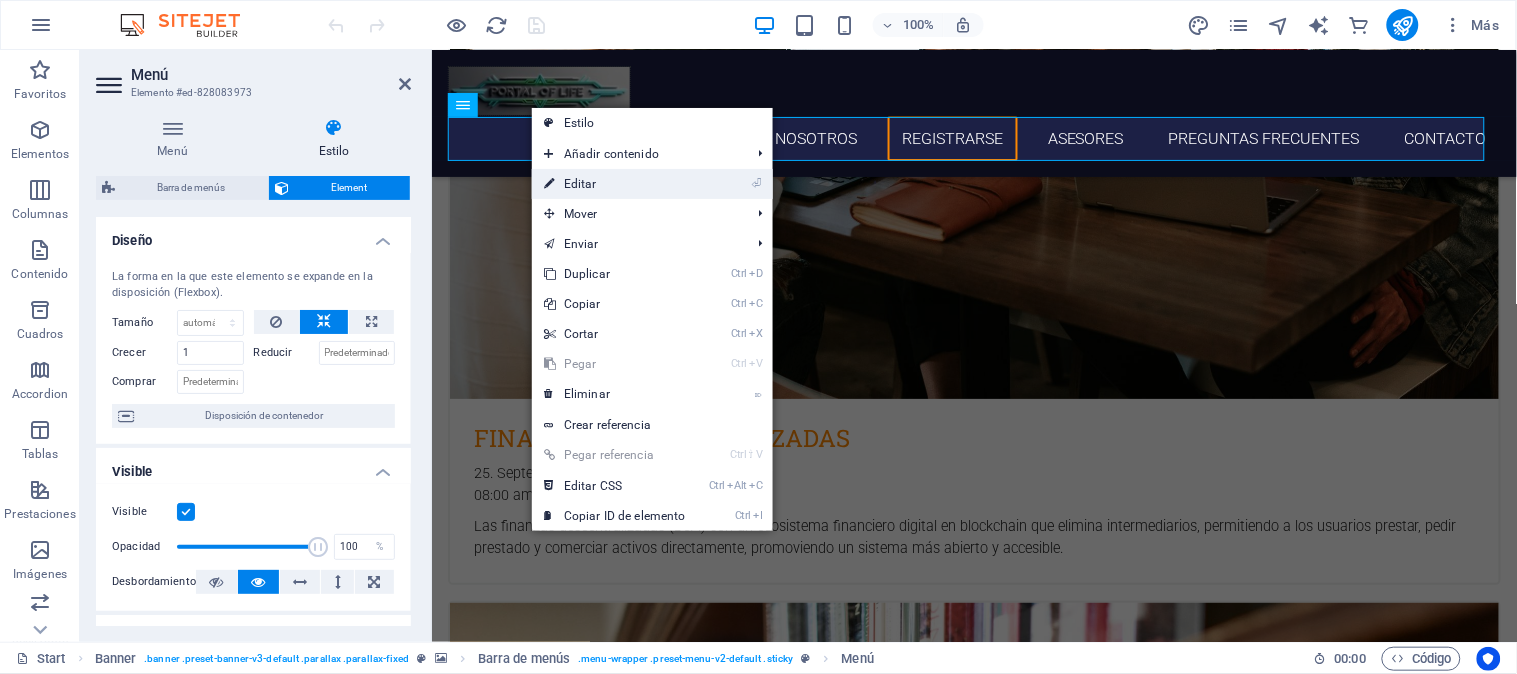 click on "⏎  Editar" at bounding box center [615, 184] 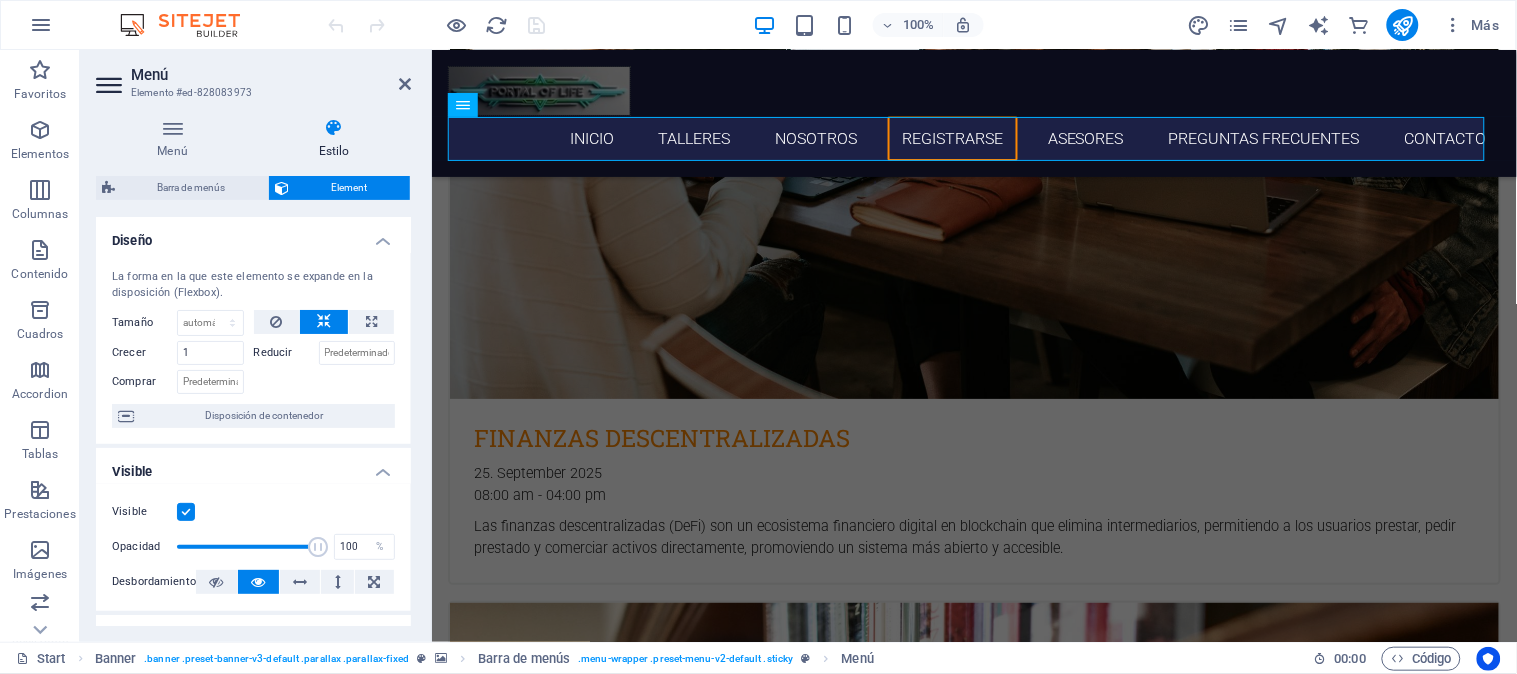 click on "Diseño" at bounding box center (253, 235) 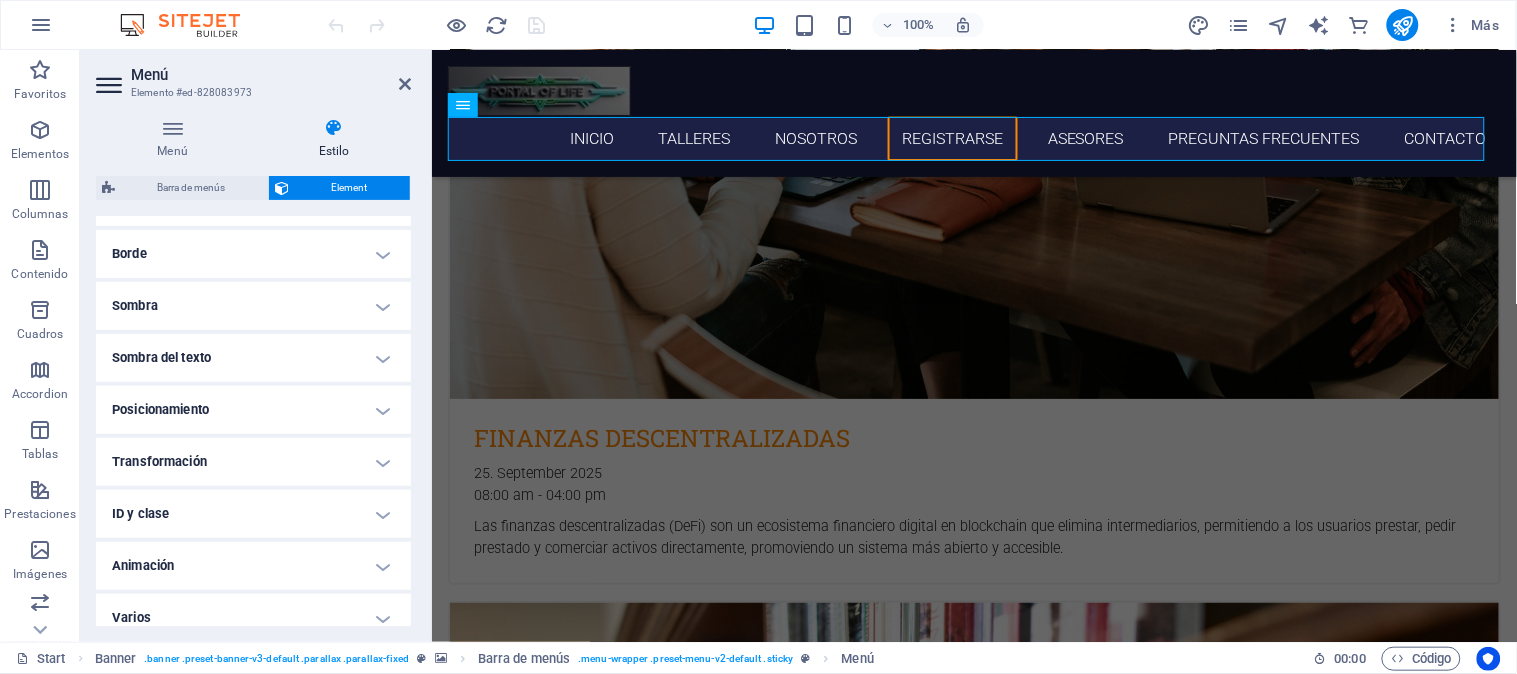 scroll, scrollTop: 272, scrollLeft: 0, axis: vertical 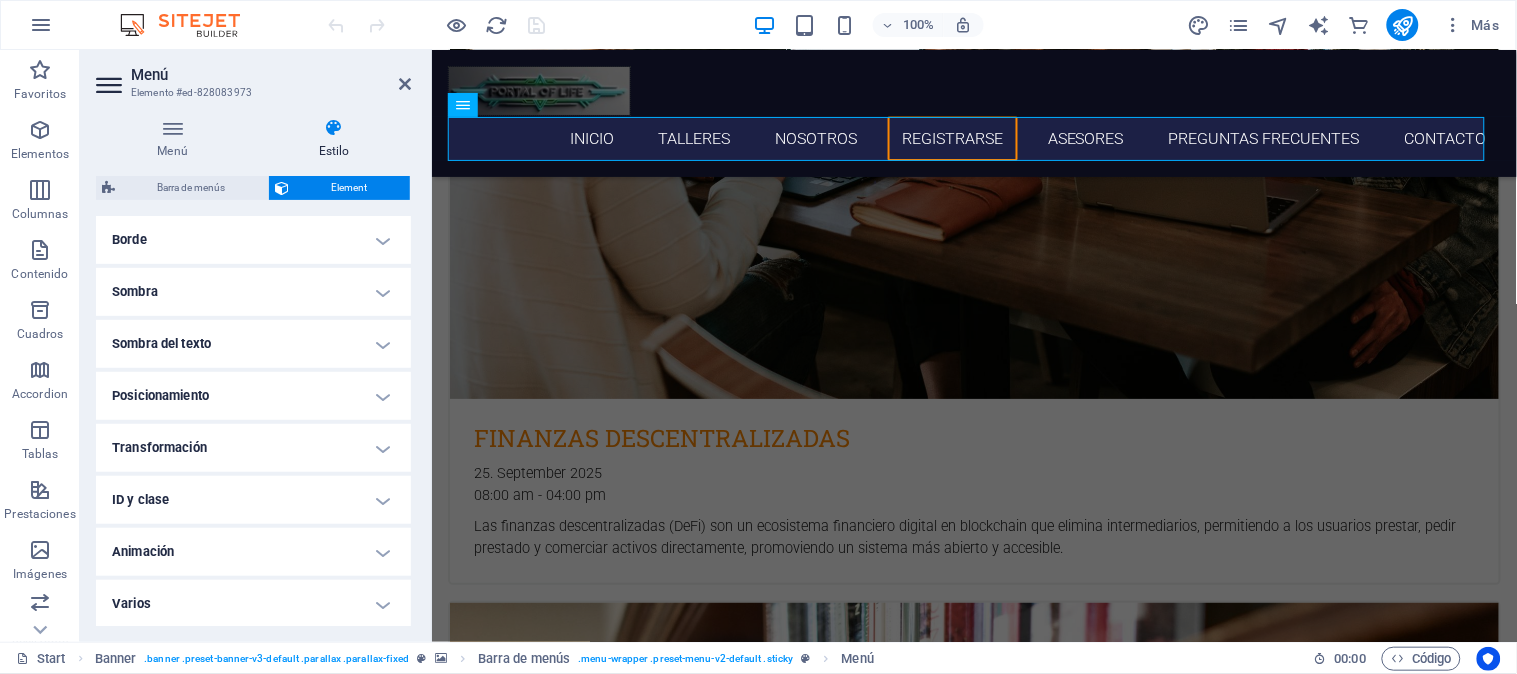 click on "Varios" at bounding box center (253, 604) 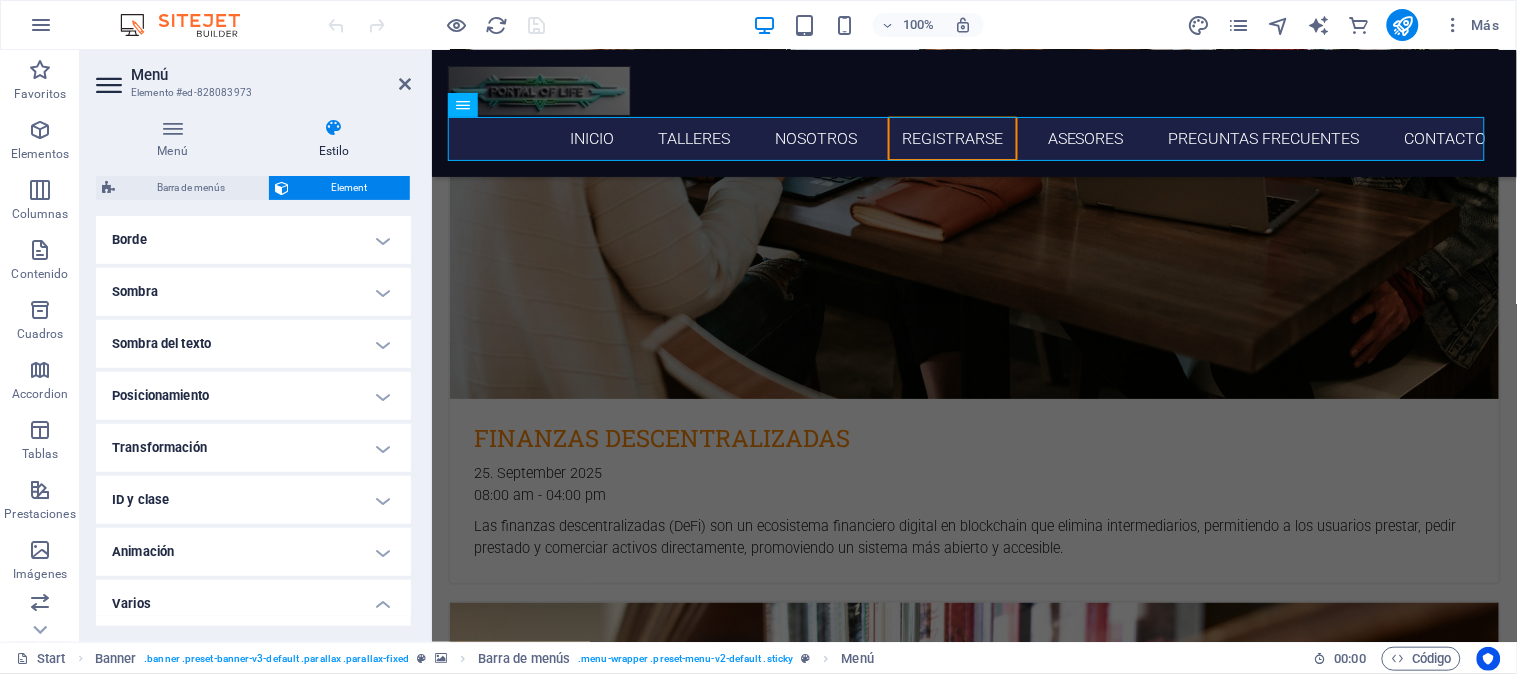 click on "Varios" at bounding box center (253, 598) 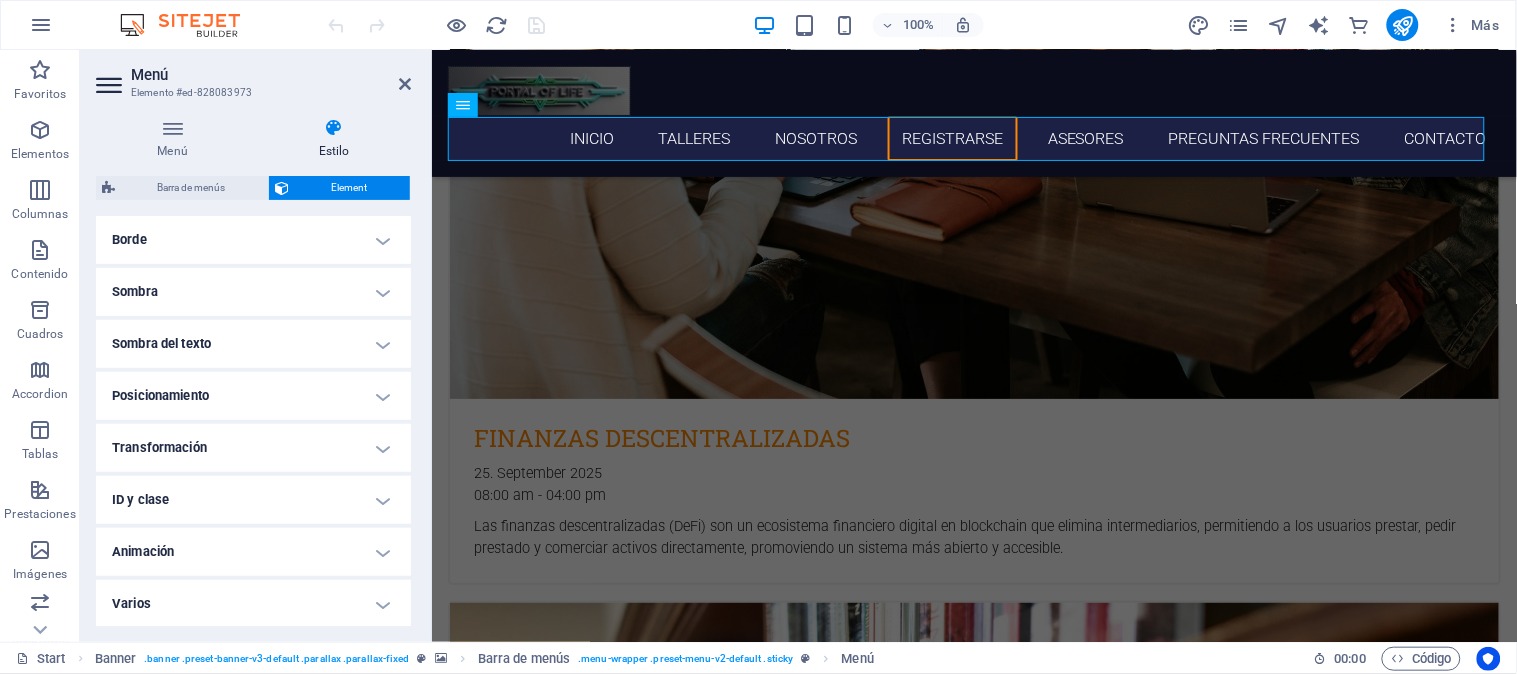 click on "Varios" at bounding box center [253, 604] 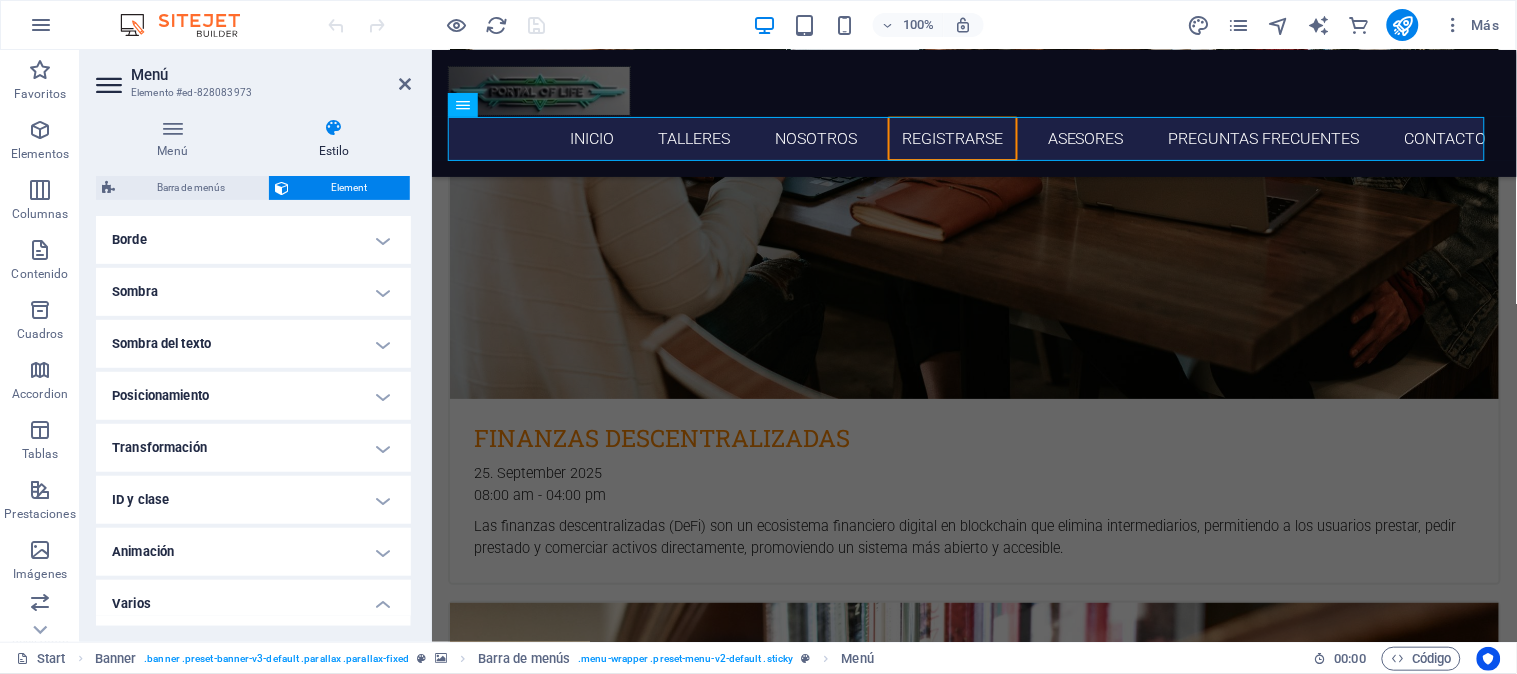 drag, startPoint x: 405, startPoint y: 504, endPoint x: 410, endPoint y: 591, distance: 87.14356 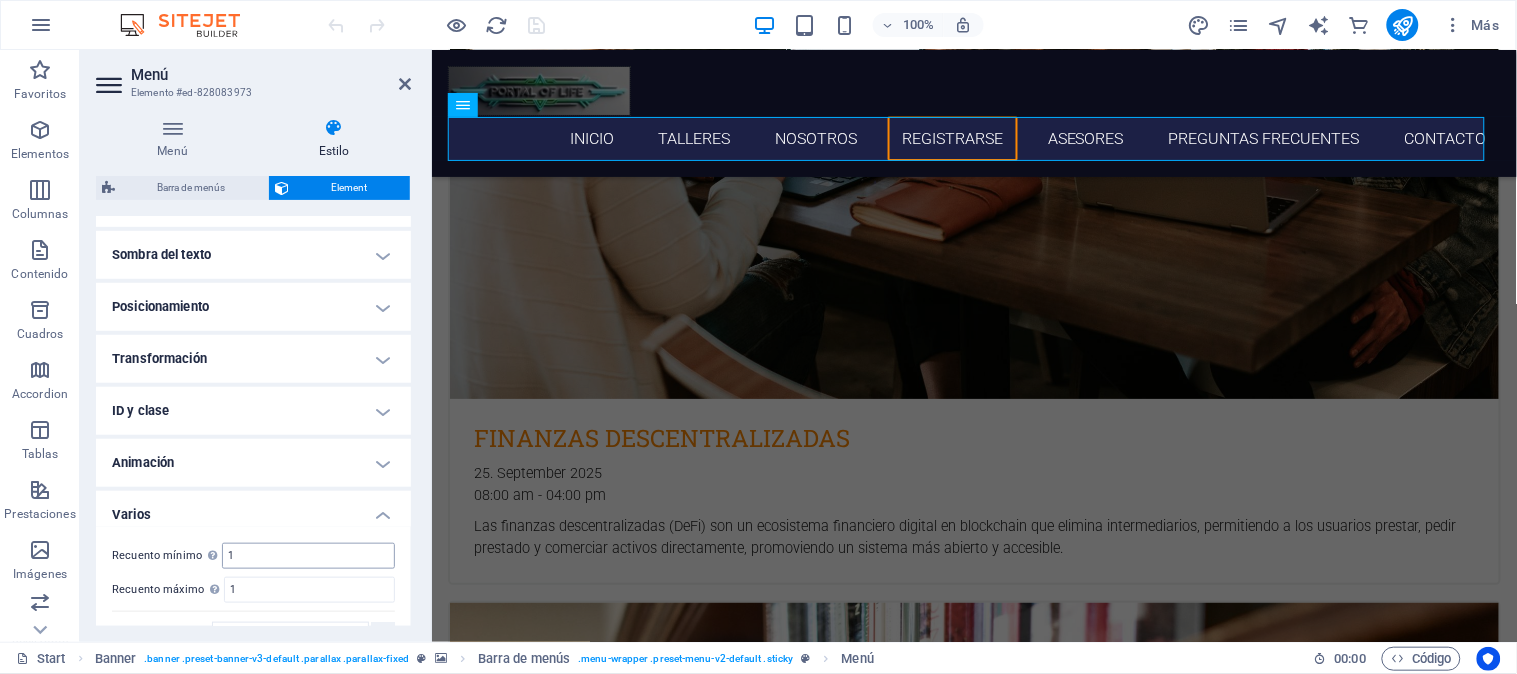 scroll, scrollTop: 396, scrollLeft: 0, axis: vertical 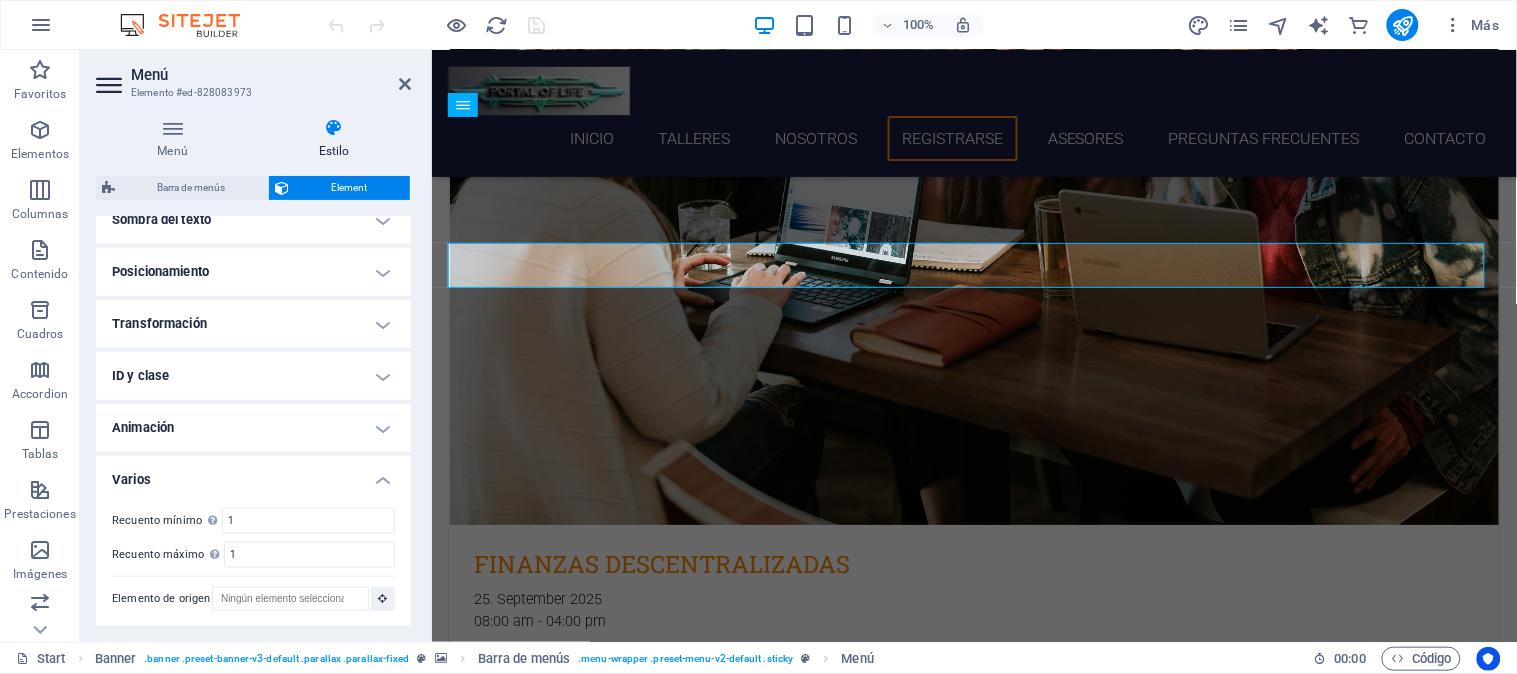 click on "Animación" at bounding box center (253, 428) 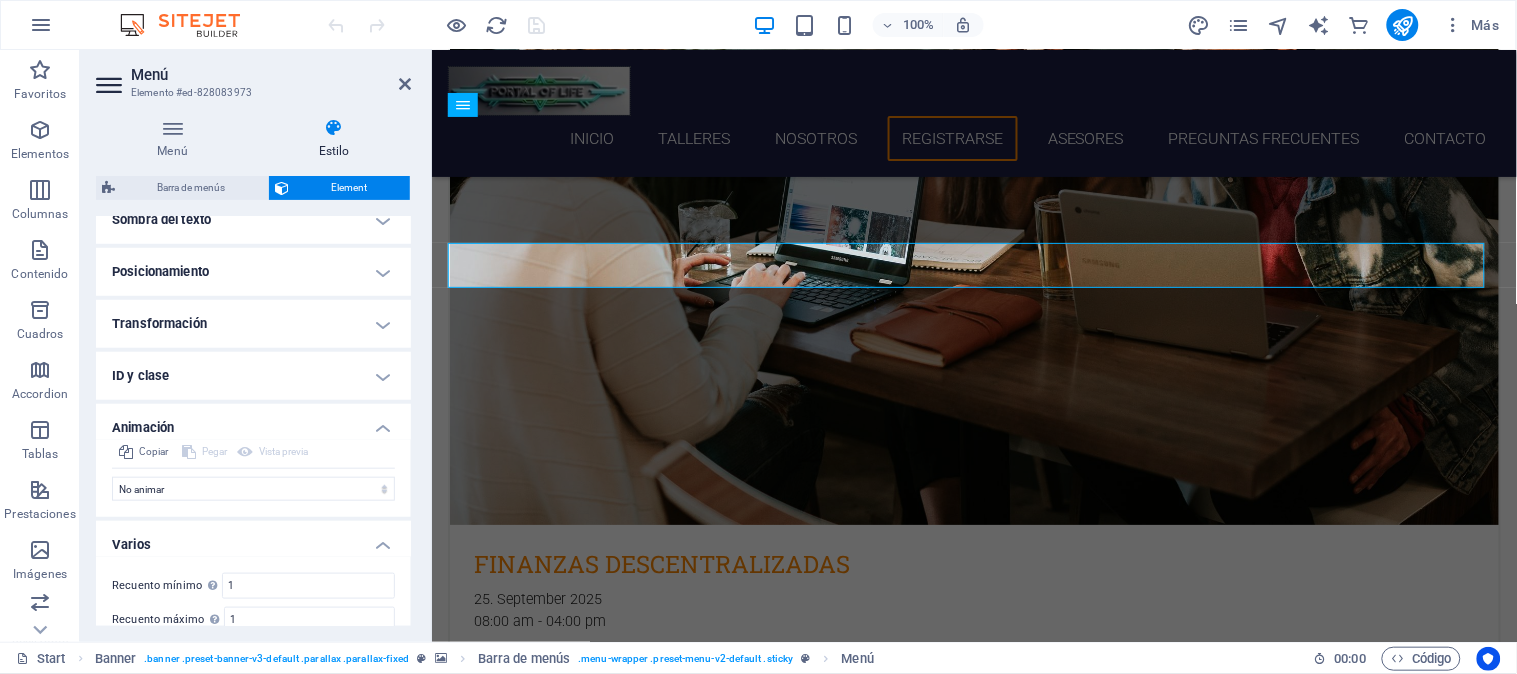 click on "ID y clase" at bounding box center (253, 376) 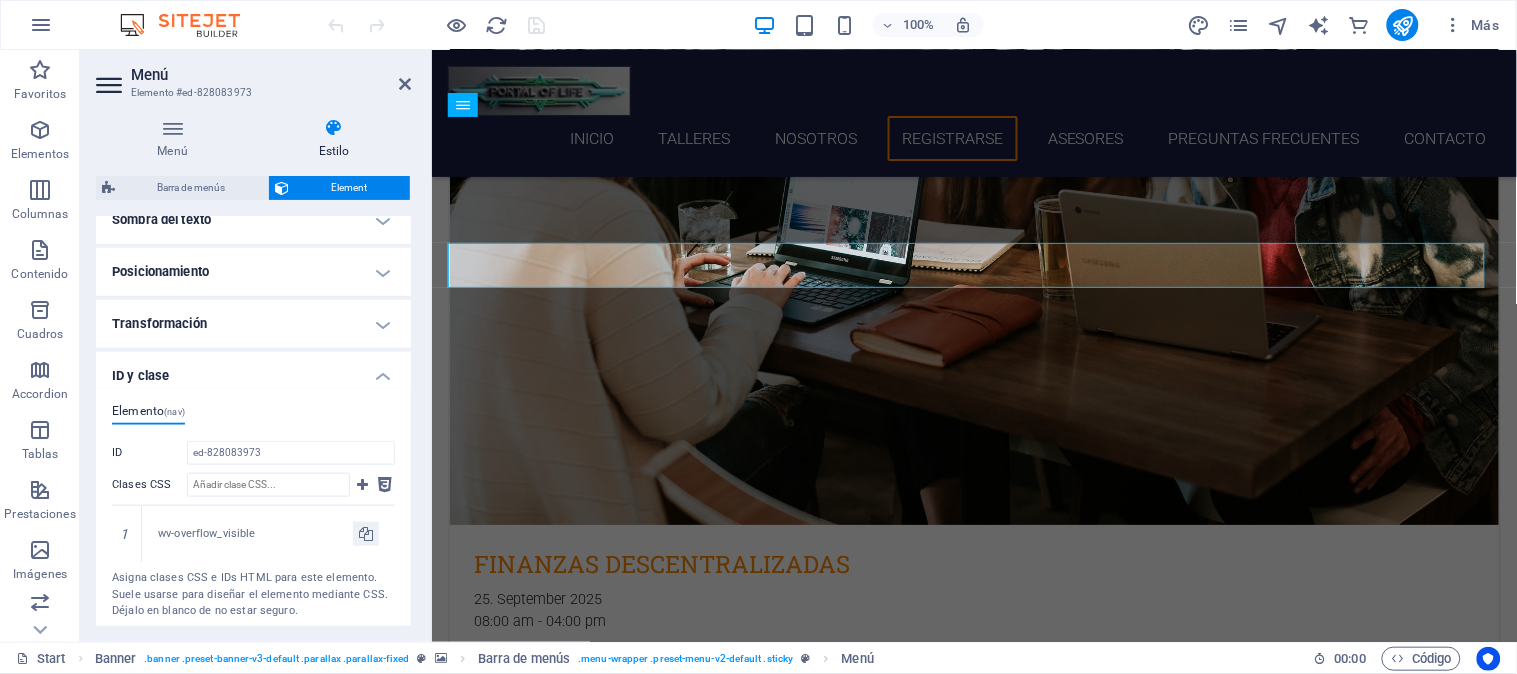 click on "Transformación" at bounding box center [253, 324] 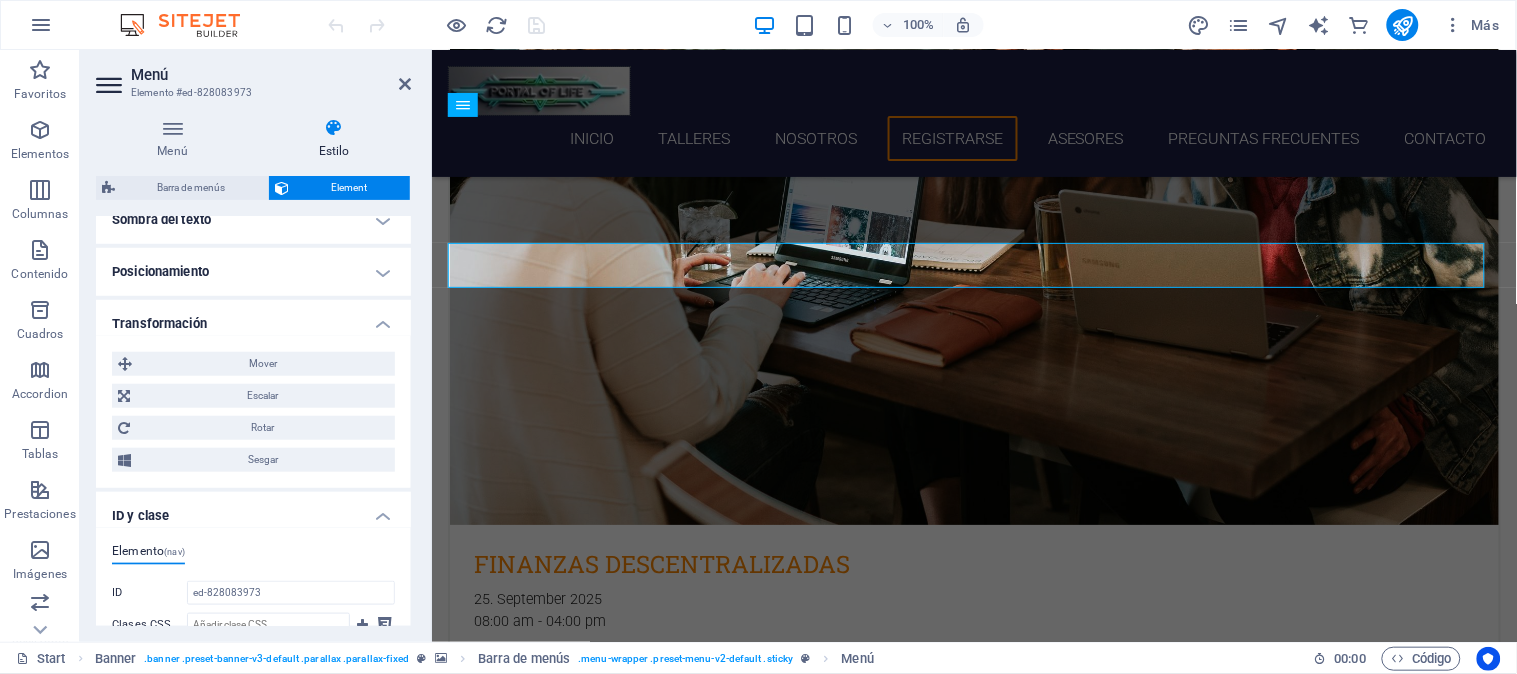 click on "Posicionamiento" at bounding box center (253, 272) 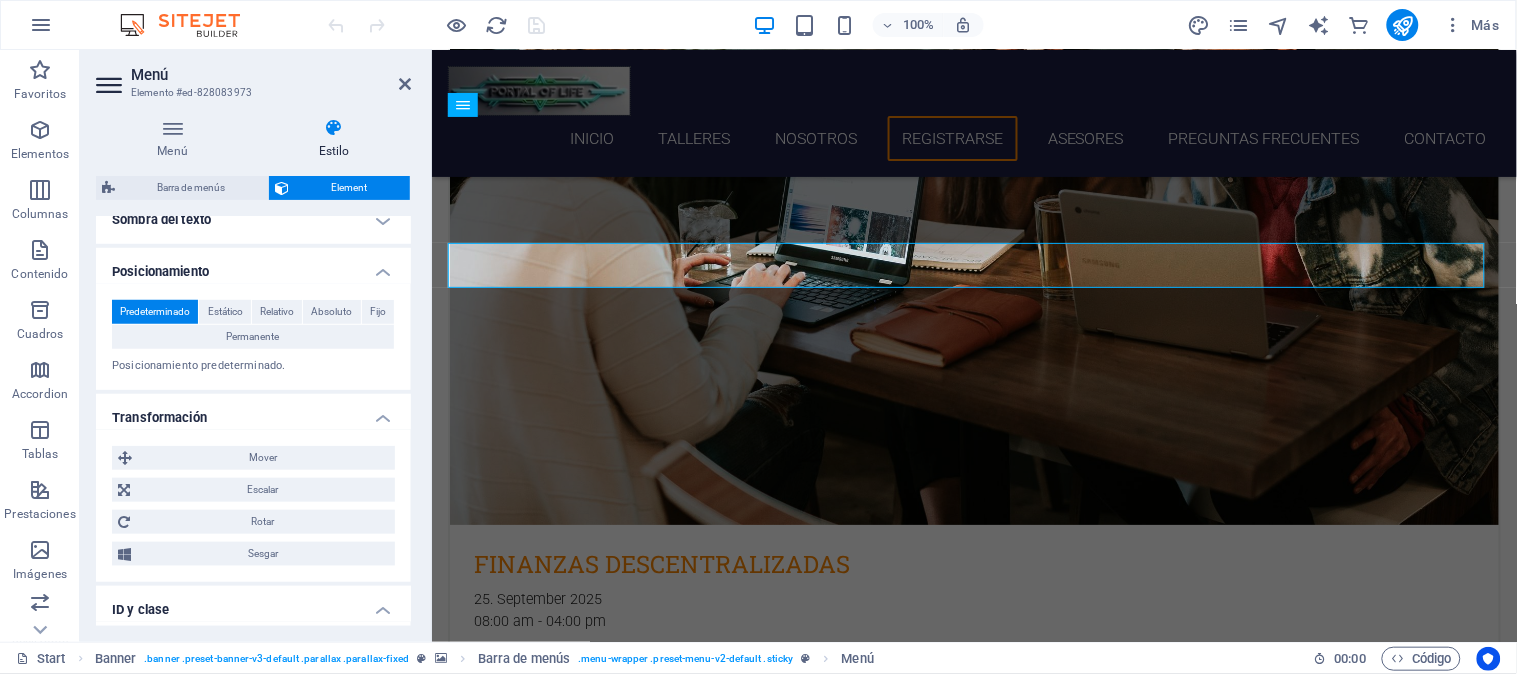 drag, startPoint x: 406, startPoint y: 382, endPoint x: 406, endPoint y: 306, distance: 76 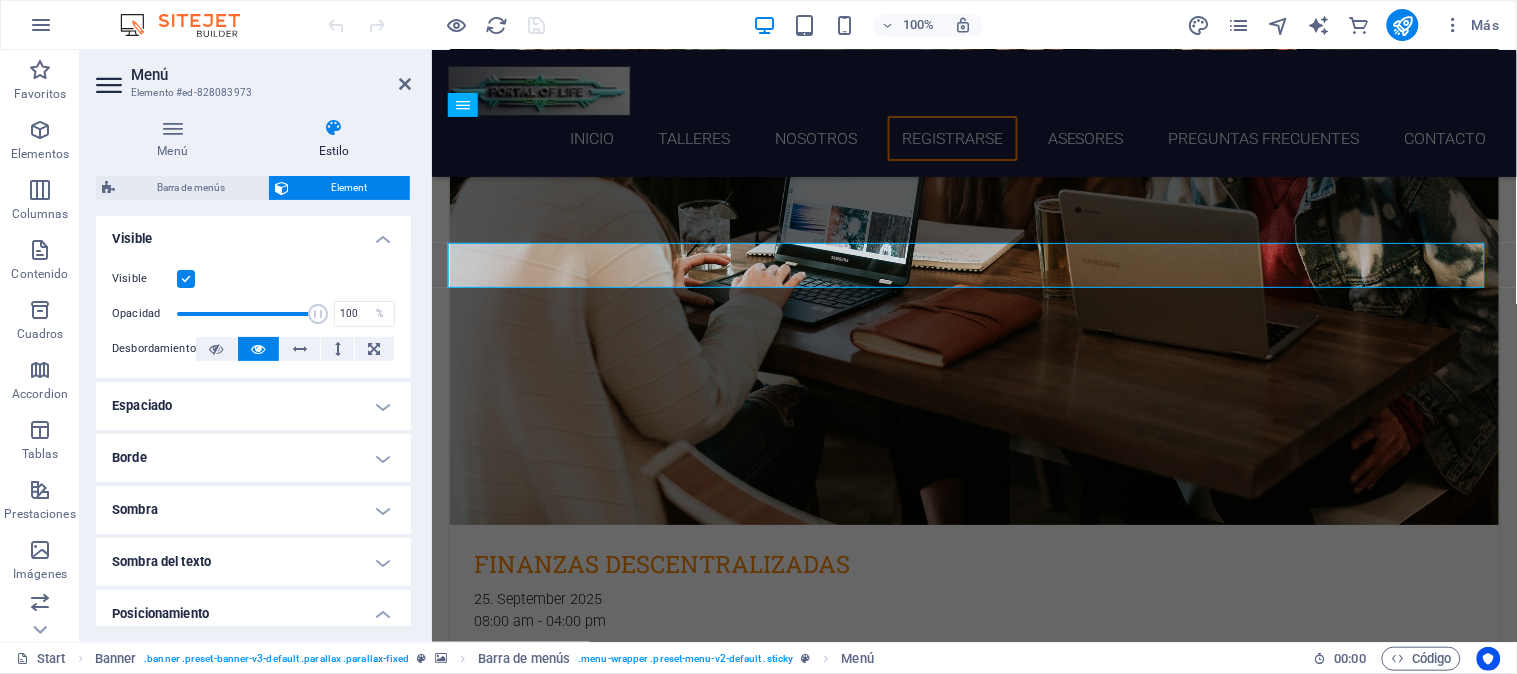 scroll, scrollTop: 0, scrollLeft: 0, axis: both 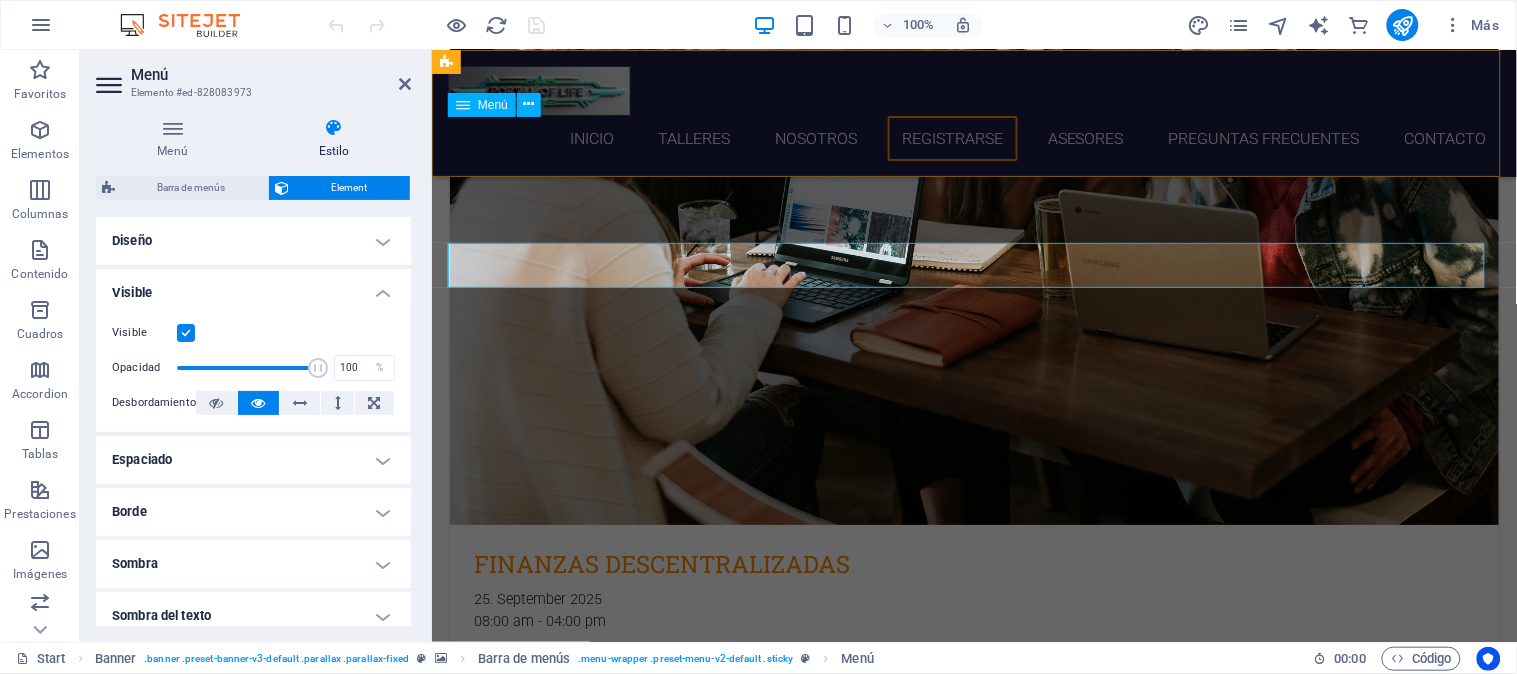 click on "Inicio Talleres Nosotros Registrarse Asesores Preguntas frecuentes Contacto" at bounding box center [973, 137] 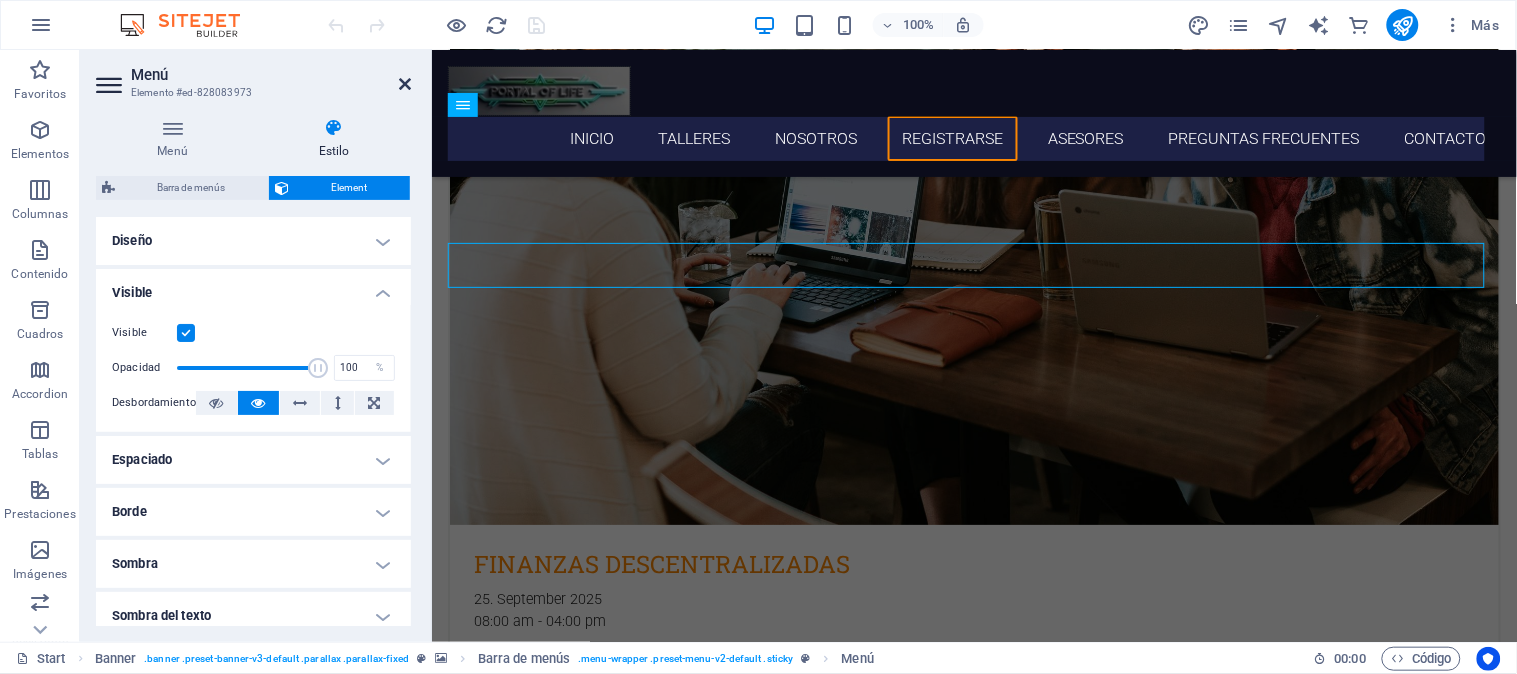 click at bounding box center [405, 84] 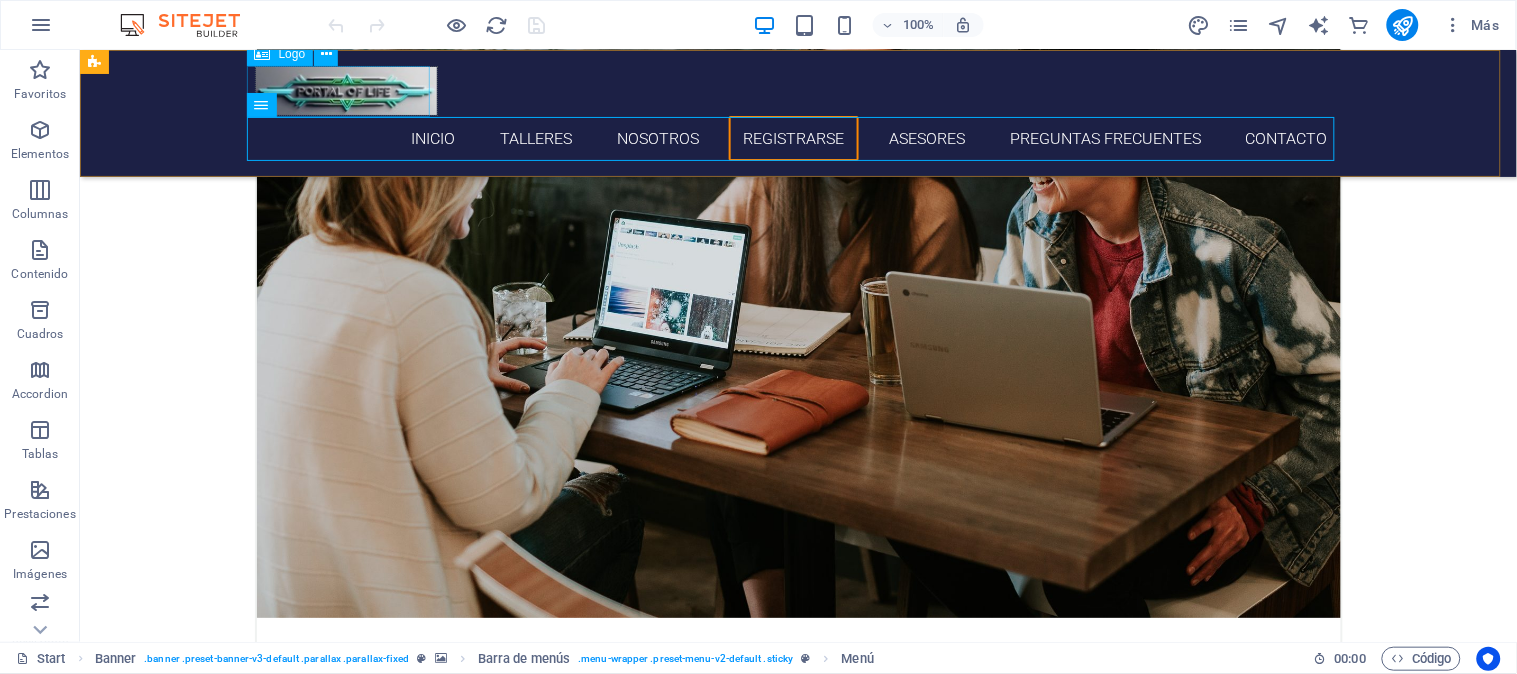 click at bounding box center [798, 90] 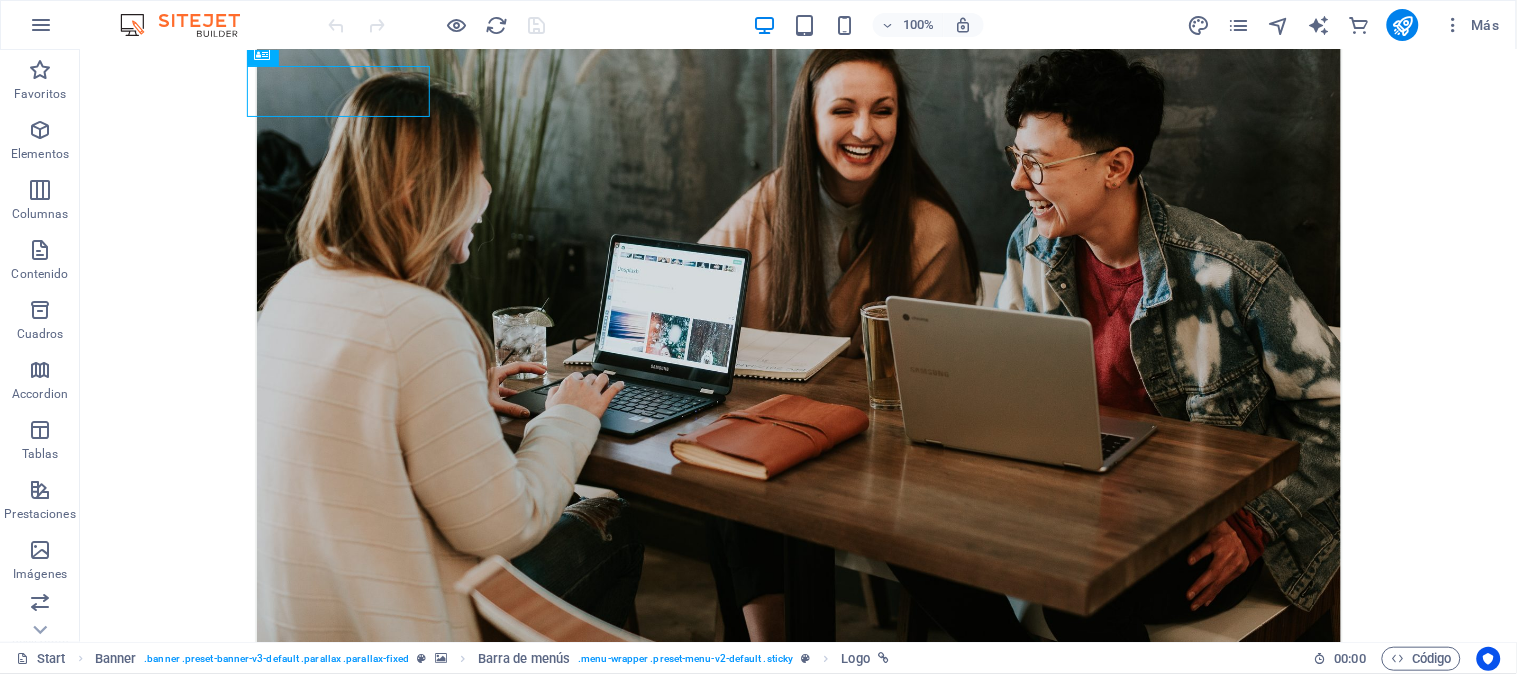scroll, scrollTop: 0, scrollLeft: 0, axis: both 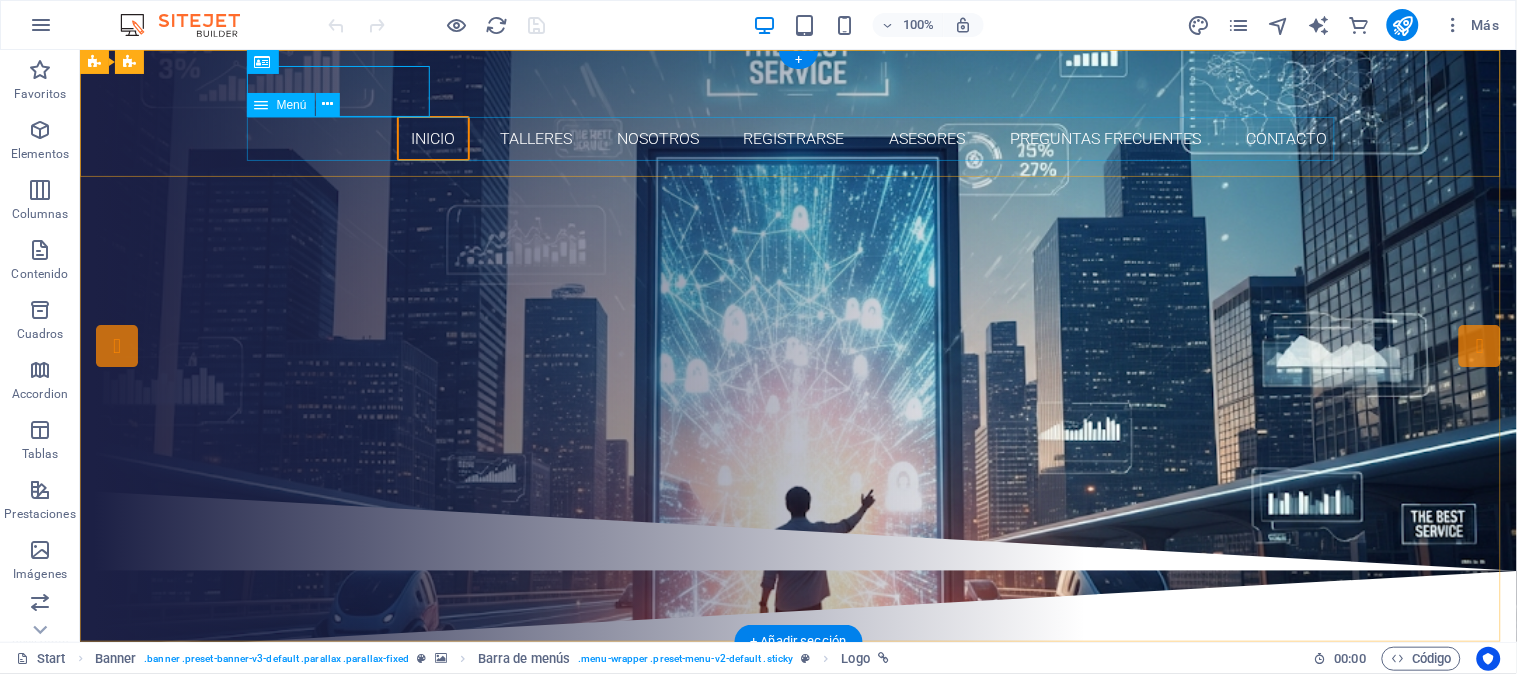 click on "Inicio Talleres Nosotros Registrarse Asesores Preguntas frecuentes Contacto" at bounding box center (798, 137) 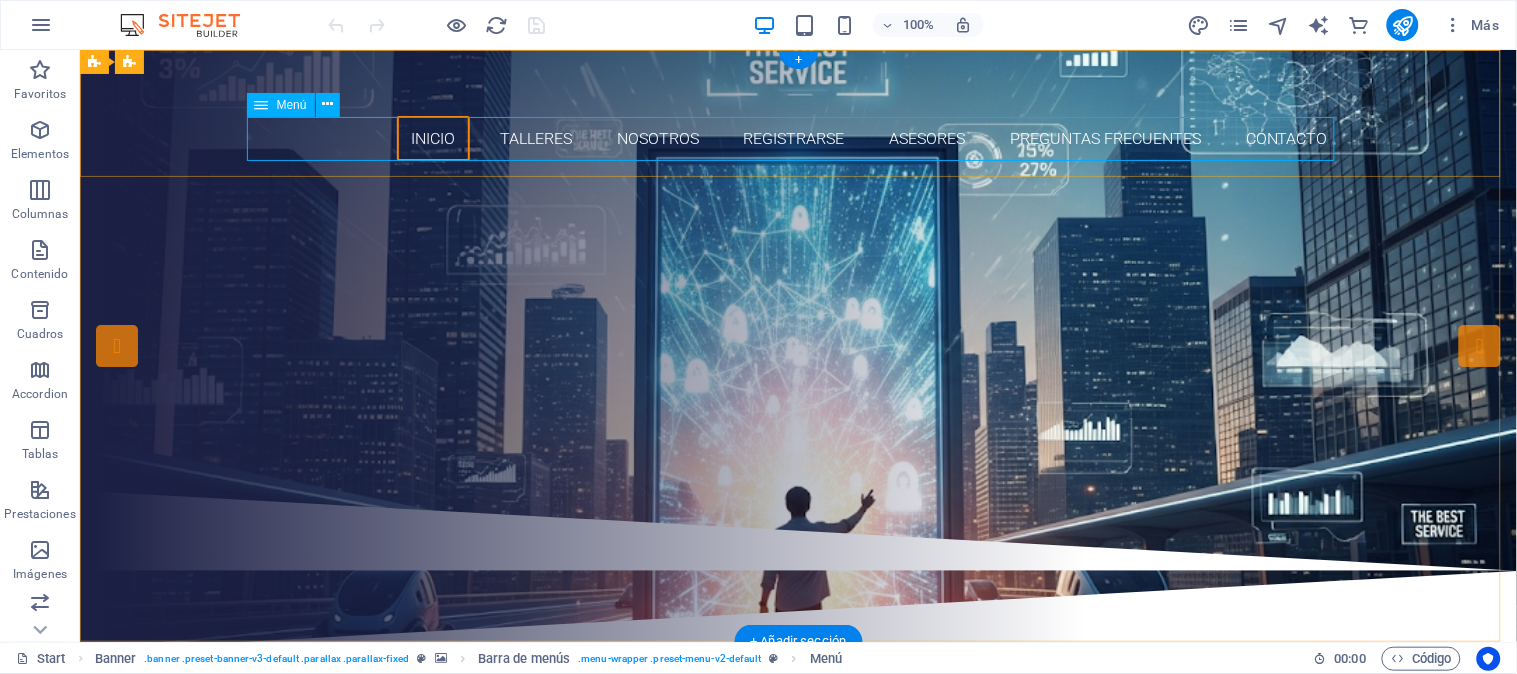 click on "Inicio Talleres Nosotros Registrarse Asesores Preguntas frecuentes Contacto" at bounding box center (798, 137) 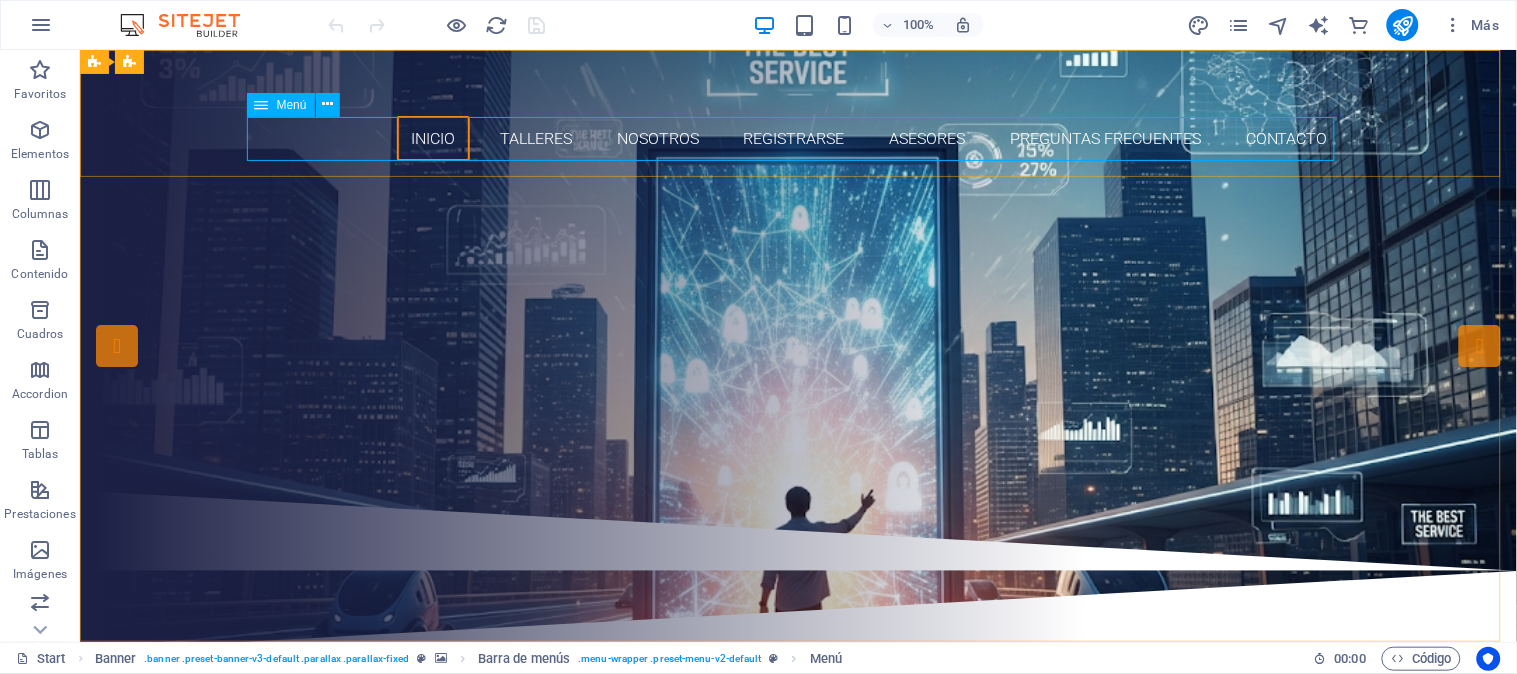 click on "Menú" at bounding box center [292, 105] 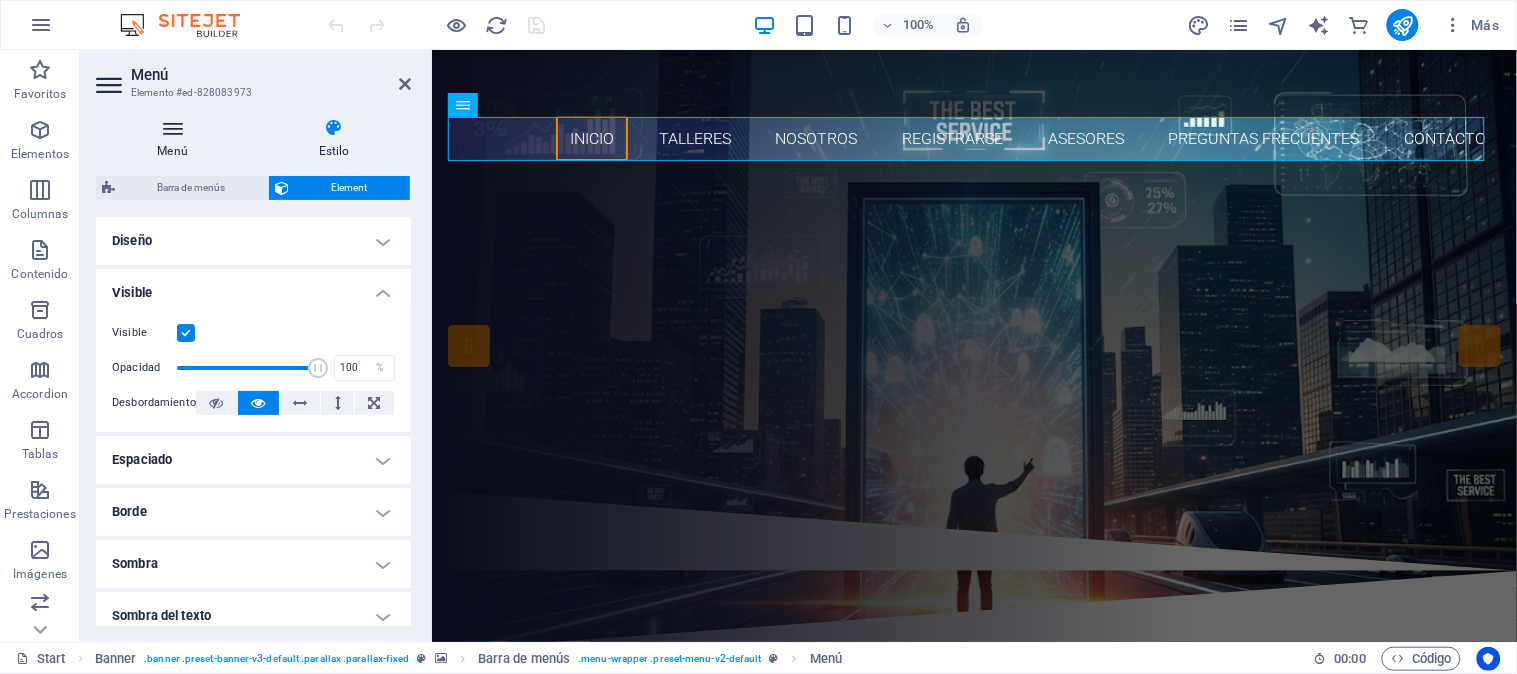 click at bounding box center (172, 128) 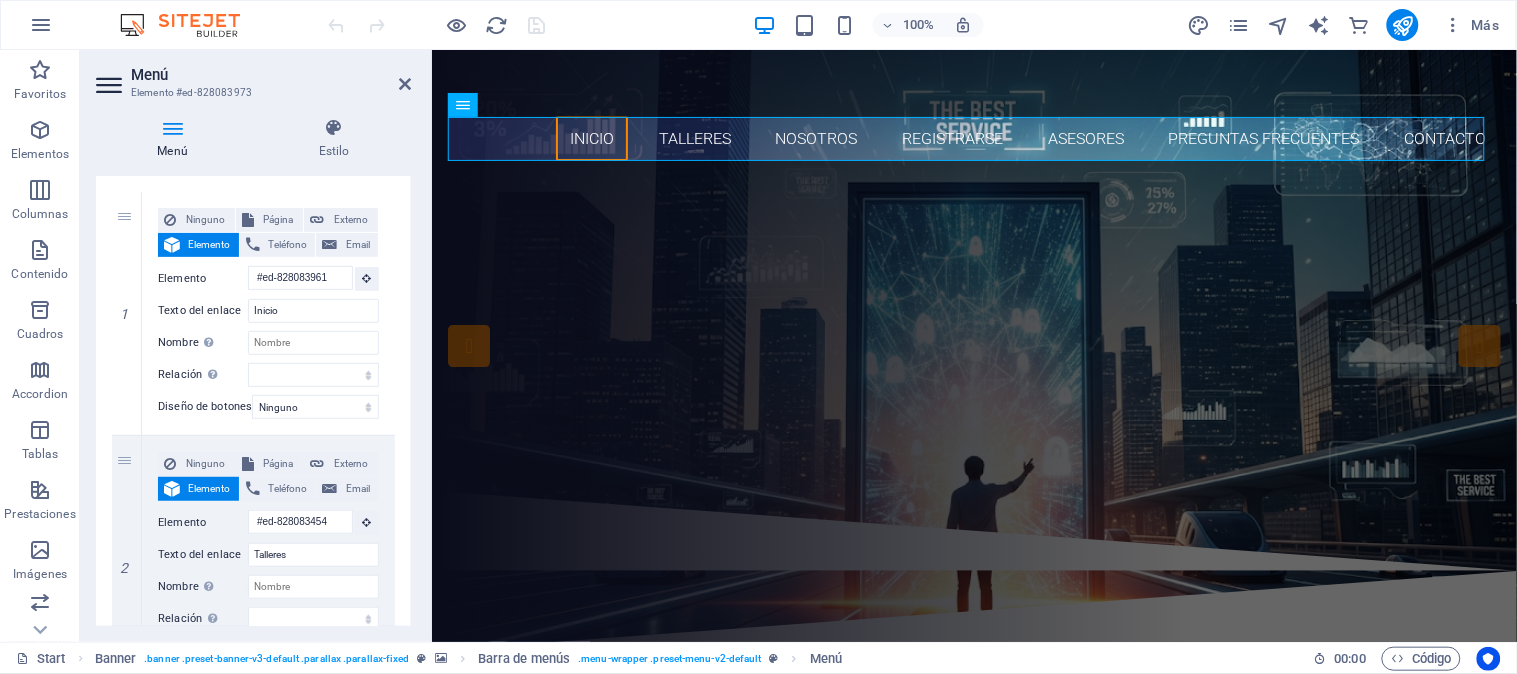 scroll, scrollTop: 200, scrollLeft: 0, axis: vertical 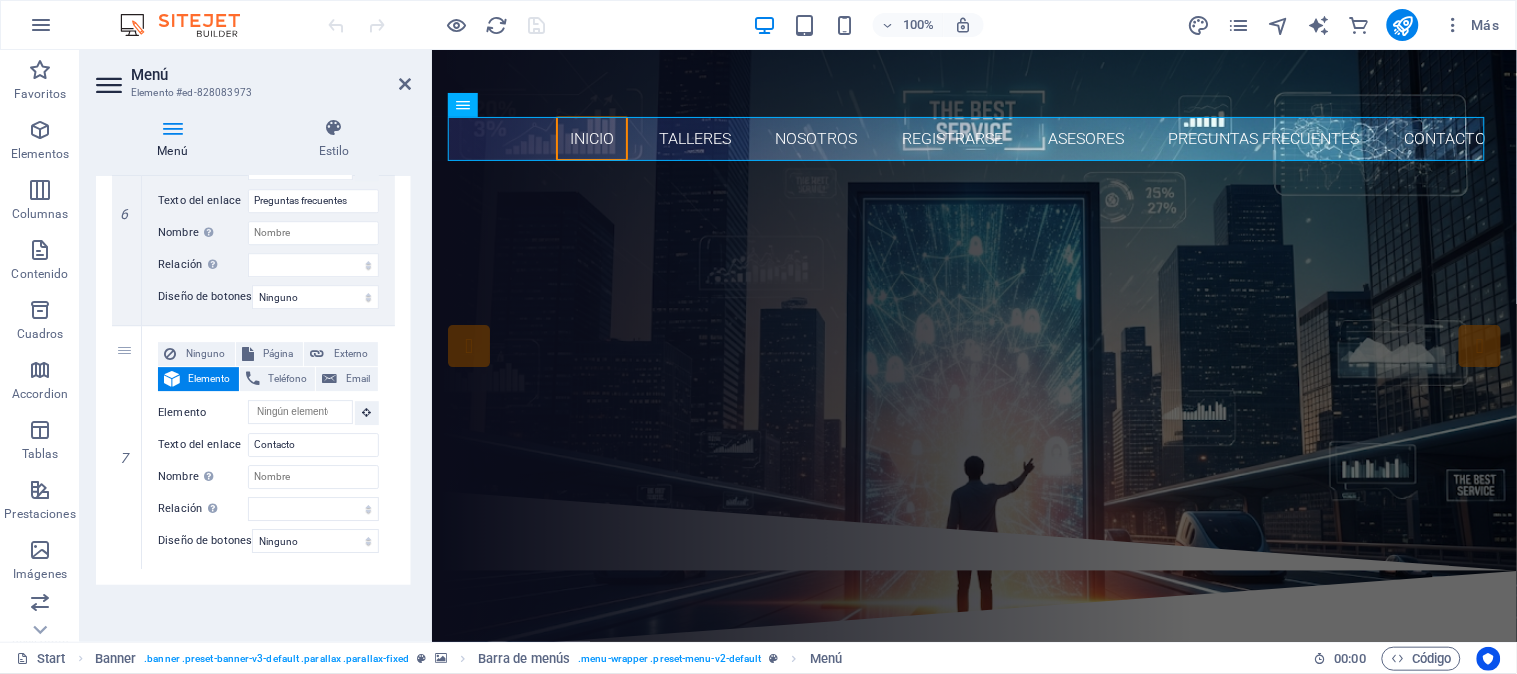 drag, startPoint x: 405, startPoint y: 538, endPoint x: 411, endPoint y: 497, distance: 41.4367 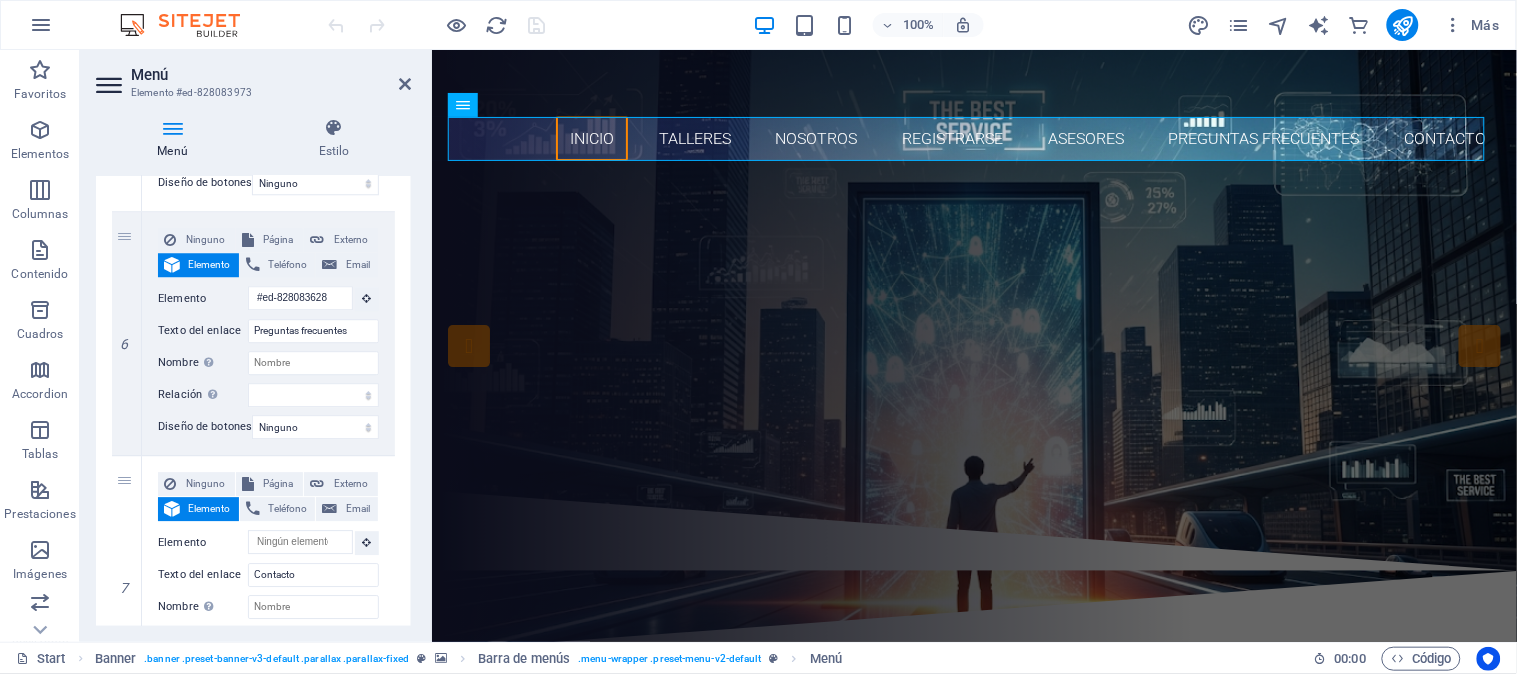 scroll, scrollTop: 1531, scrollLeft: 0, axis: vertical 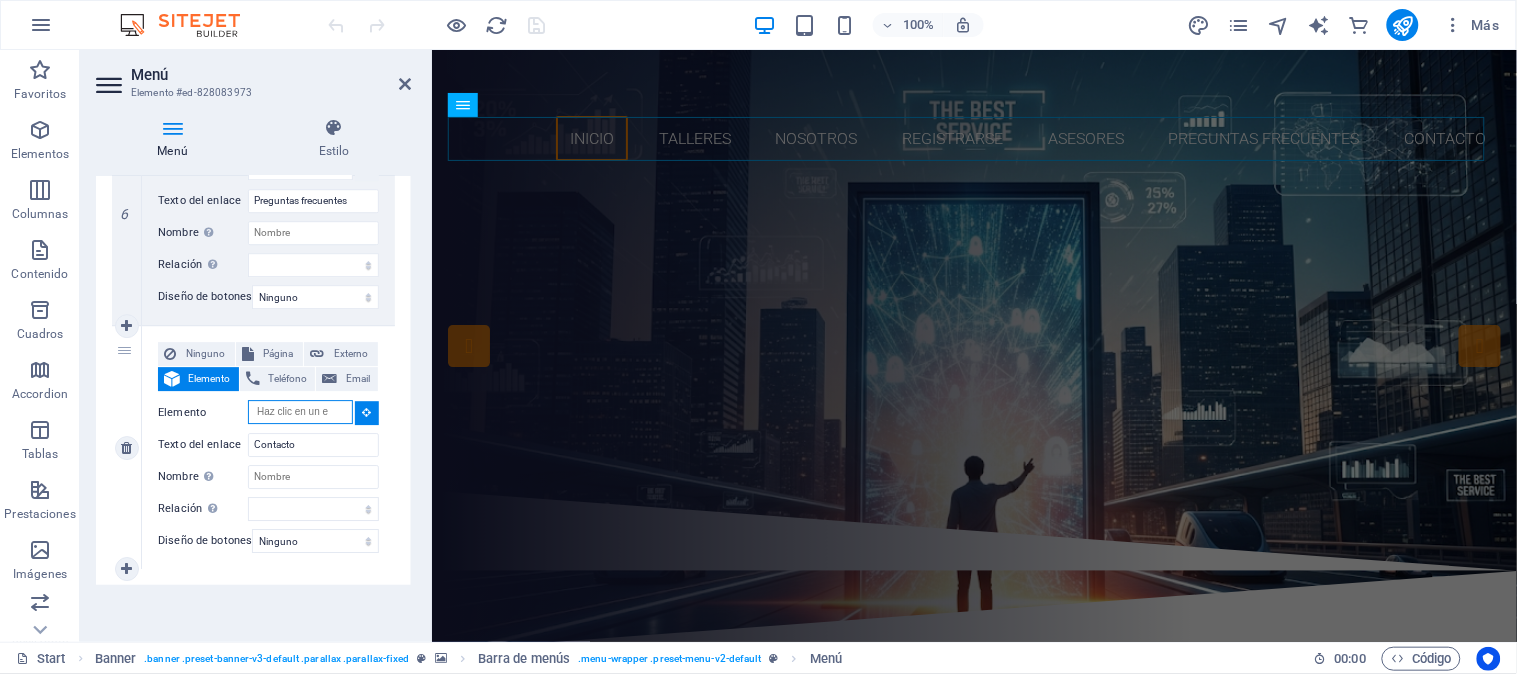 click on "Elemento" at bounding box center (300, 412) 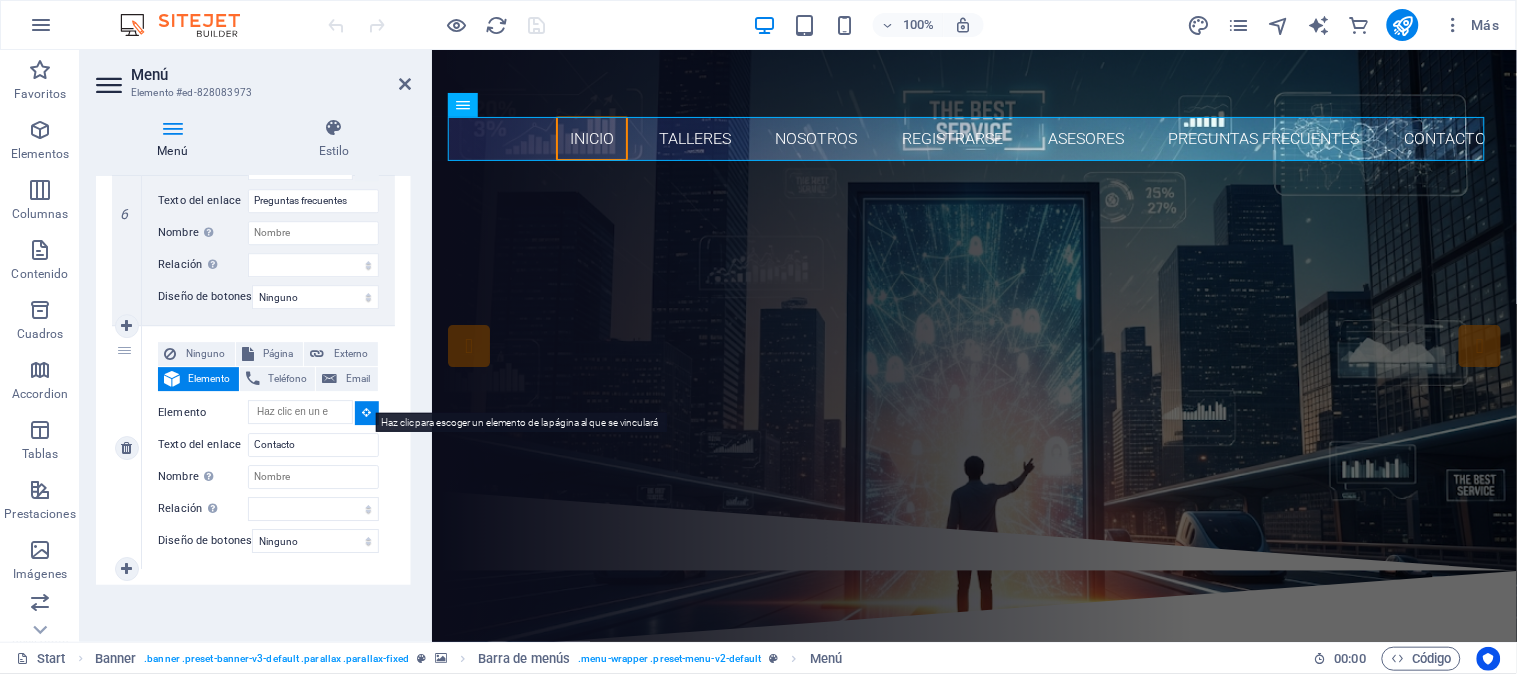 click at bounding box center (367, 412) 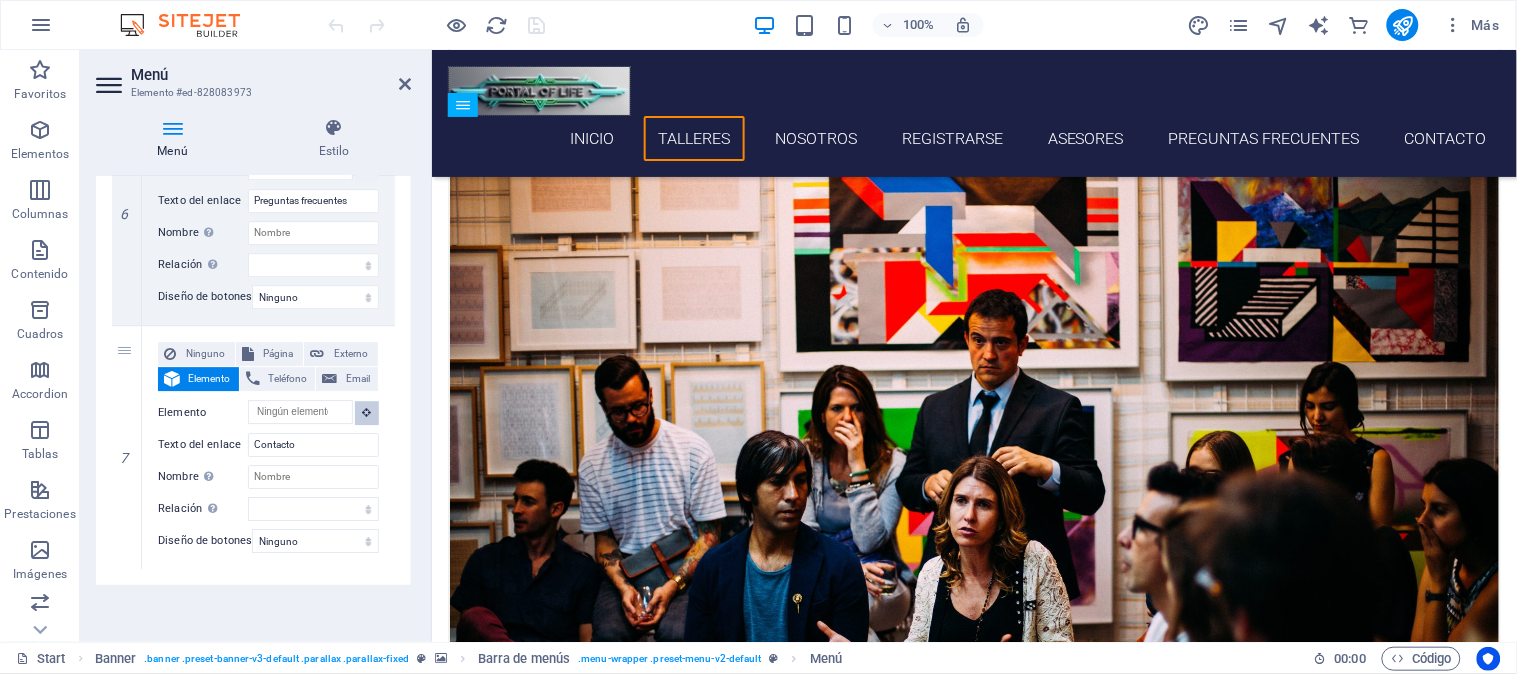 scroll, scrollTop: 4204, scrollLeft: 0, axis: vertical 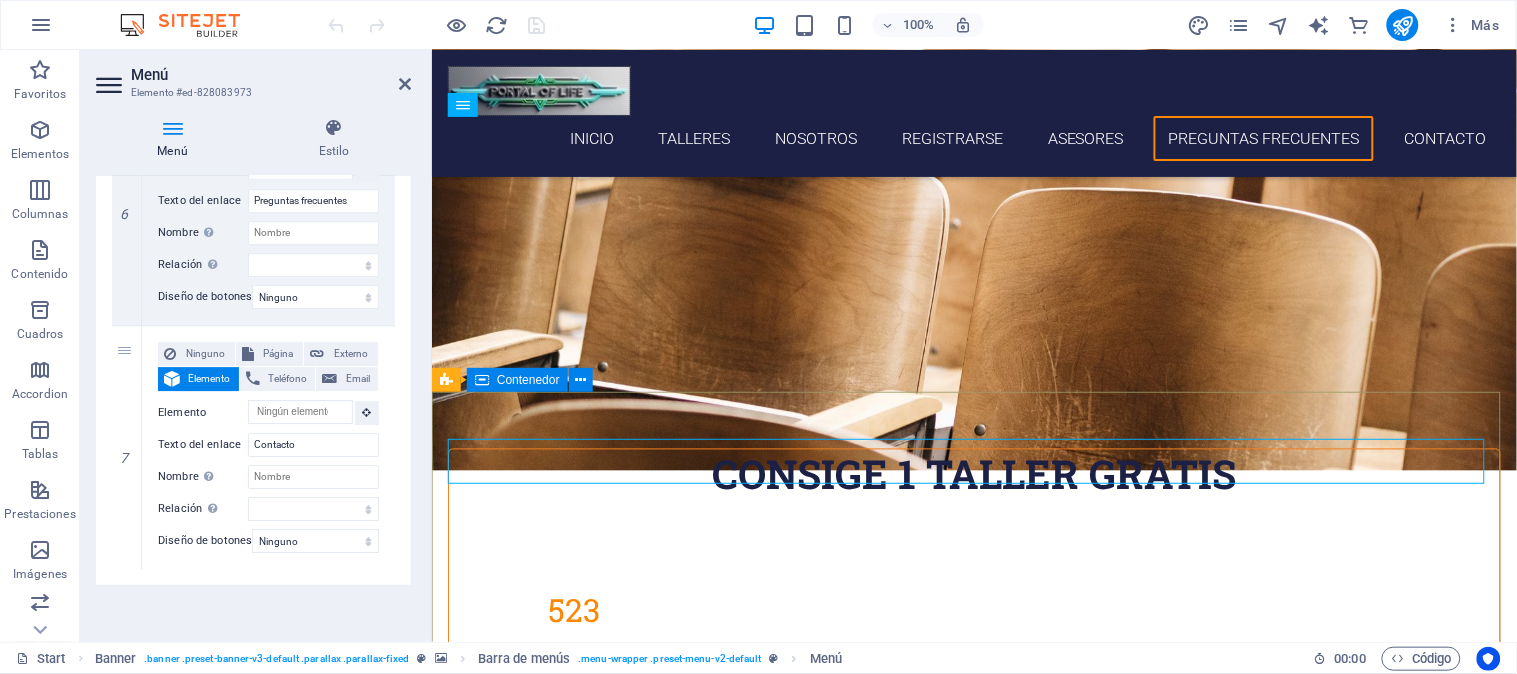 click on "horarios Horario 9 a.m. a 6 p.m. Lunes a |Sabado PONTE EN CONTACTO Compañia Nombres Celular Correo   I have read and understand the privacy policy. ¿Ilegible? Cargar nuevo Enviar CONTACTO portaldevidas.com +[COUNTRY CODE] [PHONE] [EMAIL]" at bounding box center (973, 5936) 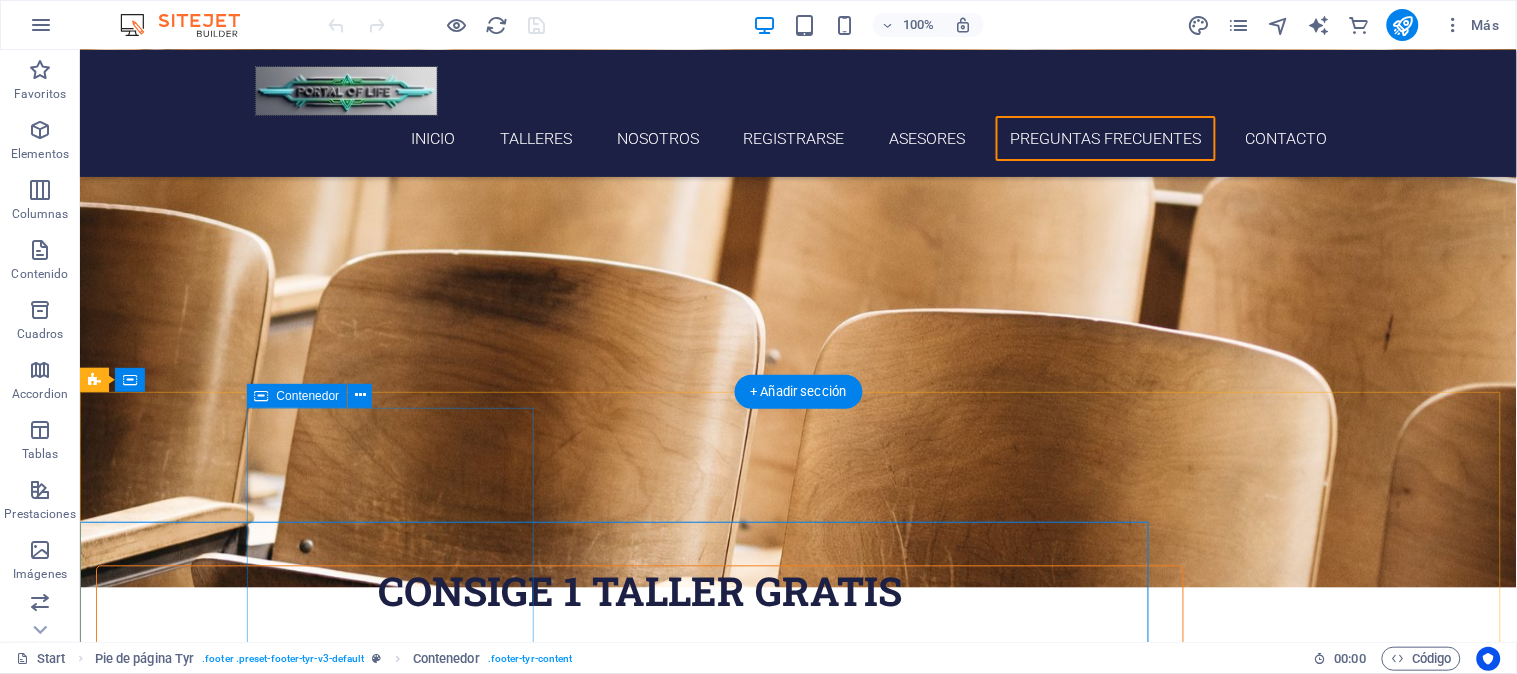 scroll, scrollTop: 8452, scrollLeft: 0, axis: vertical 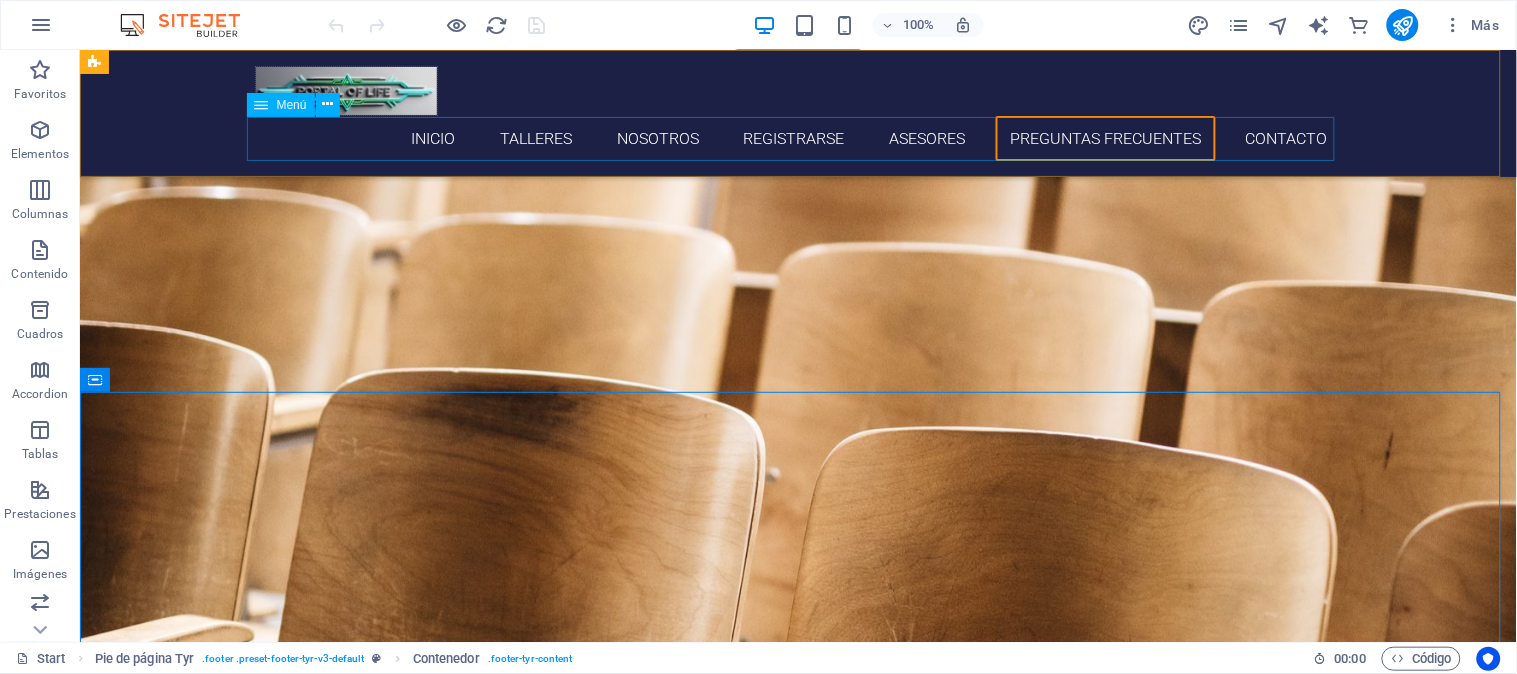 click on "Inicio Talleres Nosotros Registrarse Asesores Preguntas frecuentes Contacto" at bounding box center [798, 137] 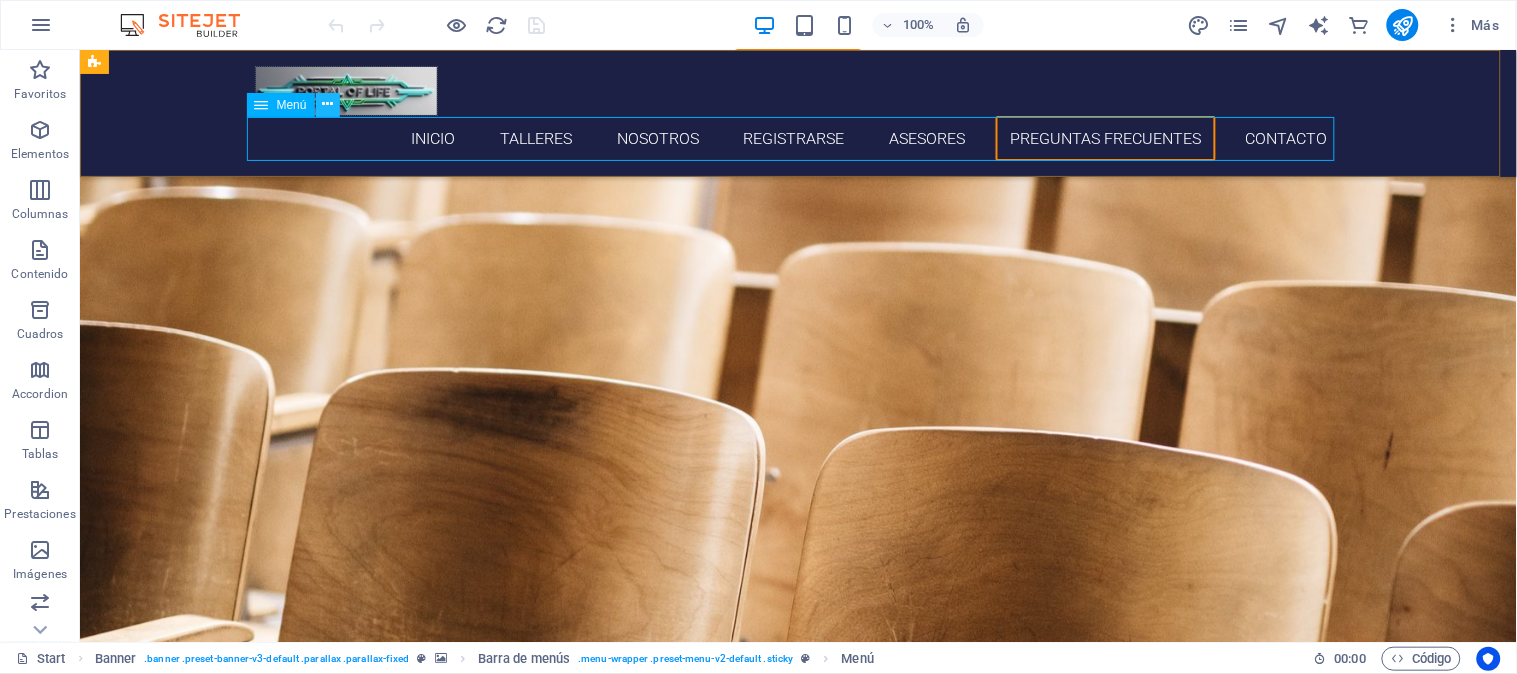 click at bounding box center [327, 104] 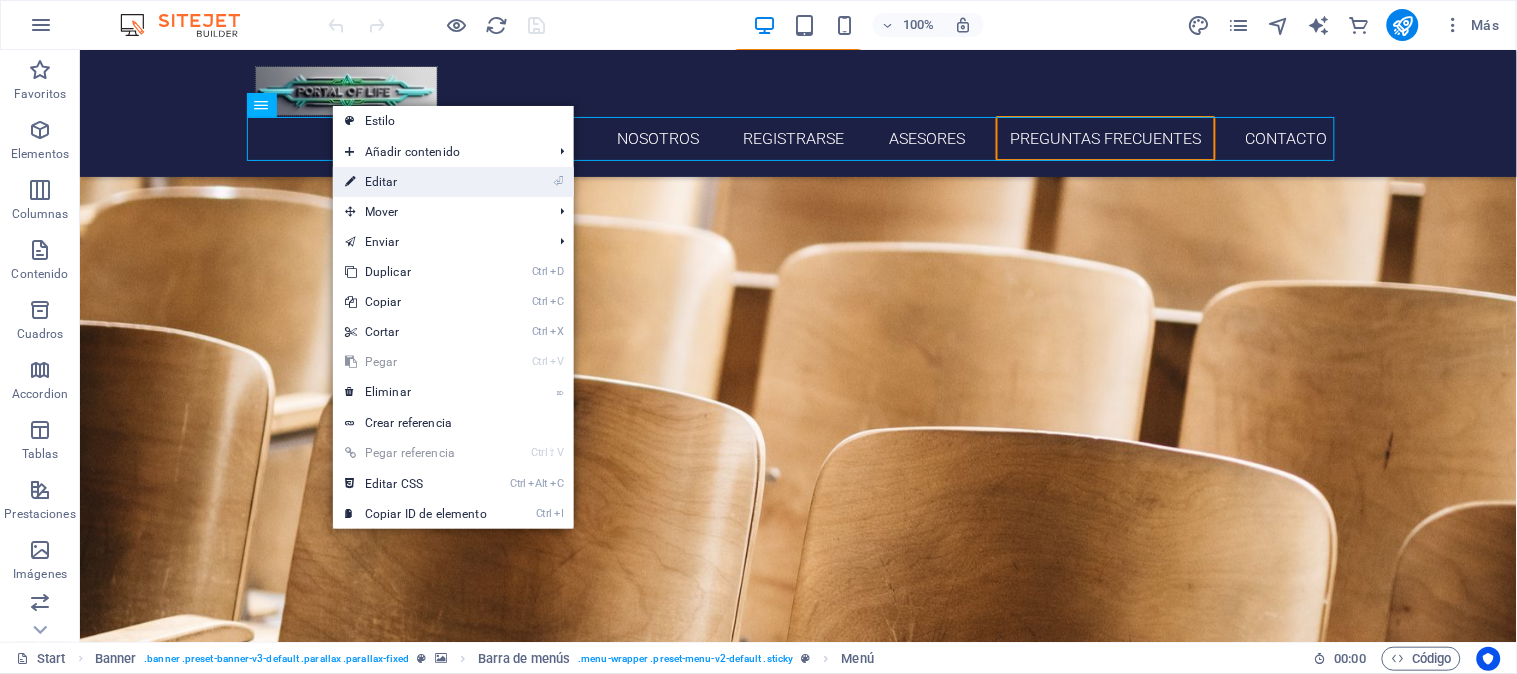 click on "⏎  Editar" at bounding box center (416, 182) 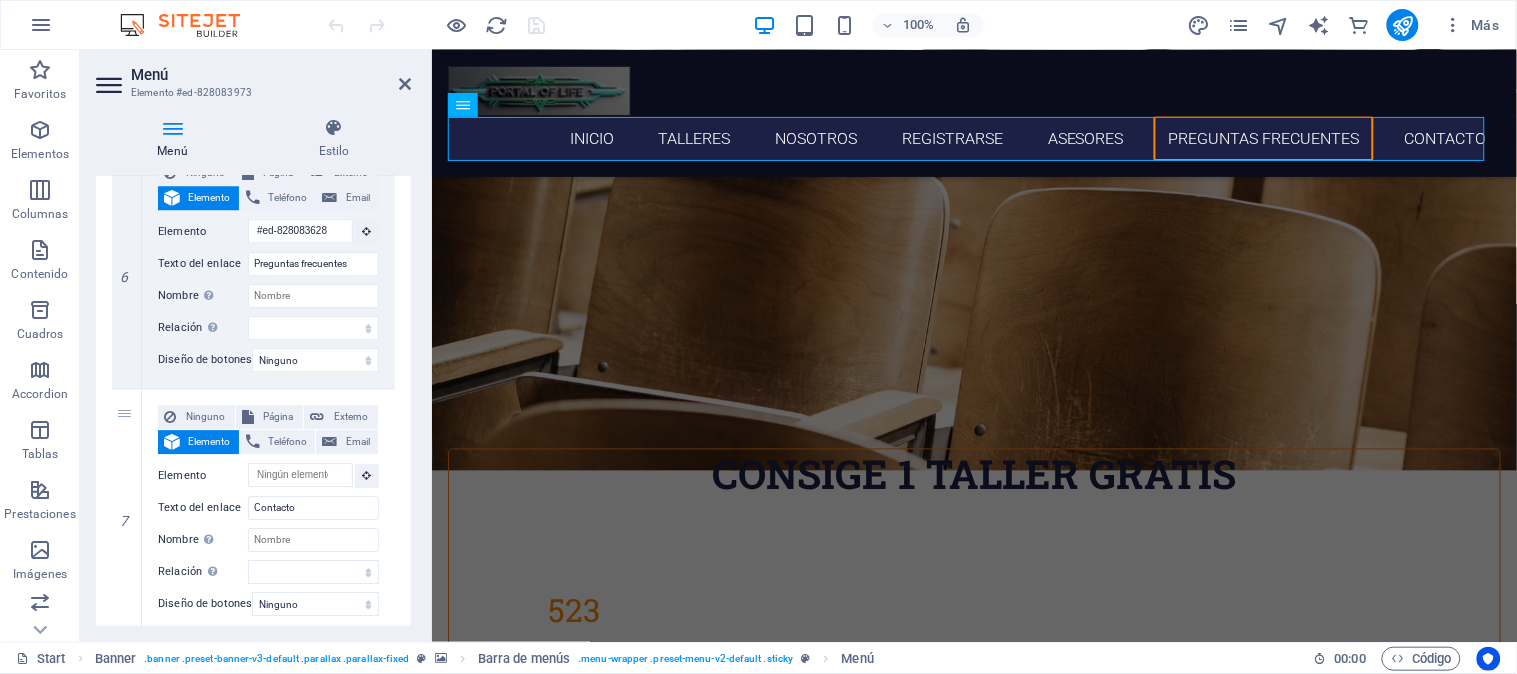 scroll, scrollTop: 1531, scrollLeft: 0, axis: vertical 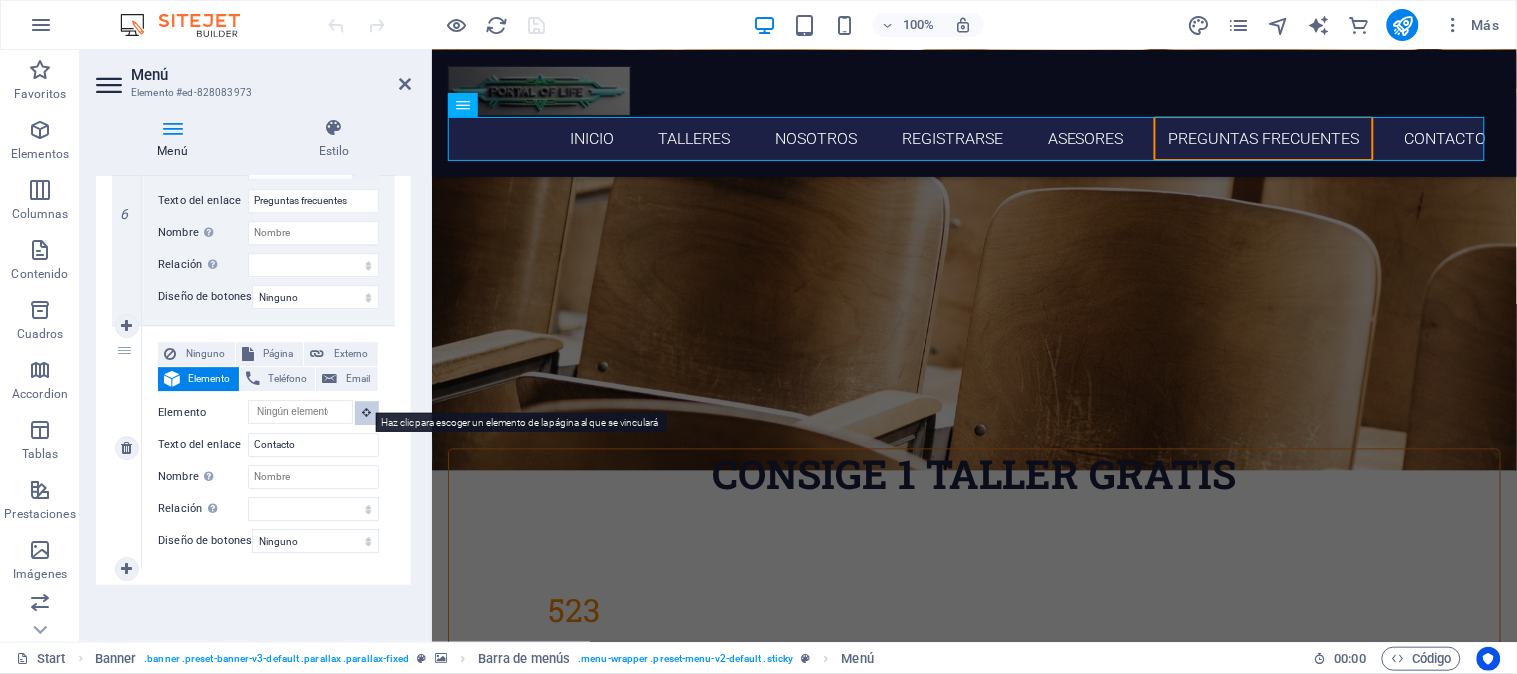 click at bounding box center (367, 413) 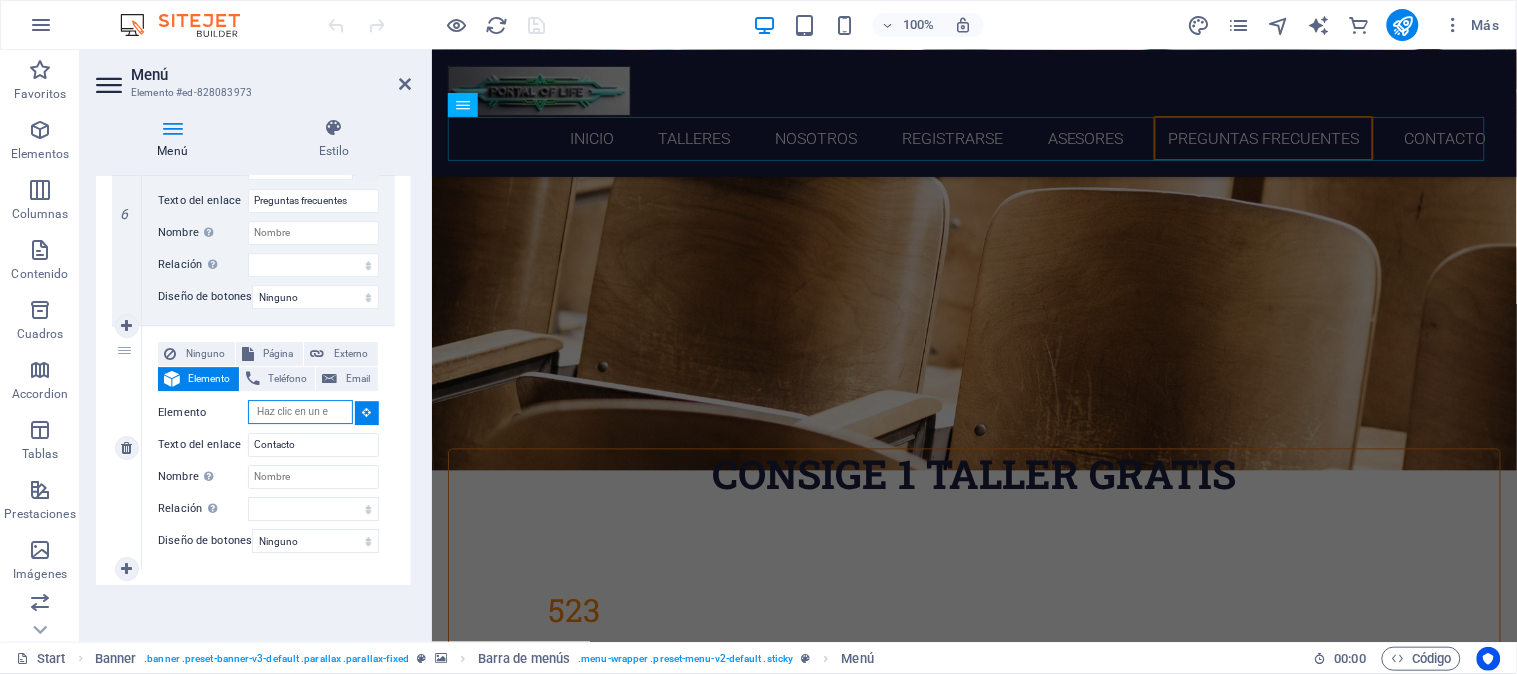 click on "Elemento" at bounding box center [300, 412] 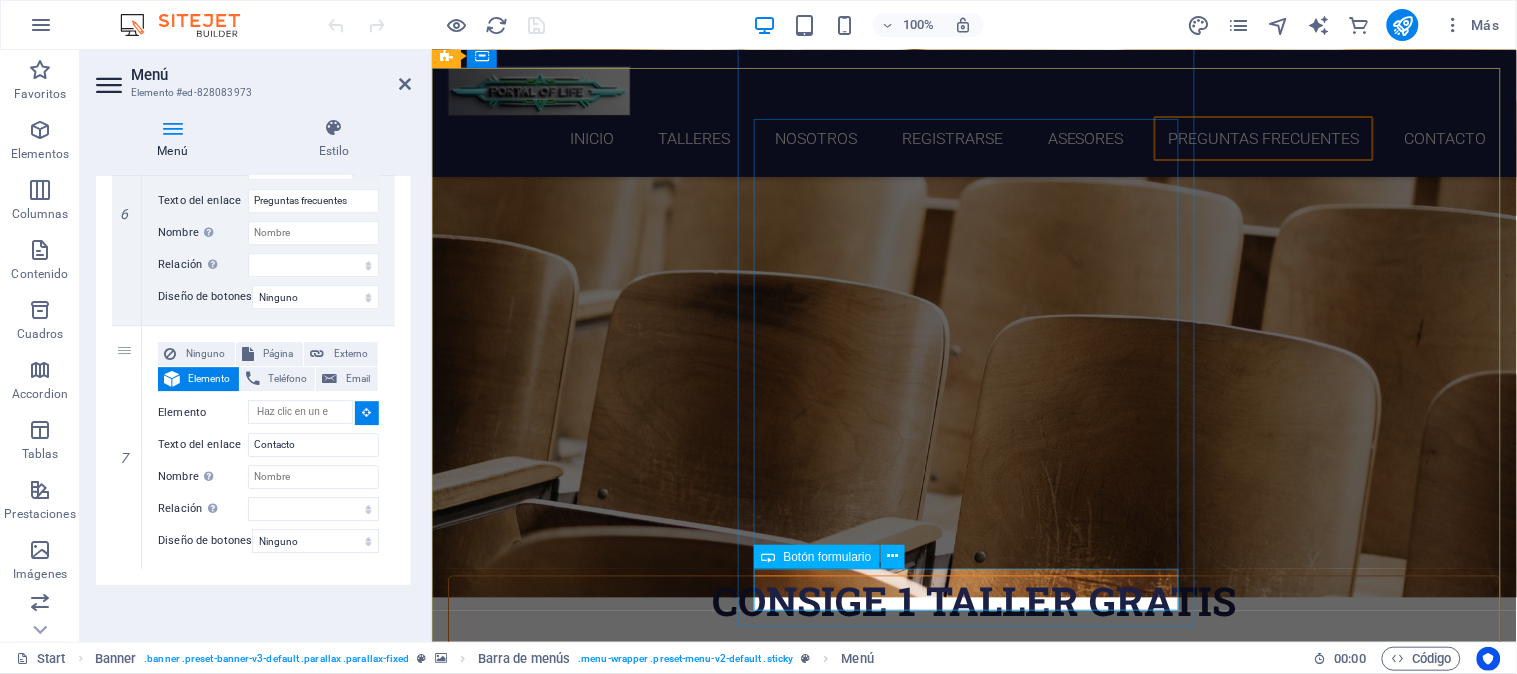 scroll, scrollTop: 8906, scrollLeft: 0, axis: vertical 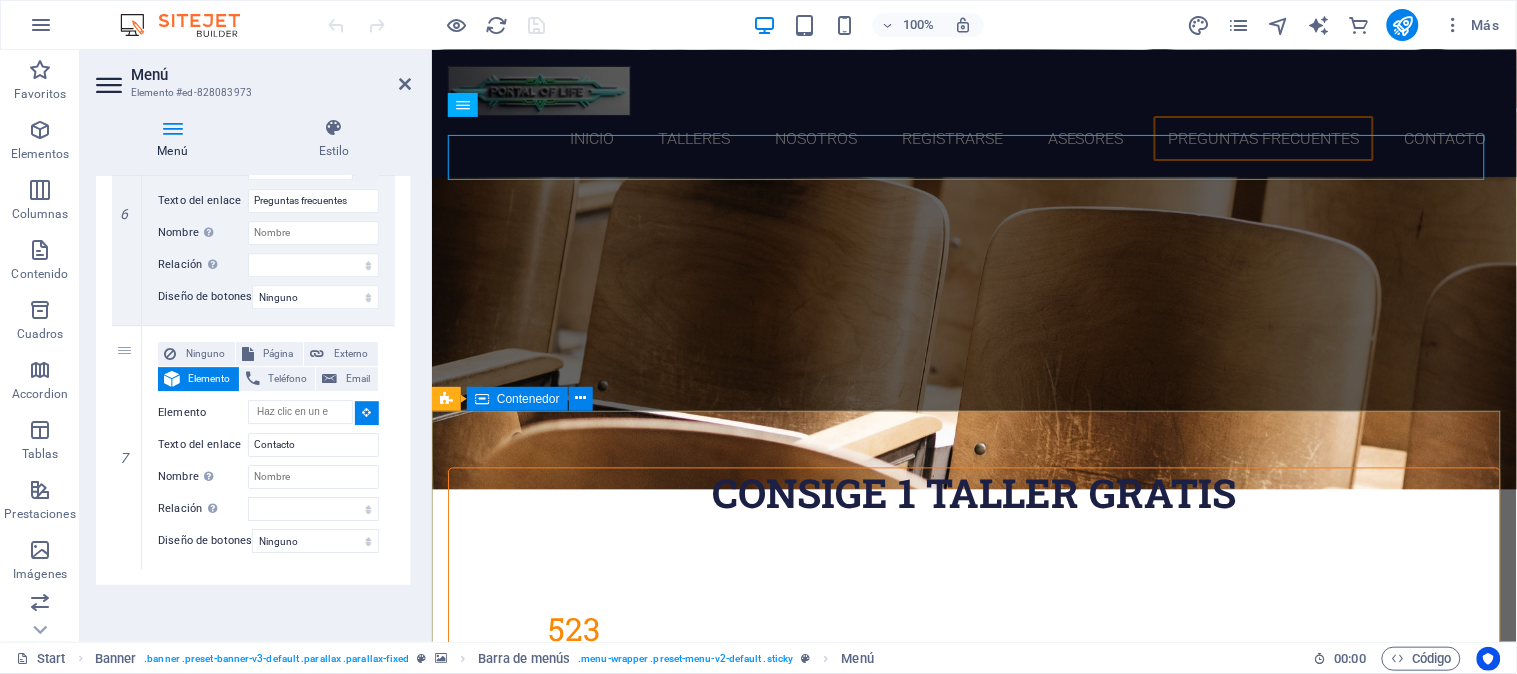 click on "horarios Horario 9 a.m. a 6 p.m. Lunes a |Sabado PONTE EN CONTACTO Compañia Nombres Celular Correo   I have read and understand the privacy policy. ¿Ilegible? Cargar nuevo Enviar CONTACTO portaldevidas.com +[COUNTRY CODE] [PHONE] [EMAIL]" at bounding box center [973, 5955] 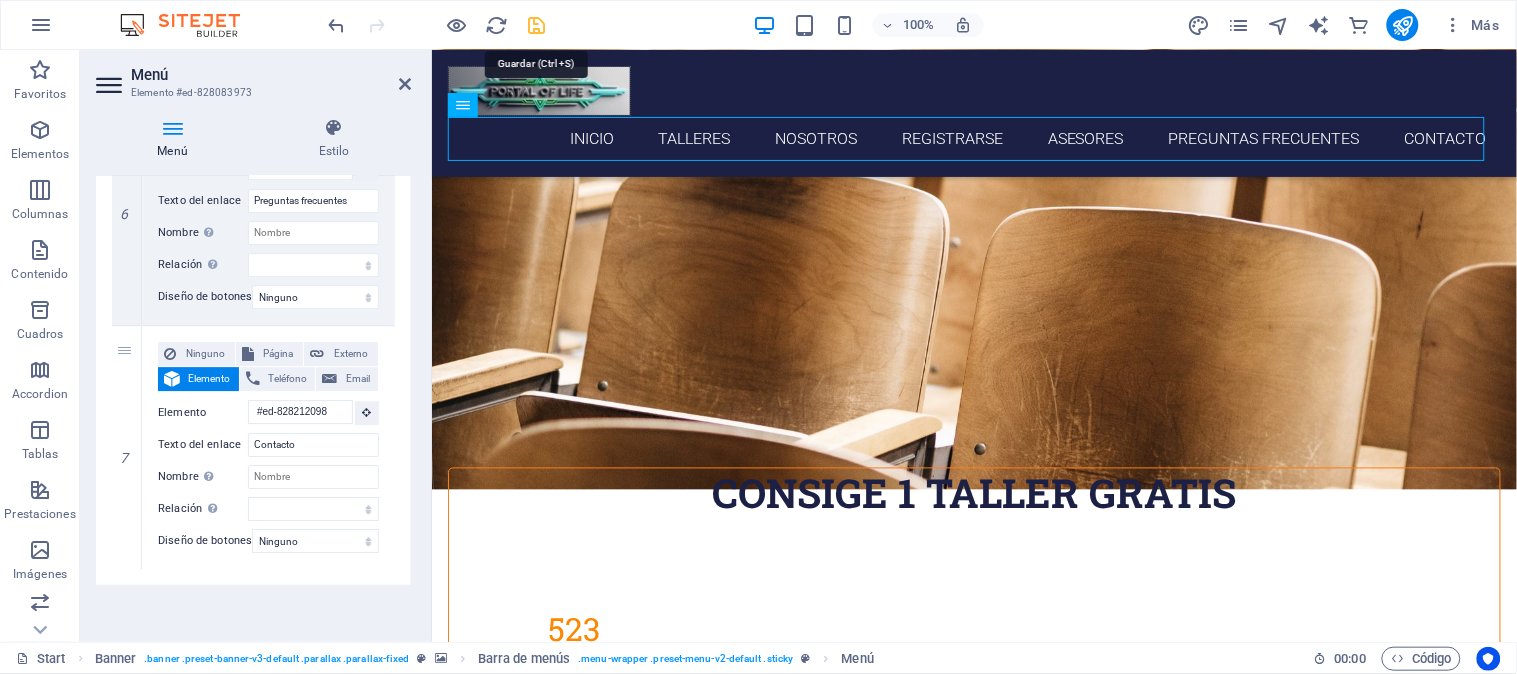 click at bounding box center [537, 25] 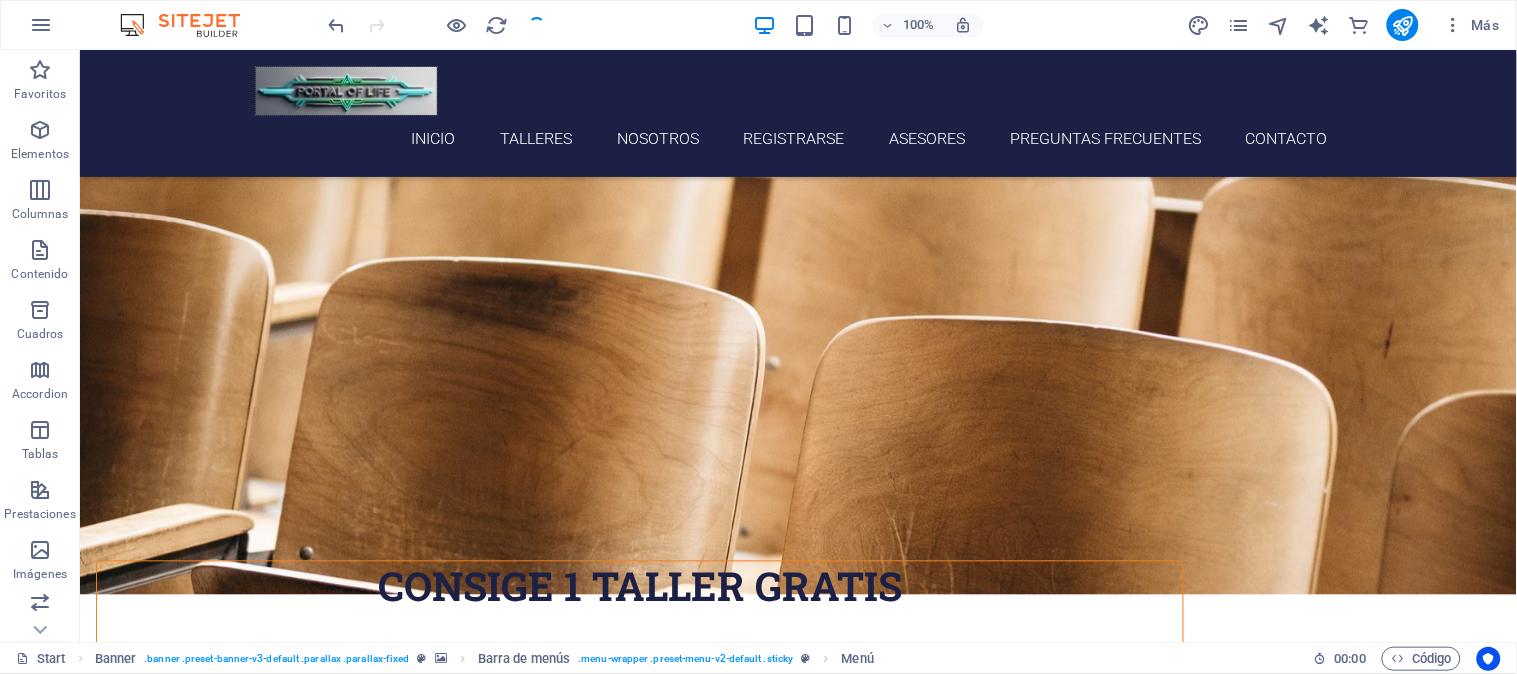 scroll, scrollTop: 8433, scrollLeft: 0, axis: vertical 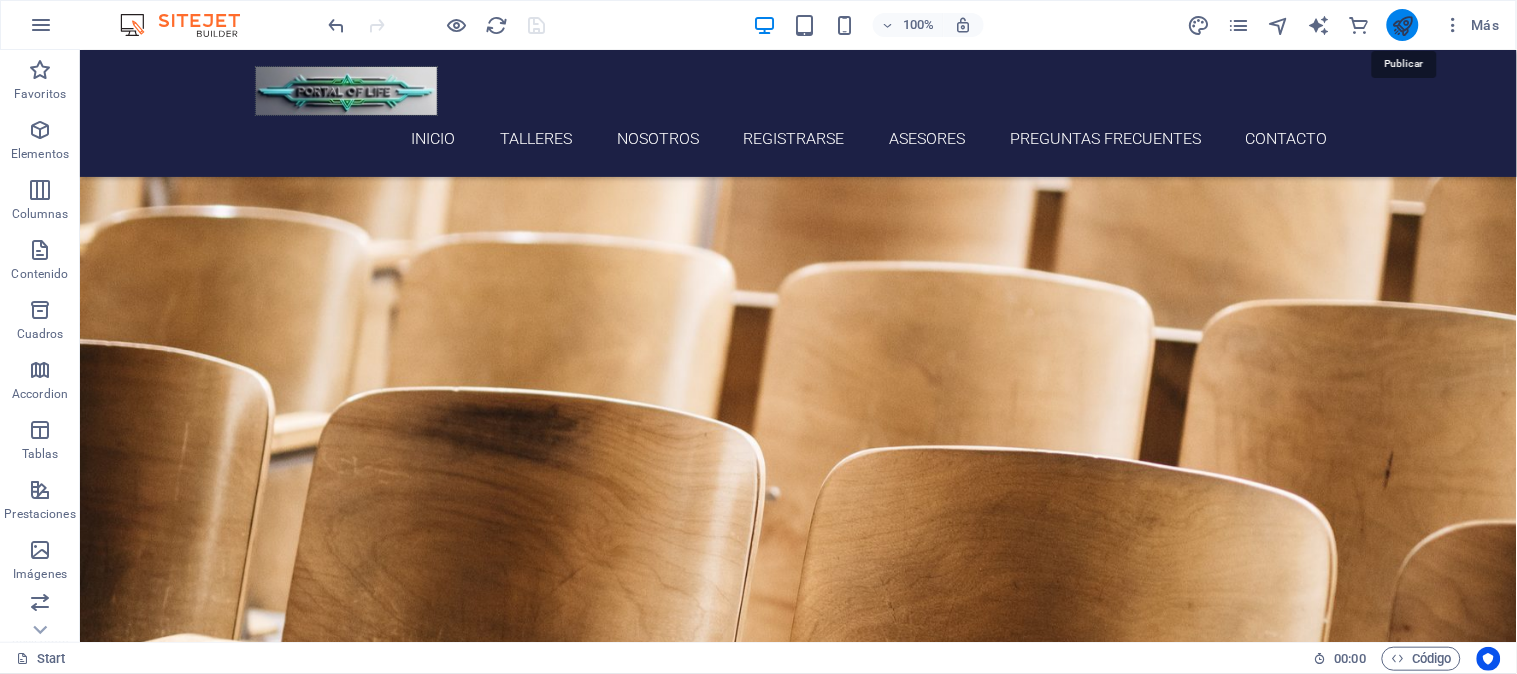 click at bounding box center [1403, 25] 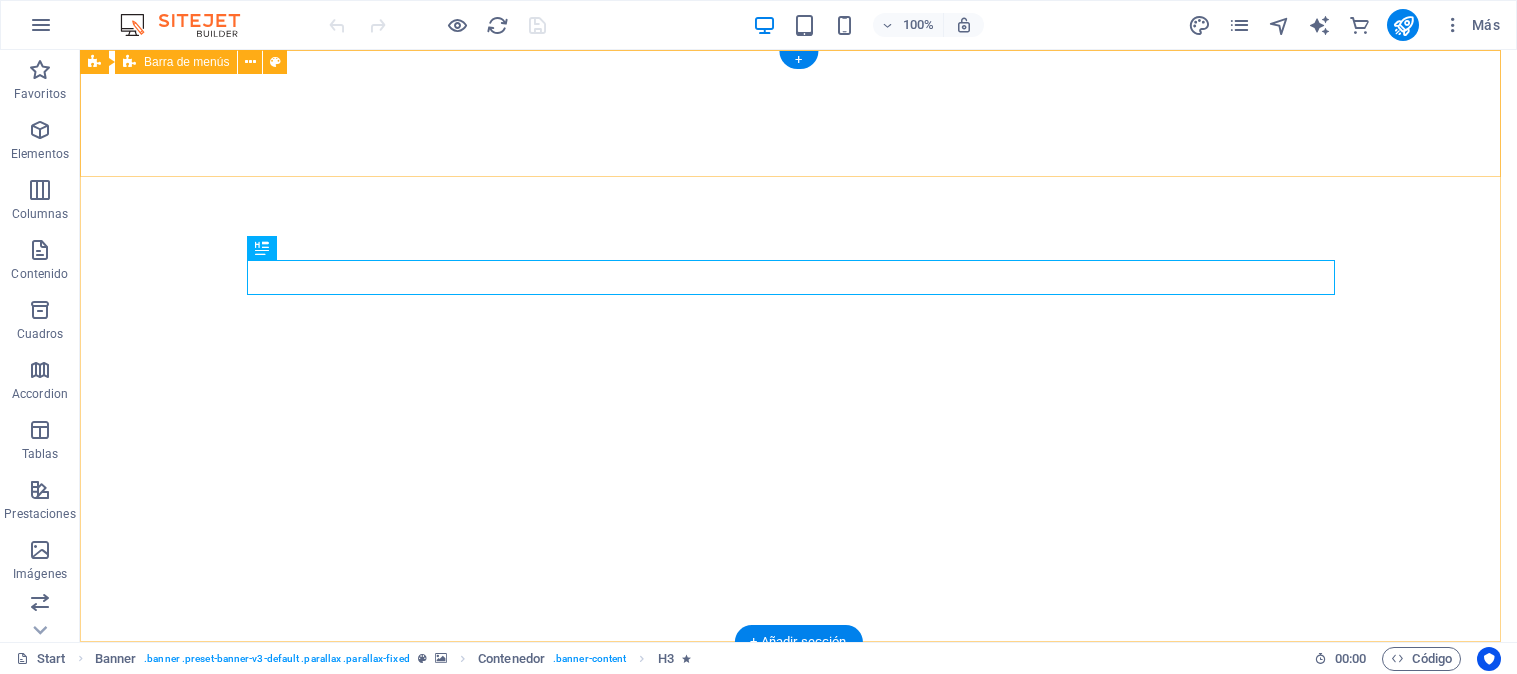 scroll, scrollTop: 0, scrollLeft: 0, axis: both 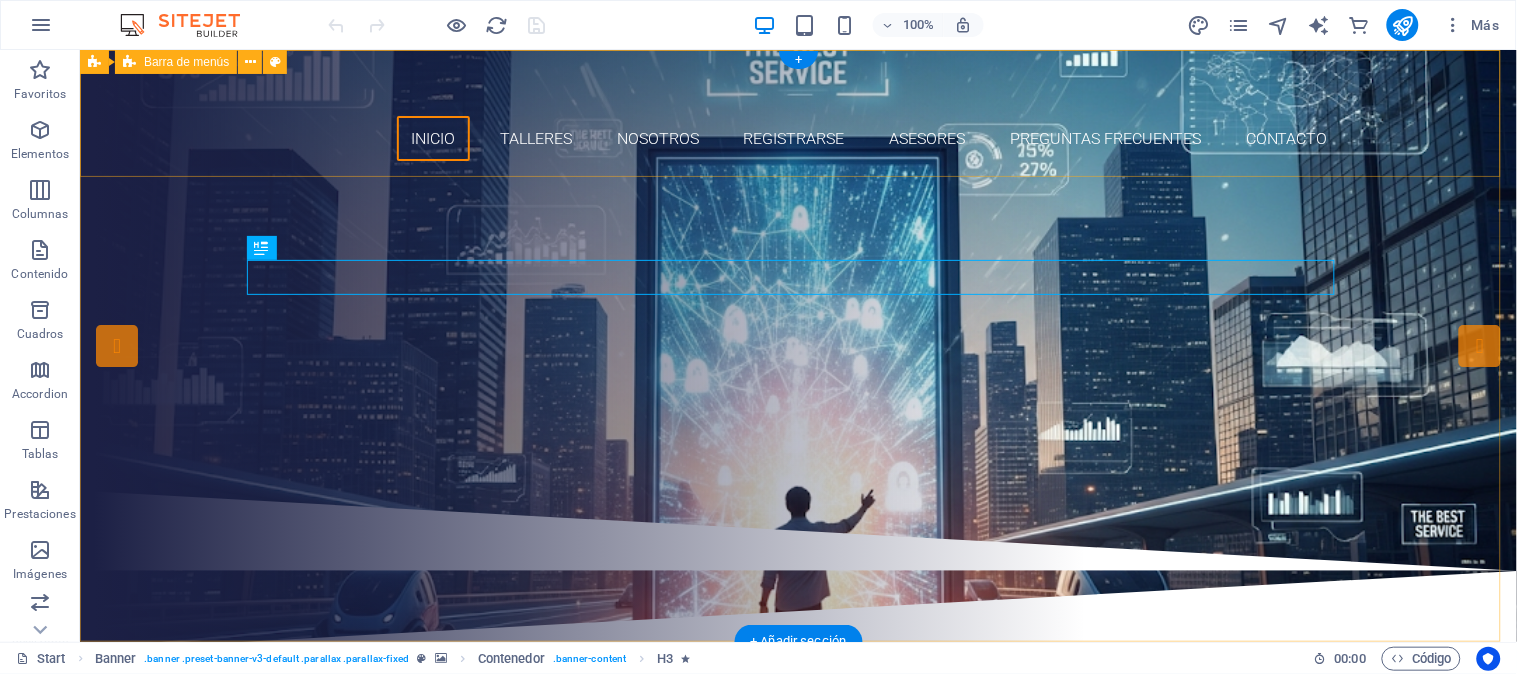 click on "Inicio Talleres Nosotros Registrarse Asesores Preguntas frecuentes Contacto" at bounding box center [797, 112] 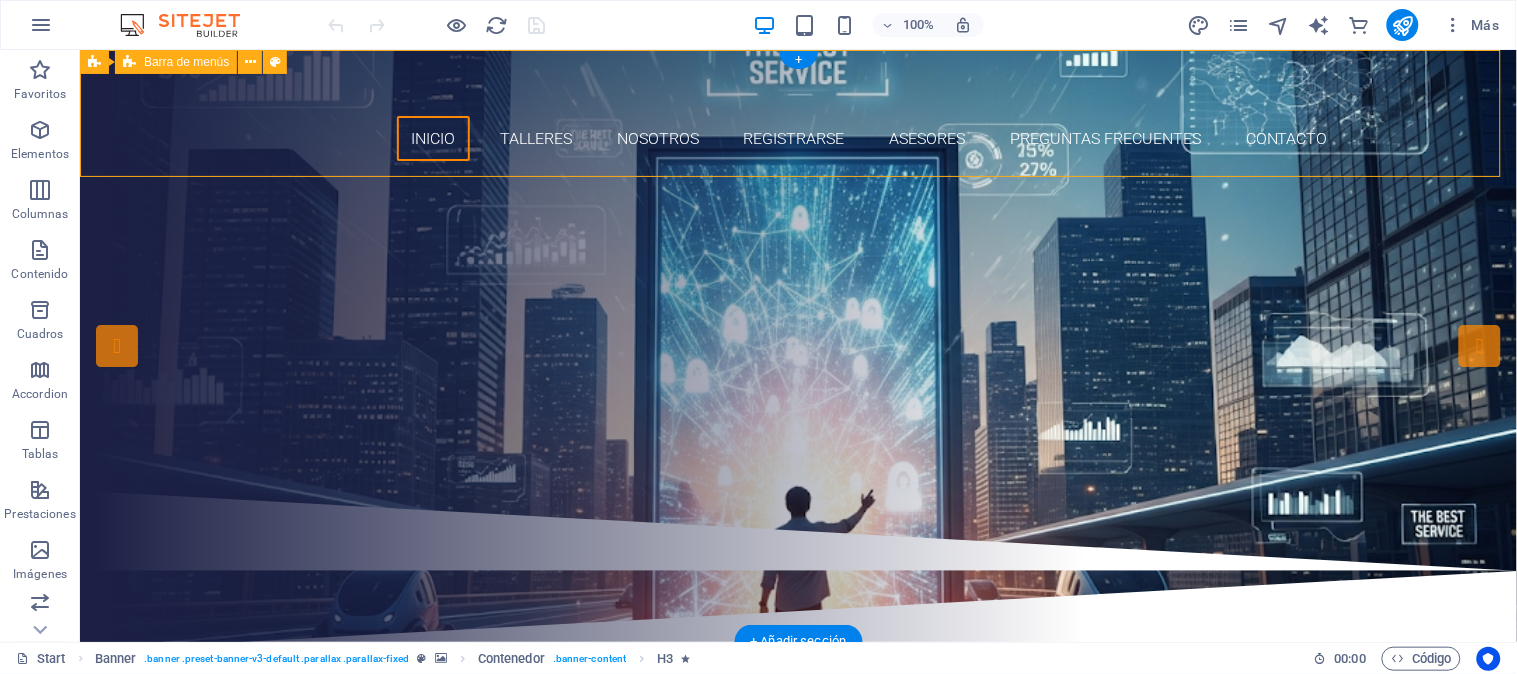 scroll, scrollTop: 0, scrollLeft: 0, axis: both 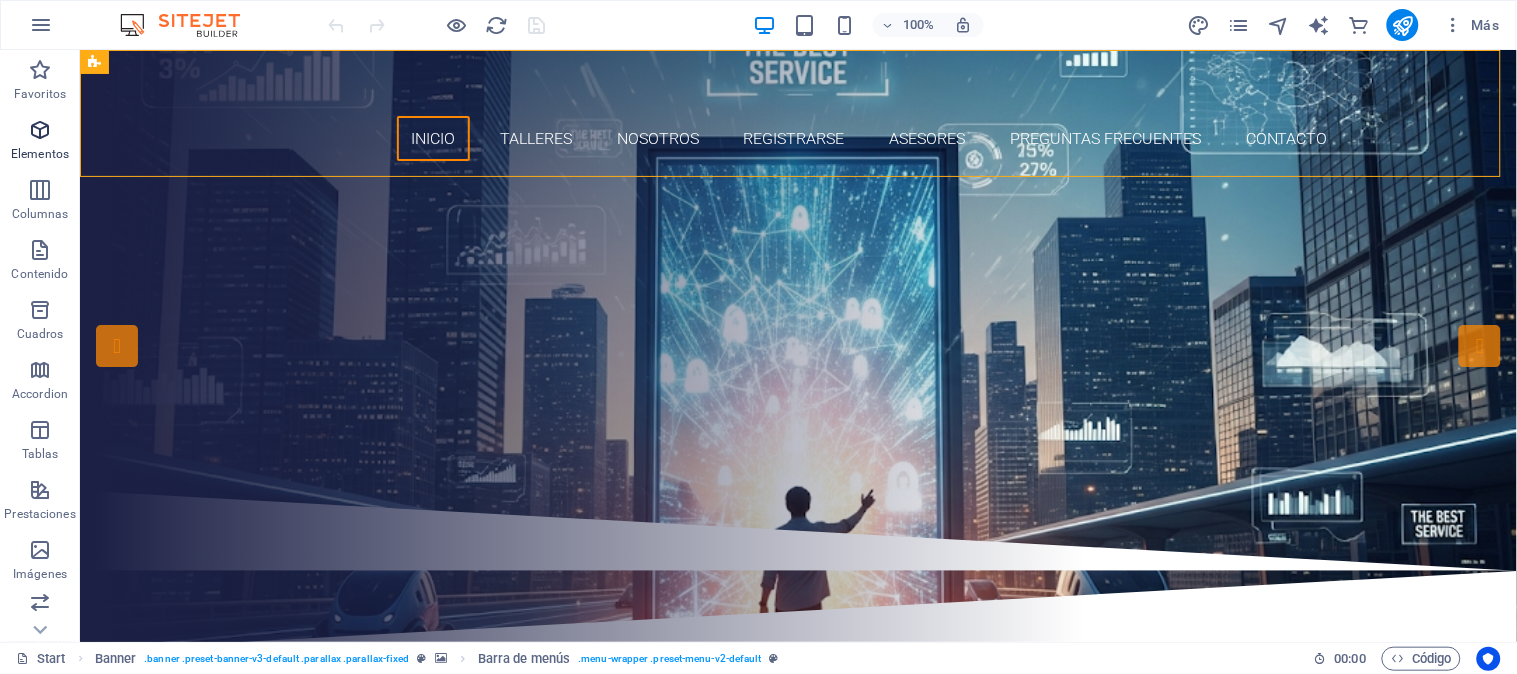 click on "Elementos" at bounding box center (40, 142) 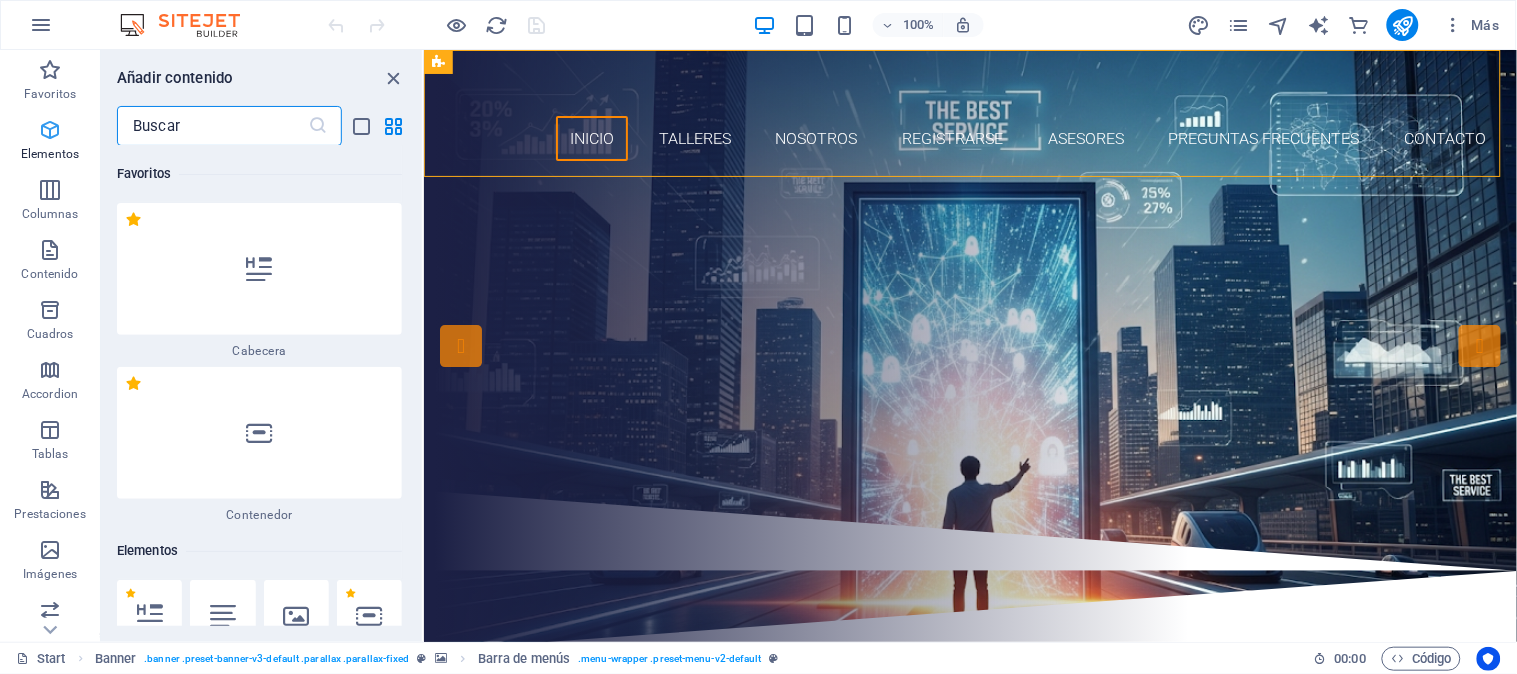 scroll, scrollTop: 376, scrollLeft: 0, axis: vertical 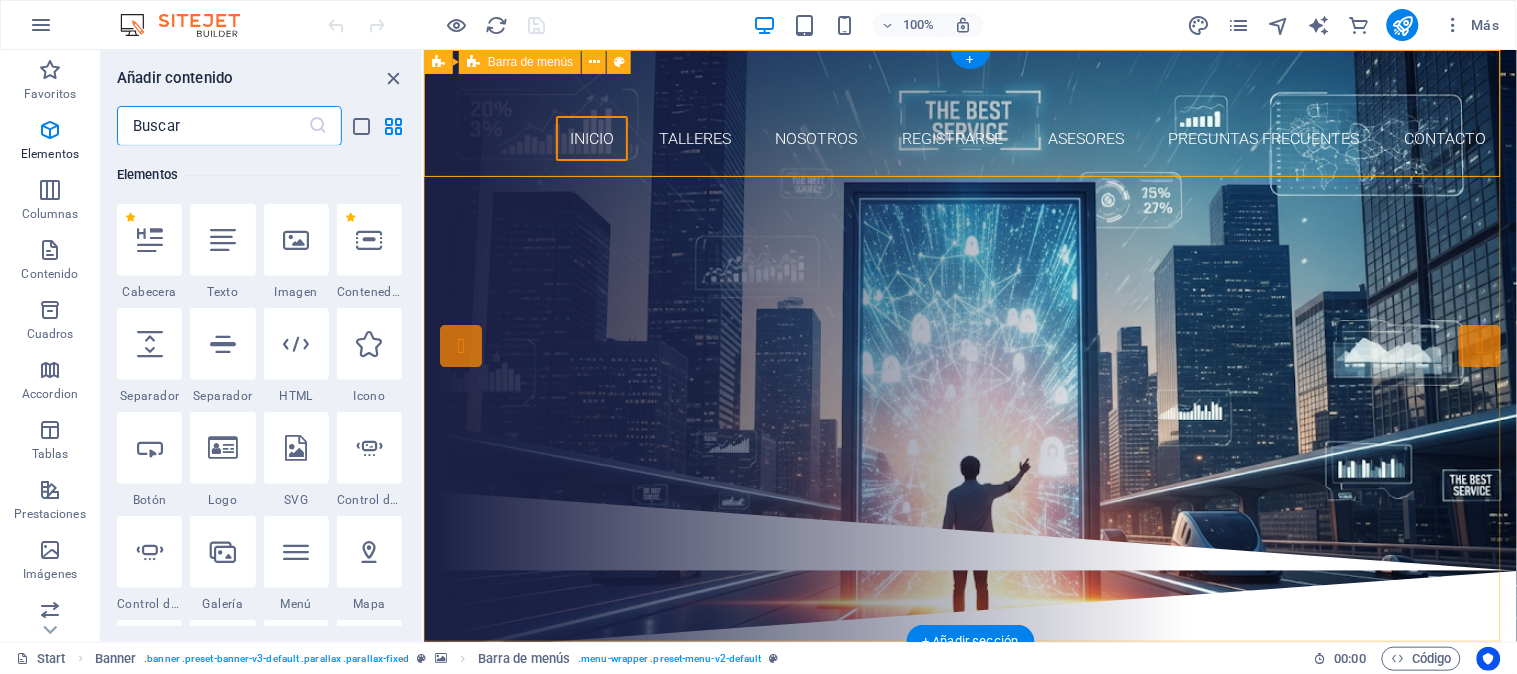 click on "Inicio Talleres Nosotros Registrarse Asesores Preguntas frecuentes Contacto" at bounding box center (969, 112) 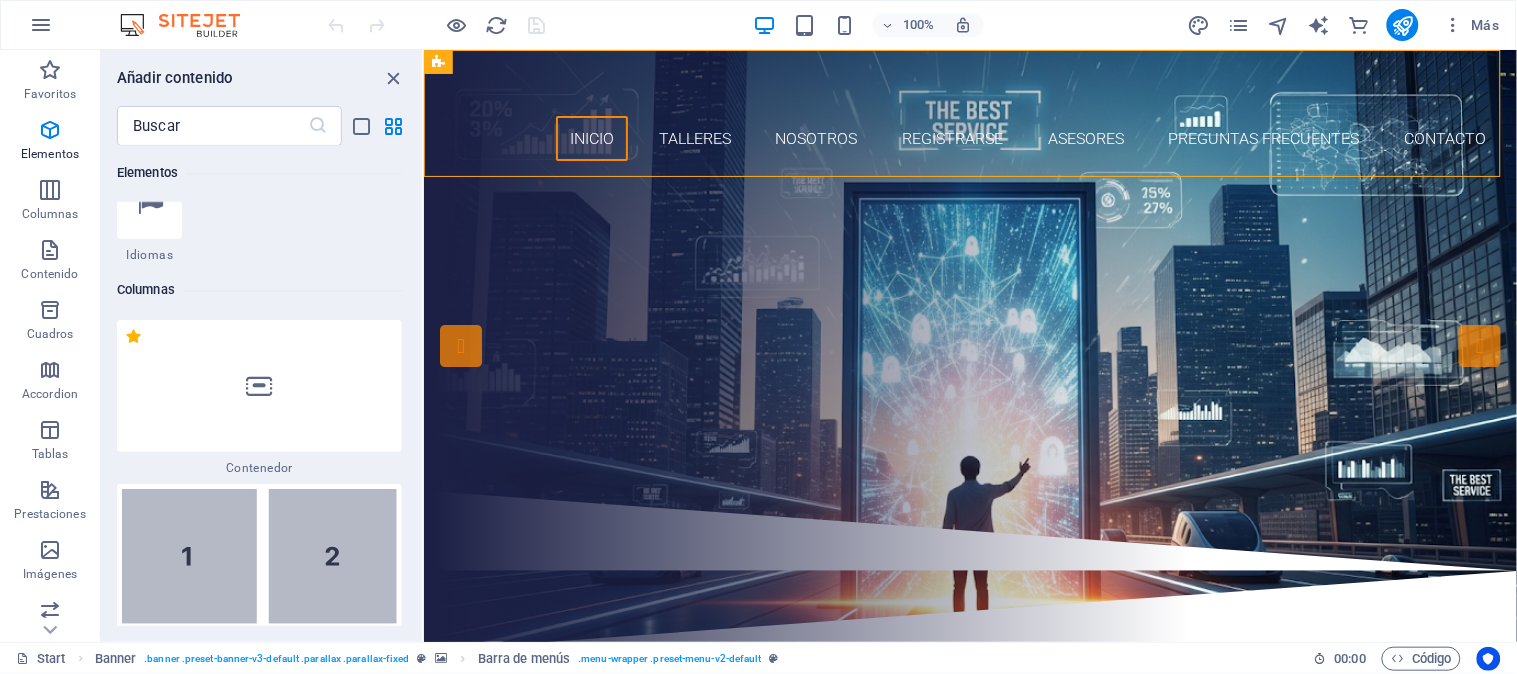 scroll, scrollTop: 848, scrollLeft: 0, axis: vertical 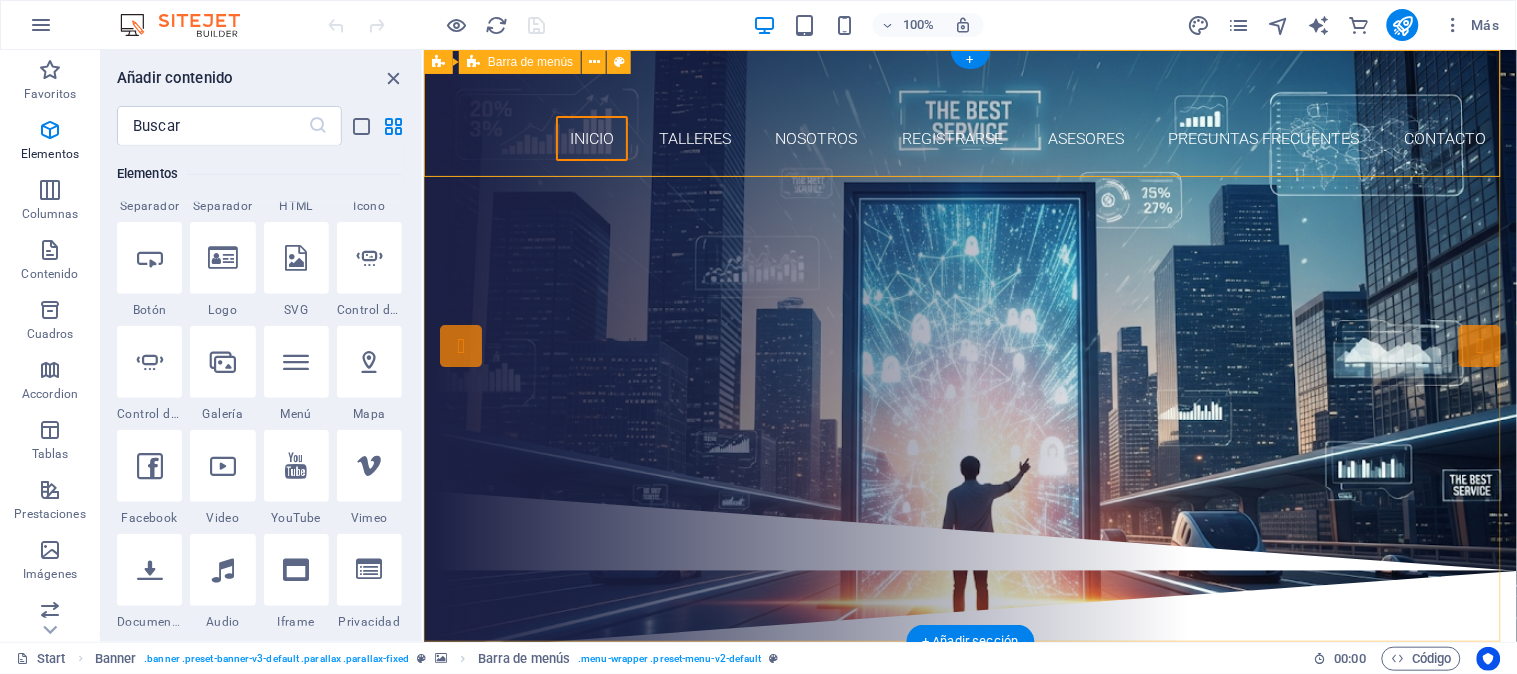 click on "Inicio Talleres Nosotros Registrarse Asesores Preguntas frecuentes Contacto" at bounding box center [969, 112] 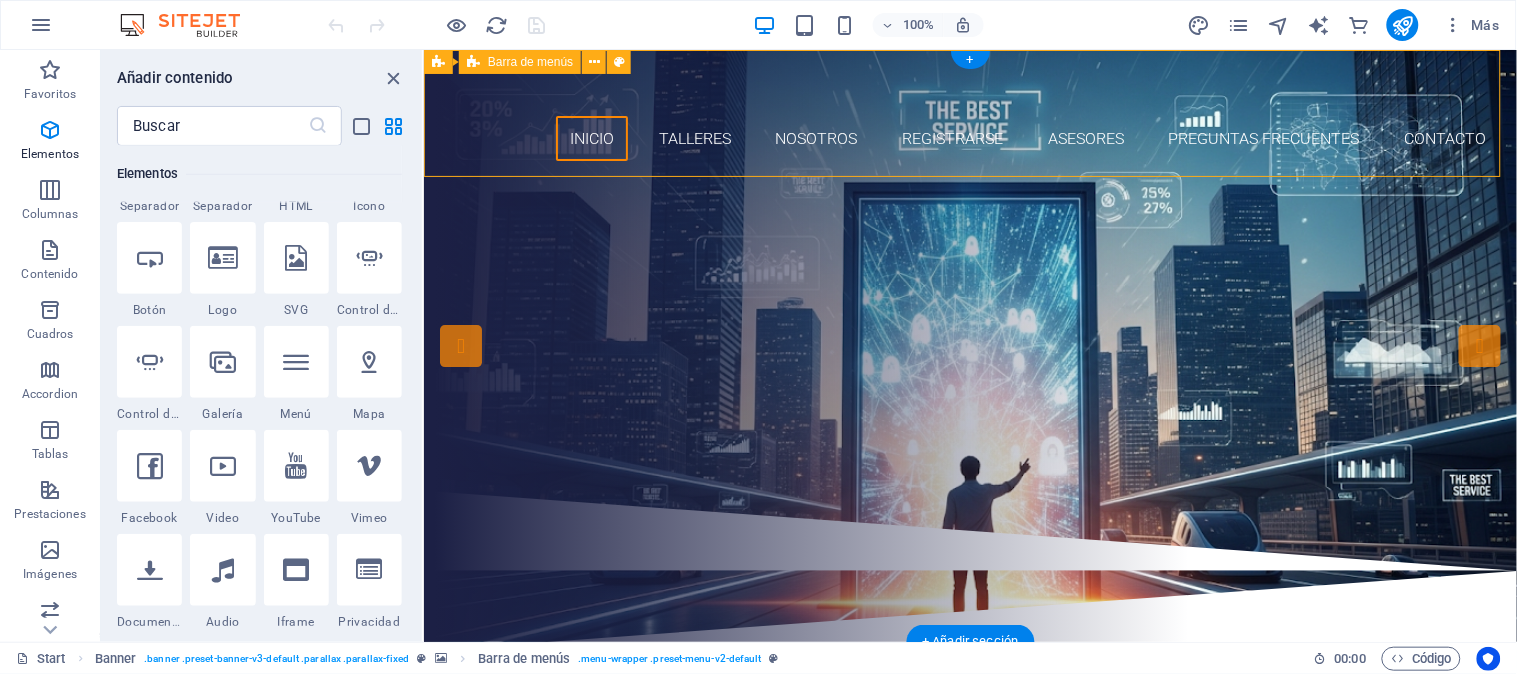 click on "Inicio Talleres Nosotros Registrarse Asesores Preguntas frecuentes Contacto" at bounding box center [969, 112] 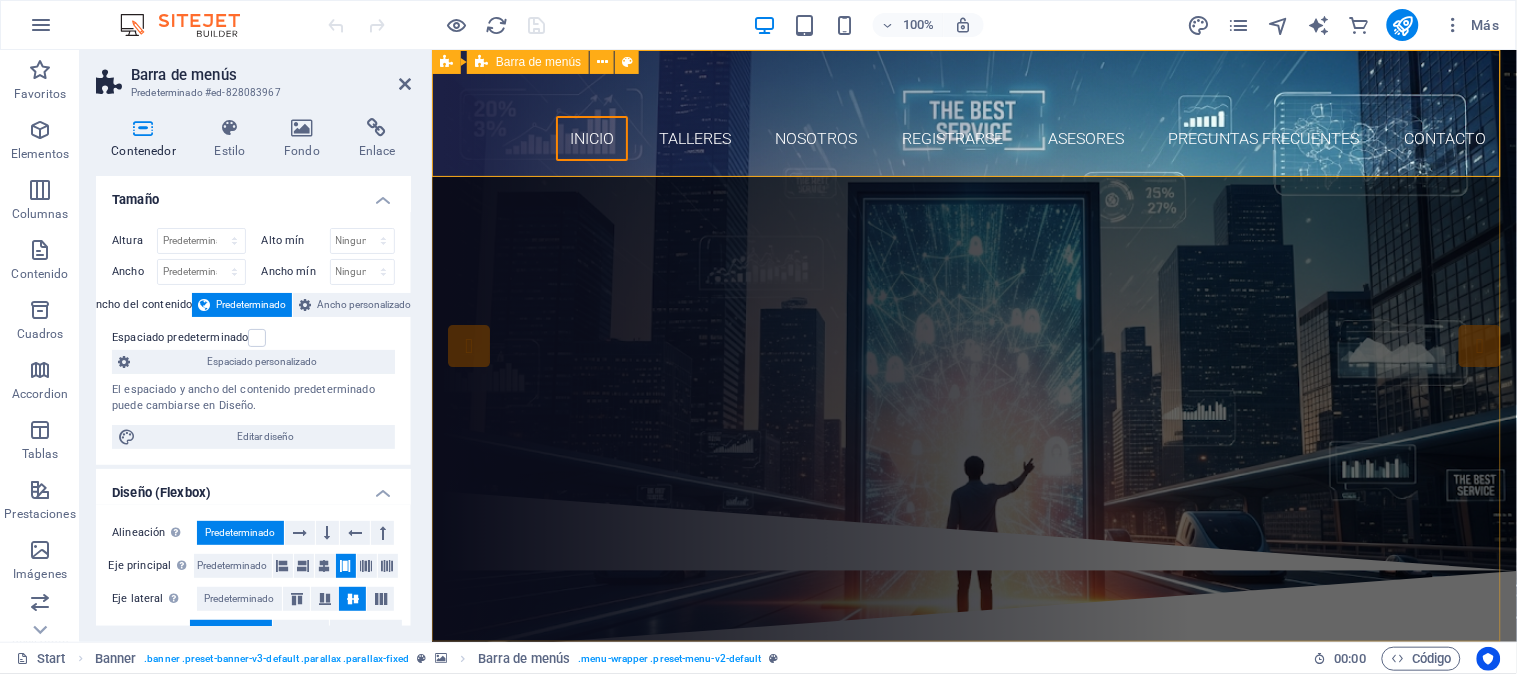click on "Inicio Talleres Nosotros Registrarse Asesores Preguntas frecuentes Contacto" at bounding box center (973, 112) 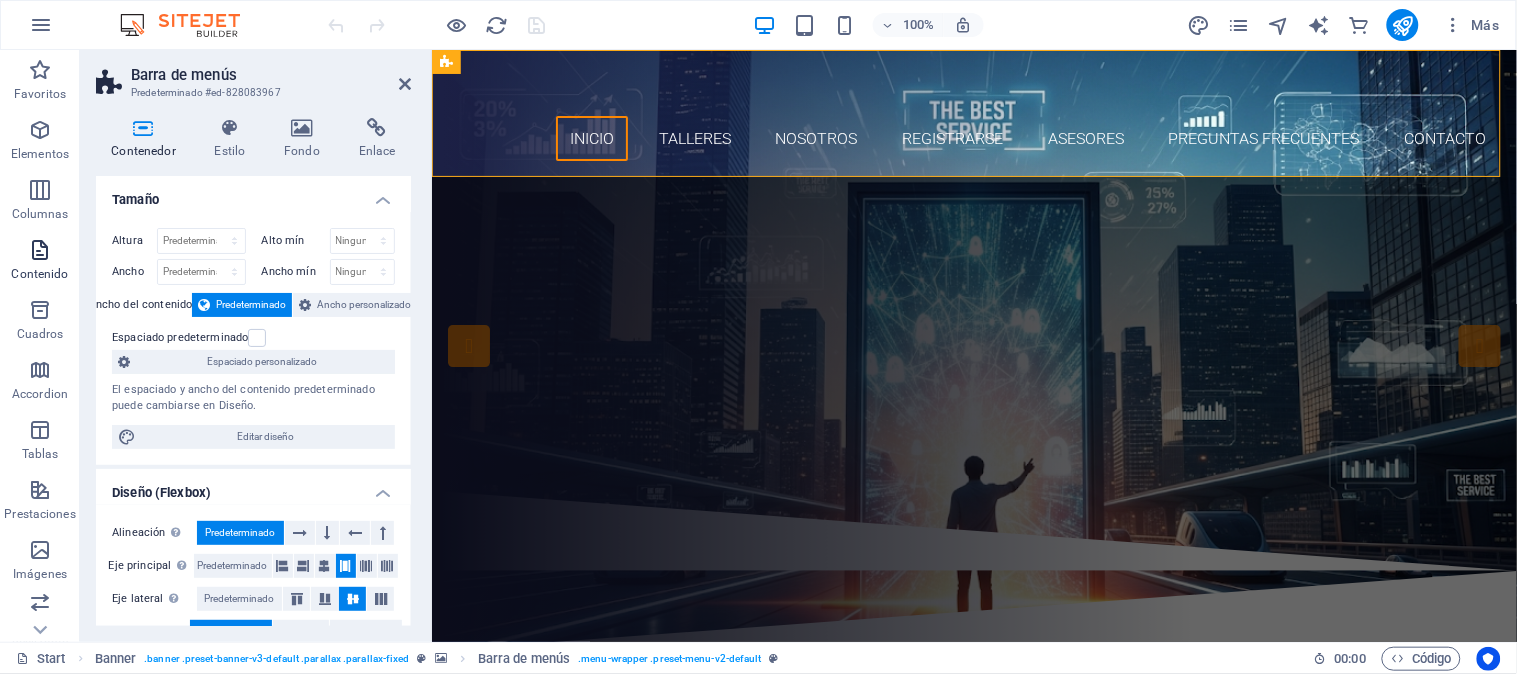 drag, startPoint x: 67, startPoint y: 166, endPoint x: 70, endPoint y: 261, distance: 95.047356 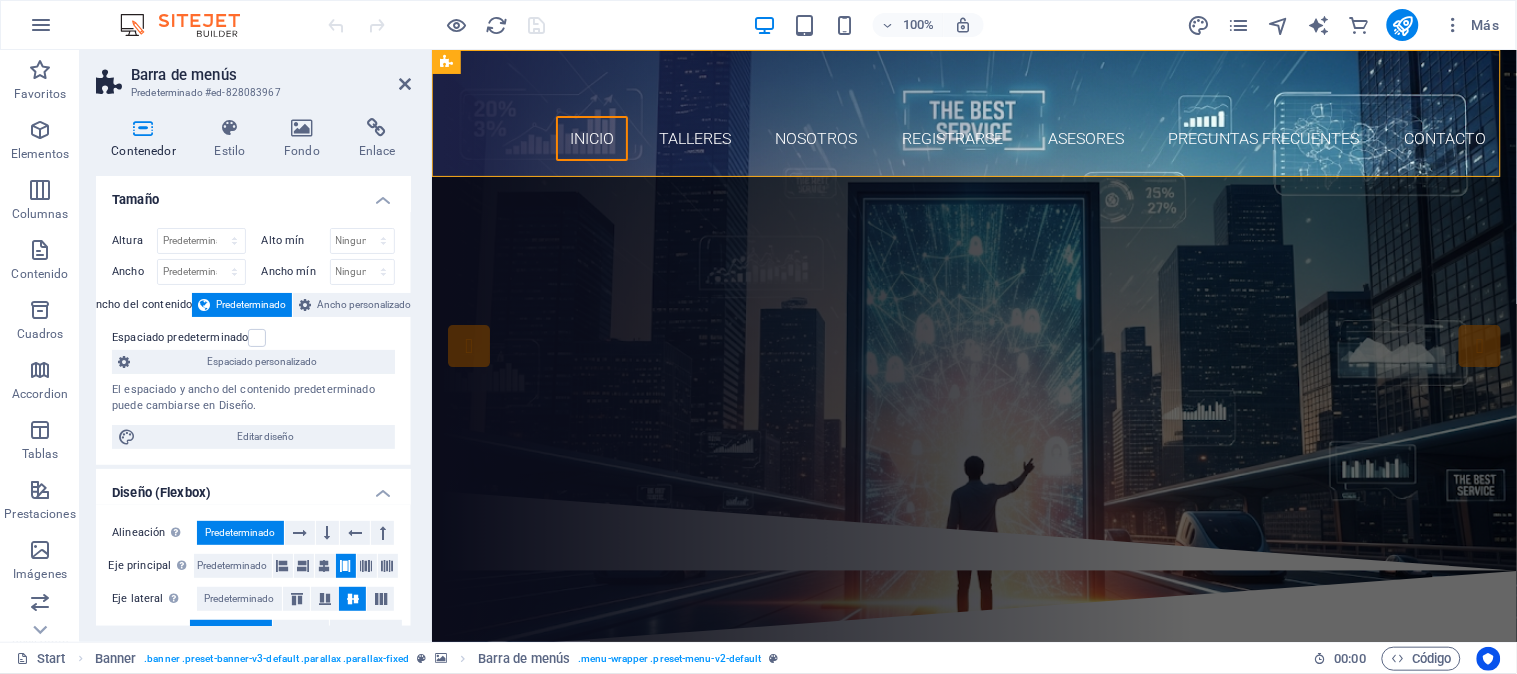 click on "Contenedor Estilo Fondo Enlace Tamaño Altura Predeterminado px rem % vh vw Alto mín Ninguno px rem % vh vw Ancho Predeterminado px rem % em vh vw Ancho mín Ninguno px rem % vh vw Ancho del contenido Predeterminado Ancho personalizado Ancho Predeterminado px rem % em vh vw Ancho mín Ninguno px rem % vh vw Espaciado predeterminado Espaciado personalizado El espaciado y ancho del contenido predeterminado puede cambiarse en Diseño. Editar diseño Diseño (Flexbox) Alineación Determina flex-direction. Predeterminado Eje principal Determina la forma en la que los elementos deberían comportarse por el eje principal en este contenedor (contenido justificado). Predeterminado Eje lateral Controla la dirección vertical del elemento en el contenedor (alinear elementos). Predeterminado Ajuste Predeterminado Habilitado Deshabilitado Relleno Controla las distancias y la dirección de los elementos en el eje Y en varias líneas (alinear contenido). Predeterminado Accesibilidad Rol Ninguno Alert Timer" at bounding box center (253, 372) 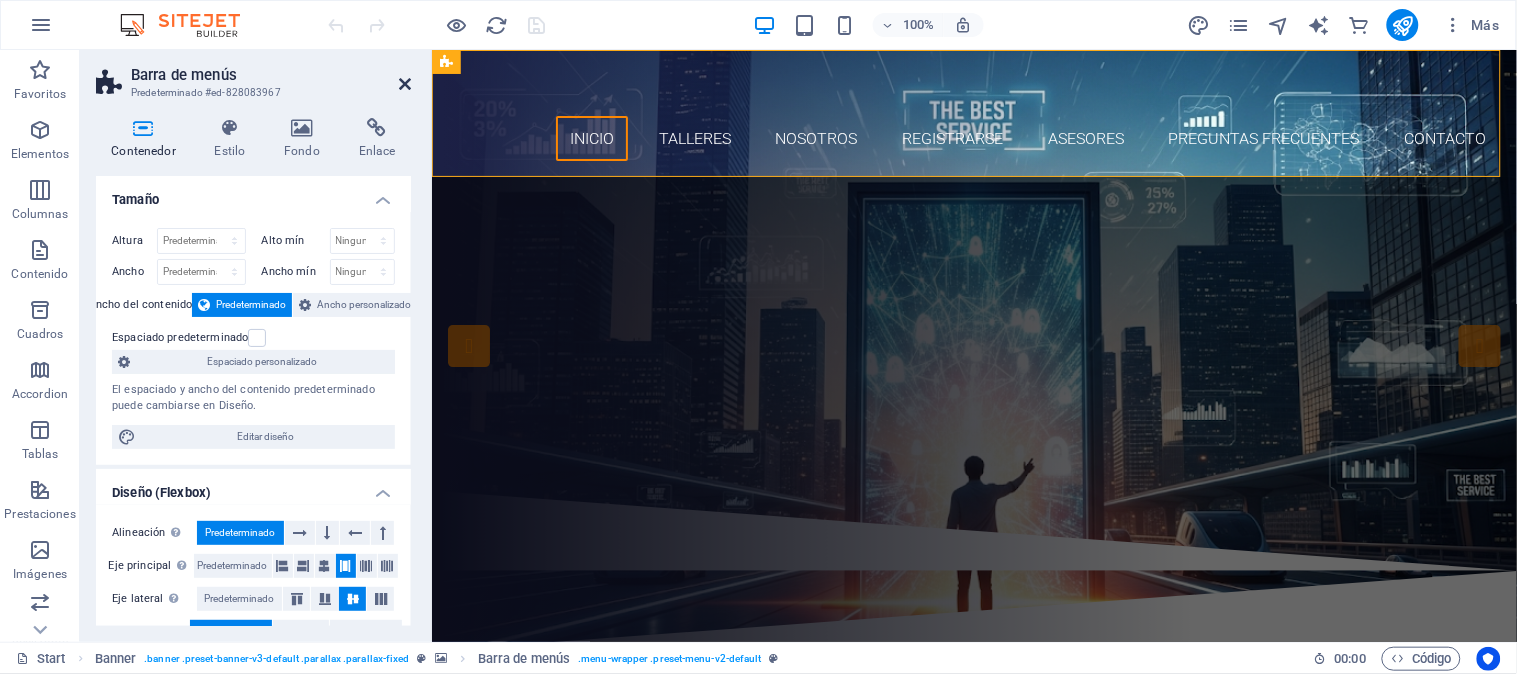 click at bounding box center [405, 84] 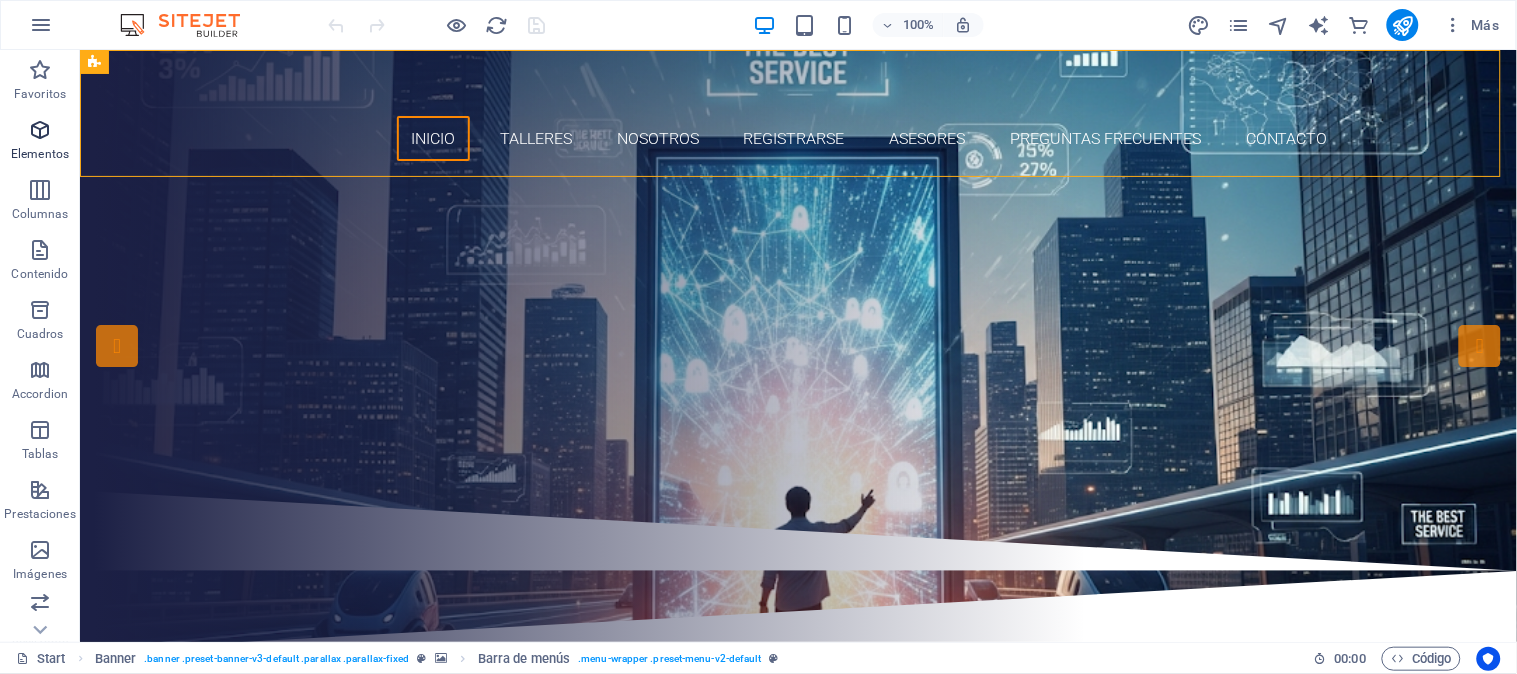 click on "Elementos" at bounding box center [40, 142] 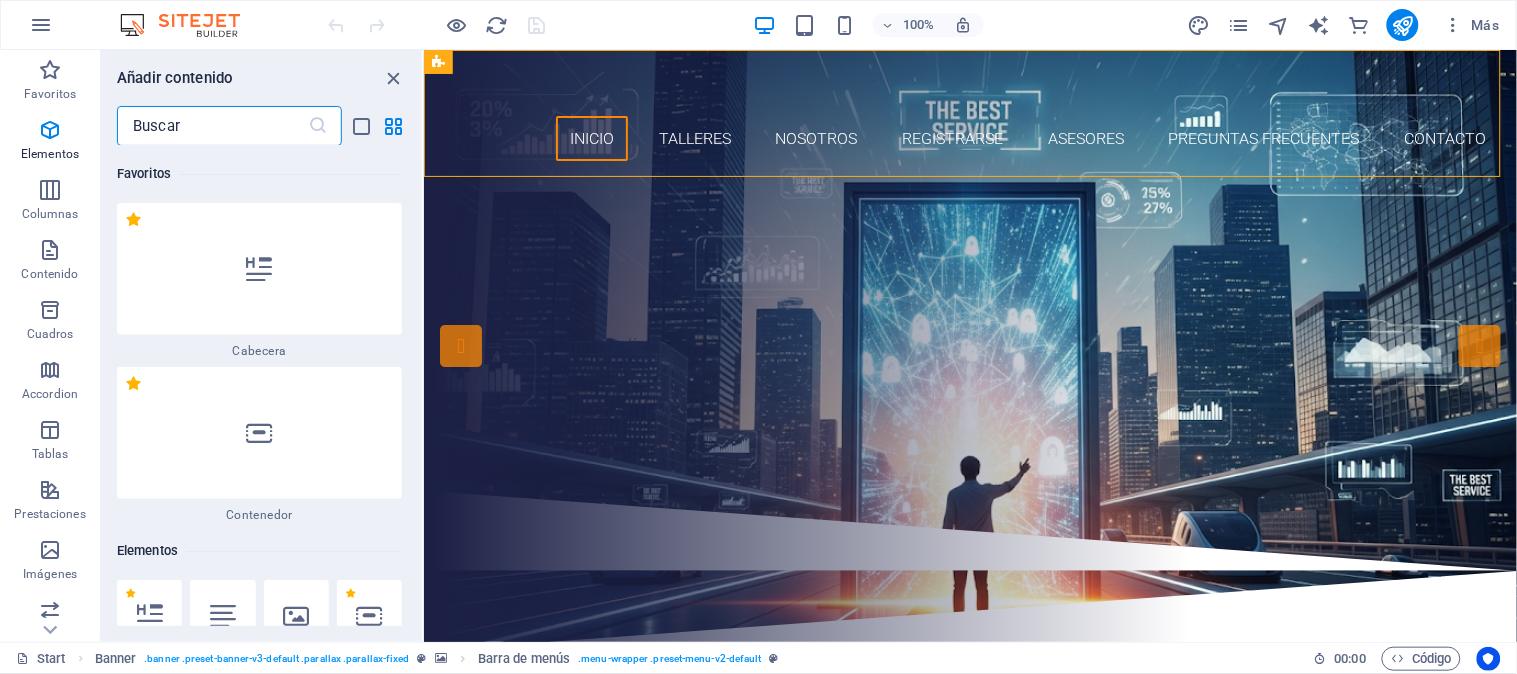click at bounding box center [212, 126] 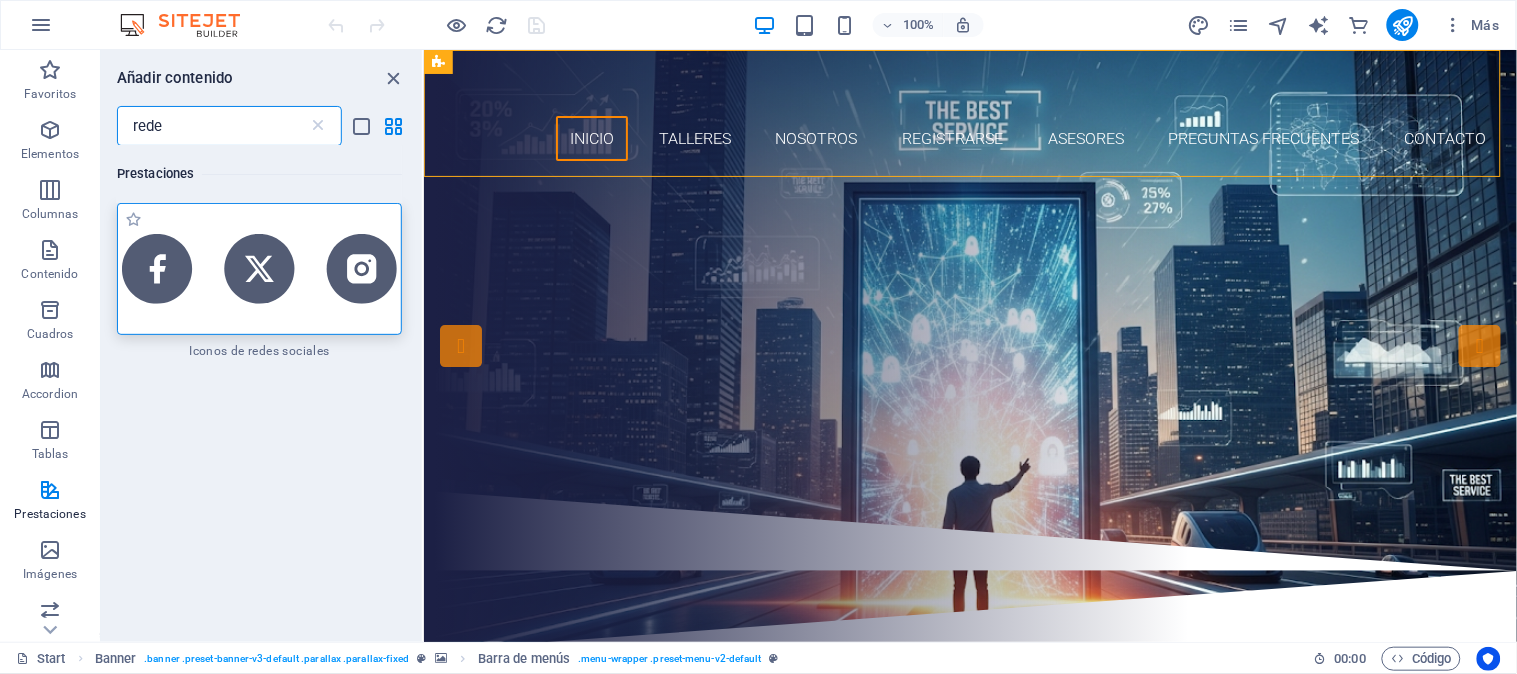 type on "rede" 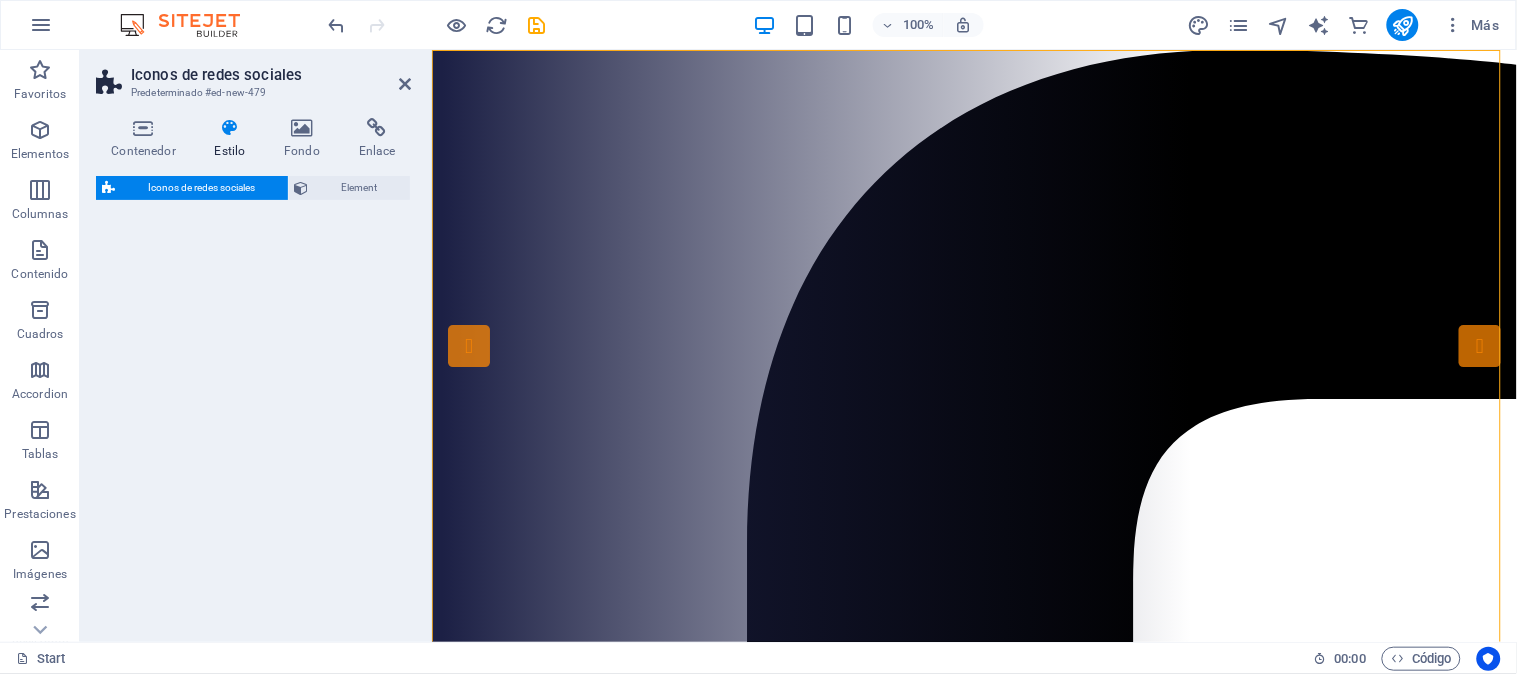 select on "rem" 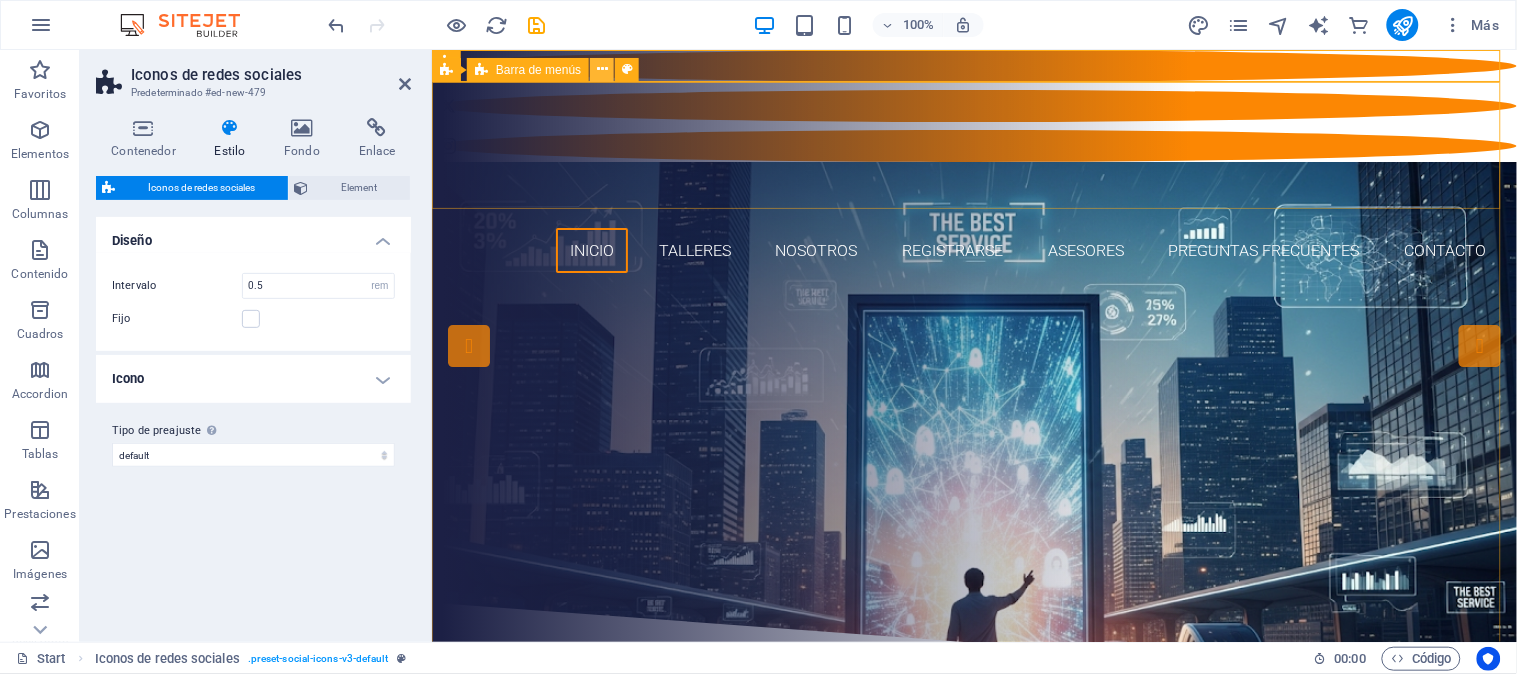 click at bounding box center [602, 69] 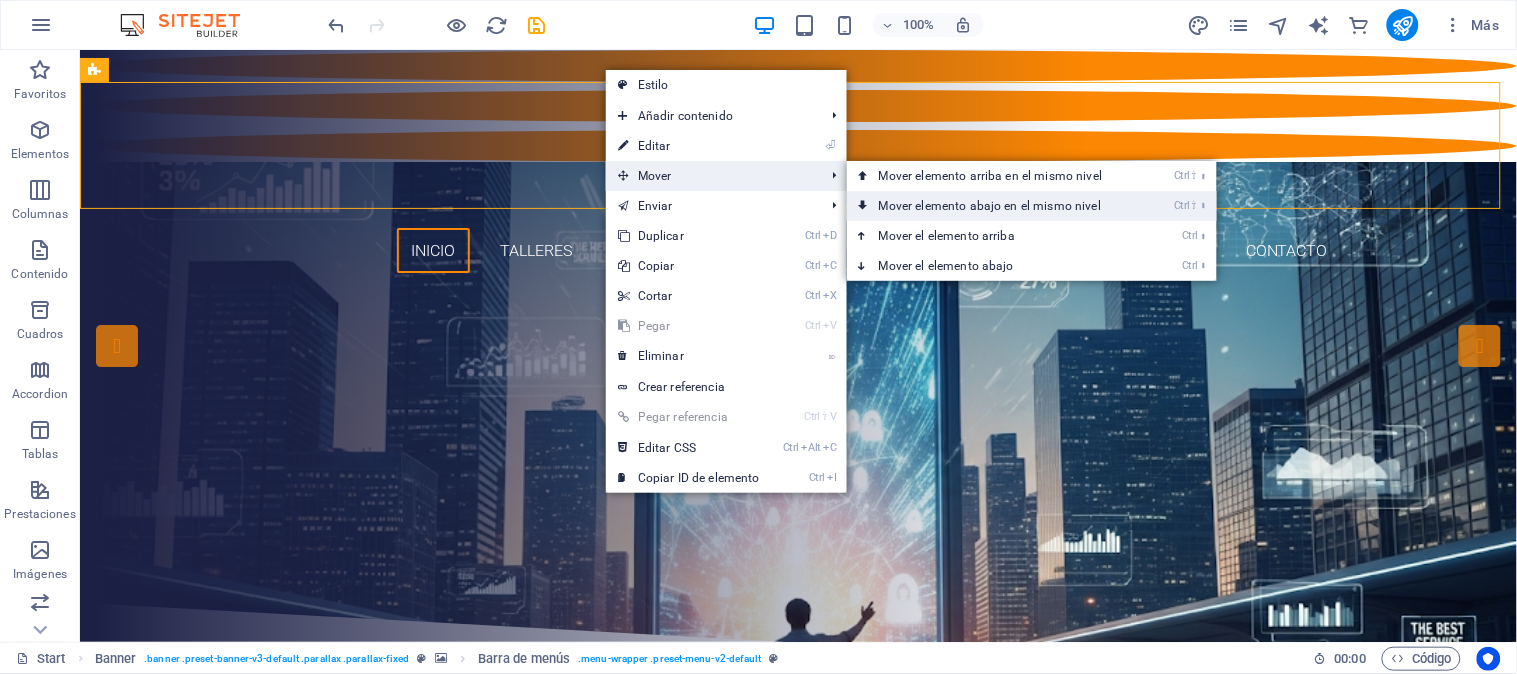 drag, startPoint x: 923, startPoint y: 200, endPoint x: 844, endPoint y: 150, distance: 93.49332 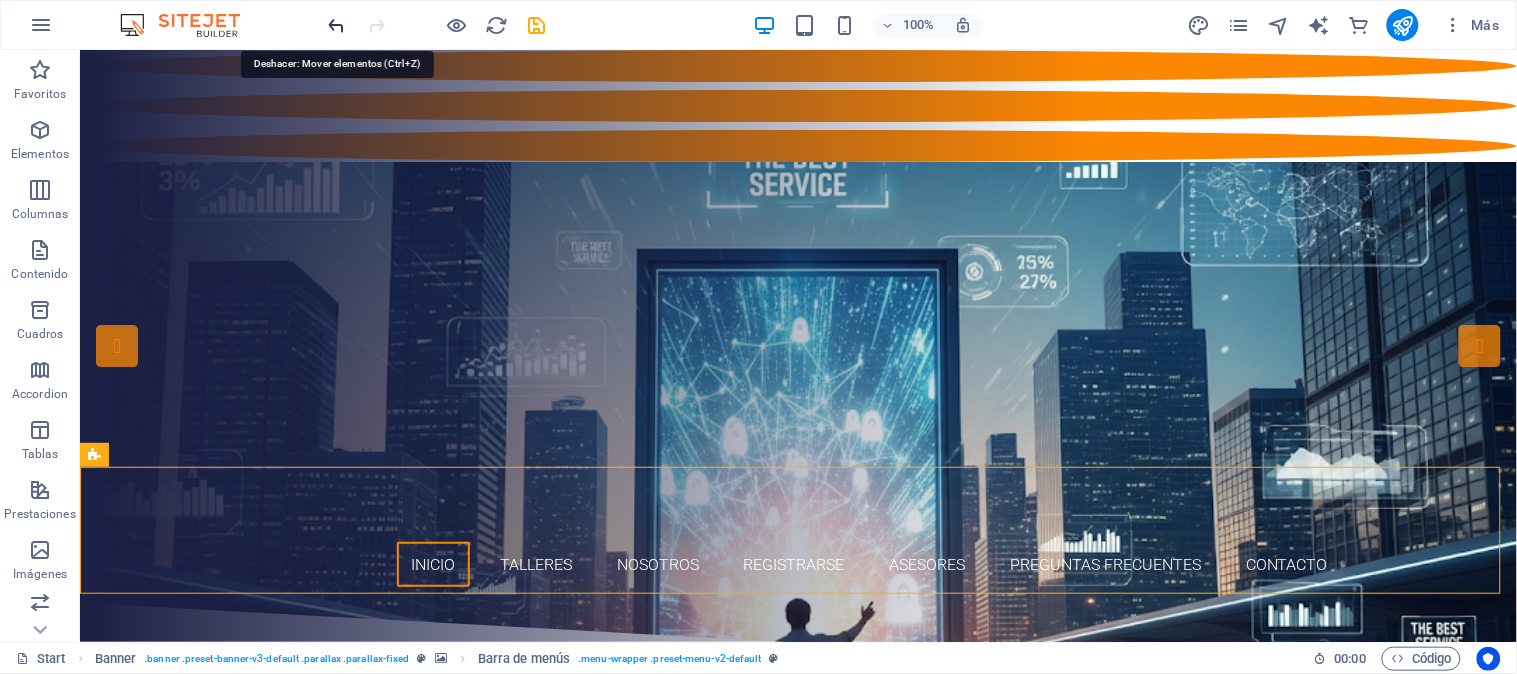 click at bounding box center (337, 25) 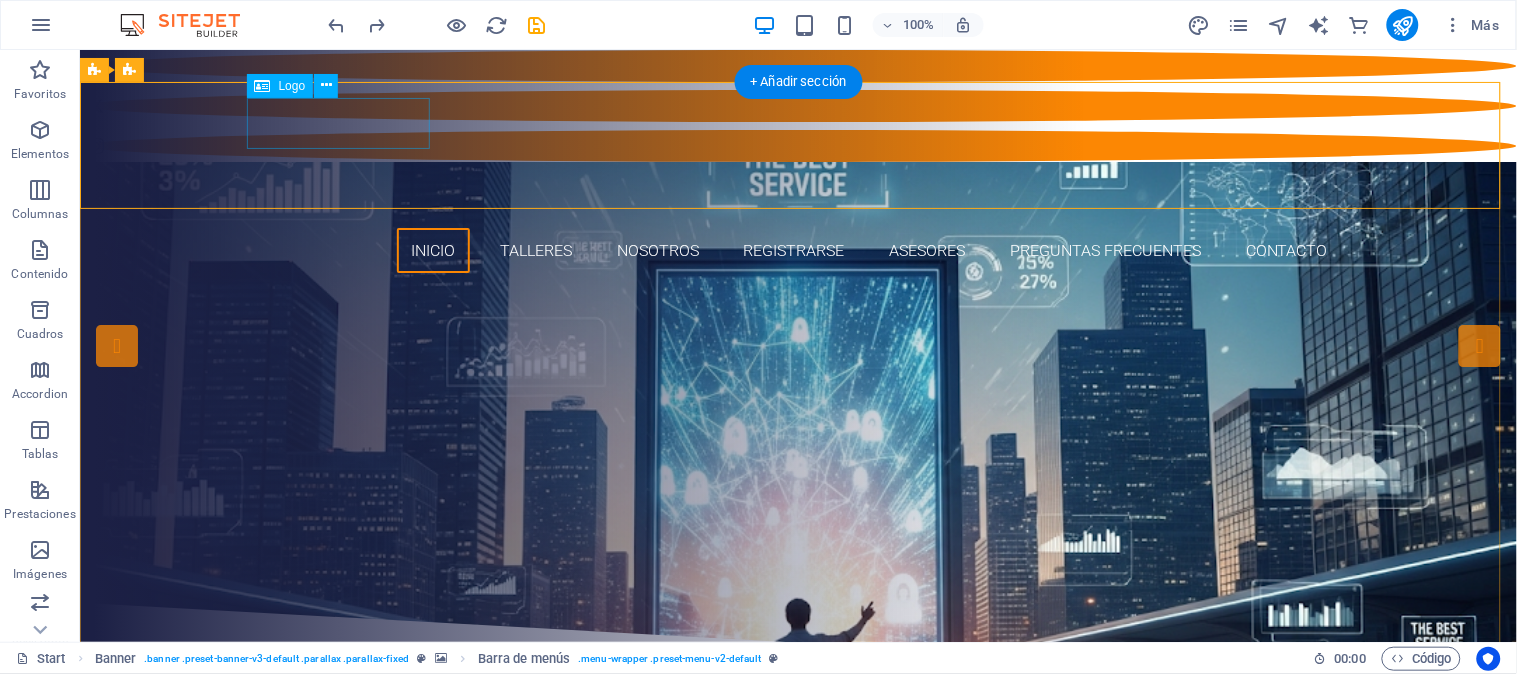 click at bounding box center (798, 202) 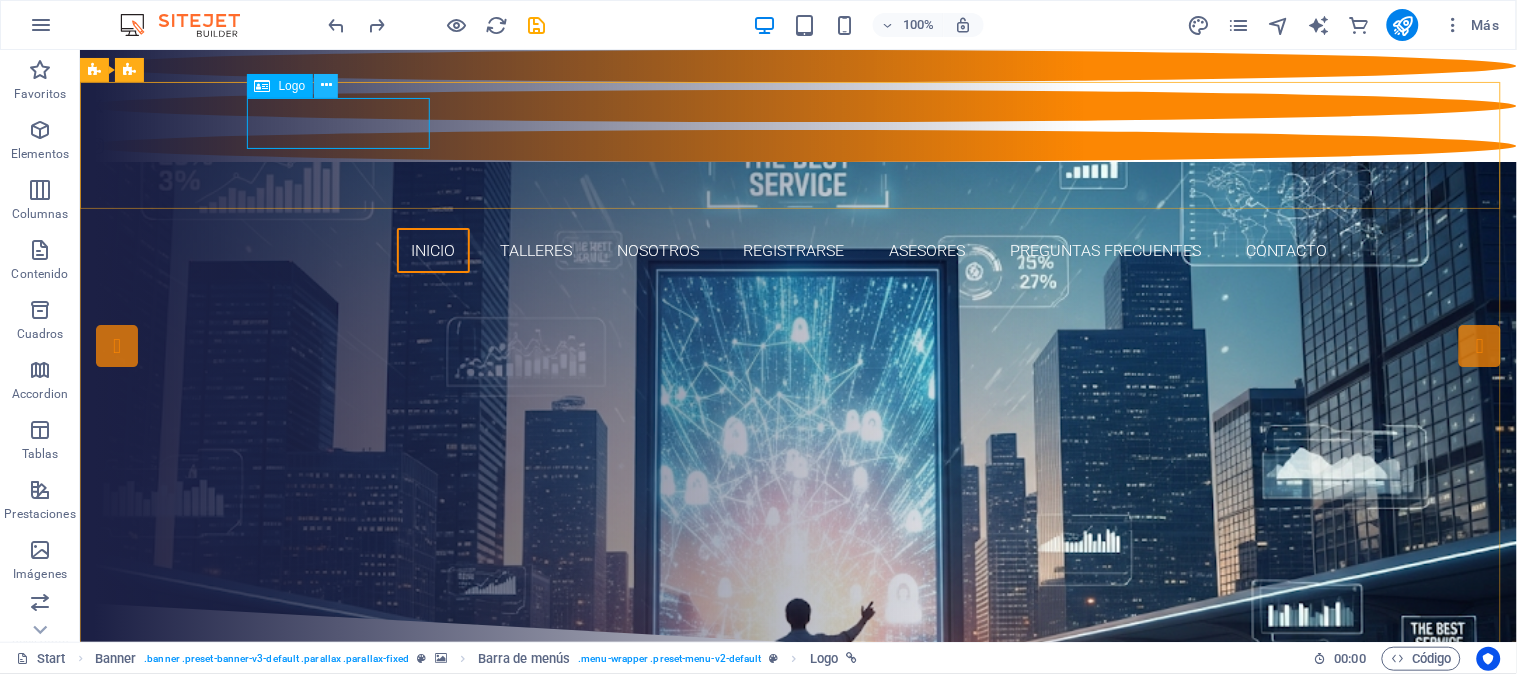 click at bounding box center (326, 85) 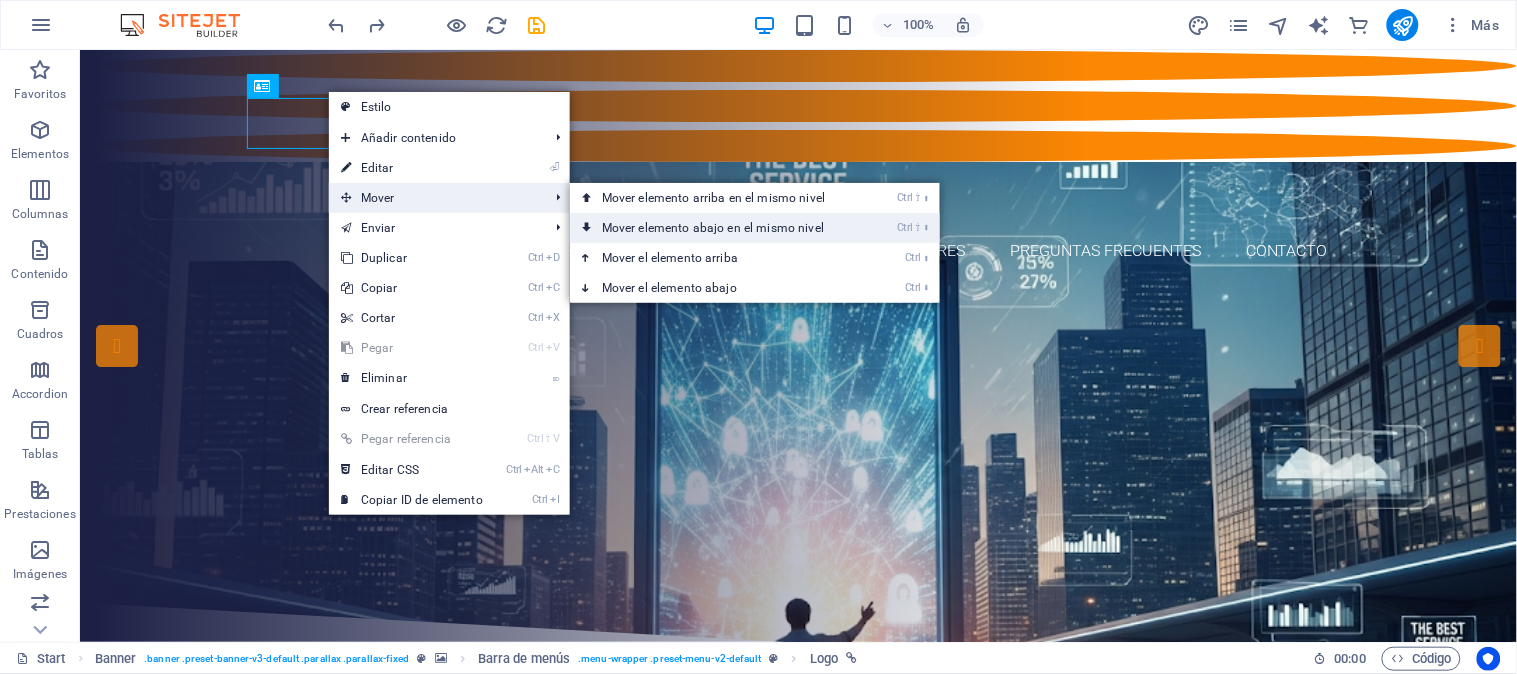 drag, startPoint x: 593, startPoint y: 217, endPoint x: 513, endPoint y: 166, distance: 94.873604 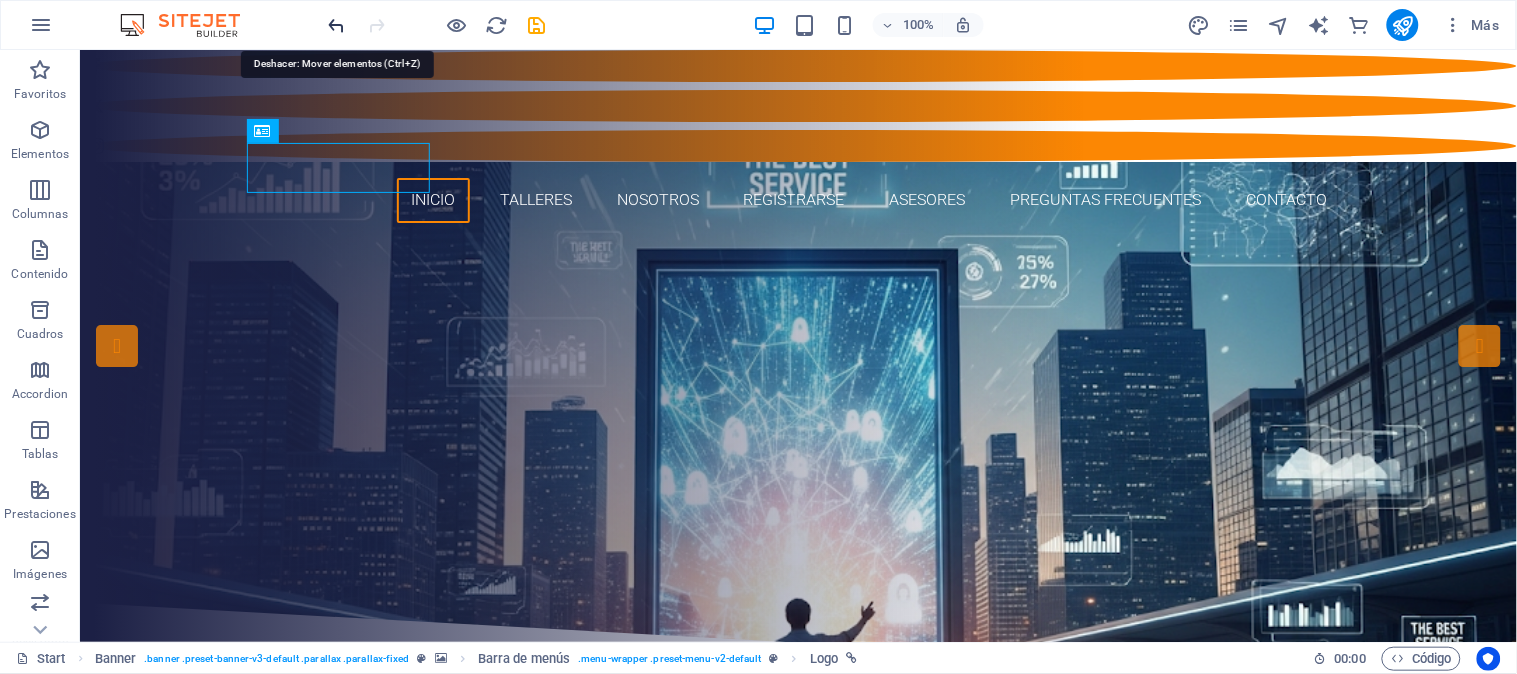click at bounding box center (337, 25) 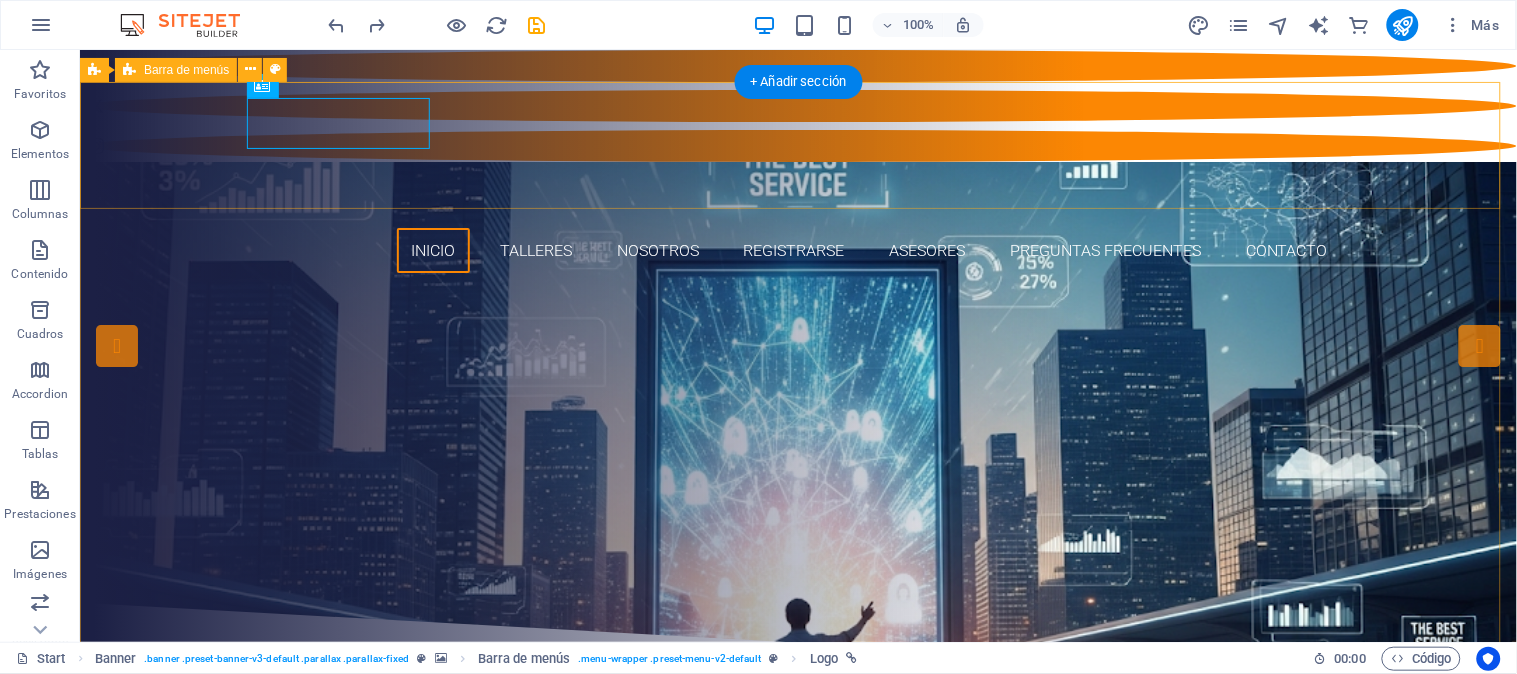 click on "Inicio Talleres Nosotros Registrarse Asesores Preguntas frecuentes Contacto" at bounding box center (797, 224) 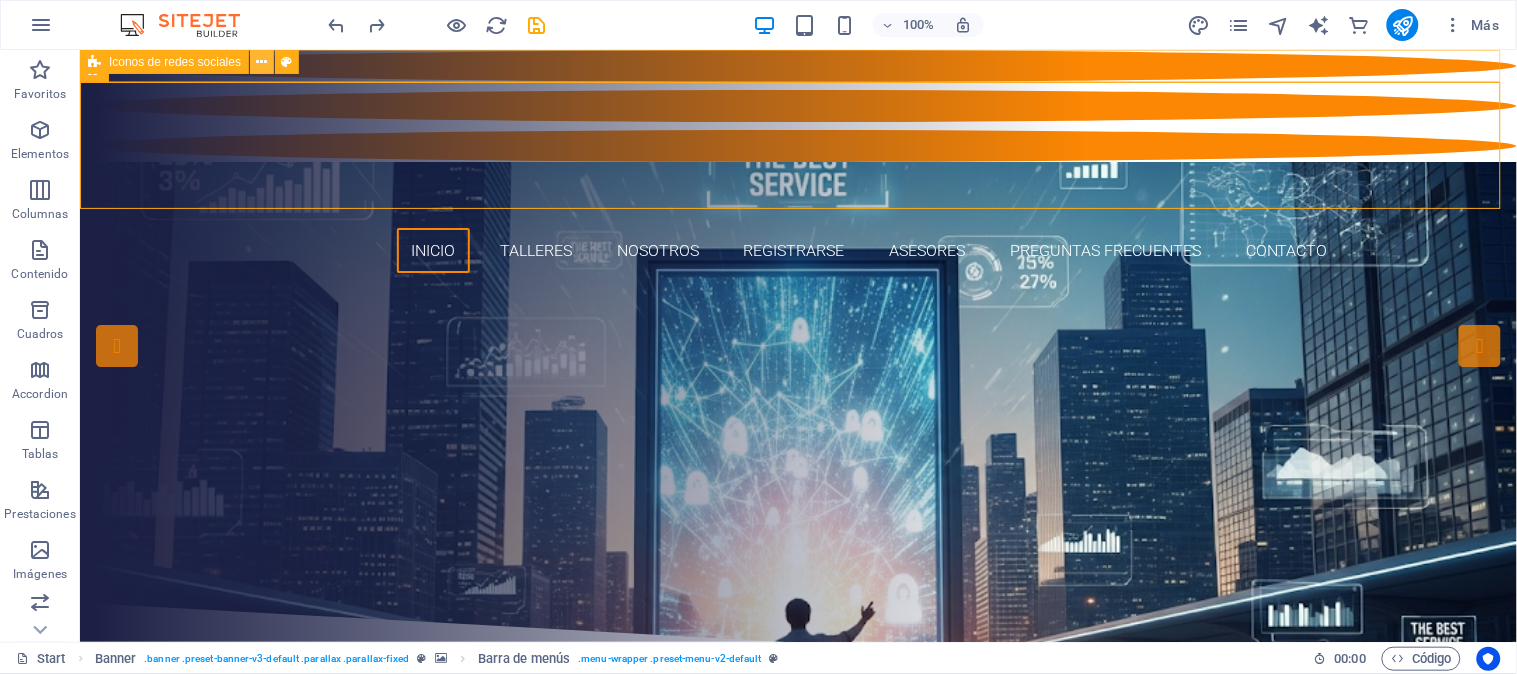 click at bounding box center (262, 62) 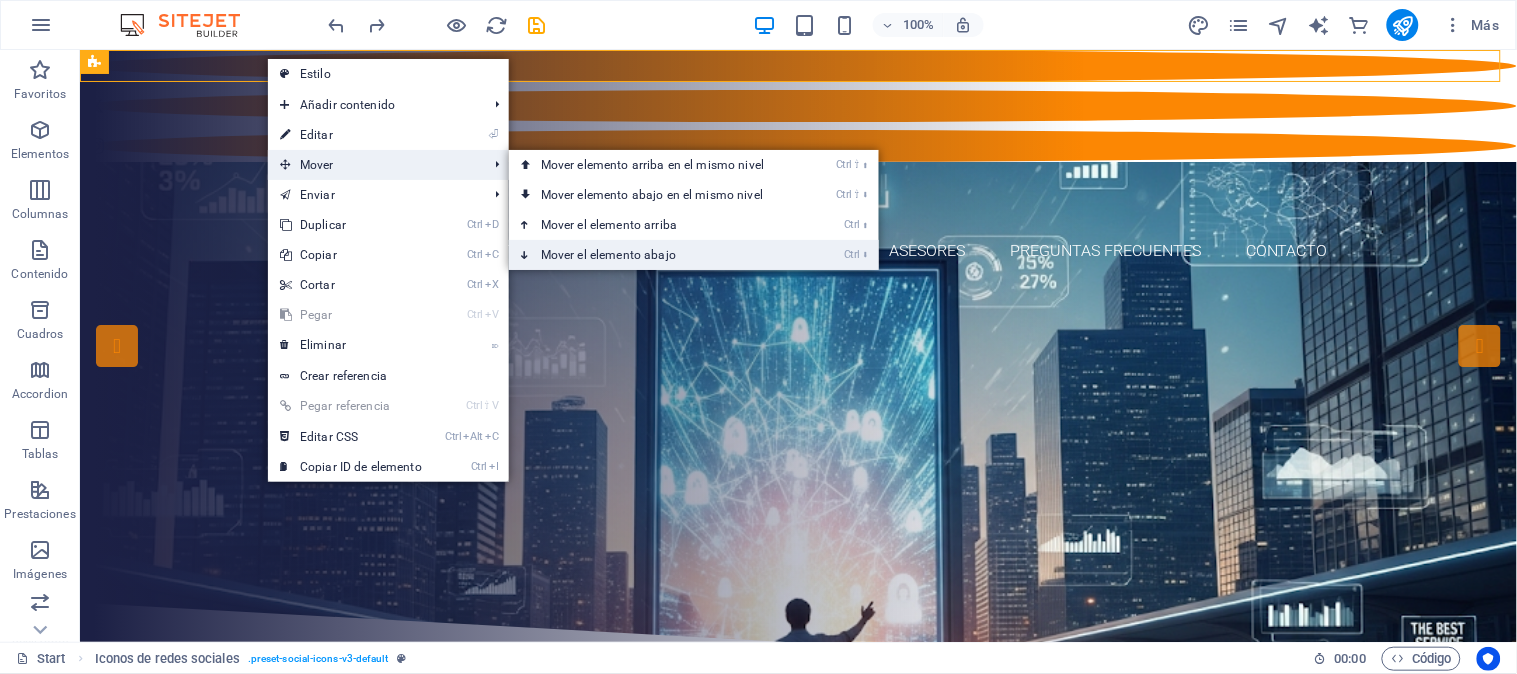 click on "Ctrl ⬇  Mover el elemento abajo" at bounding box center [656, 255] 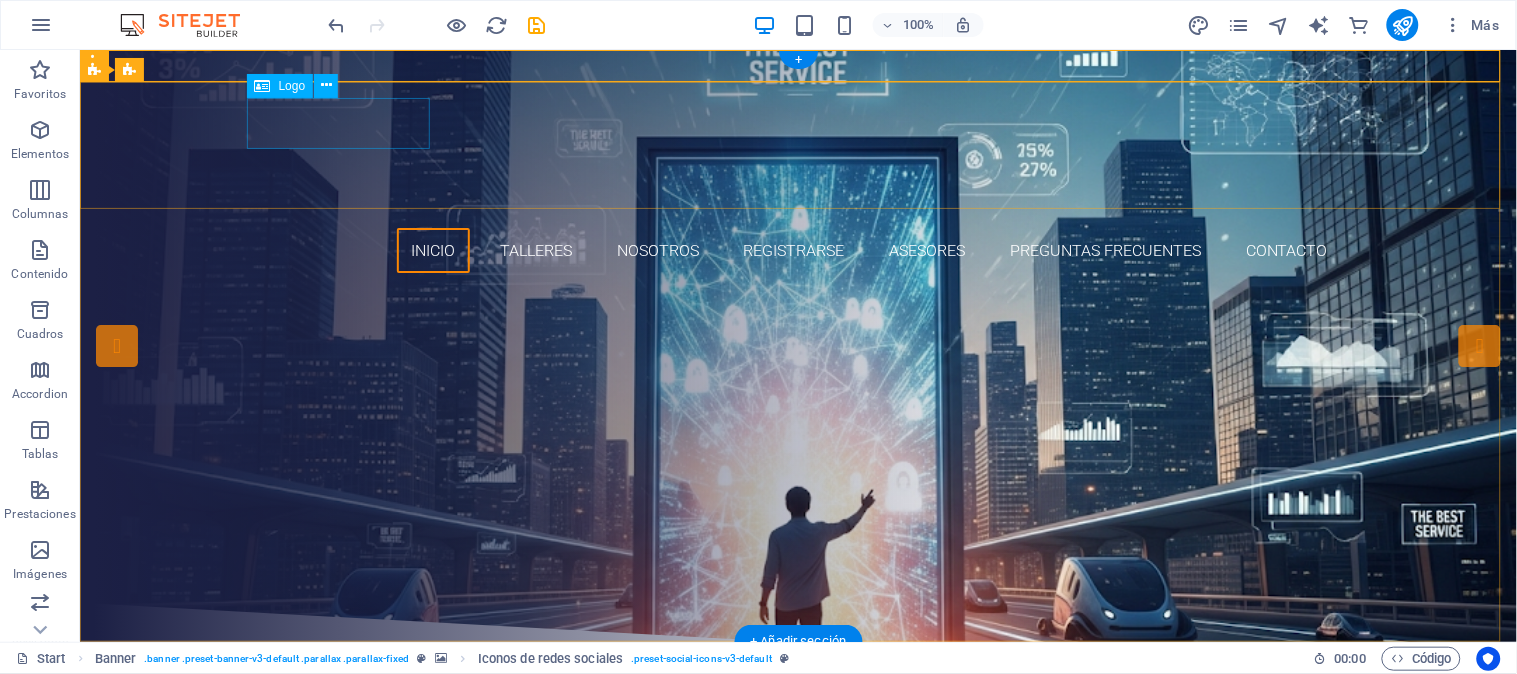 click at bounding box center [798, 202] 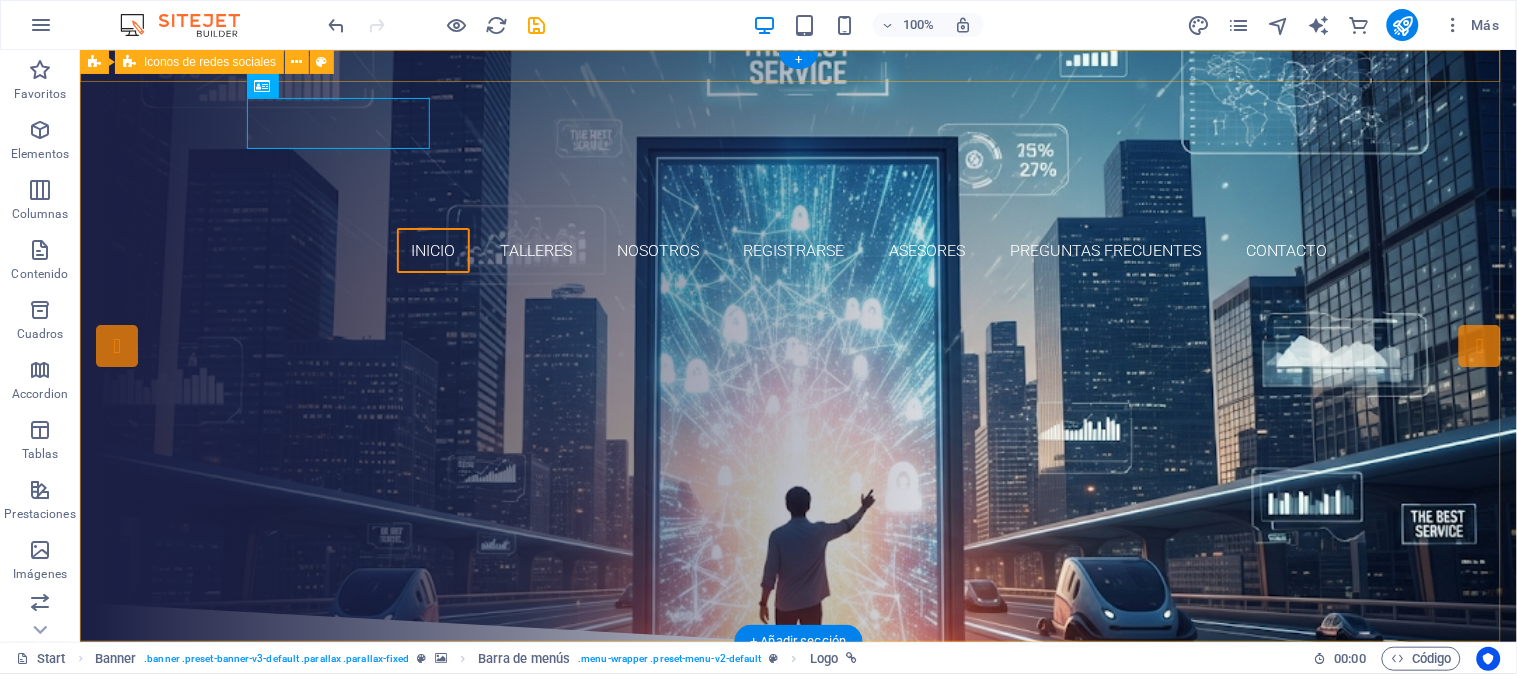 click at bounding box center [797, 105] 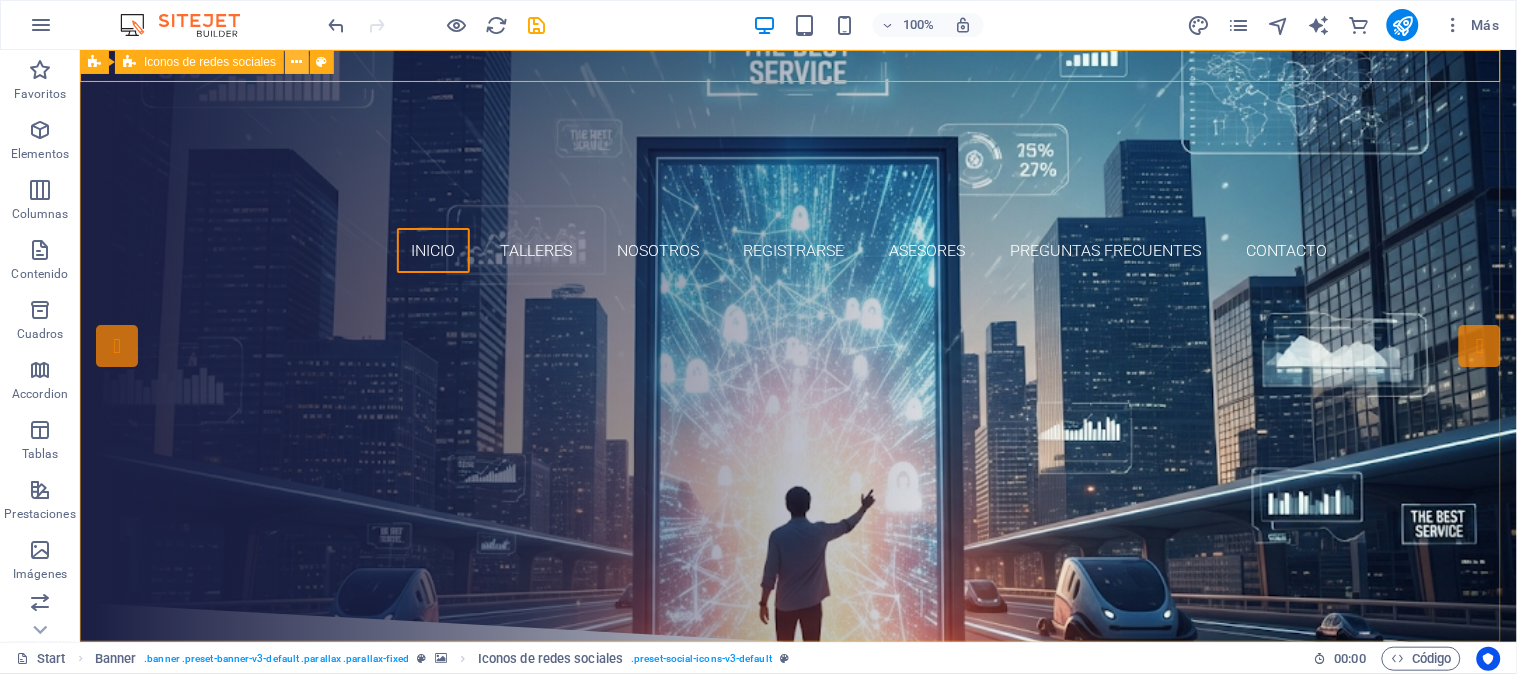 click at bounding box center [297, 62] 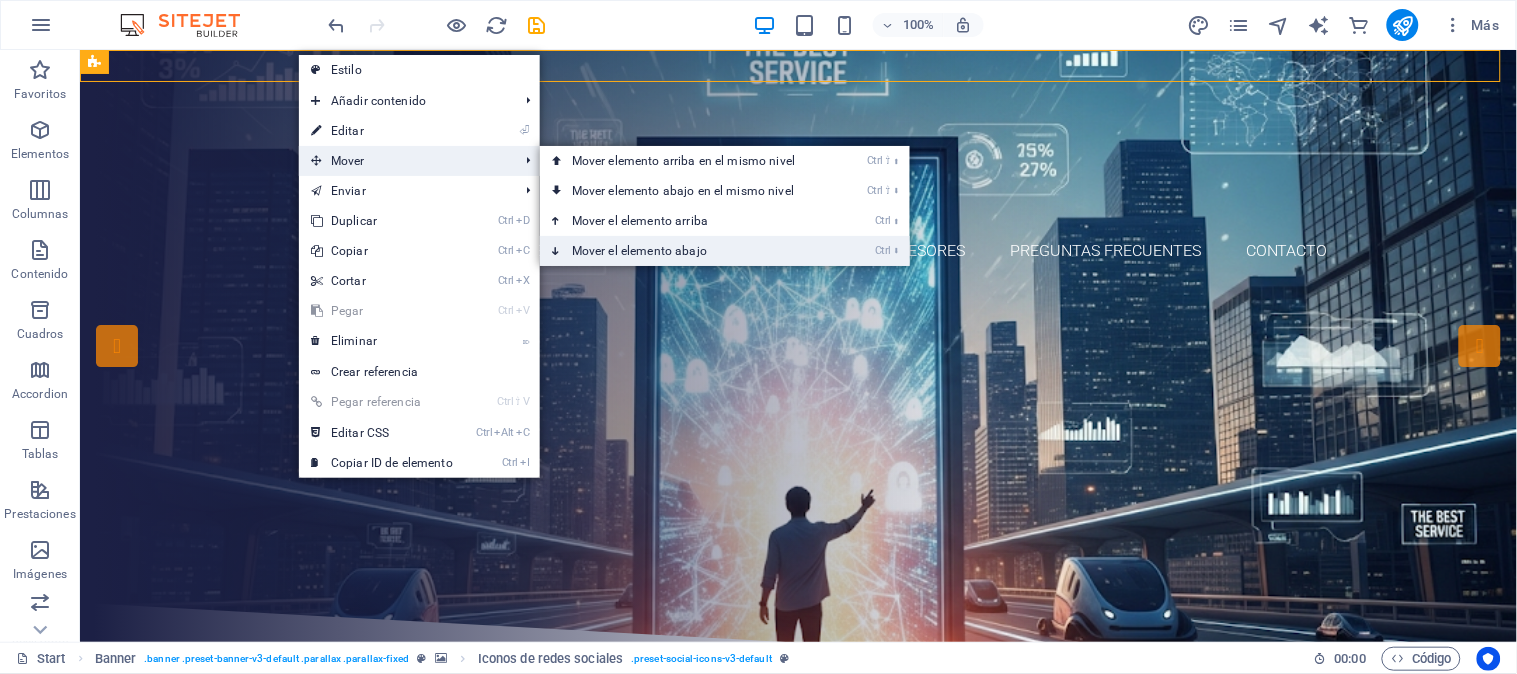 click on "Ctrl ⬇  Mover el elemento abajo" at bounding box center [687, 251] 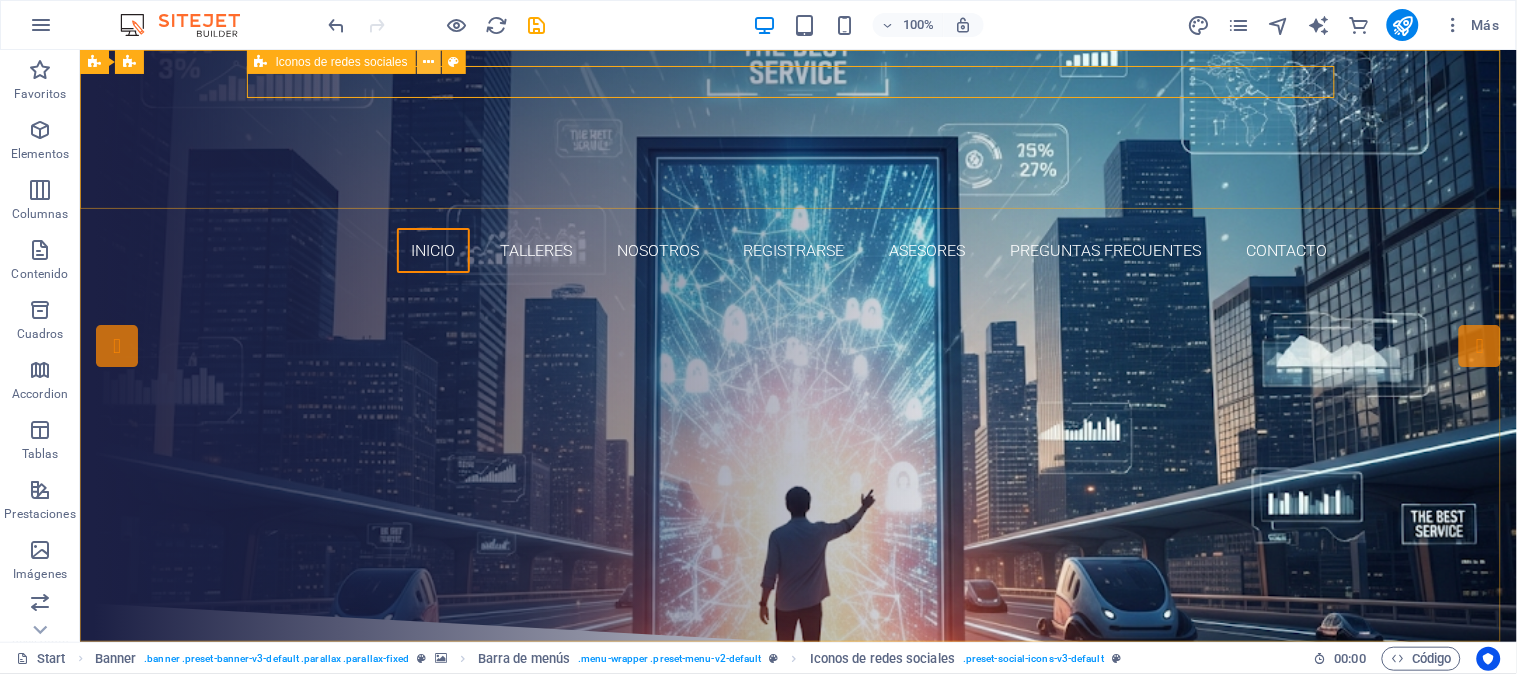 click at bounding box center (428, 62) 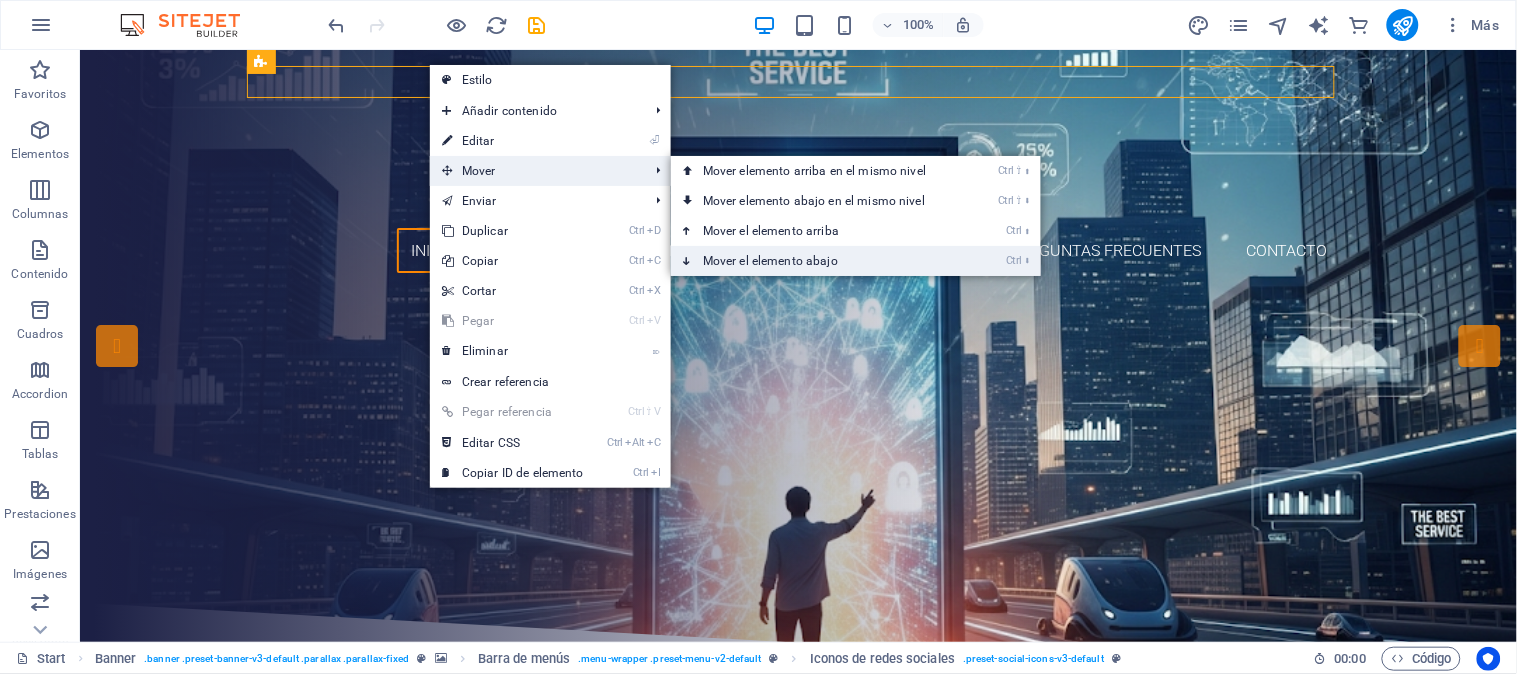 click on "Ctrl ⬇  Mover el elemento abajo" at bounding box center (818, 261) 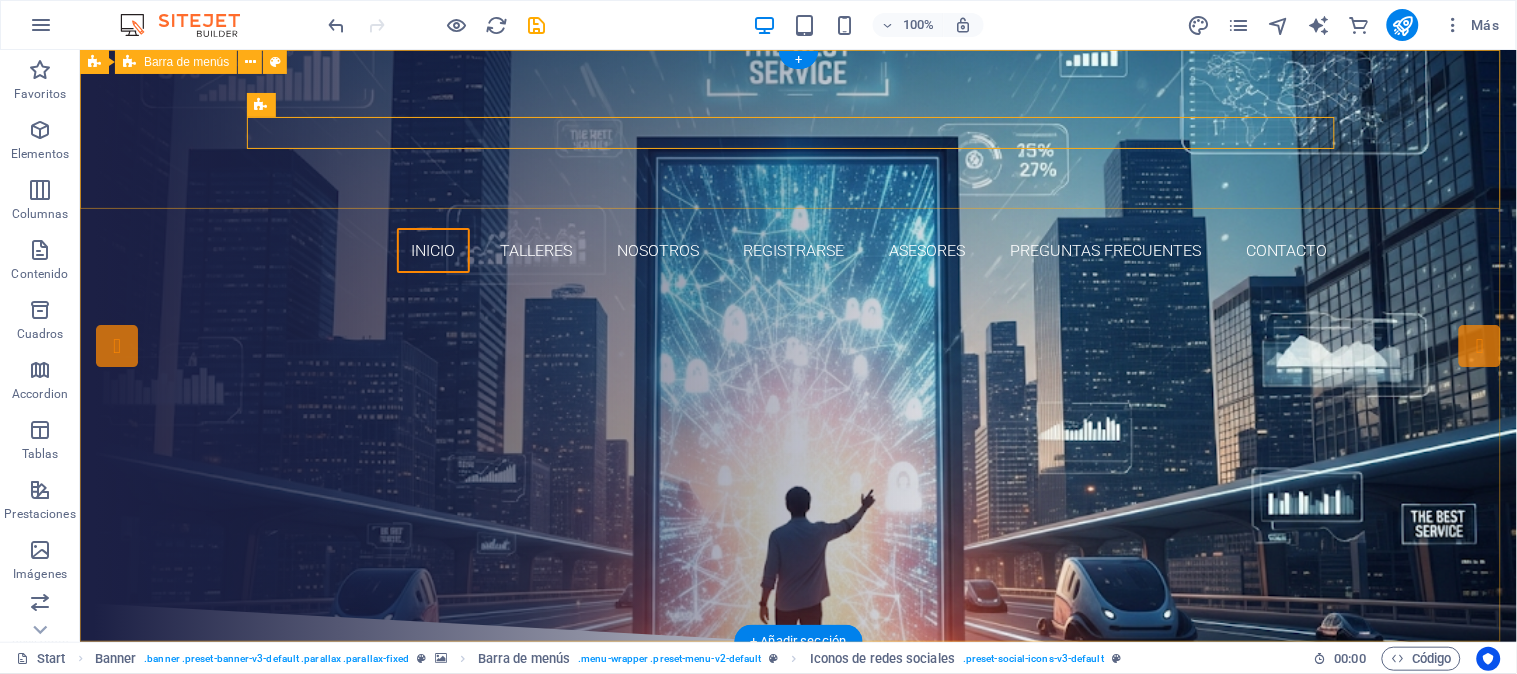 click on "Inicio Talleres Nosotros Registrarse Asesores Preguntas frecuentes Contacto" at bounding box center [797, 168] 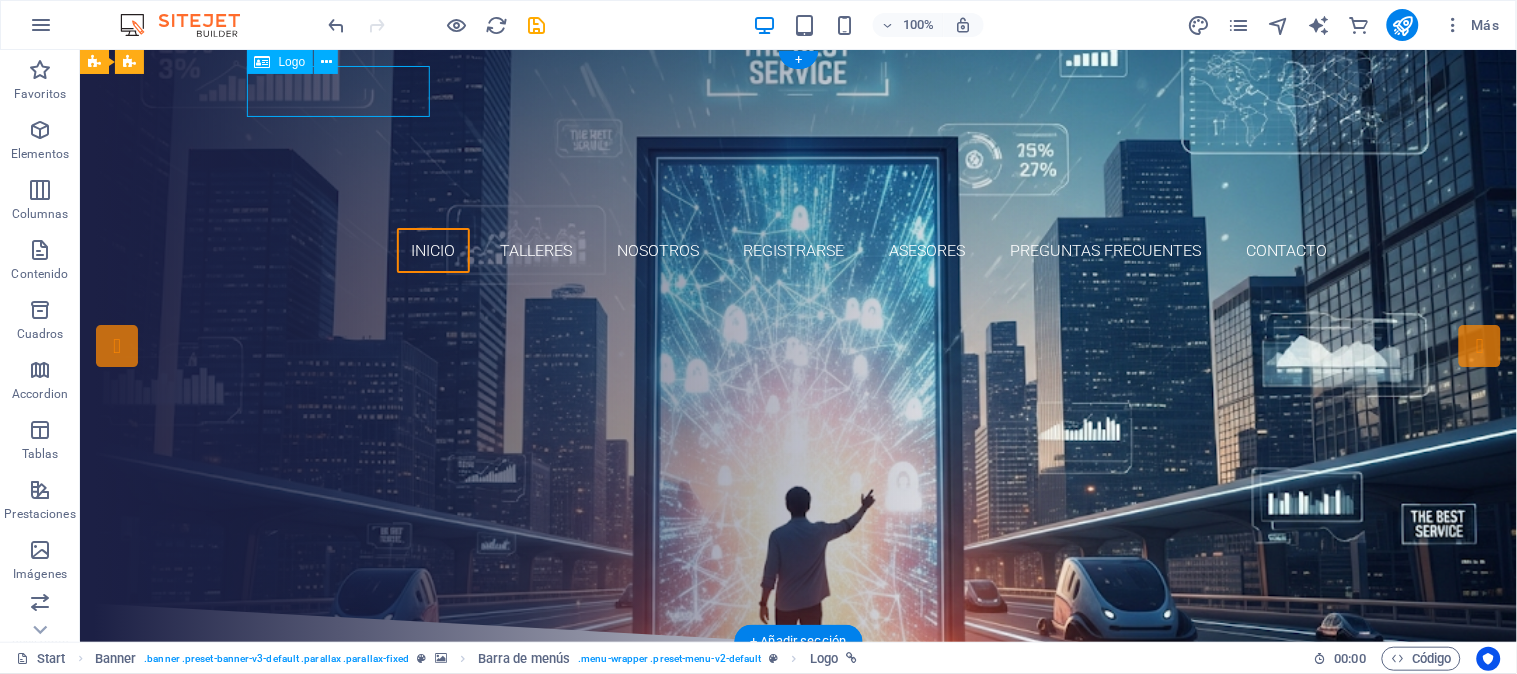 drag, startPoint x: 396, startPoint y: 69, endPoint x: 400, endPoint y: 80, distance: 11.7046995 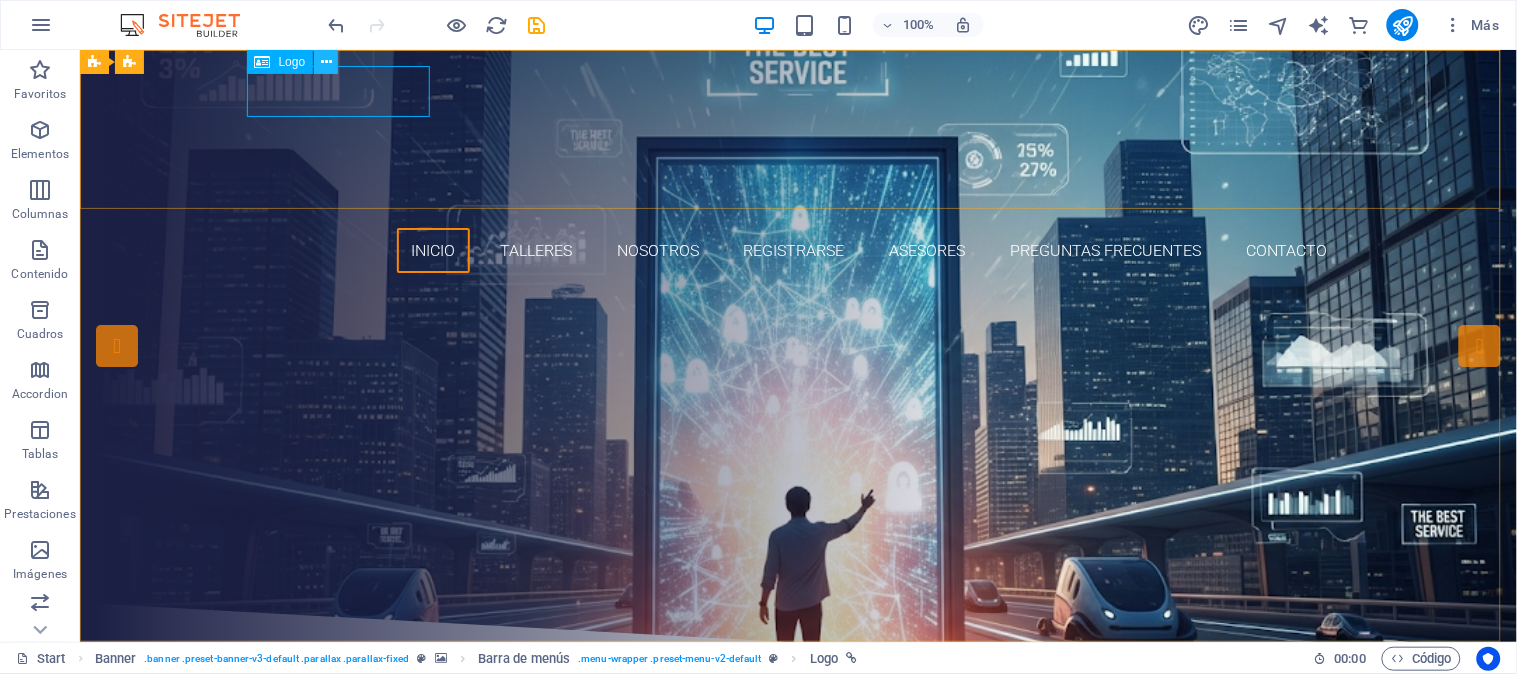 click at bounding box center [326, 62] 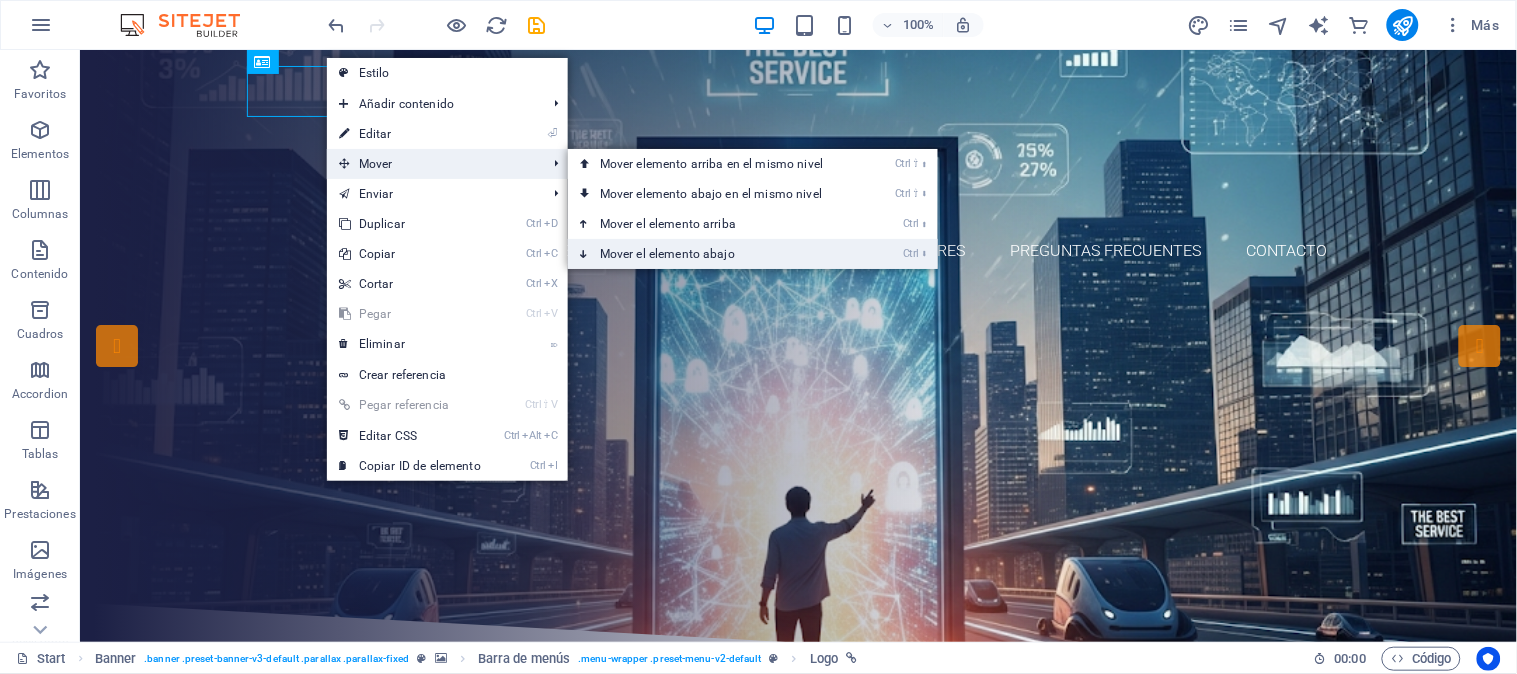 drag, startPoint x: 592, startPoint y: 246, endPoint x: 512, endPoint y: 195, distance: 94.873604 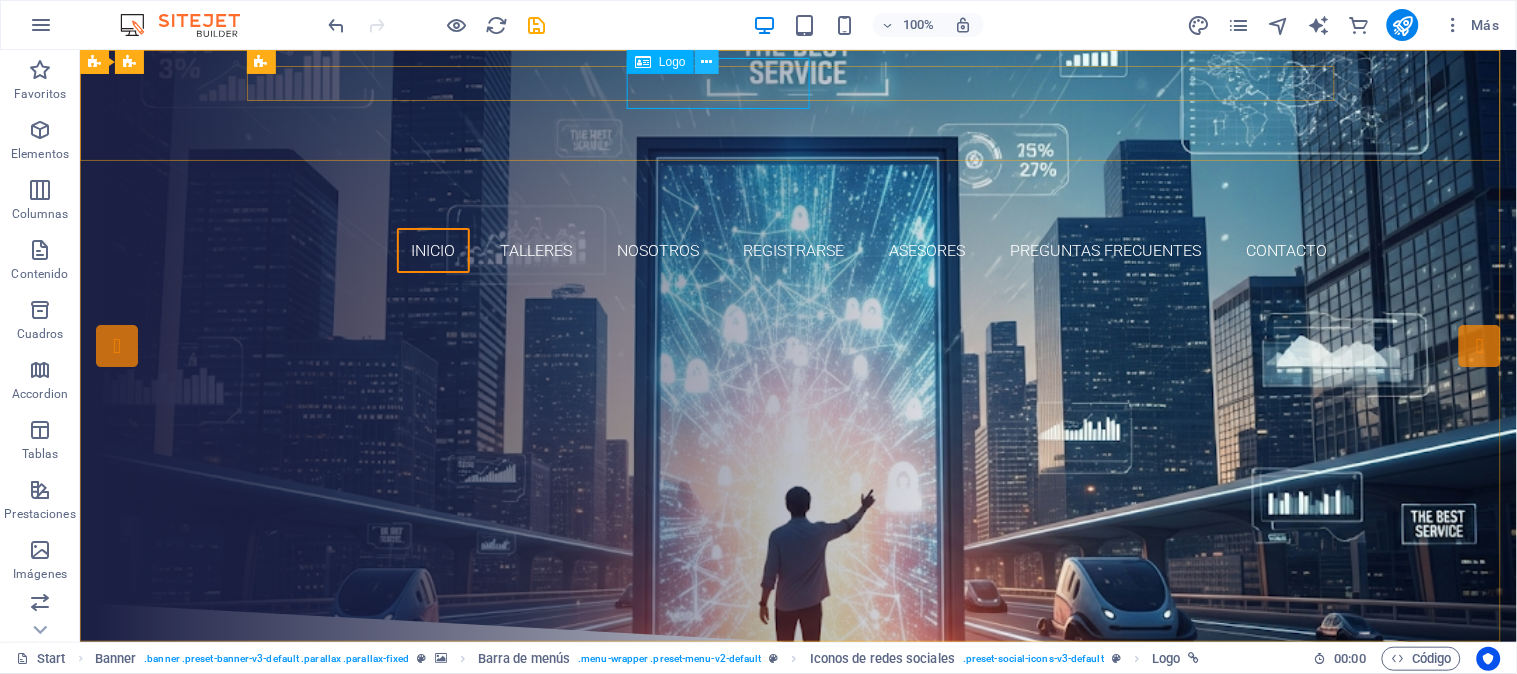 click at bounding box center [706, 62] 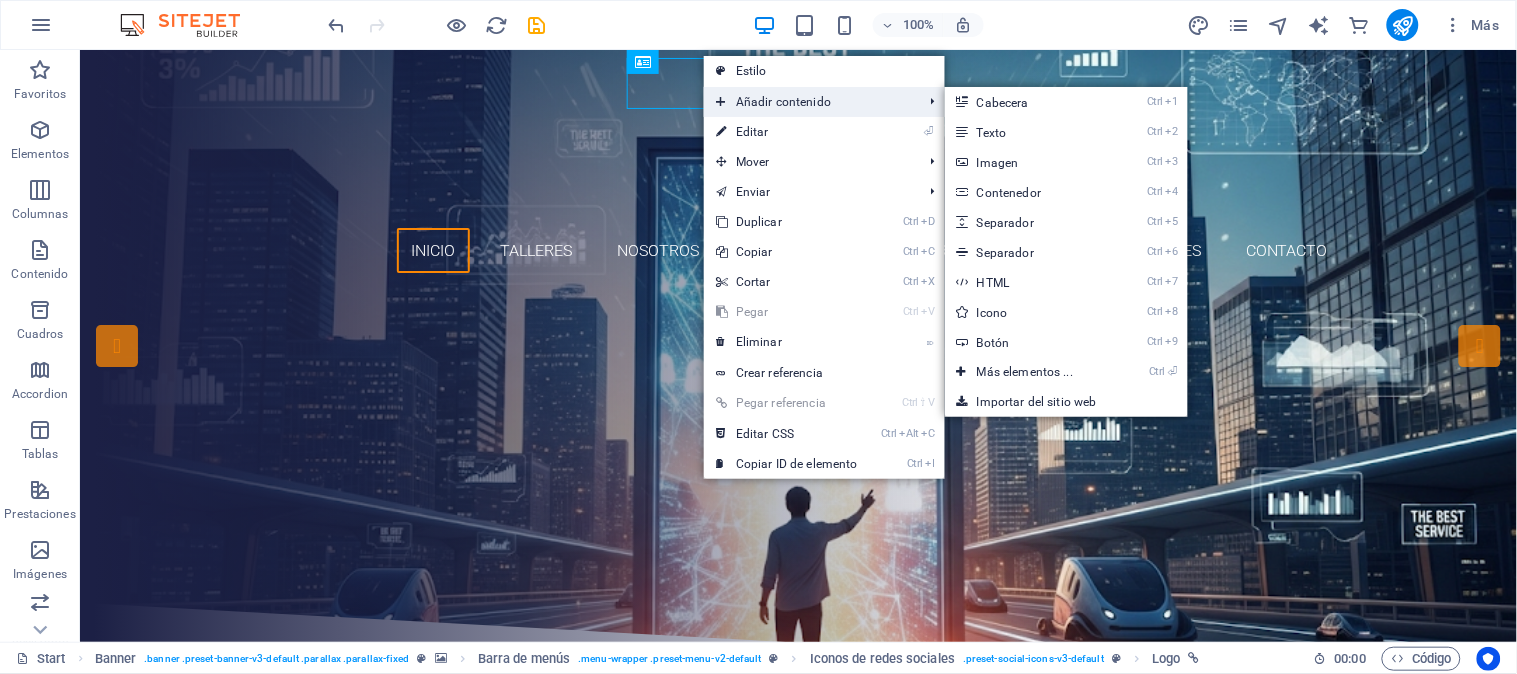 drag, startPoint x: 914, startPoint y: 102, endPoint x: 878, endPoint y: 102, distance: 36 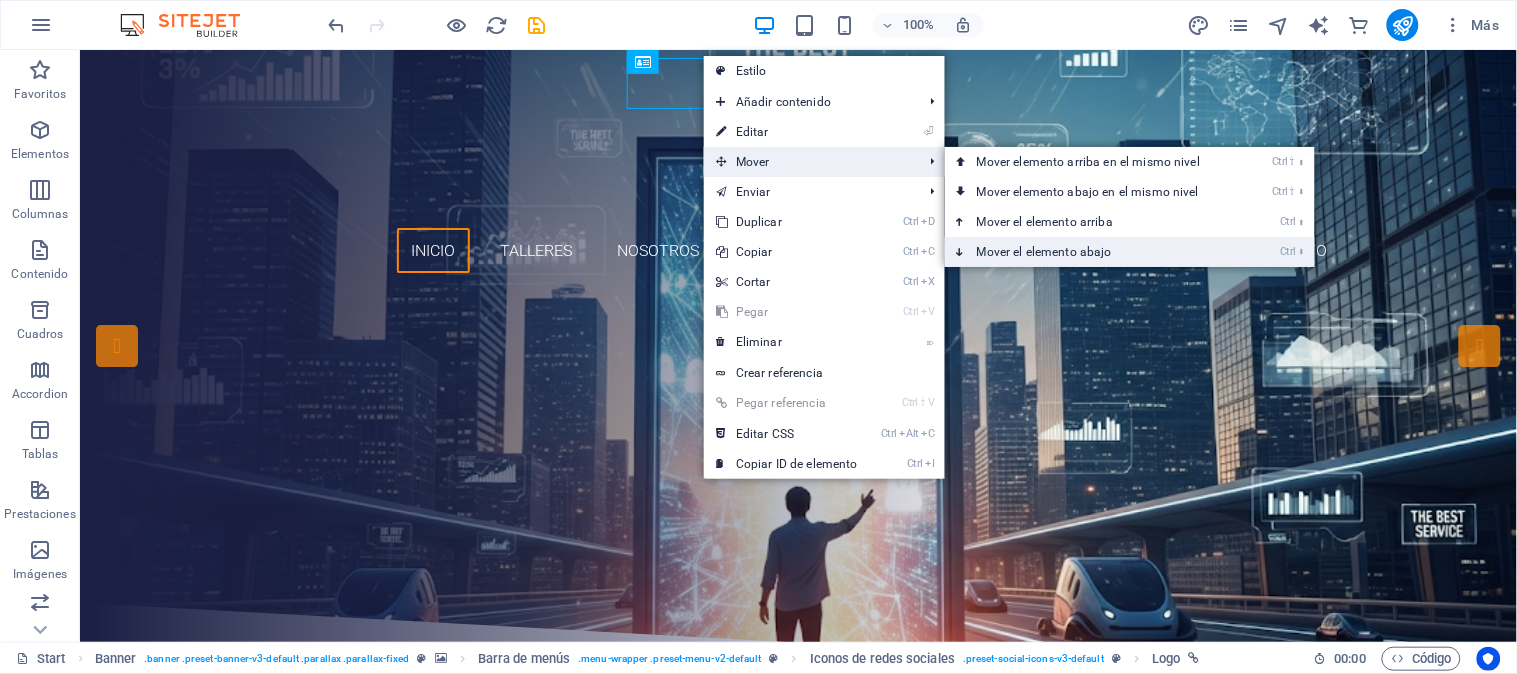 click on "Ctrl ⬇  Mover el elemento abajo" at bounding box center (1092, 252) 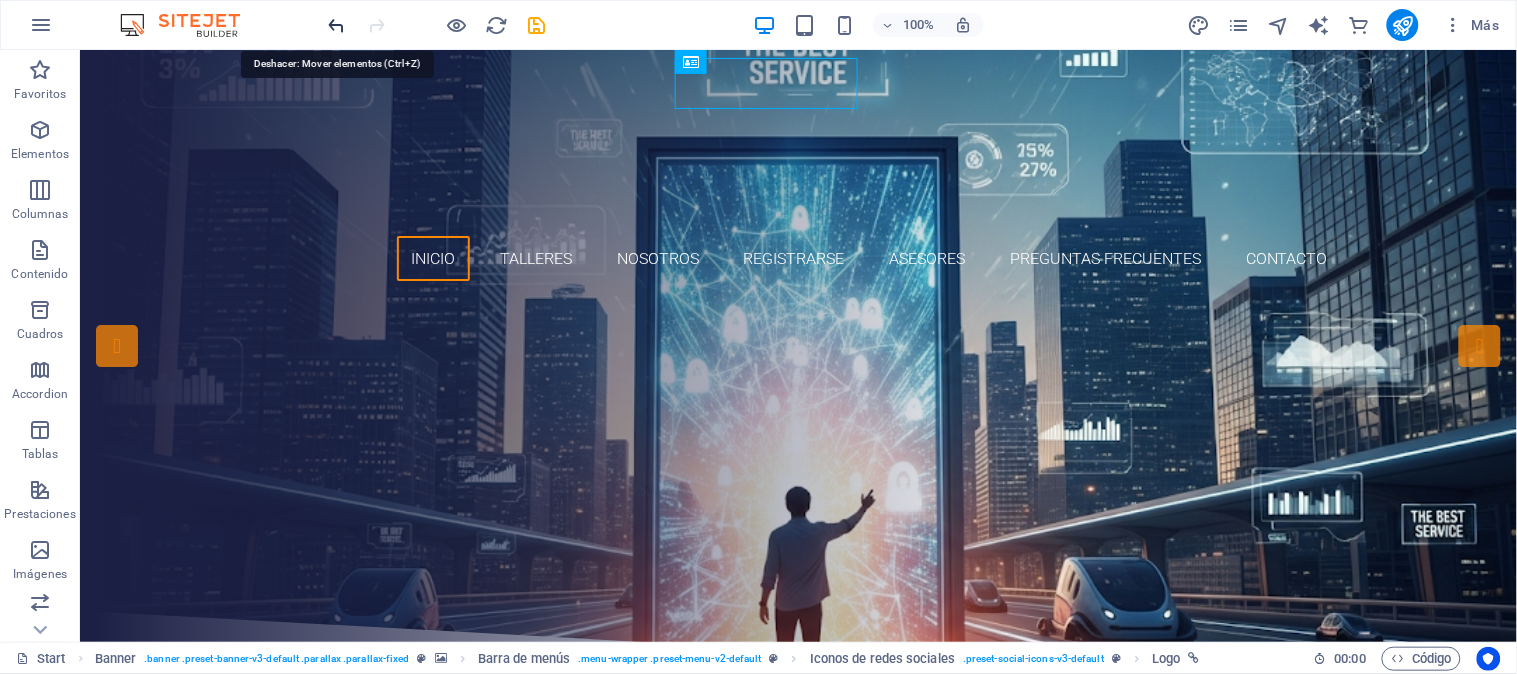 click at bounding box center (337, 25) 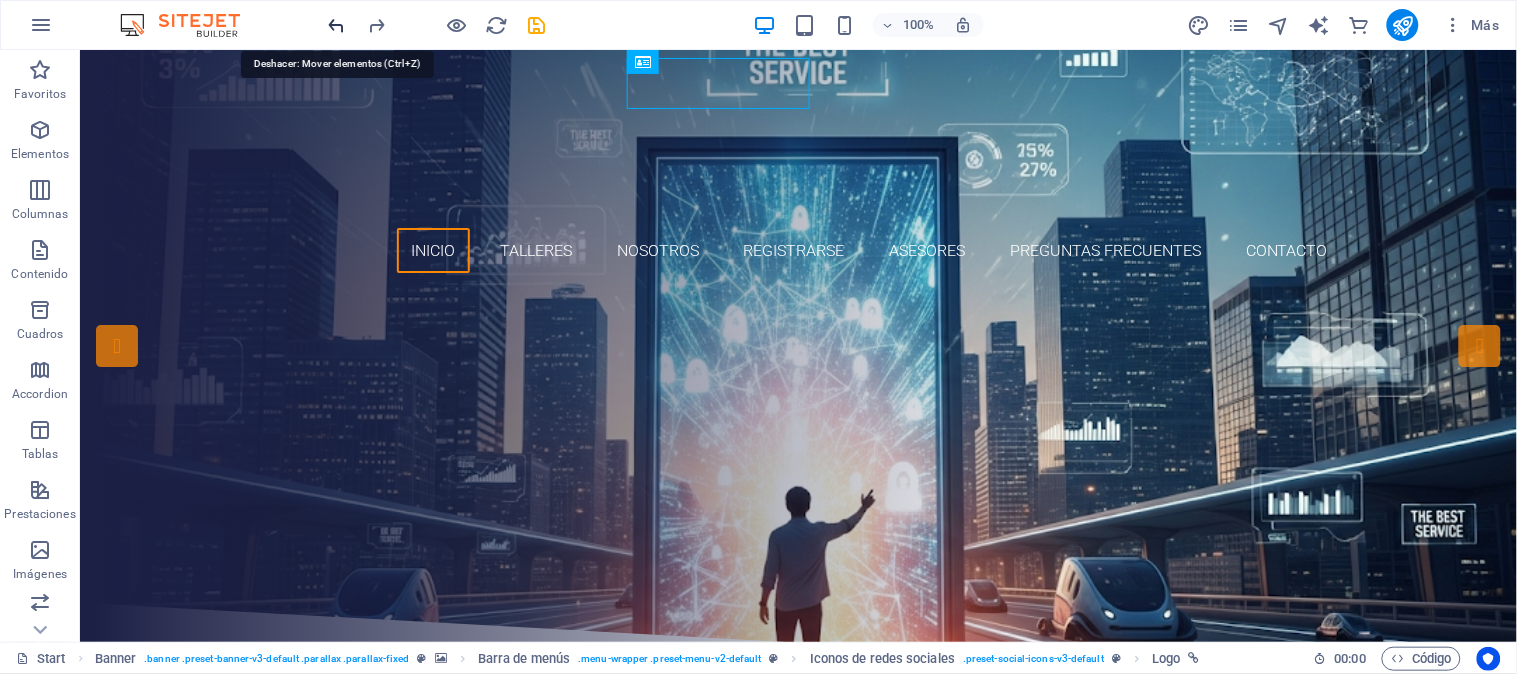 click at bounding box center [337, 25] 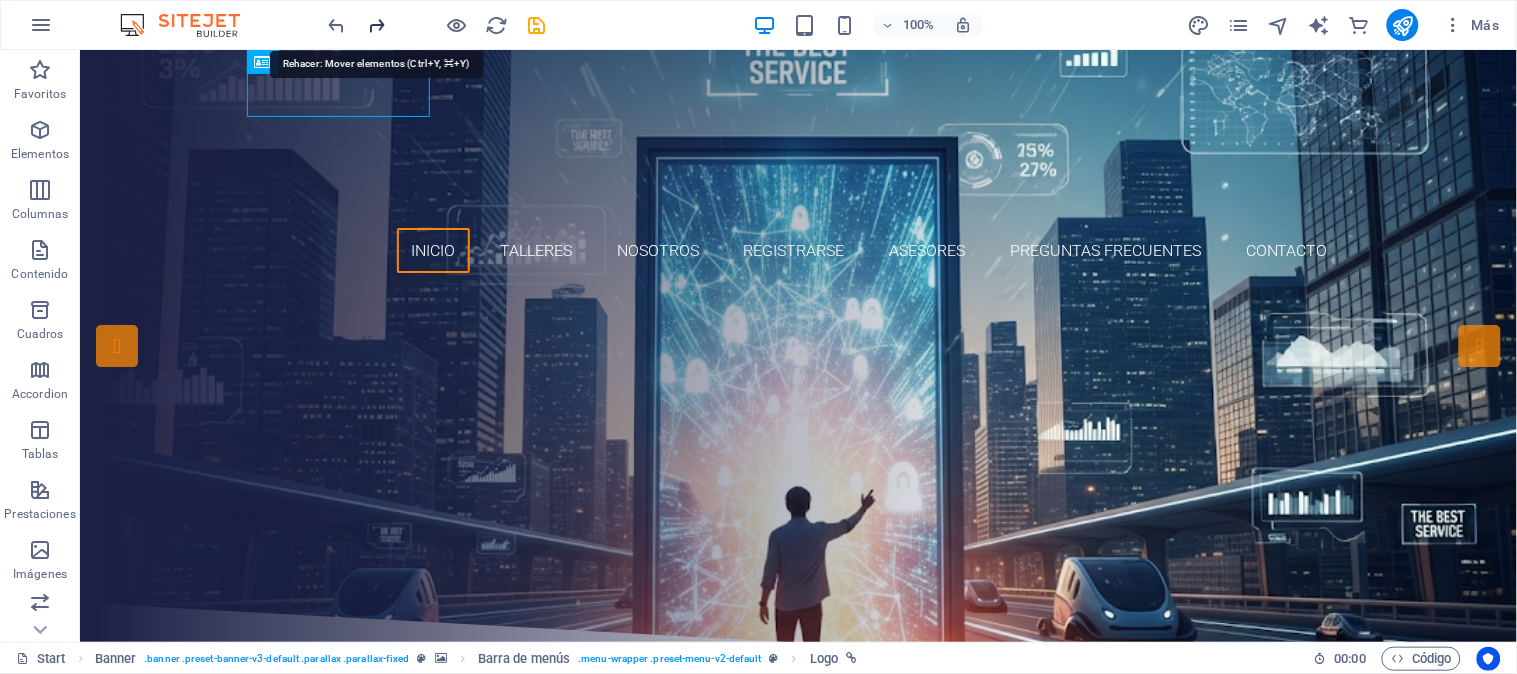 click at bounding box center [377, 25] 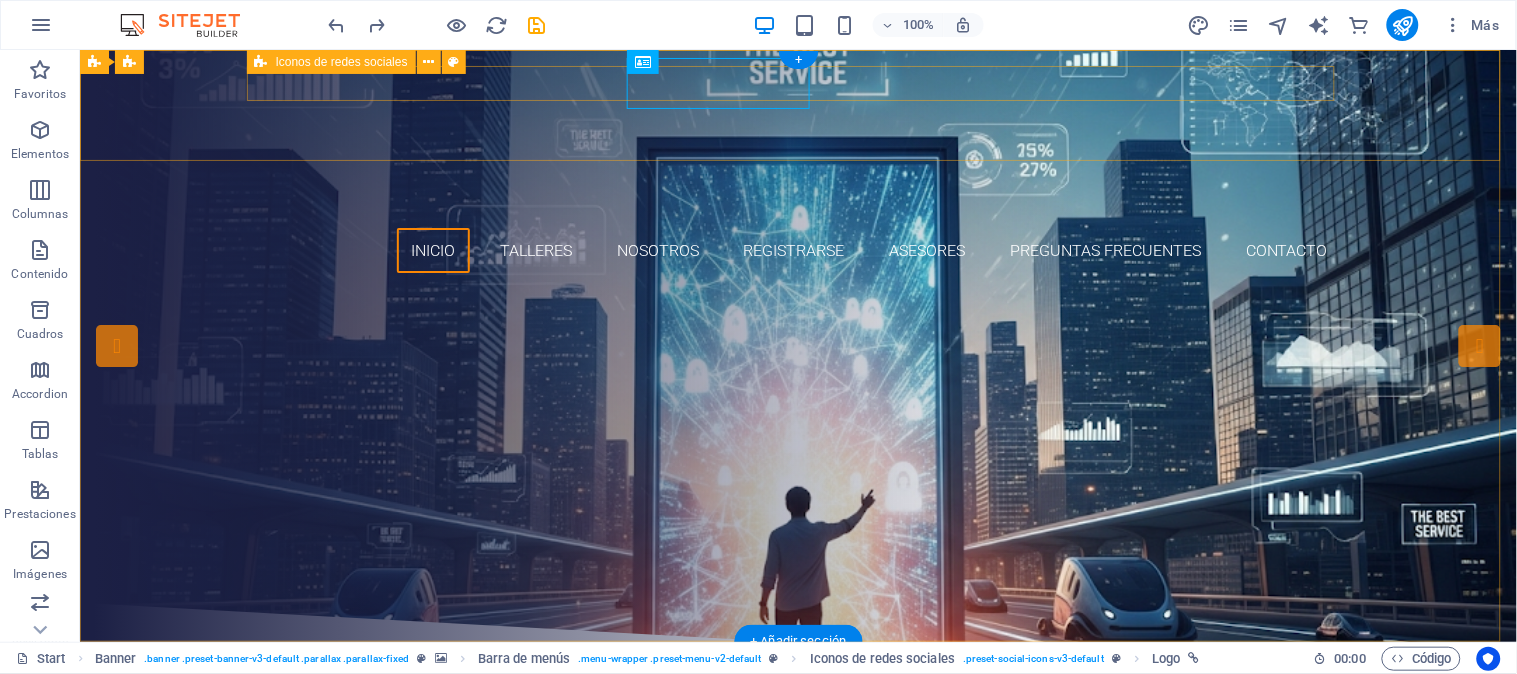 click at bounding box center (798, 142) 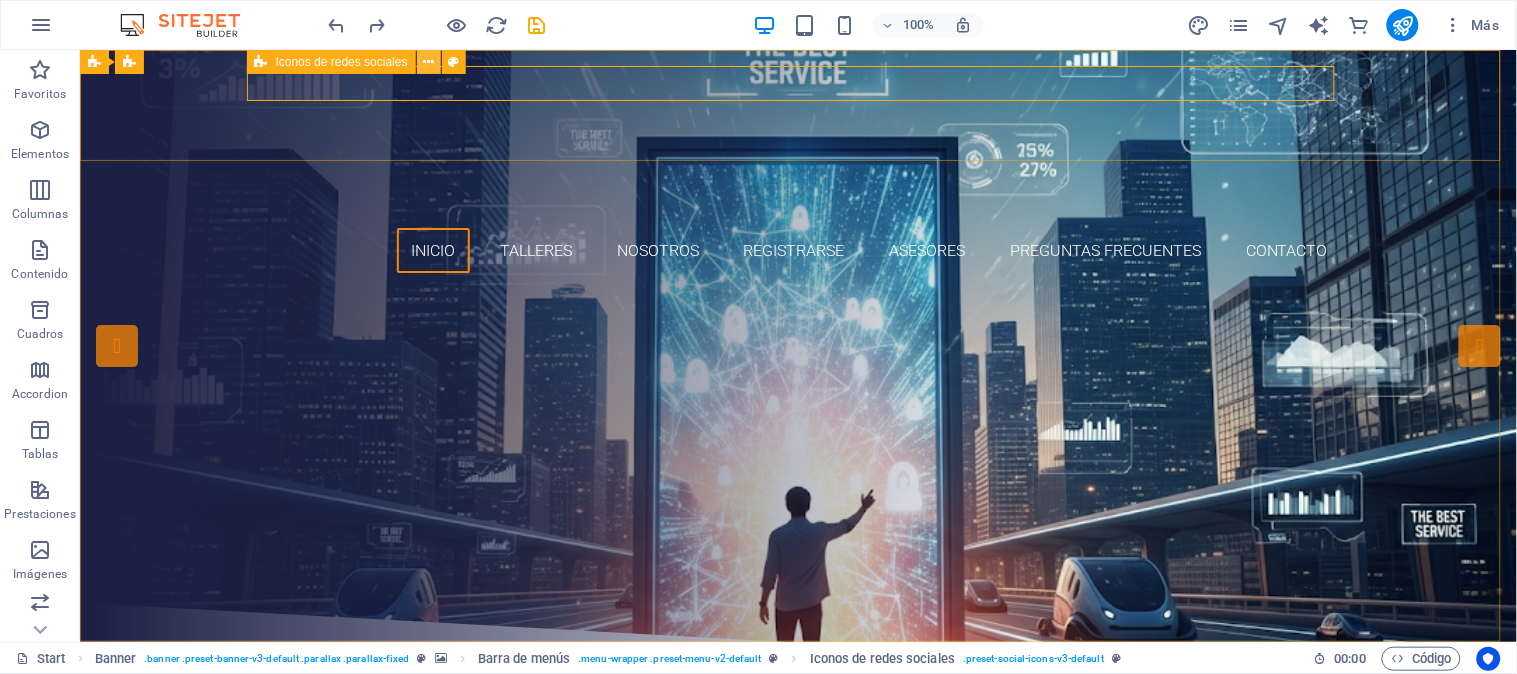 click at bounding box center [428, 62] 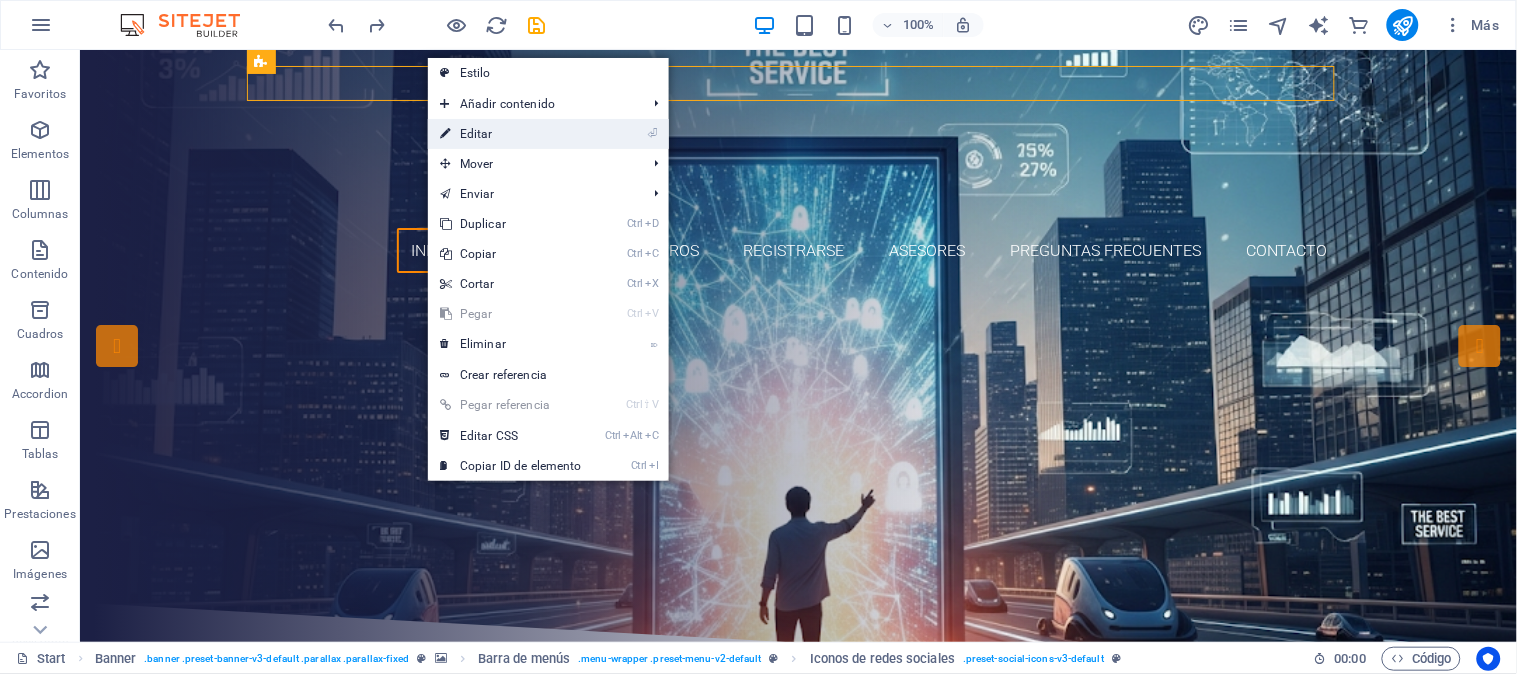 drag, startPoint x: 496, startPoint y: 131, endPoint x: 63, endPoint y: 81, distance: 435.8773 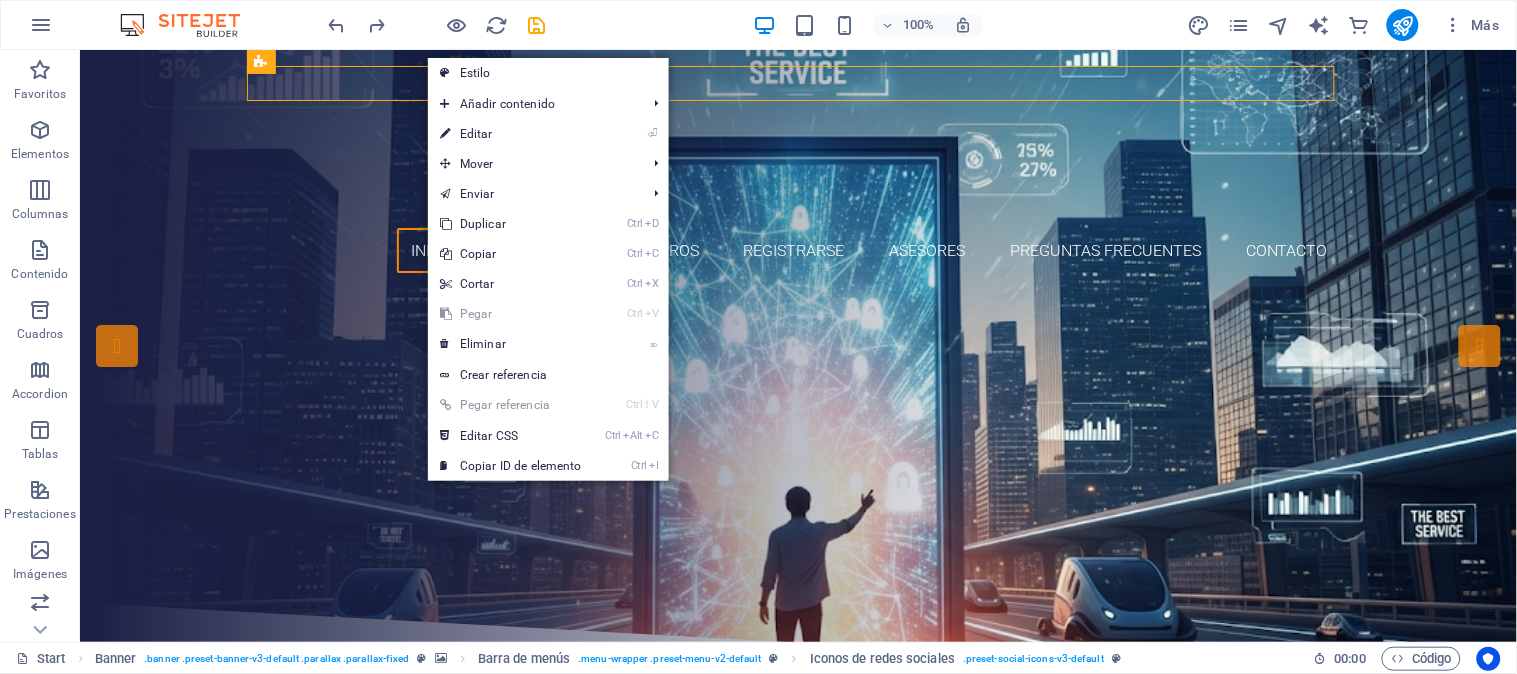 select on "rem" 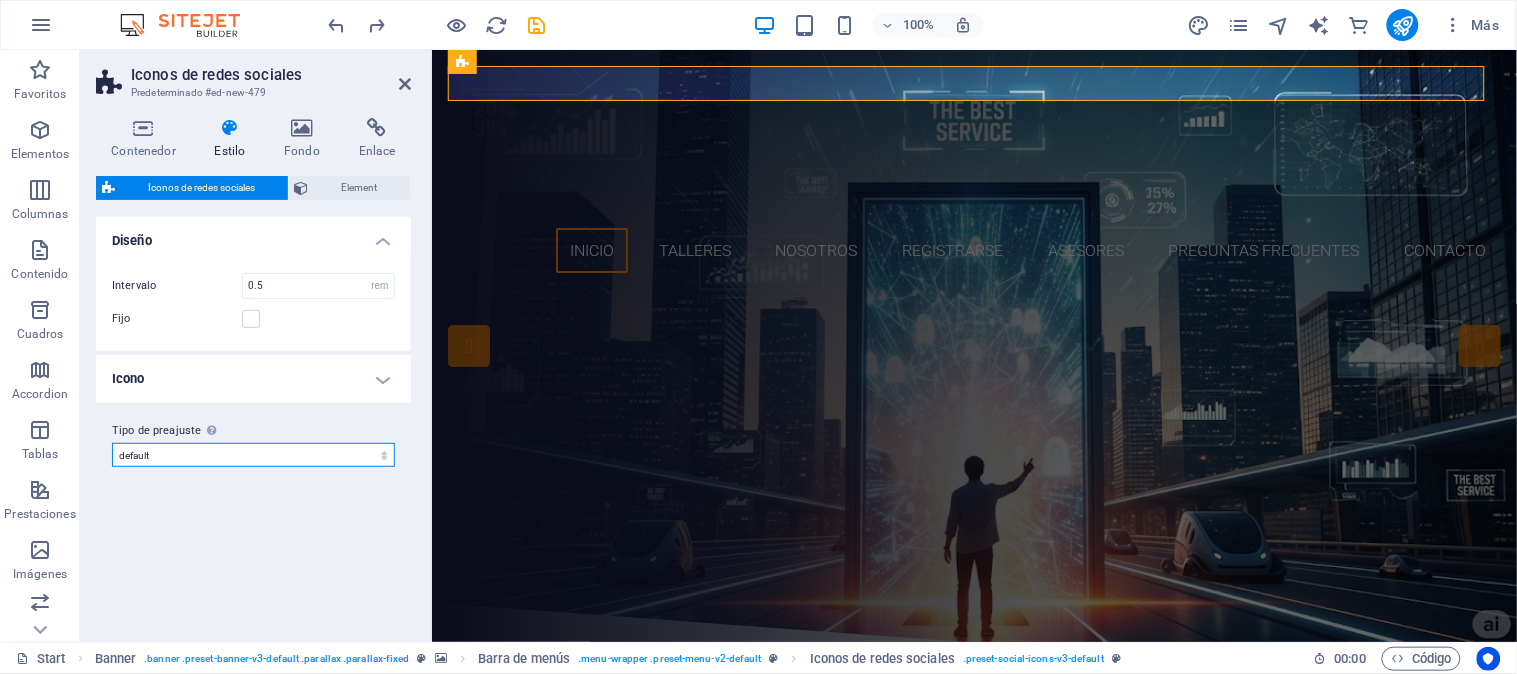click on "default Añadir tipo de preajuste" at bounding box center [253, 455] 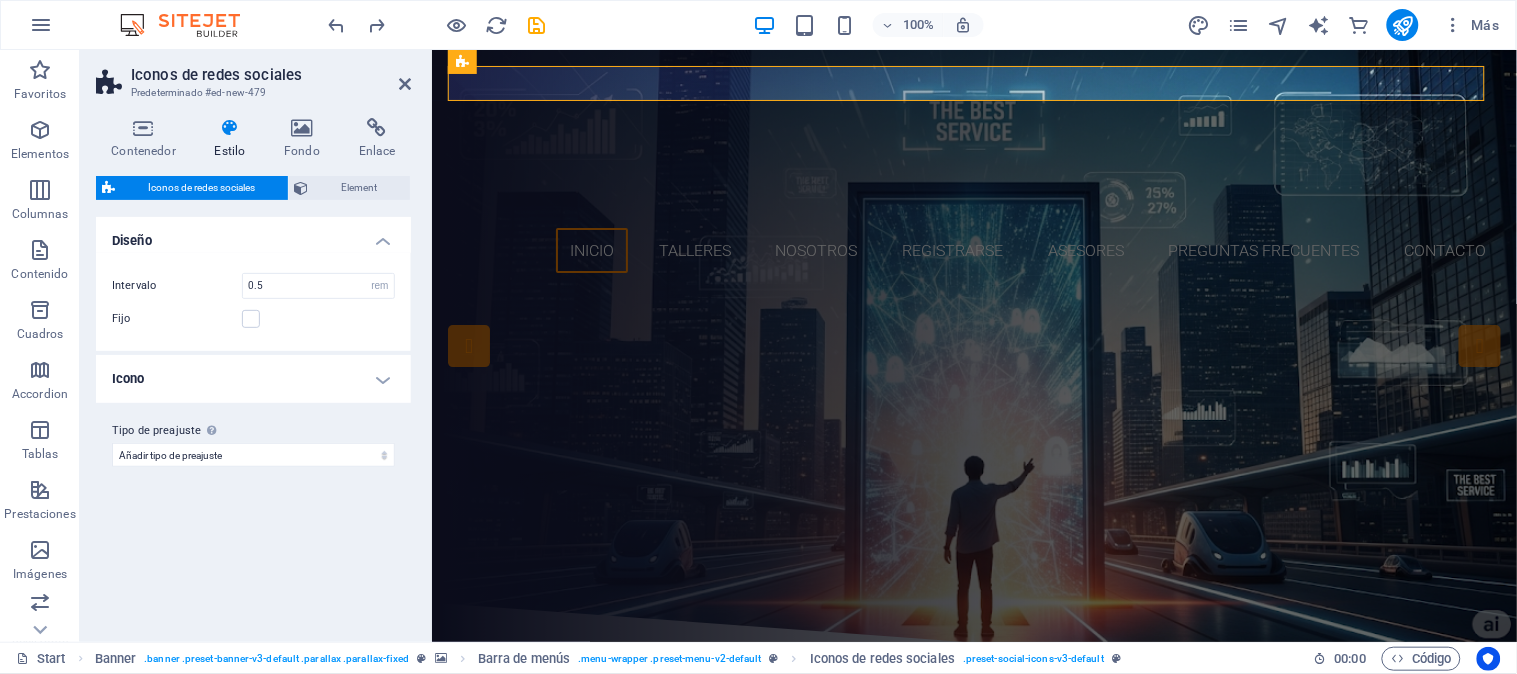 click on "default Añadir tipo de preajuste" at bounding box center [253, 455] 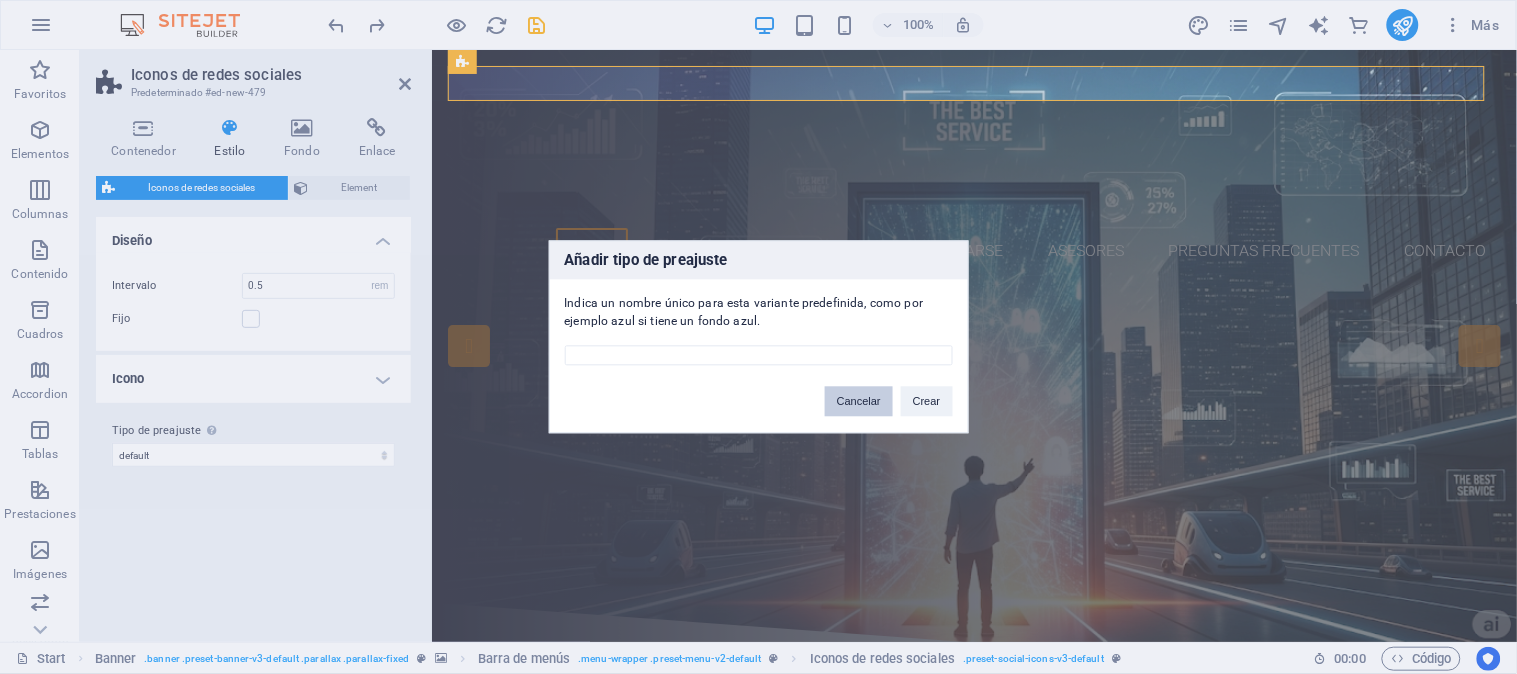 click on "Cancelar" at bounding box center (859, 402) 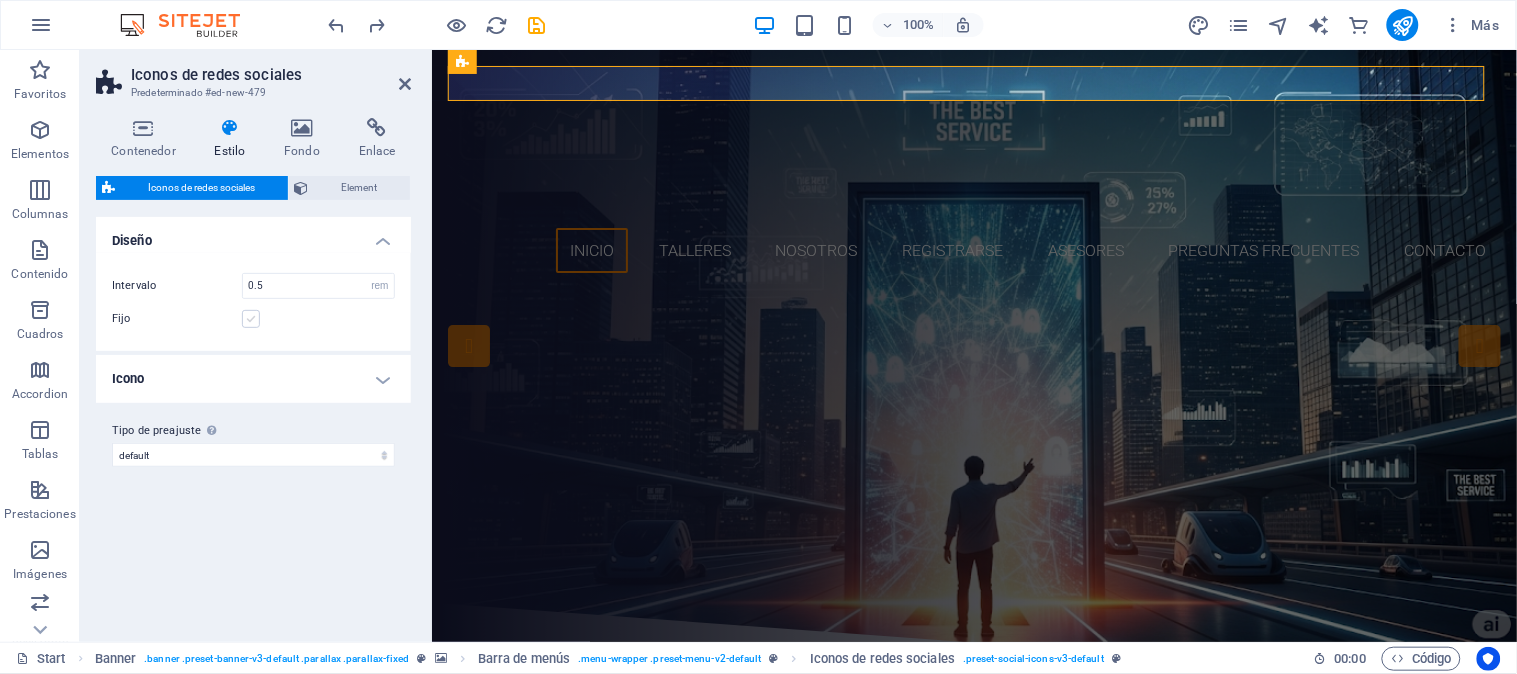 click at bounding box center (251, 319) 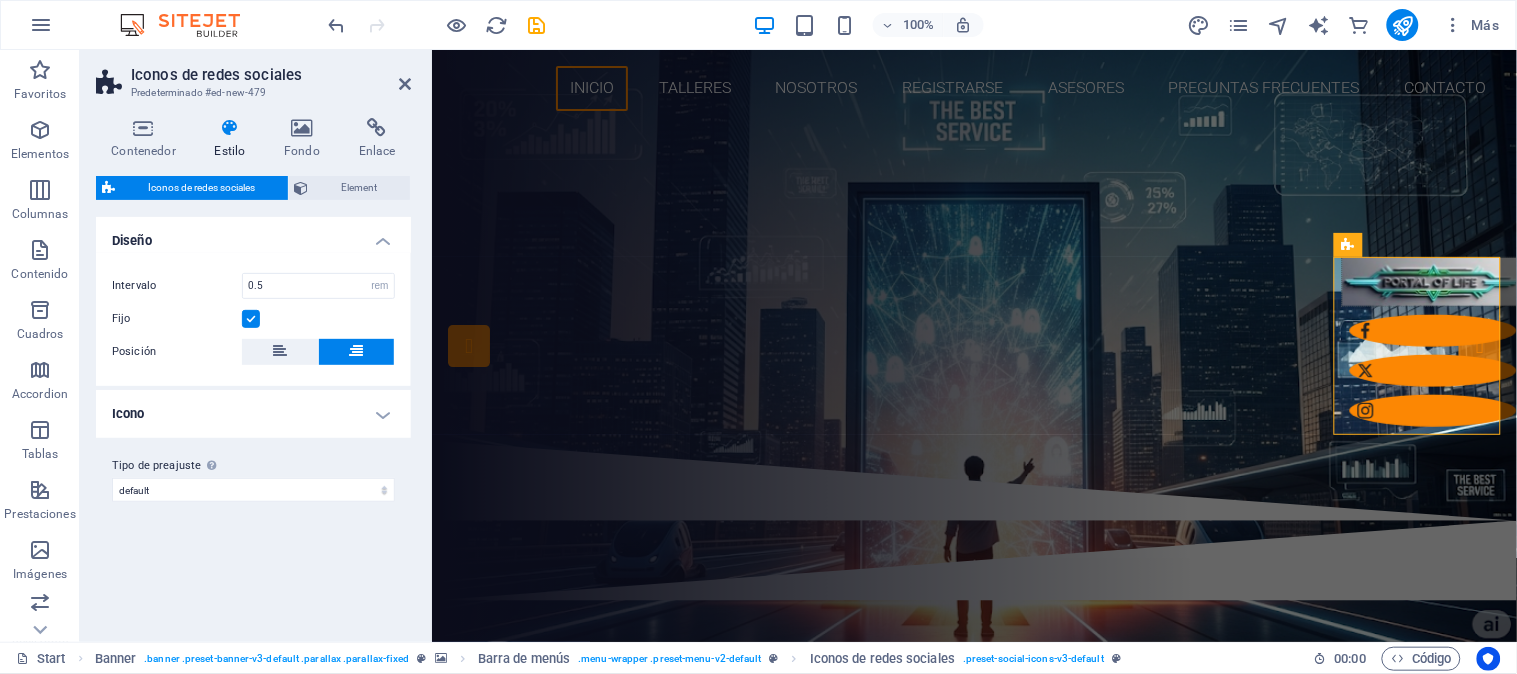 click at bounding box center (251, 319) 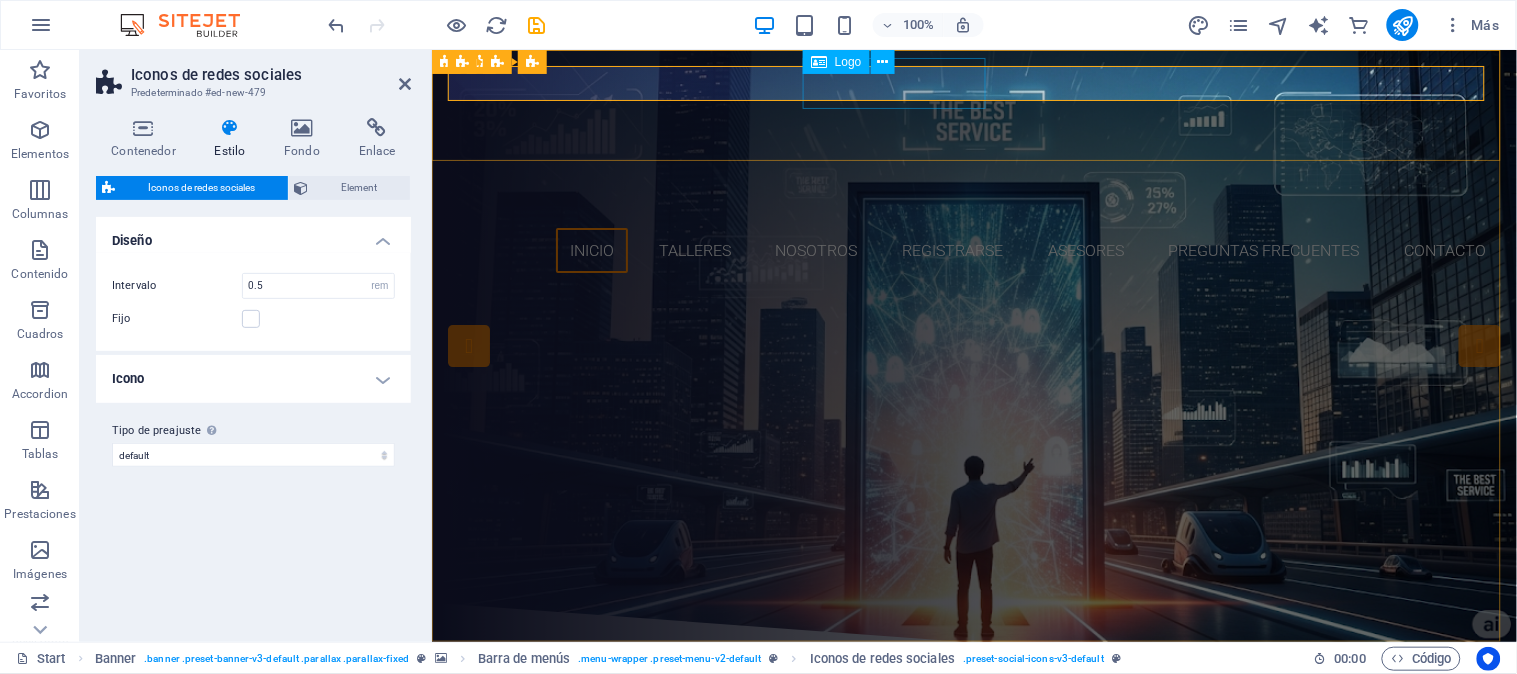 click at bounding box center [973, 82] 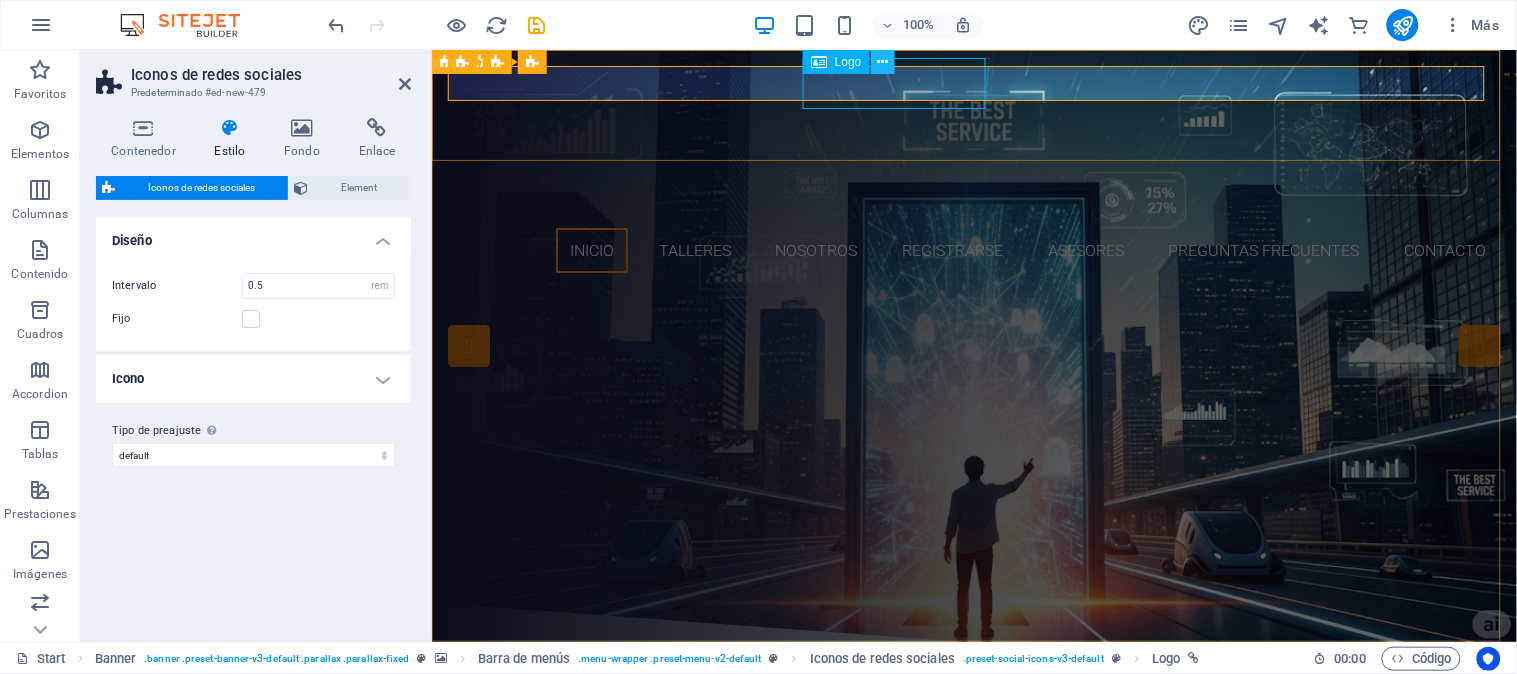 click at bounding box center [882, 62] 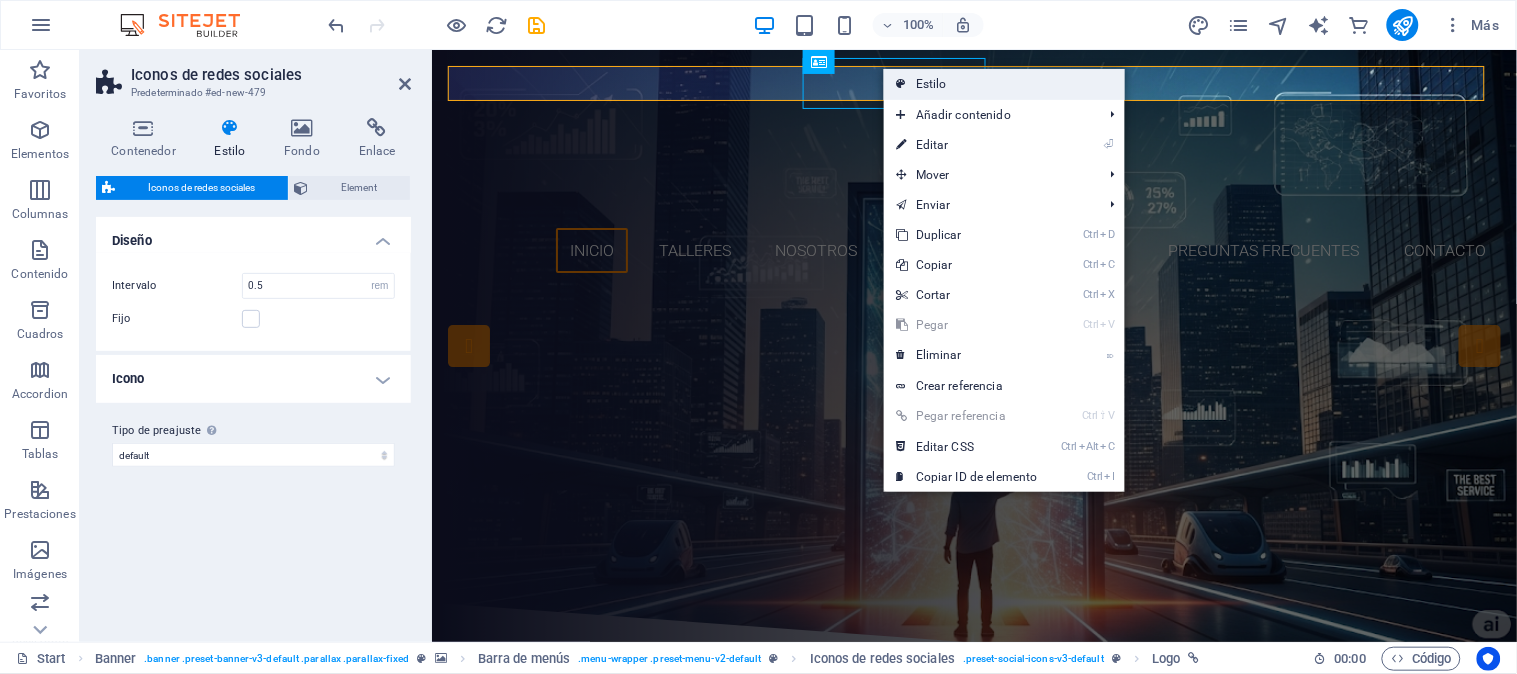 drag, startPoint x: 883, startPoint y: 66, endPoint x: 918, endPoint y: 83, distance: 38.910152 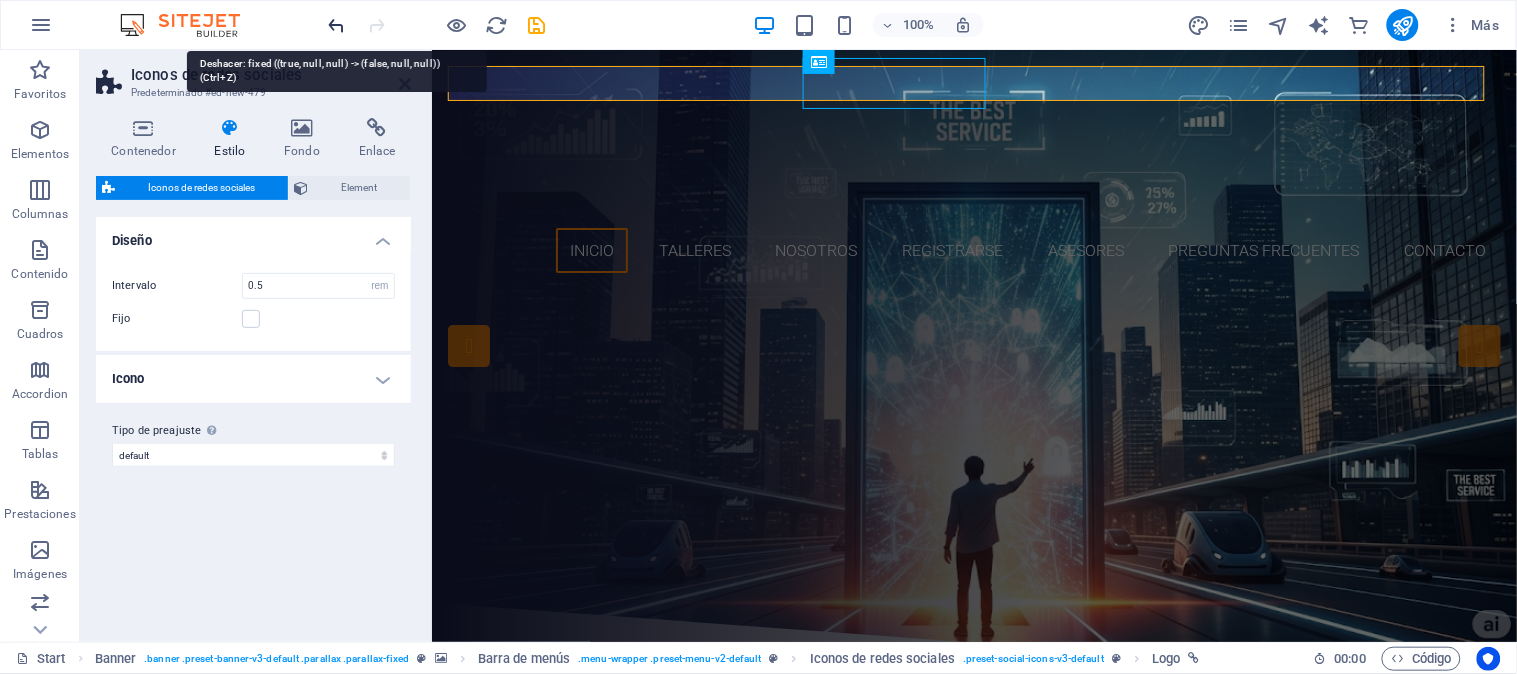 click at bounding box center [337, 25] 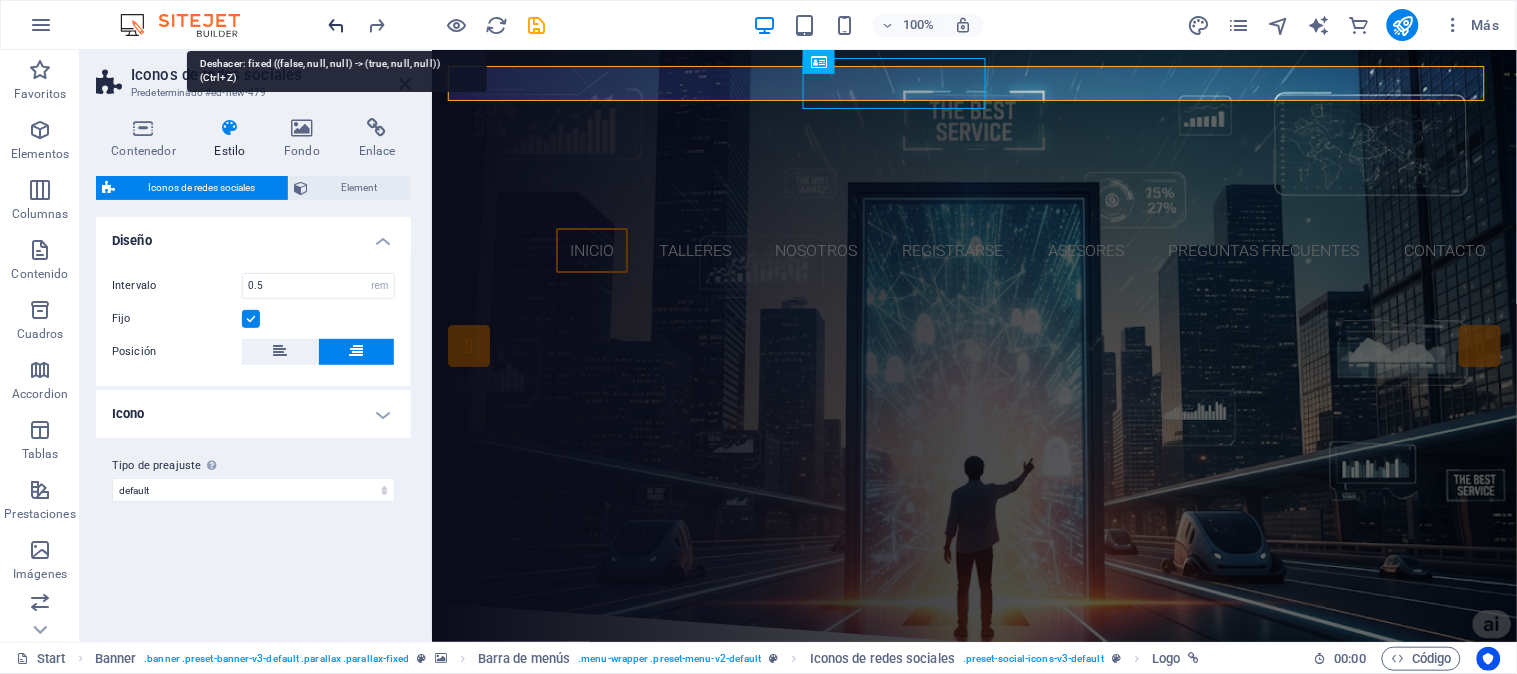 click at bounding box center (337, 25) 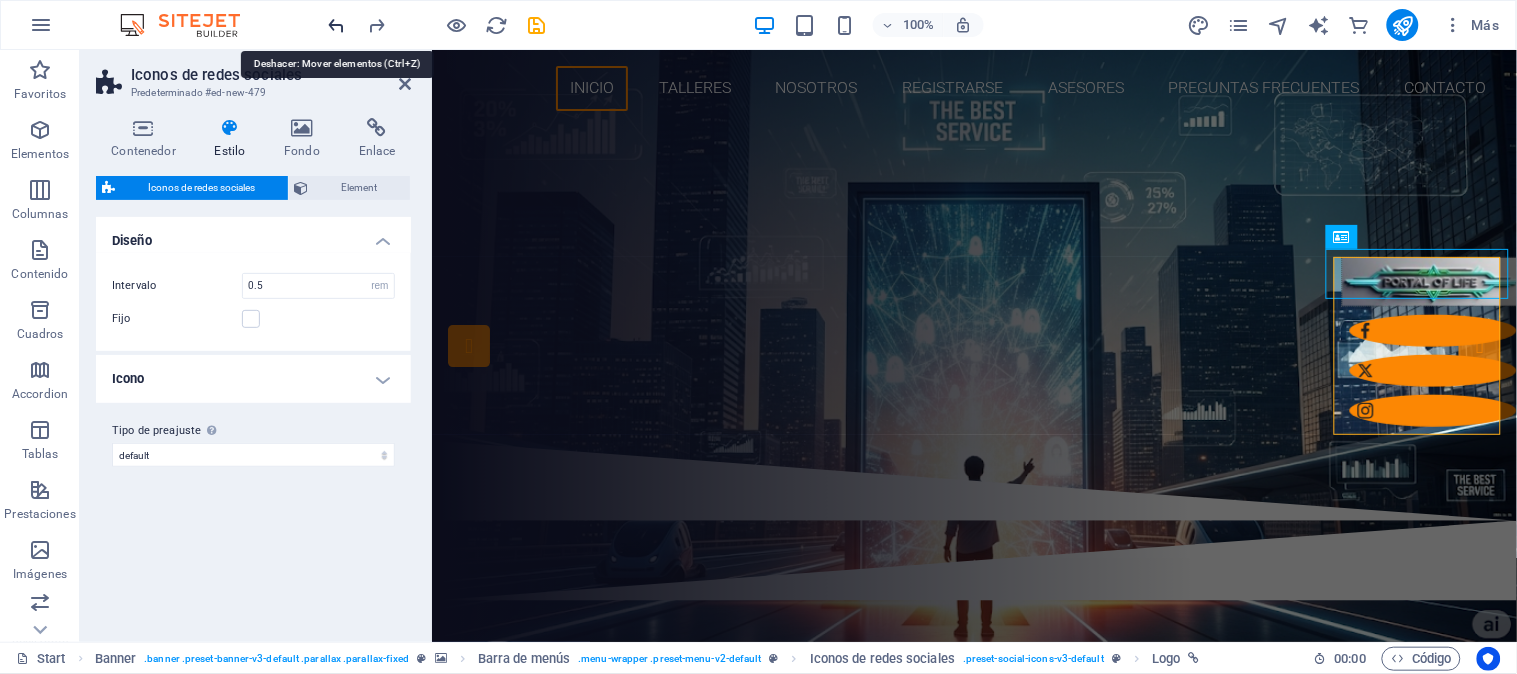 click at bounding box center [337, 25] 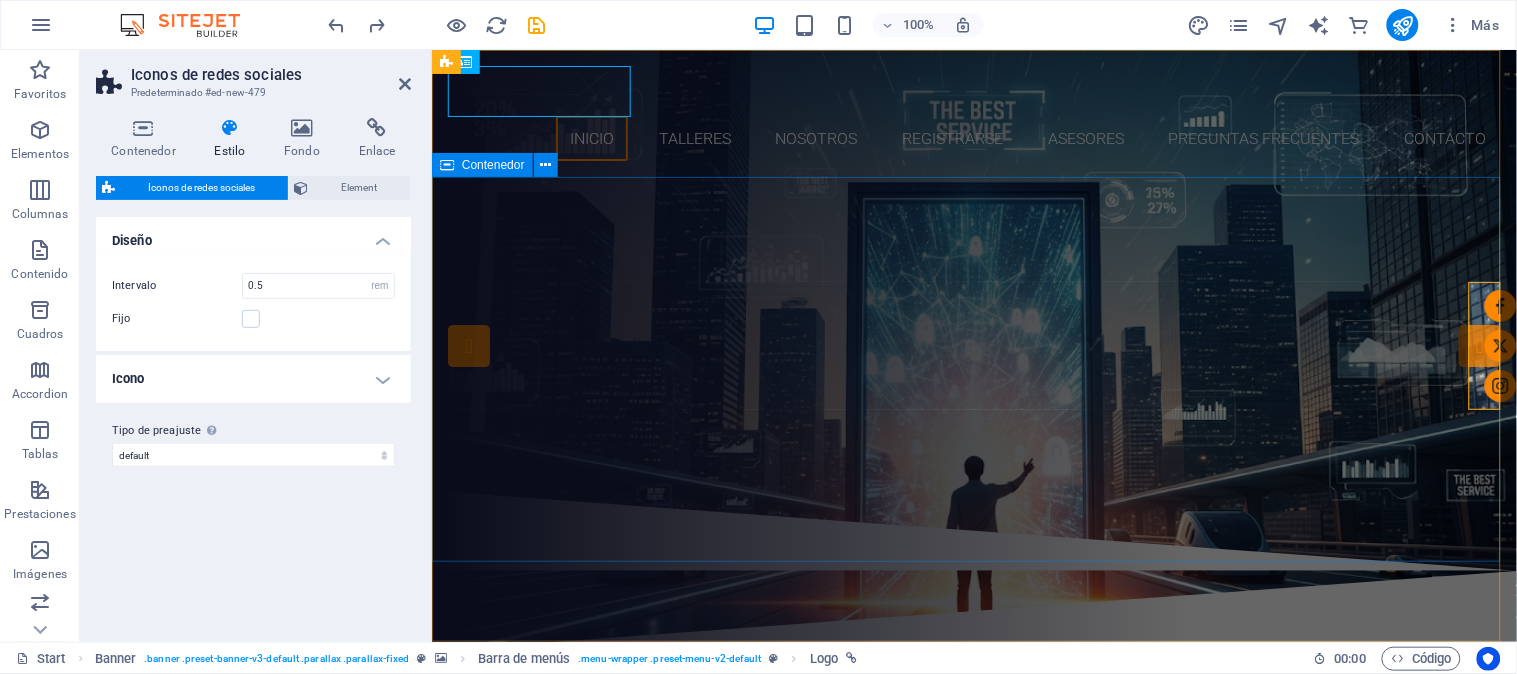 click on "Portal de Vidas El mejor servicio Creando oportunidades talleres registrarse" at bounding box center [973, 333] 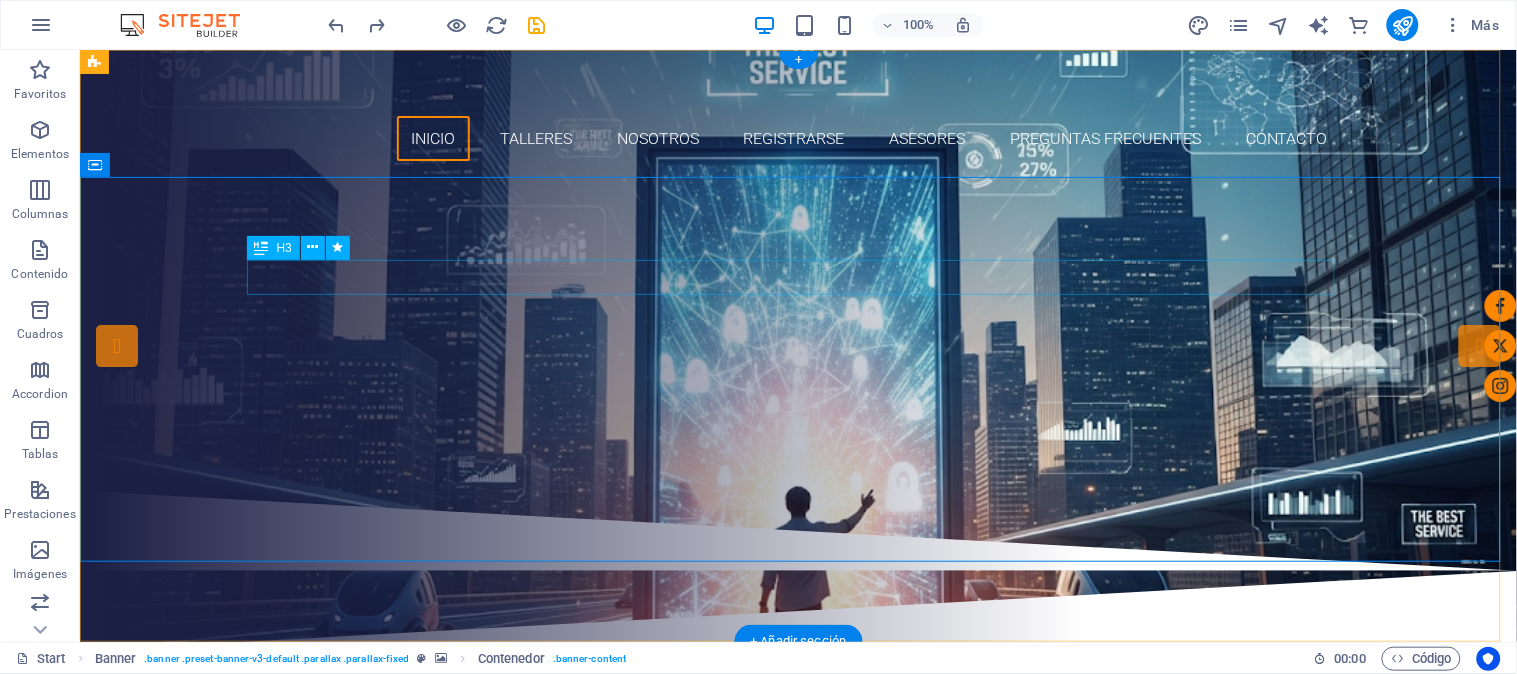 click on "Portal de Vidas" at bounding box center (798, 209) 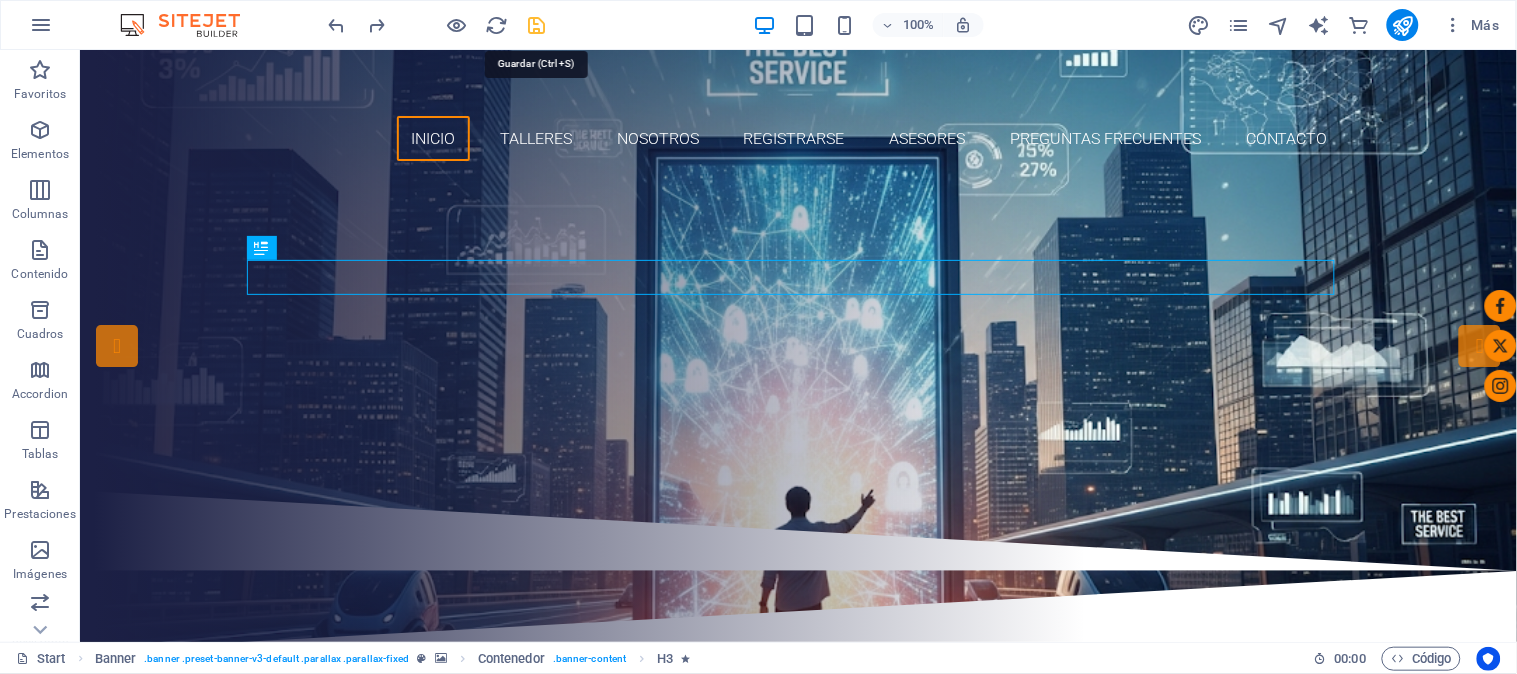 click at bounding box center [537, 25] 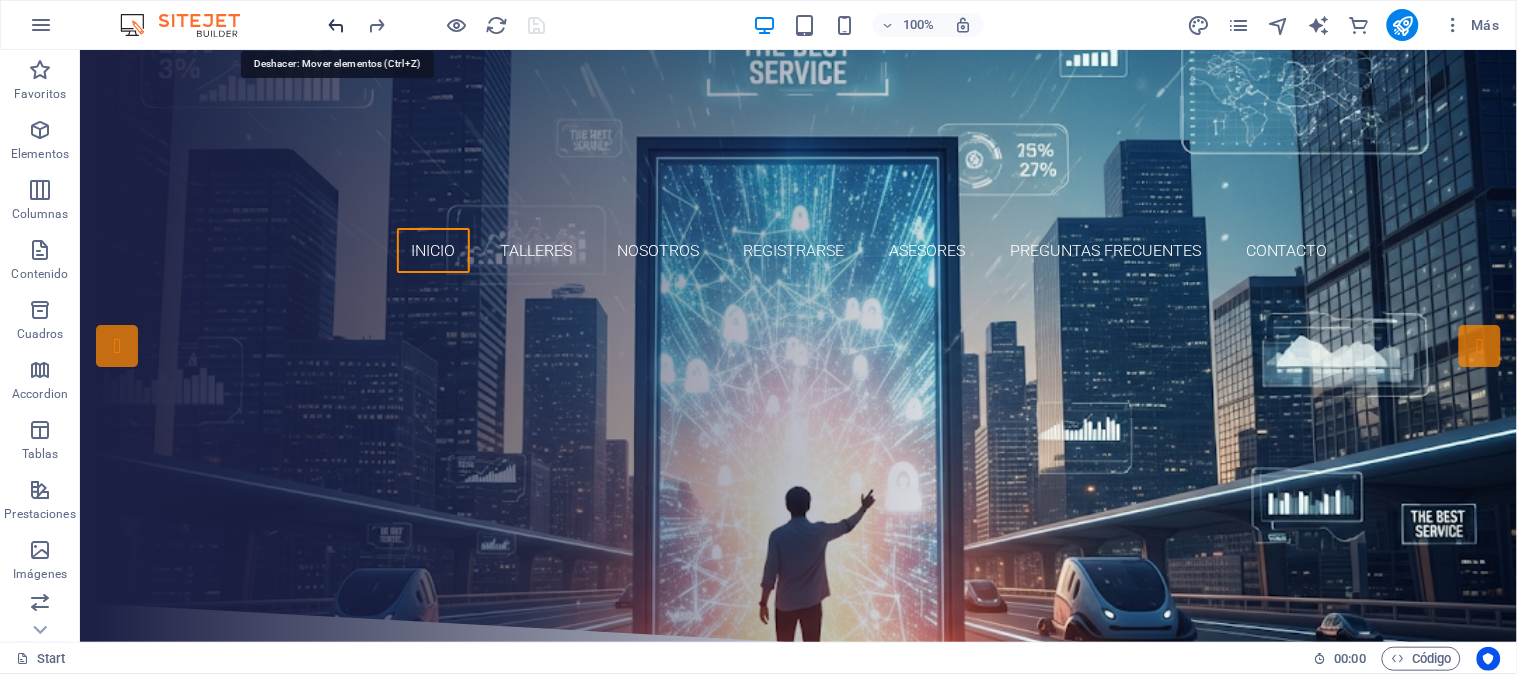 click at bounding box center (337, 25) 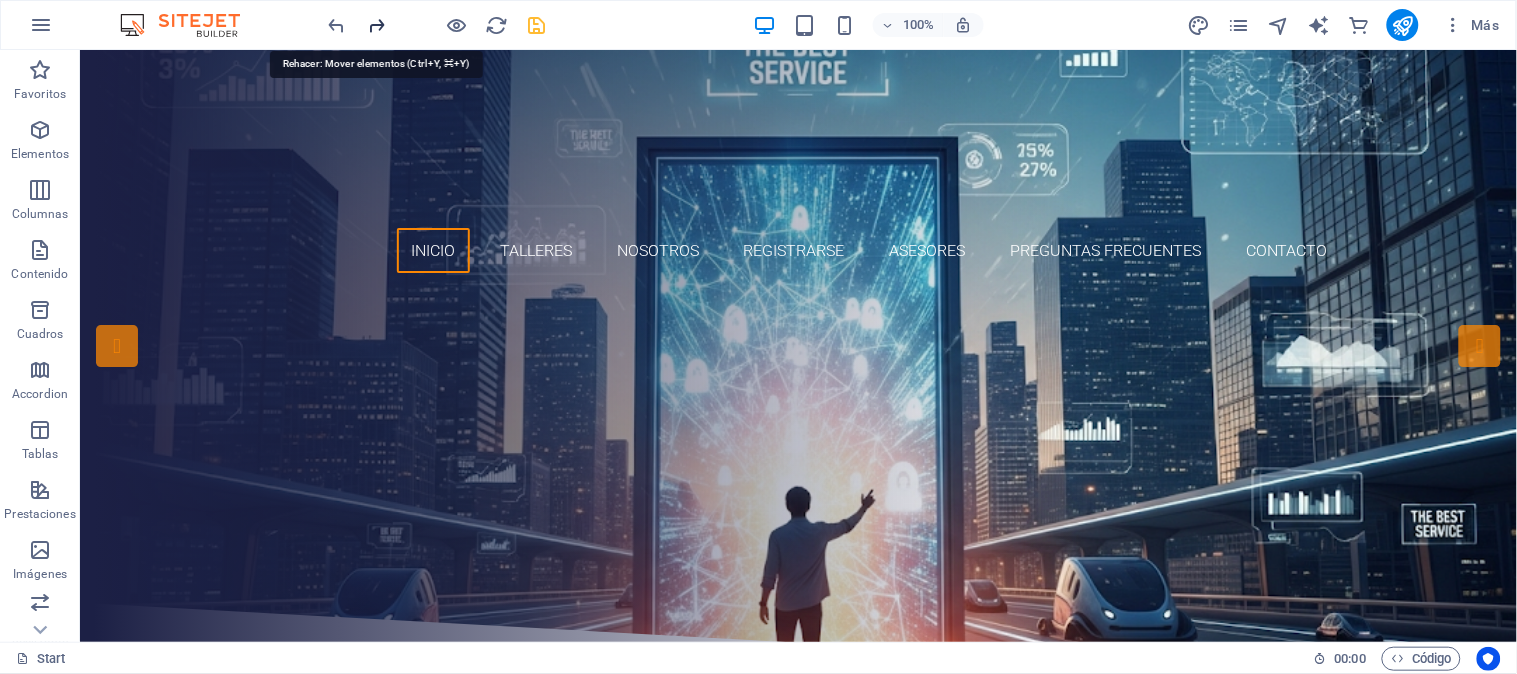 click at bounding box center [377, 25] 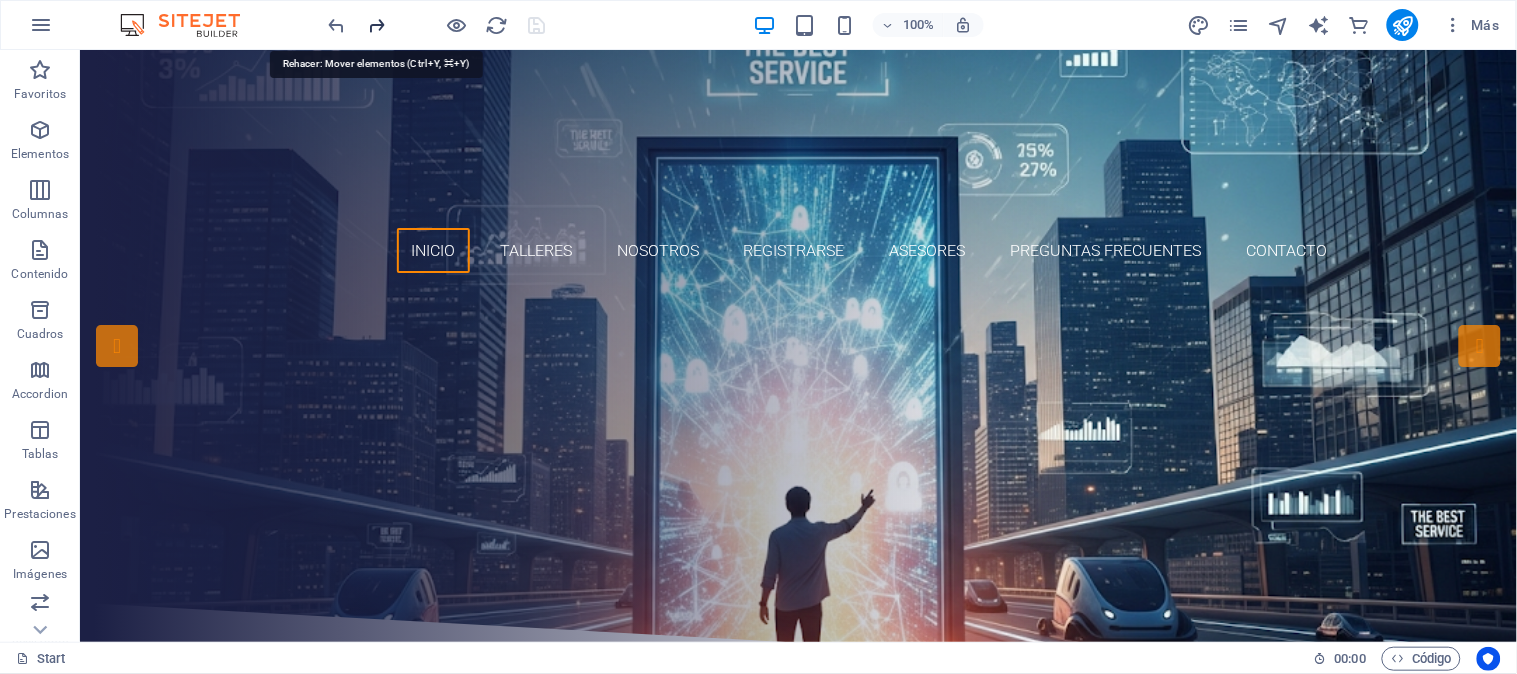 click at bounding box center (377, 25) 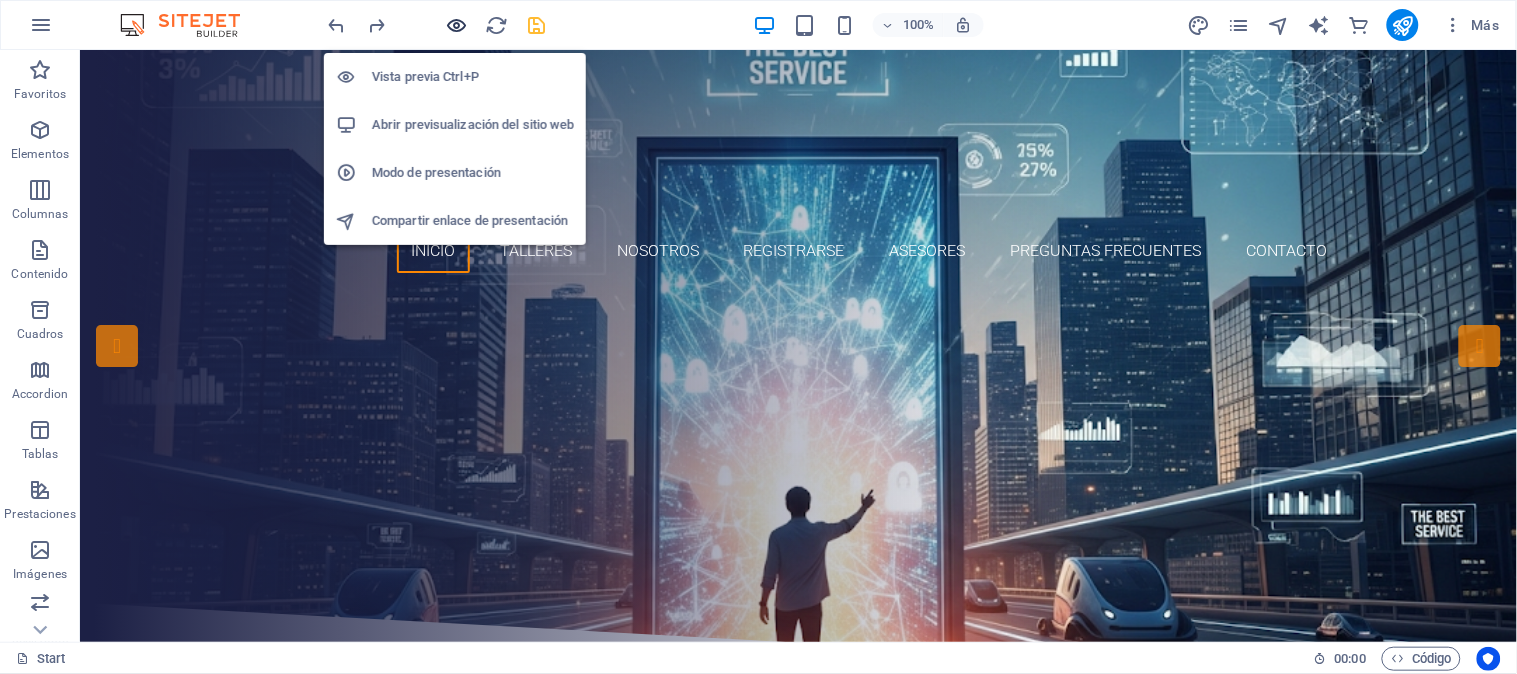click at bounding box center (457, 25) 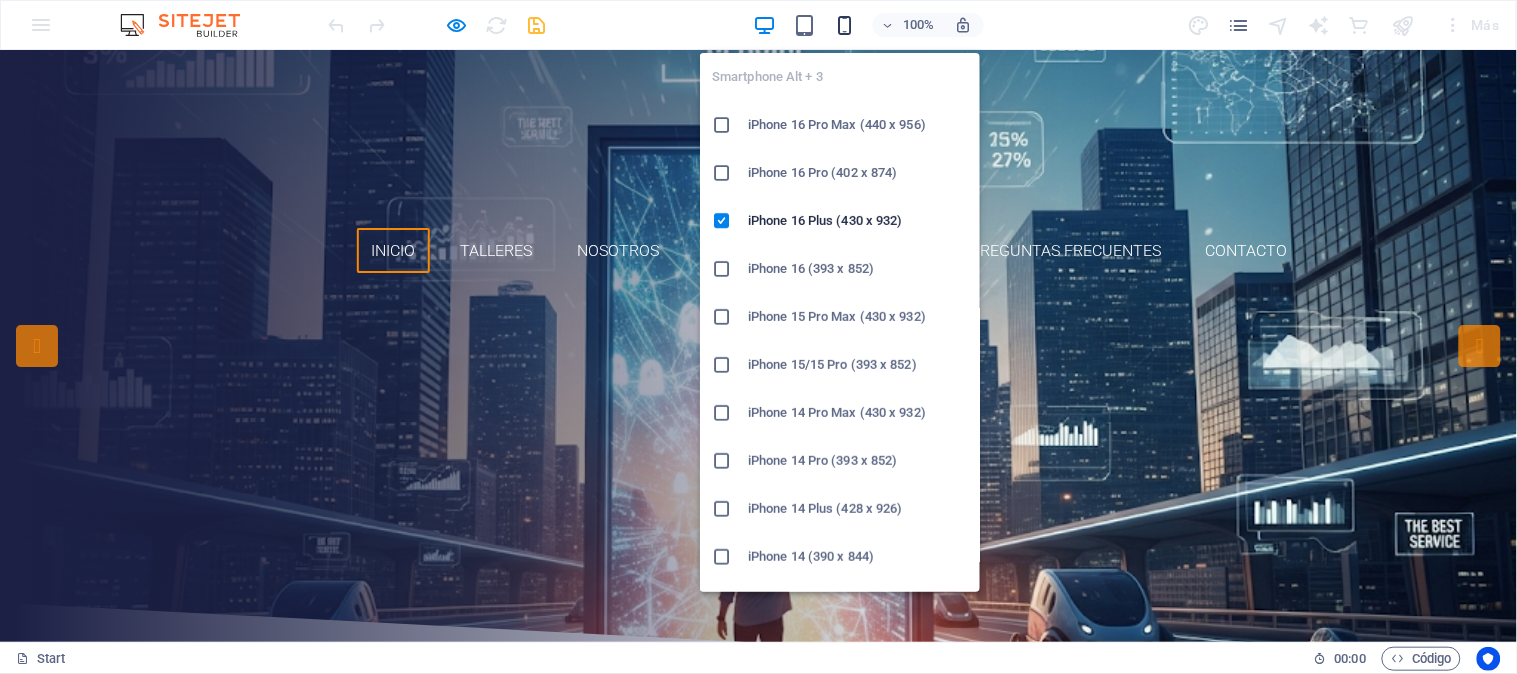 click at bounding box center (844, 25) 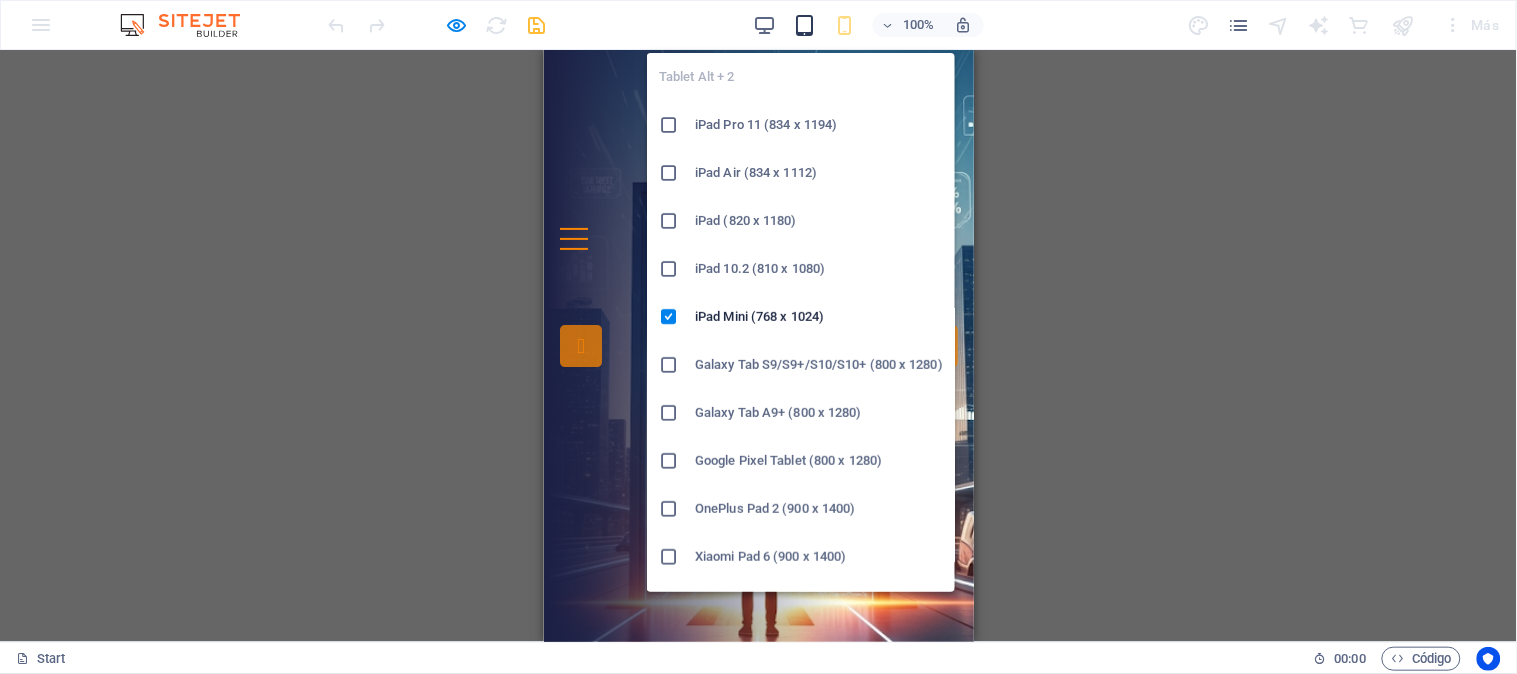 click at bounding box center [804, 25] 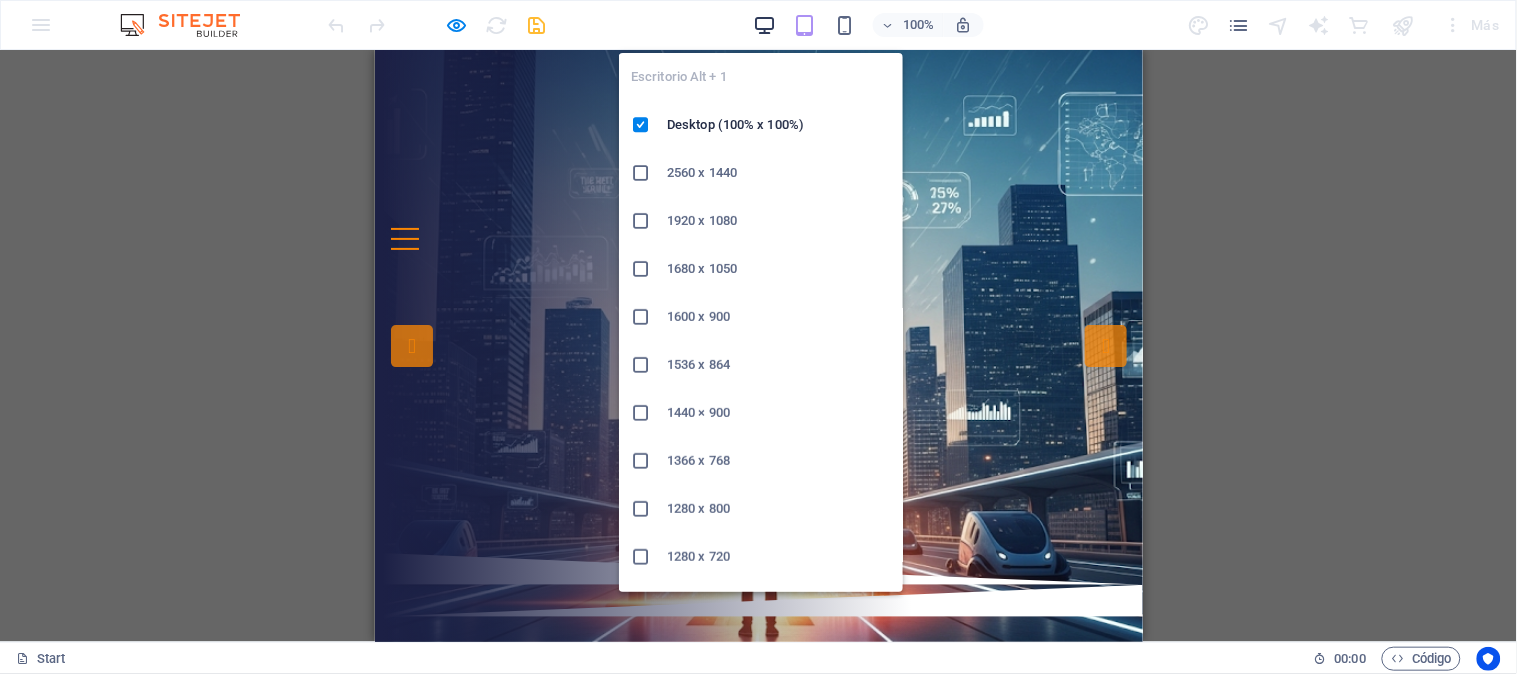 click at bounding box center (764, 25) 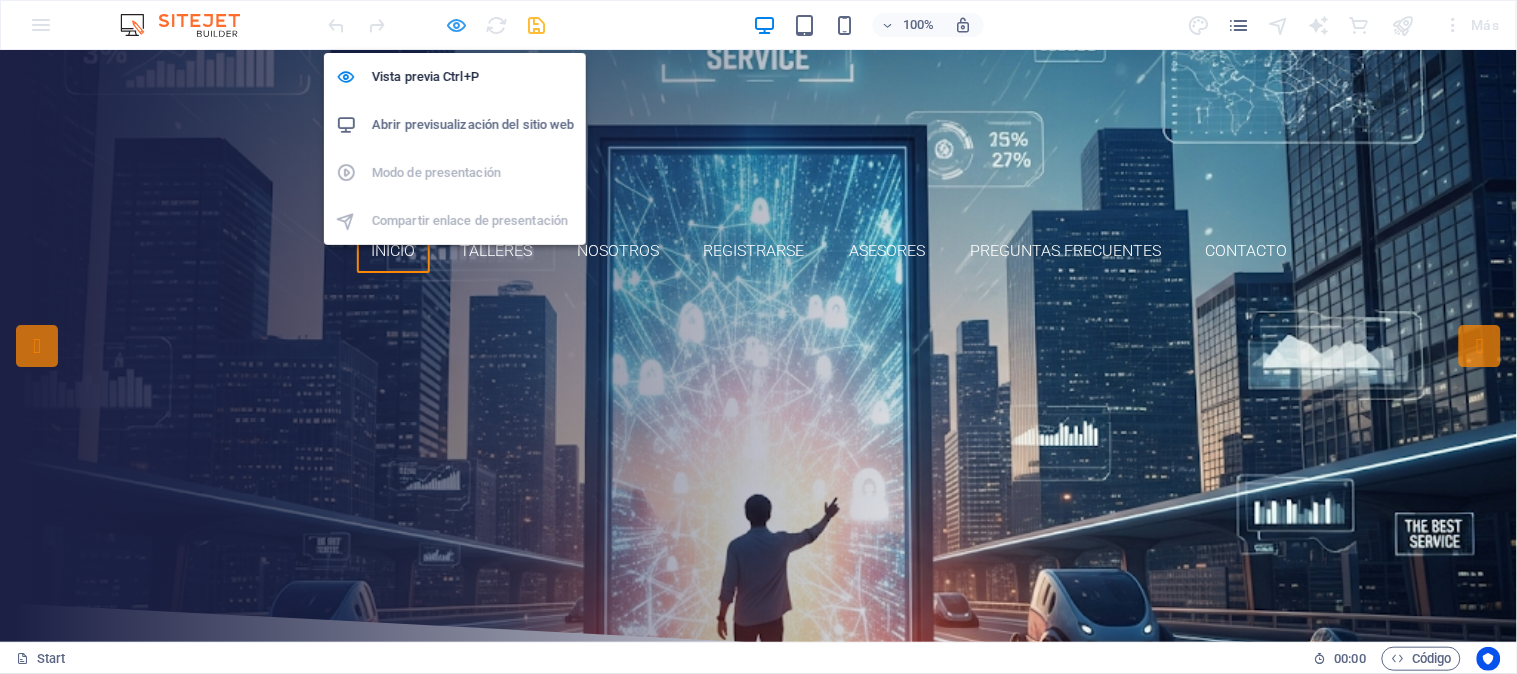click at bounding box center (457, 25) 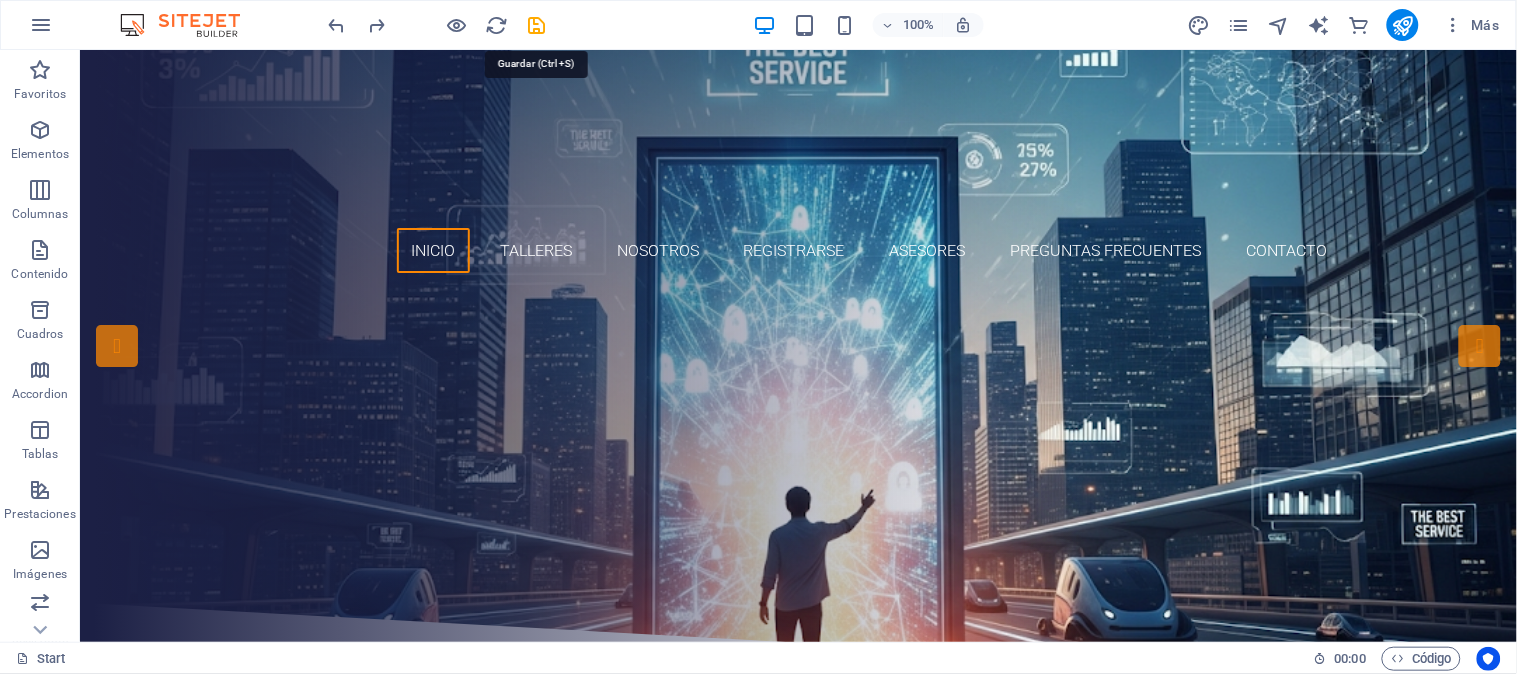 click at bounding box center (537, 25) 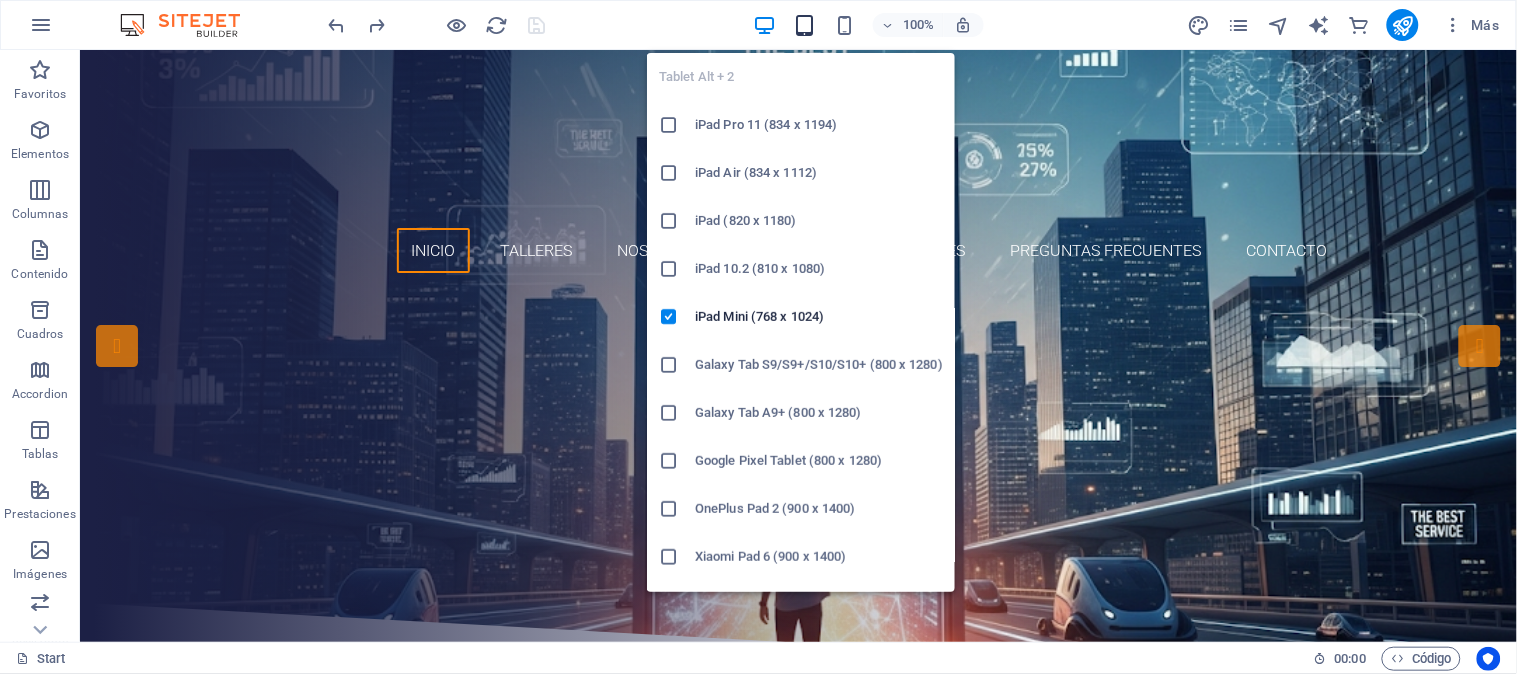 click at bounding box center [804, 25] 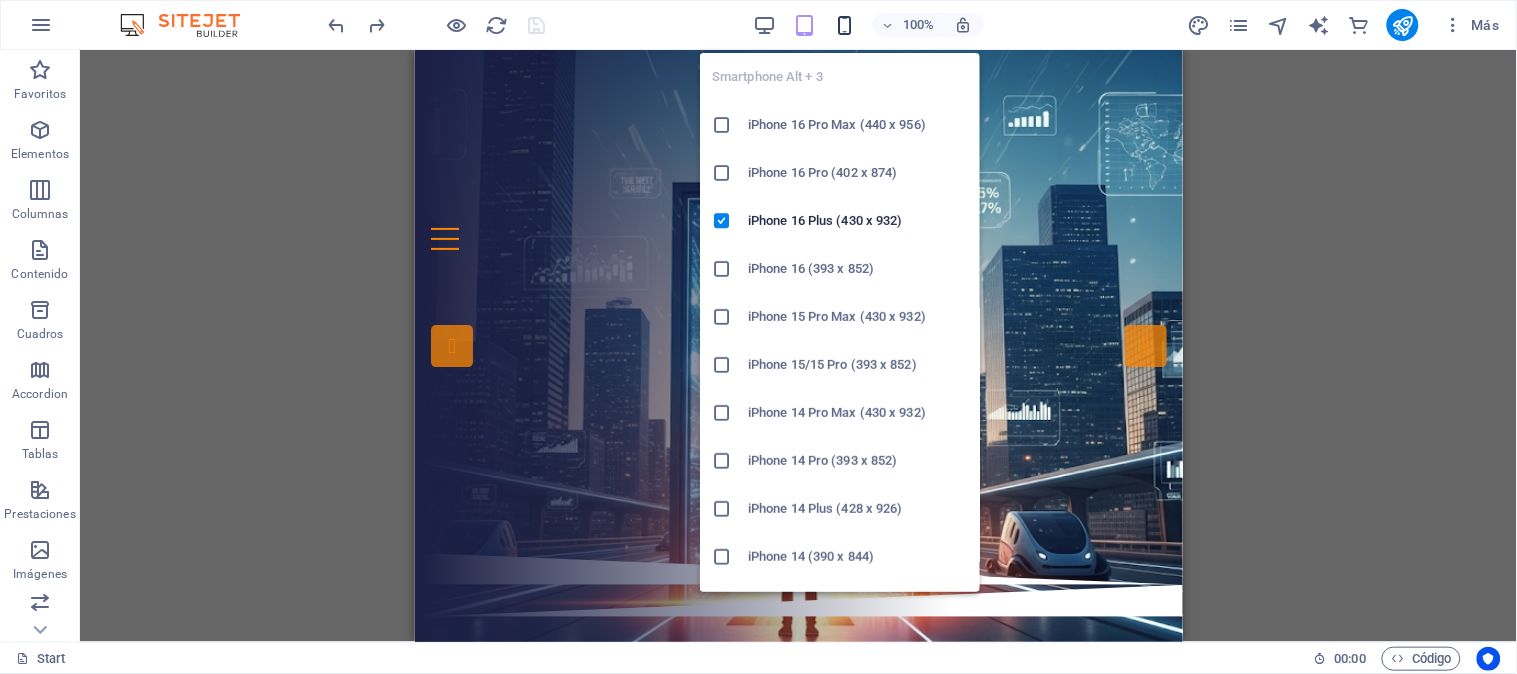 click at bounding box center [844, 25] 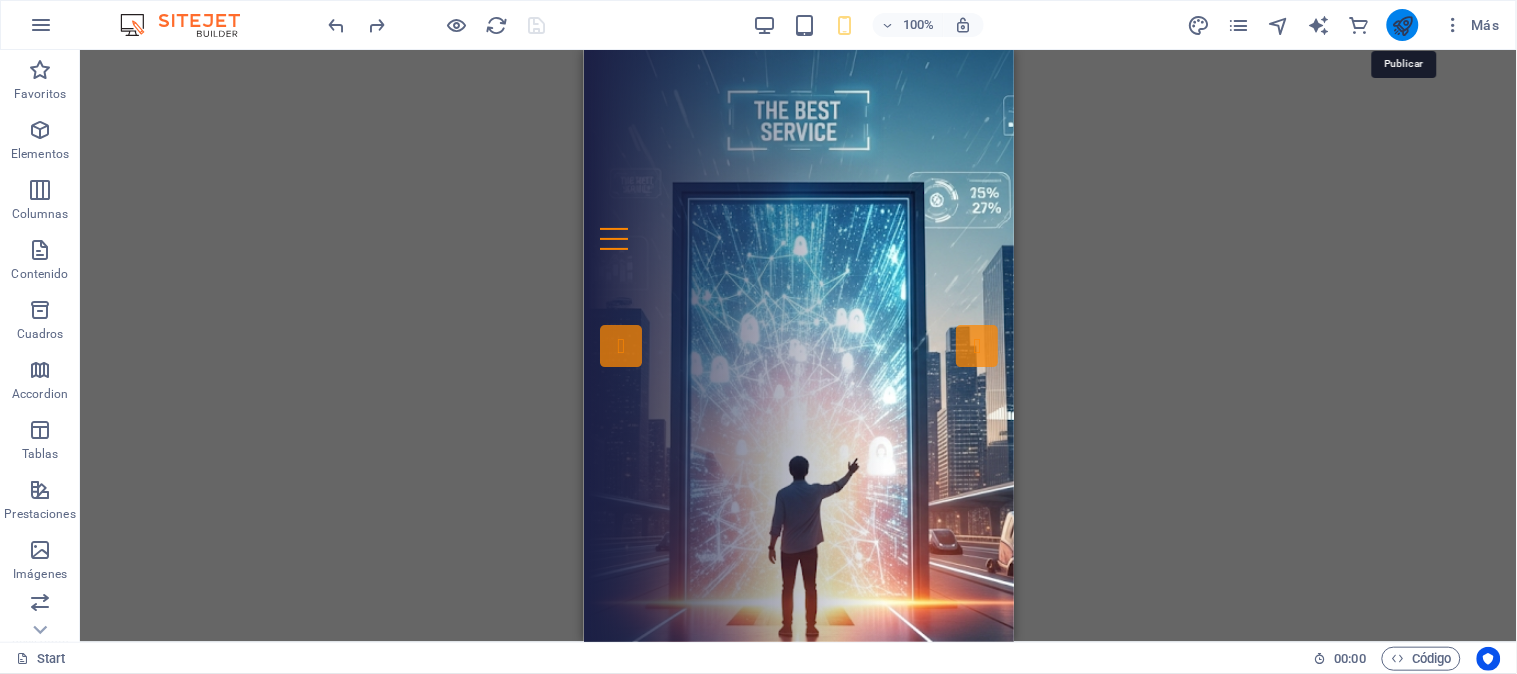 click at bounding box center (1403, 25) 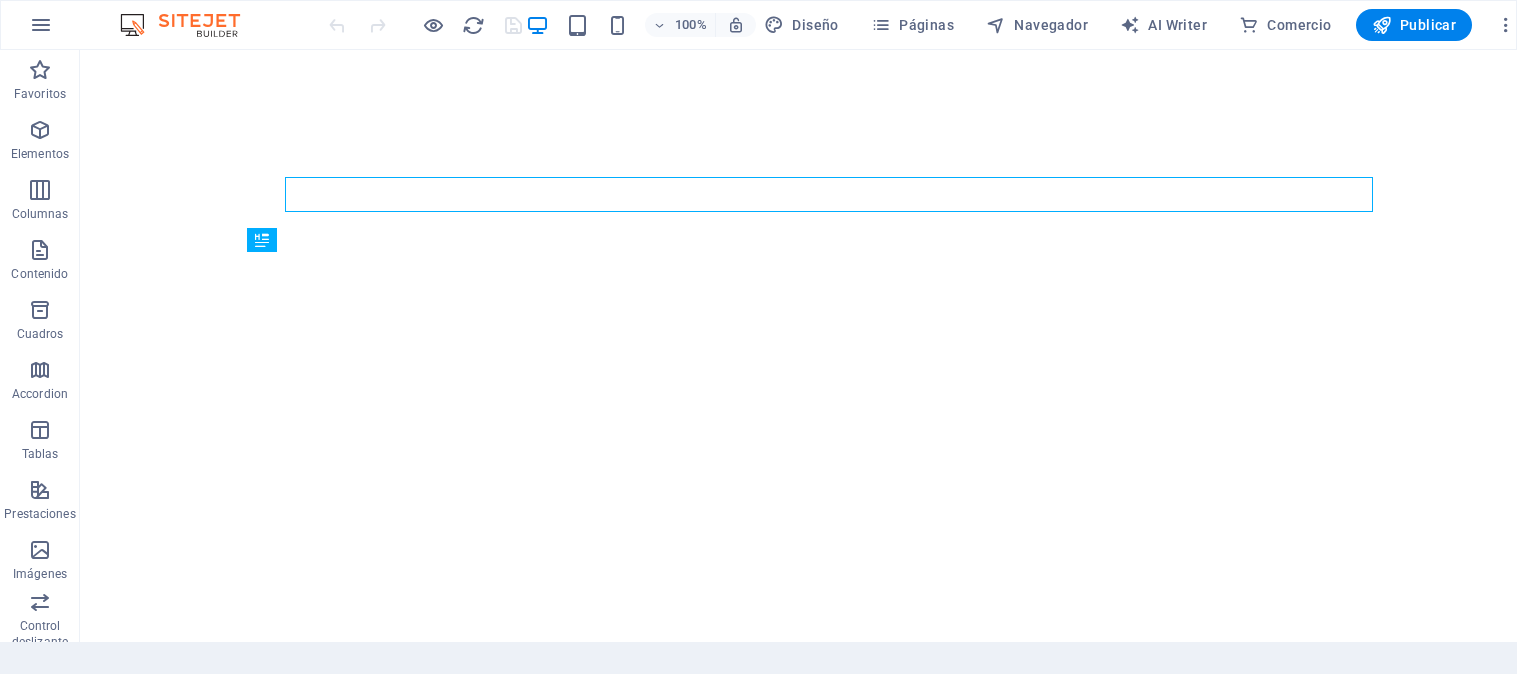 scroll, scrollTop: 0, scrollLeft: 0, axis: both 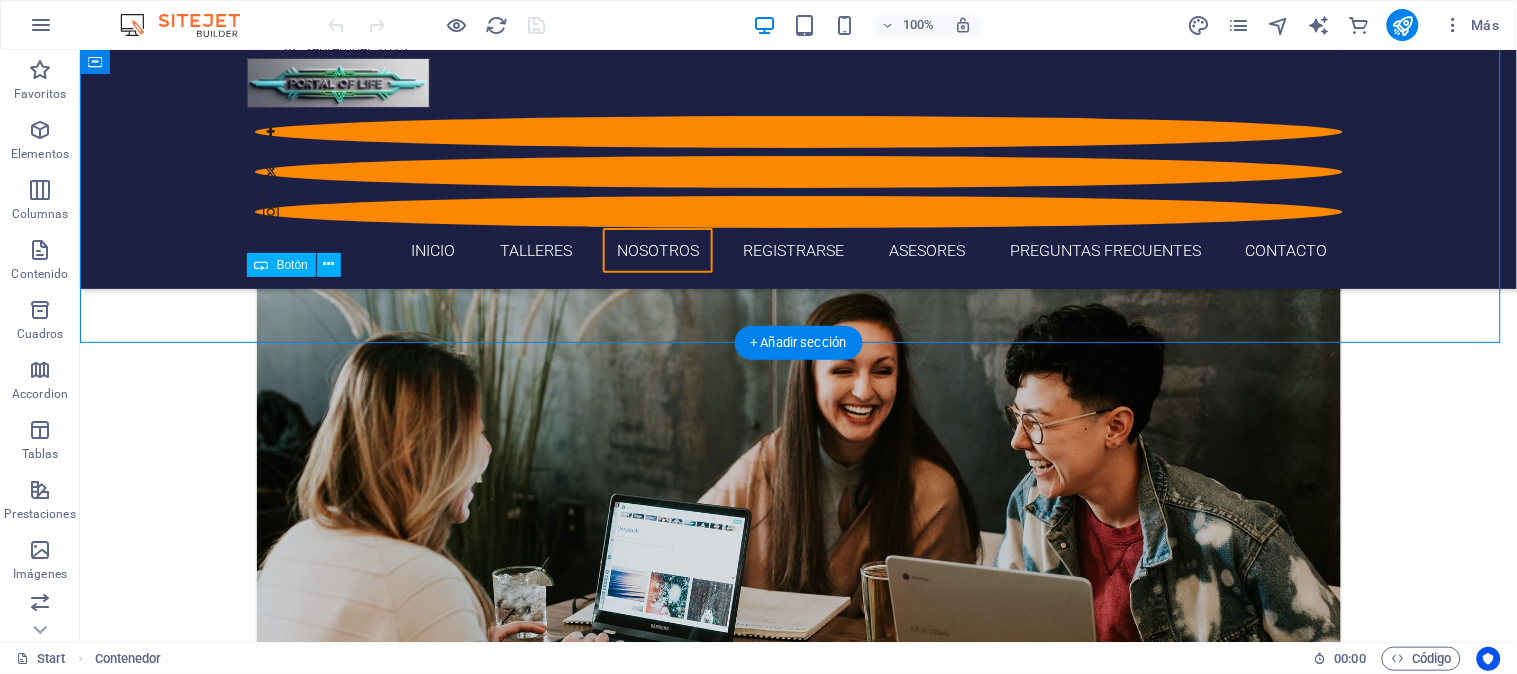 click on "contactenos" at bounding box center (798, 5138) 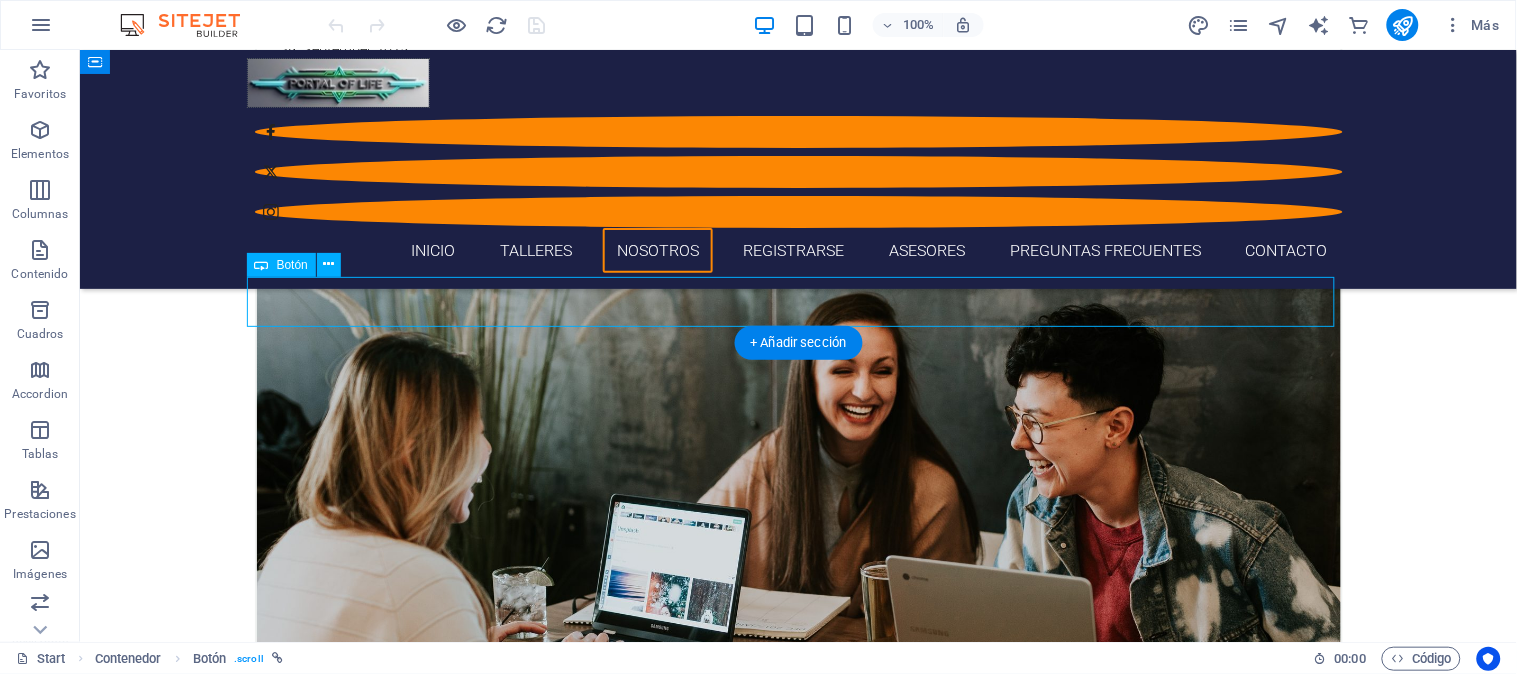 click on "contactenos" at bounding box center [798, 5138] 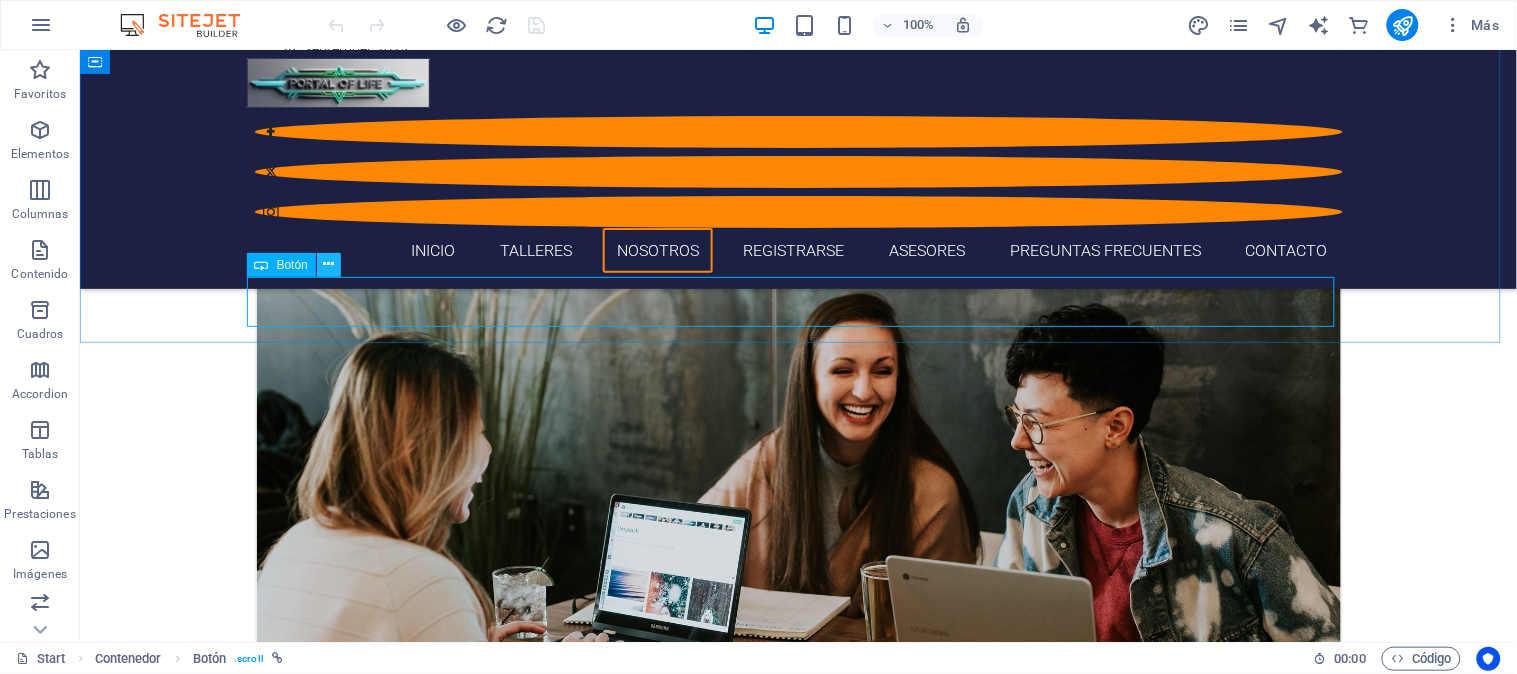 click at bounding box center (328, 264) 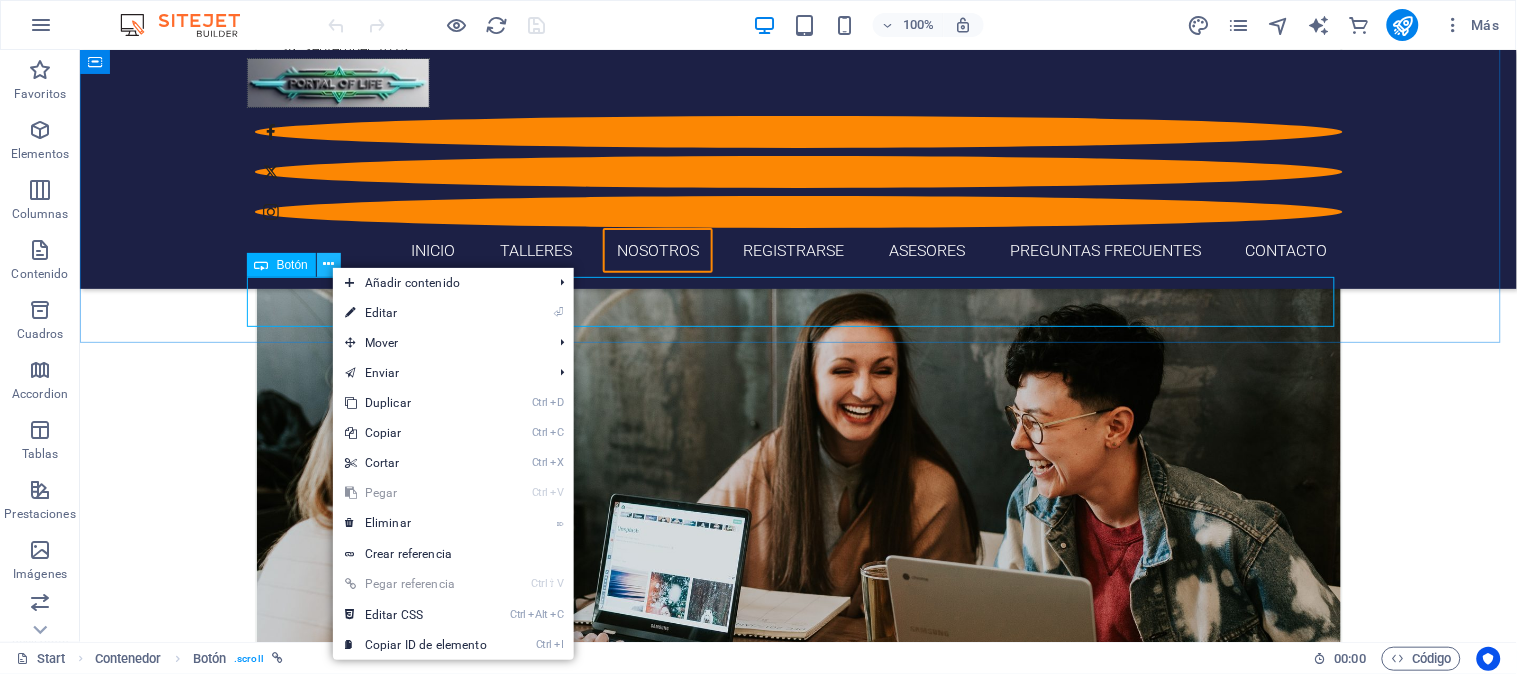 click at bounding box center [328, 264] 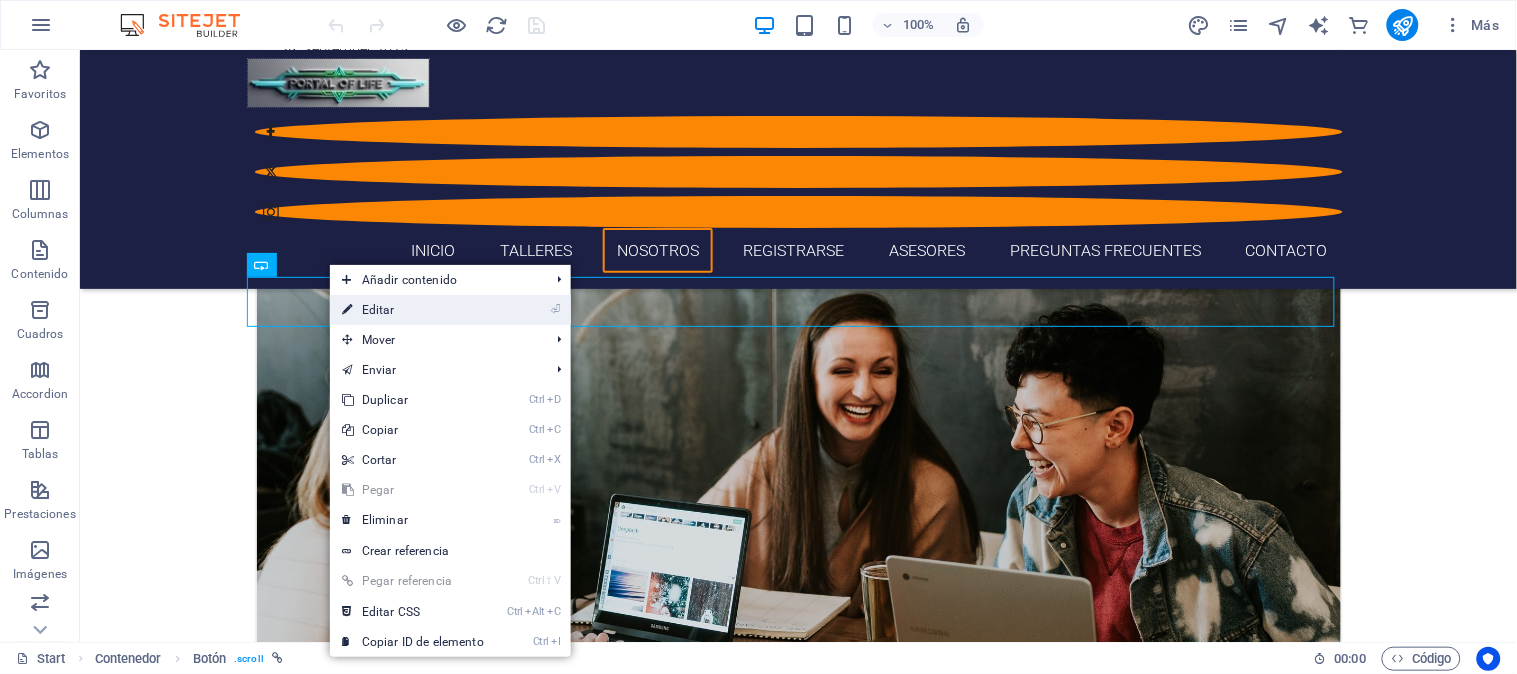 click at bounding box center [347, 310] 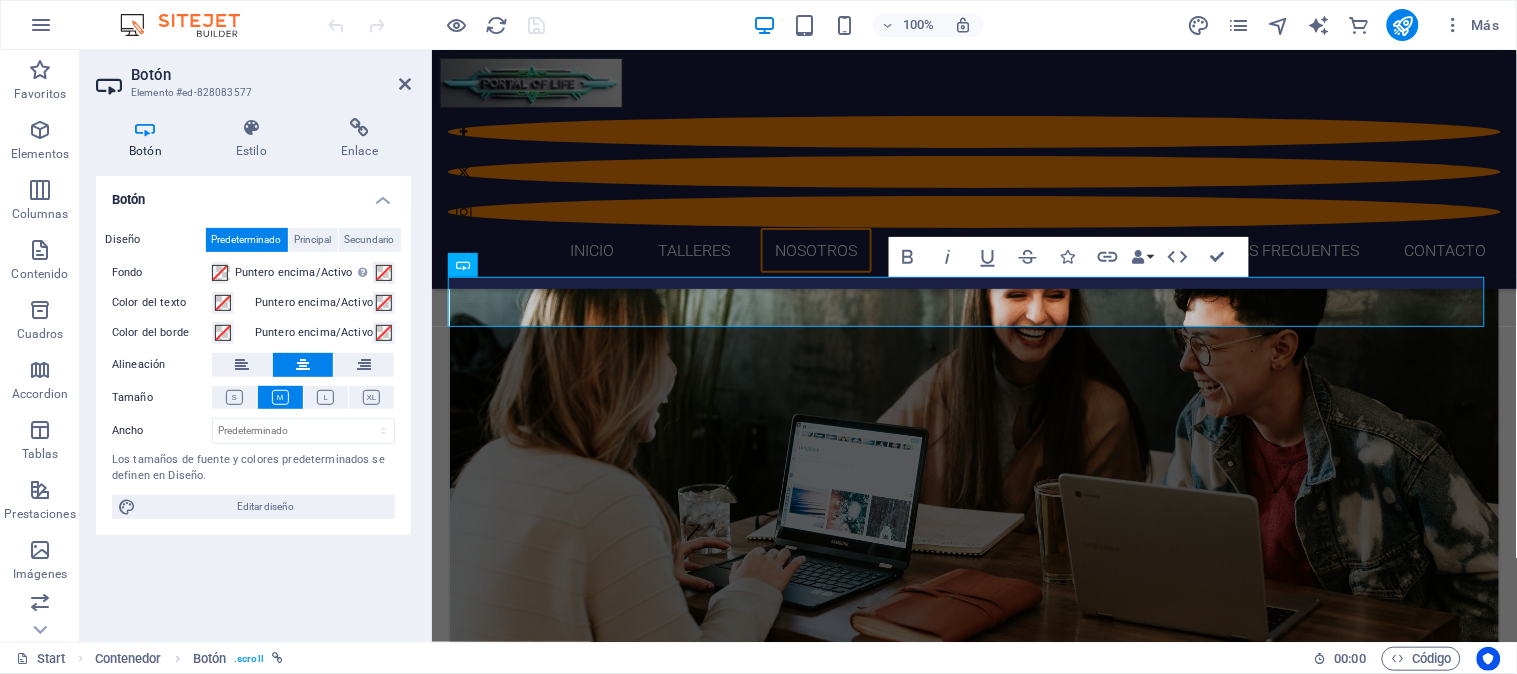 scroll, scrollTop: 3401, scrollLeft: 0, axis: vertical 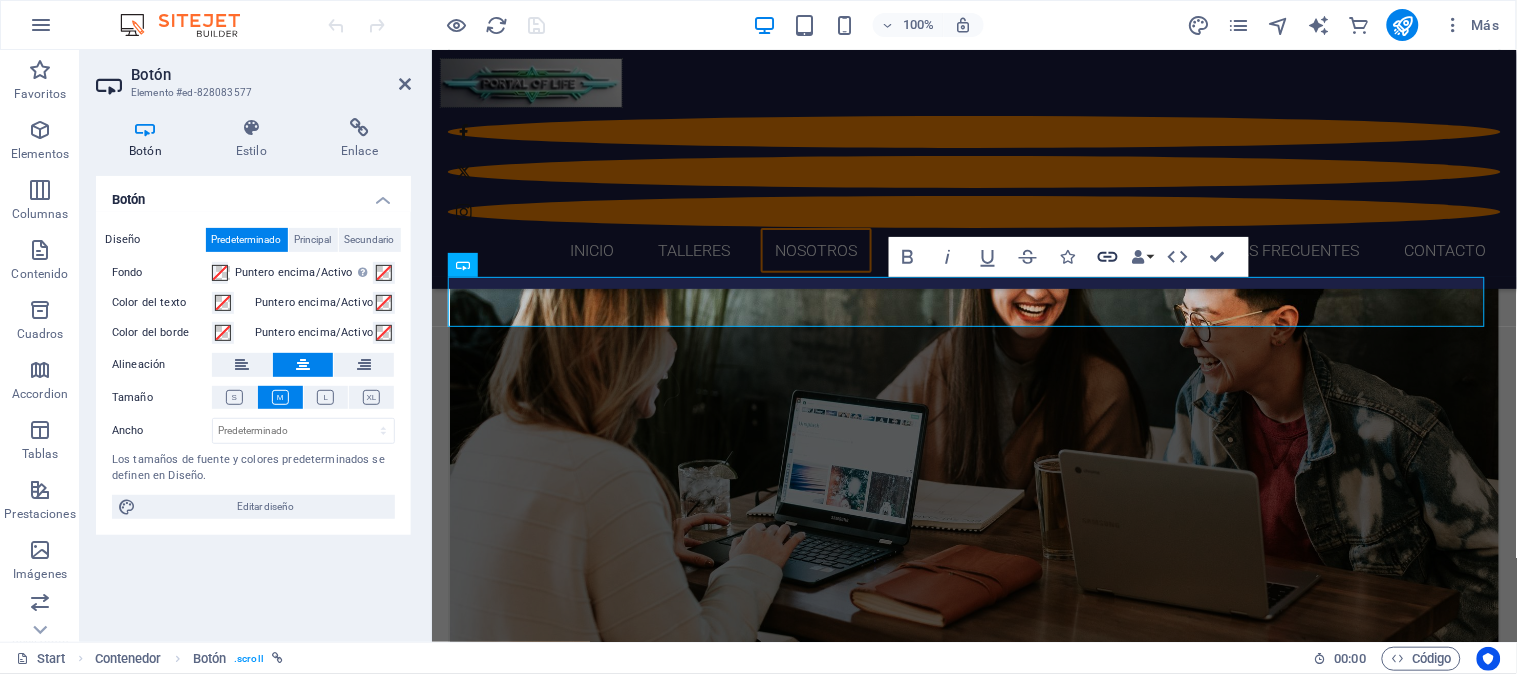 click 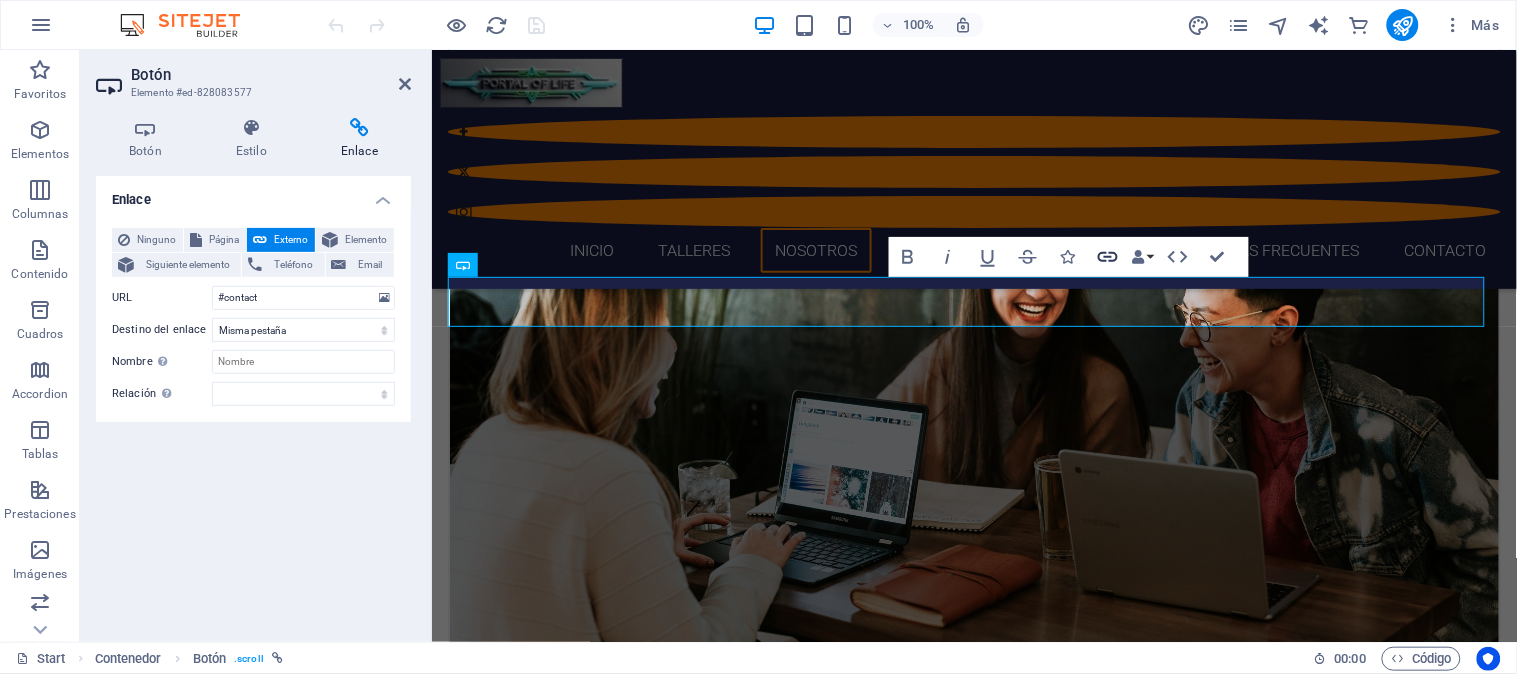 click 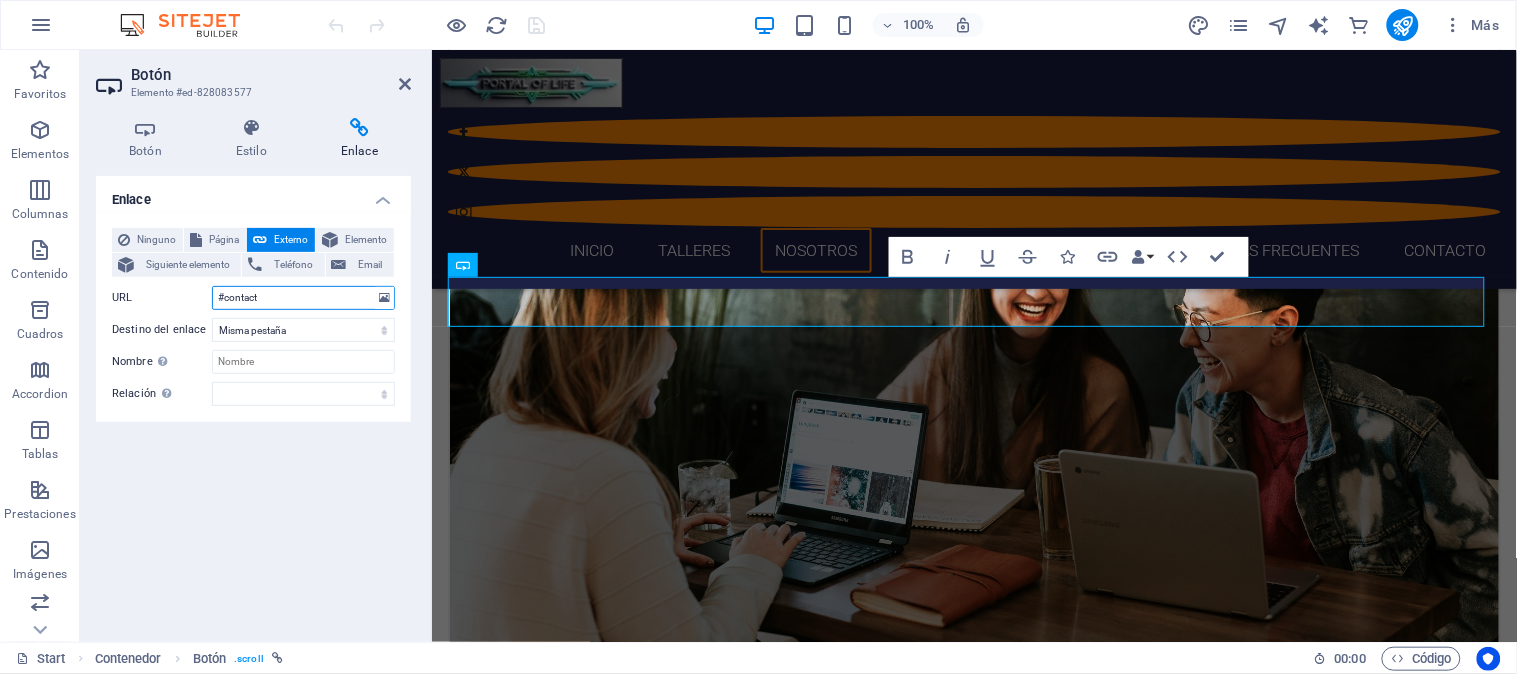 click on "#contact" at bounding box center [303, 298] 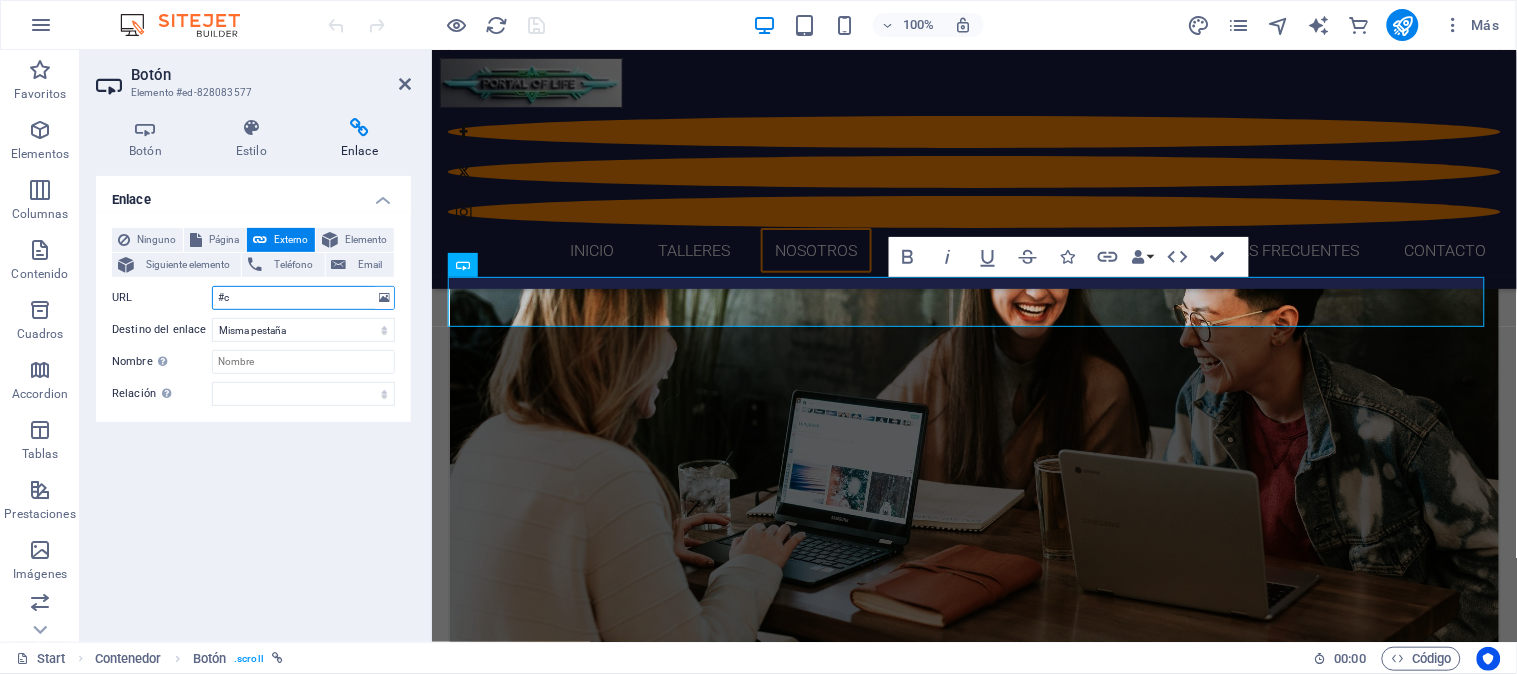 type on "#" 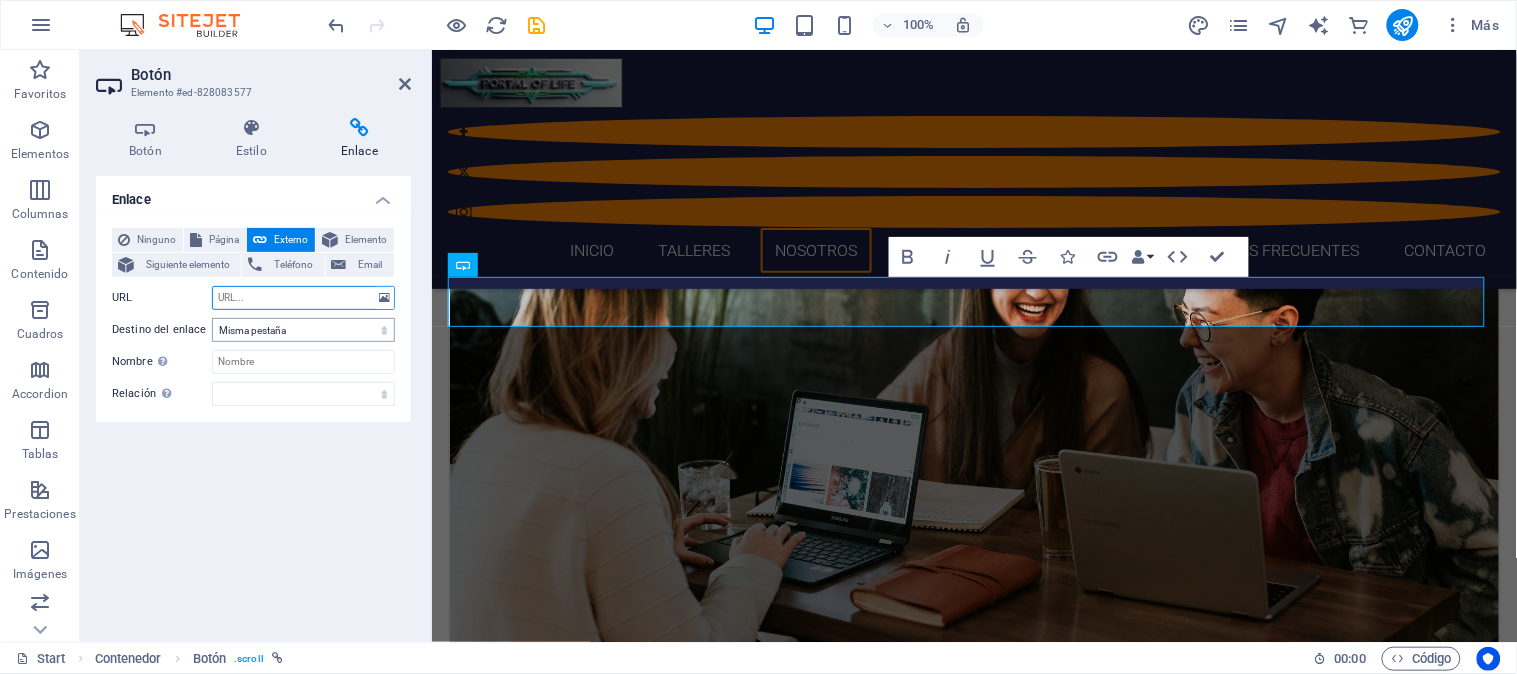 type 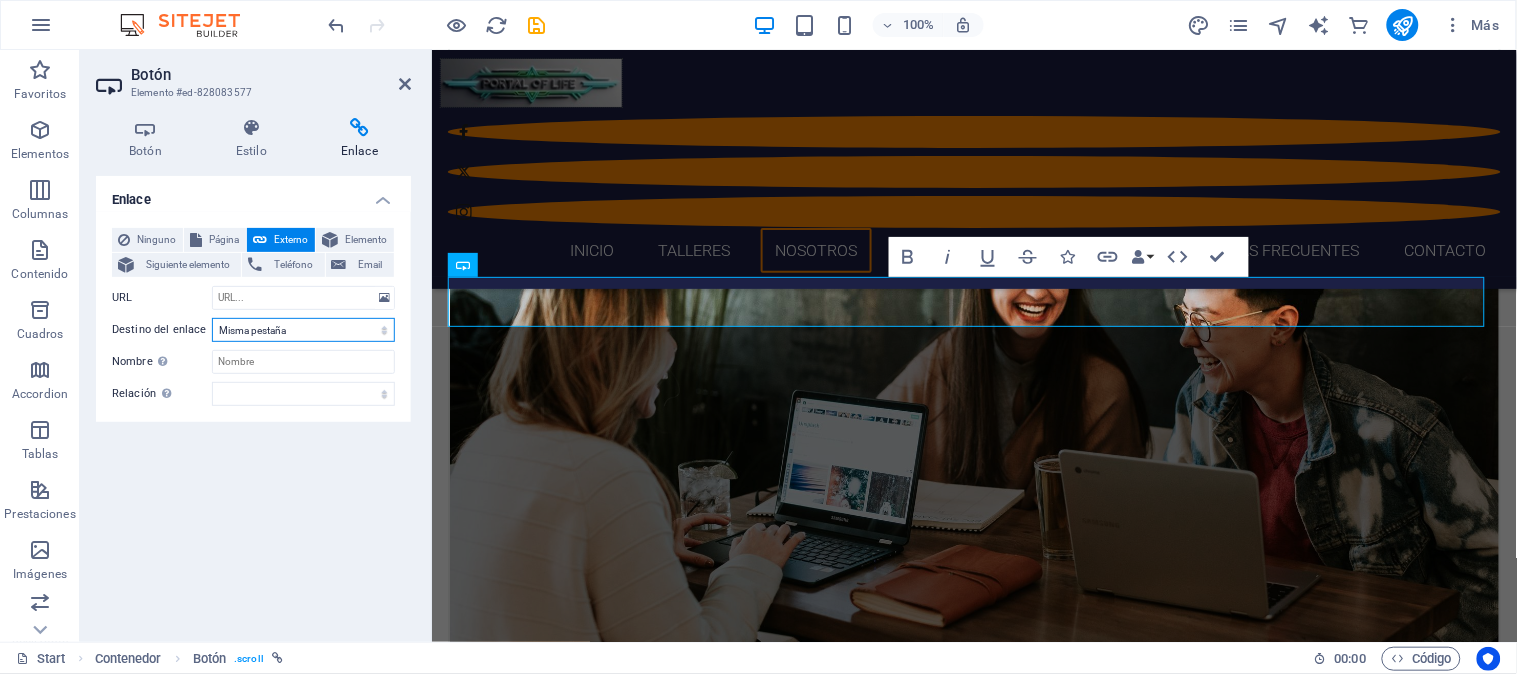 click on "Nueva pestaña Misma pestaña Superposición" at bounding box center [303, 330] 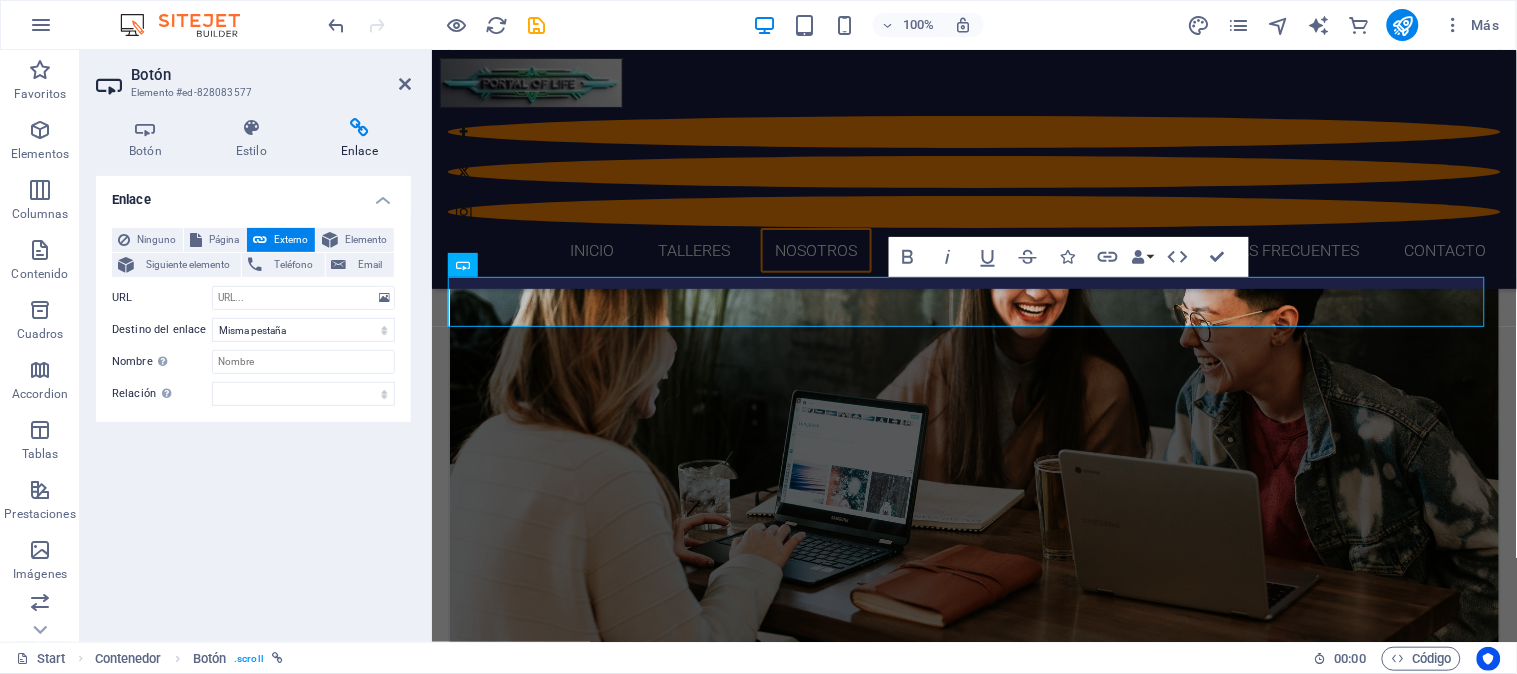 click on "Enlace Ninguno Página Externo Elemento Siguiente elemento Teléfono Email Página Start Subpage Legal notice Privacy Elemento
URL Teléfono Email Destino del enlace Nueva pestaña Misma pestaña Superposición Nombre Una descripción adicional del enlace no debería ser igual al texto del enlace. El título suele mostrarse como un texto de información cuando se mueve el ratón por encima del elemento. Déjalo en blanco en caso de dudas. Relación Define la  relación de este enlace con el destino del enlace . Por ejemplo, el valor "nofollow" indica a los buscadores que no sigan al enlace. Puede dejarse vacío. alternativo autor marcador externo ayuda licencia siguiente nofollow noreferrer noopener ant buscar etiqueta" at bounding box center (253, 401) 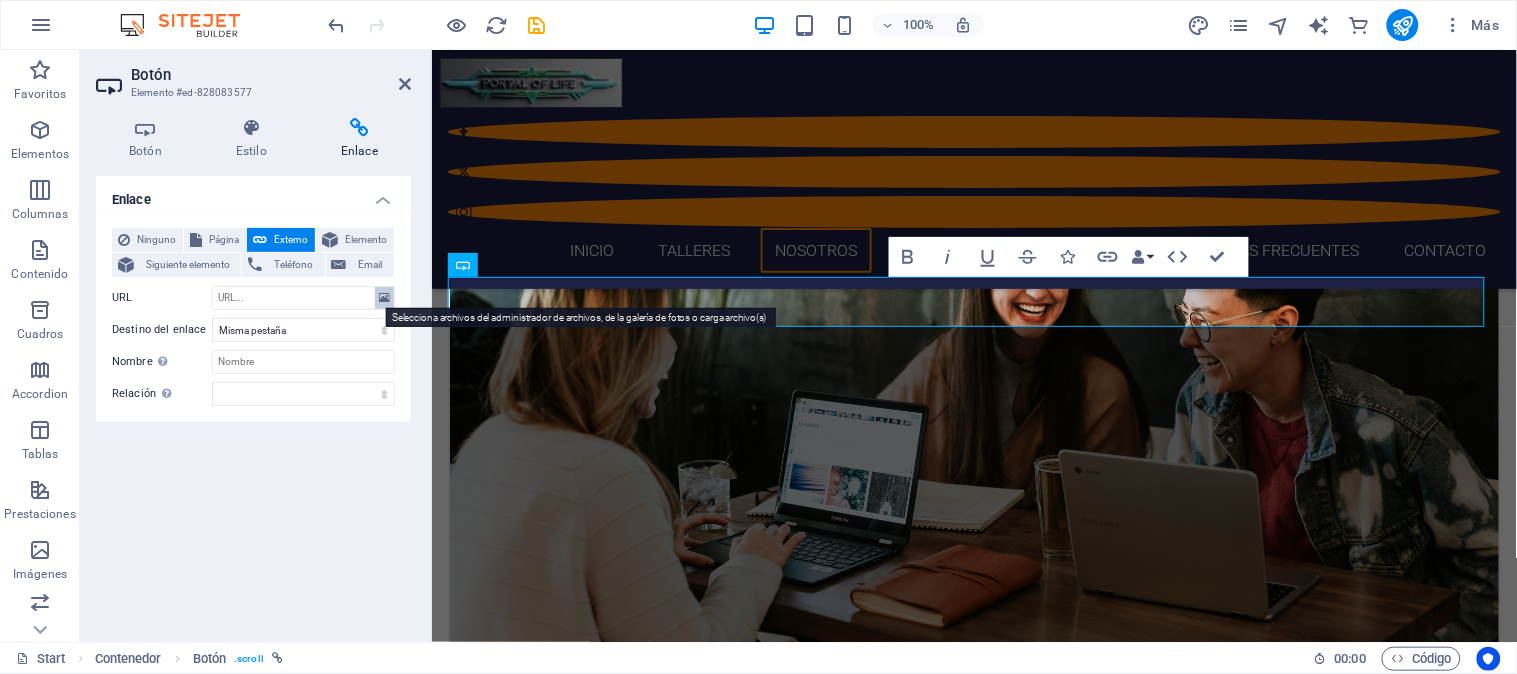 click at bounding box center (384, 298) 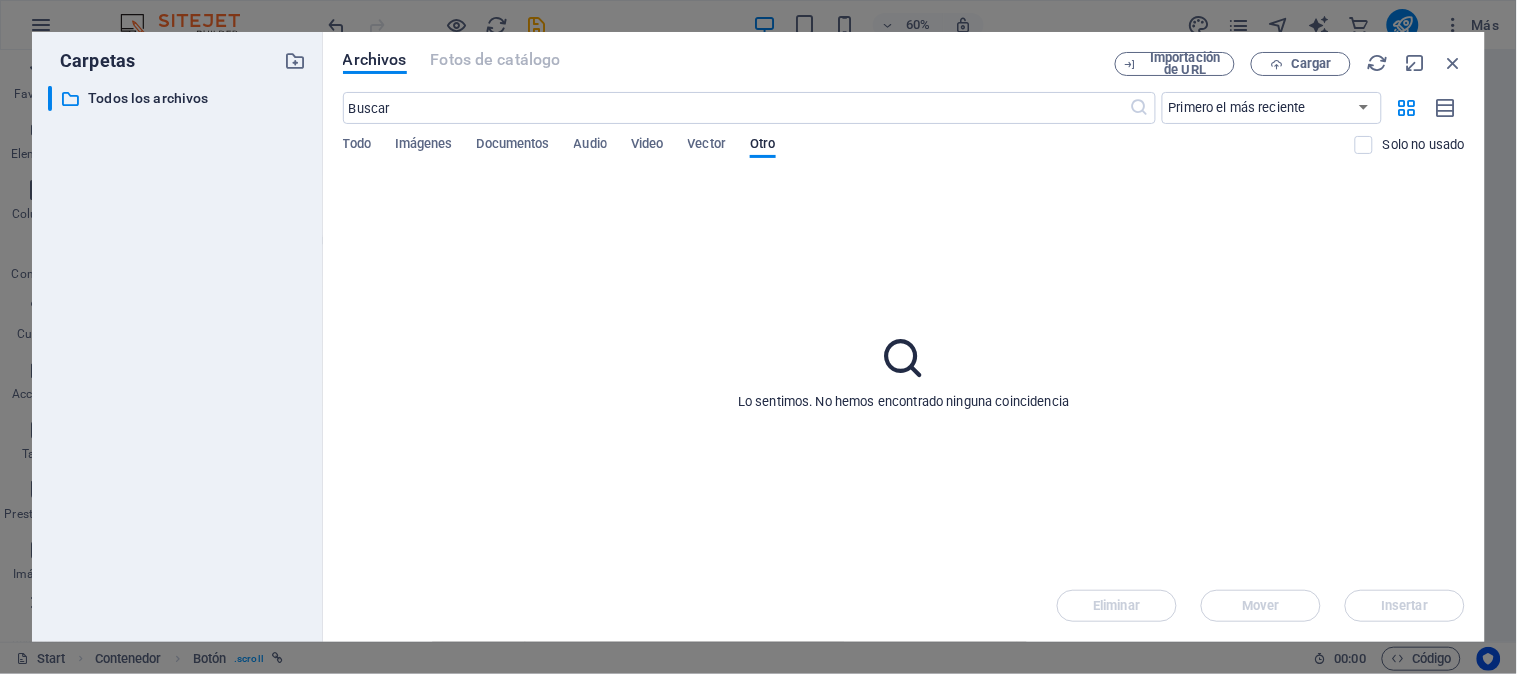 click on "Lo sentimos. No hemos encontrado ninguna coincidencia" at bounding box center (904, 372) 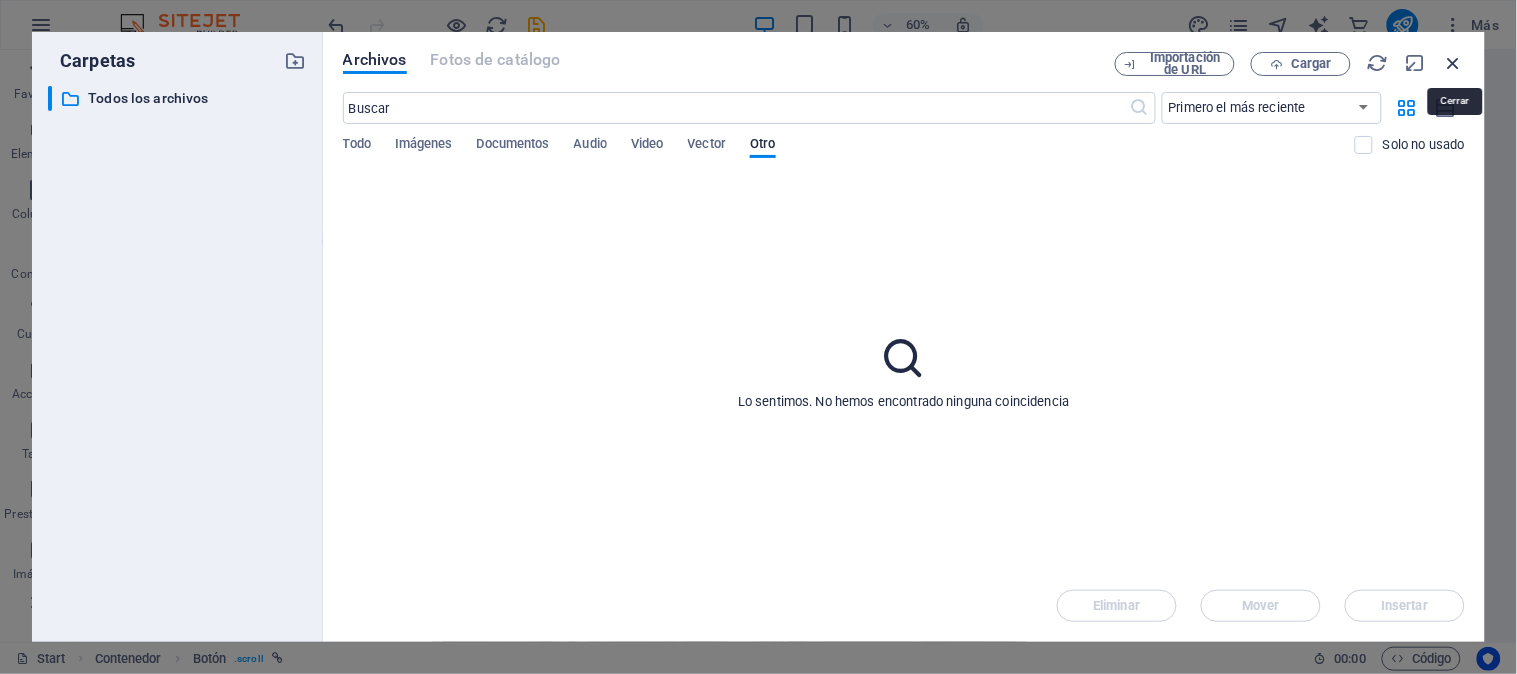 click at bounding box center [1454, 63] 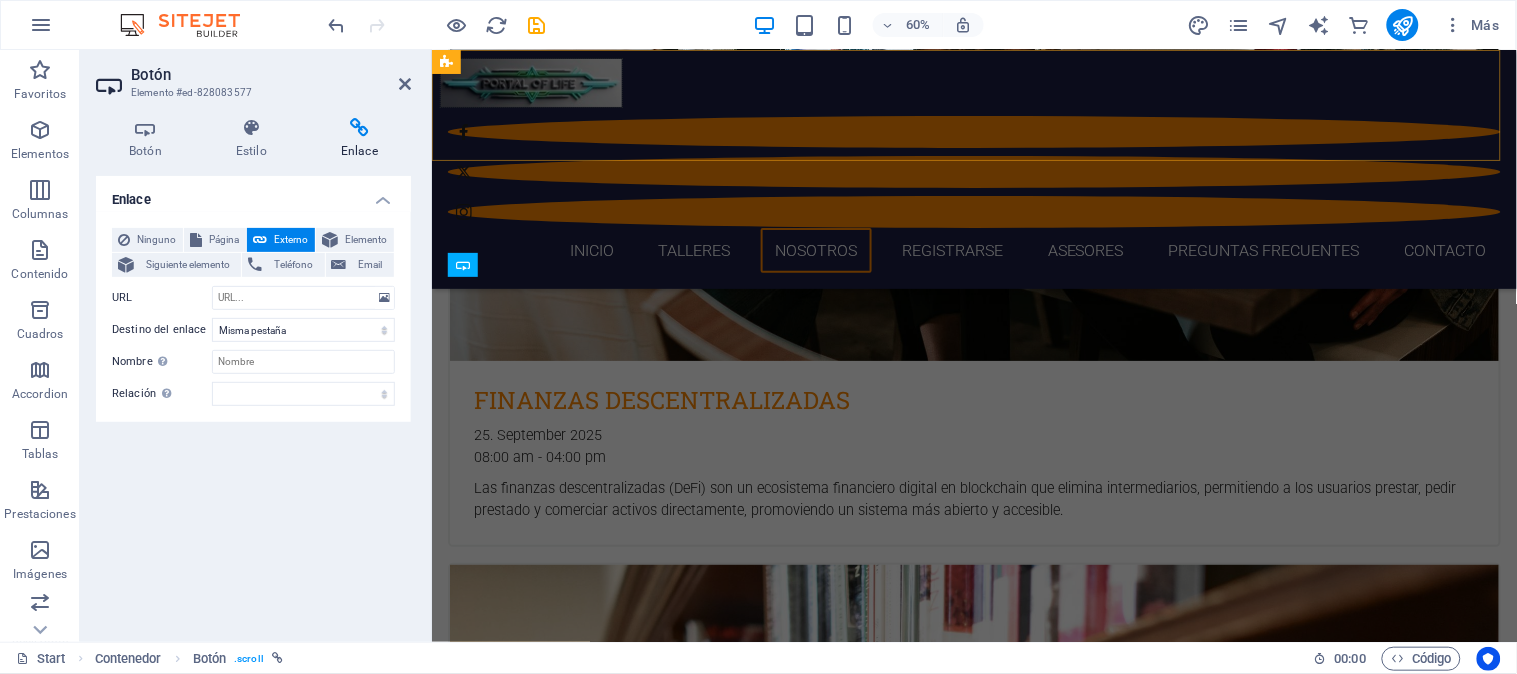 scroll, scrollTop: 3401, scrollLeft: 0, axis: vertical 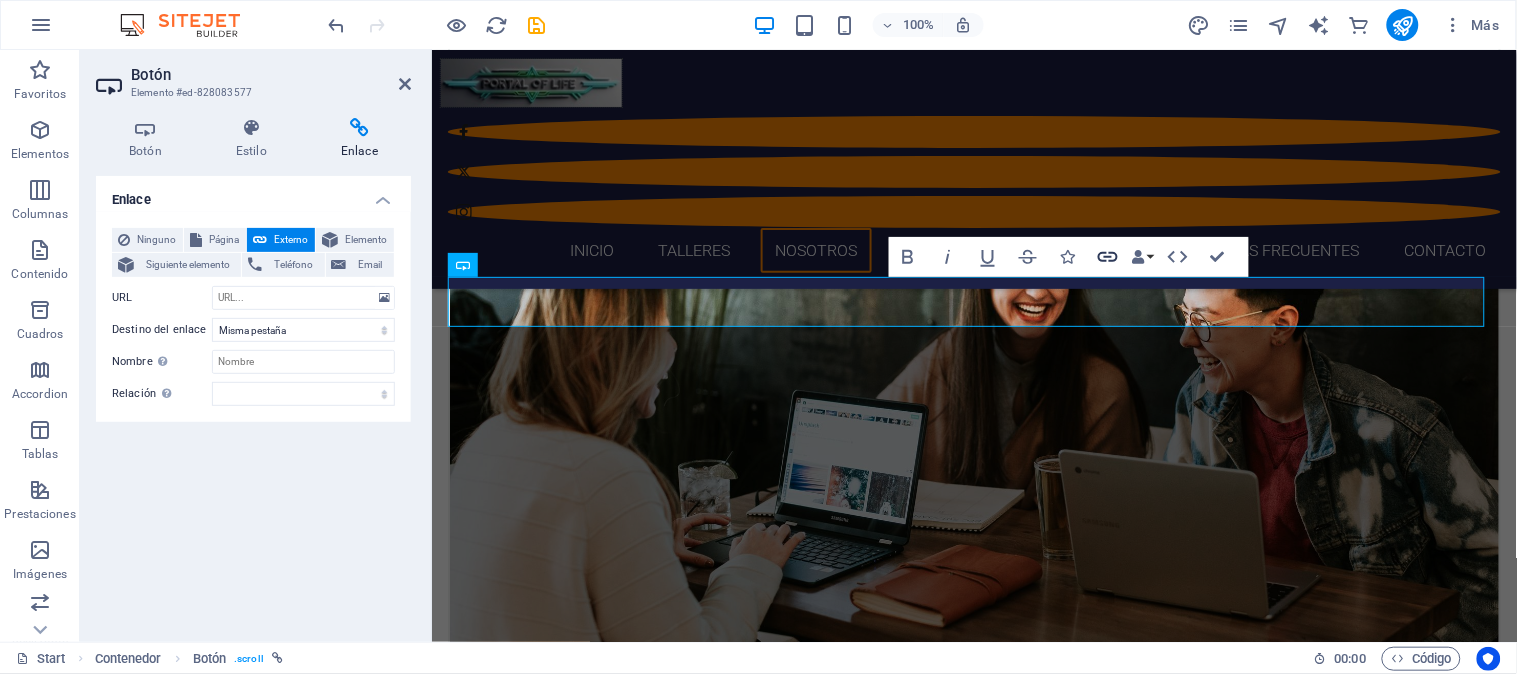 click 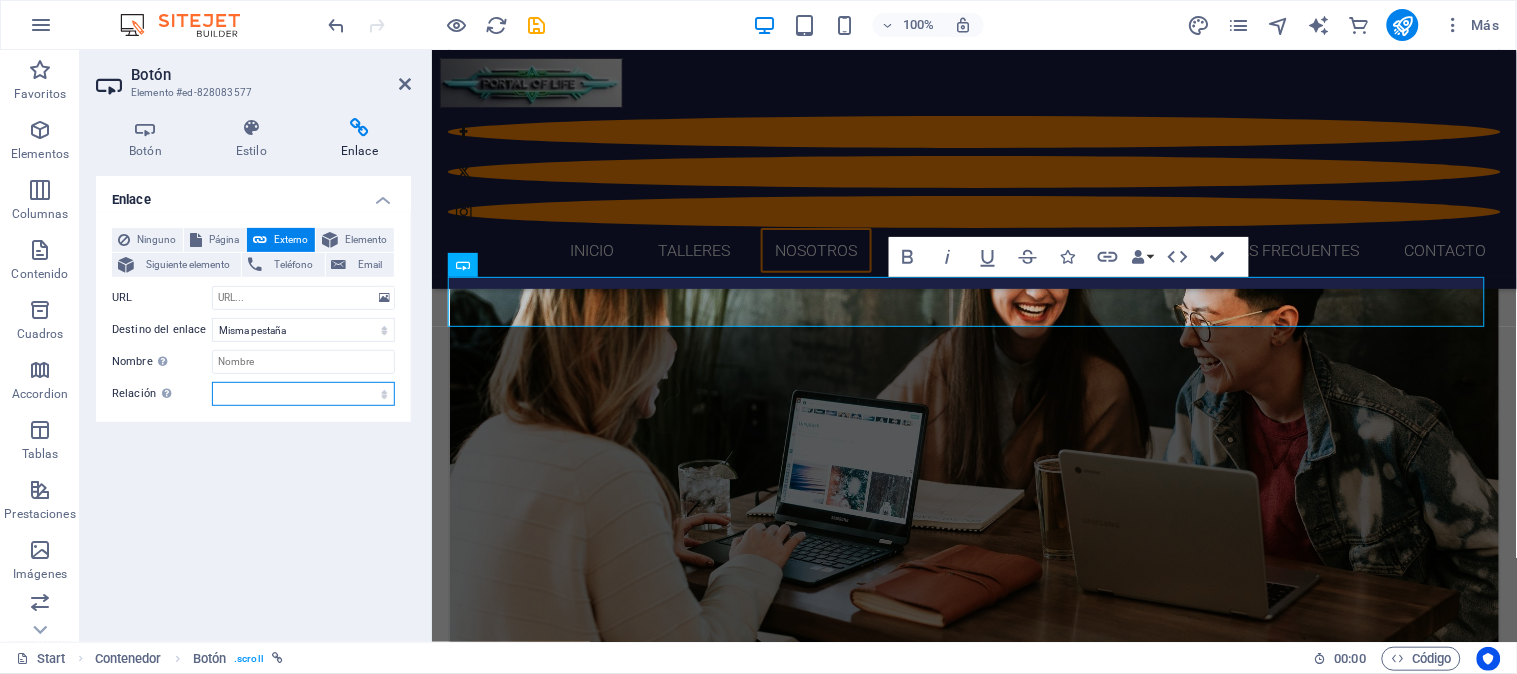 click on "alternativo autor marcador externo ayuda licencia siguiente nofollow noreferrer noopener ant buscar etiqueta" at bounding box center [303, 394] 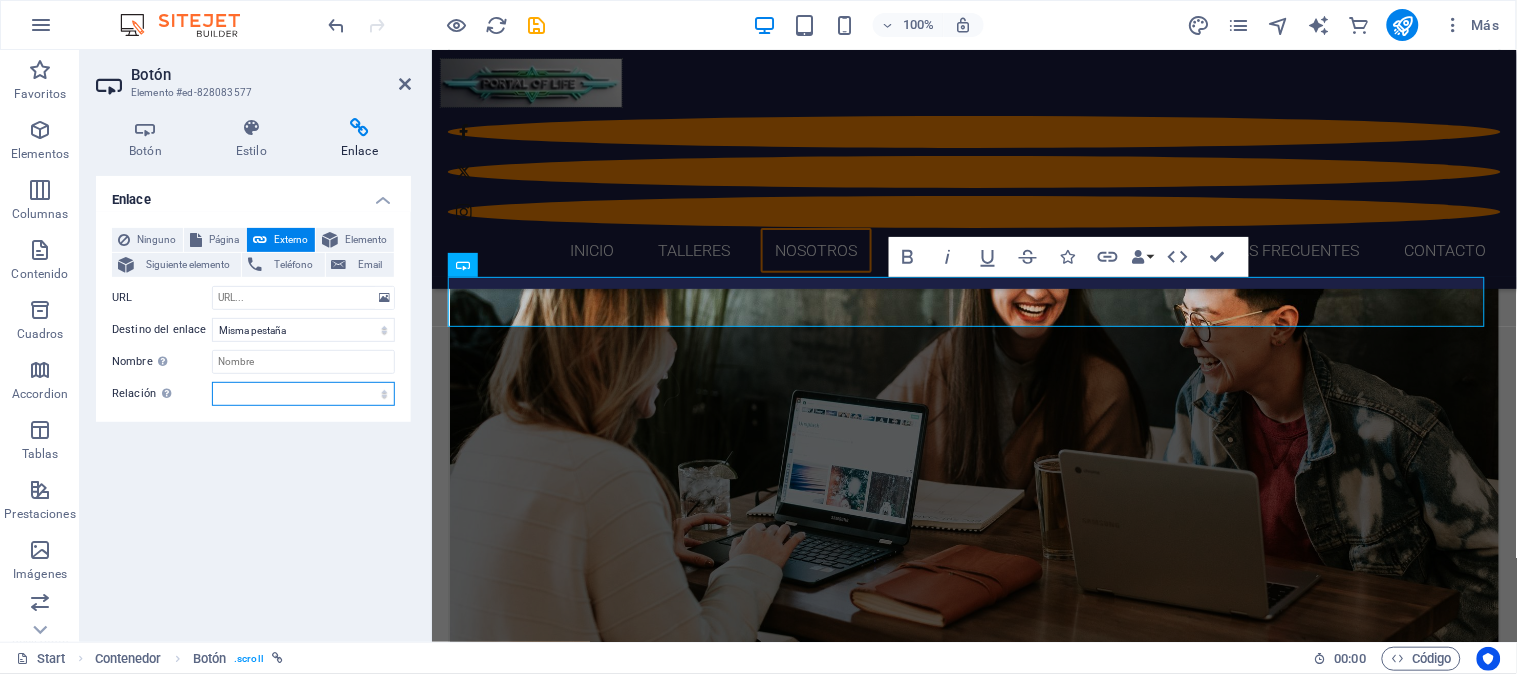 click on "alternativo autor marcador externo ayuda licencia siguiente nofollow noreferrer noopener ant buscar etiqueta" at bounding box center [303, 394] 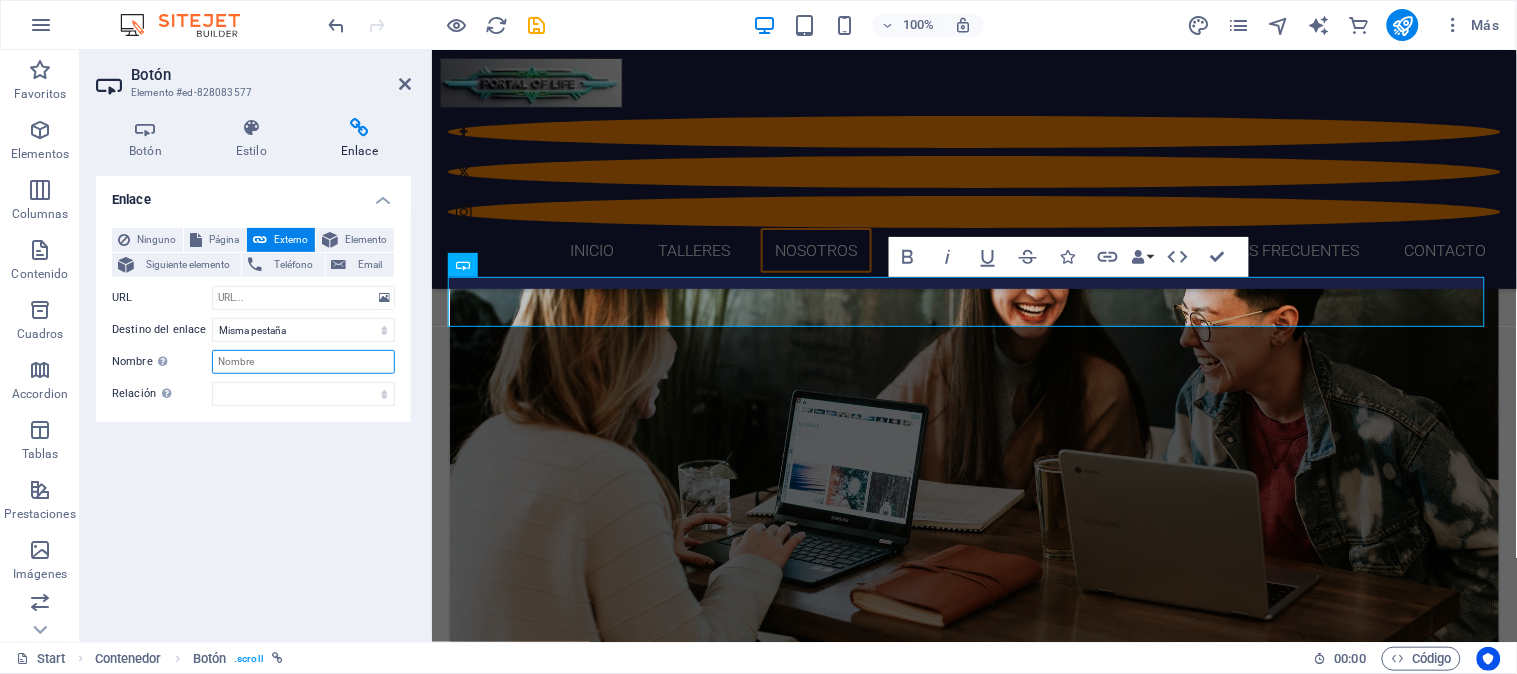click on "Nombre Una descripción adicional del enlace no debería ser igual al texto del enlace. El título suele mostrarse como un texto de información cuando se mueve el ratón por encima del elemento. Déjalo en blanco en caso de dudas." at bounding box center [303, 362] 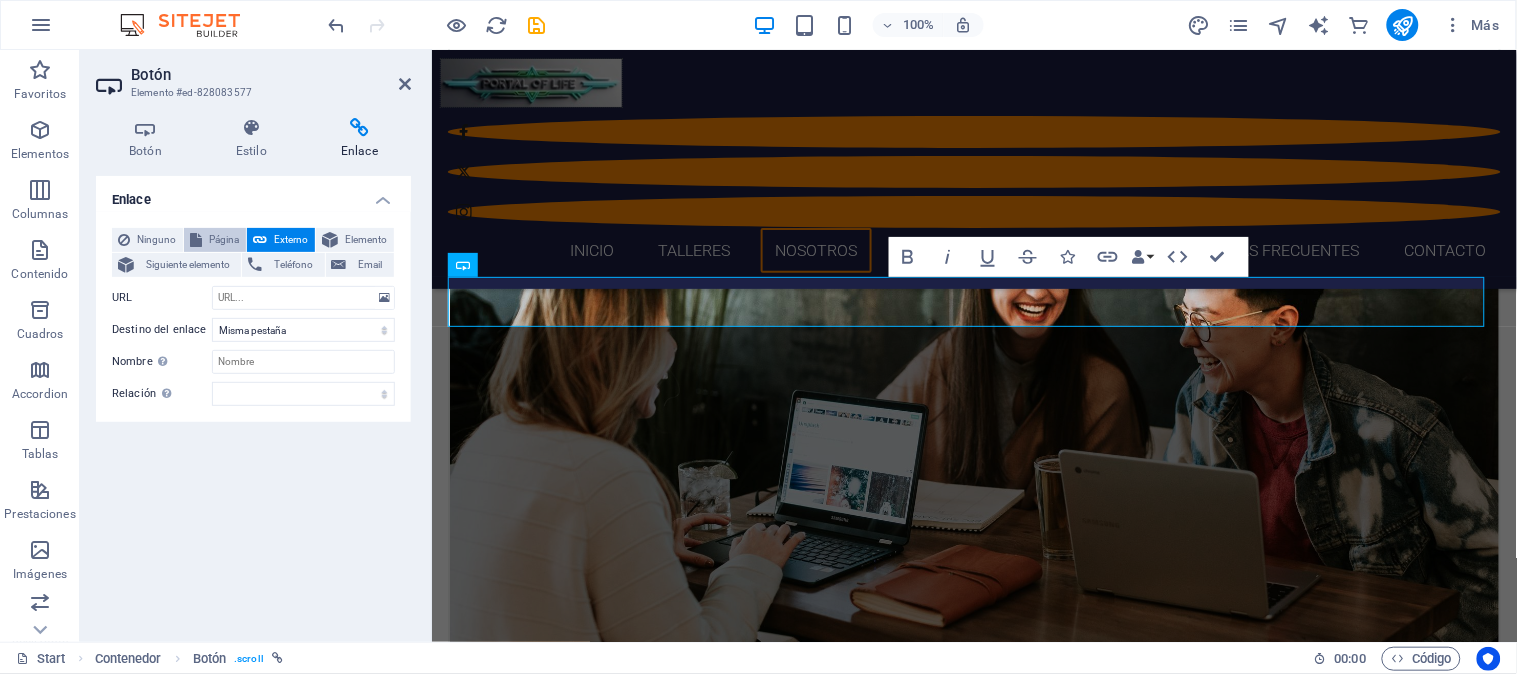 click on "Página" at bounding box center (224, 240) 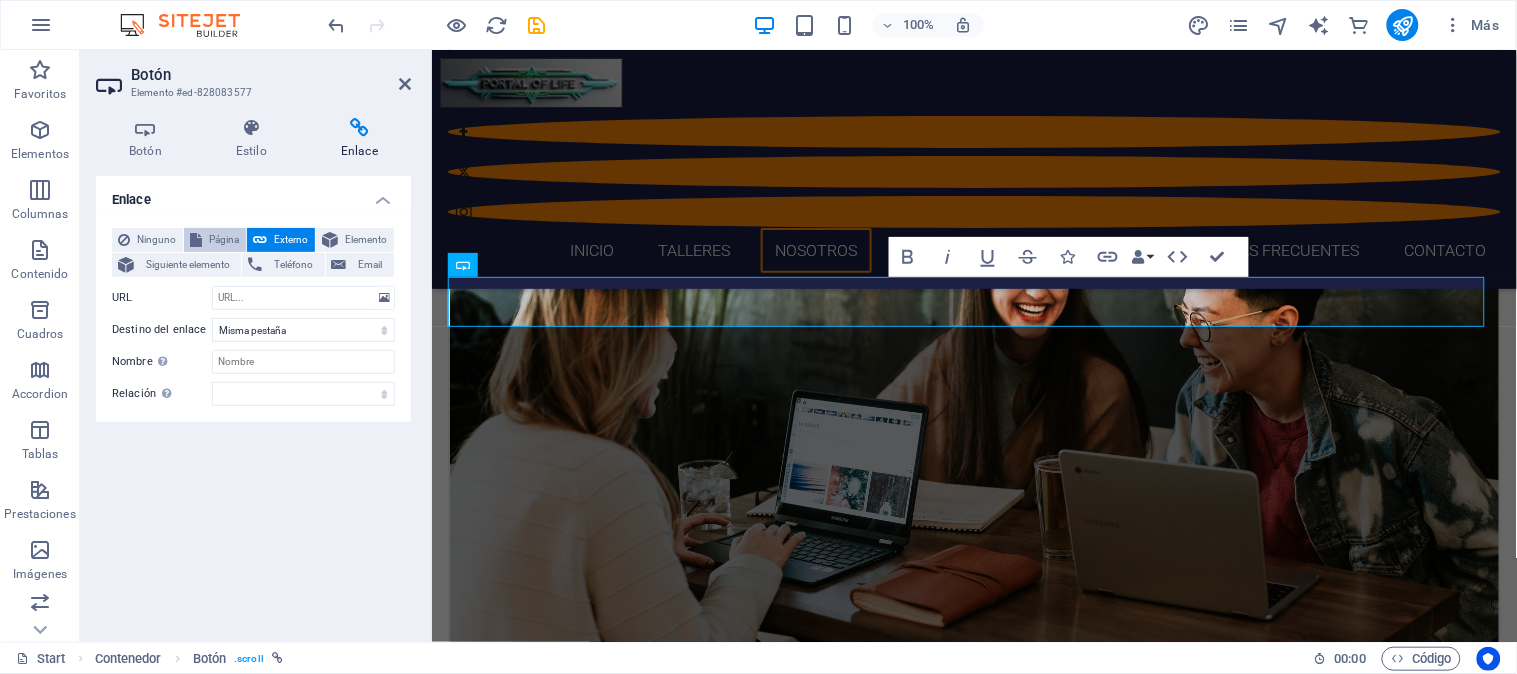 select 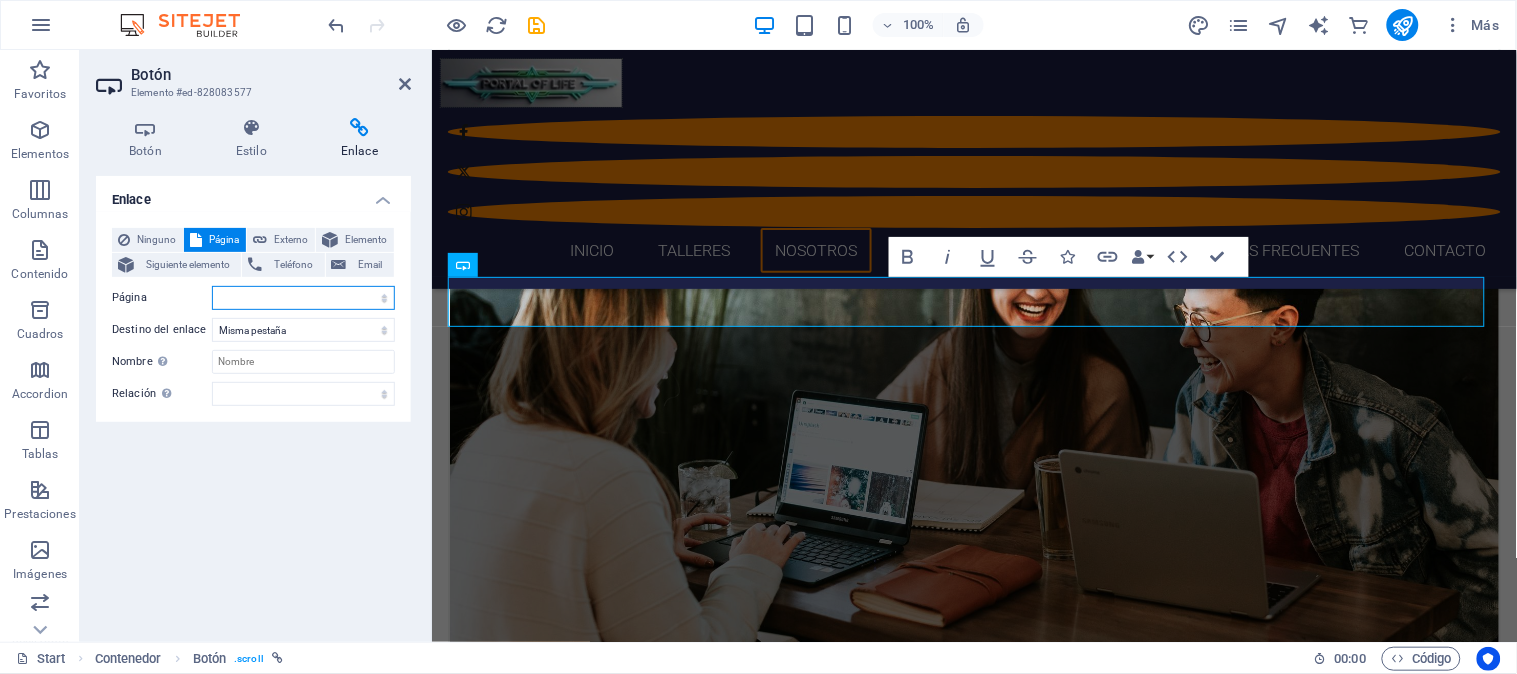 click on "Start Subpage Legal notice Privacy" at bounding box center [303, 298] 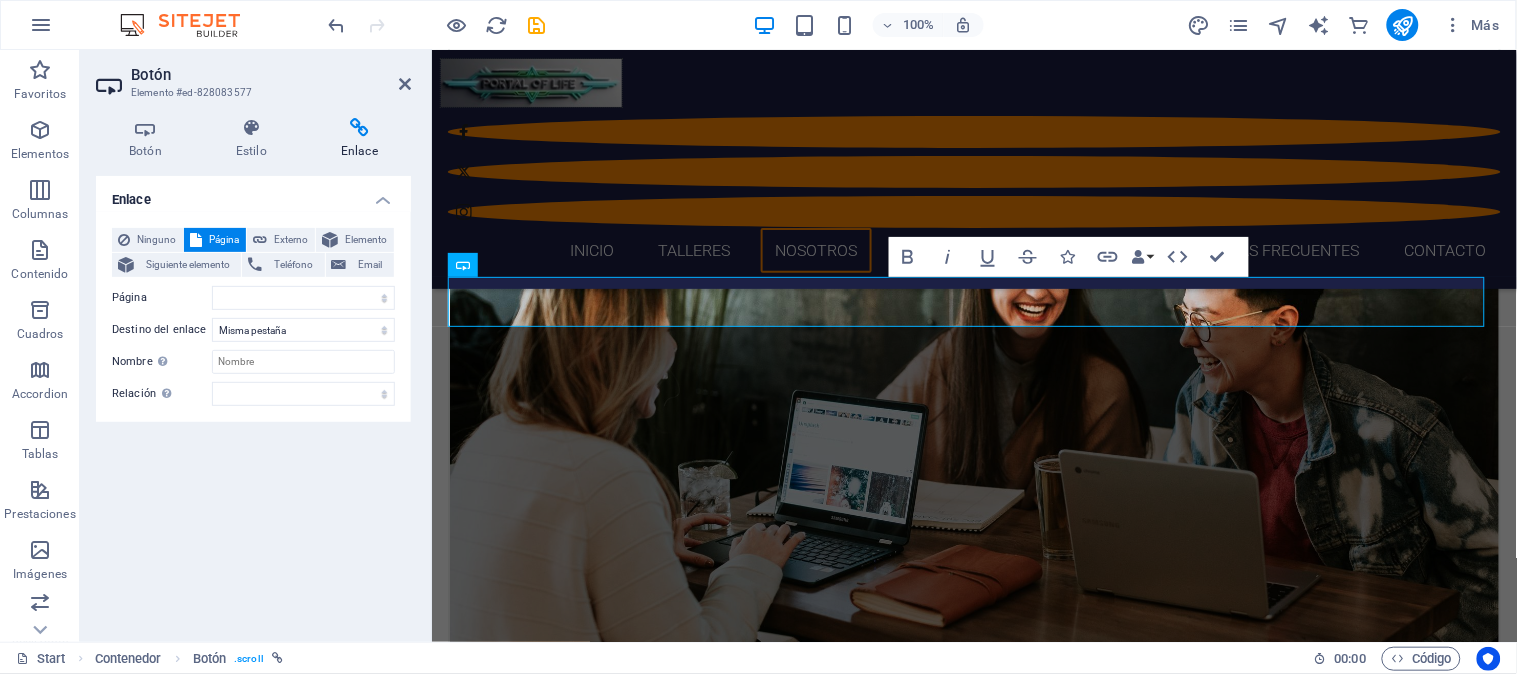 click on "Destino del enlace" at bounding box center [162, 330] 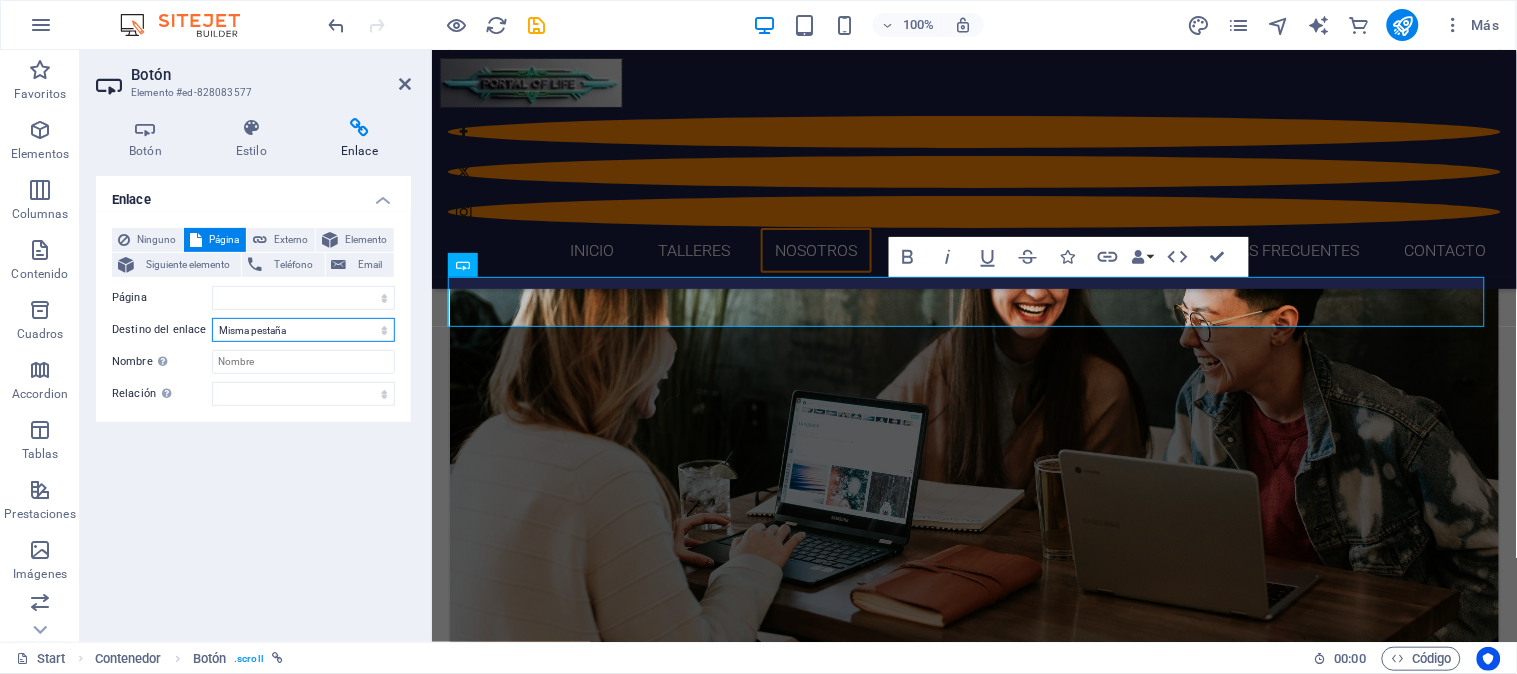 click on "Nueva pestaña Misma pestaña Superposición" at bounding box center [303, 330] 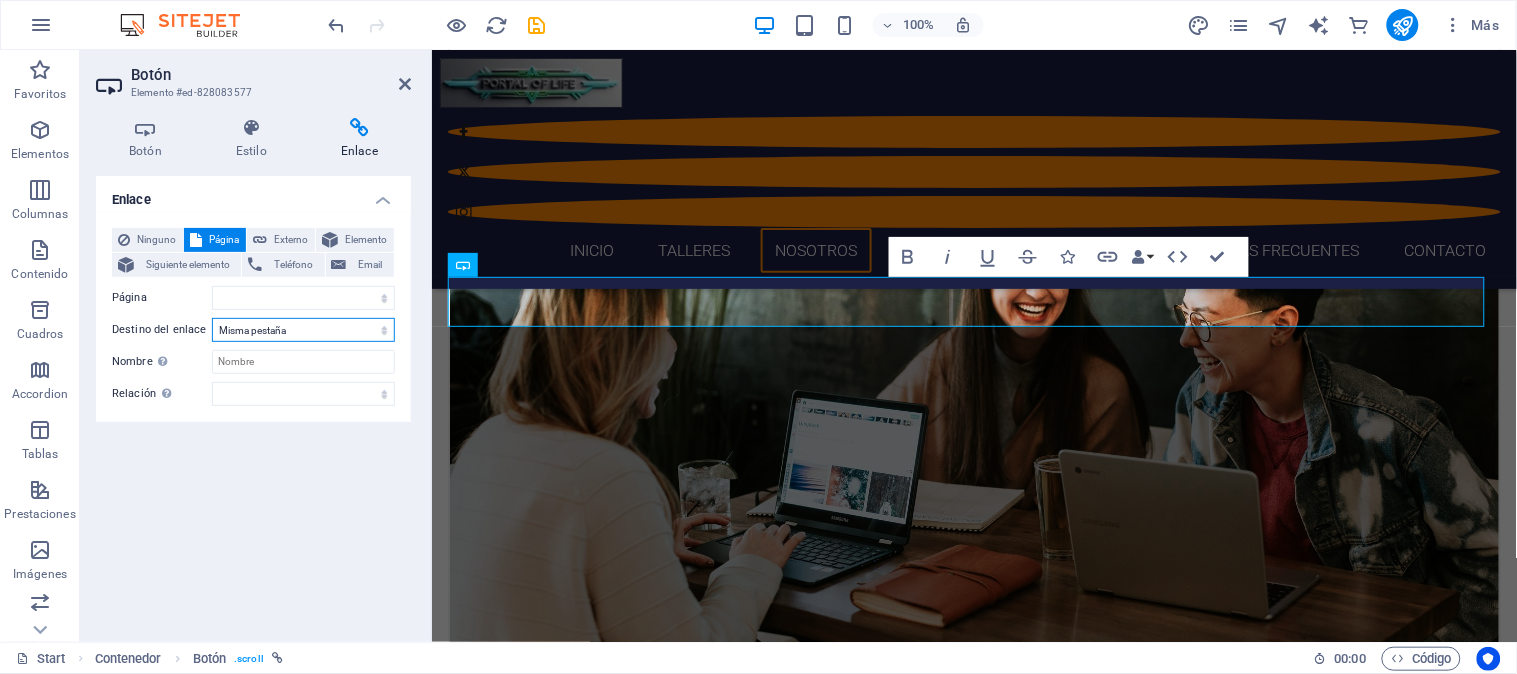 click on "Nueva pestaña Misma pestaña Superposición" at bounding box center [303, 330] 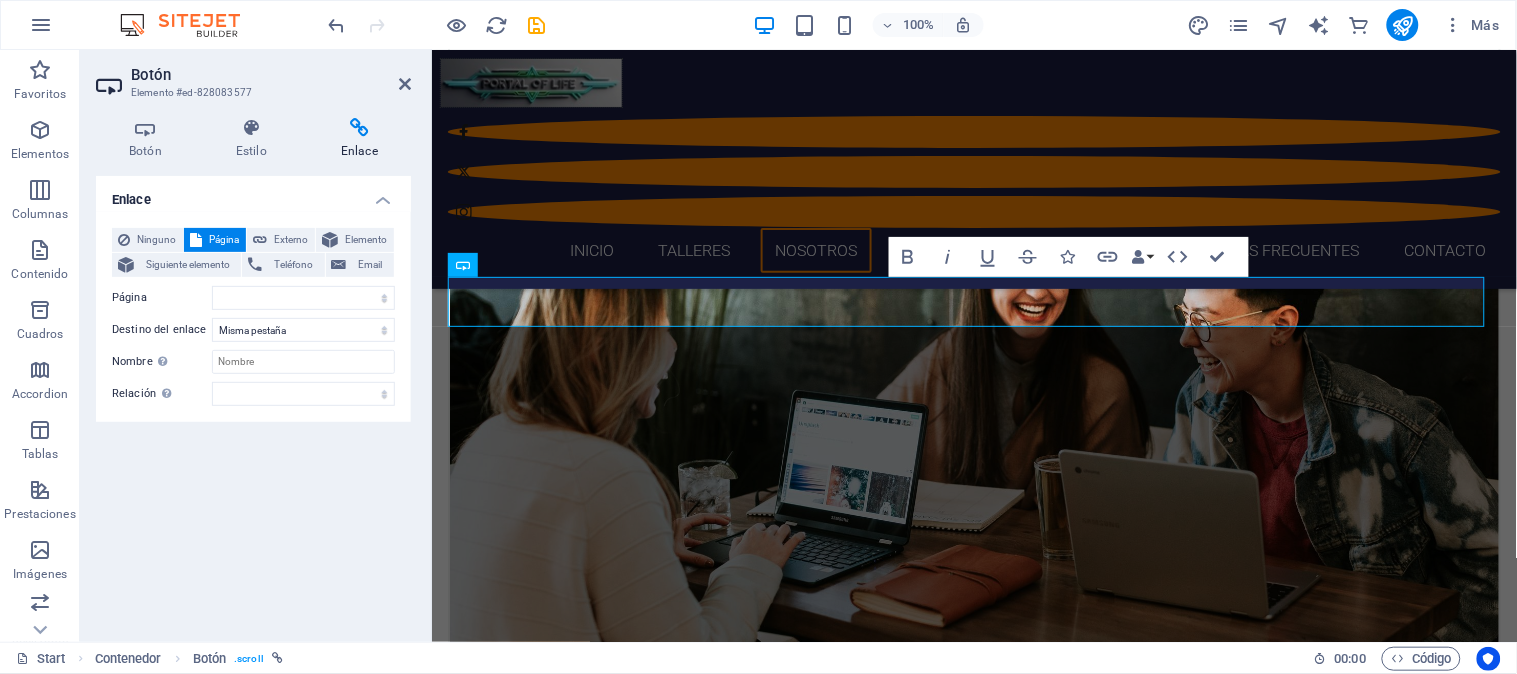 click on "Enlace Ninguno Página Externo Elemento Siguiente elemento Teléfono Email Página Start Subpage Legal notice Privacy Elemento
URL Teléfono Email Destino del enlace Nueva pestaña Misma pestaña Superposición Nombre Una descripción adicional del enlace no debería ser igual al texto del enlace. El título suele mostrarse como un texto de información cuando se mueve el ratón por encima del elemento. Déjalo en blanco en caso de dudas. Relación Define la  relación de este enlace con el destino del enlace . Por ejemplo, el valor "nofollow" indica a los buscadores que no sigan al enlace. Puede dejarse vacío. alternativo autor marcador externo ayuda licencia siguiente nofollow noreferrer noopener ant buscar etiqueta" at bounding box center [253, 401] 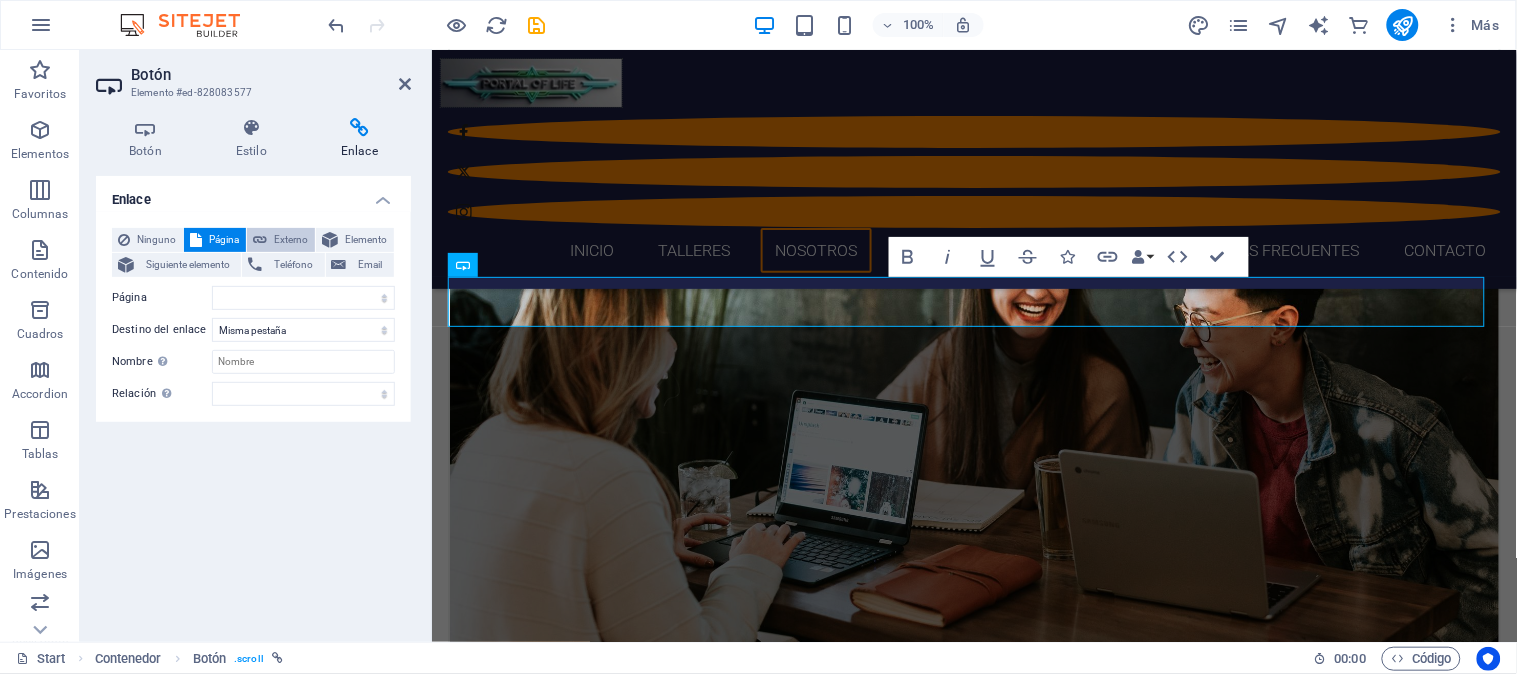 click on "Externo" at bounding box center (291, 240) 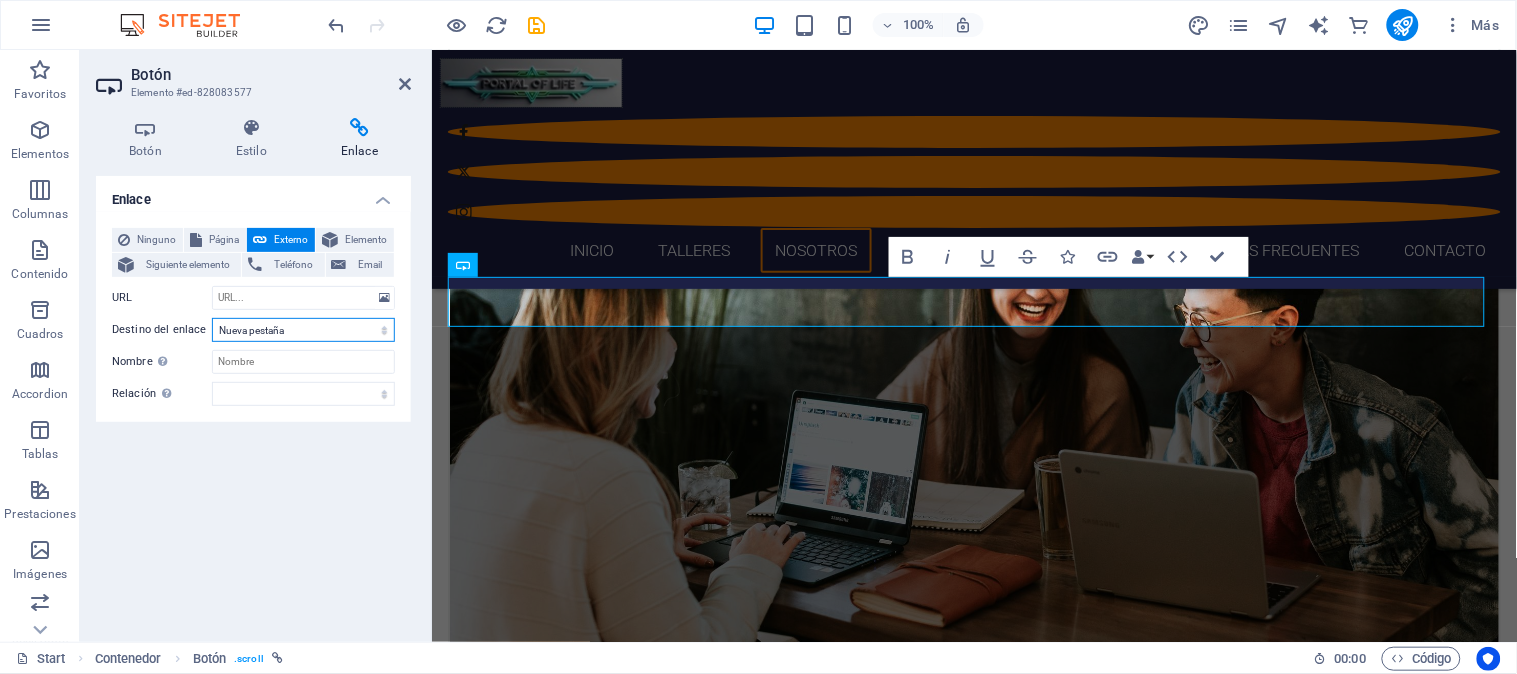 click on "Nueva pestaña Misma pestaña Superposición" at bounding box center (303, 330) 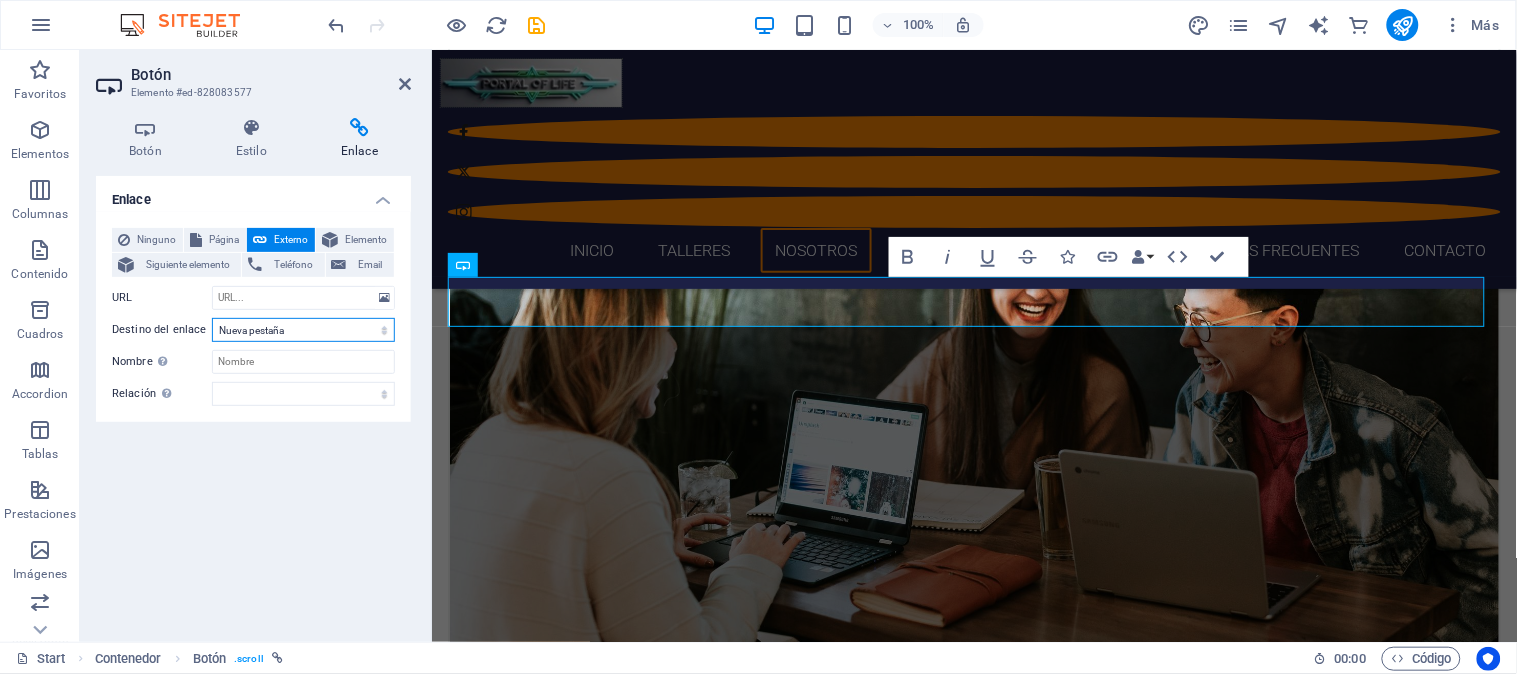 click on "Nueva pestaña Misma pestaña Superposición" at bounding box center [303, 330] 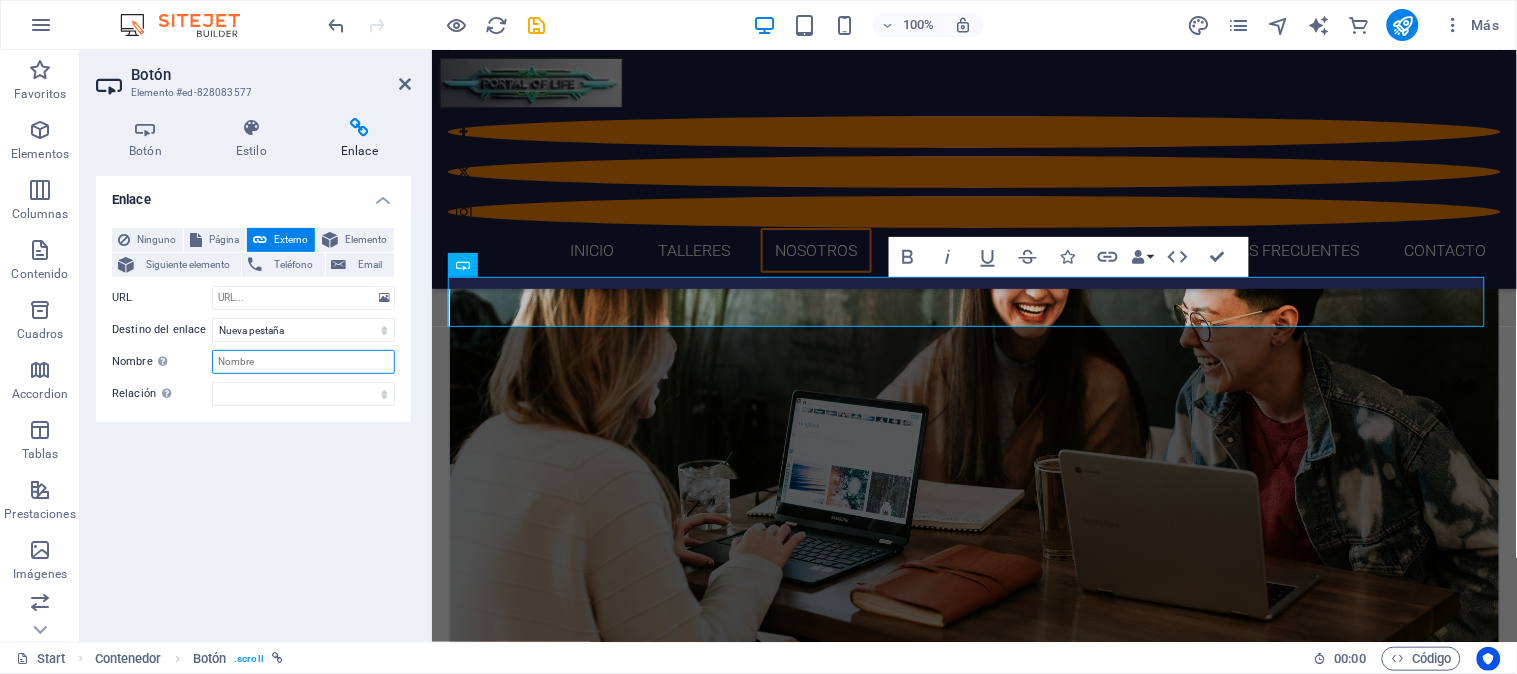 click on "Nombre Una descripción adicional del enlace no debería ser igual al texto del enlace. El título suele mostrarse como un texto de información cuando se mueve el ratón por encima del elemento. Déjalo en blanco en caso de dudas." at bounding box center [303, 362] 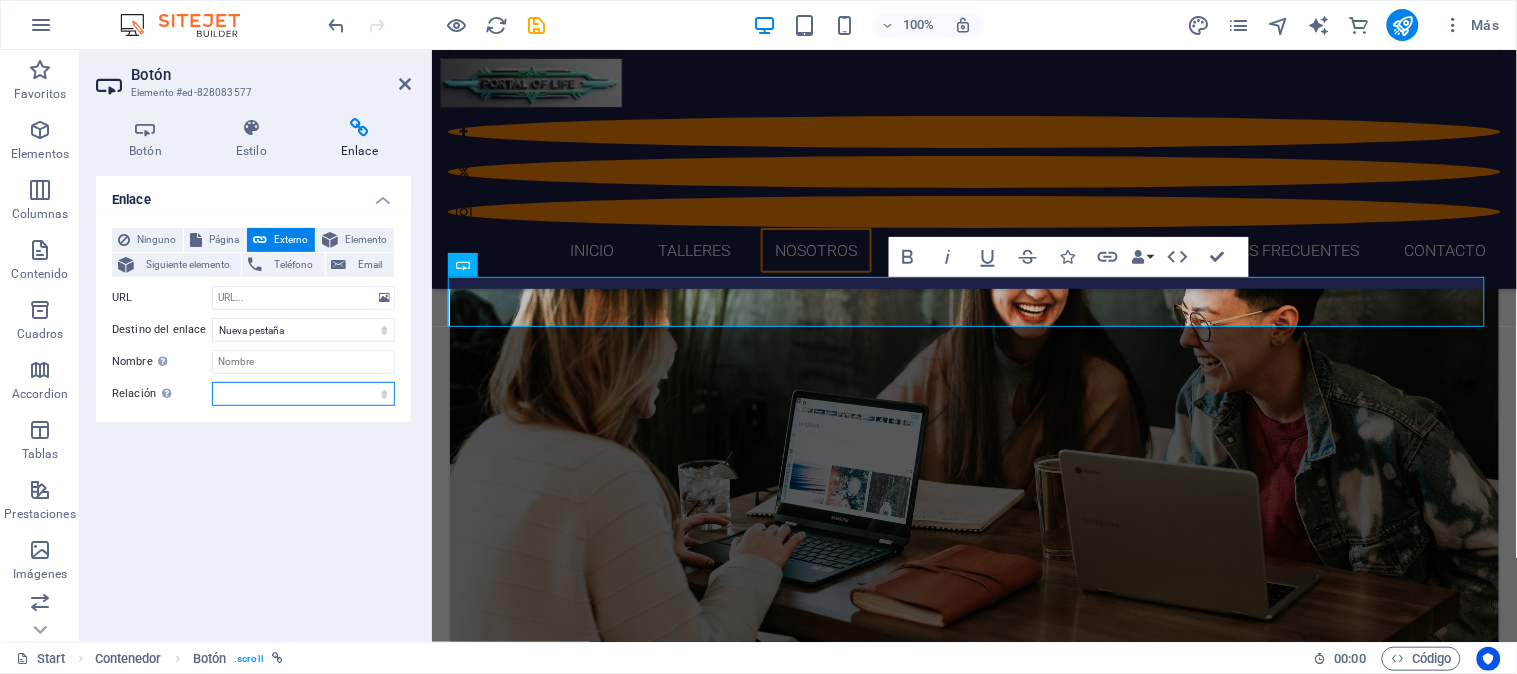 click on "alternativo autor marcador externo ayuda licencia siguiente nofollow noreferrer noopener ant buscar etiqueta" at bounding box center (303, 394) 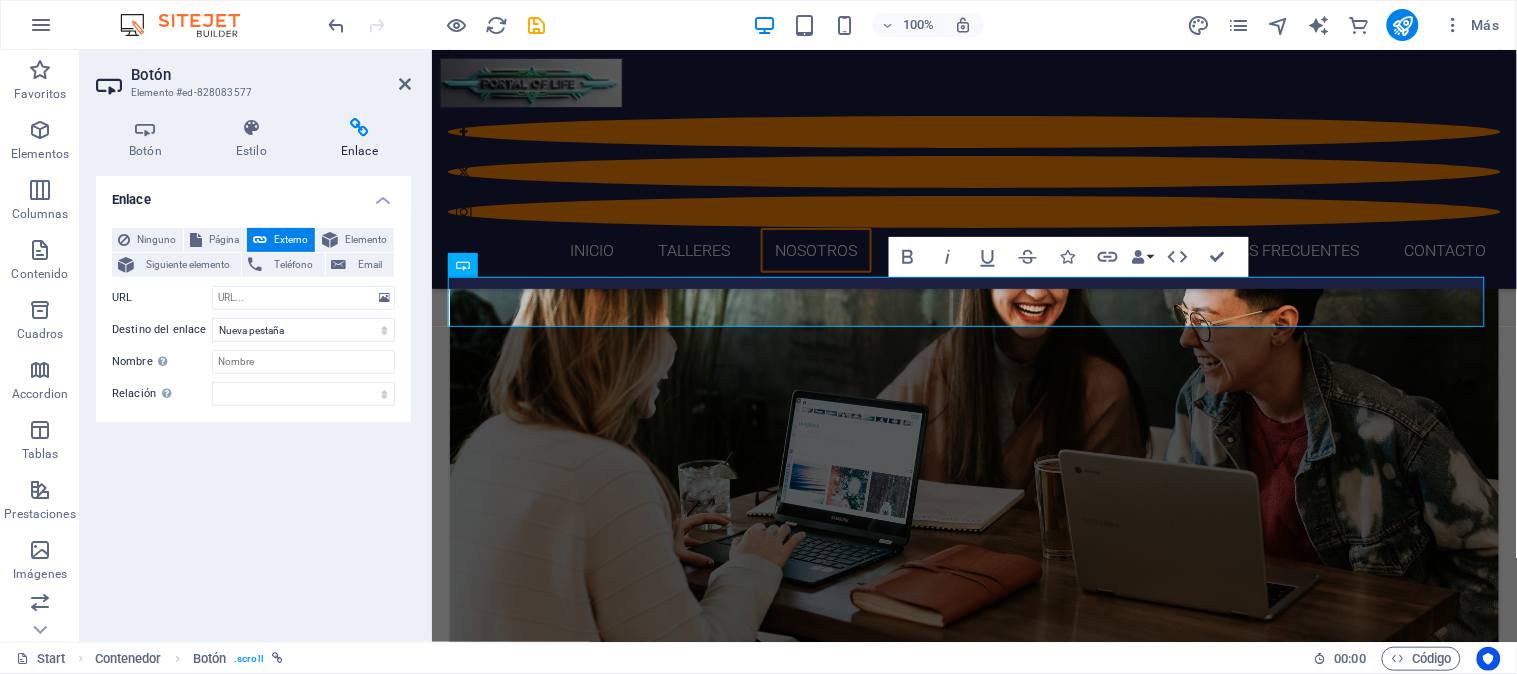 click on "Enlace Ninguno Página Externo Elemento Siguiente elemento Teléfono Email Página Start Subpage Legal notice Privacy Elemento
URL Teléfono Email Destino del enlace Nueva pestaña Misma pestaña Superposición Nombre Una descripción adicional del enlace no debería ser igual al texto del enlace. El título suele mostrarse como un texto de información cuando se mueve el ratón por encima del elemento. Déjalo en blanco en caso de dudas. Relación Define la  relación de este enlace con el destino del enlace . Por ejemplo, el valor "nofollow" indica a los buscadores que no sigan al enlace. Puede dejarse vacío. alternativo autor marcador externo ayuda licencia siguiente nofollow noreferrer noopener ant buscar etiqueta" at bounding box center (253, 401) 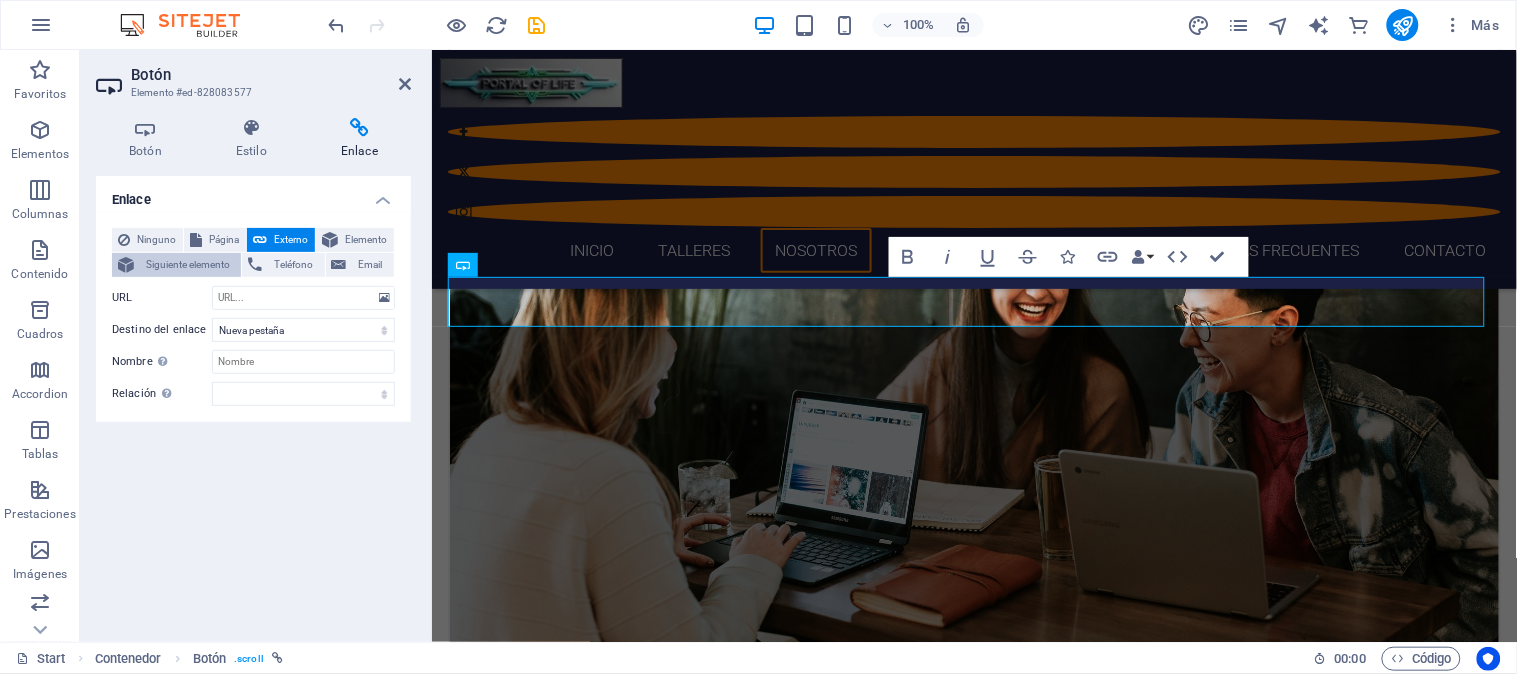 click on "Siguiente elemento" at bounding box center [187, 265] 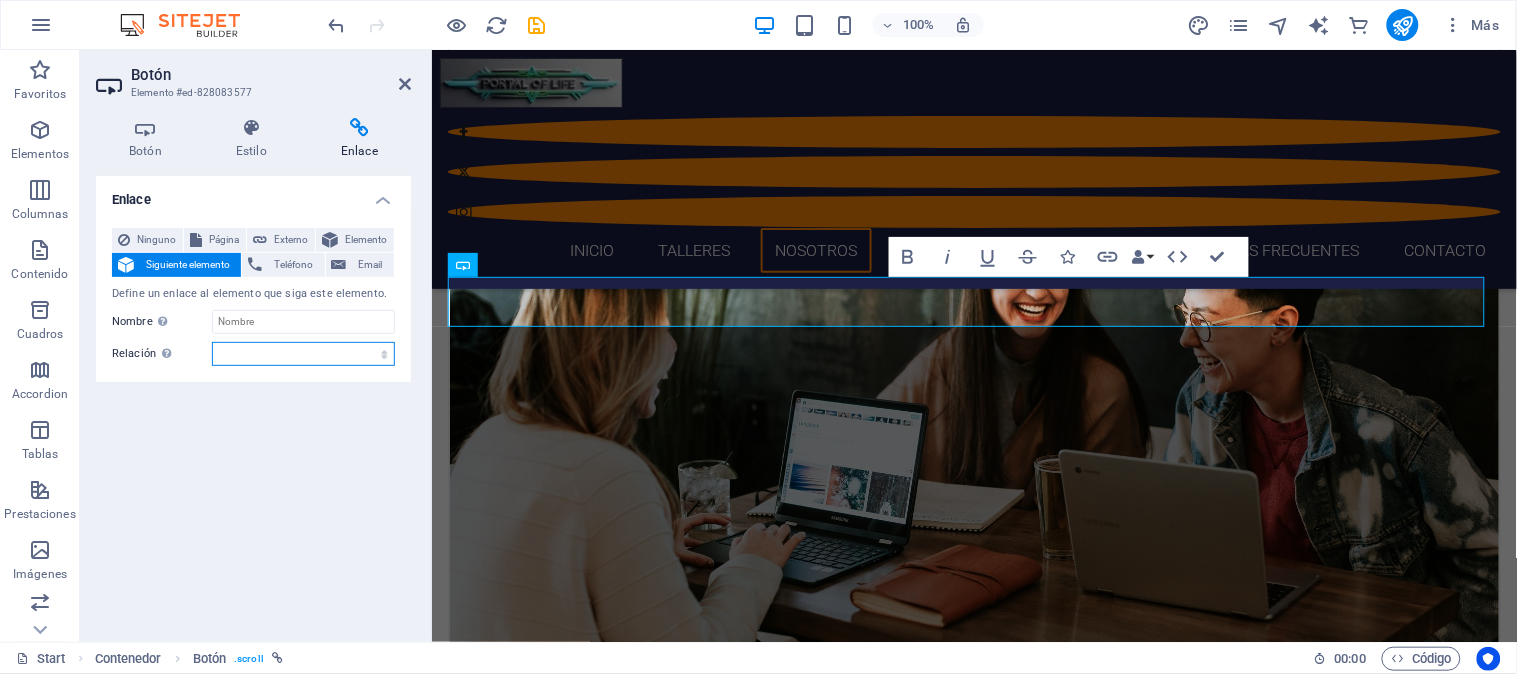 click on "alternativo autor marcador externo ayuda licencia siguiente nofollow noreferrer noopener ant buscar etiqueta" at bounding box center (303, 354) 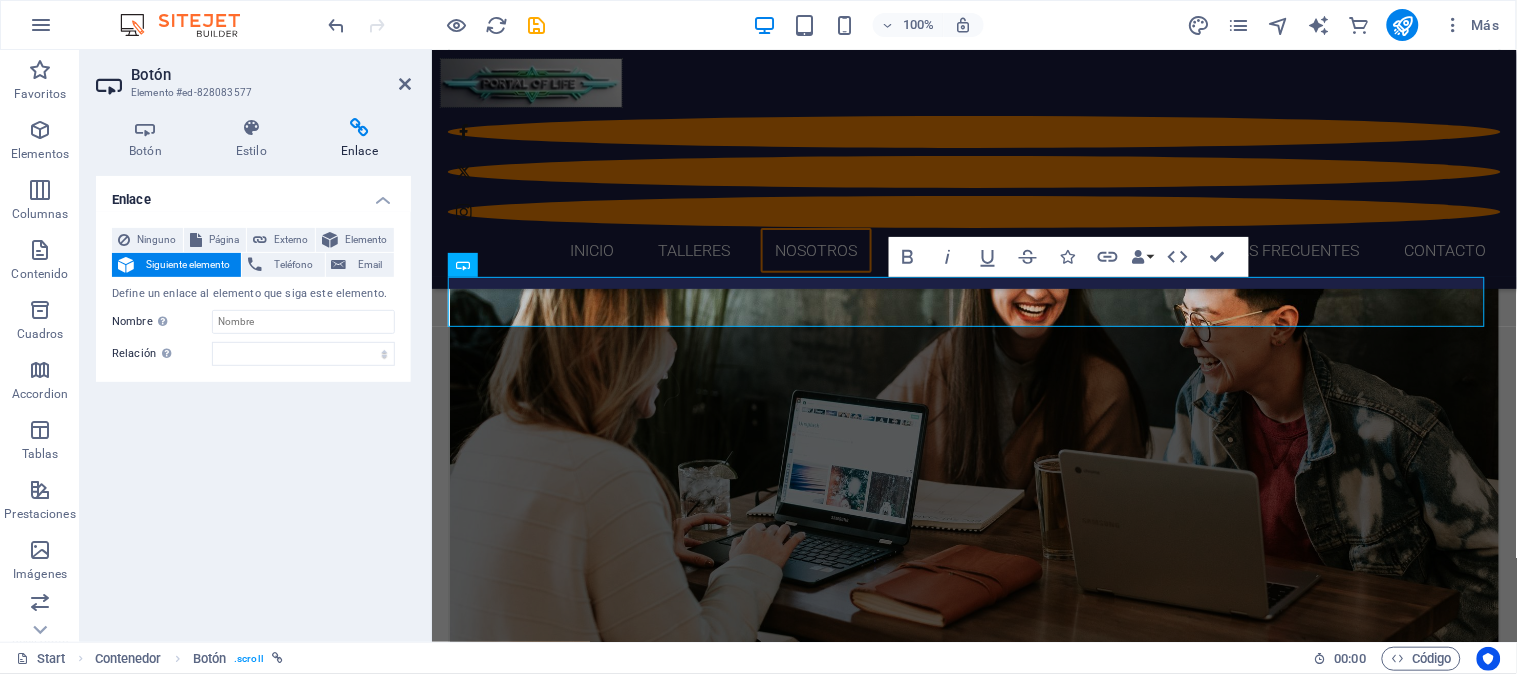 click on "Enlace Ninguno Página Externo Elemento Siguiente elemento Teléfono Email Define un enlace al elemento que siga este elemento. Página Start Subpage Legal notice Privacy Elemento
URL Teléfono Email Destino del enlace Nueva pestaña Misma pestaña Superposición Nombre Una descripción adicional del enlace no debería ser igual al texto del enlace. El título suele mostrarse como un texto de información cuando se mueve el ratón por encima del elemento. Déjalo en blanco en caso de dudas. Relación Define la  relación de este enlace con el destino del enlace . Por ejemplo, el valor "nofollow" indica a los buscadores que no sigan al enlace. Puede dejarse vacío. alternativo autor marcador externo ayuda licencia siguiente nofollow noreferrer noopener ant buscar etiqueta" at bounding box center (253, 401) 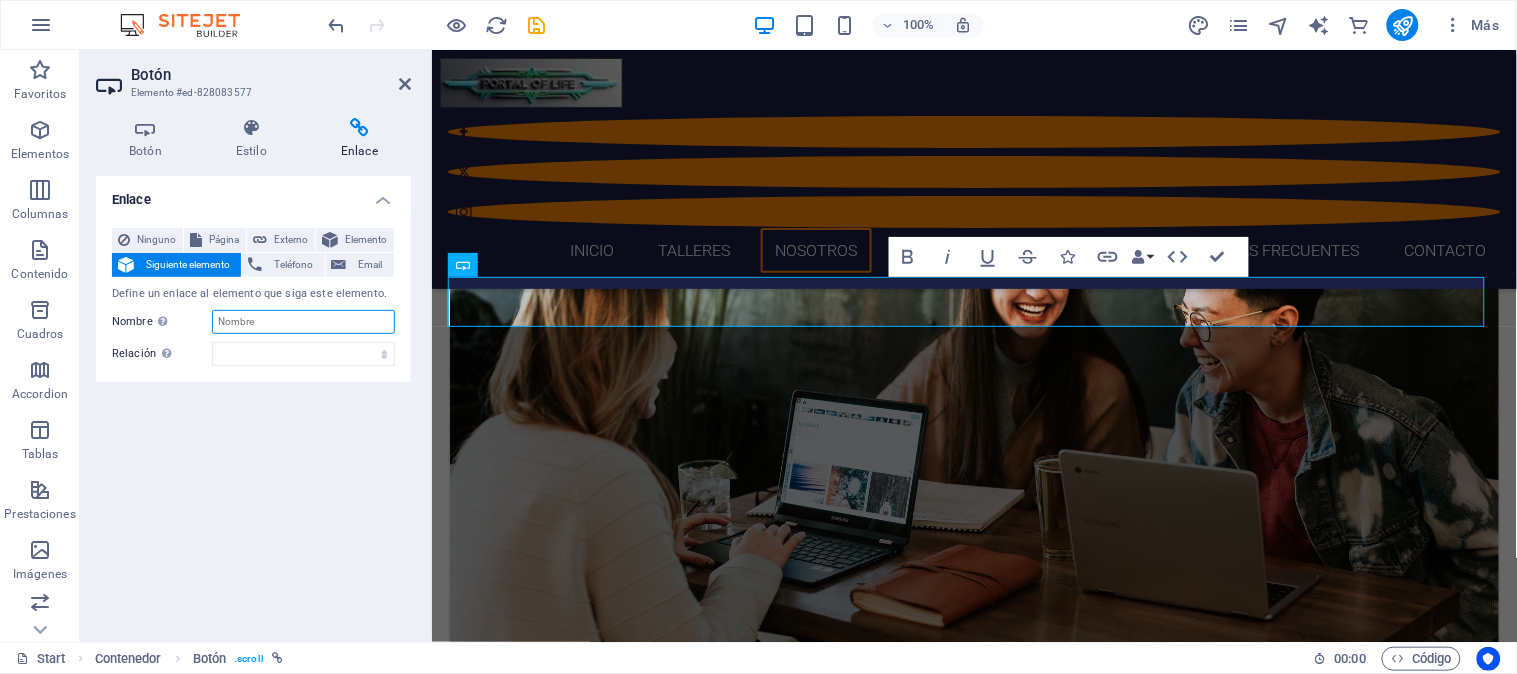 click on "Nombre Una descripción adicional del enlace no debería ser igual al texto del enlace. El título suele mostrarse como un texto de información cuando se mueve el ratón por encima del elemento. Déjalo en blanco en caso de dudas." at bounding box center (303, 322) 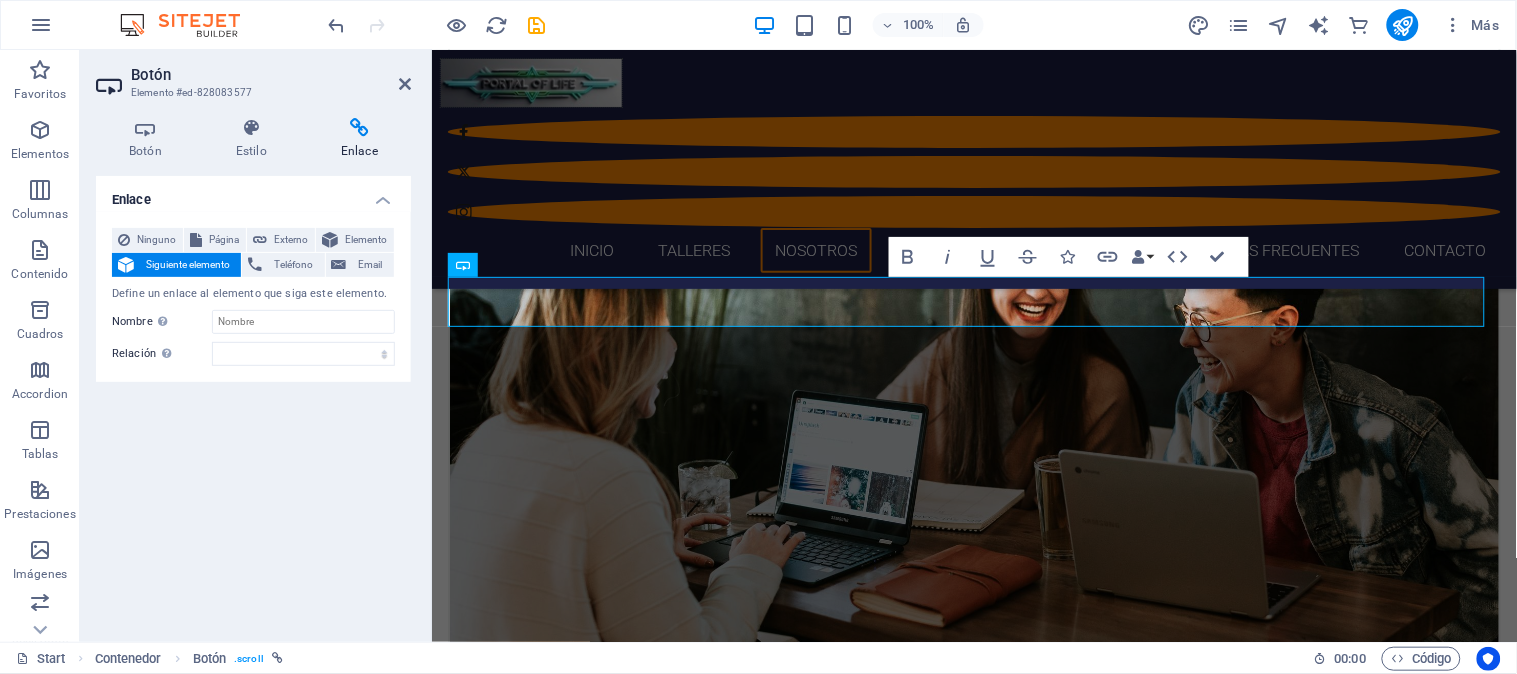 click on "Enlace Ninguno Página Externo Elemento Siguiente elemento Teléfono Email Define un enlace al elemento que siga este elemento. Página Start Subpage Legal notice Privacy Elemento
URL Teléfono Email Destino del enlace Nueva pestaña Misma pestaña Superposición Nombre Una descripción adicional del enlace no debería ser igual al texto del enlace. El título suele mostrarse como un texto de información cuando se mueve el ratón por encima del elemento. Déjalo en blanco en caso de dudas. Relación Define la  relación de este enlace con el destino del enlace . Por ejemplo, el valor "nofollow" indica a los buscadores que no sigan al enlace. Puede dejarse vacío. alternativo autor marcador externo ayuda licencia siguiente nofollow noreferrer noopener ant buscar etiqueta" at bounding box center [253, 401] 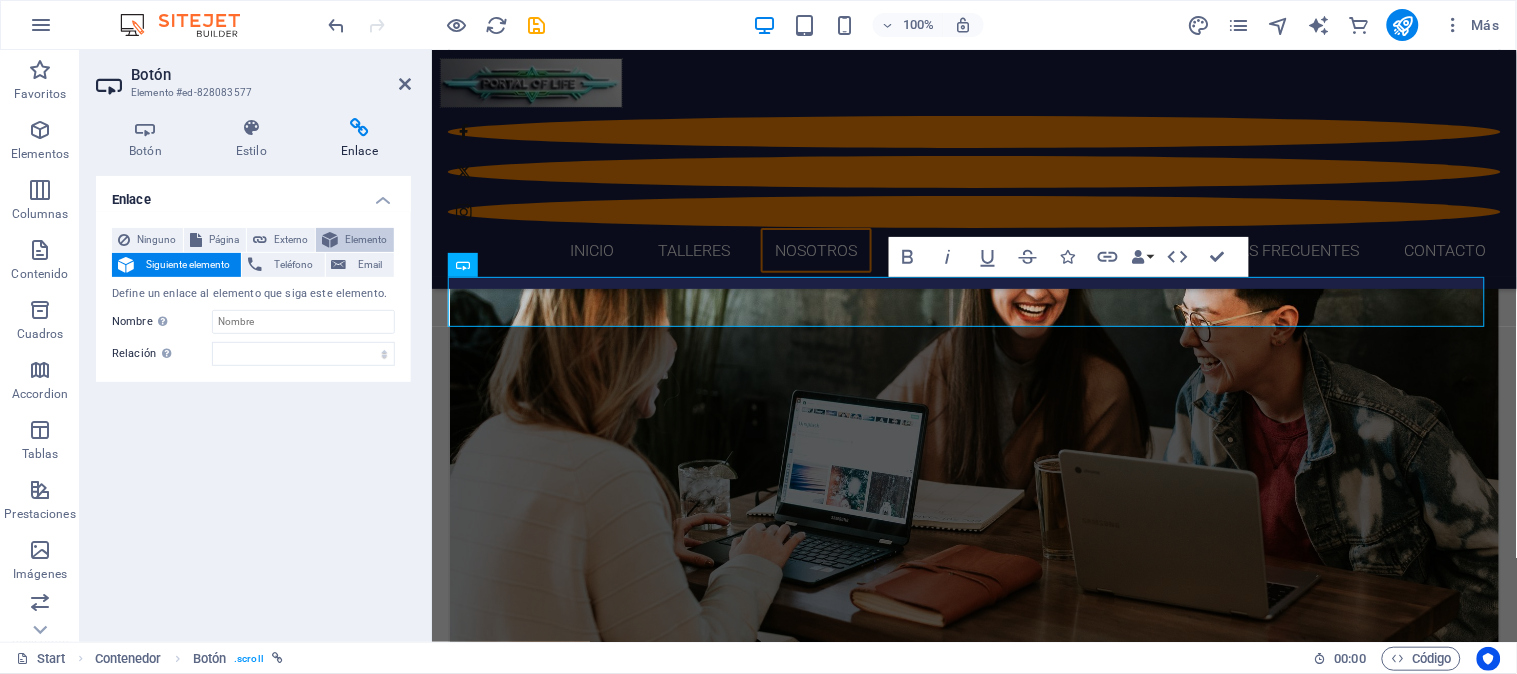 click on "Elemento" at bounding box center (366, 240) 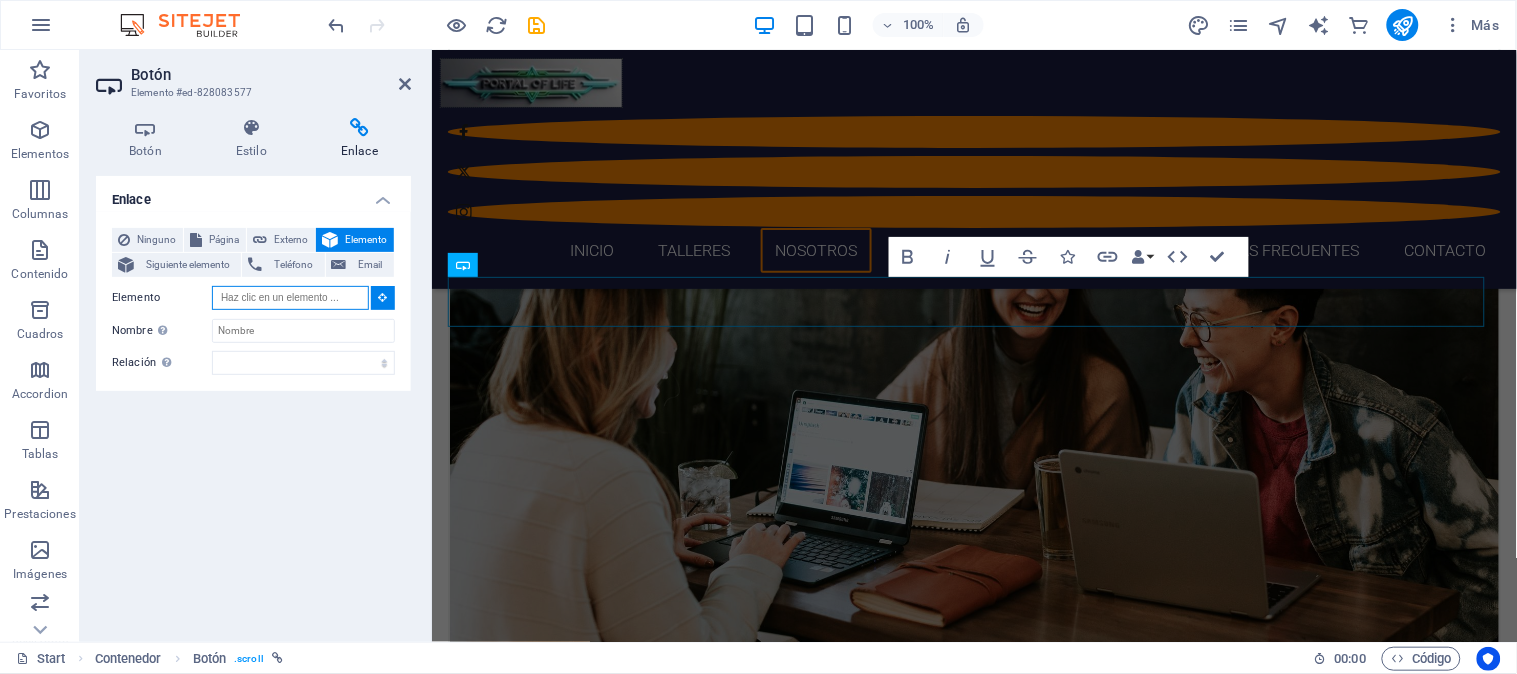 click on "Elemento" at bounding box center (290, 298) 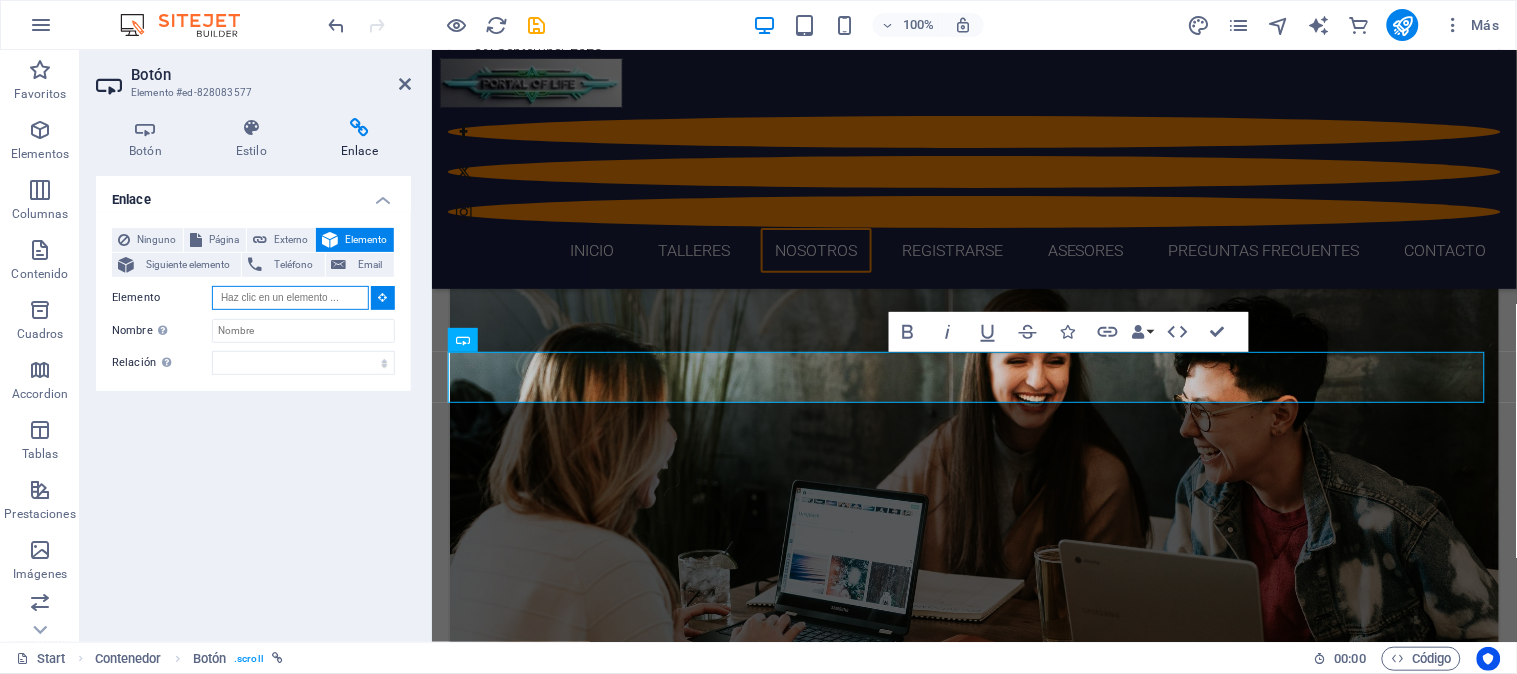 scroll, scrollTop: 3290, scrollLeft: 0, axis: vertical 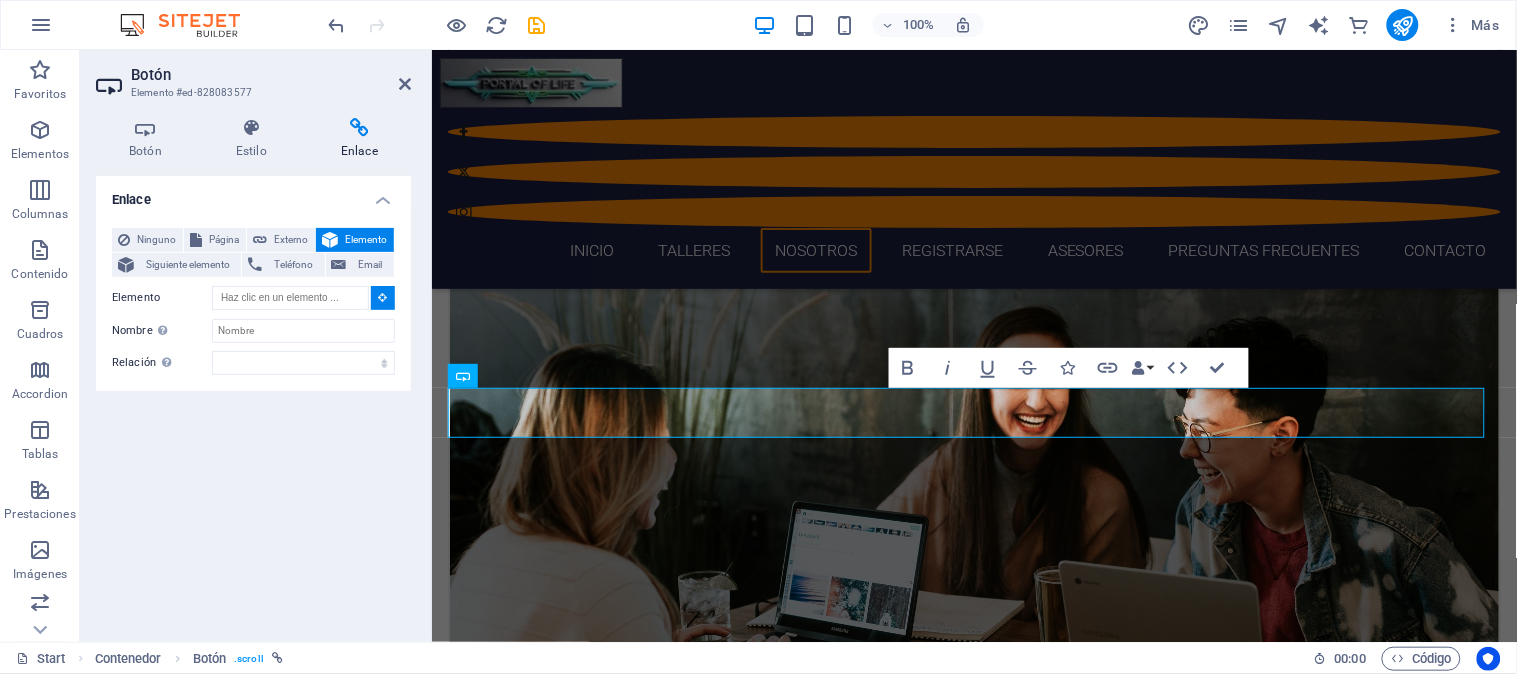 click on "Enlace Ninguno Página Externo Elemento Siguiente elemento Teléfono Email Página Start Subpage Legal notice Privacy Elemento
URL Teléfono Email Destino del enlace Nueva pestaña Misma pestaña Superposición Nombre Una descripción adicional del enlace no debería ser igual al texto del enlace. El título suele mostrarse como un texto de información cuando se mueve el ratón por encima del elemento. Déjalo en blanco en caso de dudas. Relación Define la  relación de este enlace con el destino del enlace . Por ejemplo, el valor "nofollow" indica a los buscadores que no sigan al enlace. Puede dejarse vacío. alternativo autor marcador externo ayuda licencia siguiente nofollow noreferrer noopener ant buscar etiqueta" at bounding box center [253, 401] 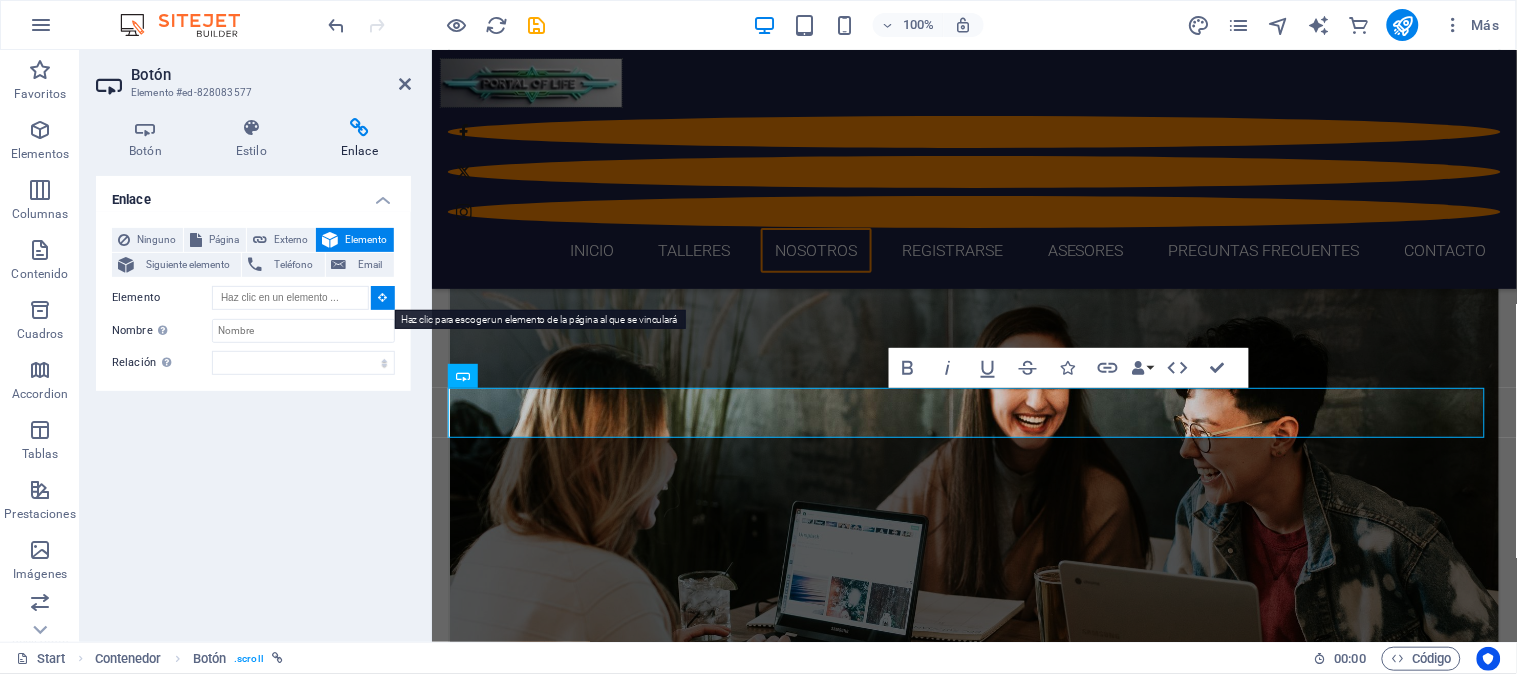click at bounding box center (383, 297) 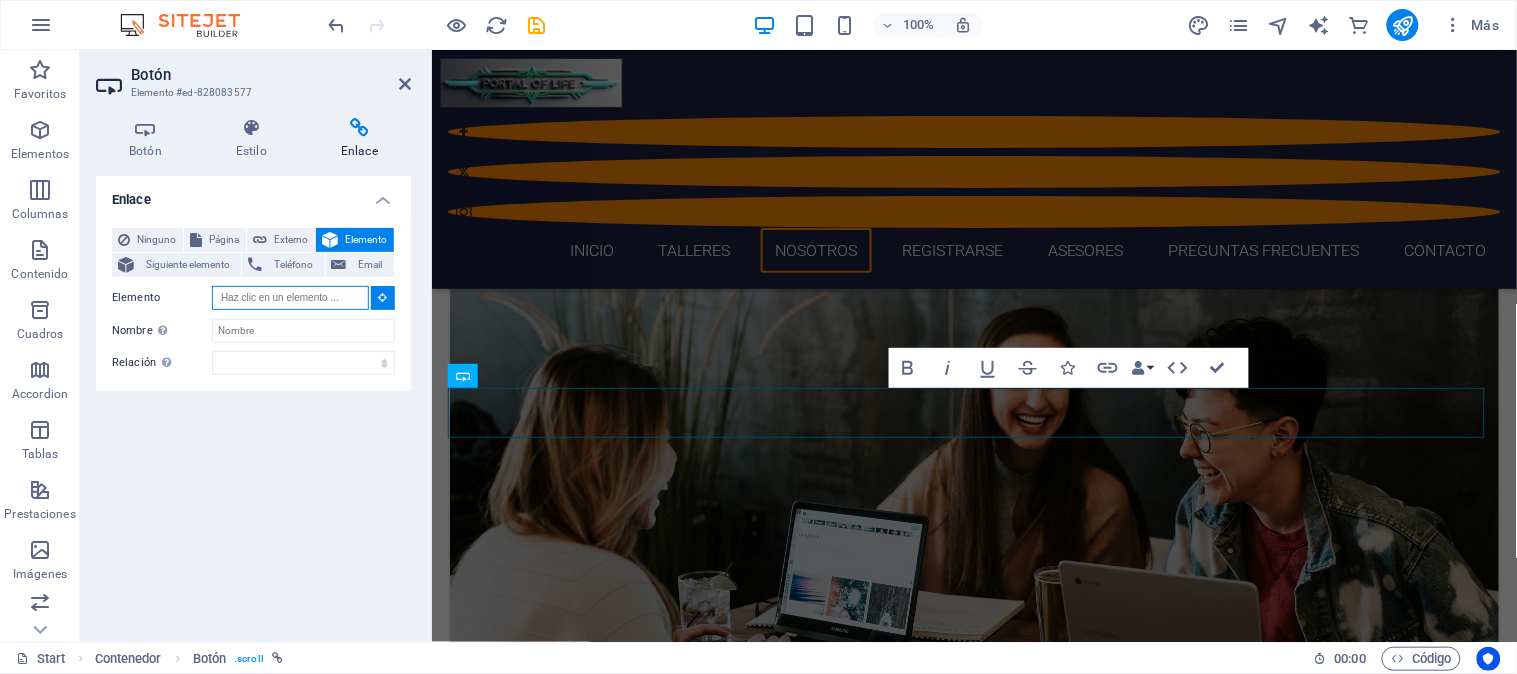 click on "Elemento" at bounding box center [290, 298] 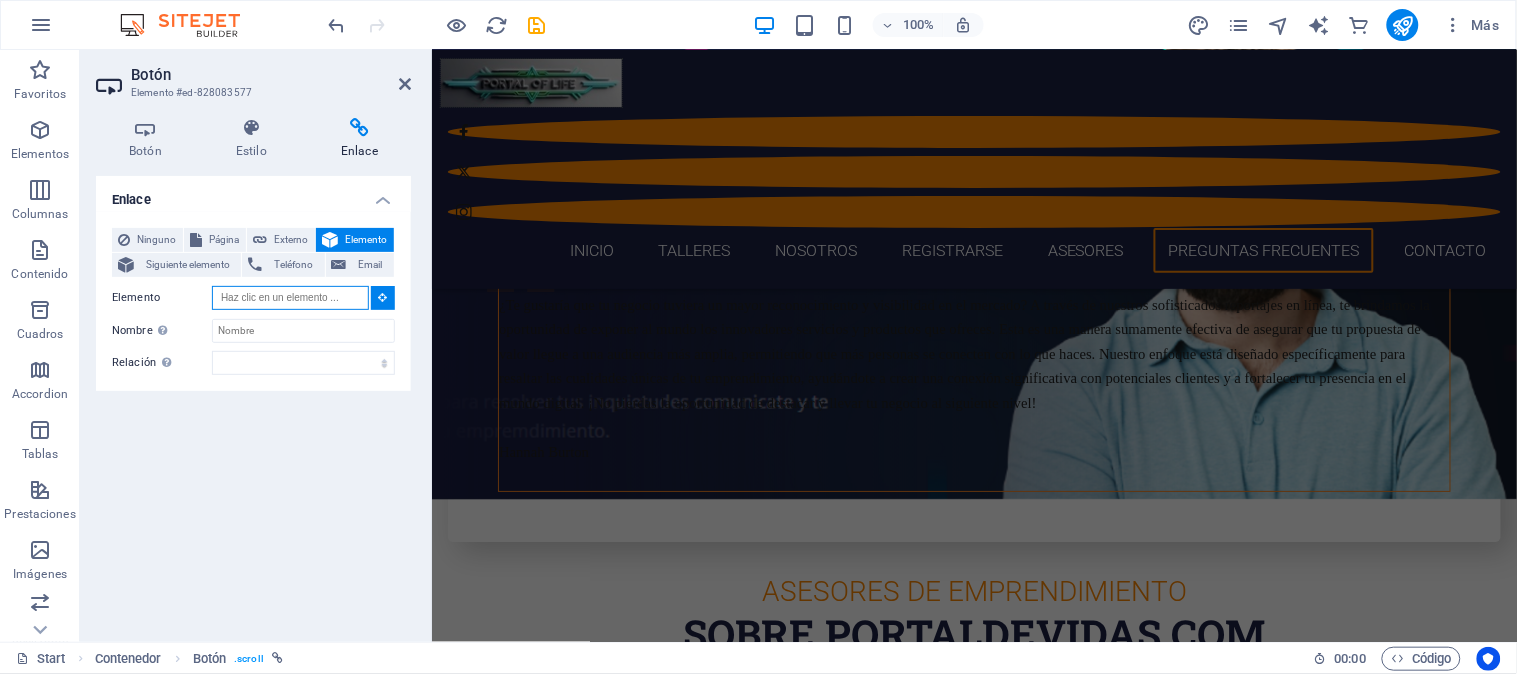 scroll, scrollTop: 8906, scrollLeft: 0, axis: vertical 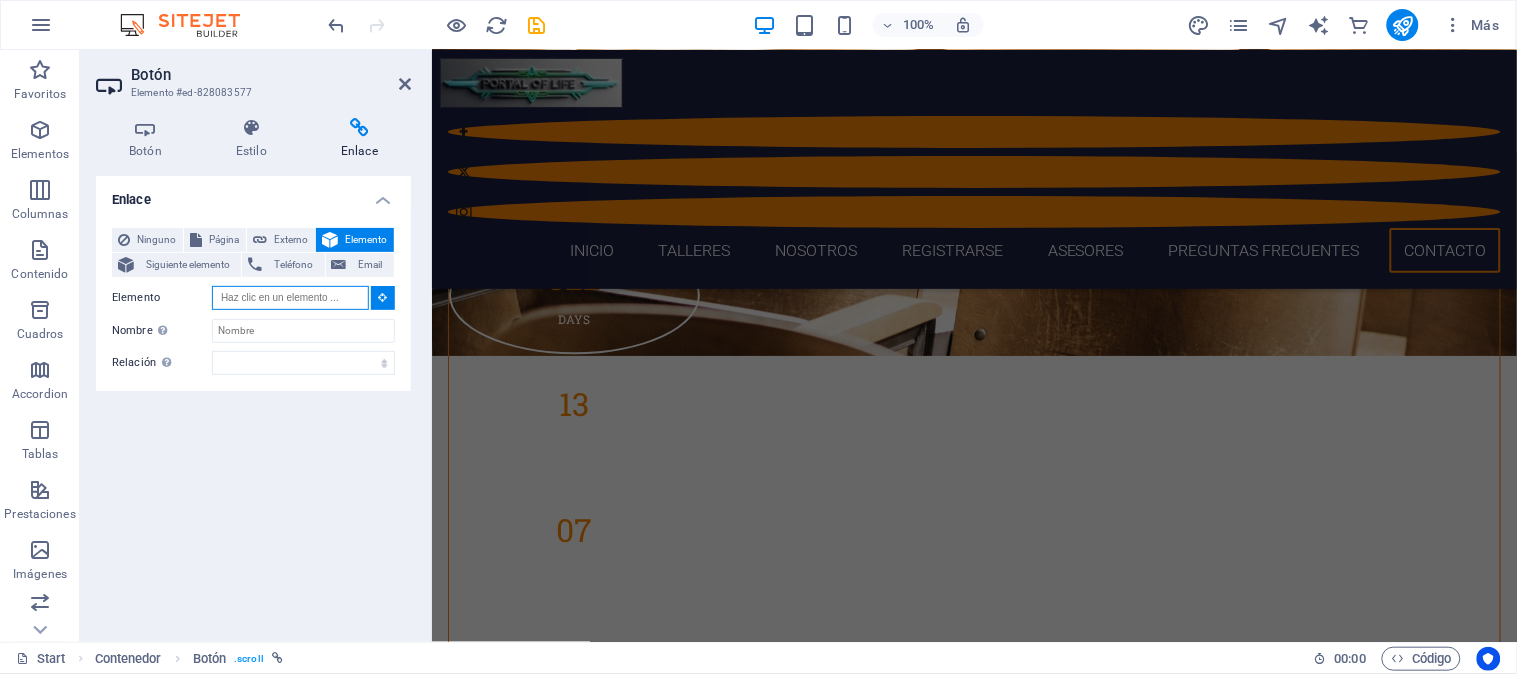 drag, startPoint x: 1505, startPoint y: 261, endPoint x: 1947, endPoint y: 719, distance: 636.49664 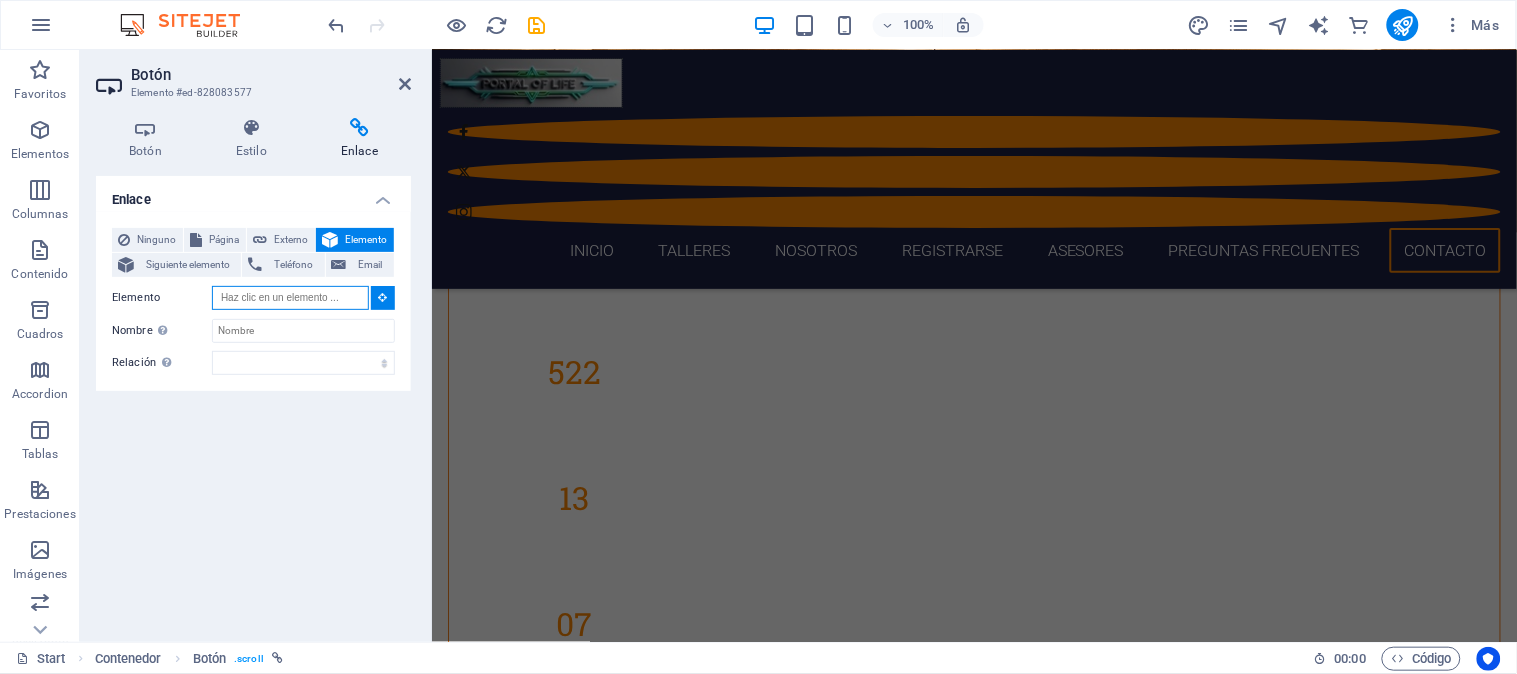 scroll, scrollTop: 8772, scrollLeft: 0, axis: vertical 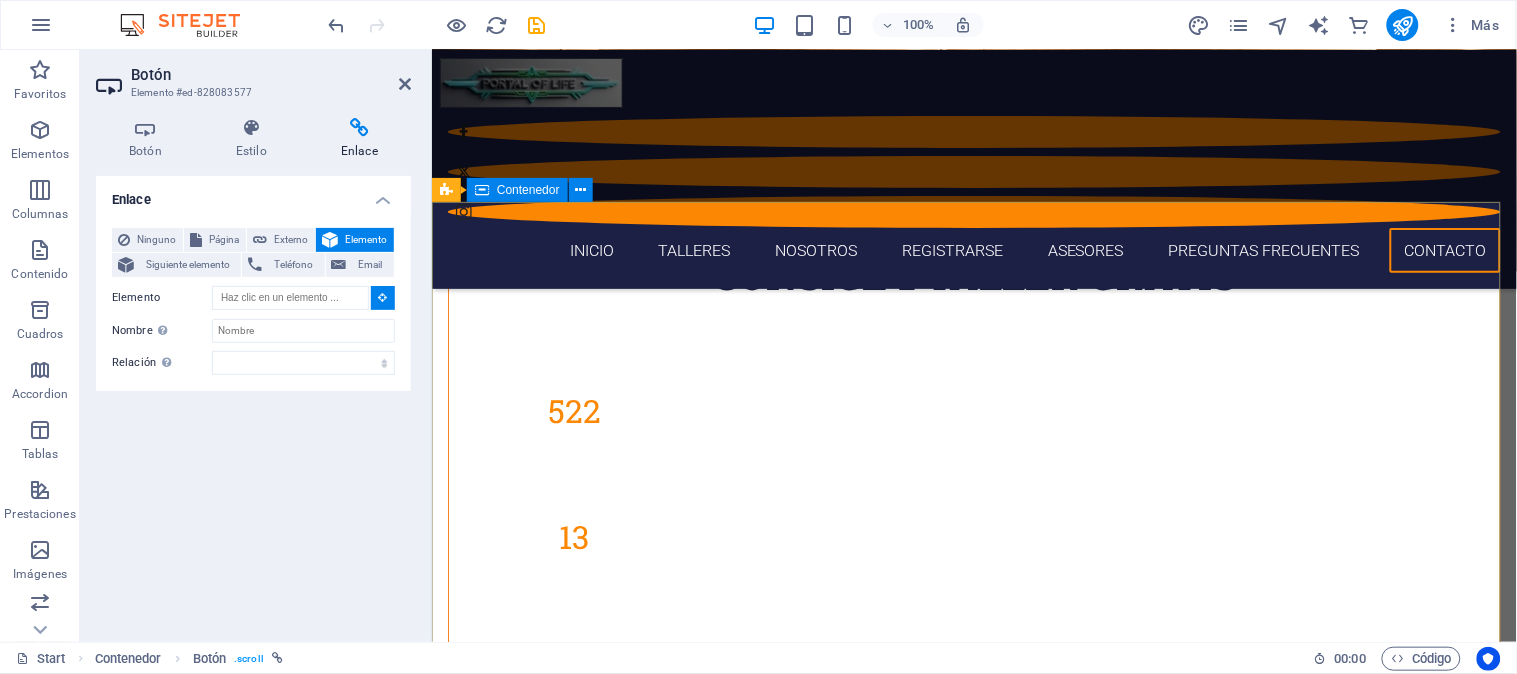 click on "horarios Horario 9 a.m. a 6 p.m. Lunes a |Sabado PONTE EN CONTACTO Compañia Nombres Celular Correo   I have read and understand the privacy policy. ¿Ilegible? Cargar nuevo Enviar CONTACTO portaldevidas.com +[COUNTRY CODE] [PHONE] [EMAIL]" at bounding box center [973, 5737] 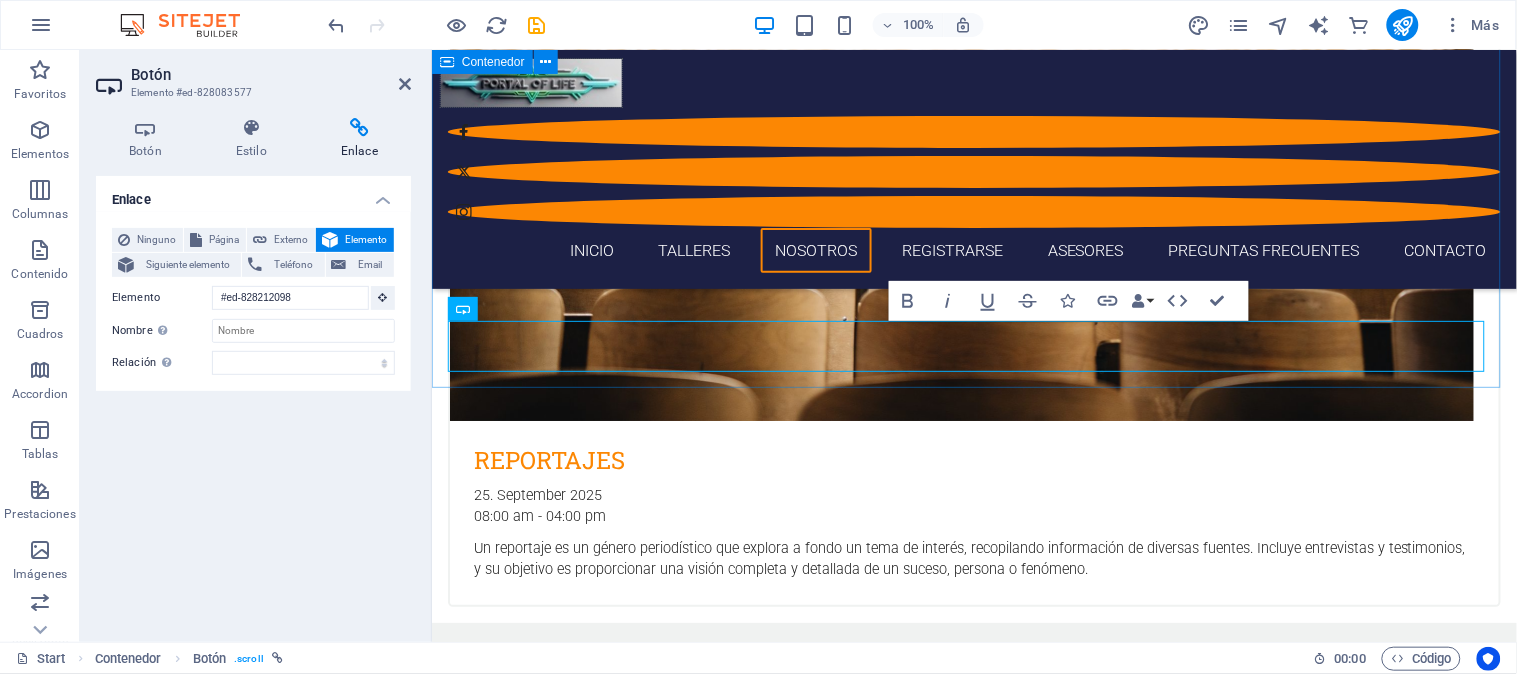 scroll, scrollTop: 3356, scrollLeft: 0, axis: vertical 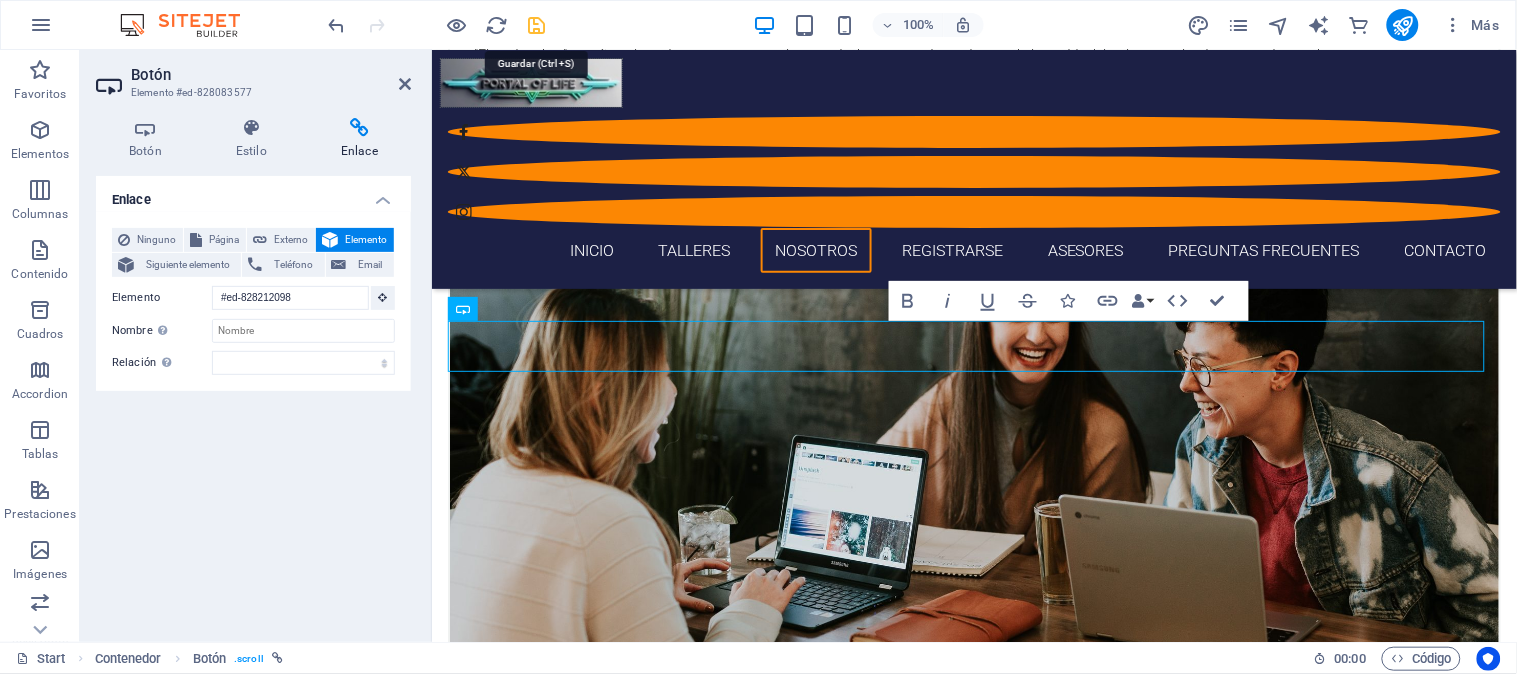click at bounding box center [537, 25] 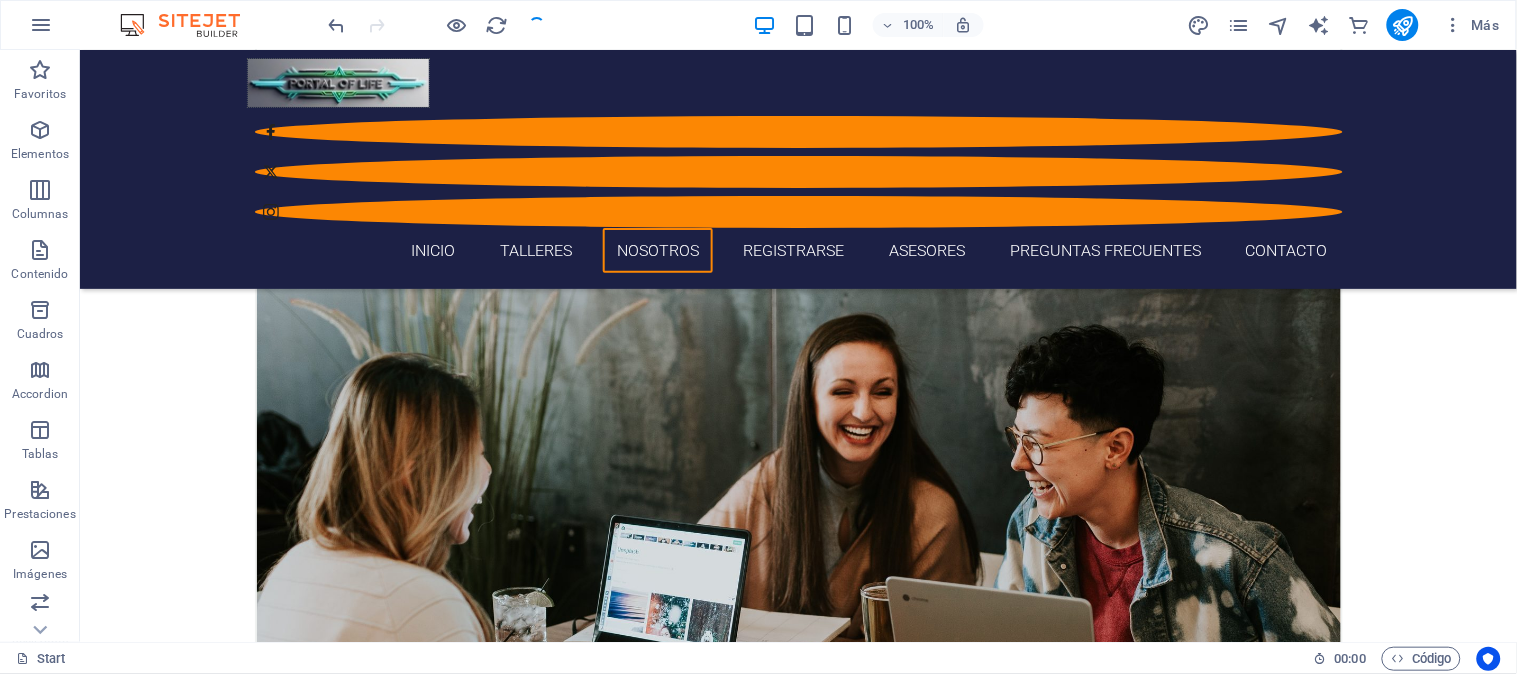 scroll, scrollTop: 3333, scrollLeft: 0, axis: vertical 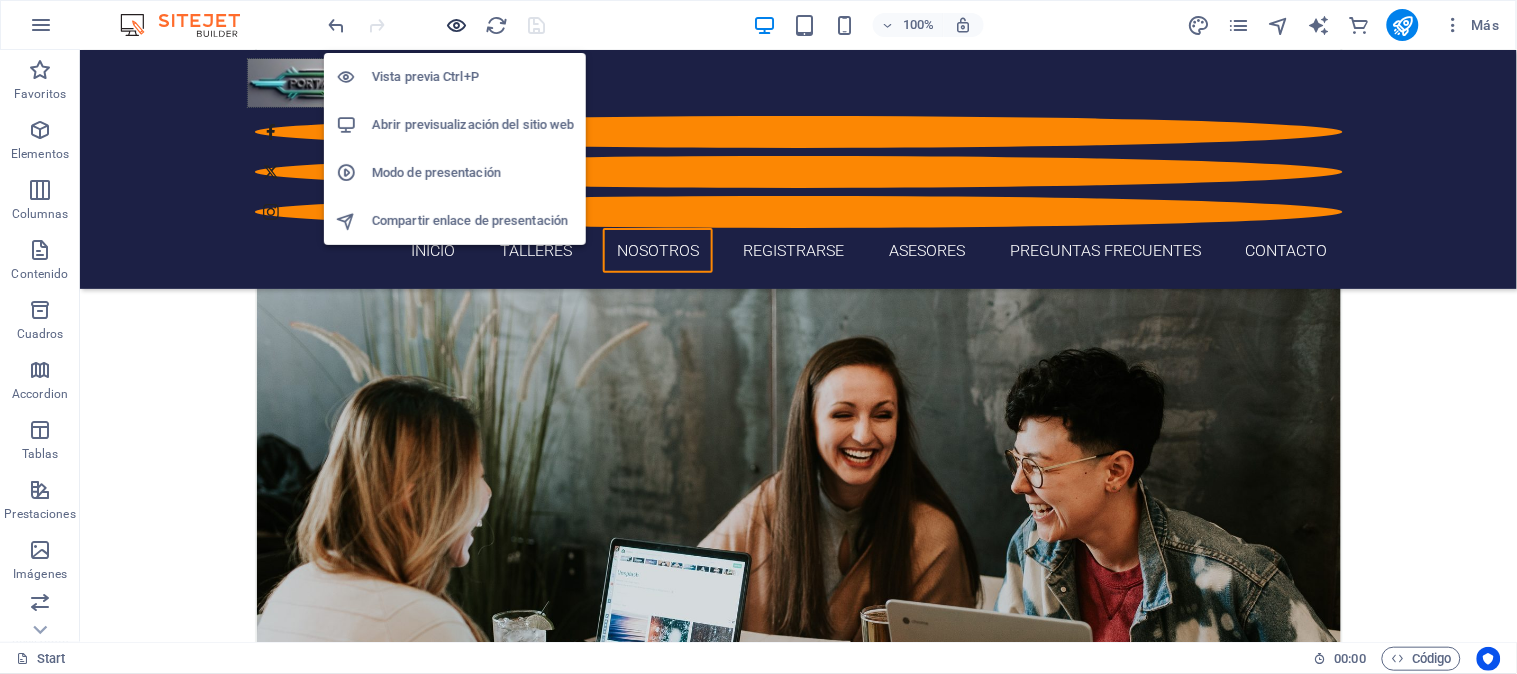 click at bounding box center [457, 25] 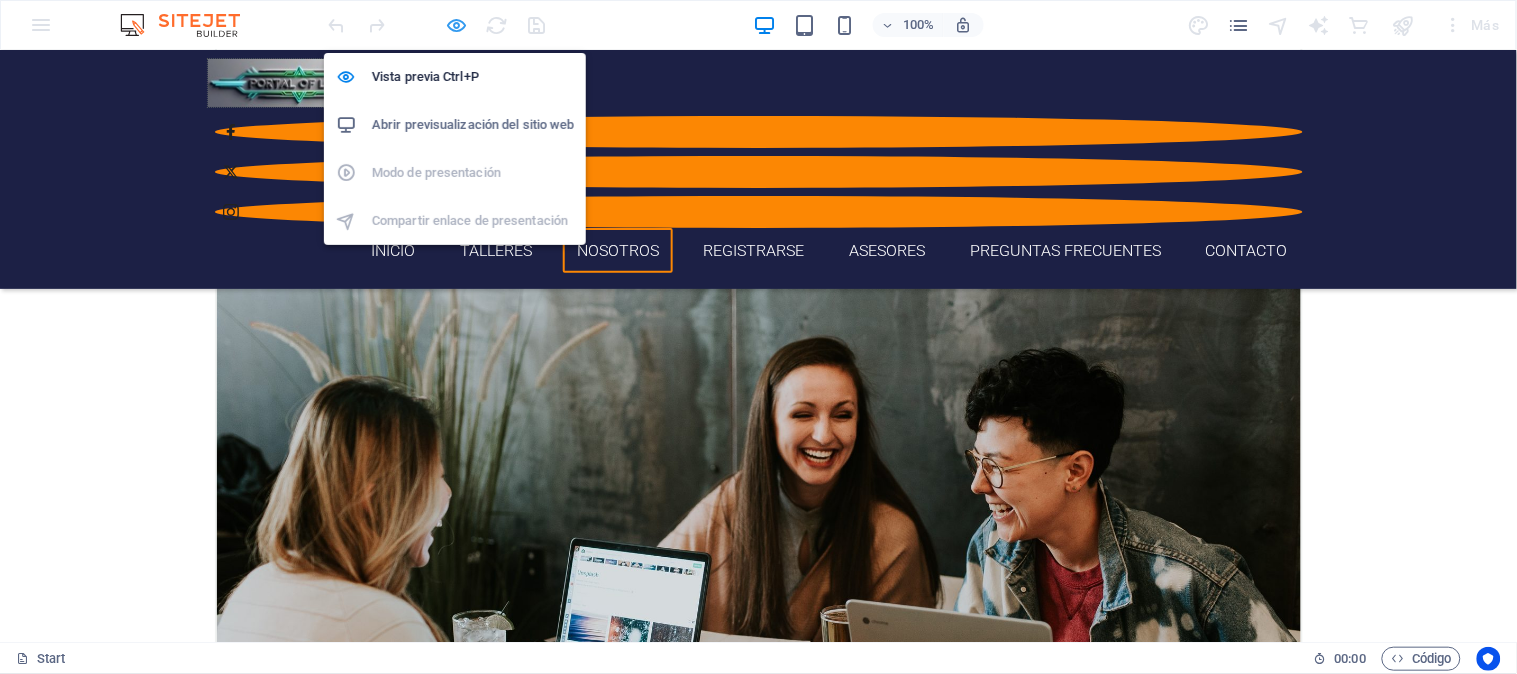 scroll, scrollTop: 2741, scrollLeft: 0, axis: vertical 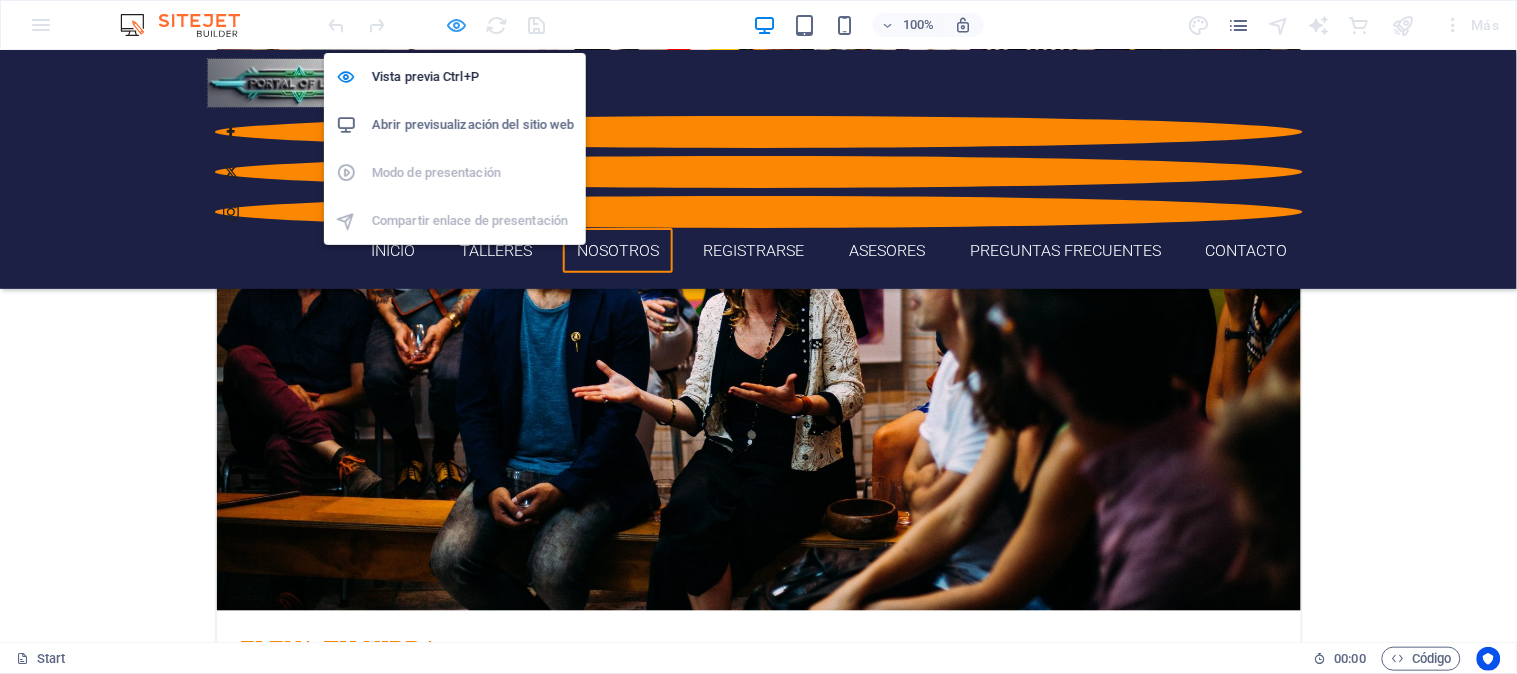 click at bounding box center [457, 25] 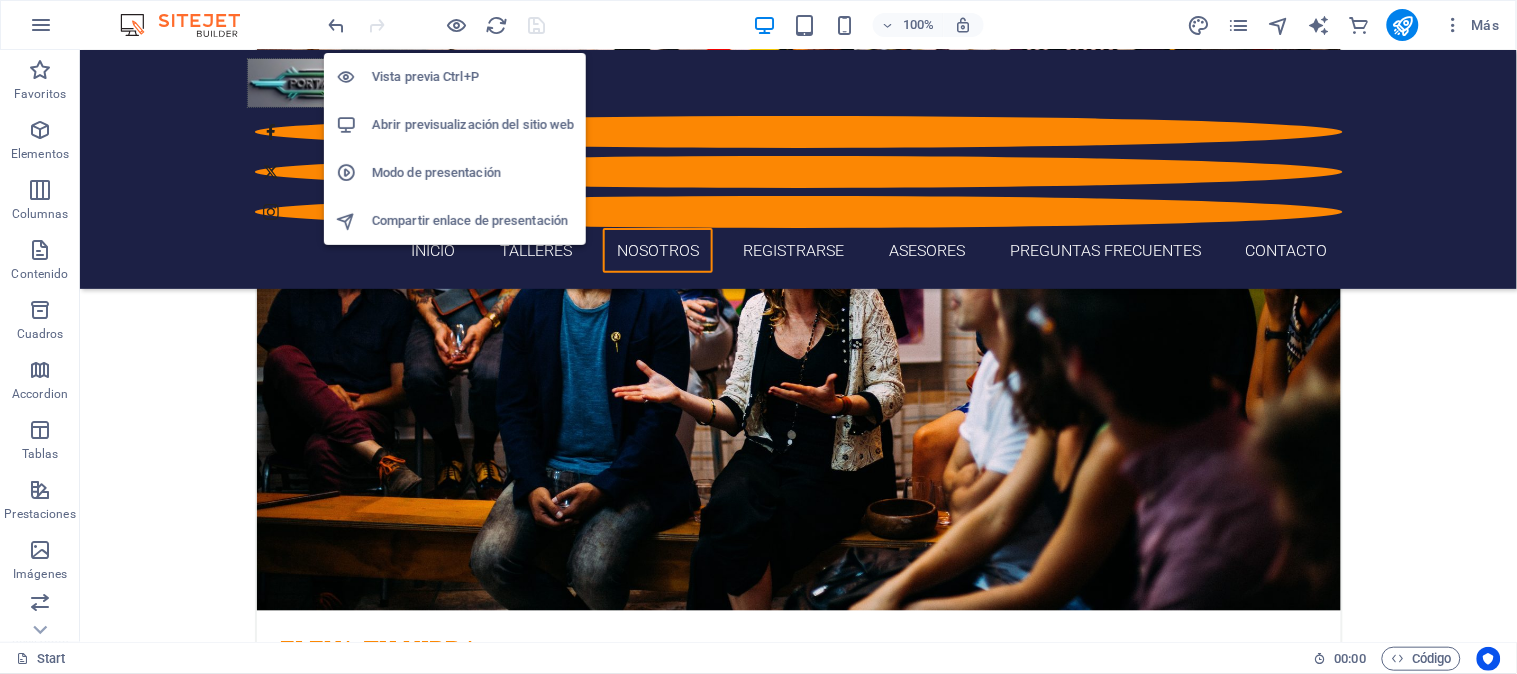 scroll, scrollTop: 3333, scrollLeft: 0, axis: vertical 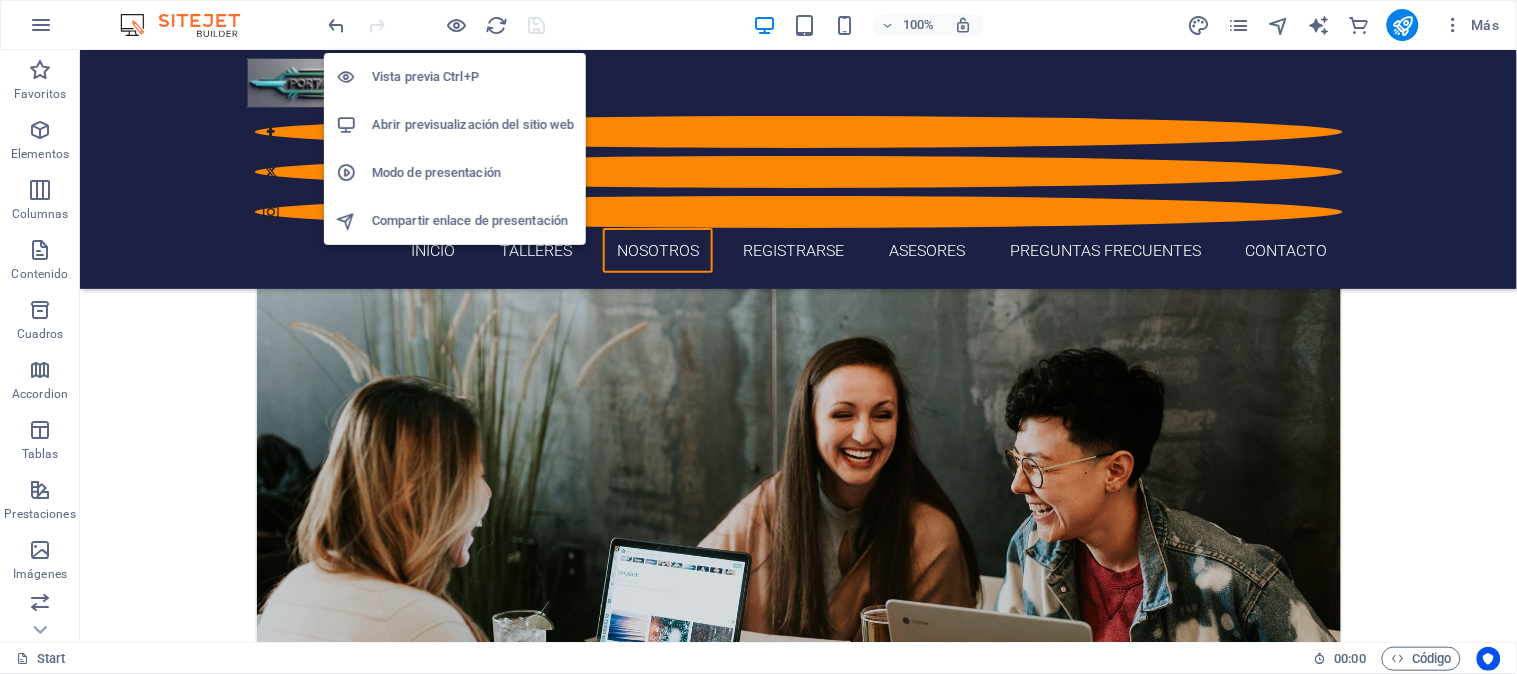 click on "Vista previa Ctrl+P" at bounding box center (473, 77) 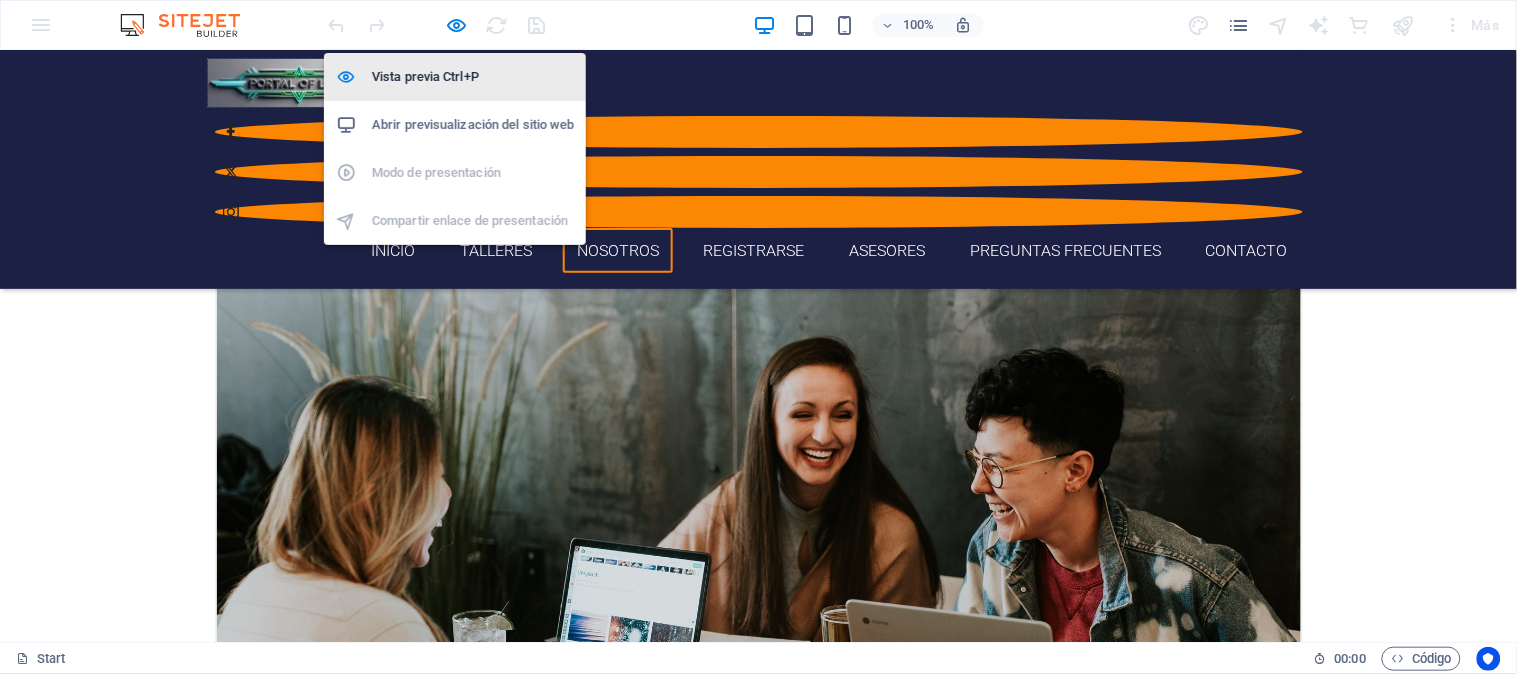 scroll, scrollTop: 2741, scrollLeft: 0, axis: vertical 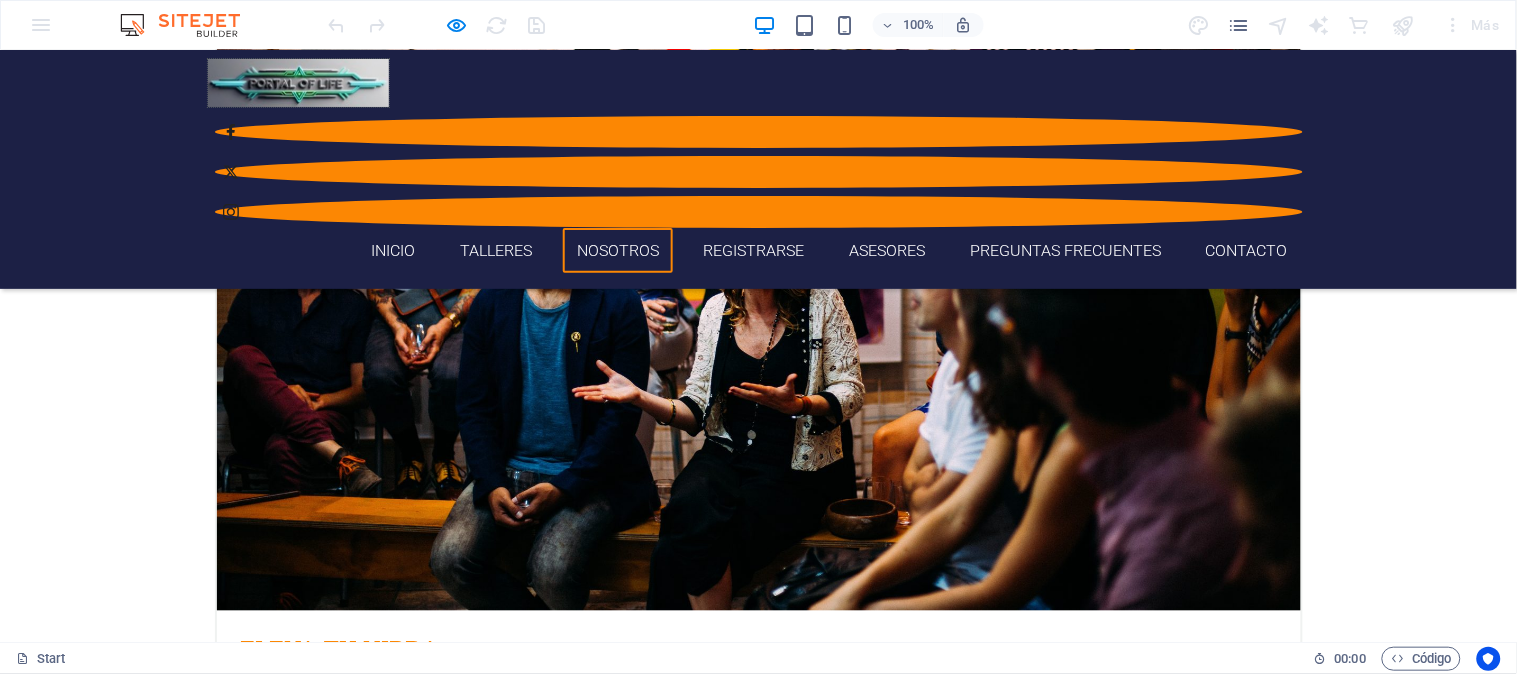 click on "contactenos" at bounding box center [758, 5180] 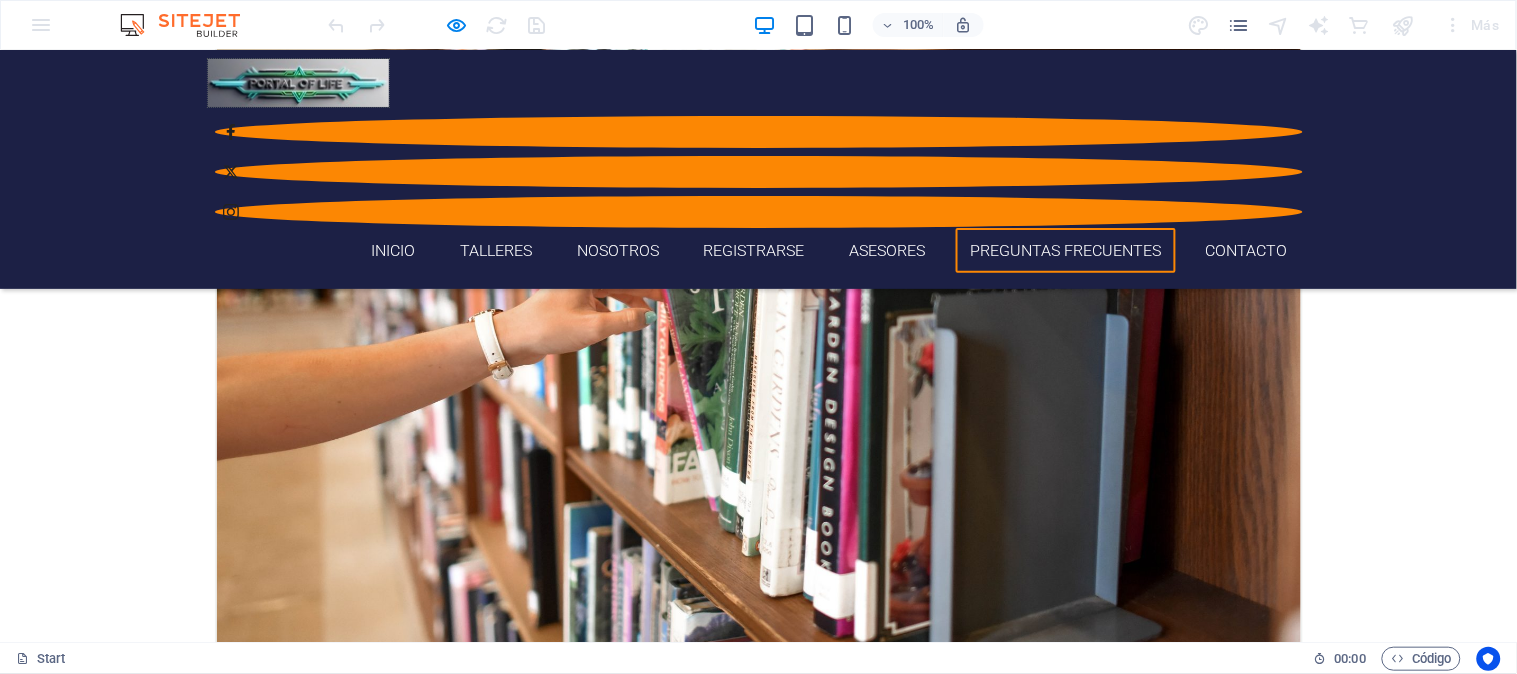 scroll, scrollTop: 6175, scrollLeft: 0, axis: vertical 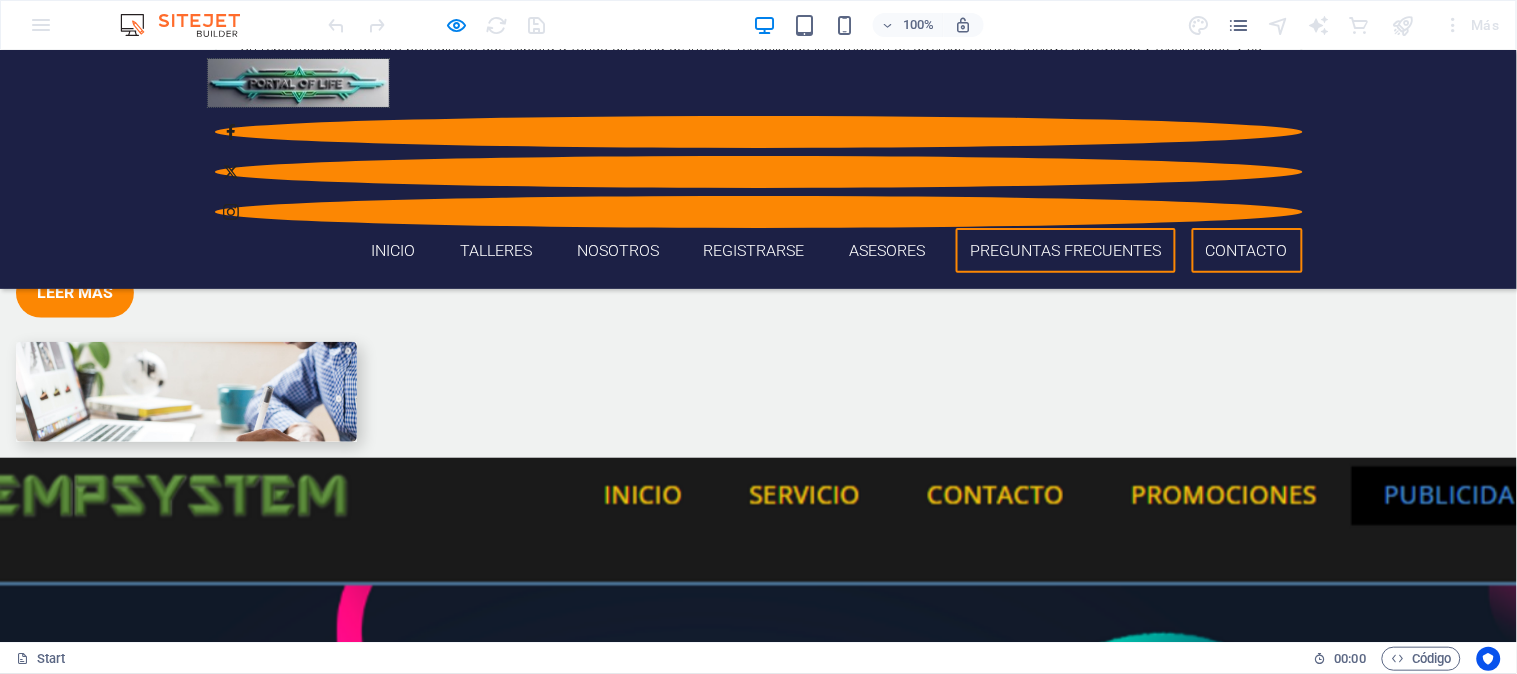 click on "Preguntas frecuentes" at bounding box center [1066, 249] 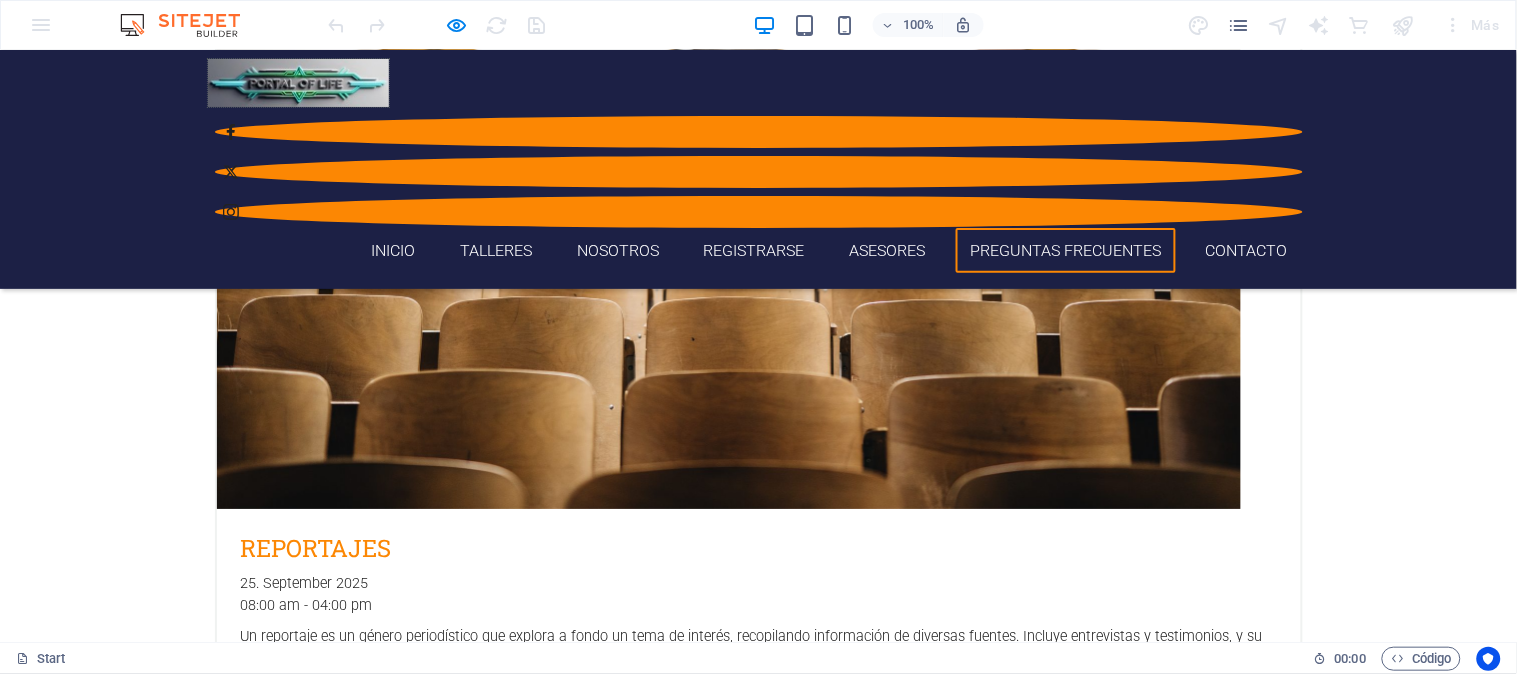 scroll, scrollTop: 5064, scrollLeft: 0, axis: vertical 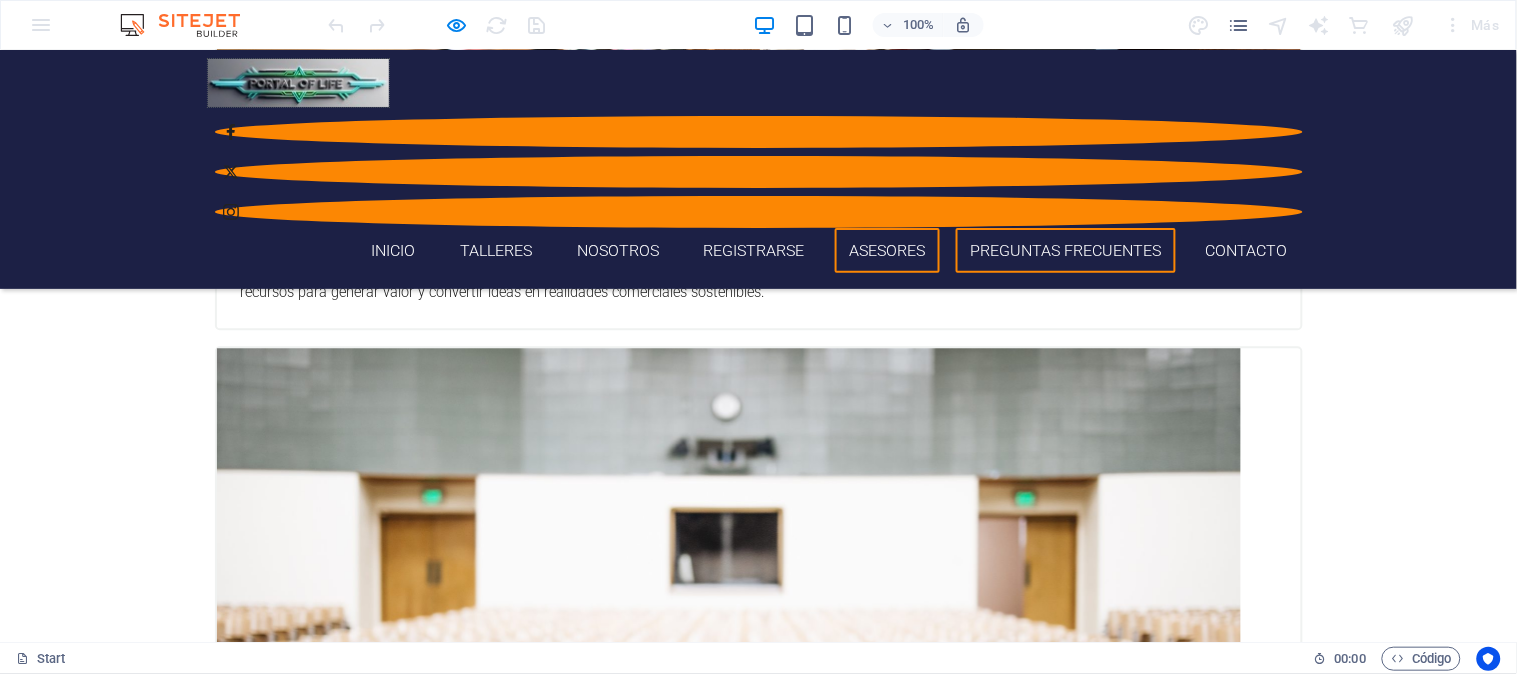 click on "Asesores" at bounding box center (887, 249) 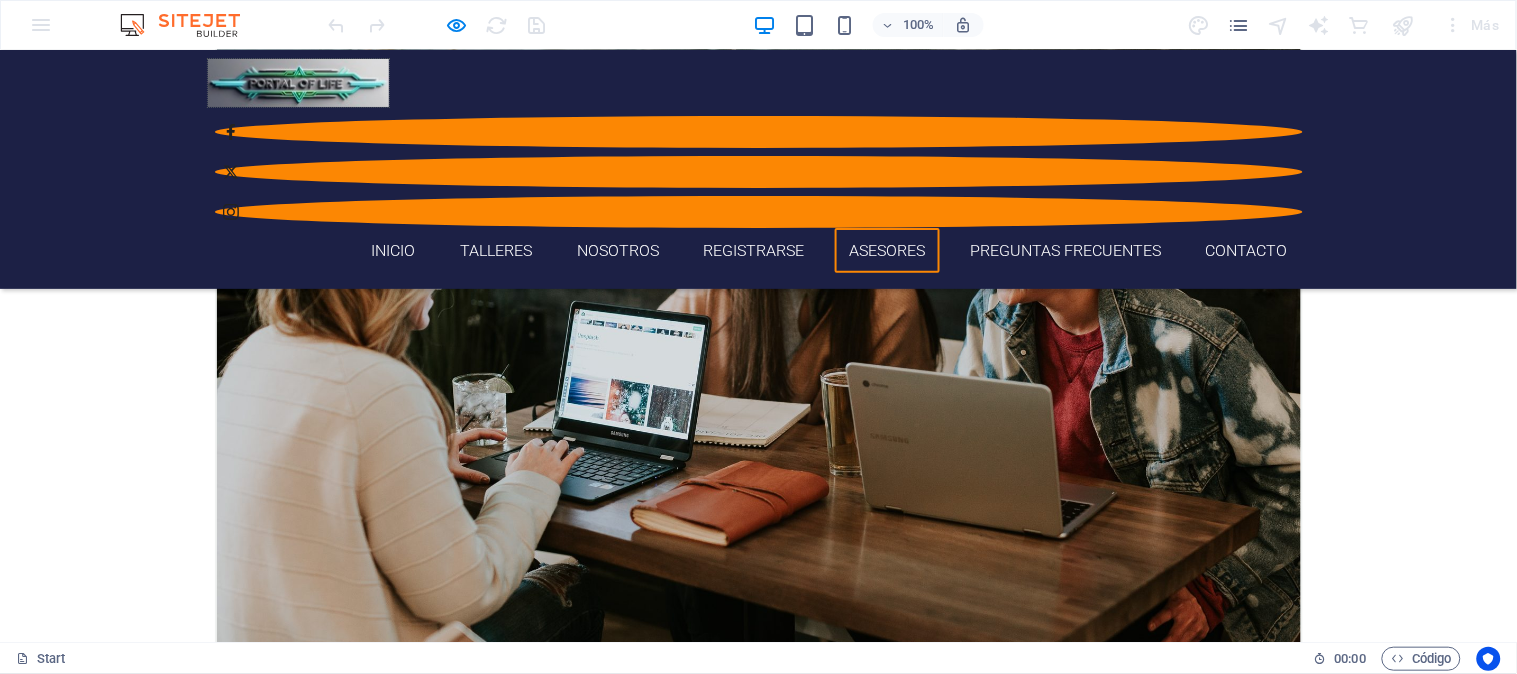 scroll, scrollTop: 3394, scrollLeft: 0, axis: vertical 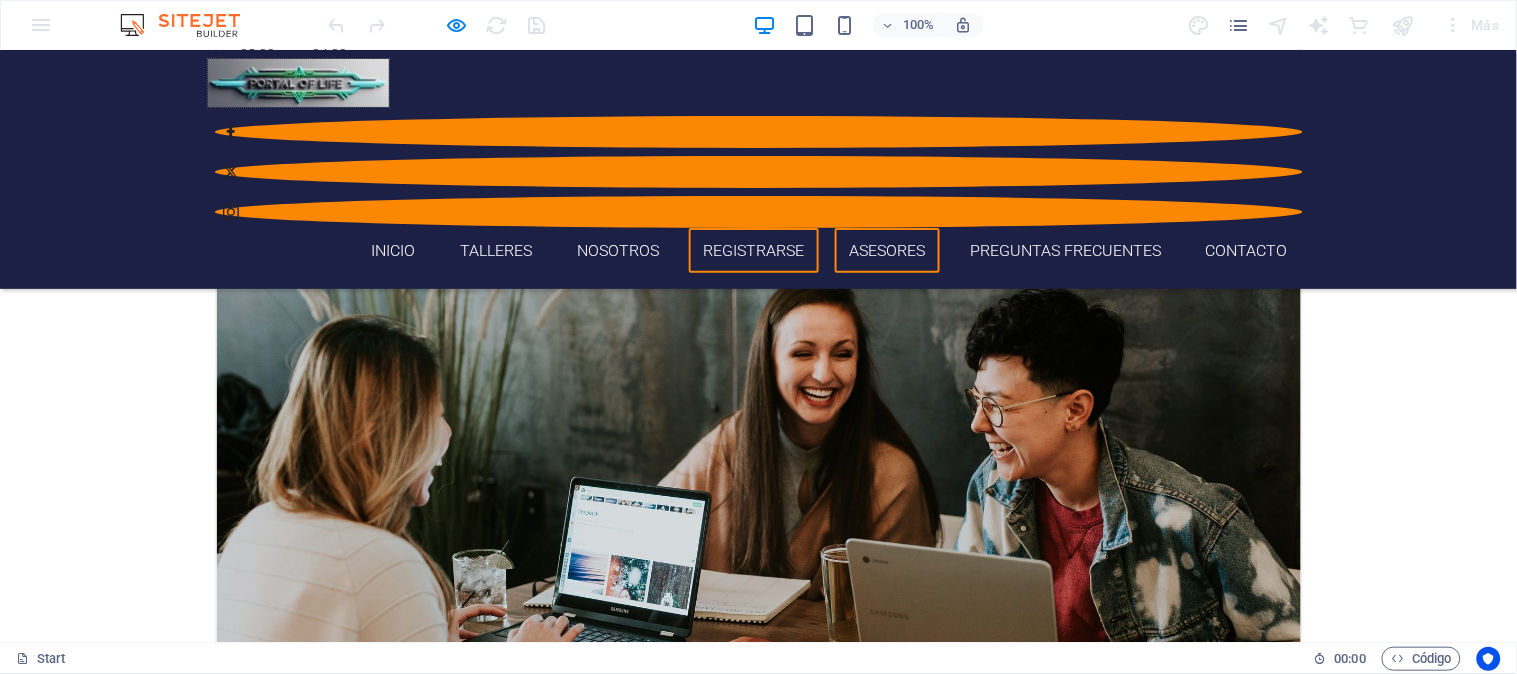 click on "Registrarse" at bounding box center (754, 249) 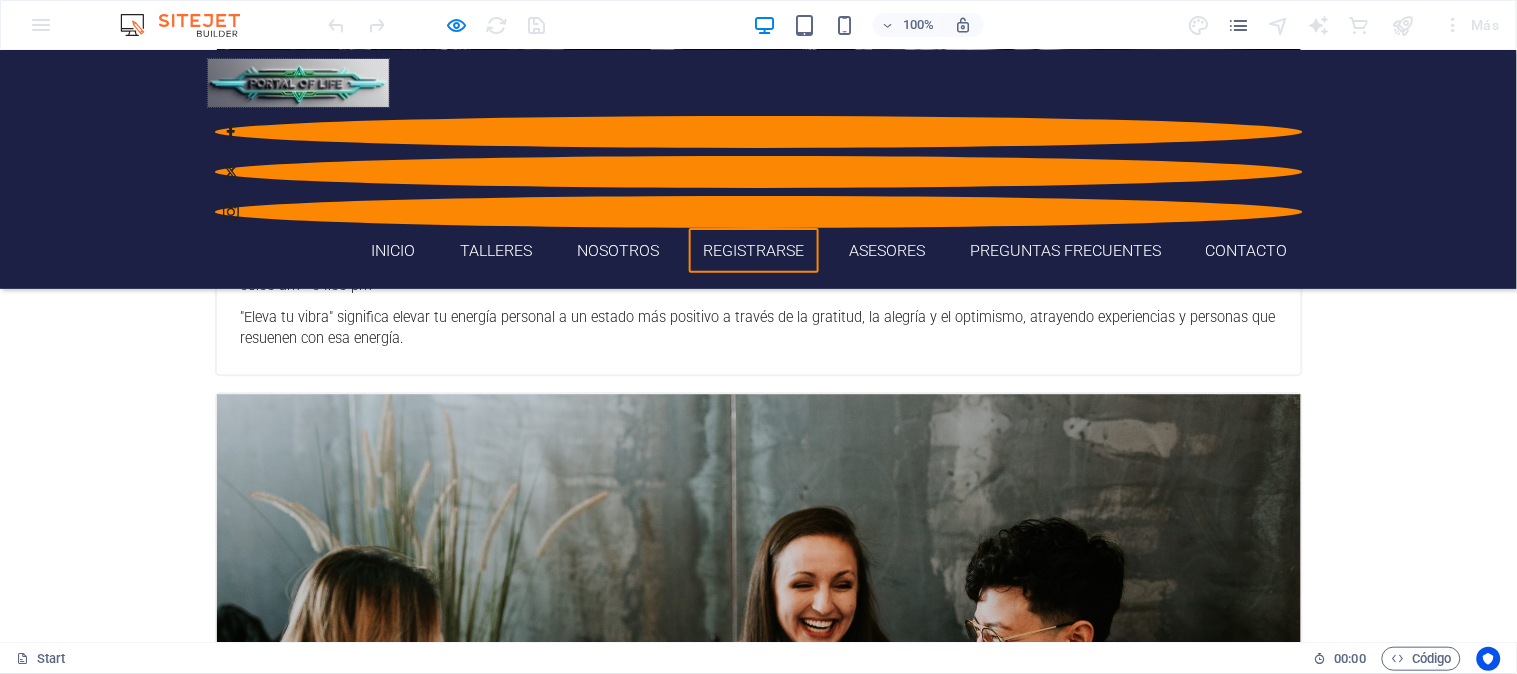 scroll, scrollTop: 2967, scrollLeft: 0, axis: vertical 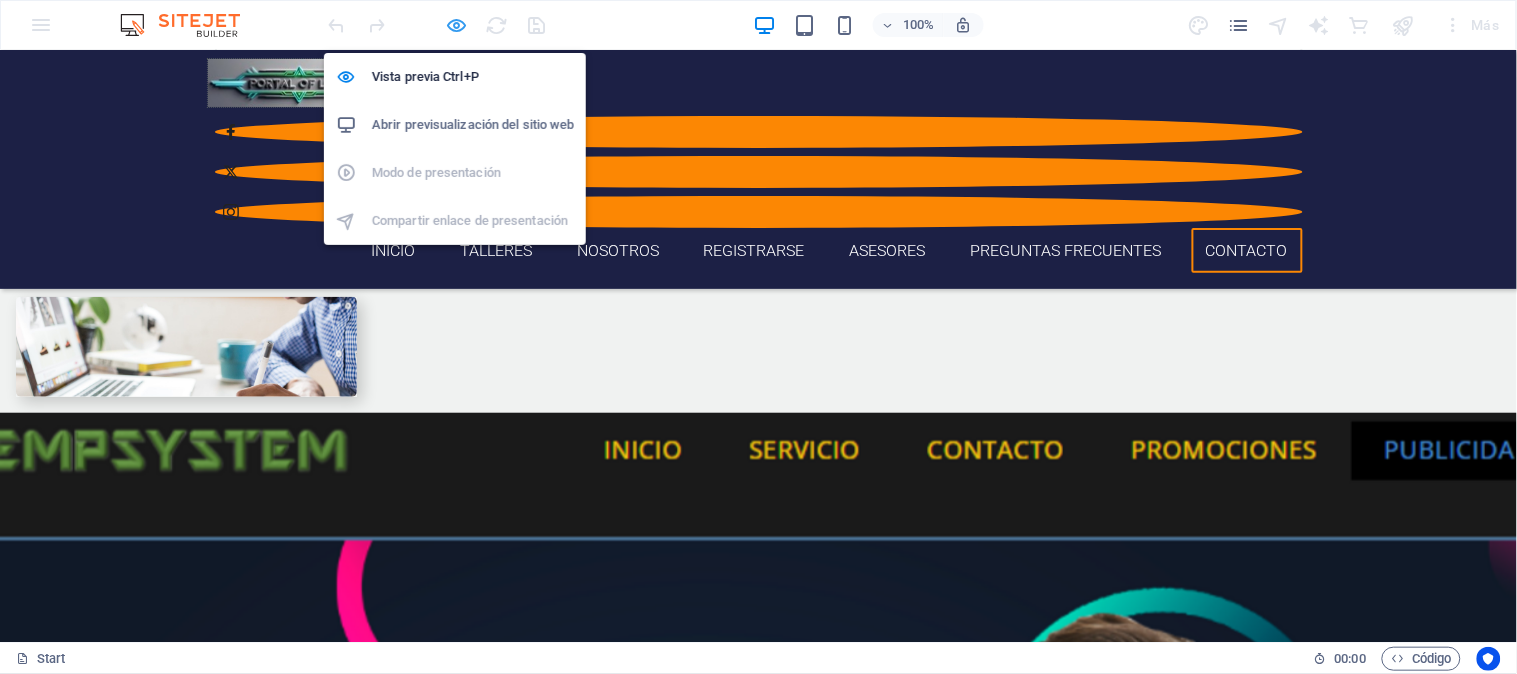 click at bounding box center (457, 25) 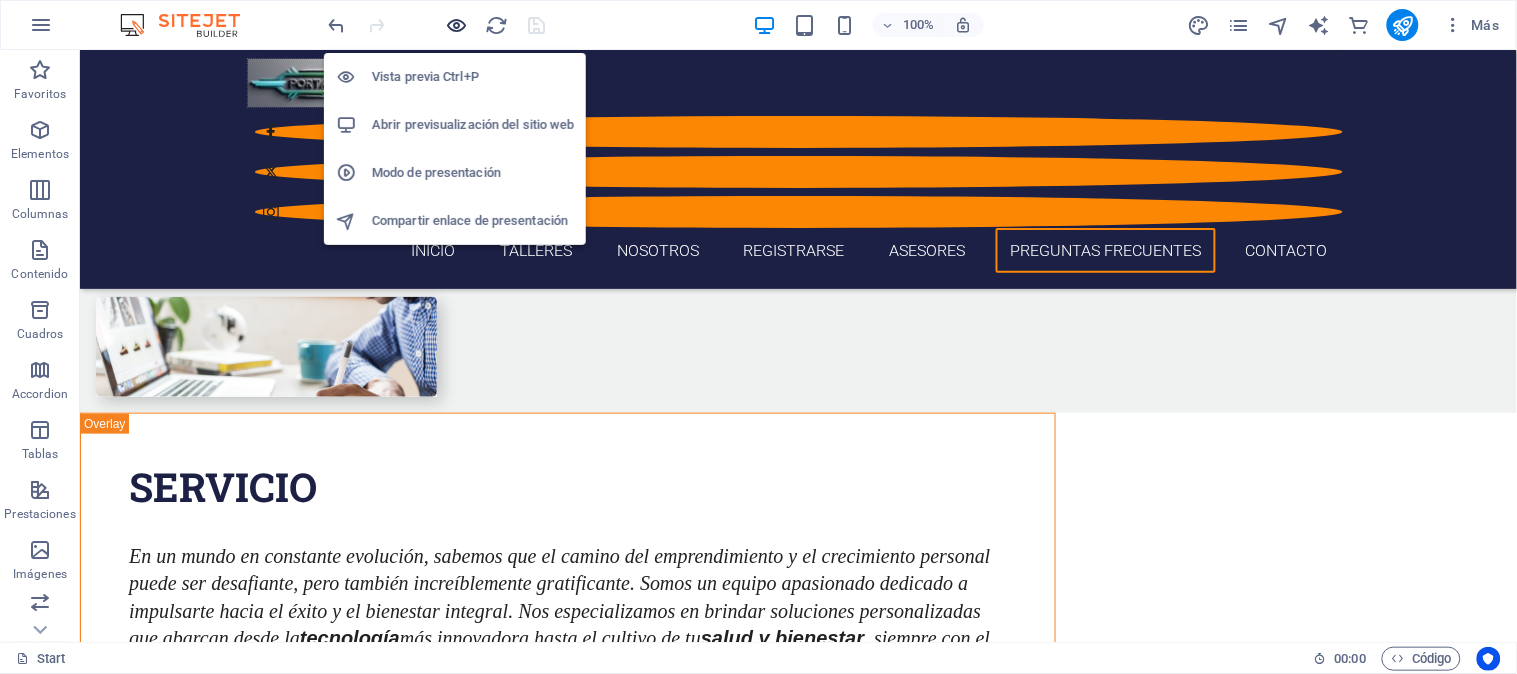 scroll, scrollTop: 6811, scrollLeft: 0, axis: vertical 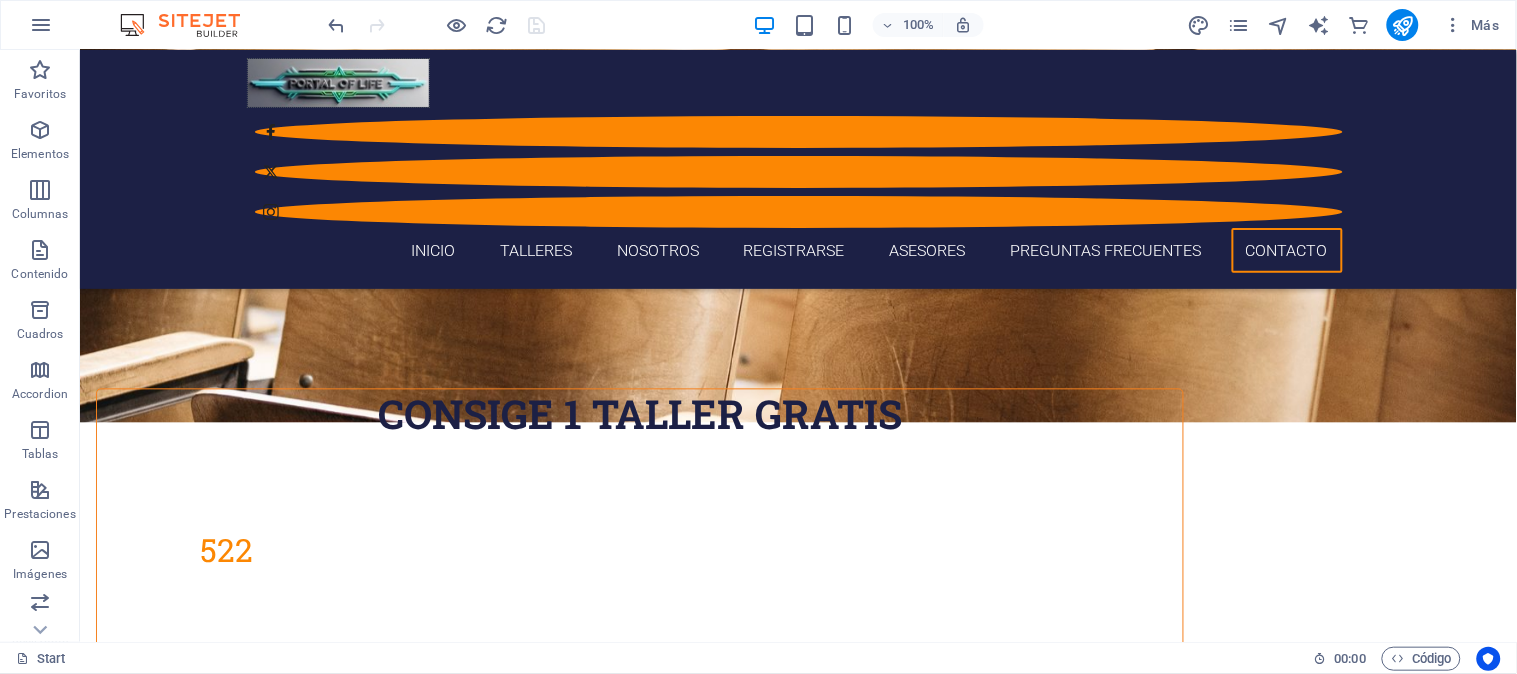 drag, startPoint x: 72, startPoint y: 508, endPoint x: 78, endPoint y: 526, distance: 18.973665 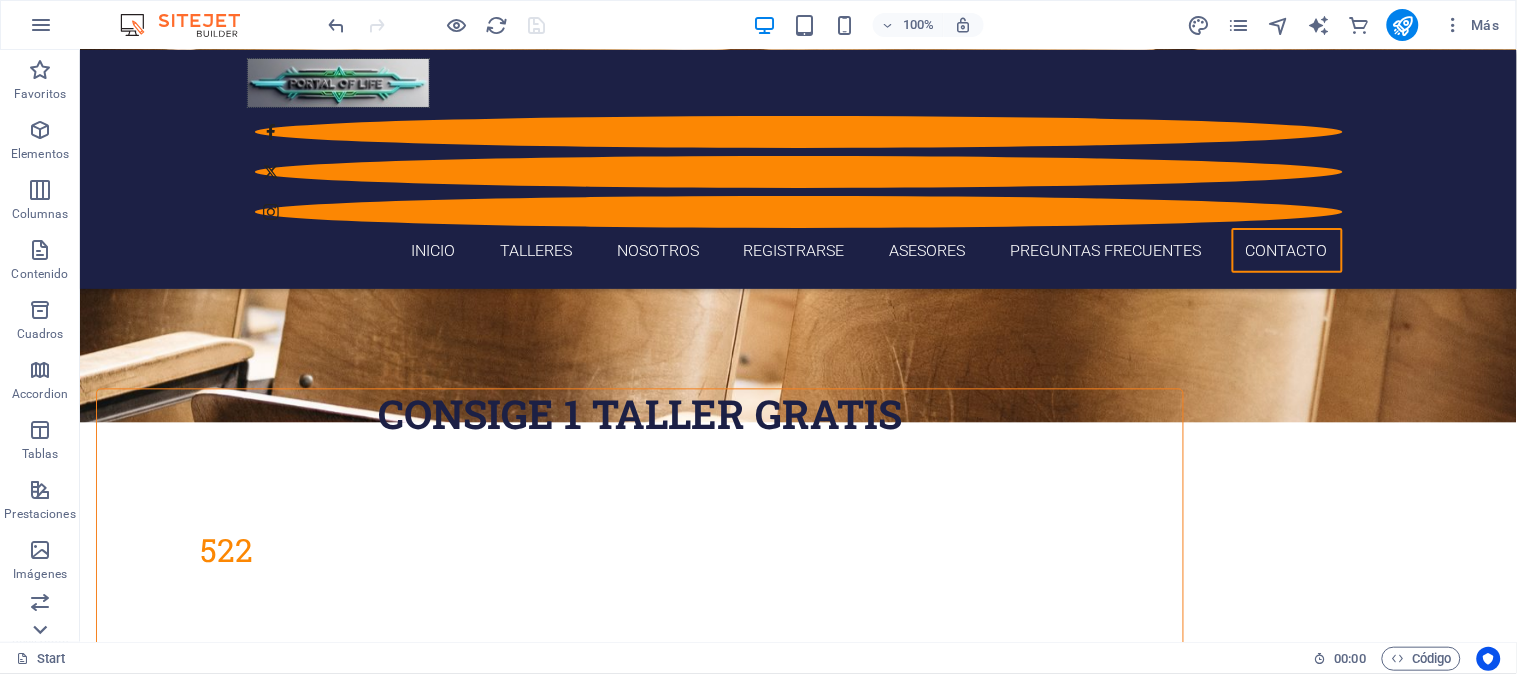 click 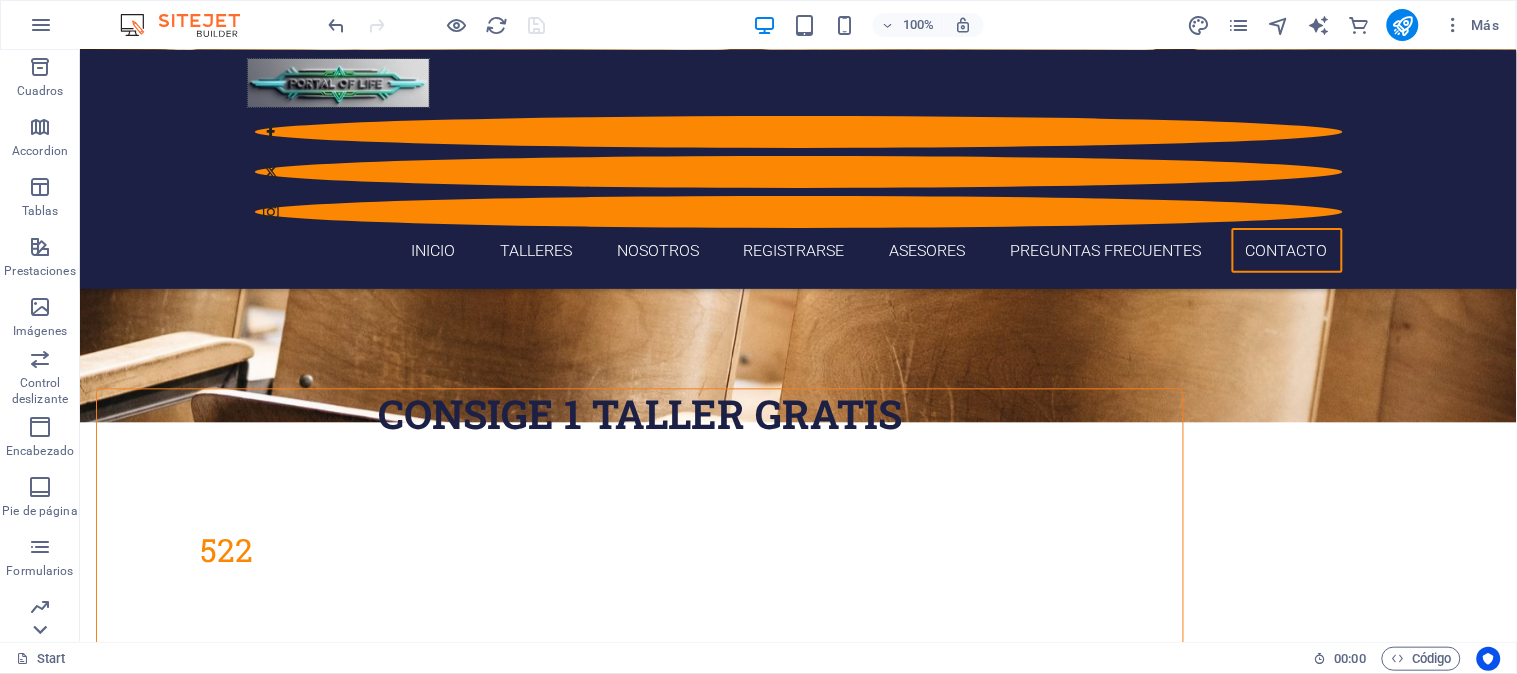 scroll, scrollTop: 367, scrollLeft: 0, axis: vertical 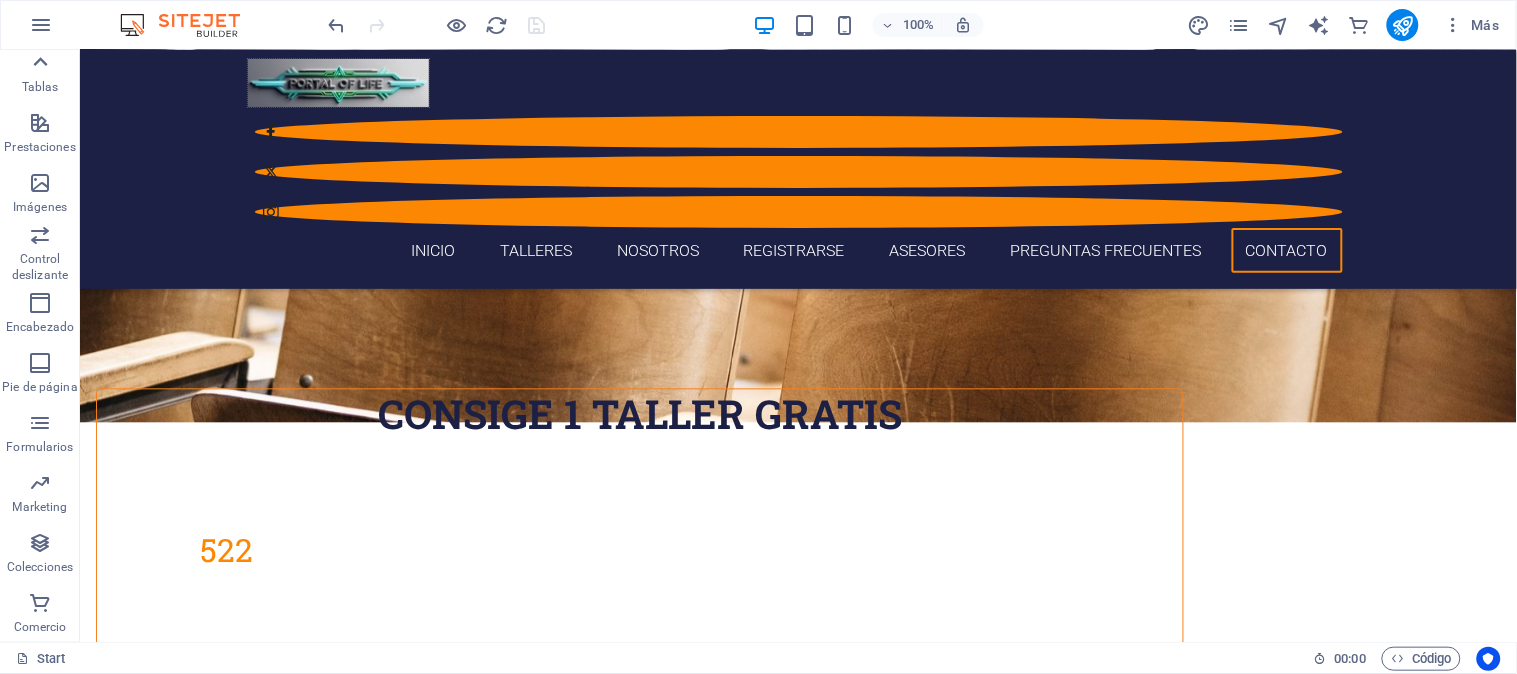 click 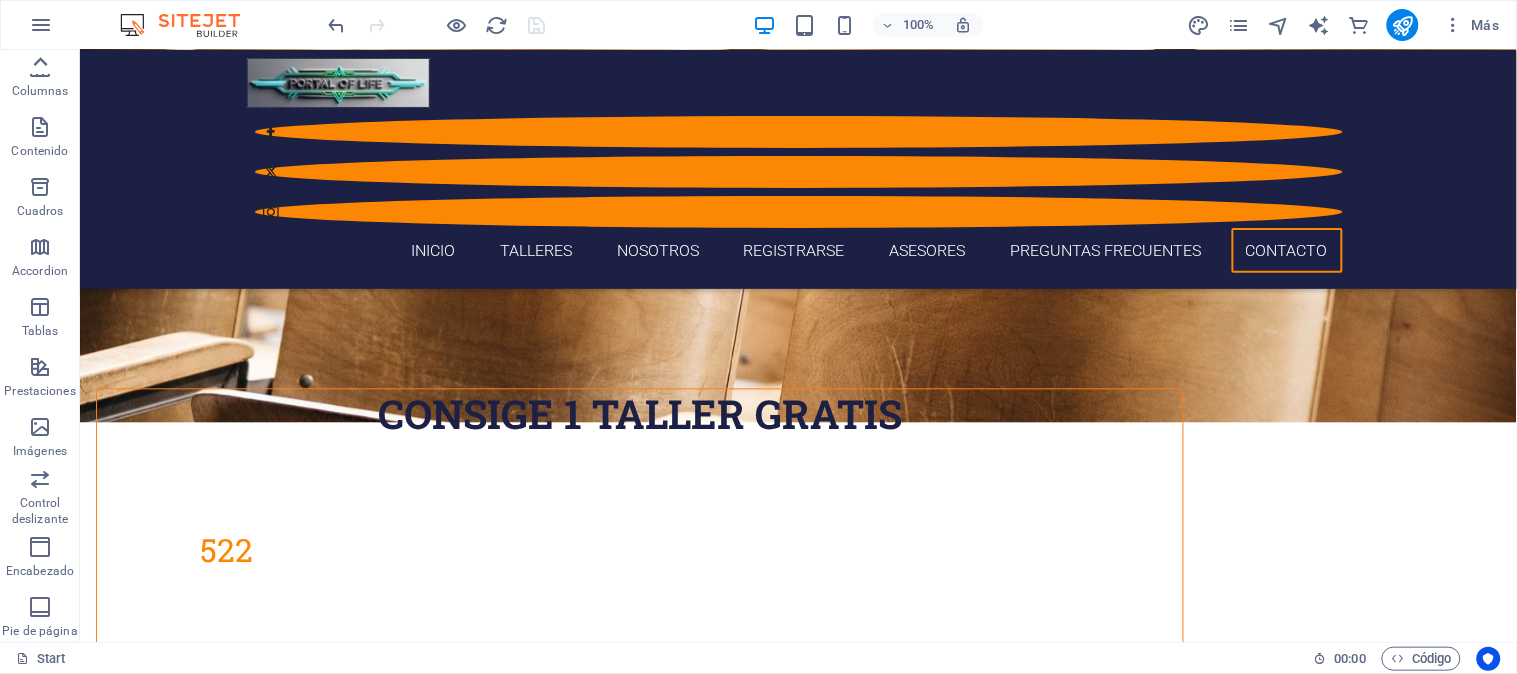 scroll, scrollTop: 0, scrollLeft: 0, axis: both 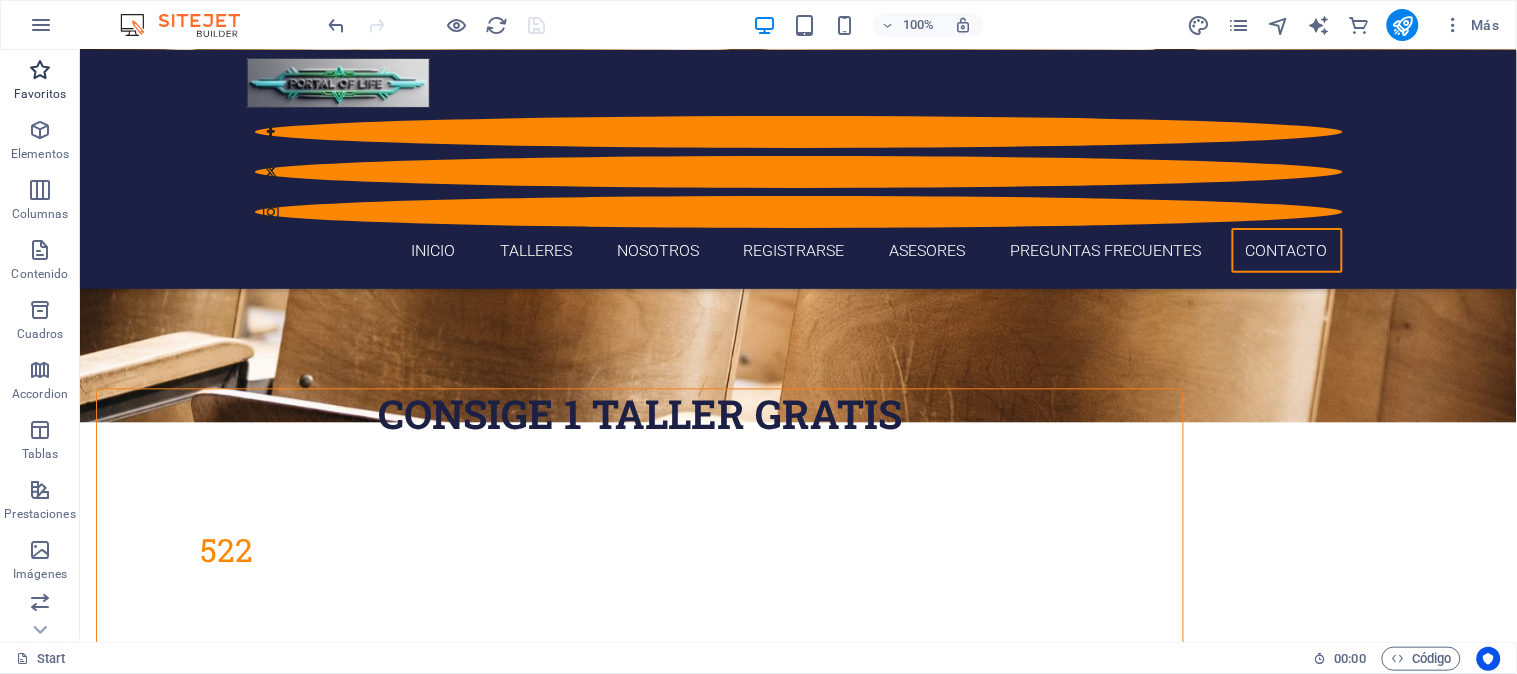 click at bounding box center (40, 70) 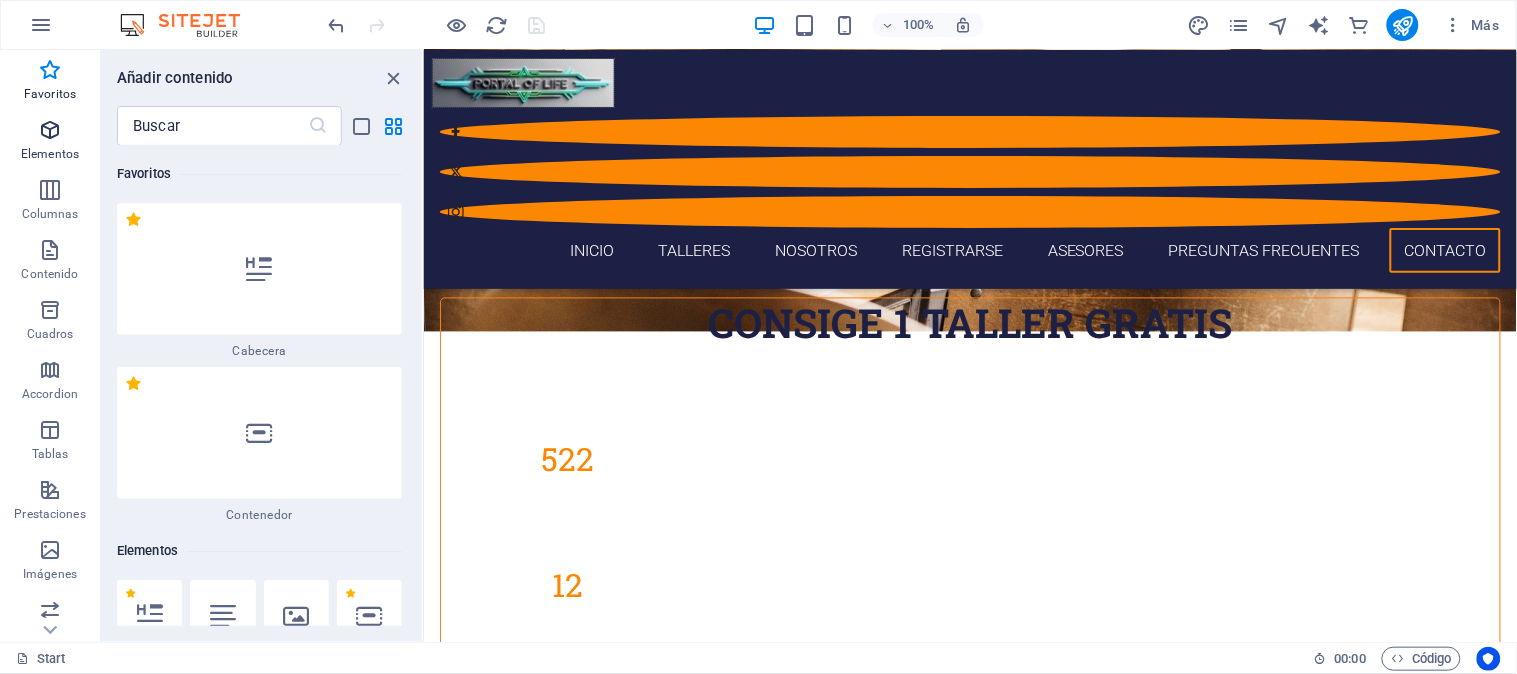 click on "Elementos" at bounding box center [50, 154] 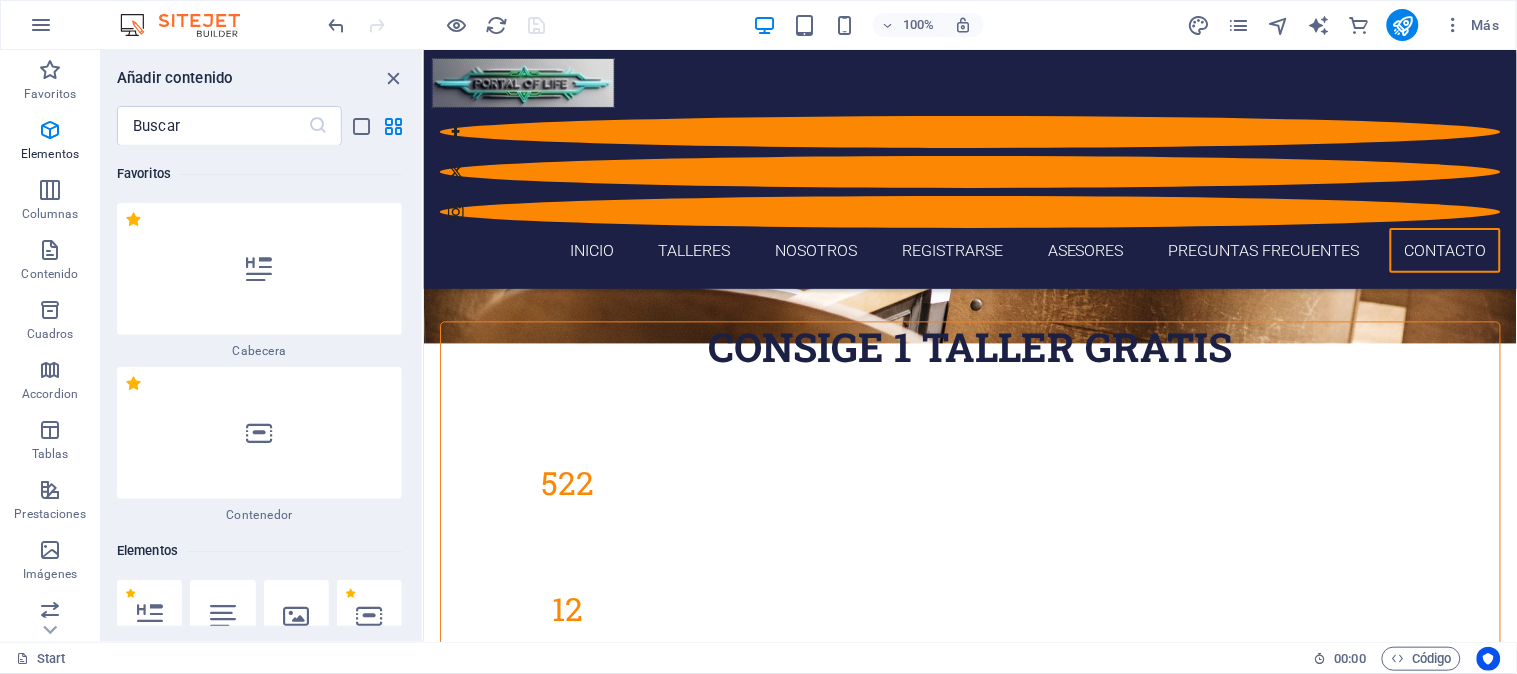 scroll, scrollTop: 8833, scrollLeft: 0, axis: vertical 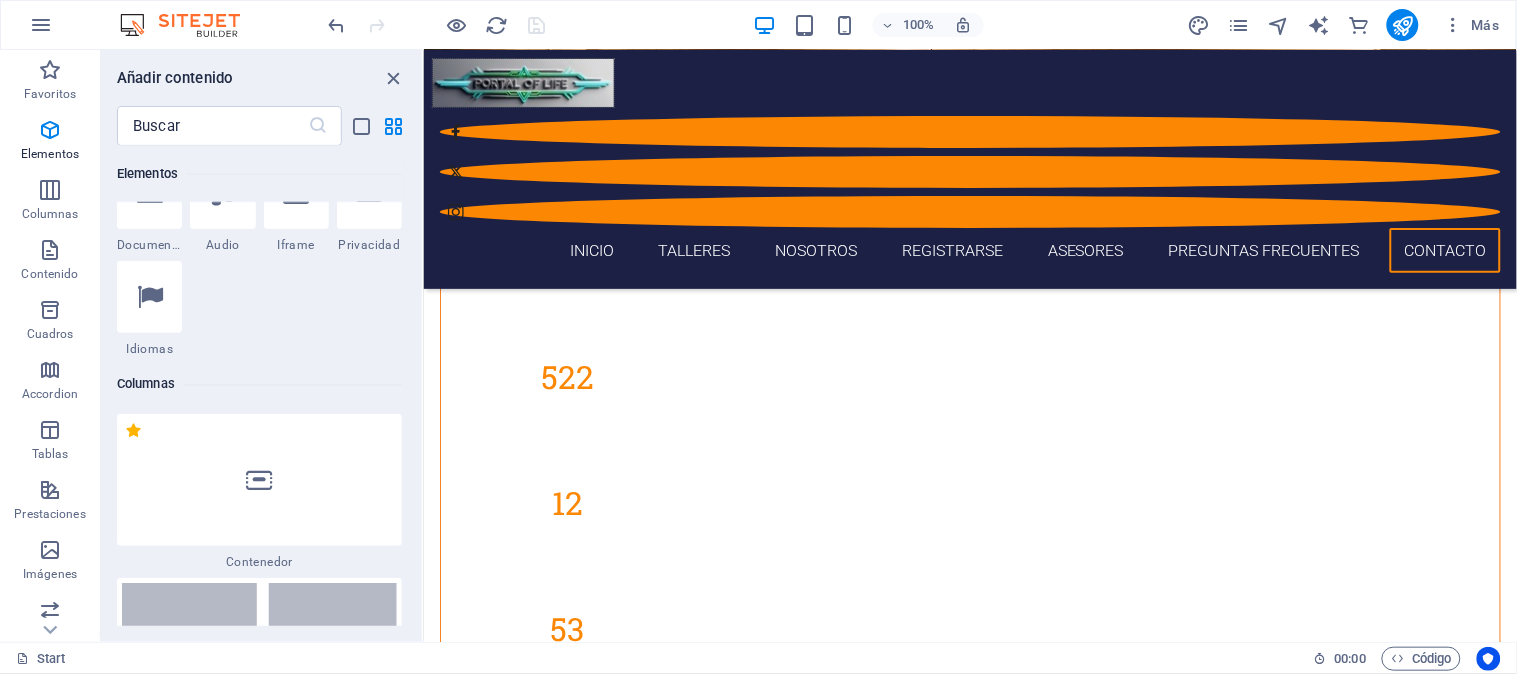 click on "1 Star Cabecera 1 Star Texto 1 Star Imagen 1 Star Contenedor 1 Star Separador 1 Star Separador 1 Star HTML 1 Star Icono 1 Star Botón 1 Star Logo 1 Star SVG 1 Star Control deslizante de imágenes 1 Star Control deslizante 1 Star Galería 1 Star Menú 1 Star Mapa 1 Star Facebook 1 Star Video 1 Star YouTube 1 Star Vimeo 1 Star Documento 1 Star Audio 1 Star Iframe 1 Star Privacidad 1 Star Idiomas" at bounding box center [259, -3] 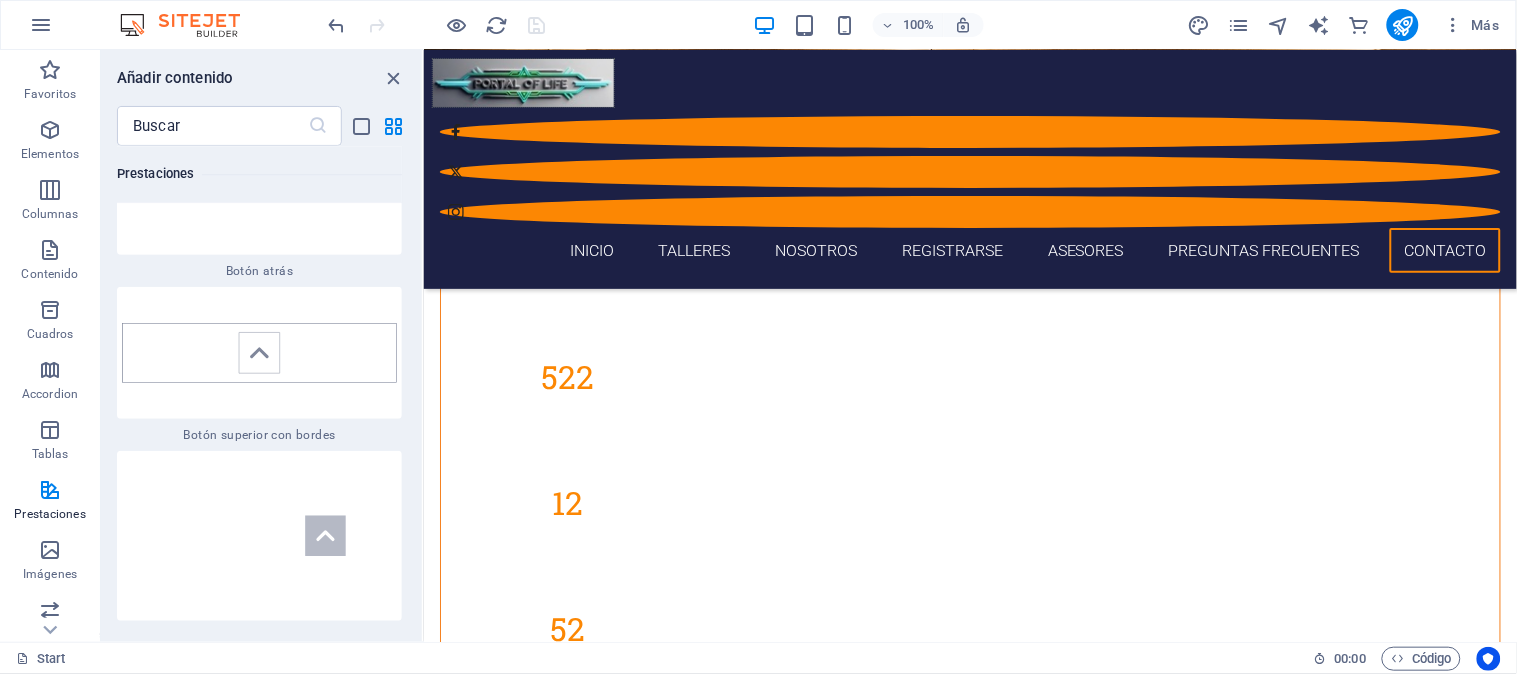 scroll, scrollTop: 18943, scrollLeft: 0, axis: vertical 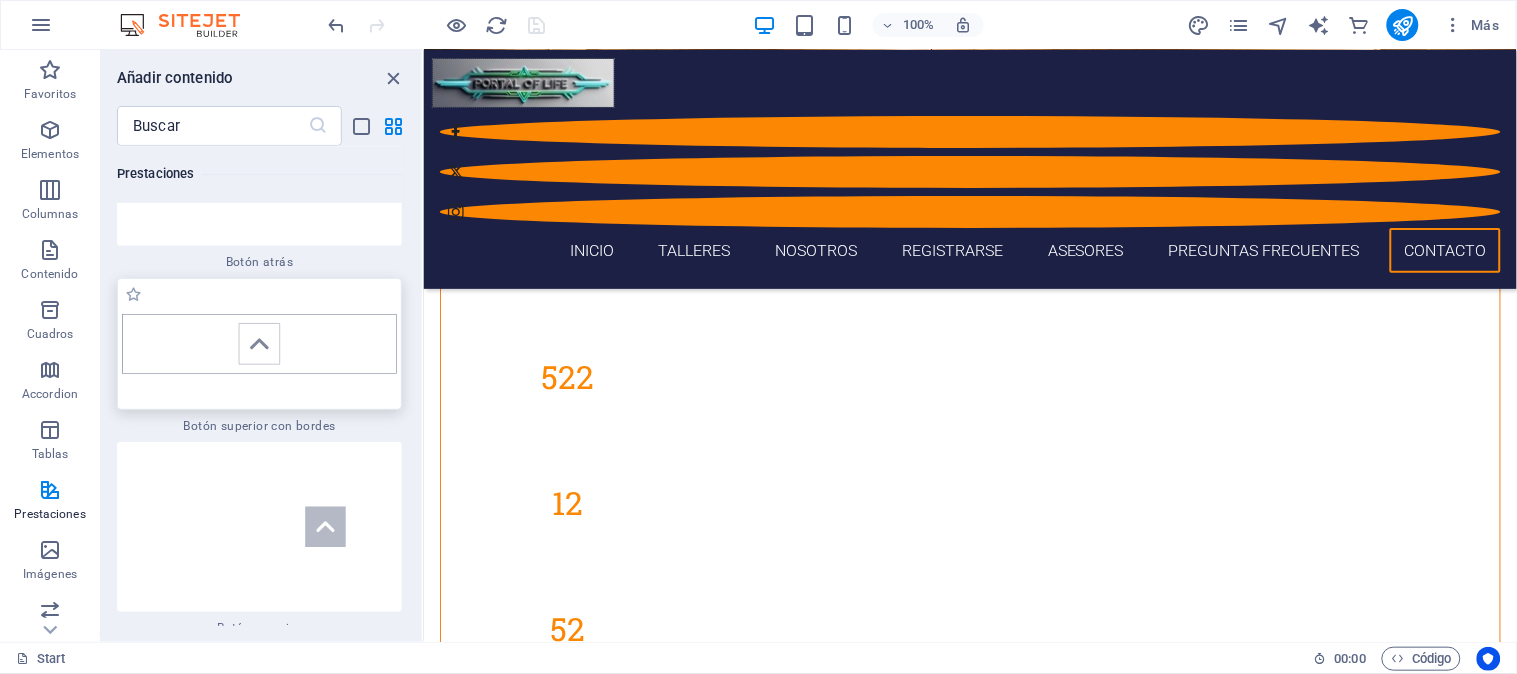 click at bounding box center [259, 344] 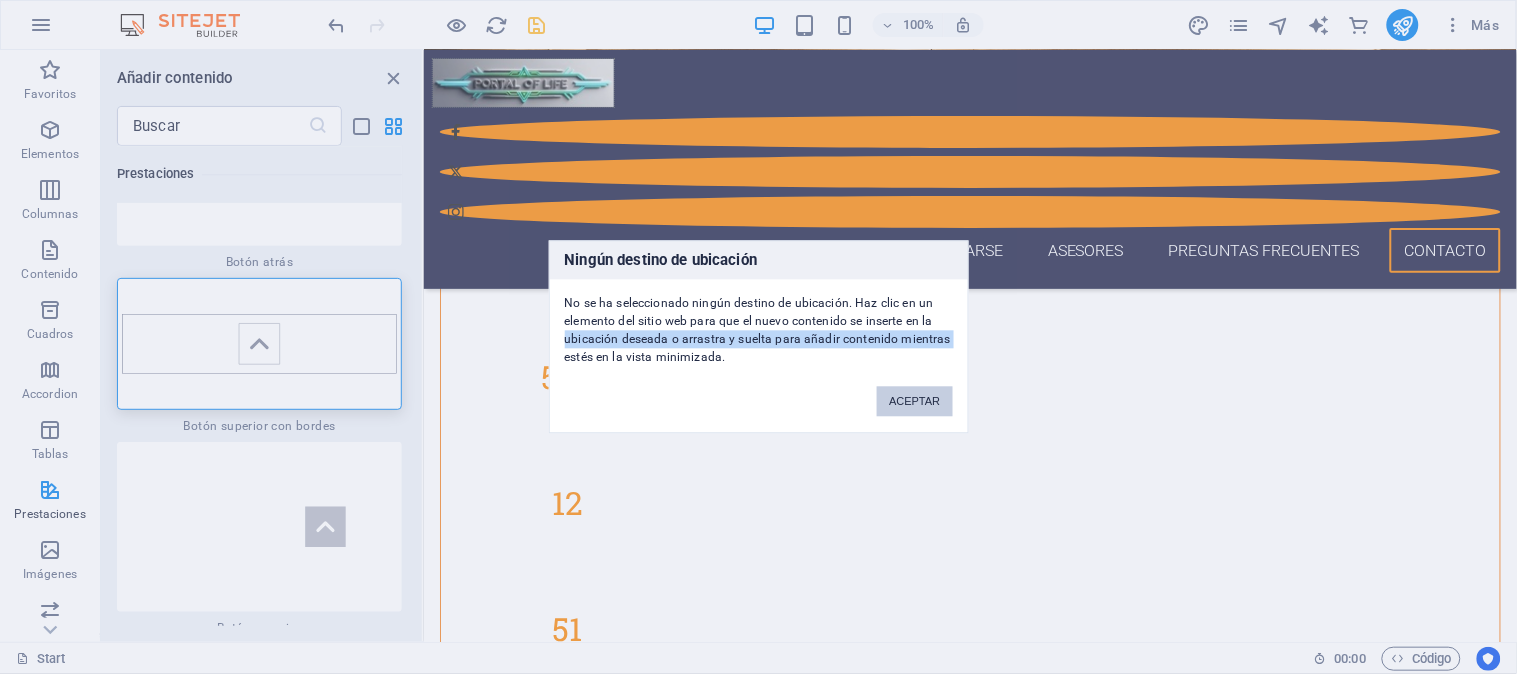 click on "Ningún destino de ubicación No se ha seleccionado ningún destino de ubicación. Haz clic en un elemento del sitio web para que el nuevo contenido se inserte en la ubicación deseada o arrastra y suelta para añadir contenido mientras estés en la vista minimizada. ACEPTAR" at bounding box center (758, 337) 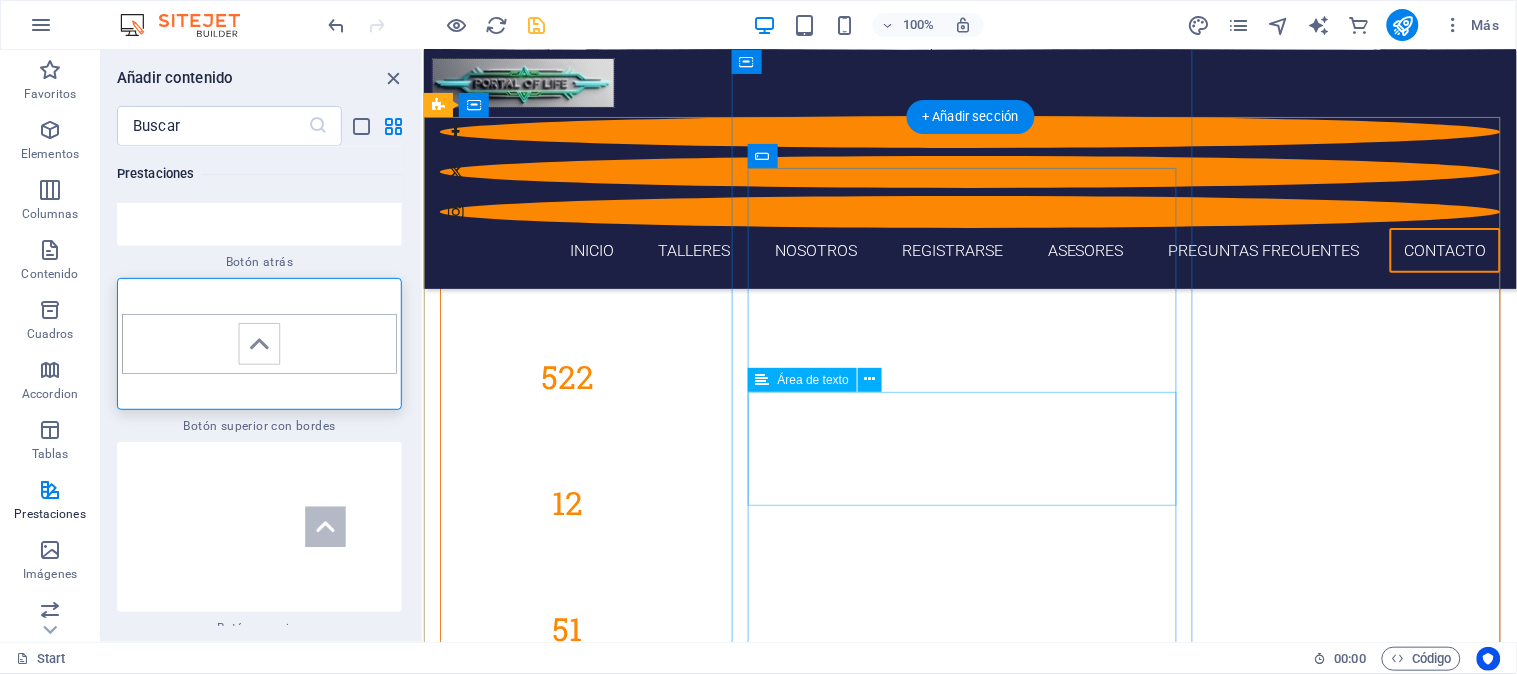 click at bounding box center (969, 5689) 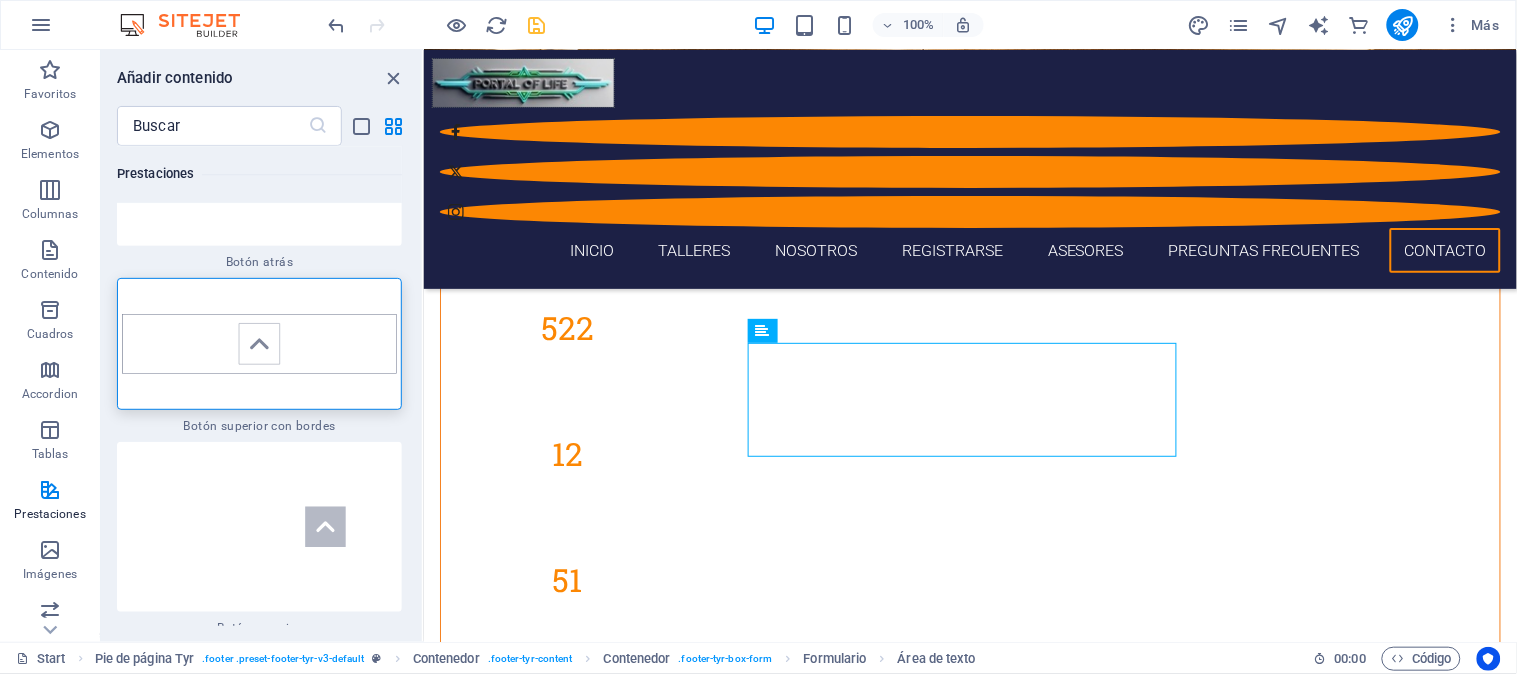 scroll, scrollTop: 8883, scrollLeft: 0, axis: vertical 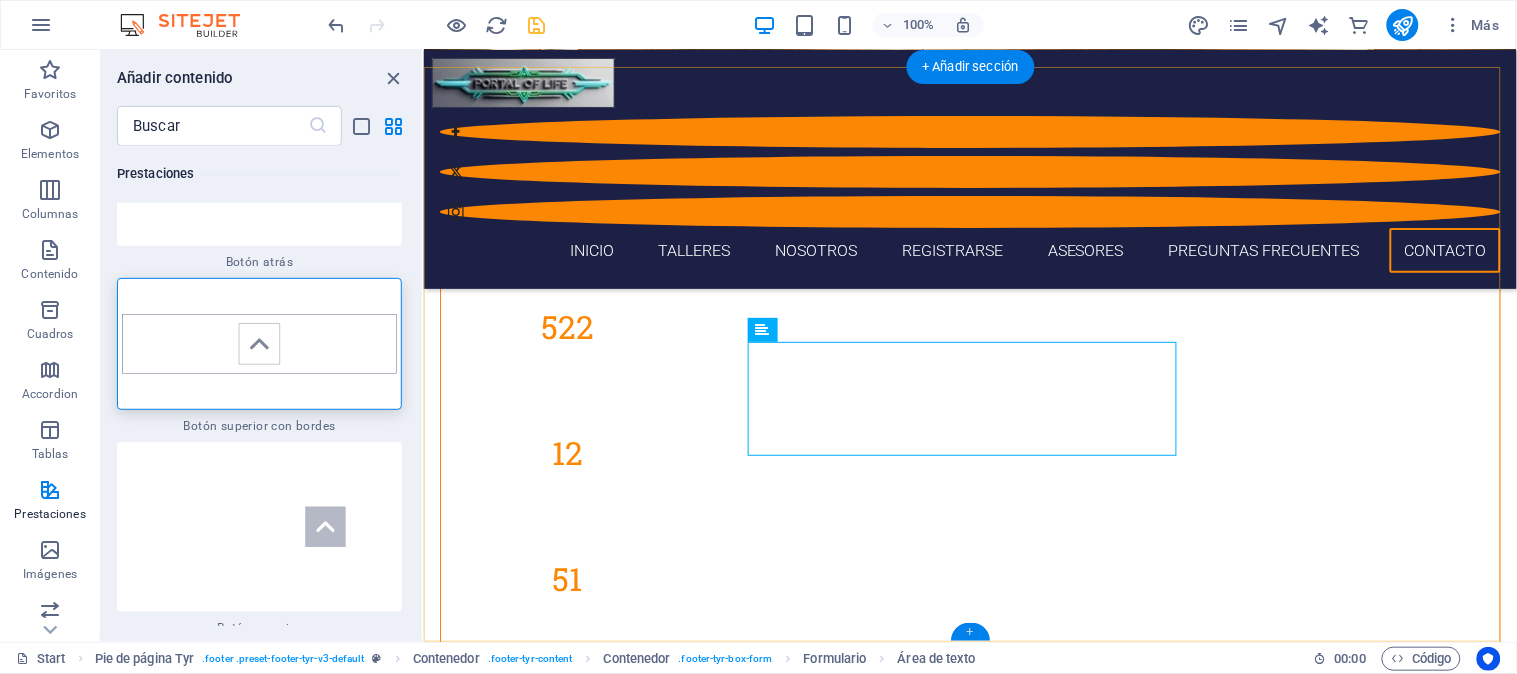 click on "+" at bounding box center (970, 632) 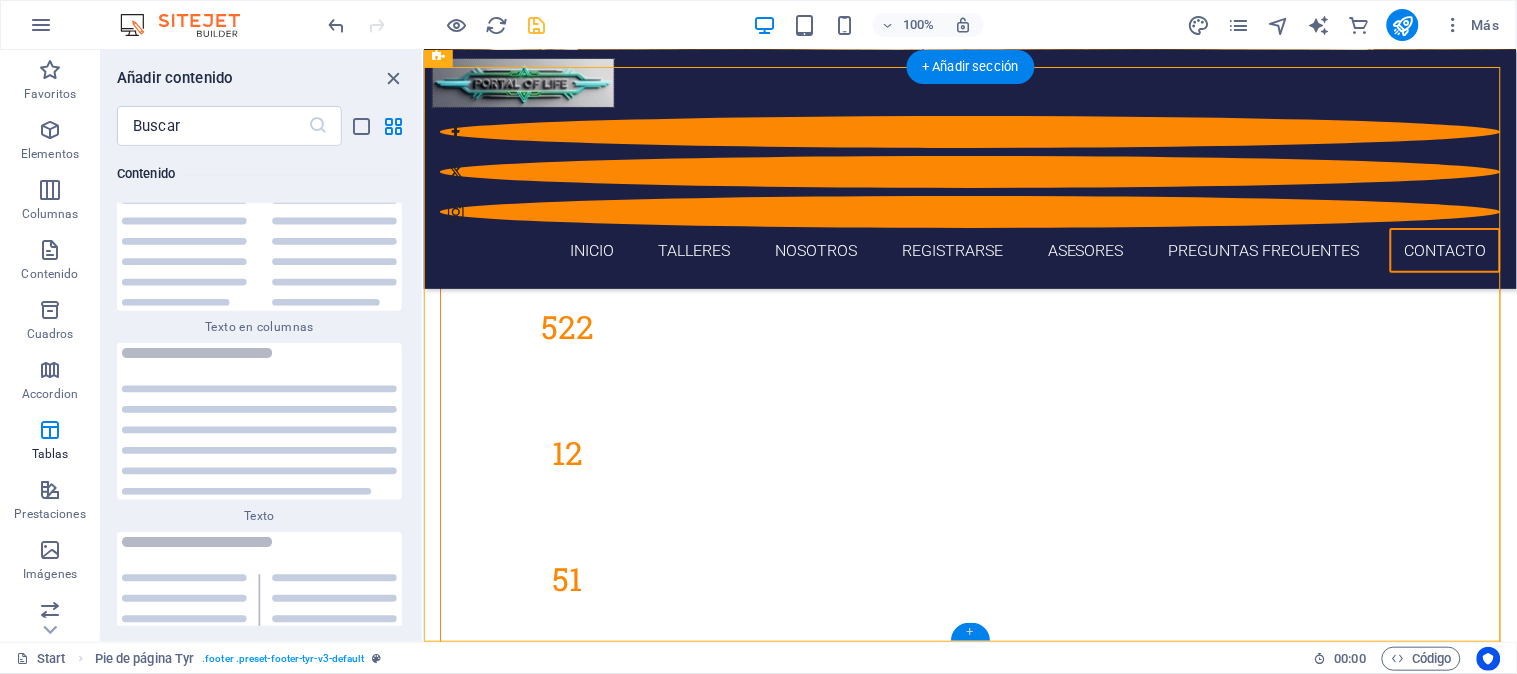 scroll, scrollTop: 6822, scrollLeft: 0, axis: vertical 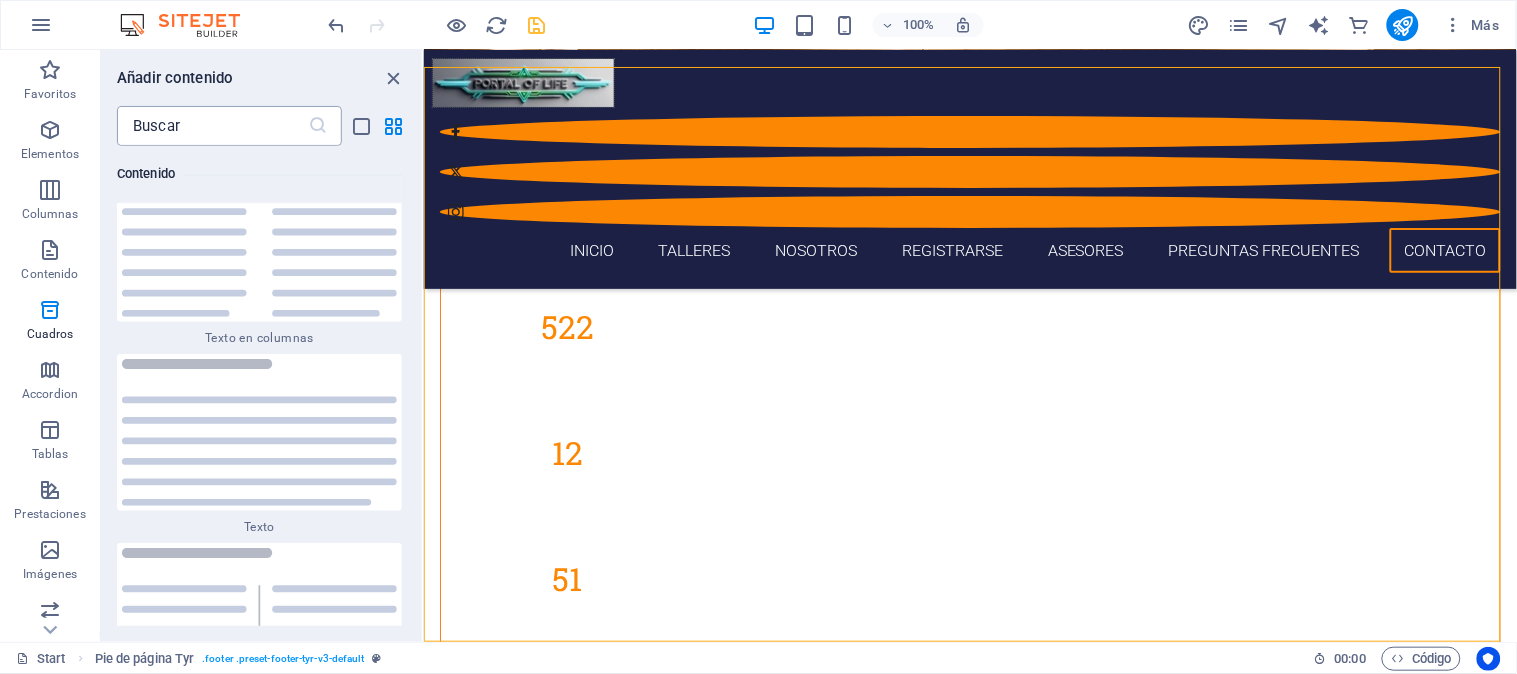 click at bounding box center (212, 126) 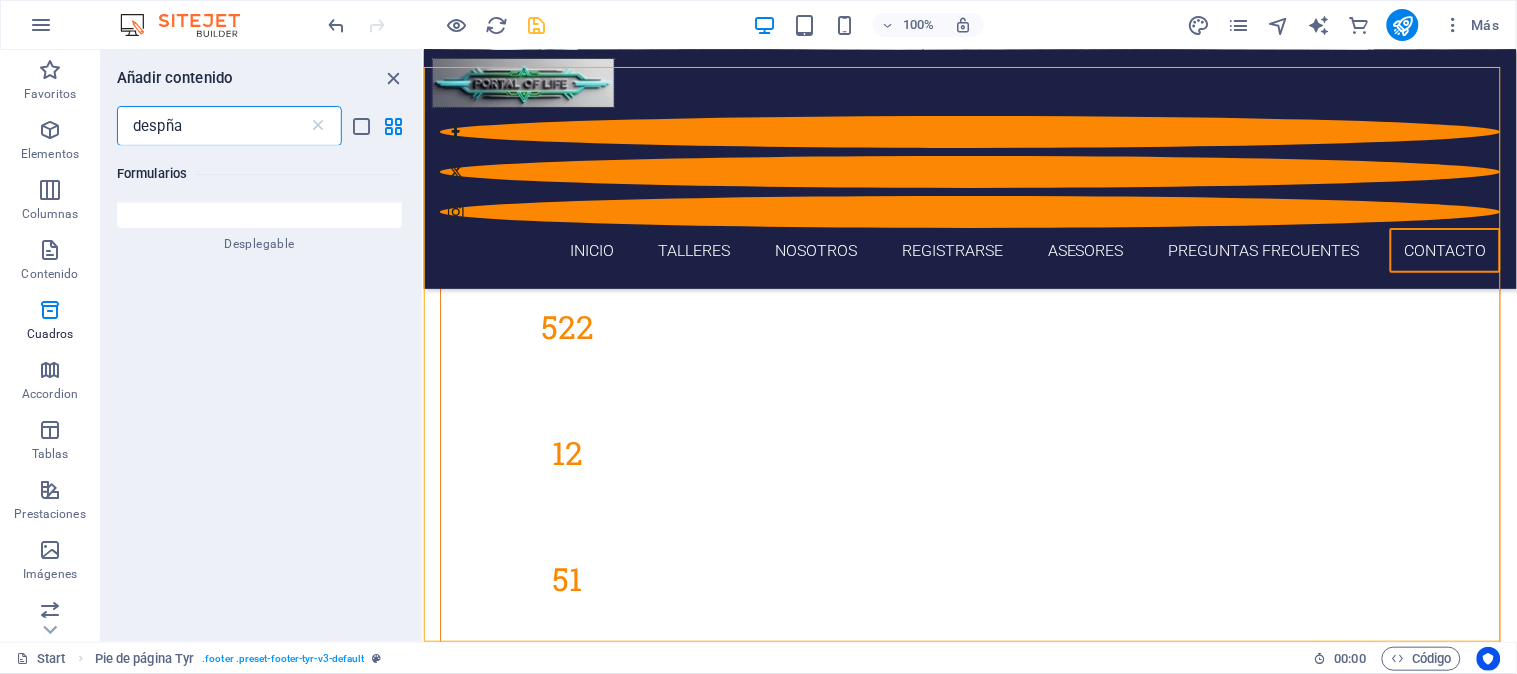 scroll, scrollTop: 0, scrollLeft: 0, axis: both 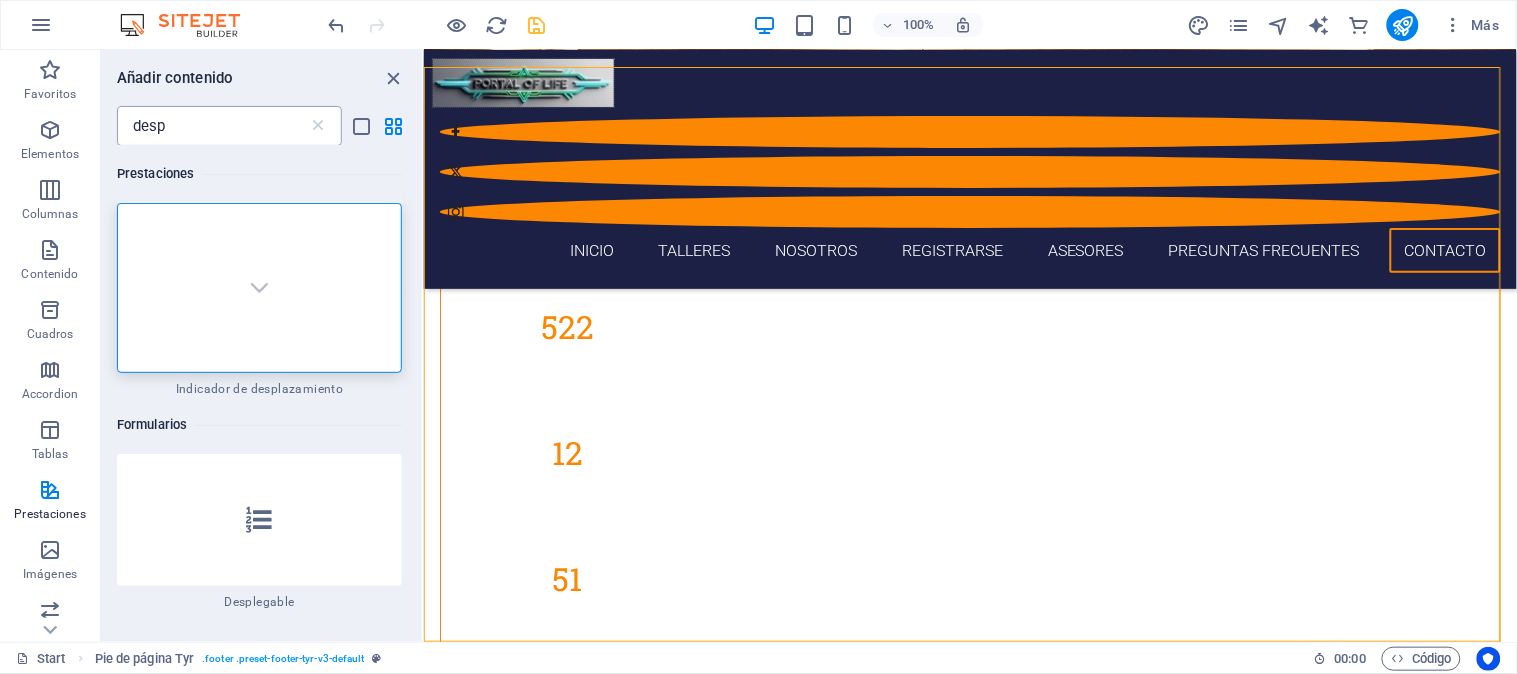 drag, startPoint x: 93, startPoint y: 131, endPoint x: 185, endPoint y: 131, distance: 92 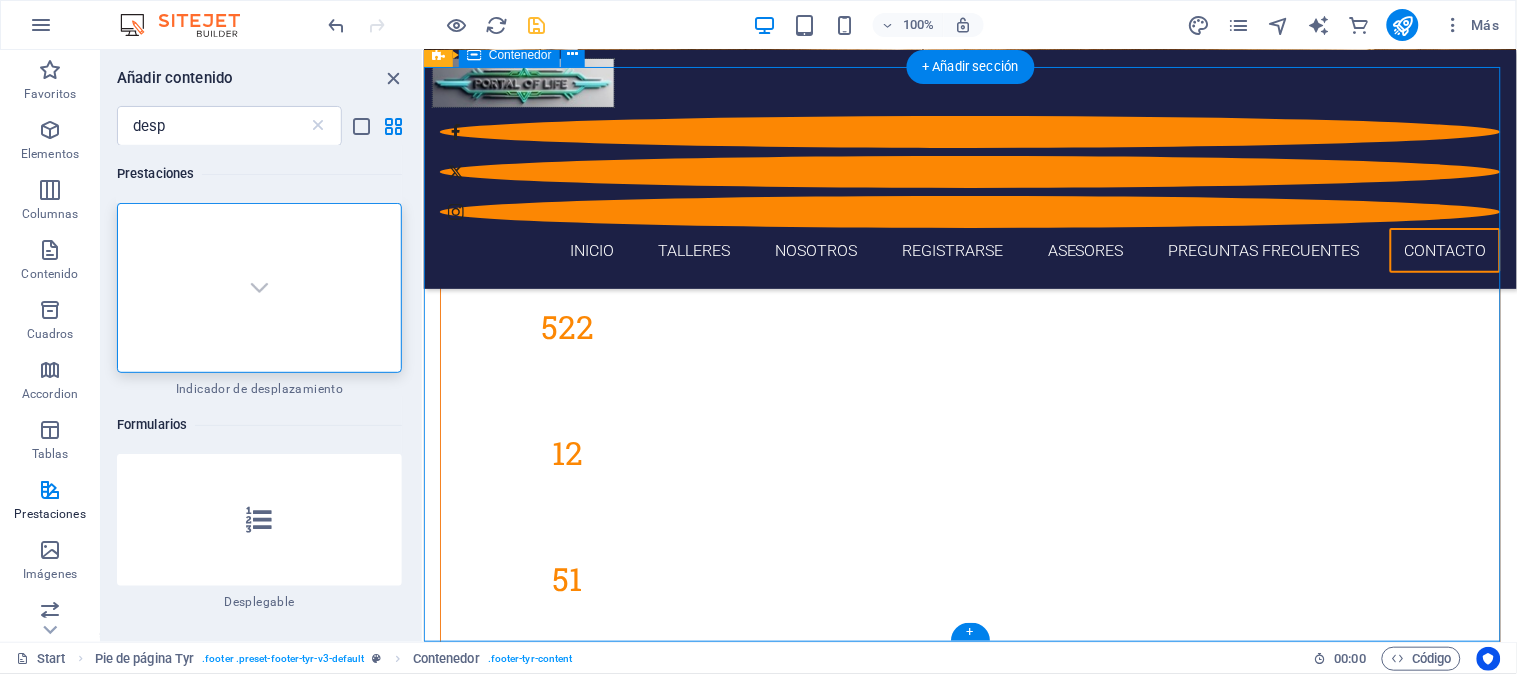 drag, startPoint x: 845, startPoint y: 266, endPoint x: 424, endPoint y: 221, distance: 423.39816 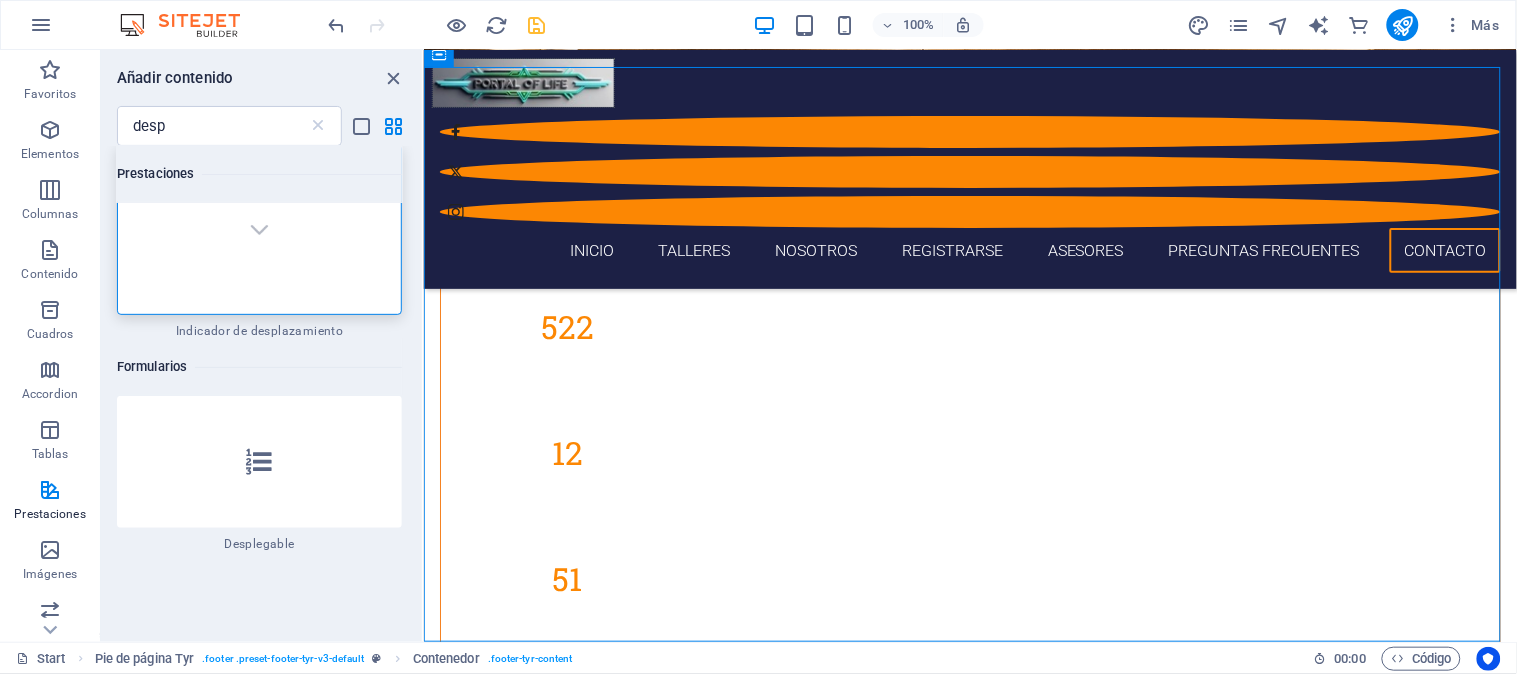 scroll, scrollTop: 55, scrollLeft: 0, axis: vertical 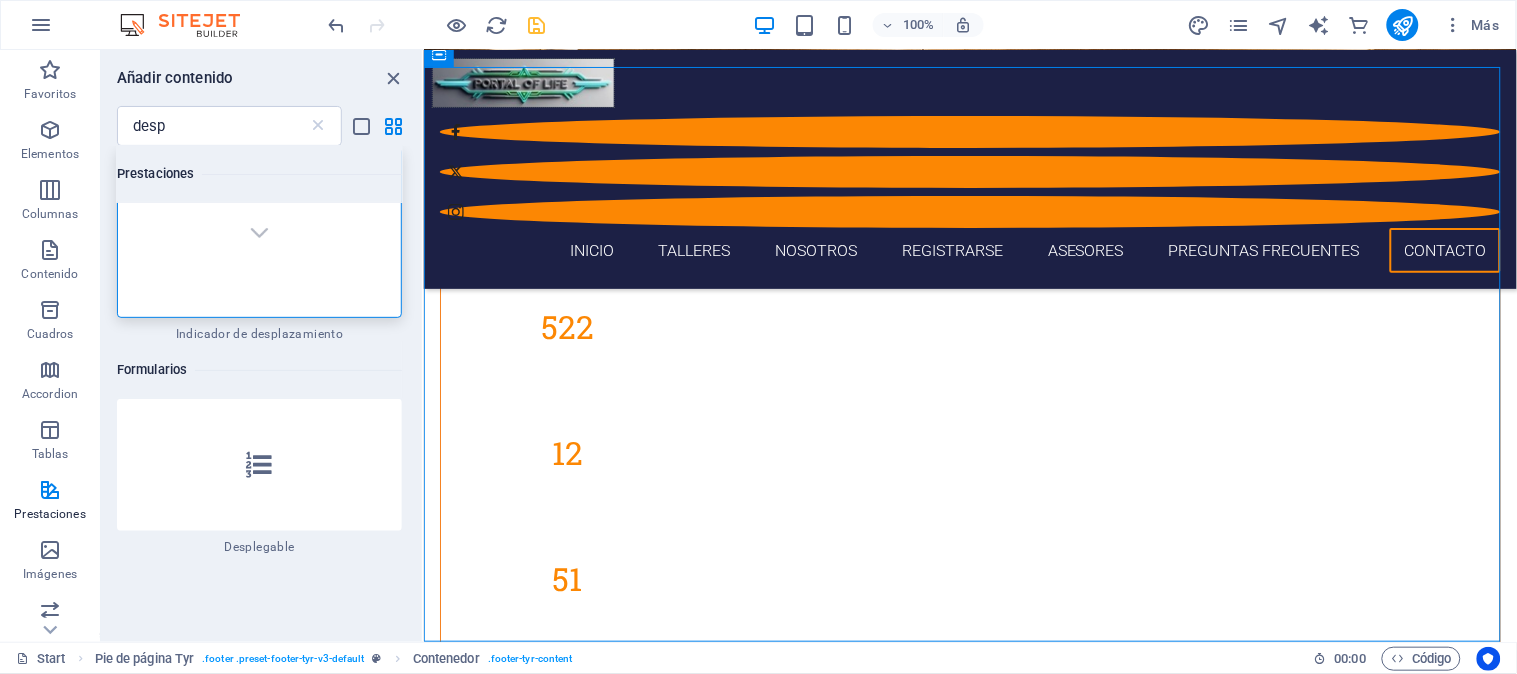 click on "Prestaciones 1 Star Indicador de desplazamiento Formularios 1 Star Desplegable" at bounding box center [261, 386] 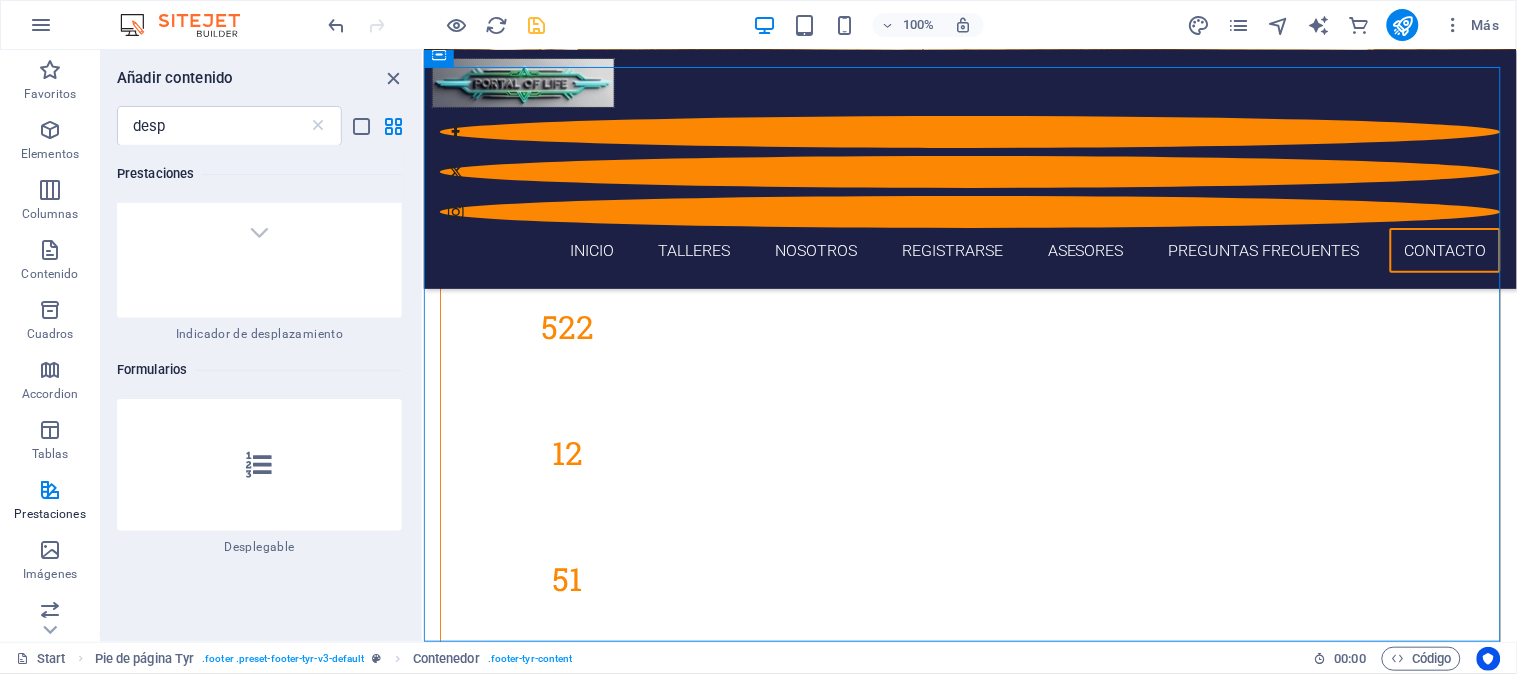click on "Prestaciones 1 Star Indicador de desplazamiento Formularios 1 Star Desplegable" at bounding box center [261, 386] 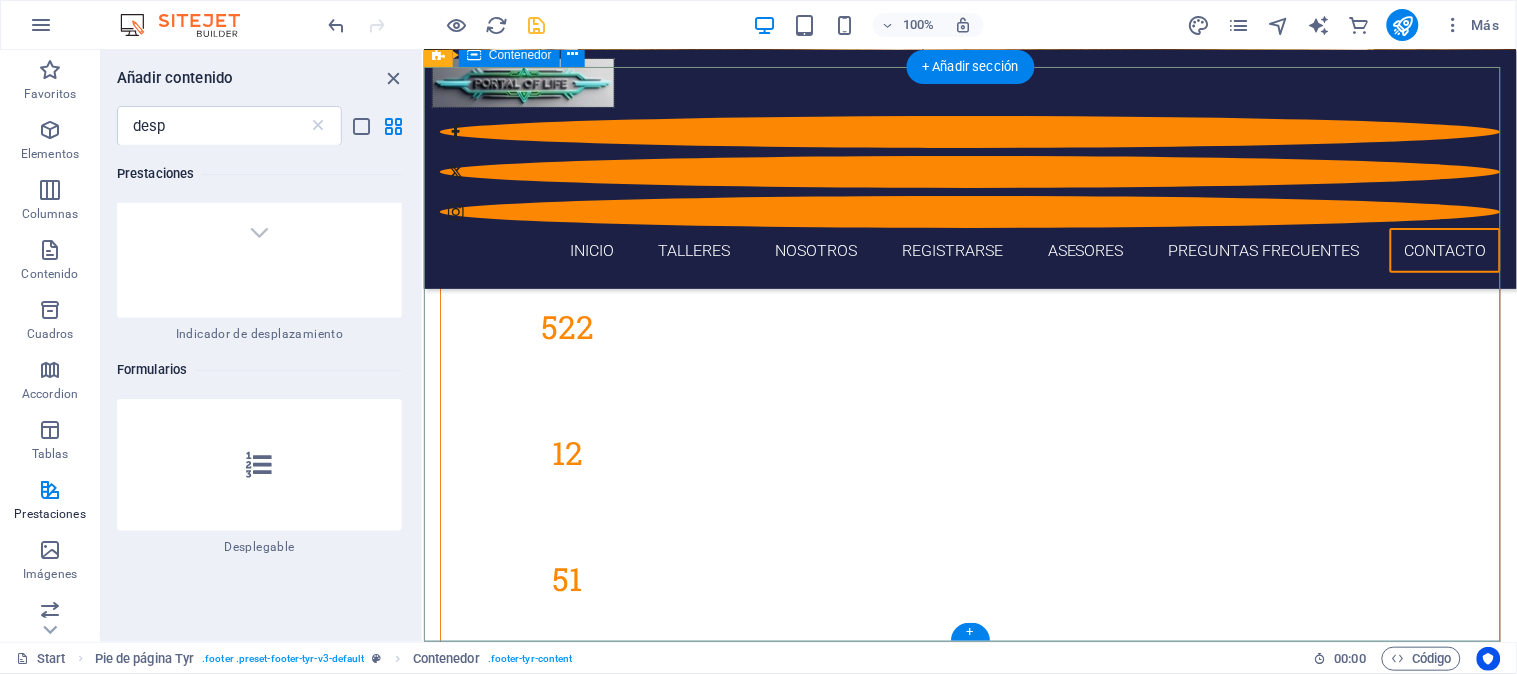 drag, startPoint x: 846, startPoint y: 279, endPoint x: 424, endPoint y: 327, distance: 424.7211 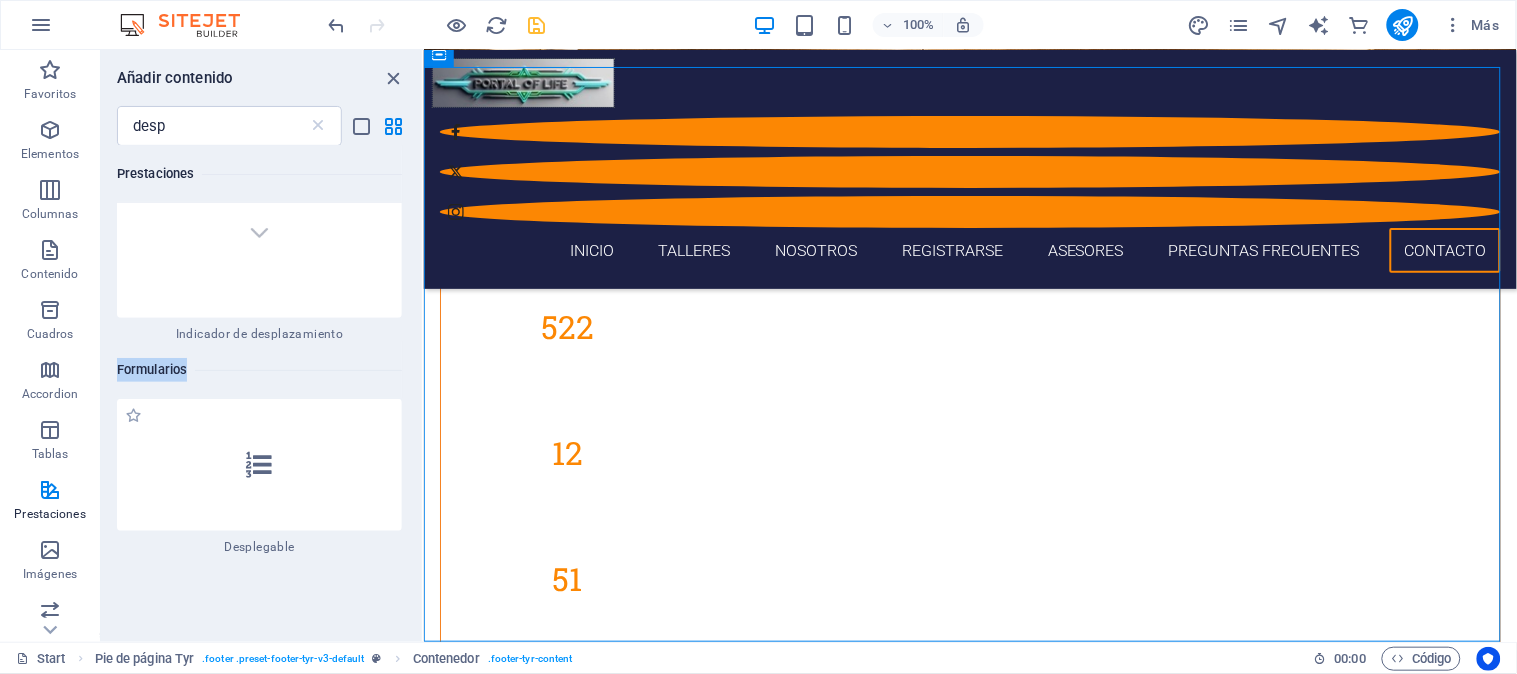 drag, startPoint x: 417, startPoint y: 325, endPoint x: 402, endPoint y: 532, distance: 207.54277 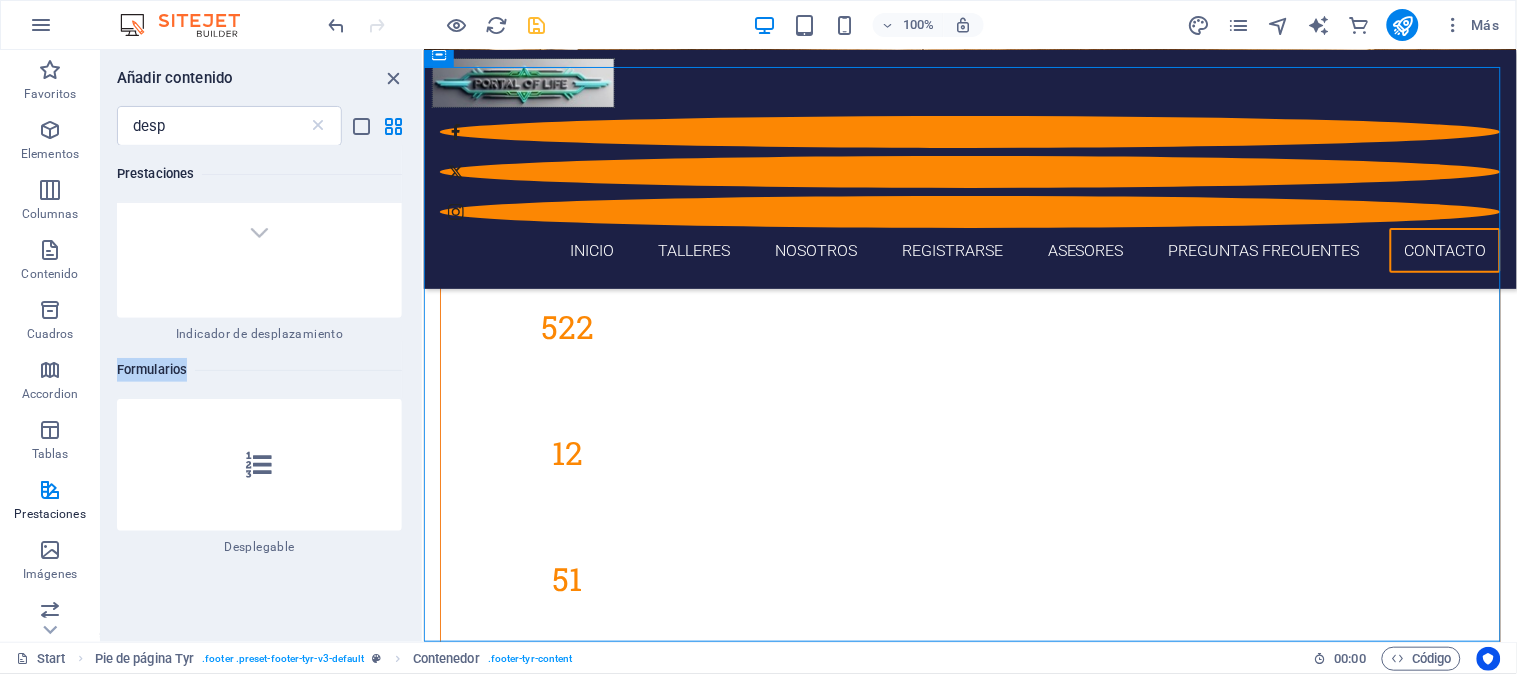 click on "Prestaciones 1 Star Indicador de desplazamiento Formularios 1 Star Desplegable" at bounding box center [261, 386] 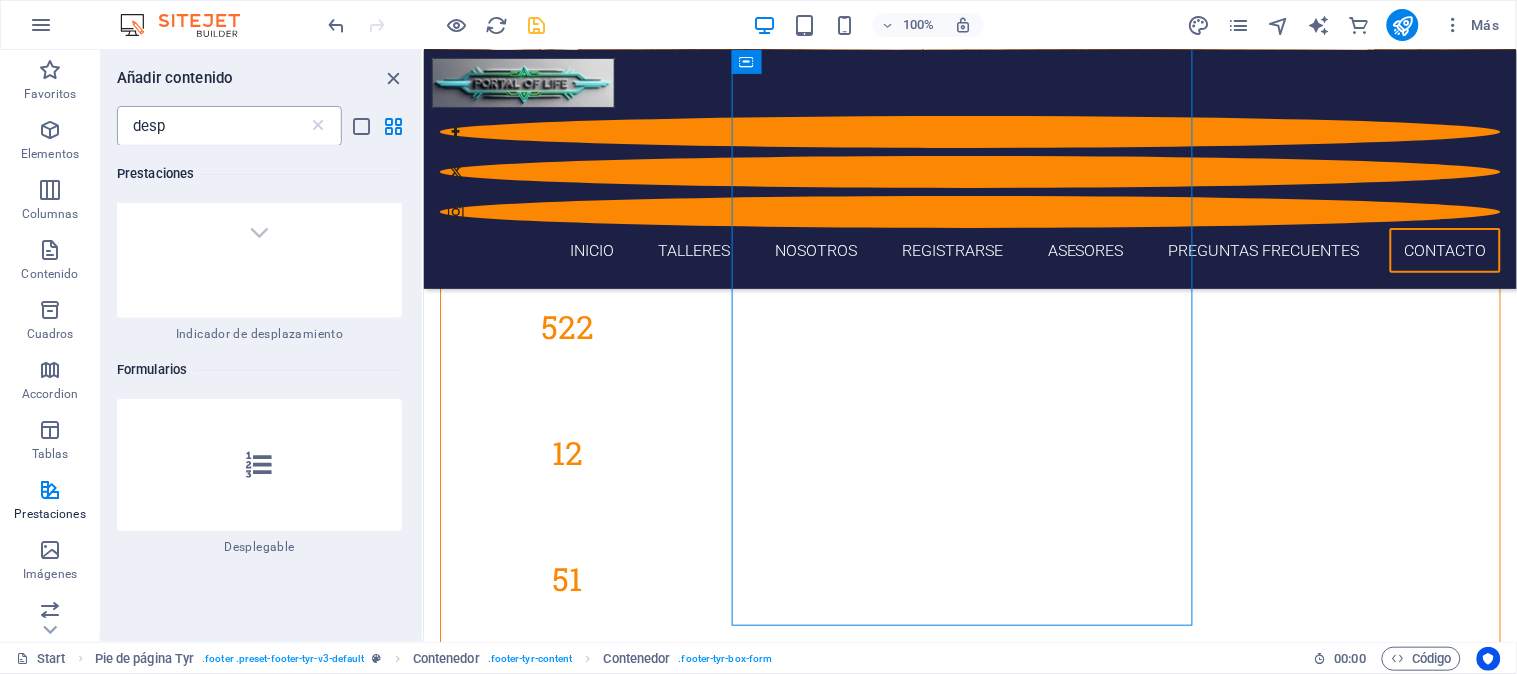 click on "desp" at bounding box center (212, 126) 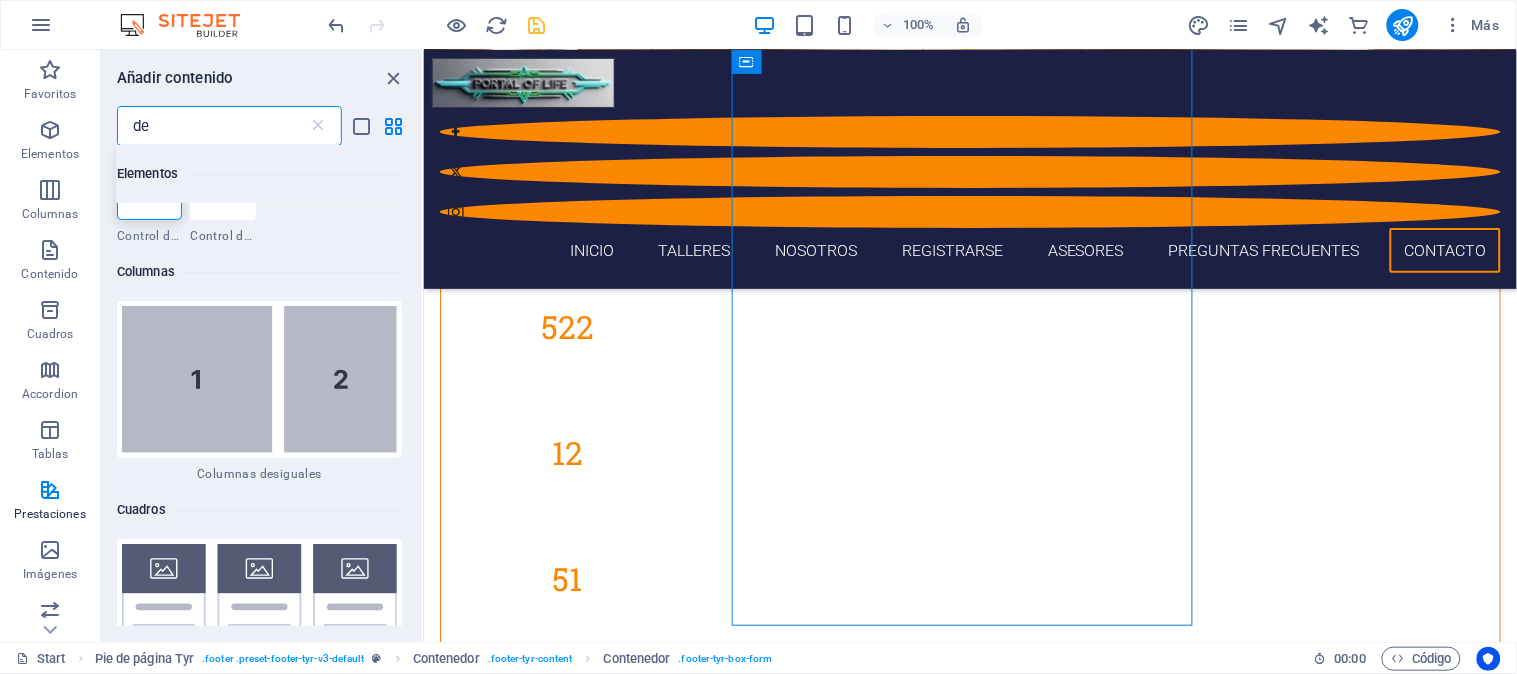 type on "d" 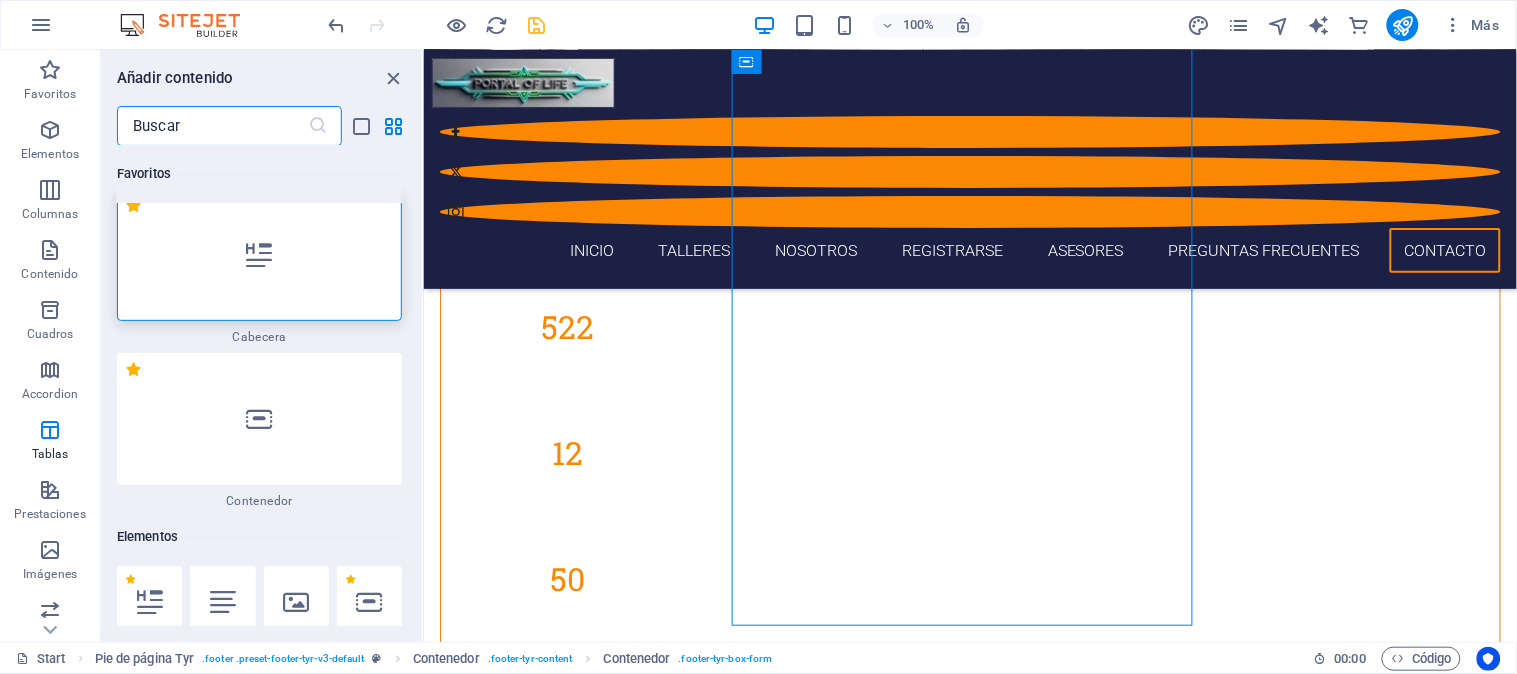scroll, scrollTop: 0, scrollLeft: 0, axis: both 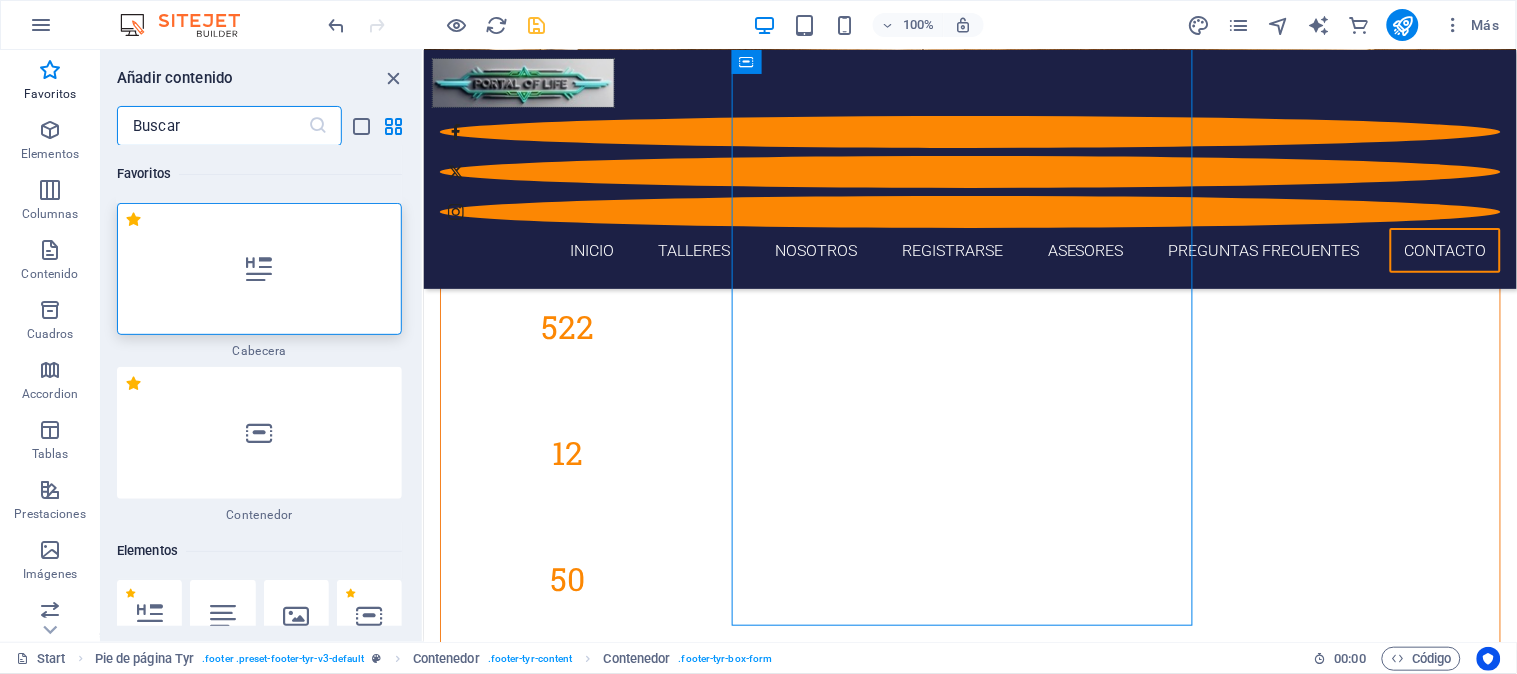 type 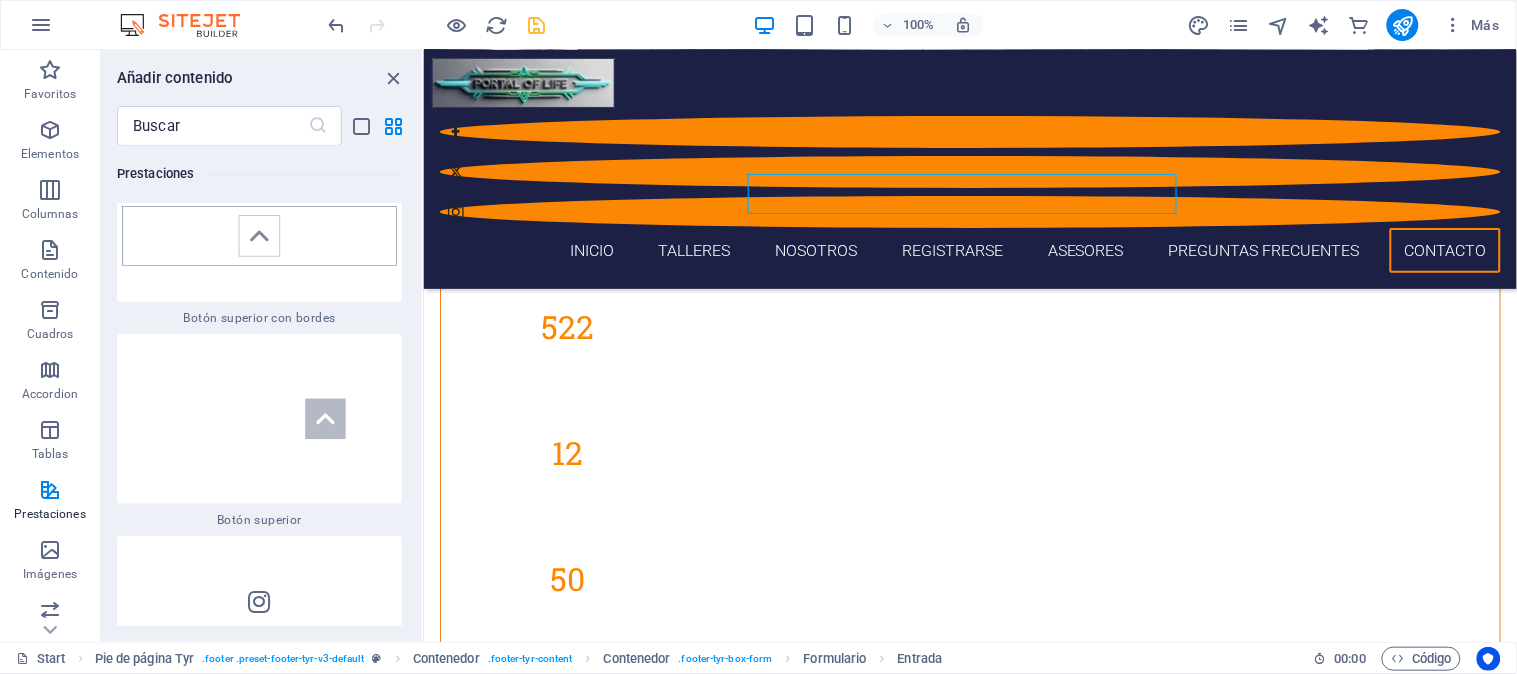 scroll, scrollTop: 19145, scrollLeft: 0, axis: vertical 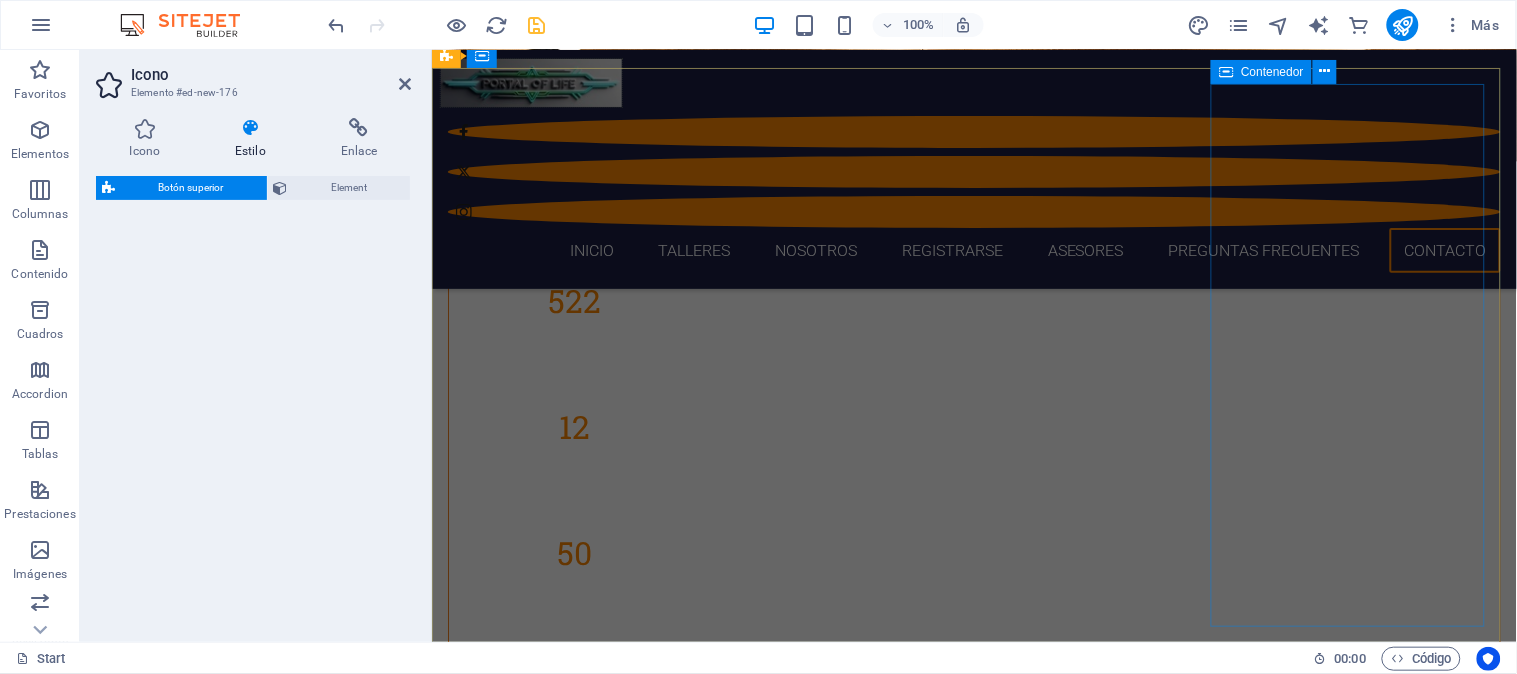 select on "rem" 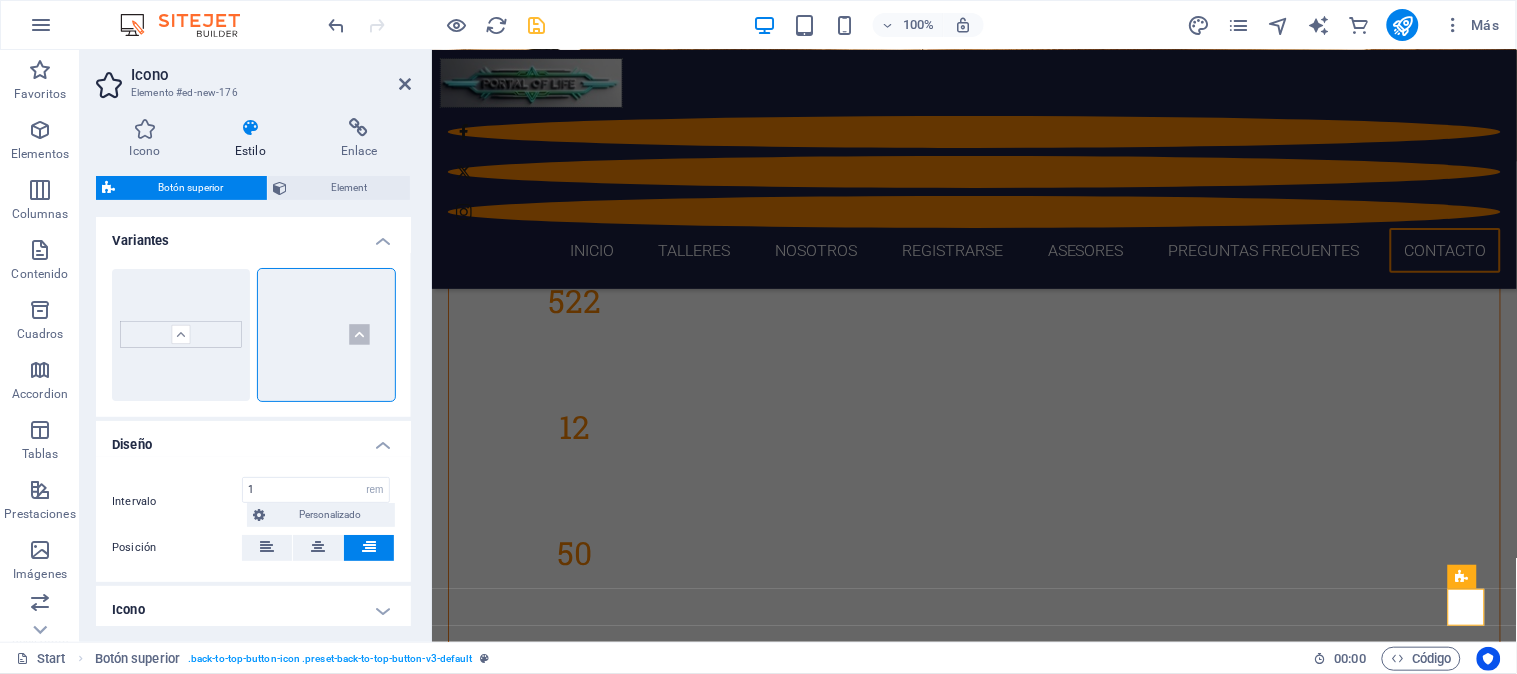 scroll, scrollTop: 8906, scrollLeft: 0, axis: vertical 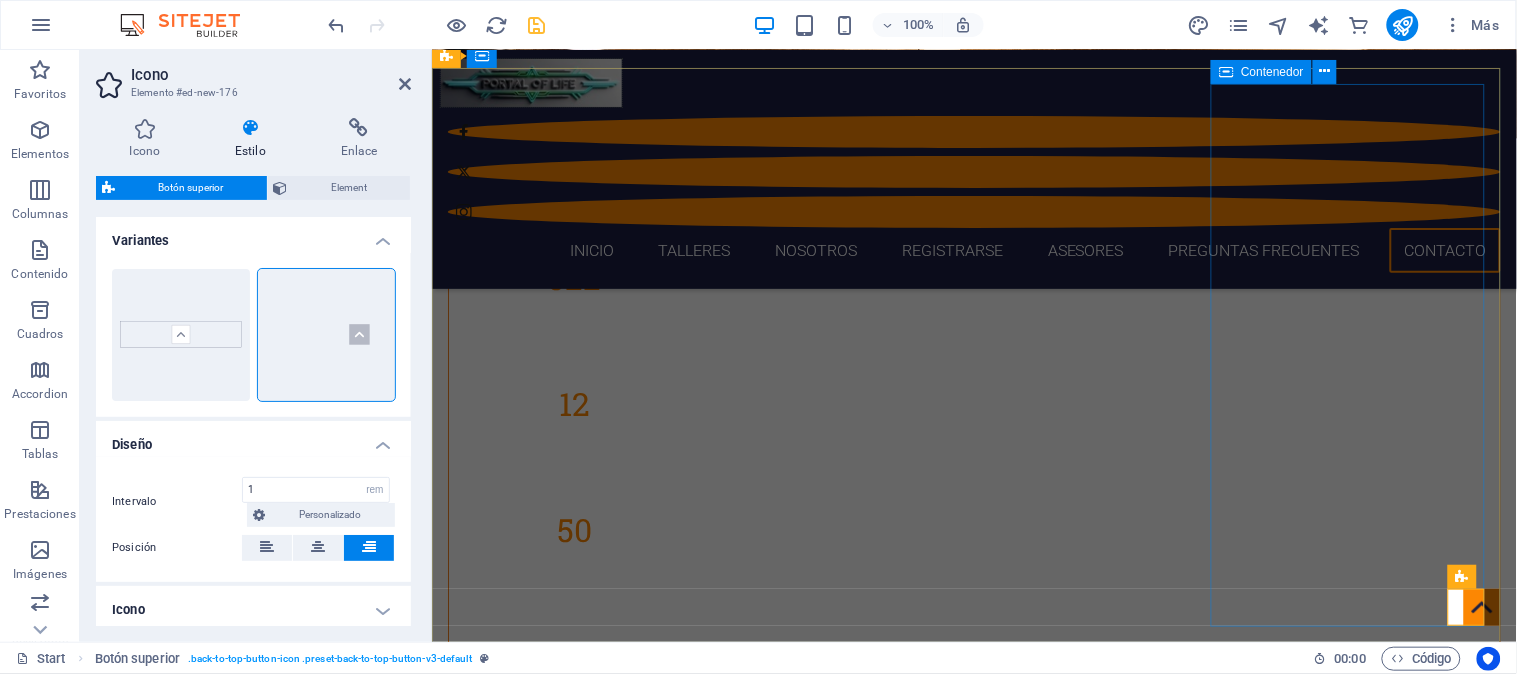 click on "CONTACTO portaldevidas.com +[COUNTRY CODE] [PHONE] [EMAIL]" at bounding box center [973, 5935] 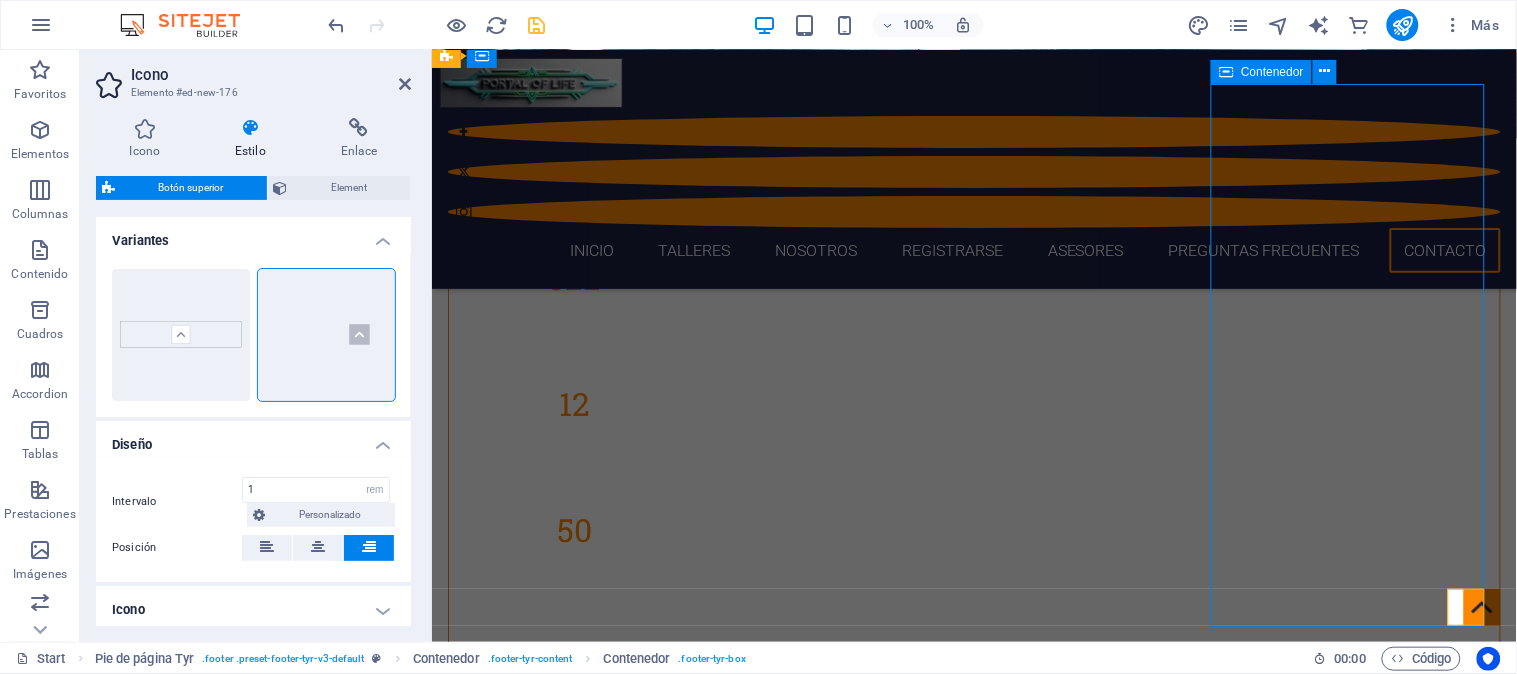 scroll, scrollTop: 8726, scrollLeft: 0, axis: vertical 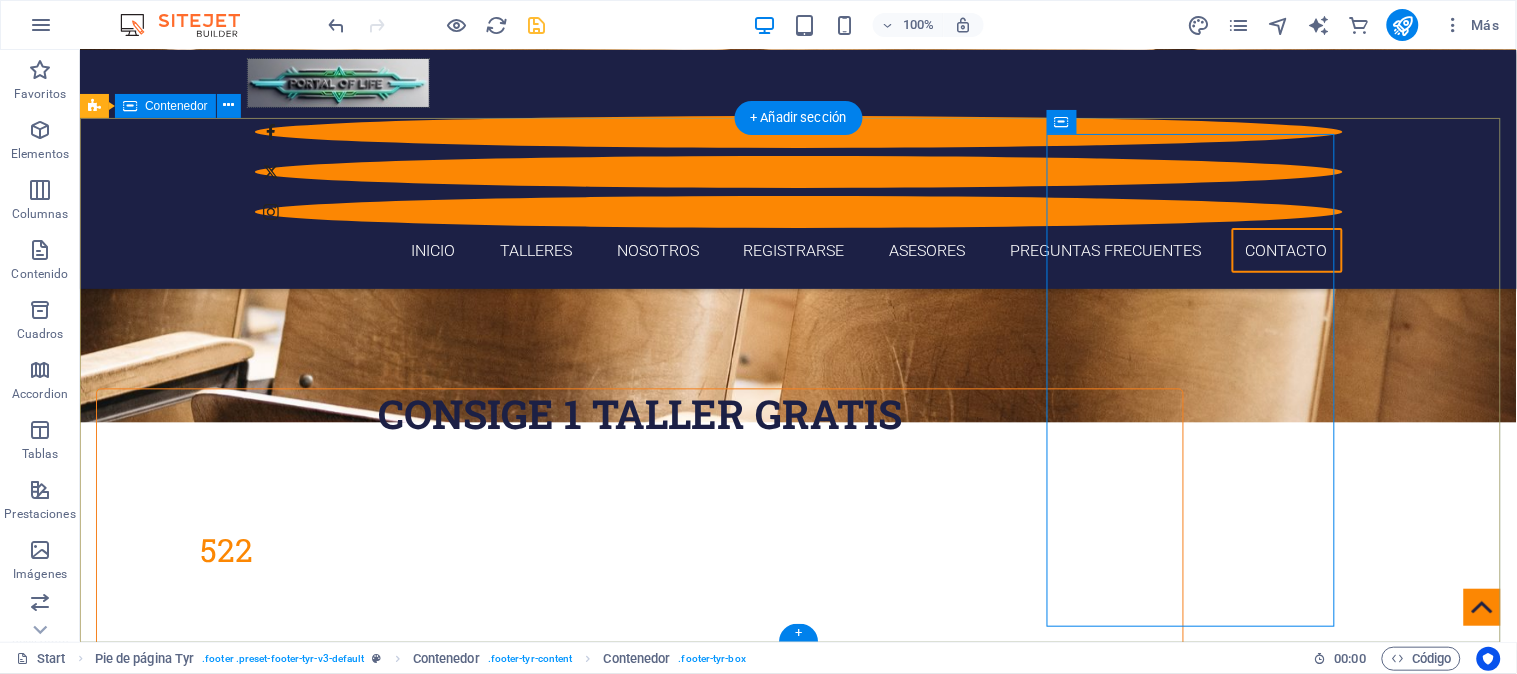 click on "horarios Horario 9 a.m. a 6 p.m. Lunes a |Sabado PONTE EN CONTACTO Compañia Nombres Celular Correo   I have read and understand the privacy policy. ¿Ilegible? Cargar nuevo Enviar CONTACTO portaldevidas.com +[COUNTRY CODE] [PHONE] [EMAIL]" at bounding box center [797, 5848] 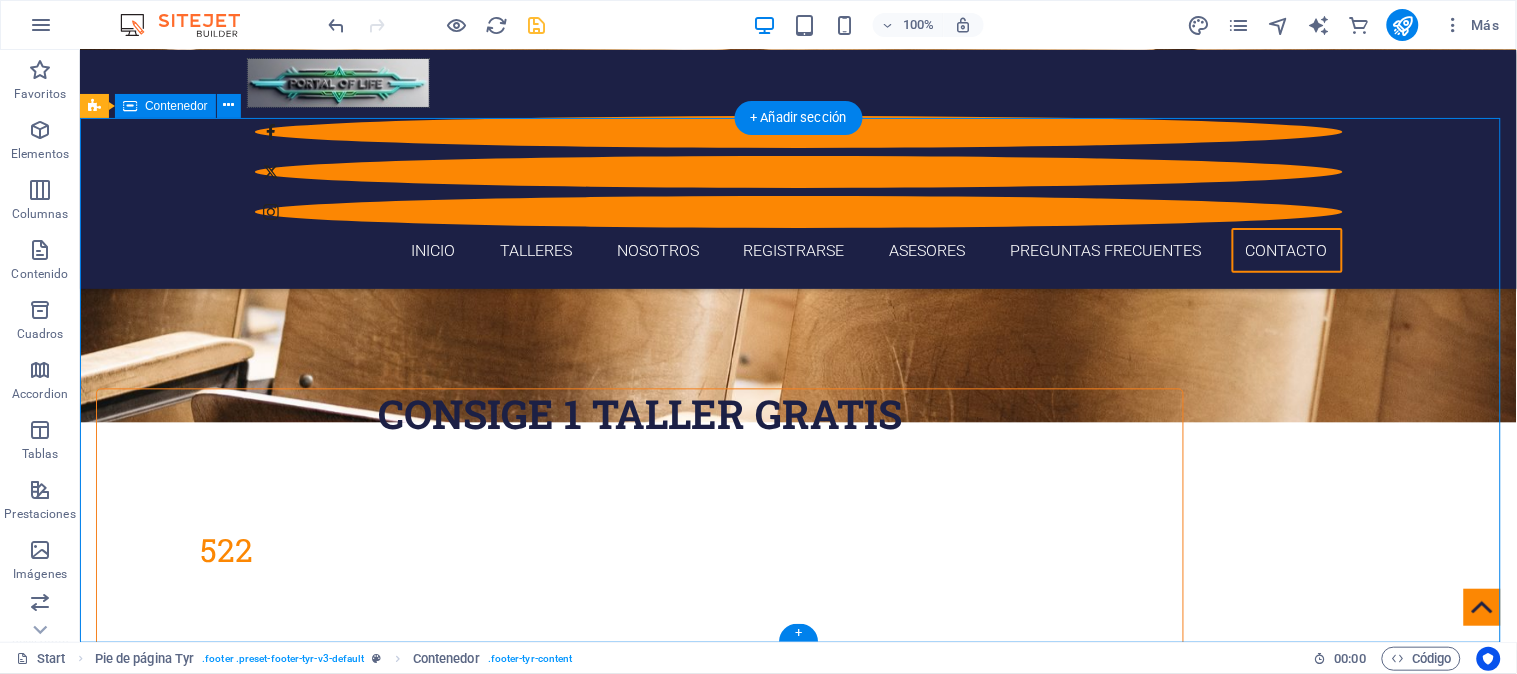 drag, startPoint x: 1469, startPoint y: 561, endPoint x: 1115, endPoint y: 566, distance: 354.0353 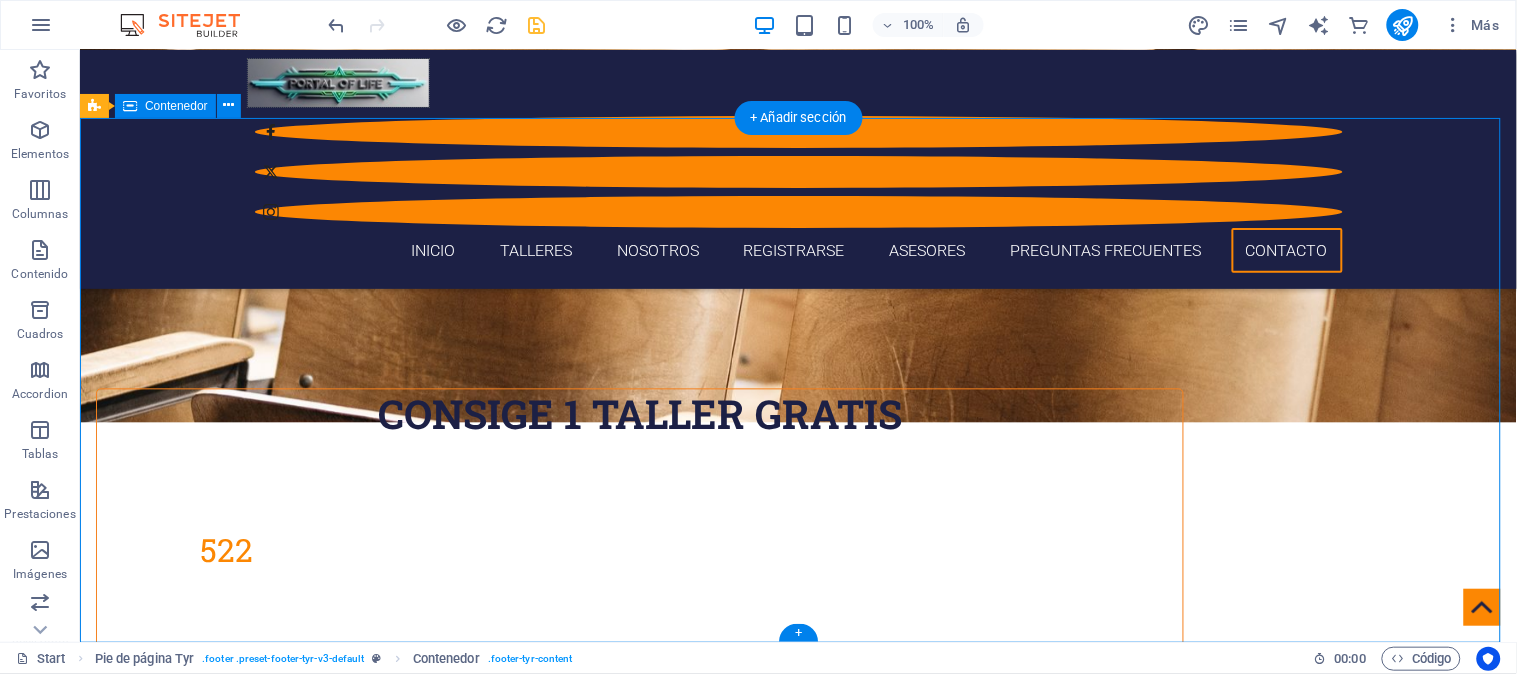 click on "horarios Horario 9 a.m. a 6 p.m. Lunes a |Sabado PONTE EN CONTACTO Compañia Nombres Celular Correo   I have read and understand the privacy policy. ¿Ilegible? Cargar nuevo Enviar CONTACTO portaldevidas.com +[COUNTRY CODE] [PHONE] [EMAIL]" at bounding box center [797, 5848] 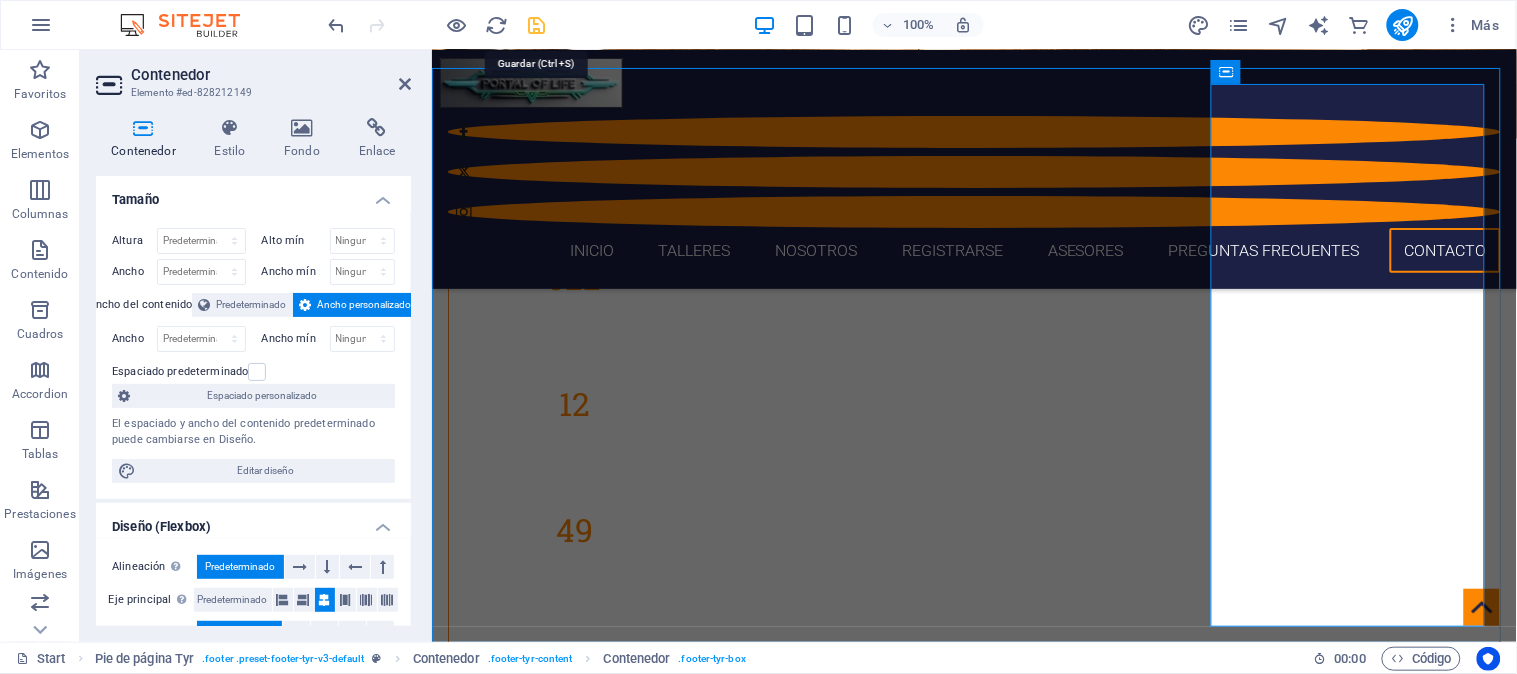 click at bounding box center (537, 25) 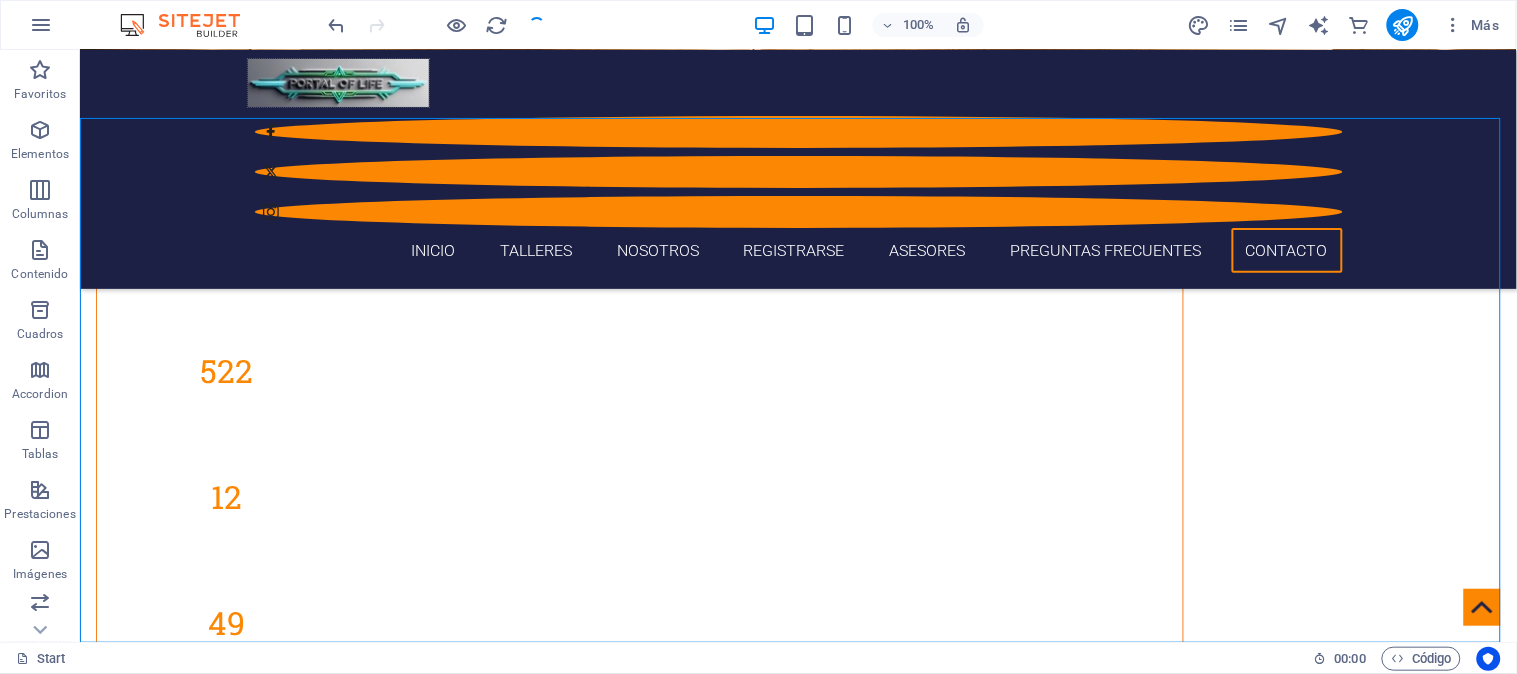 scroll, scrollTop: 8726, scrollLeft: 0, axis: vertical 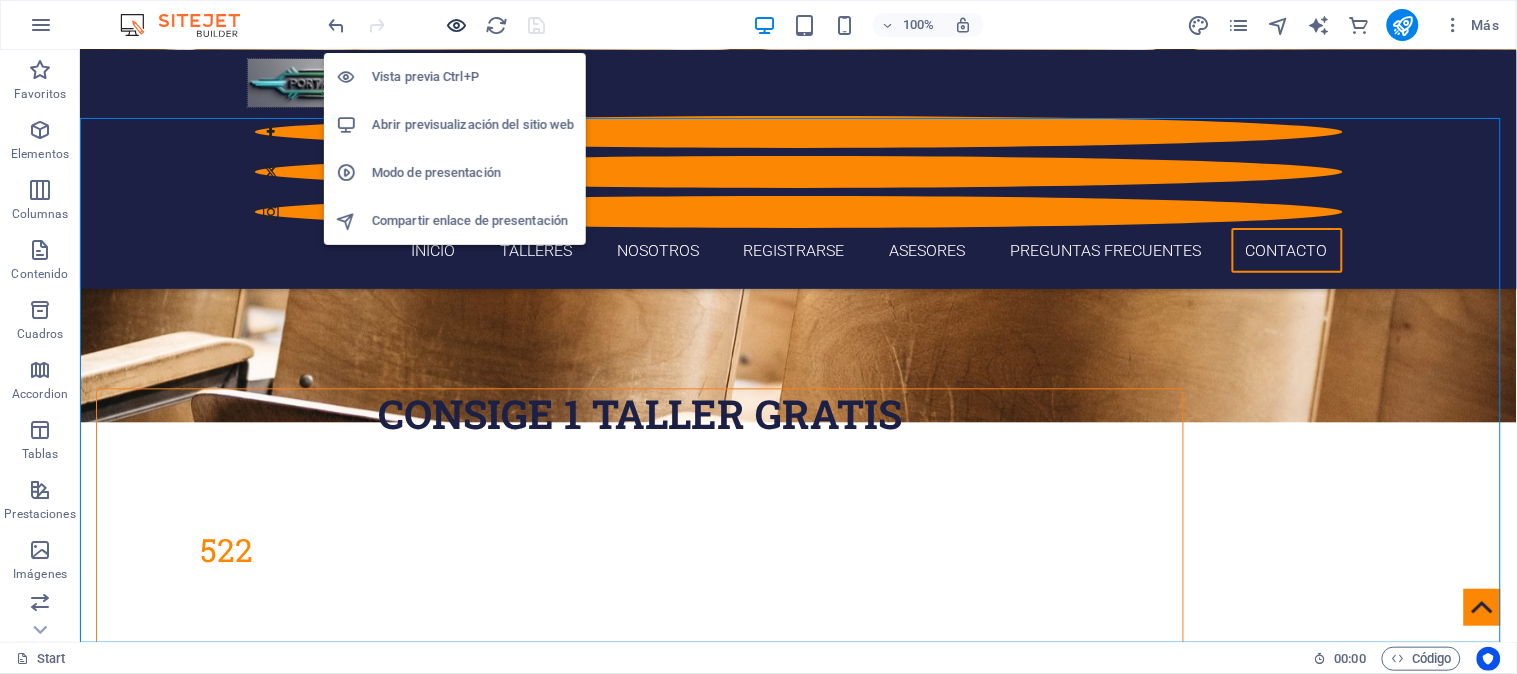 click at bounding box center [457, 25] 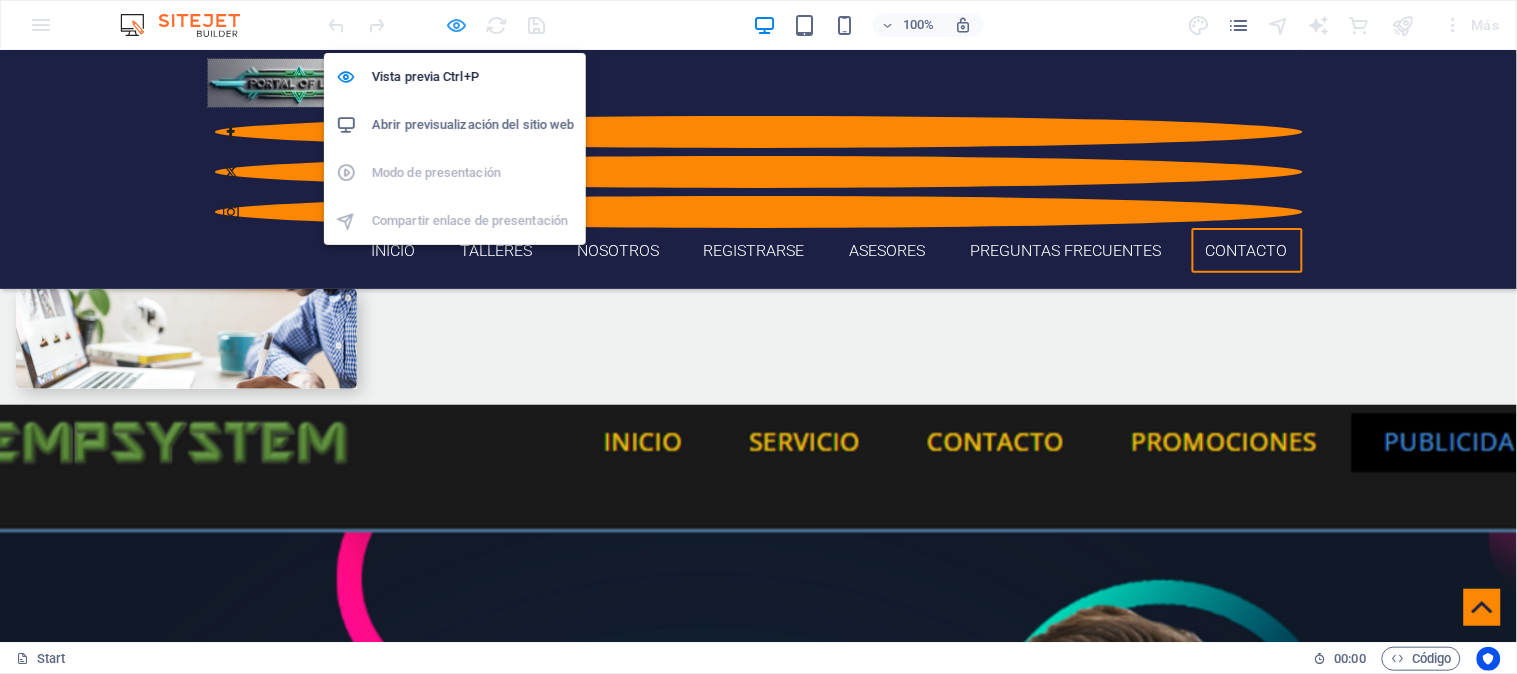 scroll, scrollTop: 6220, scrollLeft: 0, axis: vertical 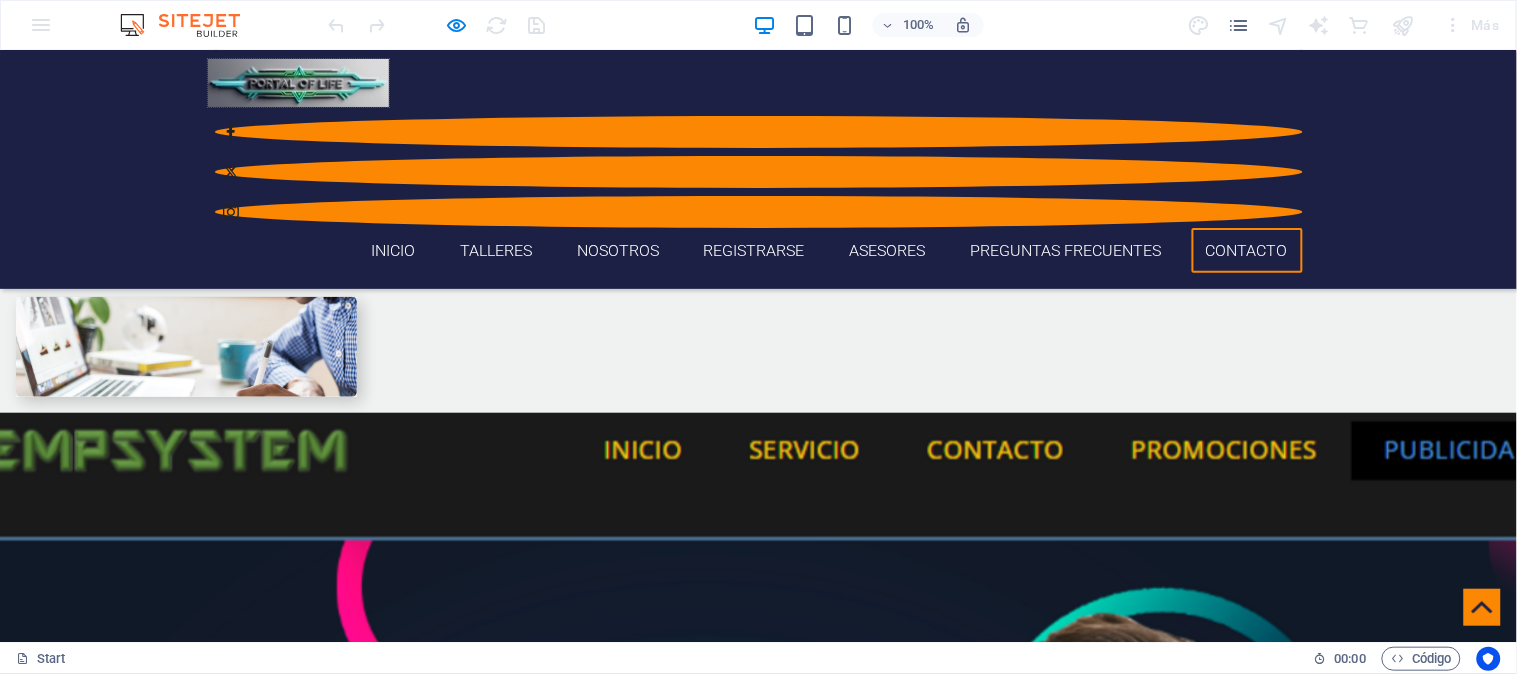 click 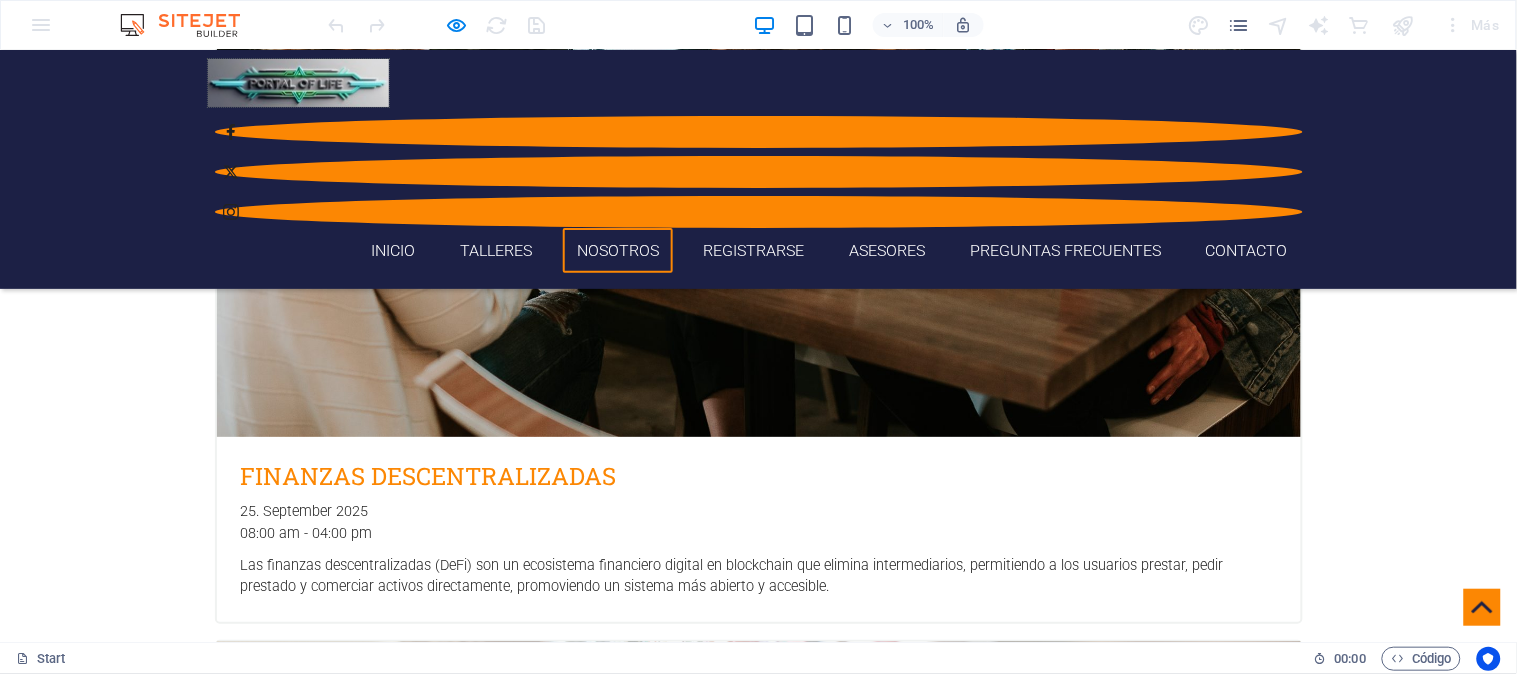 scroll, scrollTop: 0, scrollLeft: 0, axis: both 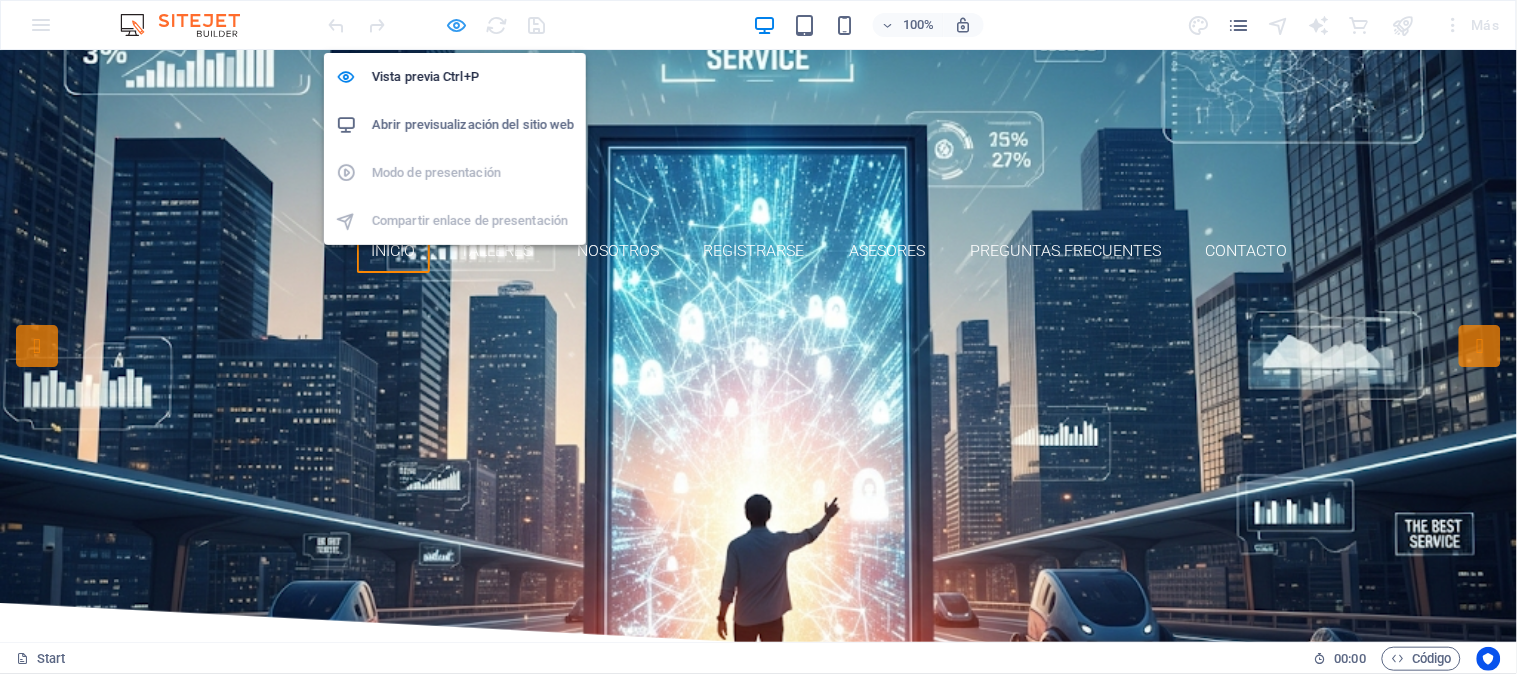 click at bounding box center (457, 25) 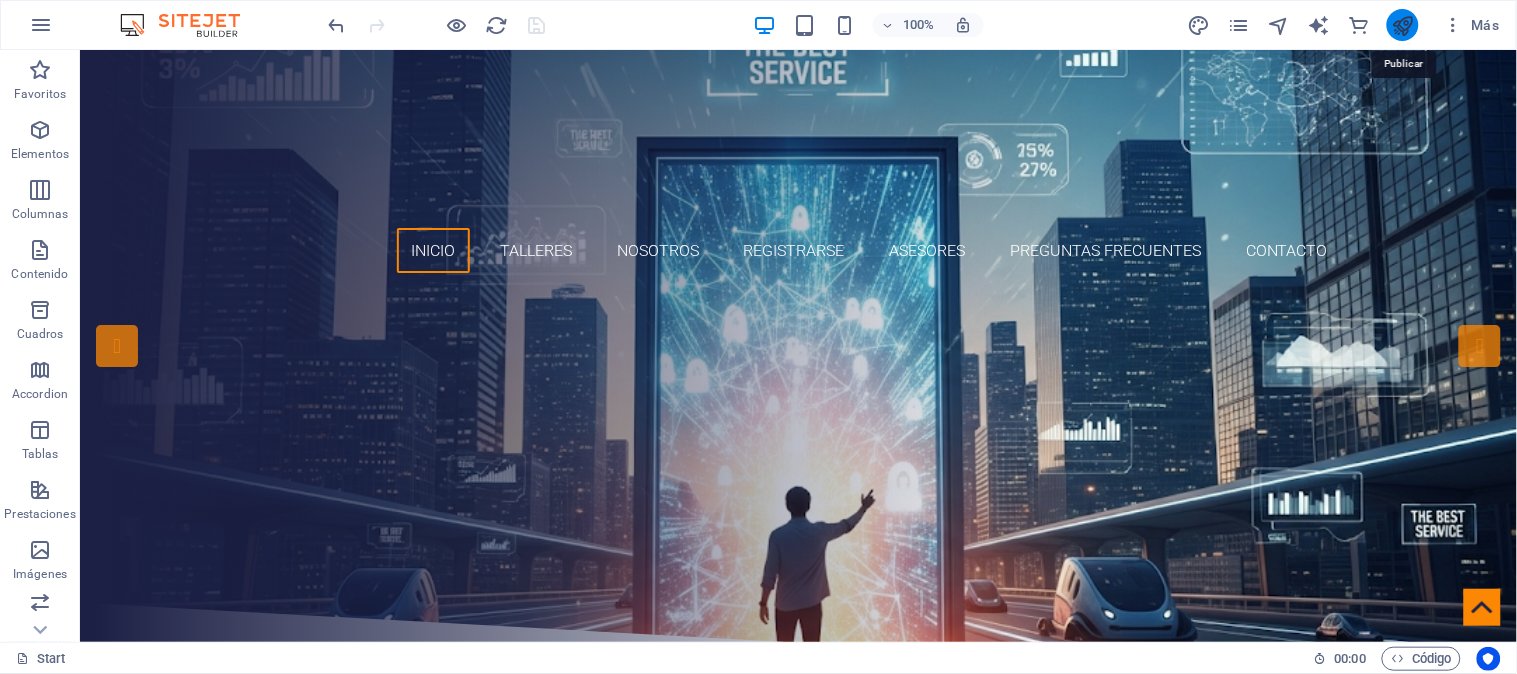 click at bounding box center [1403, 25] 